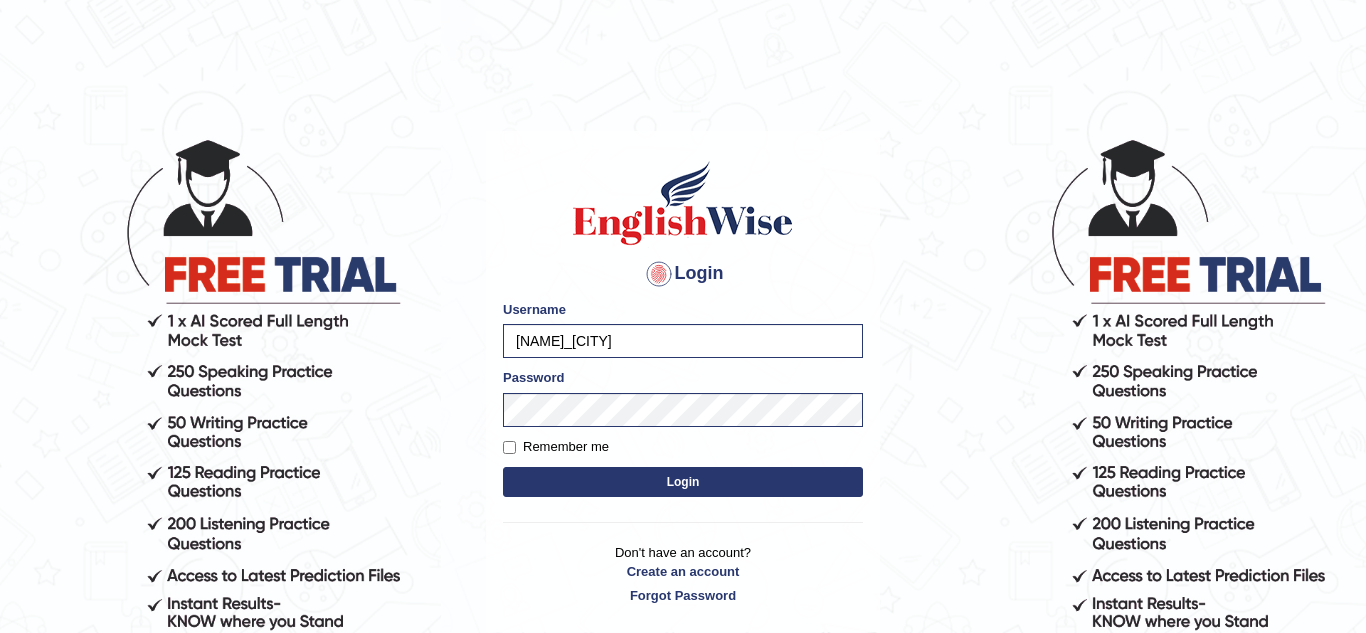 scroll, scrollTop: 0, scrollLeft: 0, axis: both 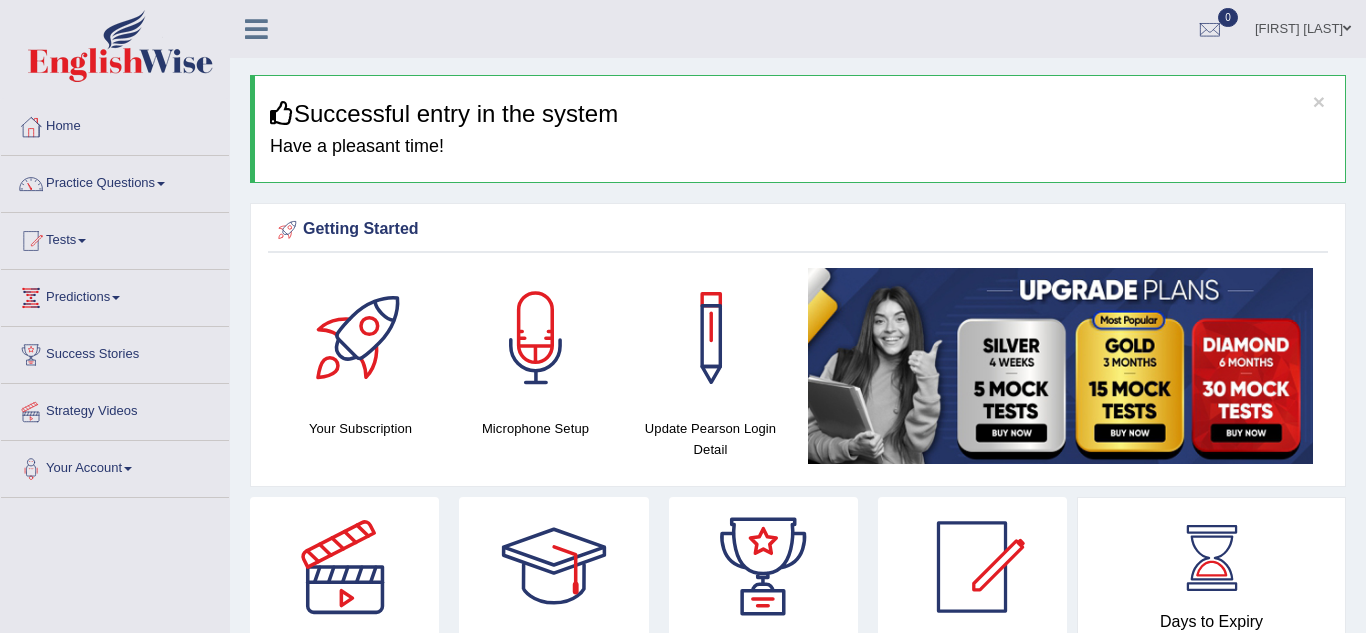 click on "Practice Questions" at bounding box center (115, 181) 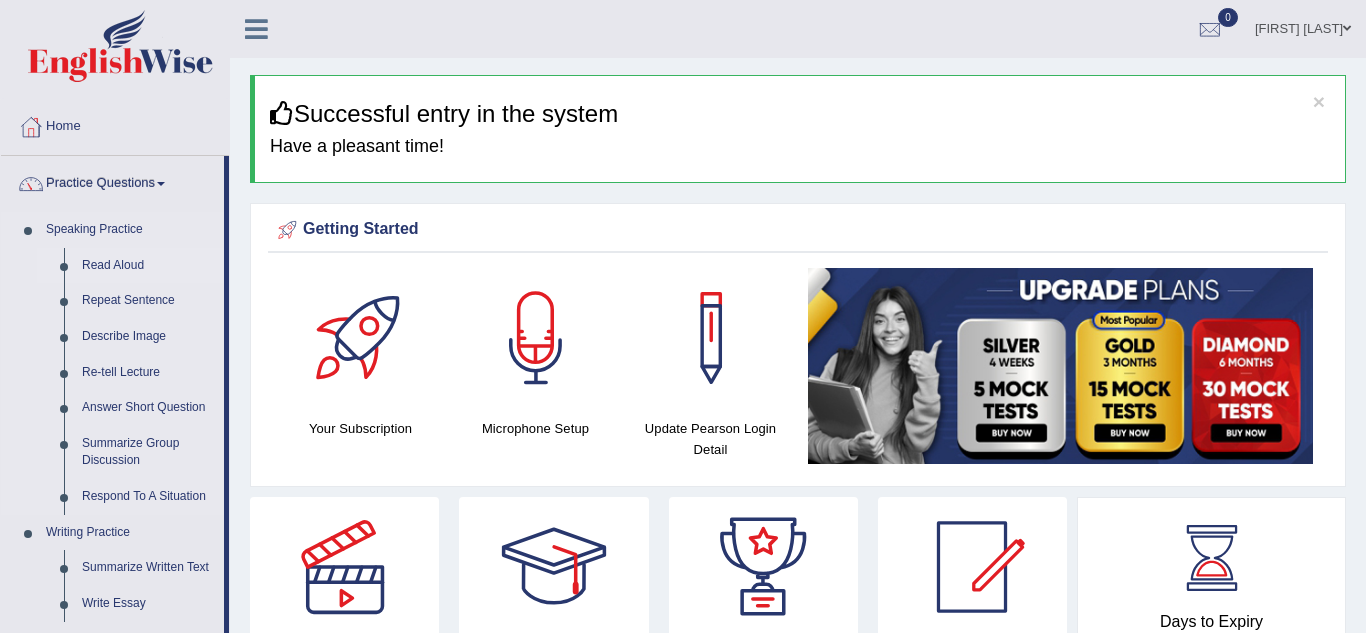 click on "Read Aloud" at bounding box center [148, 266] 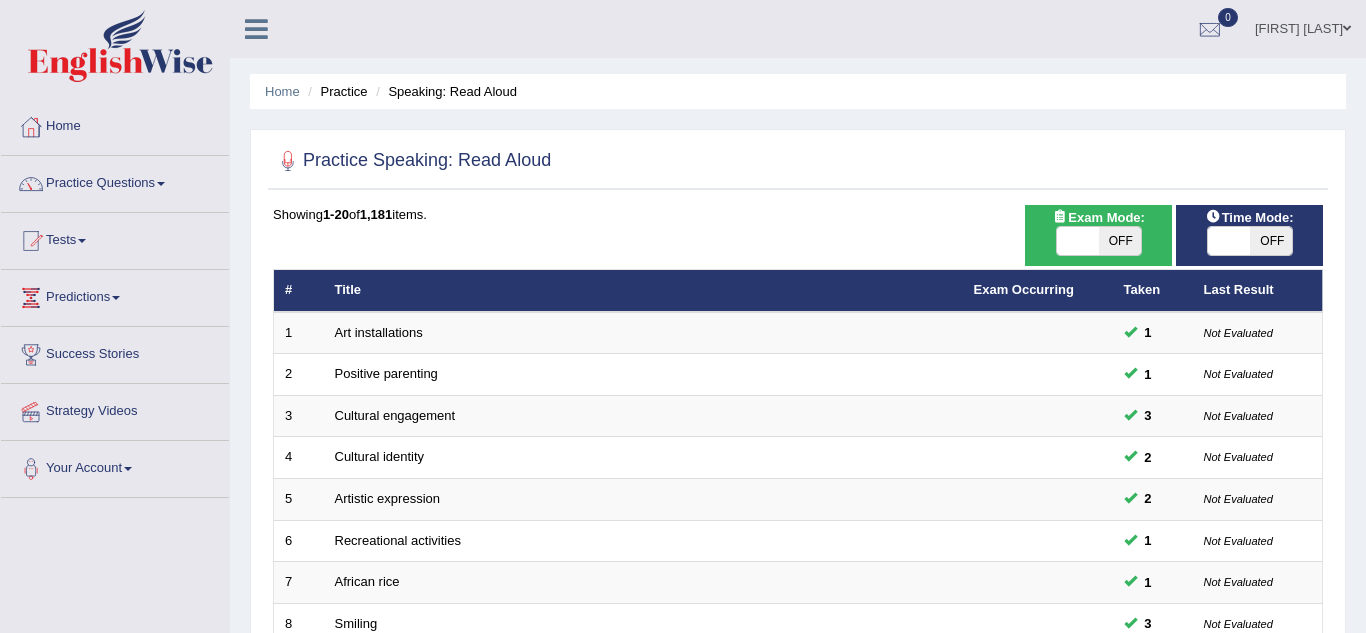 scroll, scrollTop: 0, scrollLeft: 0, axis: both 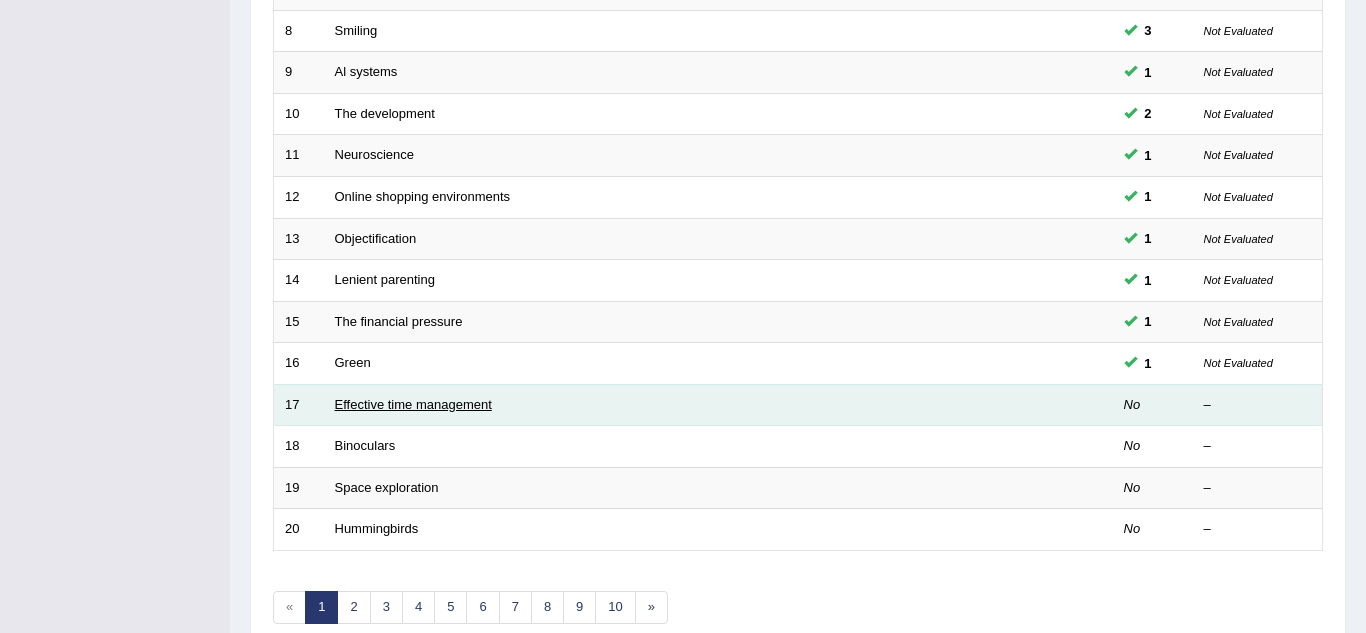 click on "Effective time management" at bounding box center [413, 404] 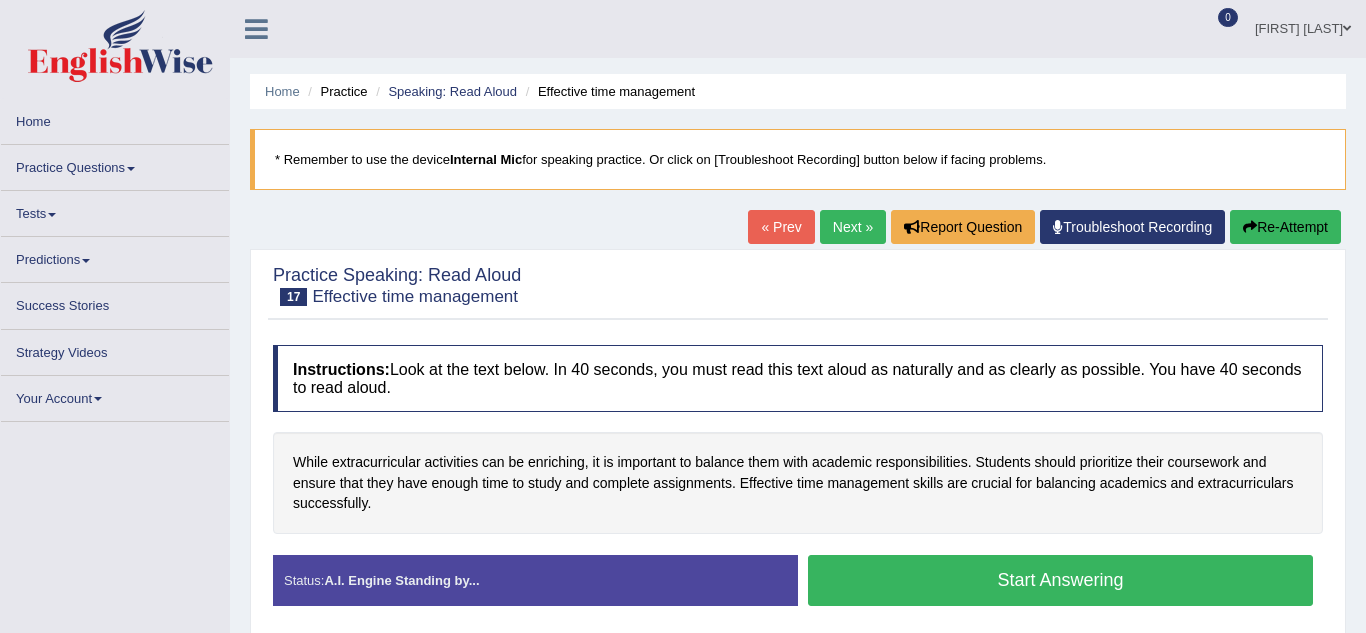 scroll, scrollTop: 0, scrollLeft: 0, axis: both 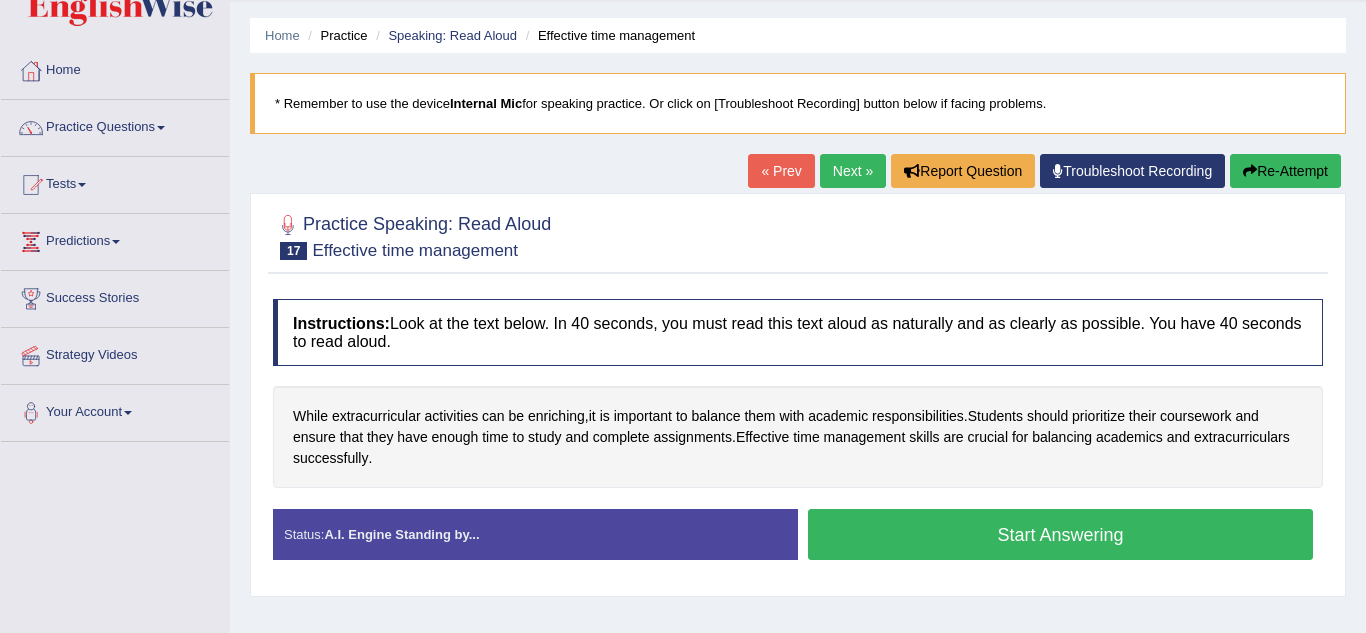 click on "Start Answering" at bounding box center [1060, 534] 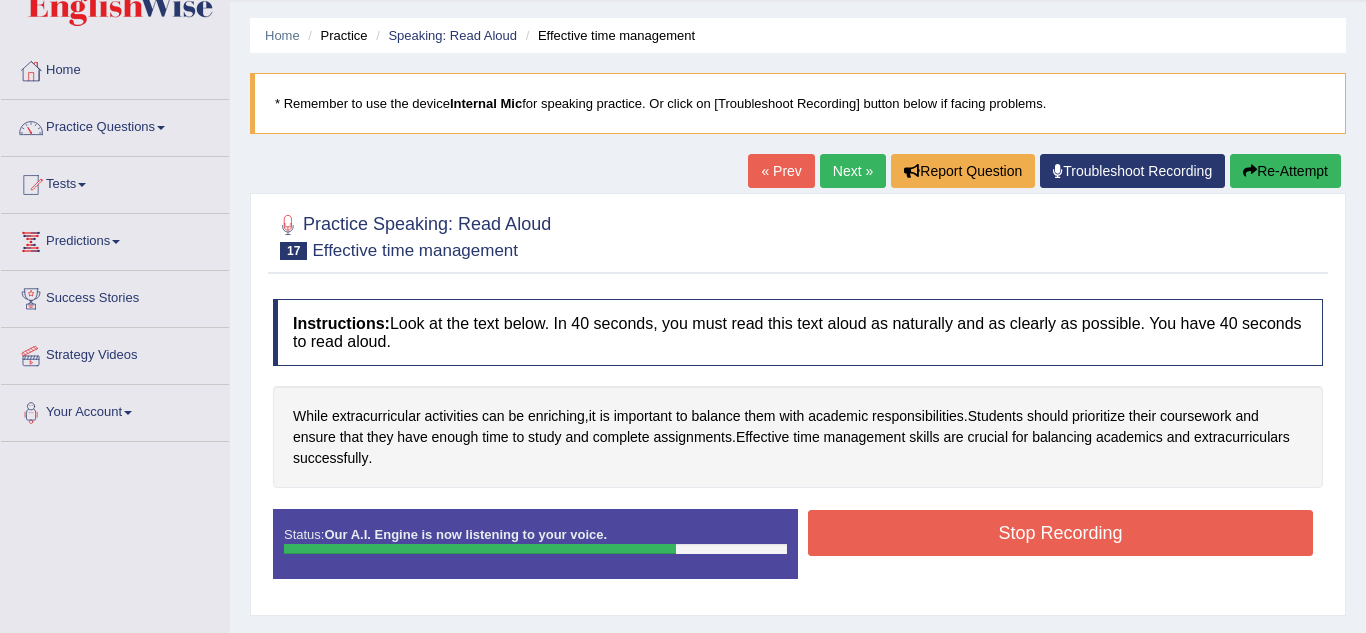 click on "Stop Recording" at bounding box center (1060, 533) 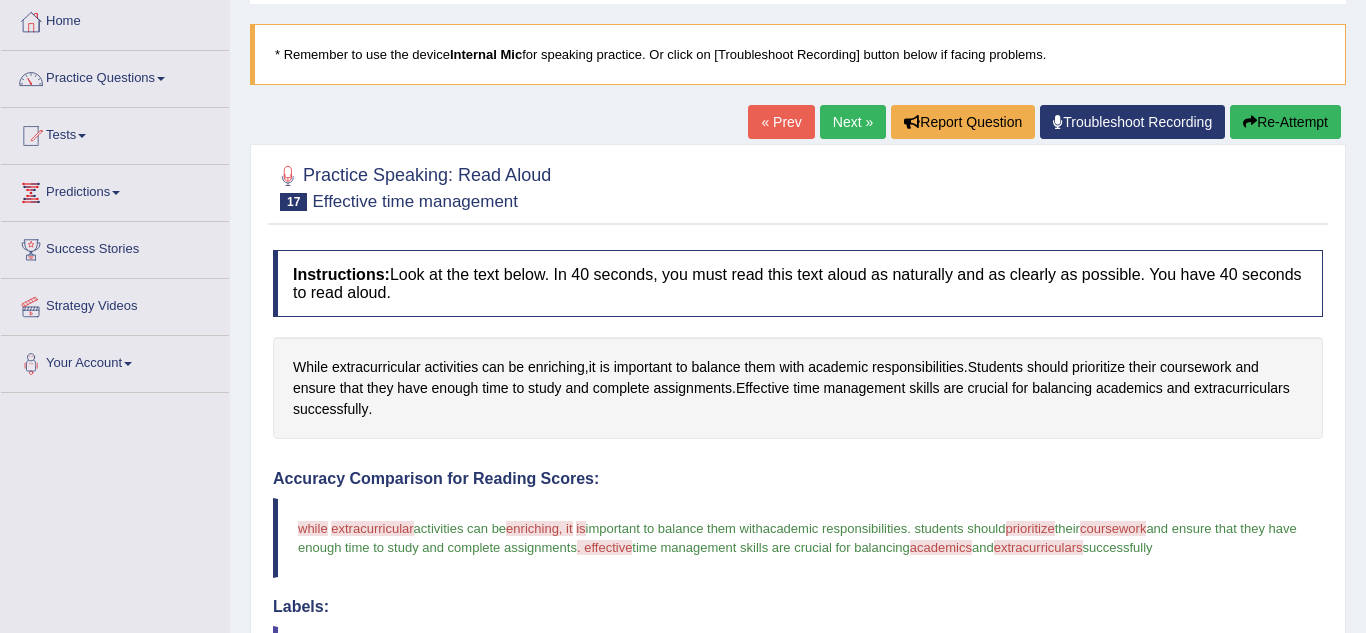 scroll, scrollTop: 98, scrollLeft: 0, axis: vertical 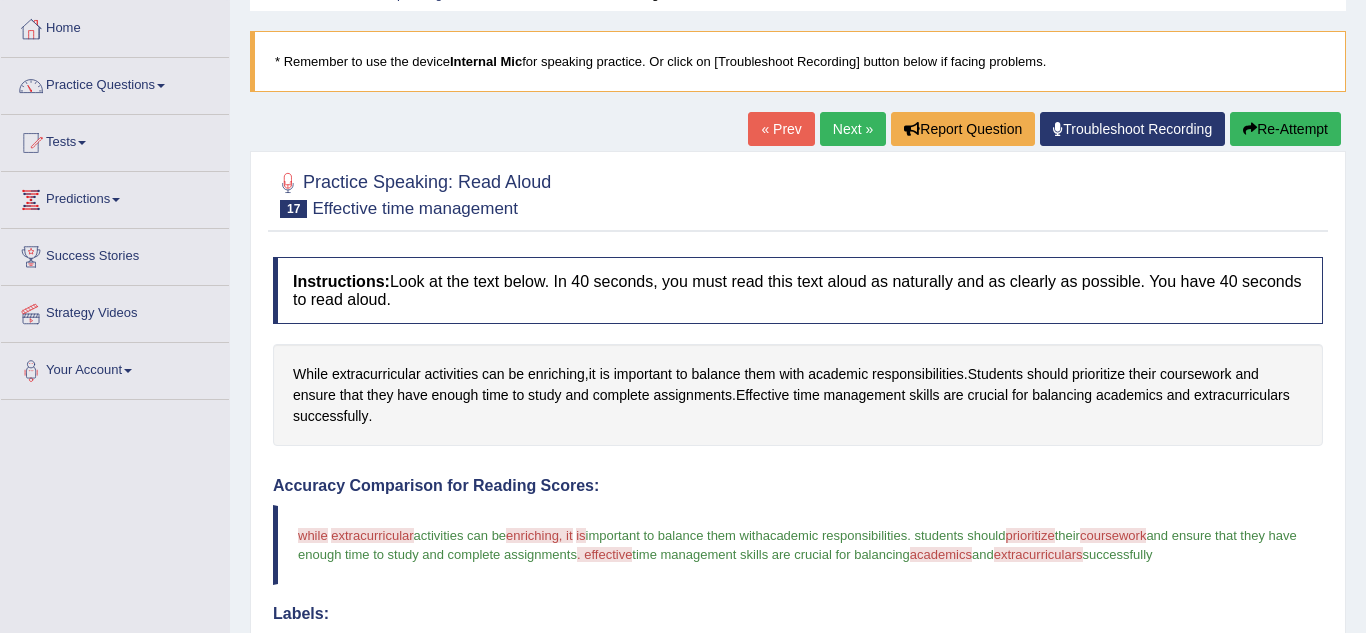 click on "Next »" at bounding box center (853, 129) 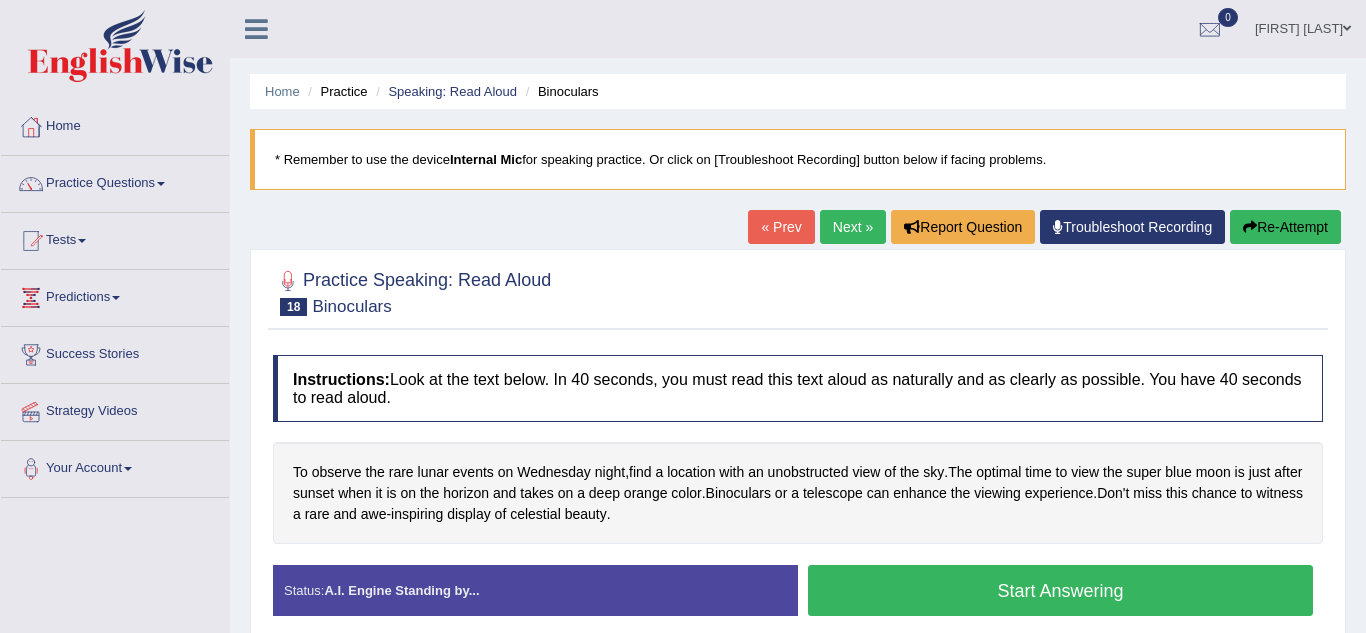 scroll, scrollTop: 0, scrollLeft: 0, axis: both 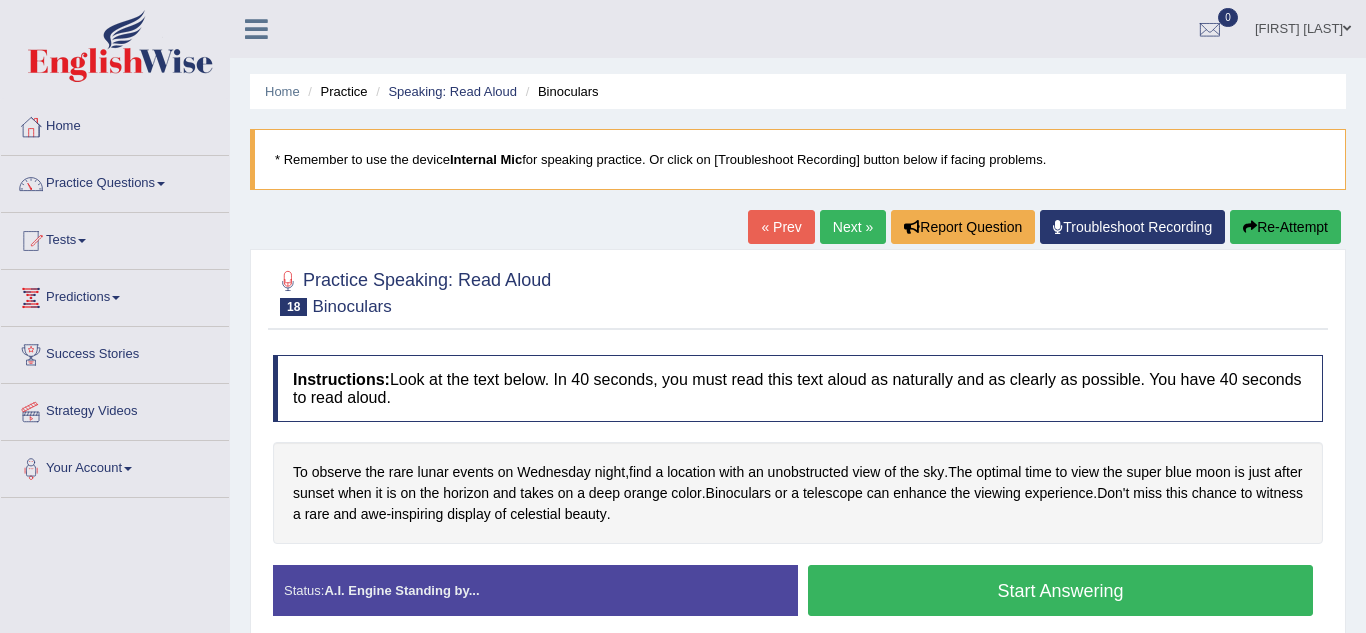 click on "Start Answering" at bounding box center (1060, 590) 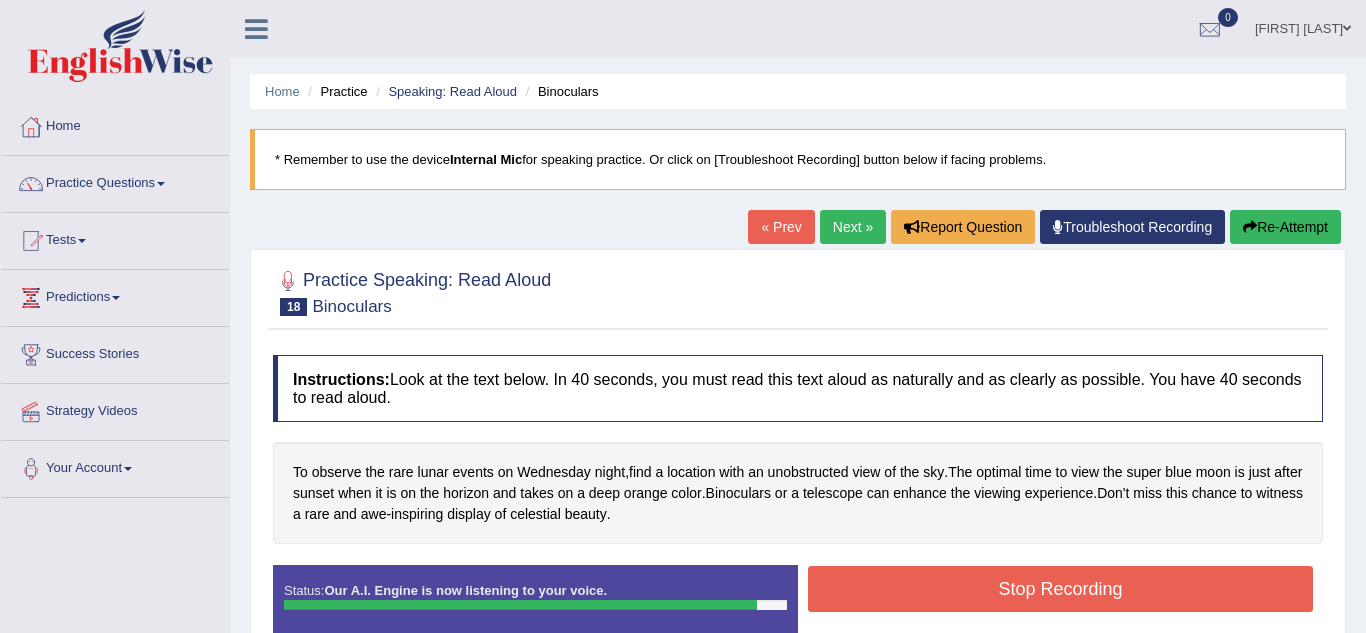 click on "Stop Recording" at bounding box center (1060, 589) 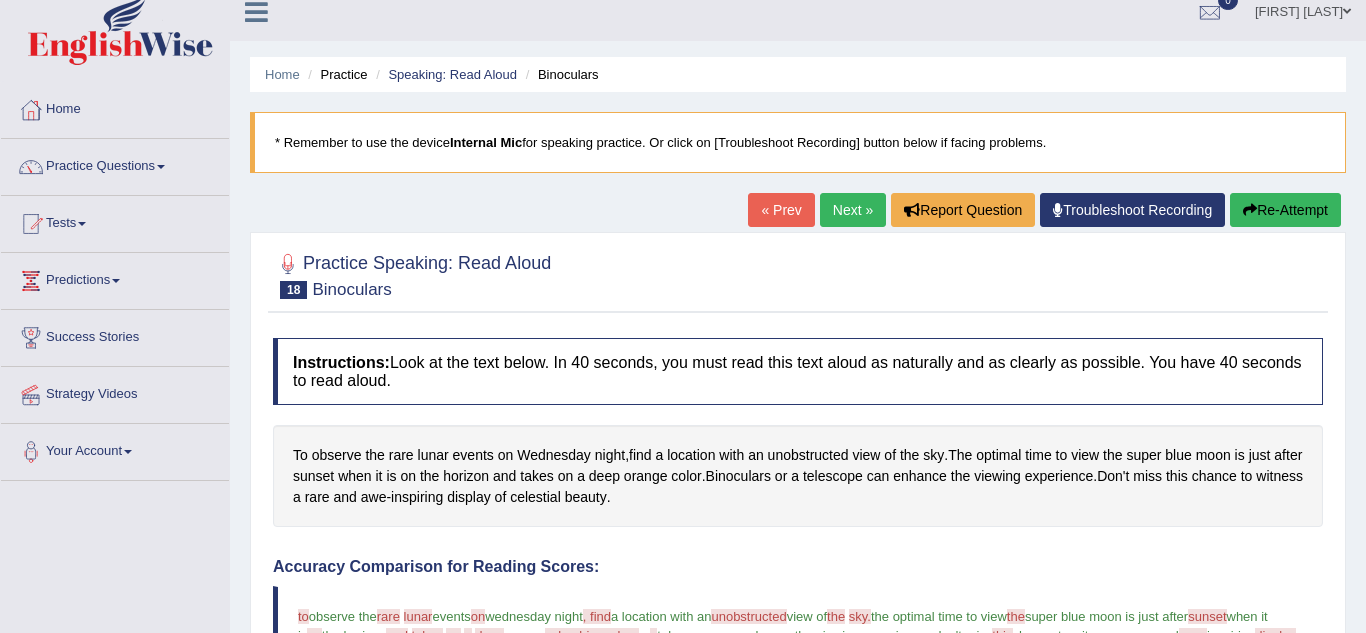scroll, scrollTop: 53, scrollLeft: 0, axis: vertical 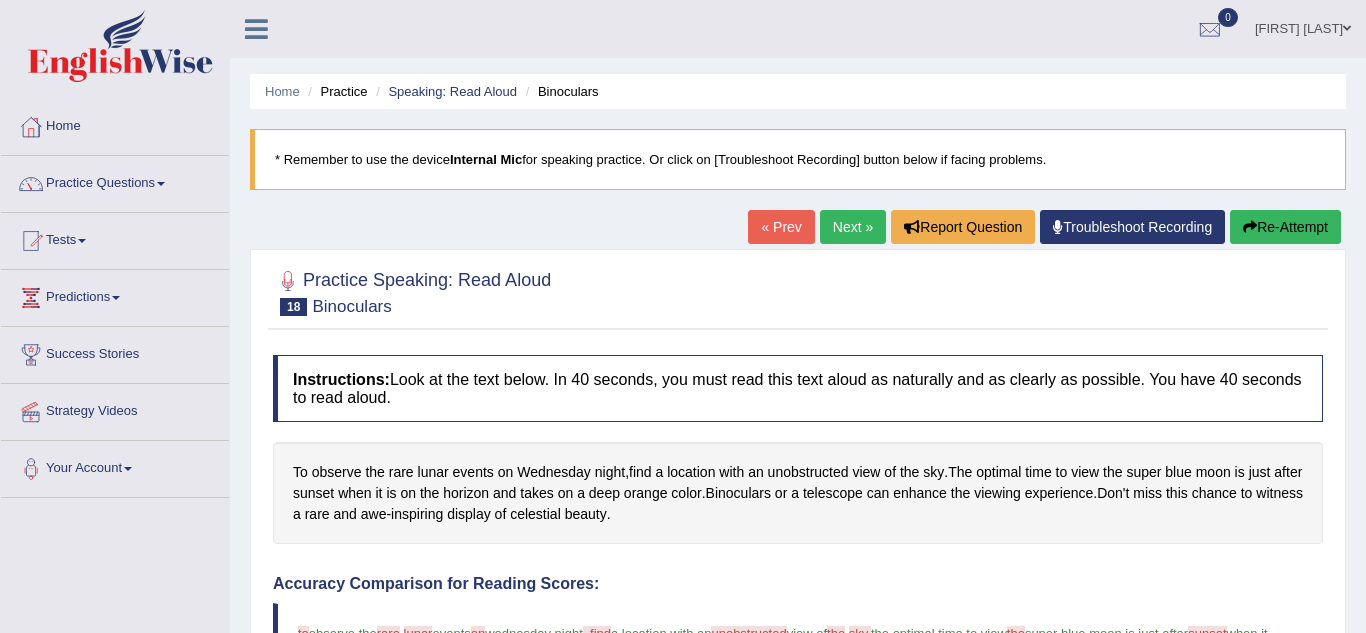 click on "Next »" at bounding box center [853, 227] 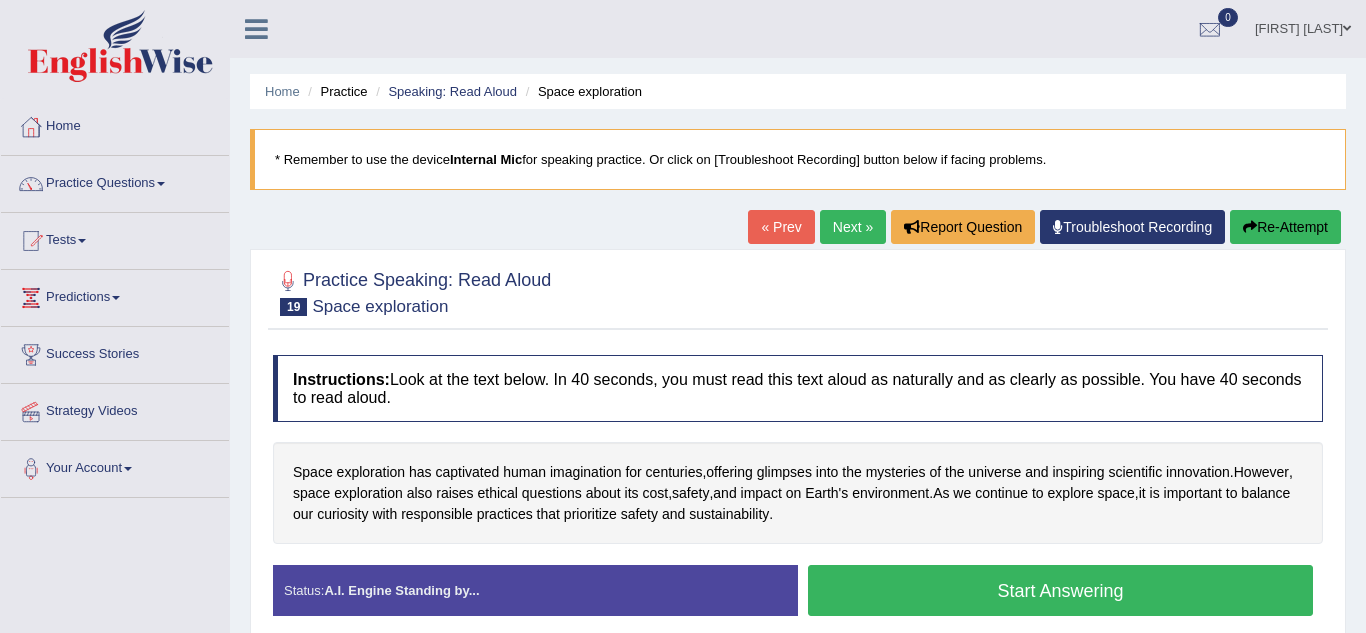 scroll, scrollTop: 0, scrollLeft: 0, axis: both 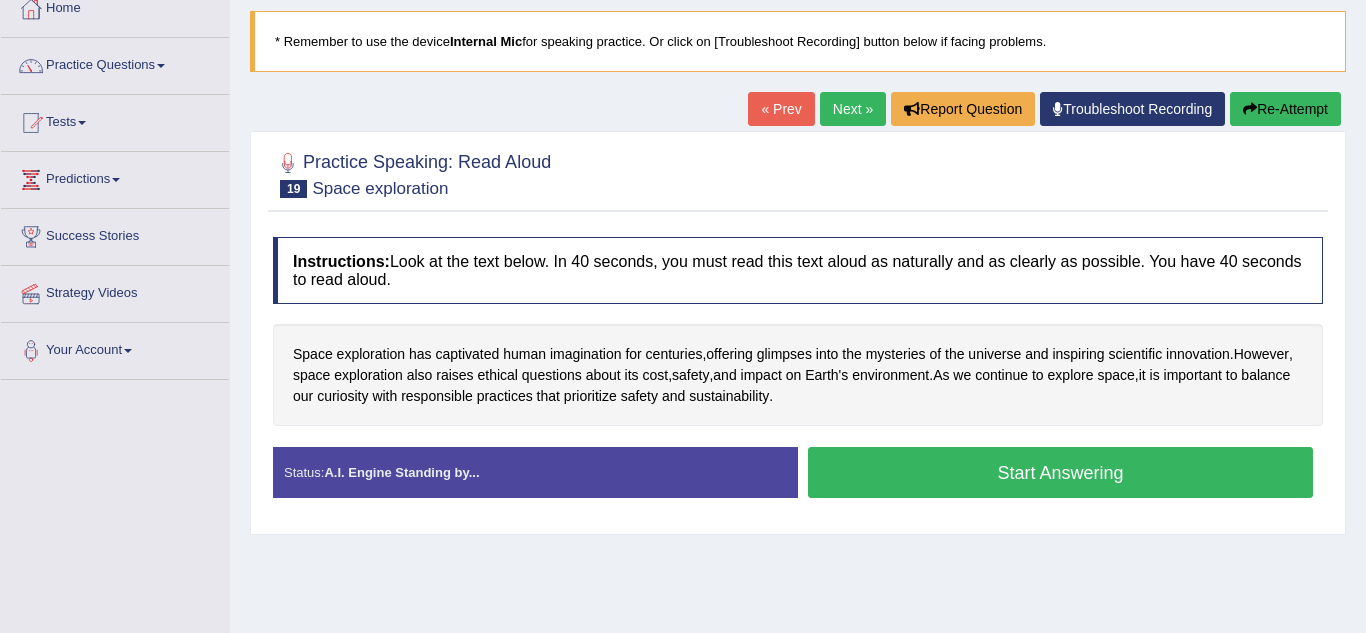 click on "Start Answering" at bounding box center [1060, 472] 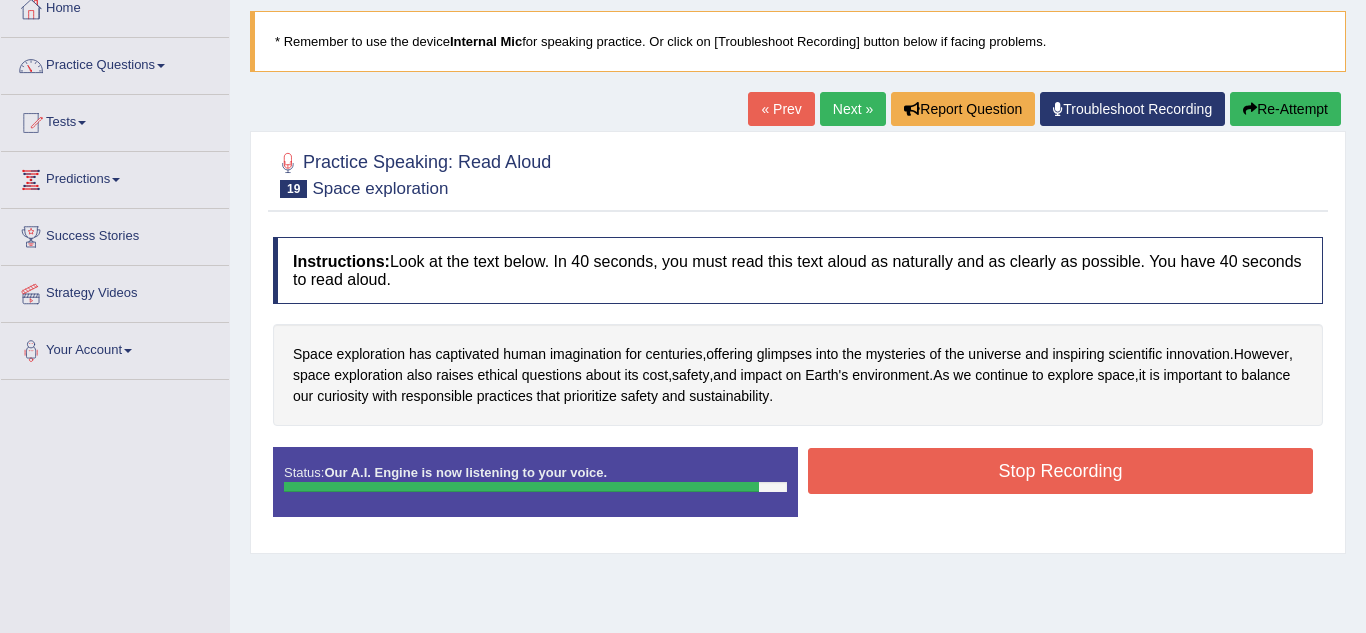click on "Stop Recording" at bounding box center [1060, 471] 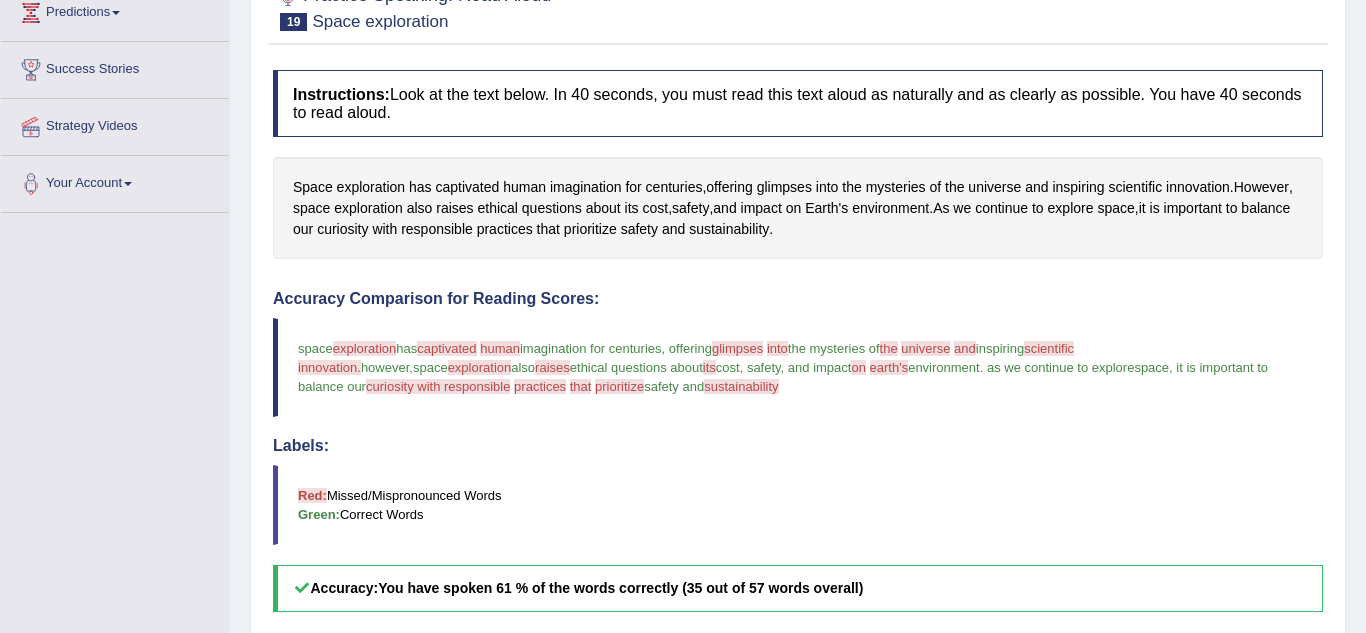scroll, scrollTop: 0, scrollLeft: 0, axis: both 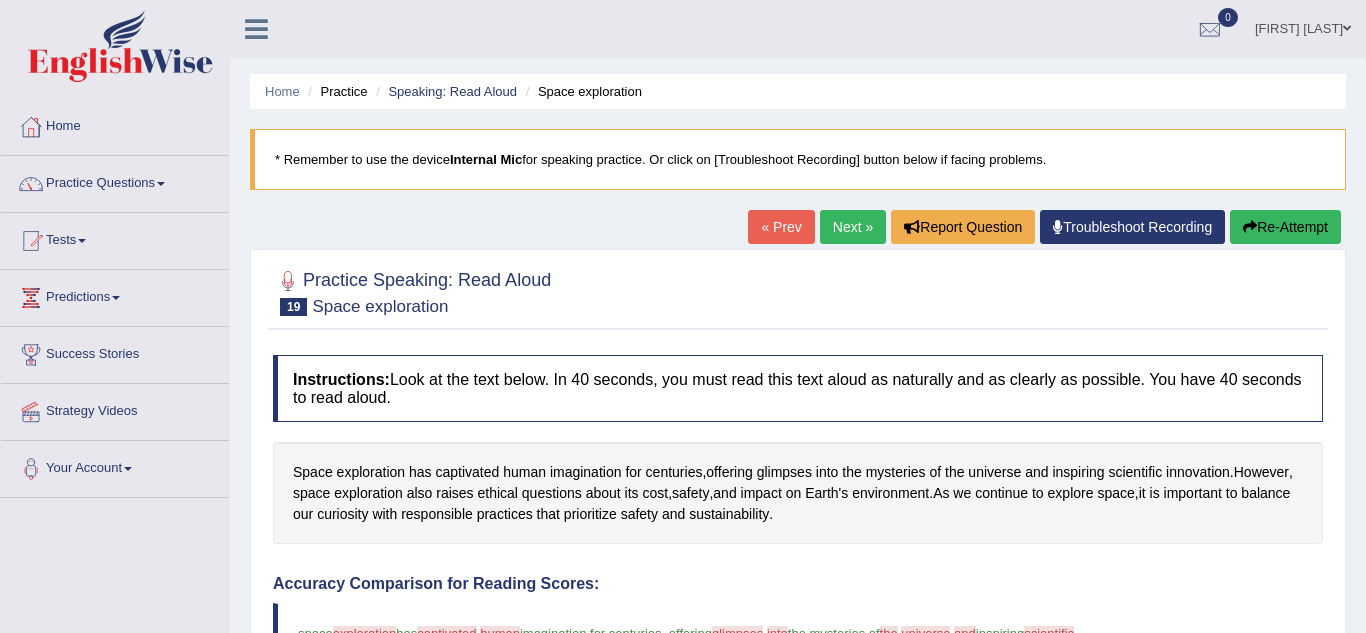 click on "Next »" at bounding box center [853, 227] 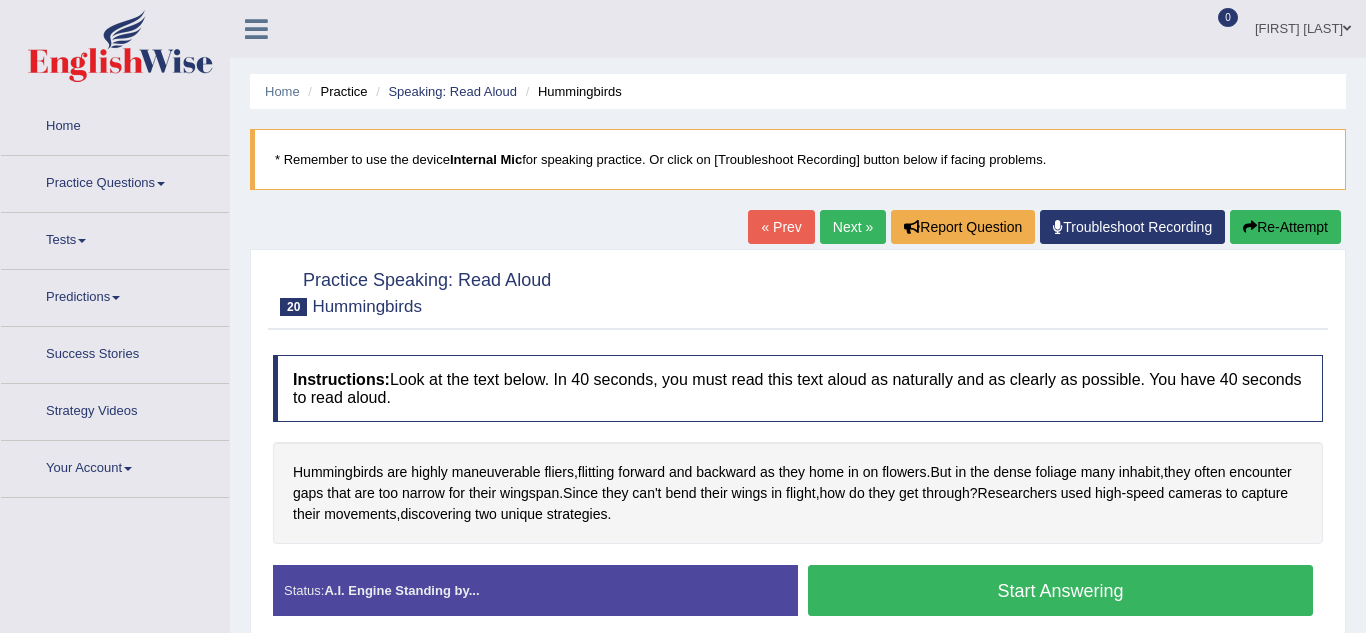 scroll, scrollTop: 0, scrollLeft: 0, axis: both 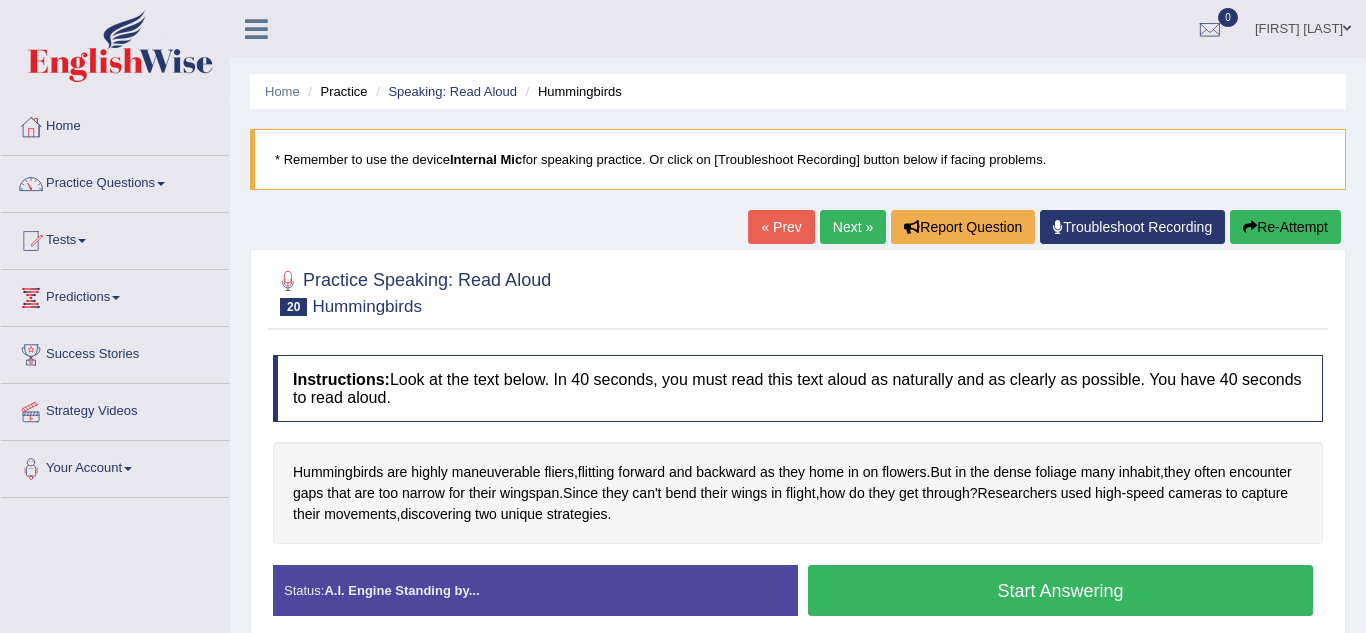 click on "Start Answering" at bounding box center (1060, 590) 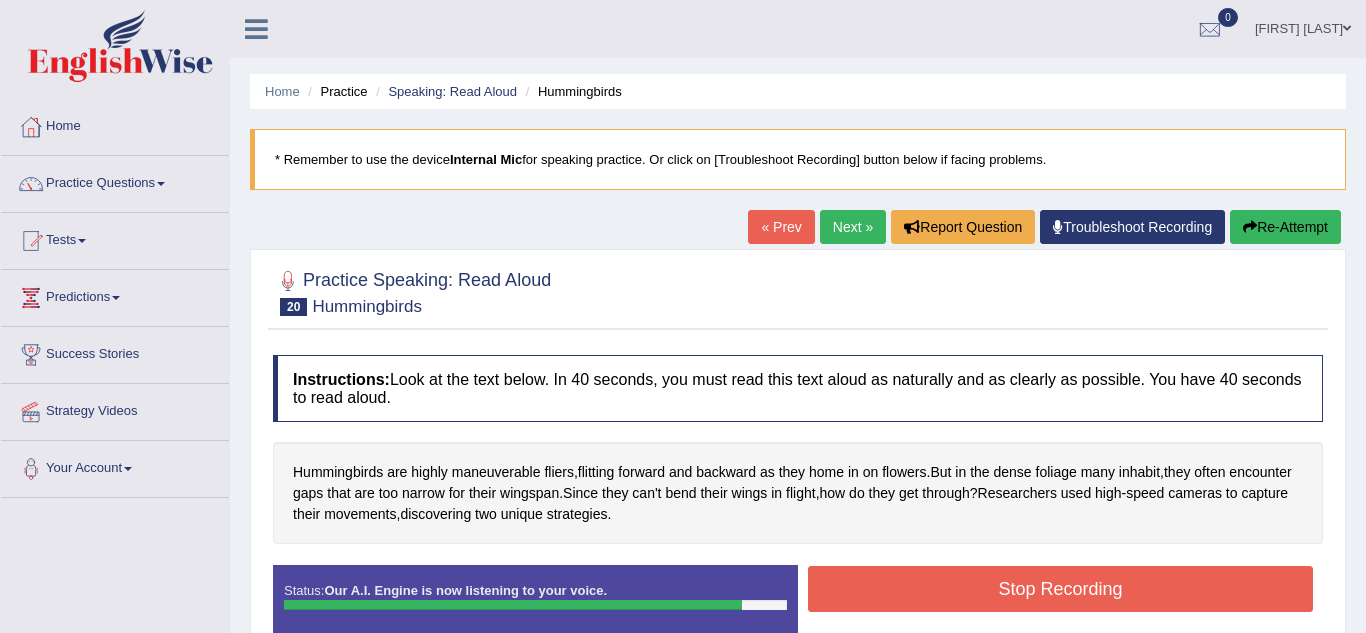 click on "Stop Recording" at bounding box center [1060, 589] 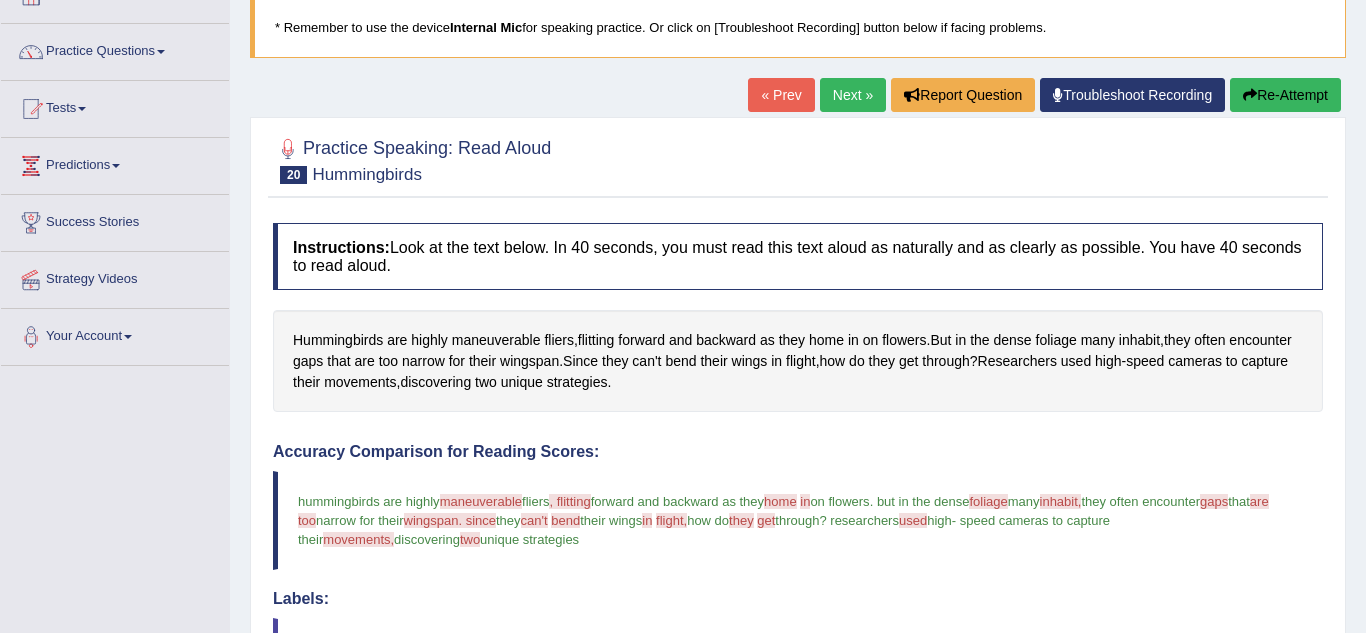 scroll, scrollTop: 131, scrollLeft: 0, axis: vertical 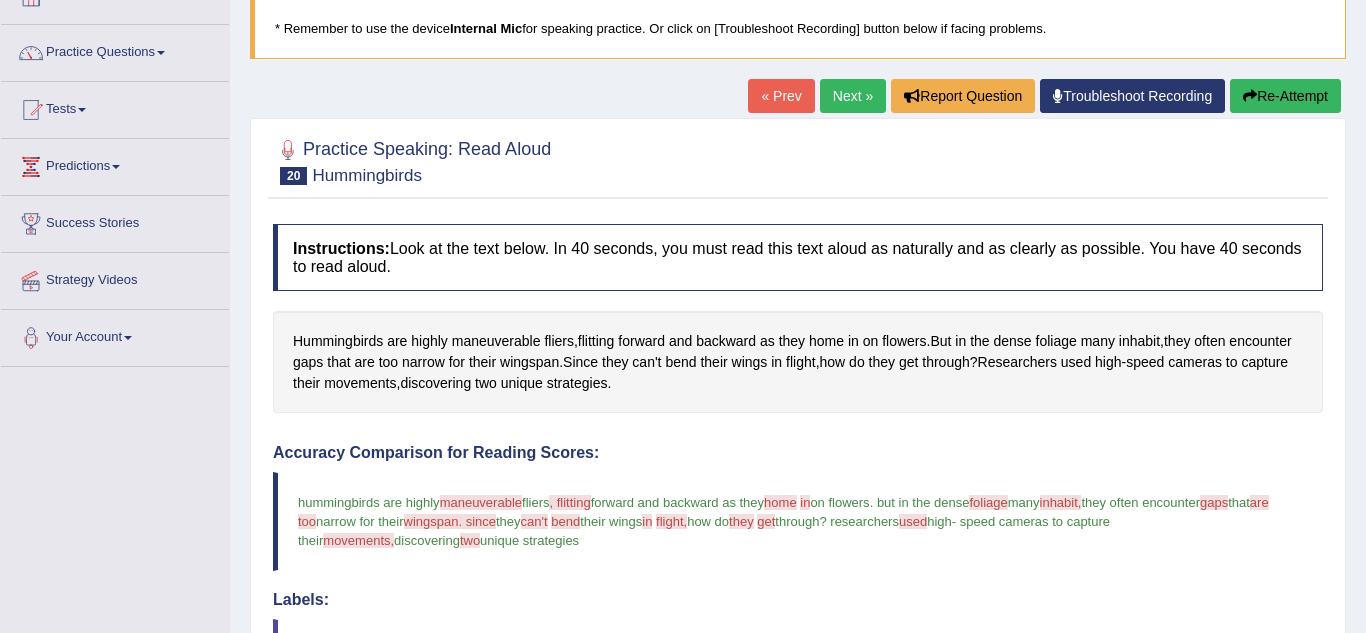 click on "Next »" at bounding box center (853, 96) 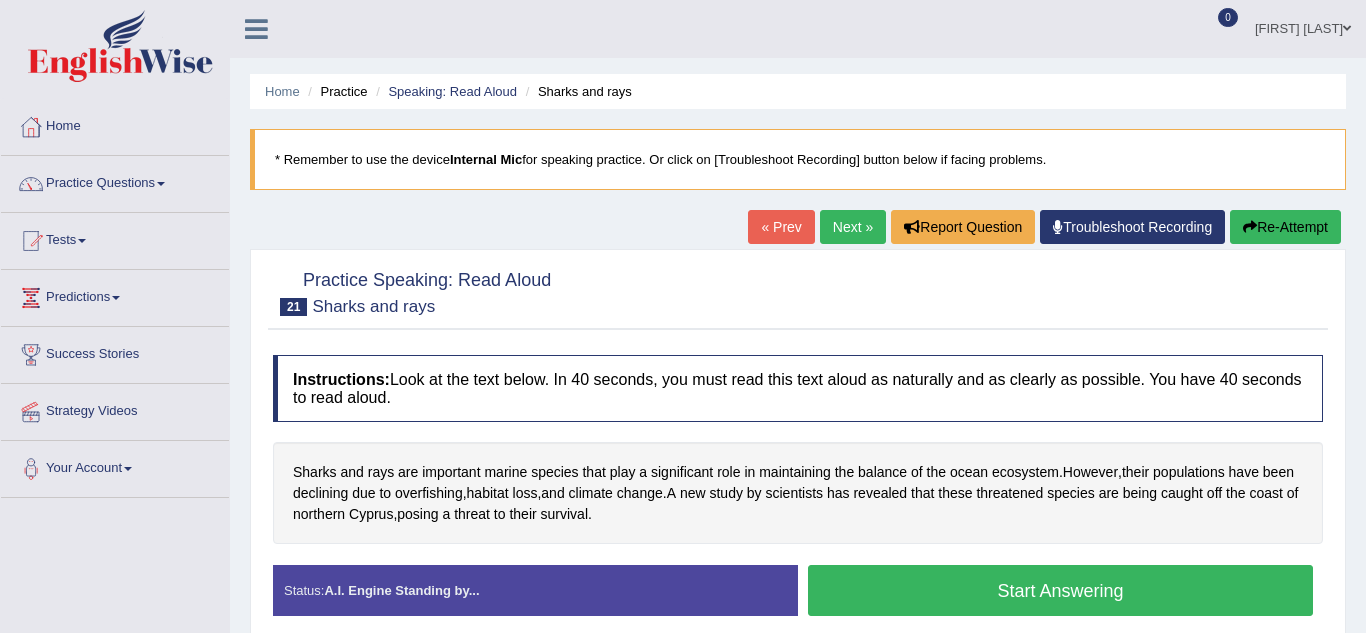 scroll, scrollTop: 0, scrollLeft: 0, axis: both 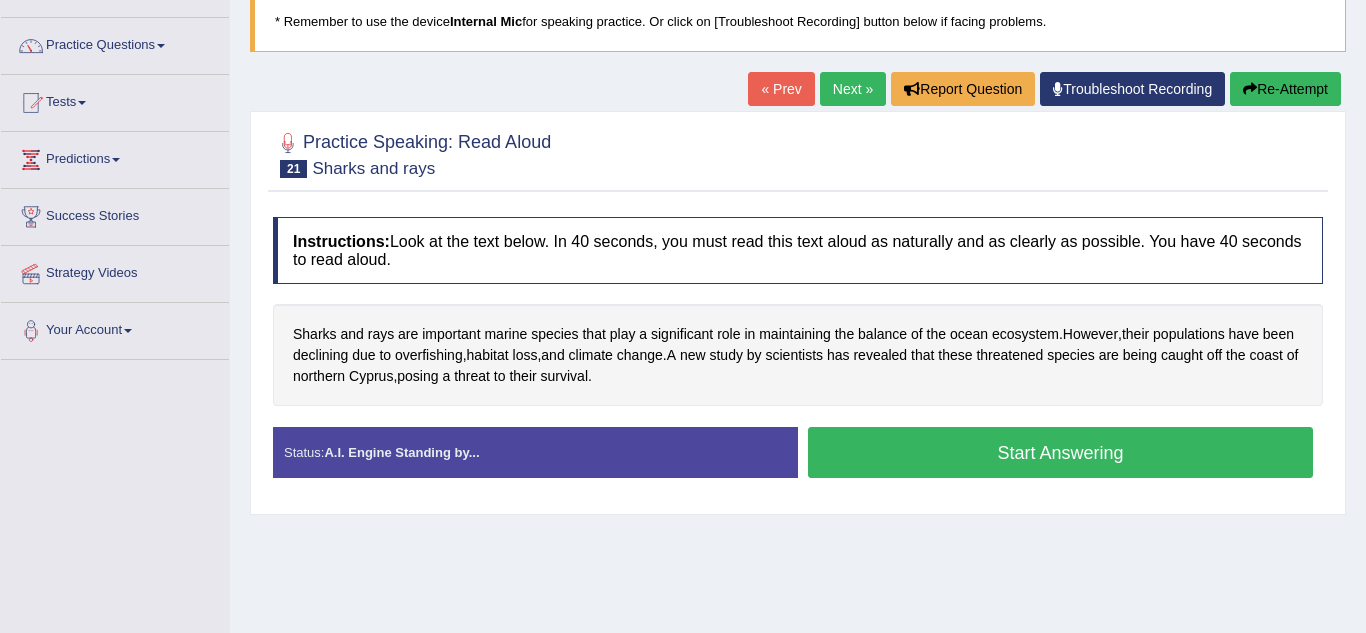 click on "Start Answering" at bounding box center (1060, 452) 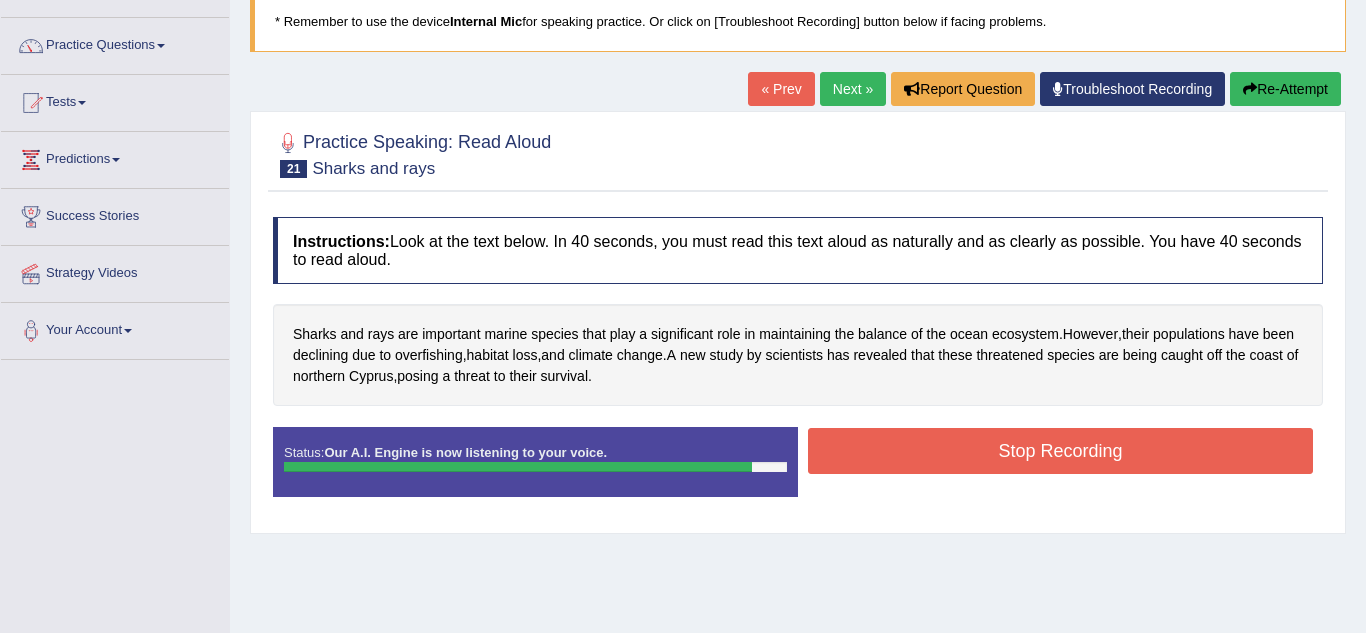 click on "Stop Recording" at bounding box center [1060, 451] 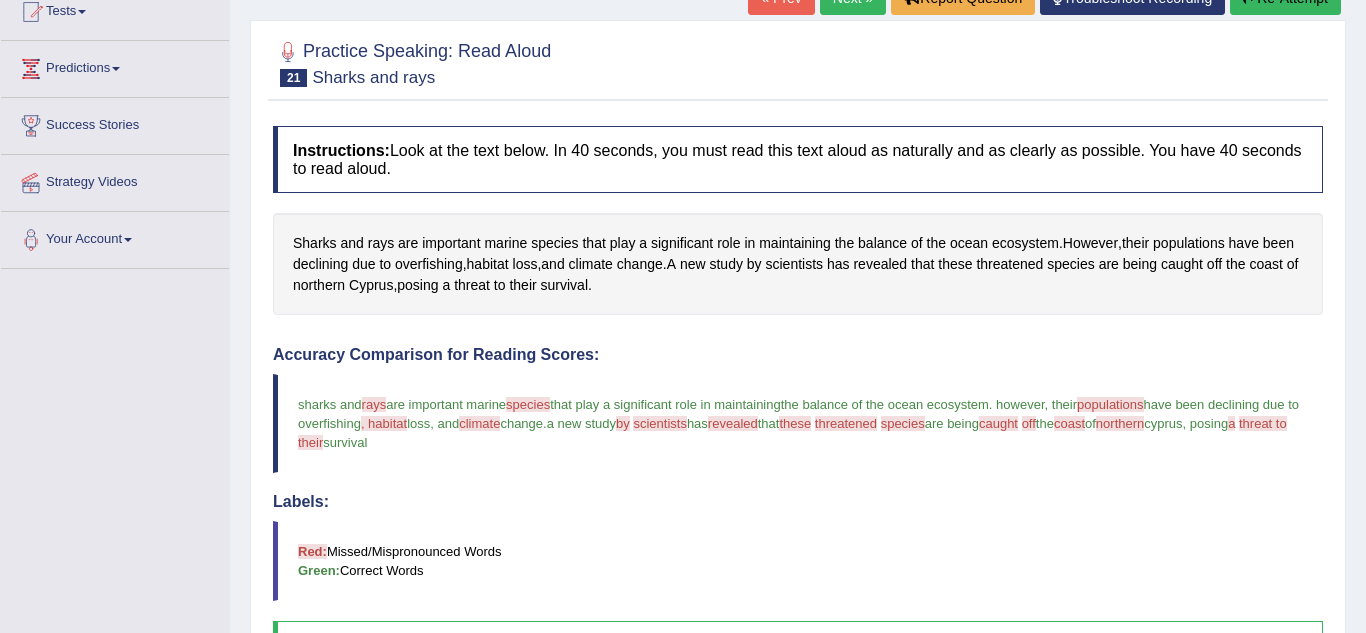 scroll, scrollTop: 0, scrollLeft: 0, axis: both 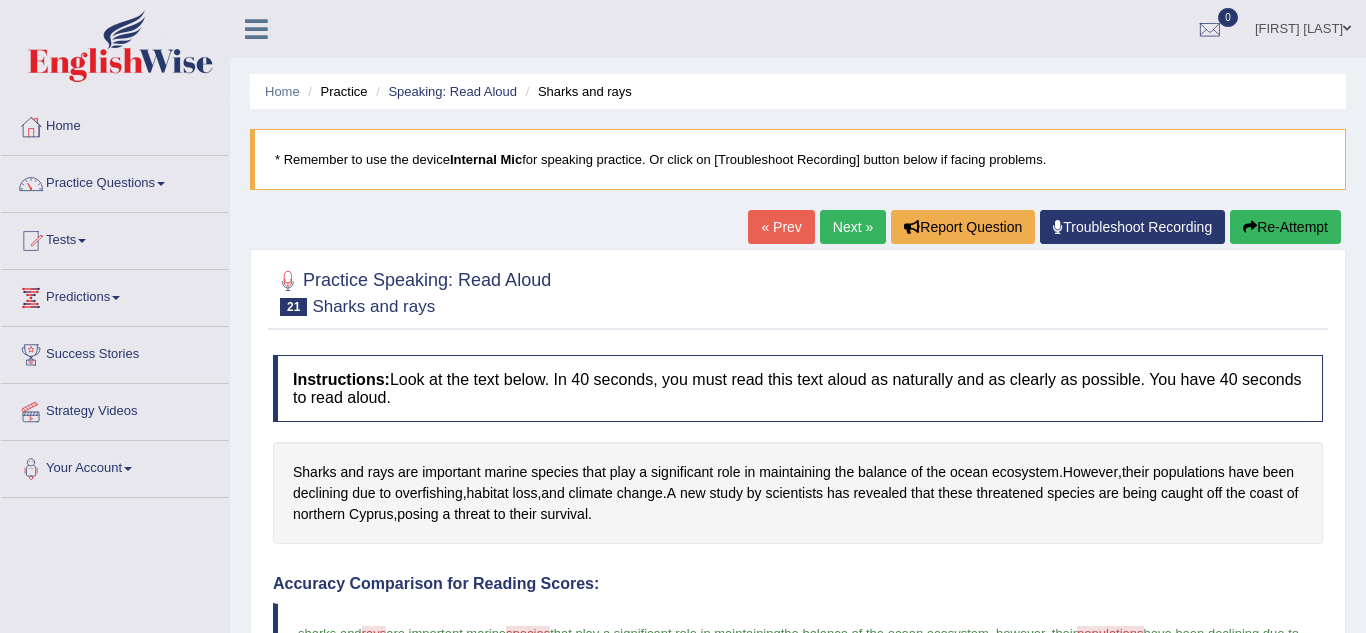 click on "Next »" at bounding box center (853, 227) 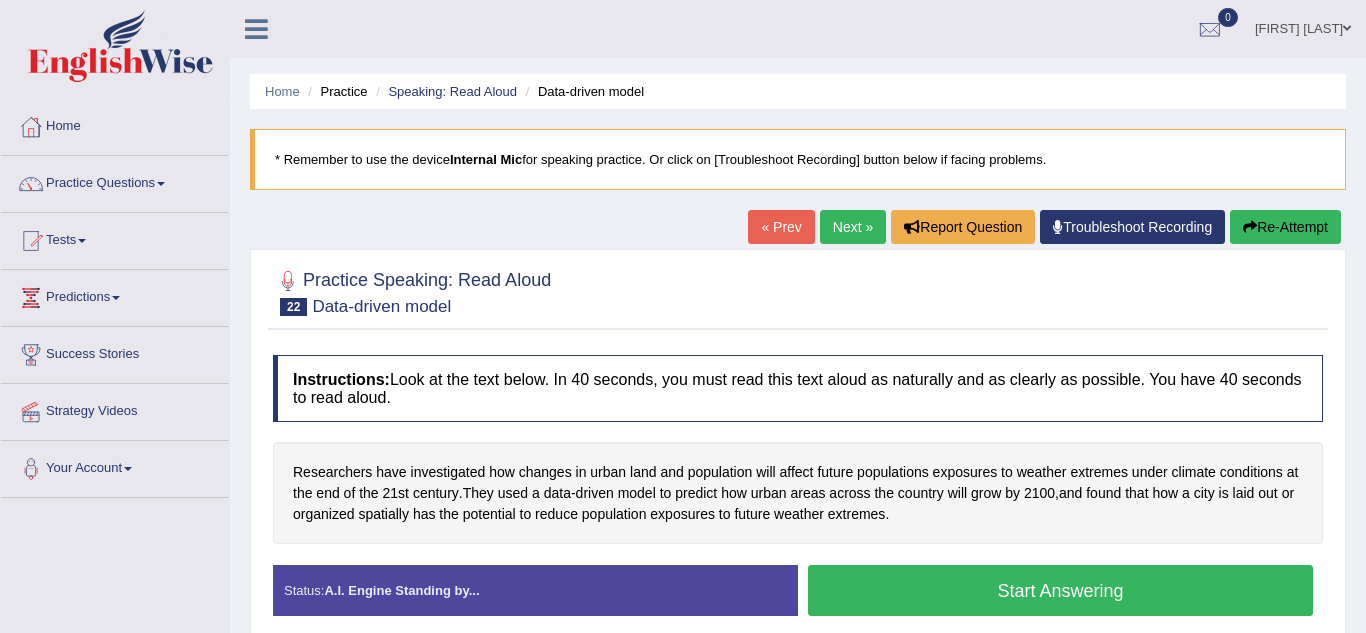 scroll, scrollTop: 0, scrollLeft: 0, axis: both 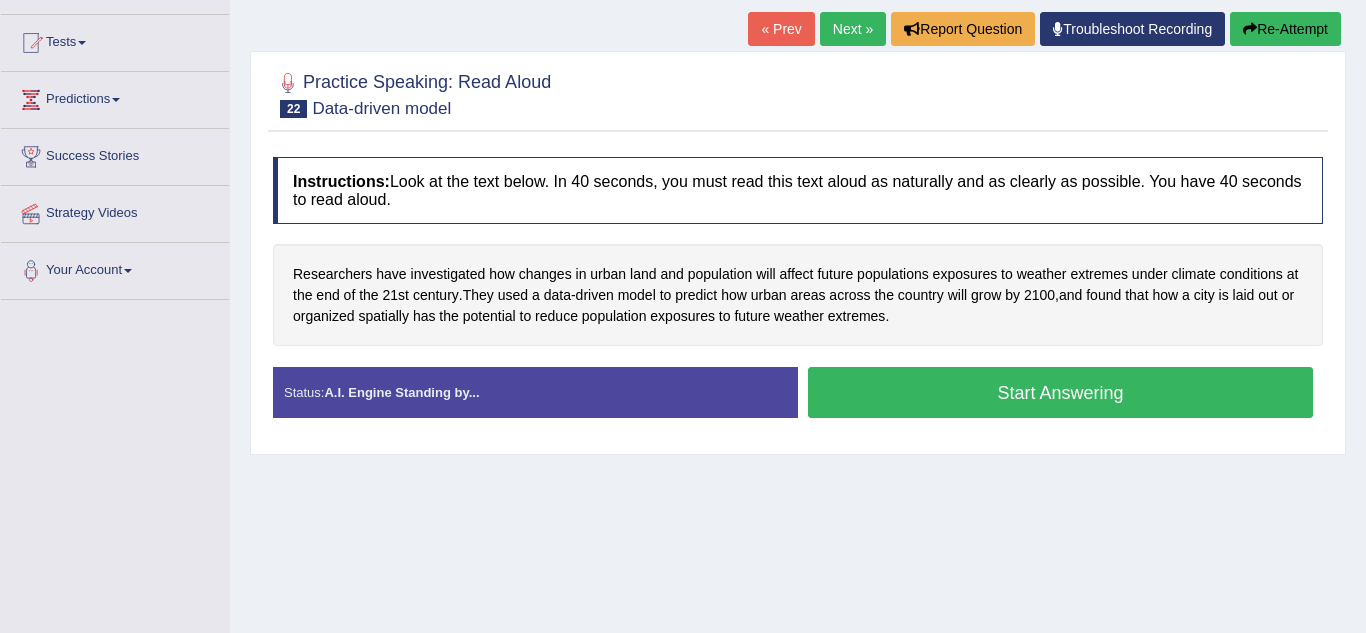 click on "Start Answering" at bounding box center (1060, 392) 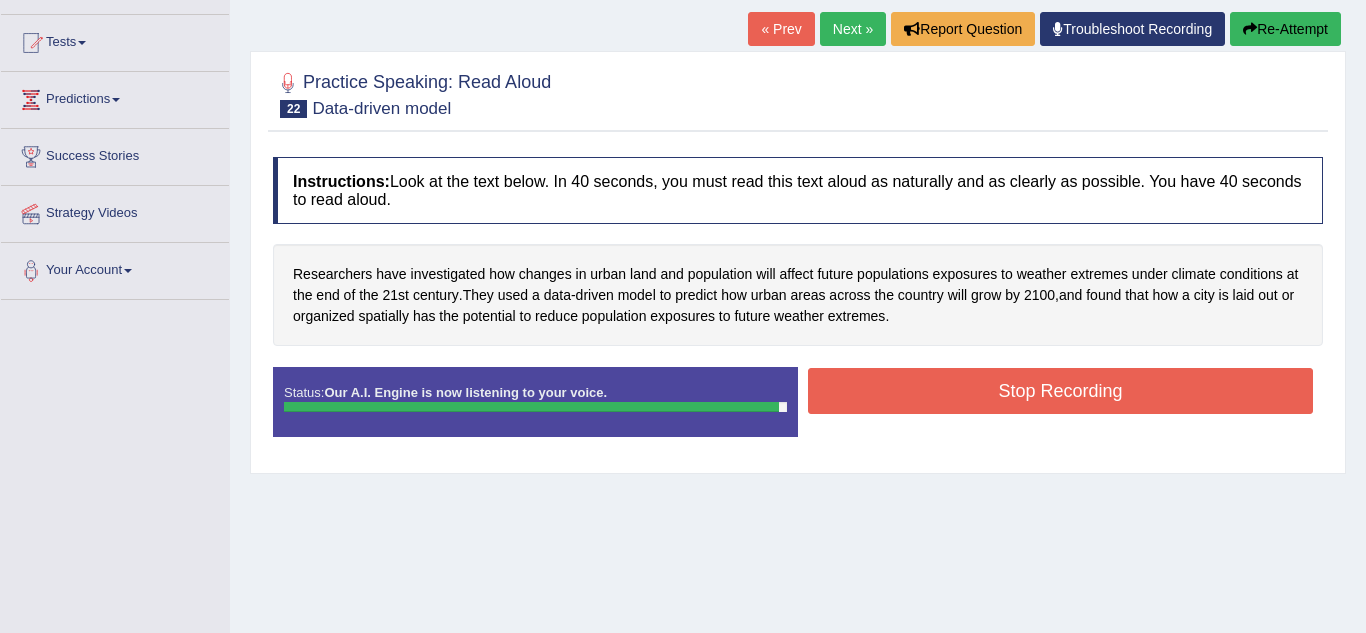 click on "Stop Recording" at bounding box center [1060, 391] 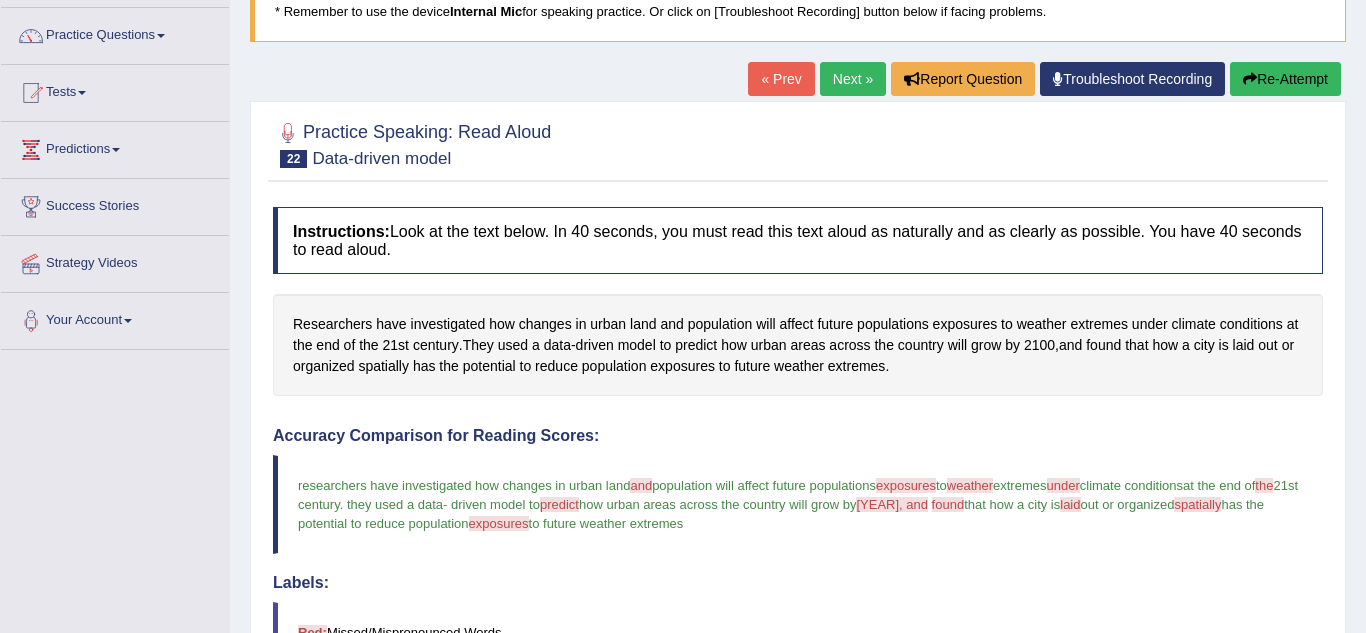 scroll, scrollTop: 0, scrollLeft: 0, axis: both 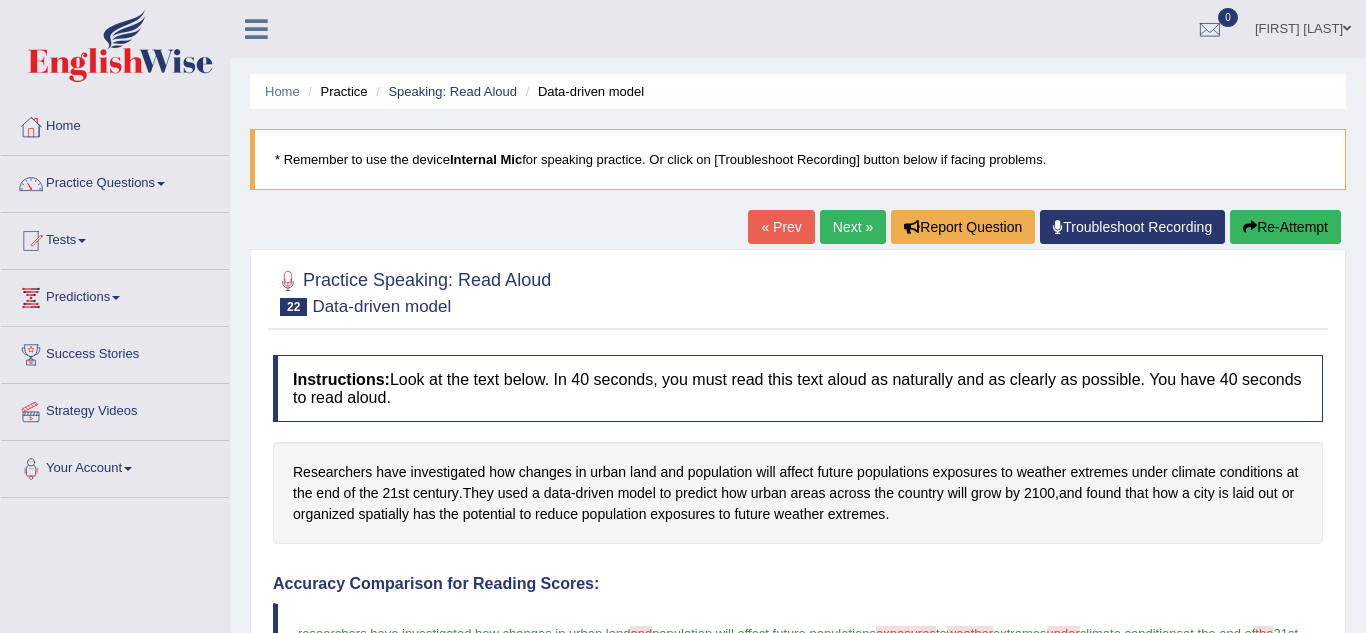 click on "Next »" at bounding box center (853, 227) 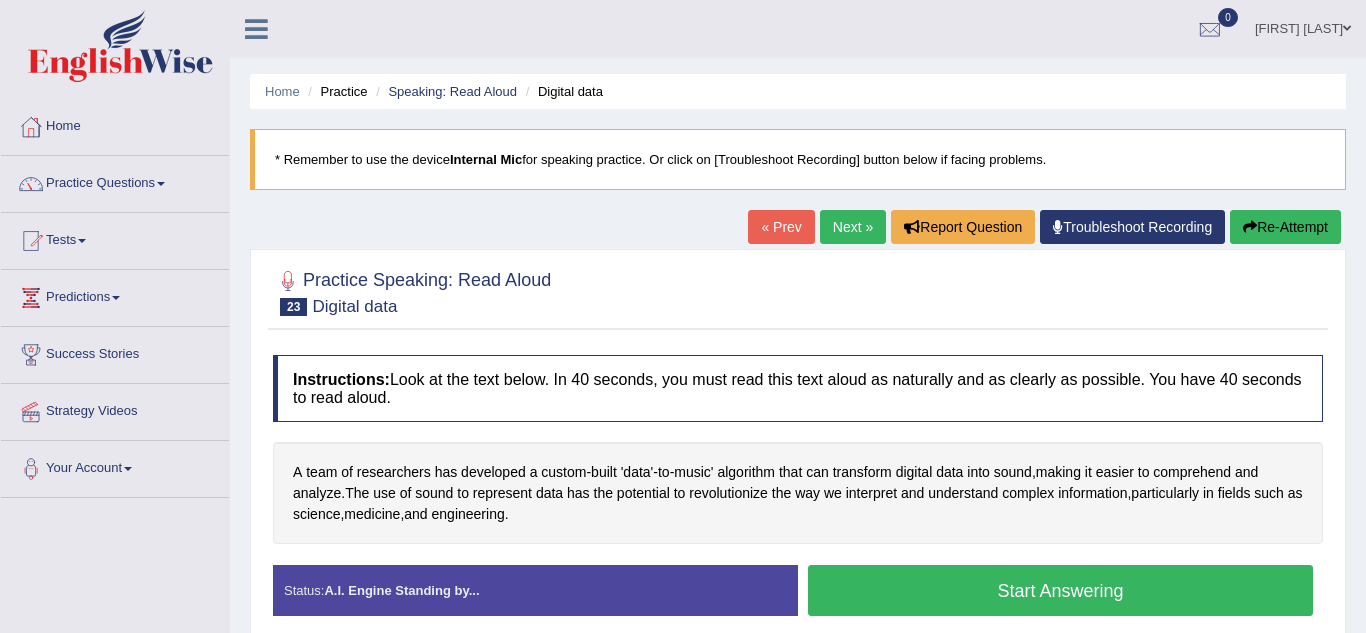 scroll, scrollTop: 0, scrollLeft: 0, axis: both 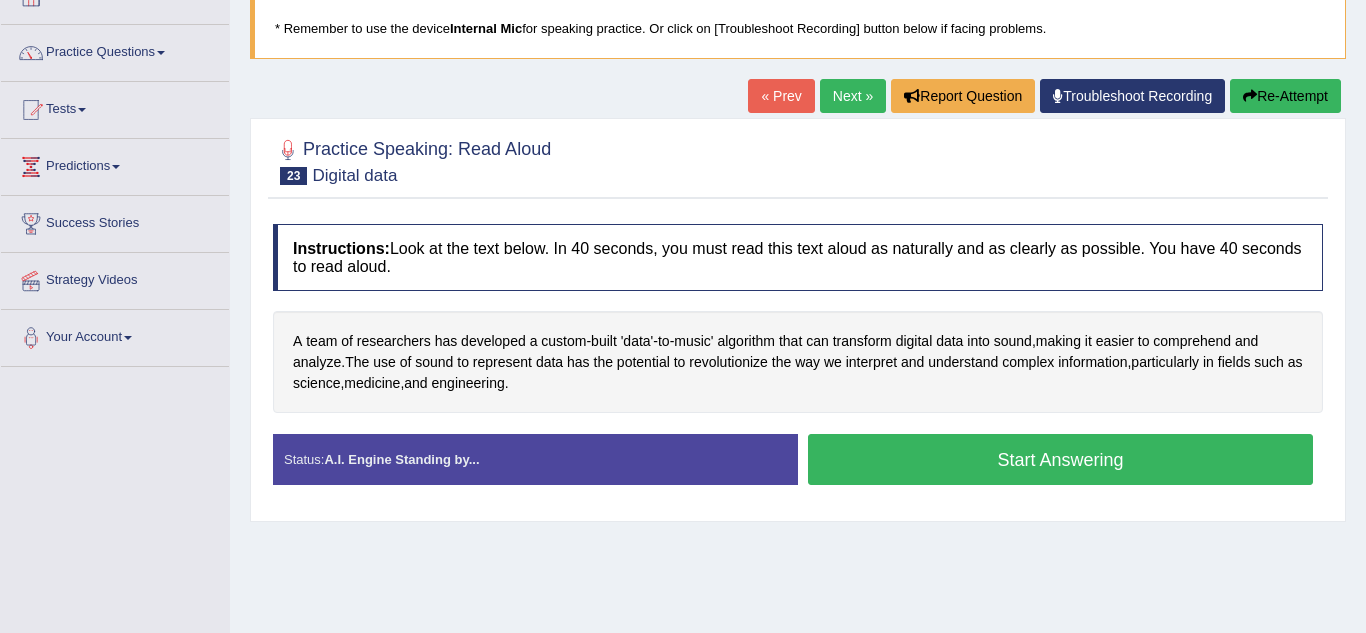 click on "Start Answering" at bounding box center [1060, 459] 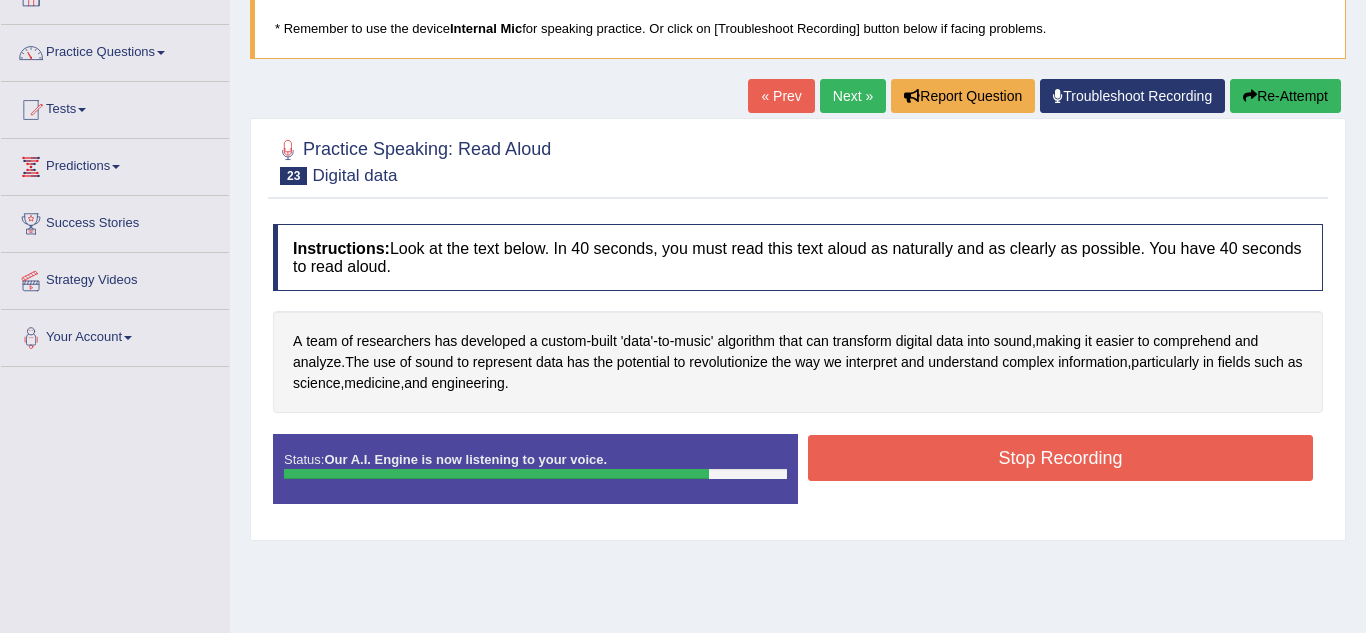 click on "Stop Recording" at bounding box center (1060, 458) 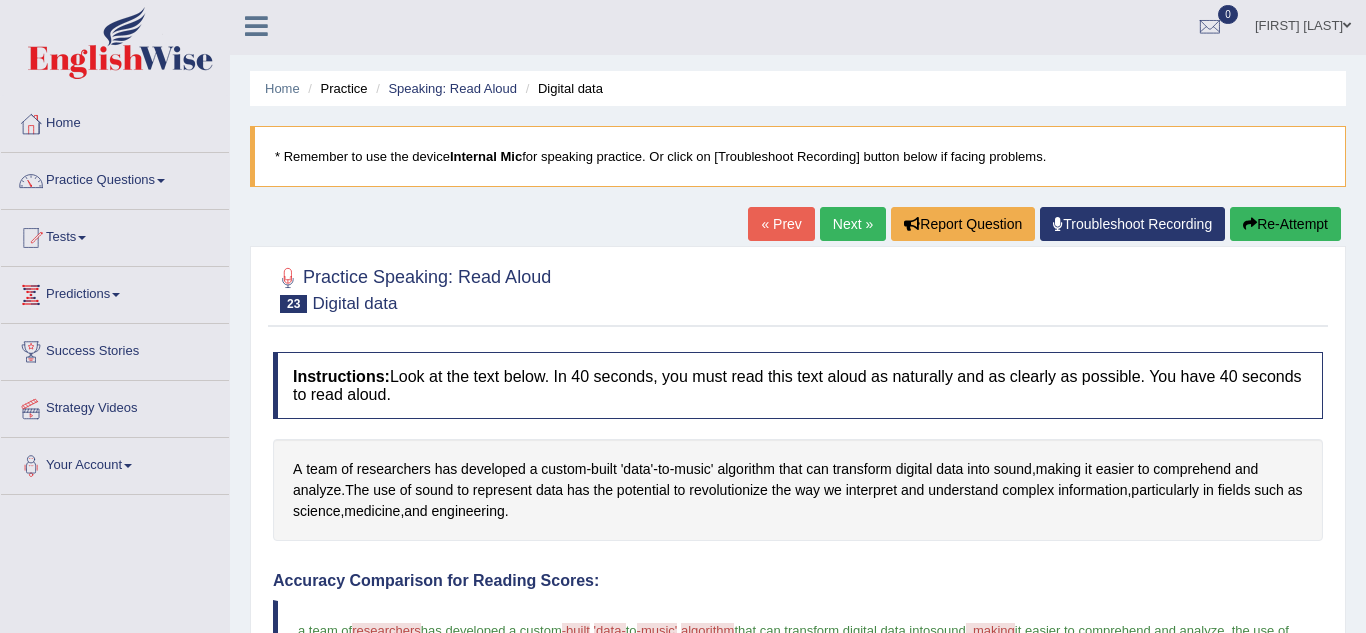 scroll, scrollTop: 0, scrollLeft: 0, axis: both 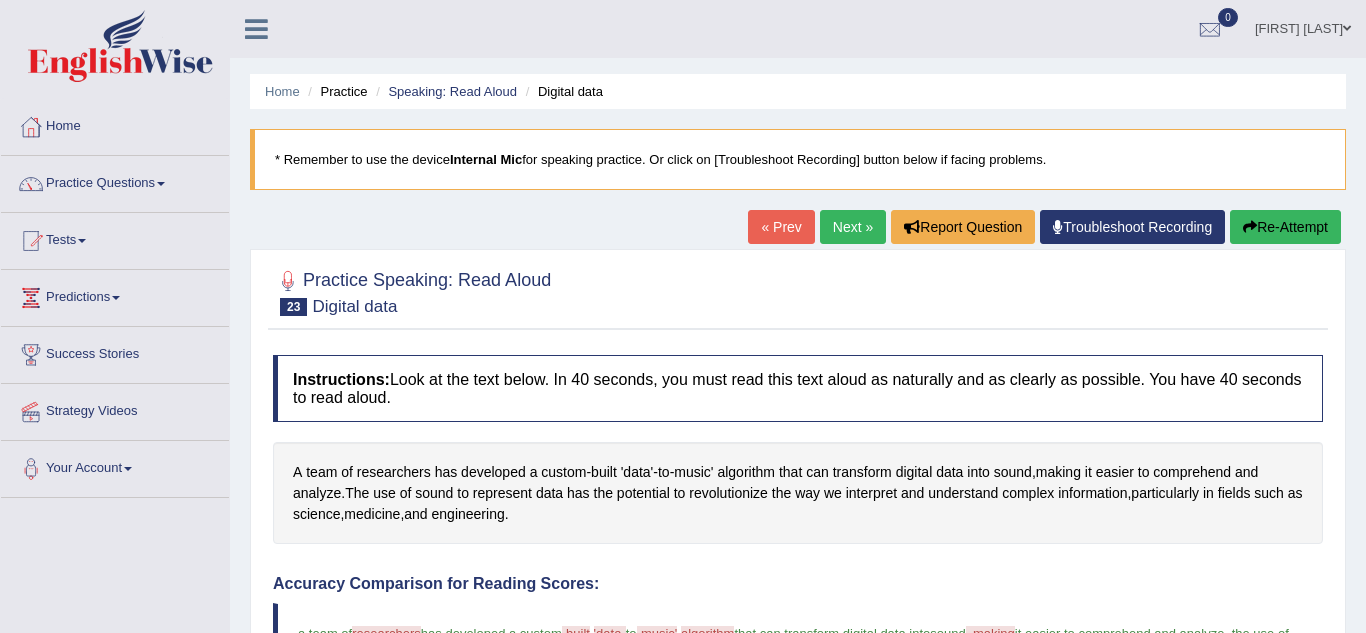click on "Practice Questions" at bounding box center [115, 181] 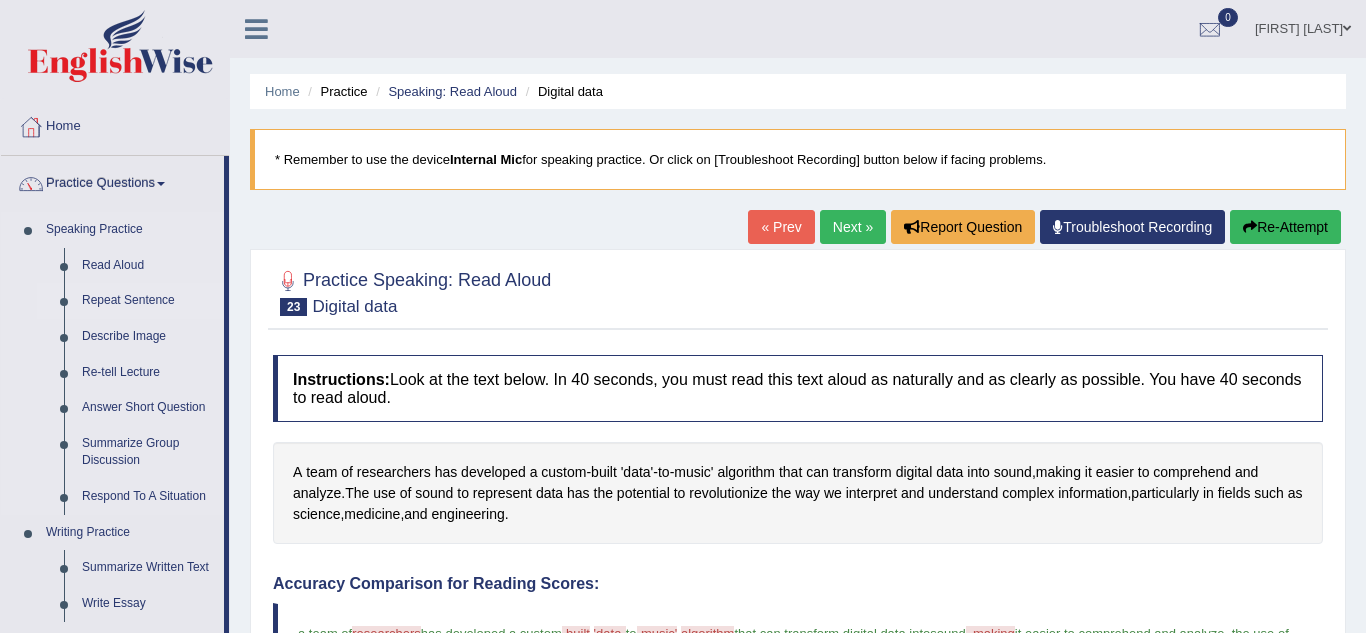 click on "Repeat Sentence" at bounding box center (148, 301) 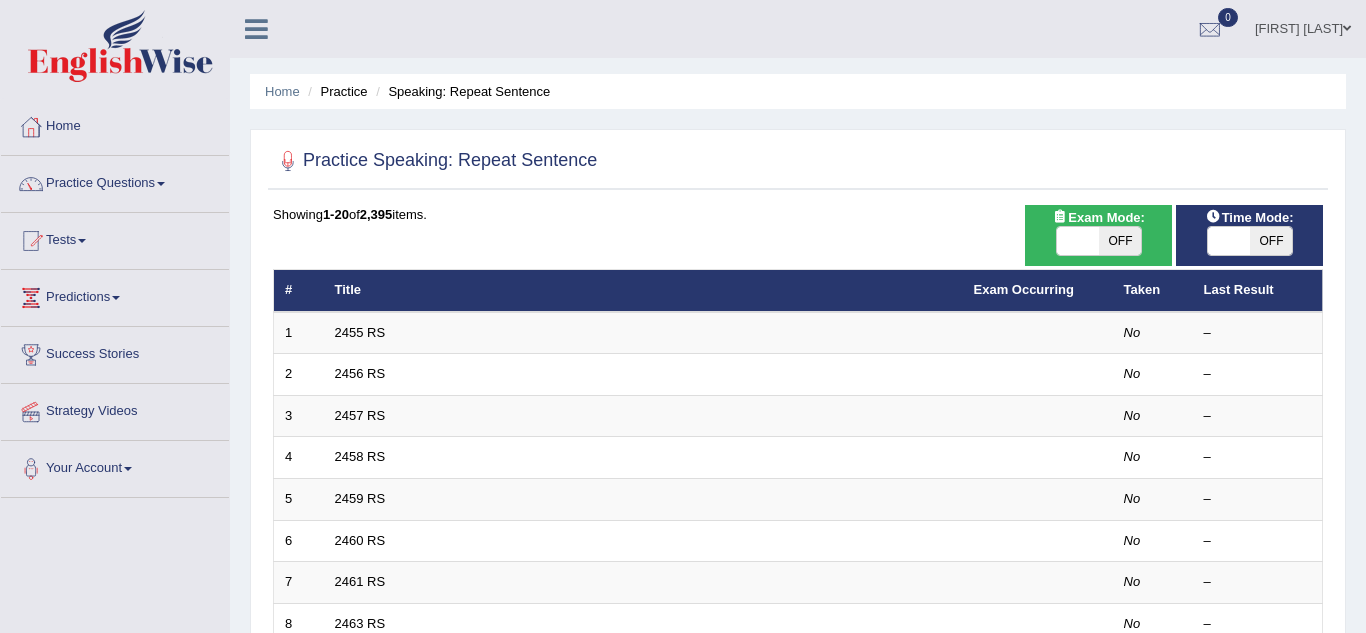 scroll, scrollTop: 0, scrollLeft: 0, axis: both 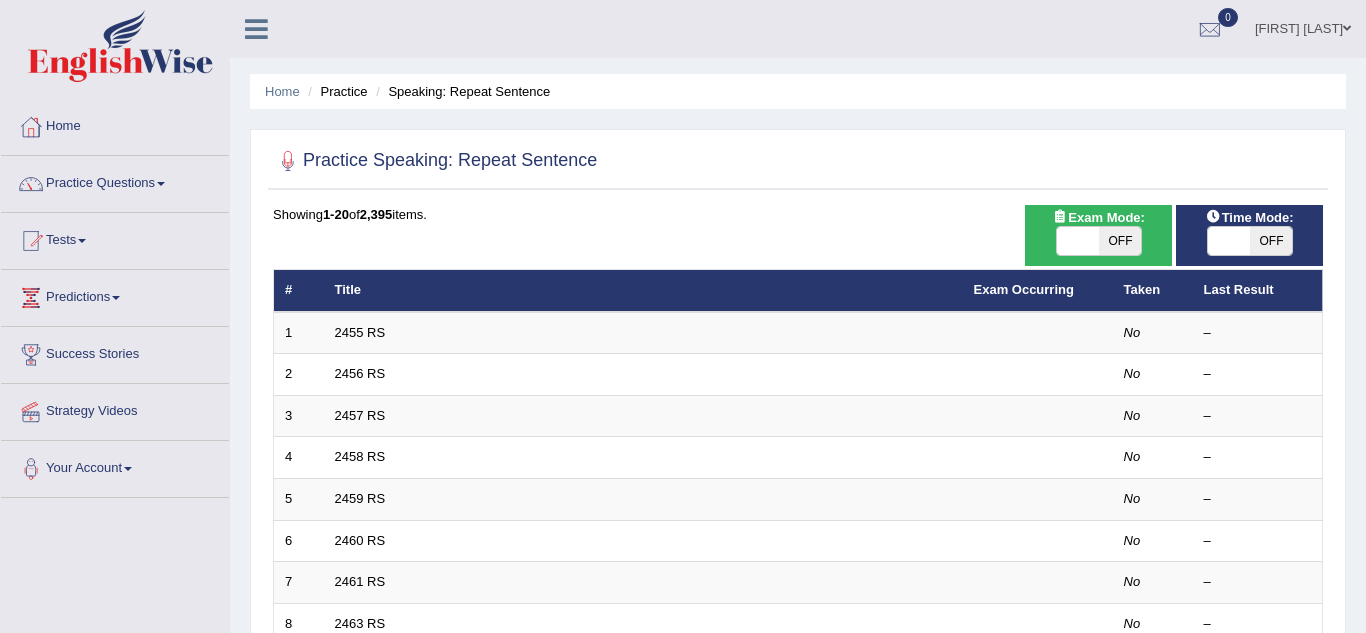 click at bounding box center (161, 184) 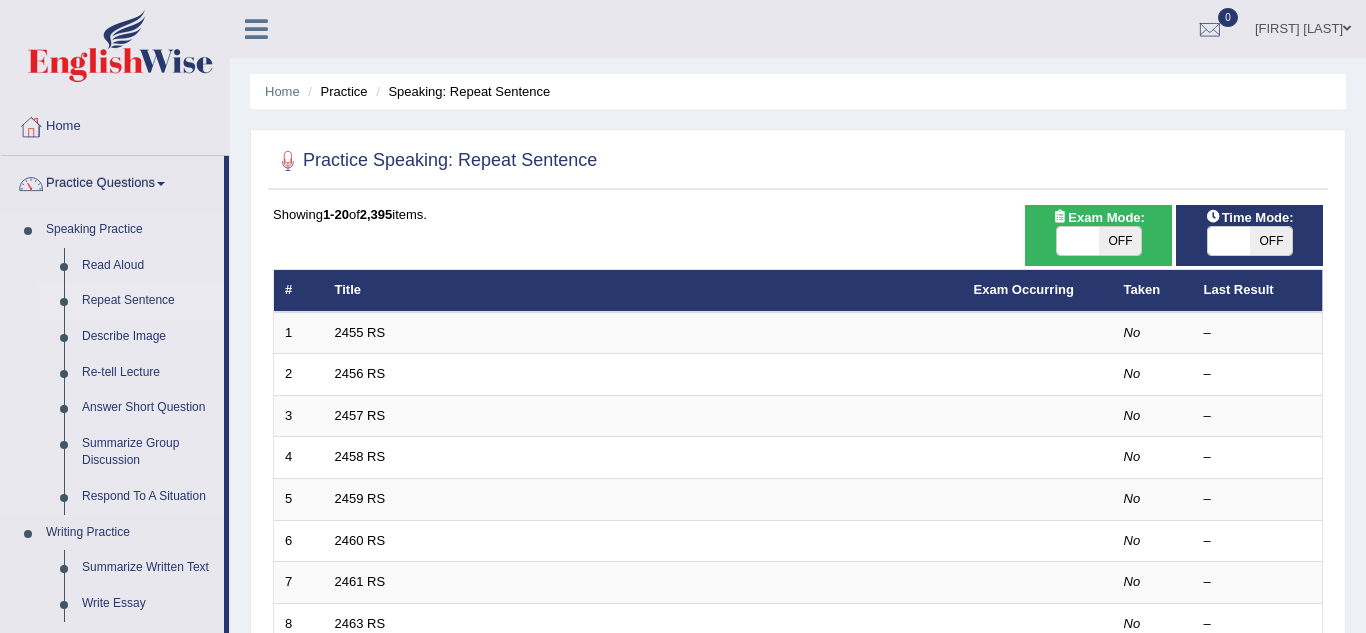 click on "Repeat Sentence" at bounding box center [148, 301] 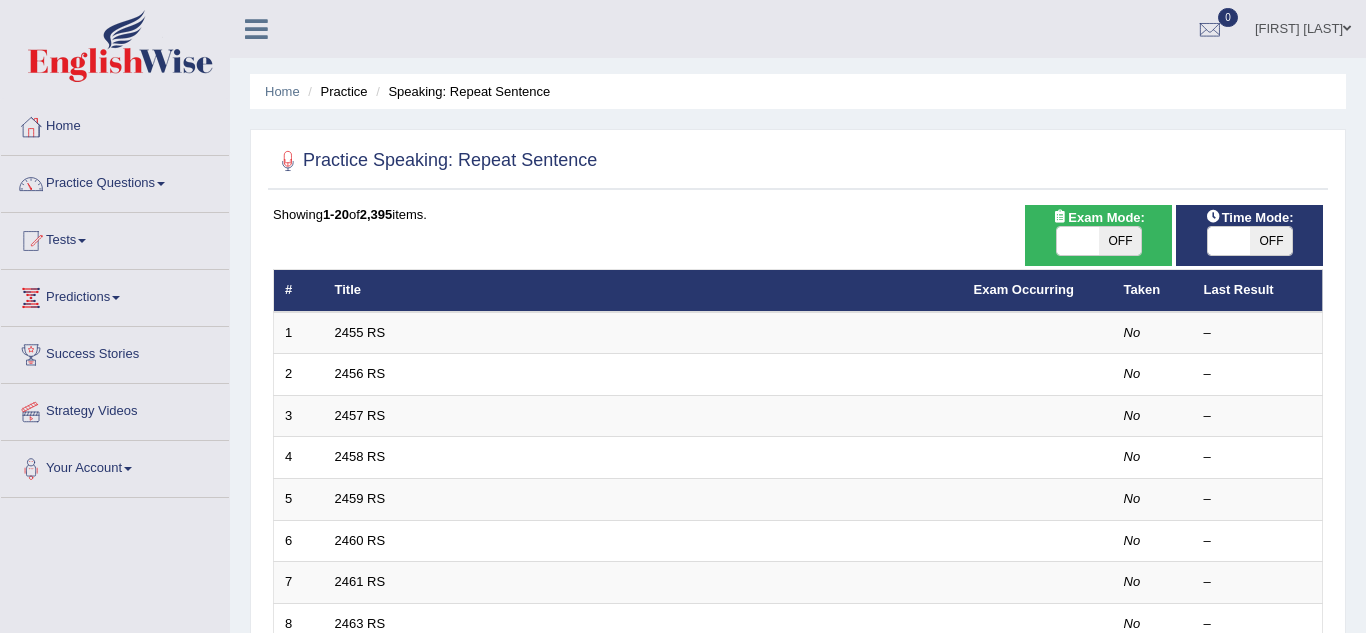 scroll, scrollTop: 0, scrollLeft: 0, axis: both 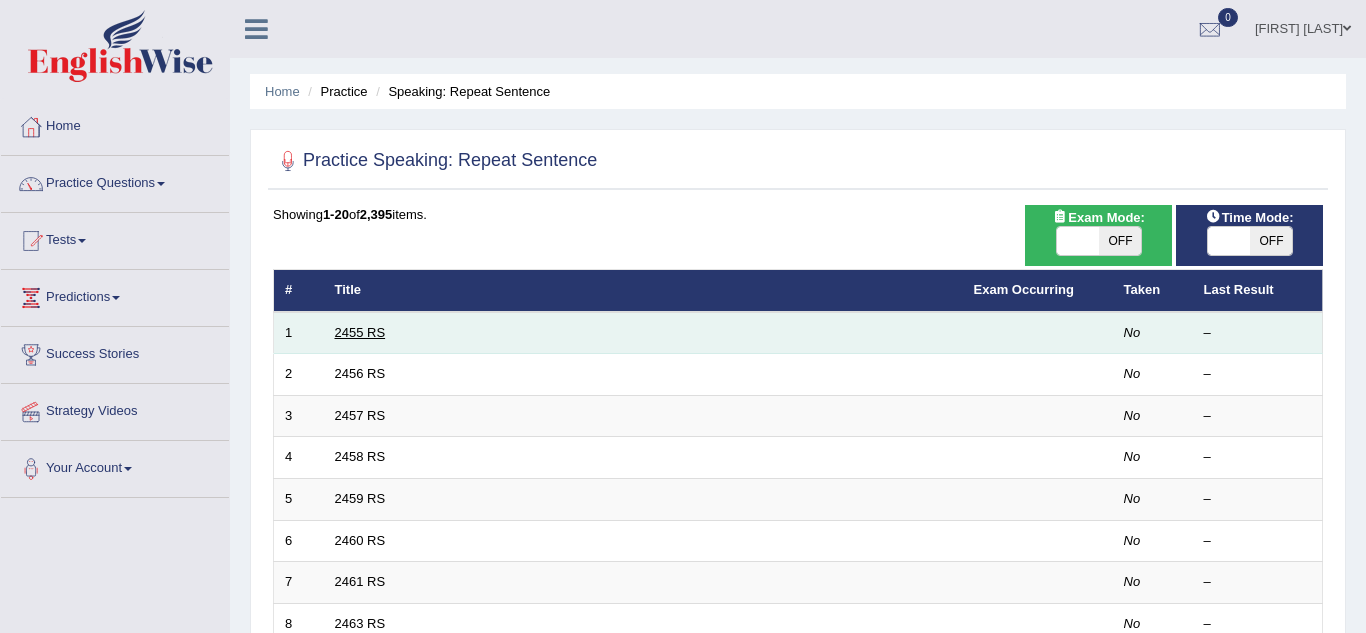 click on "2455 RS" at bounding box center [360, 332] 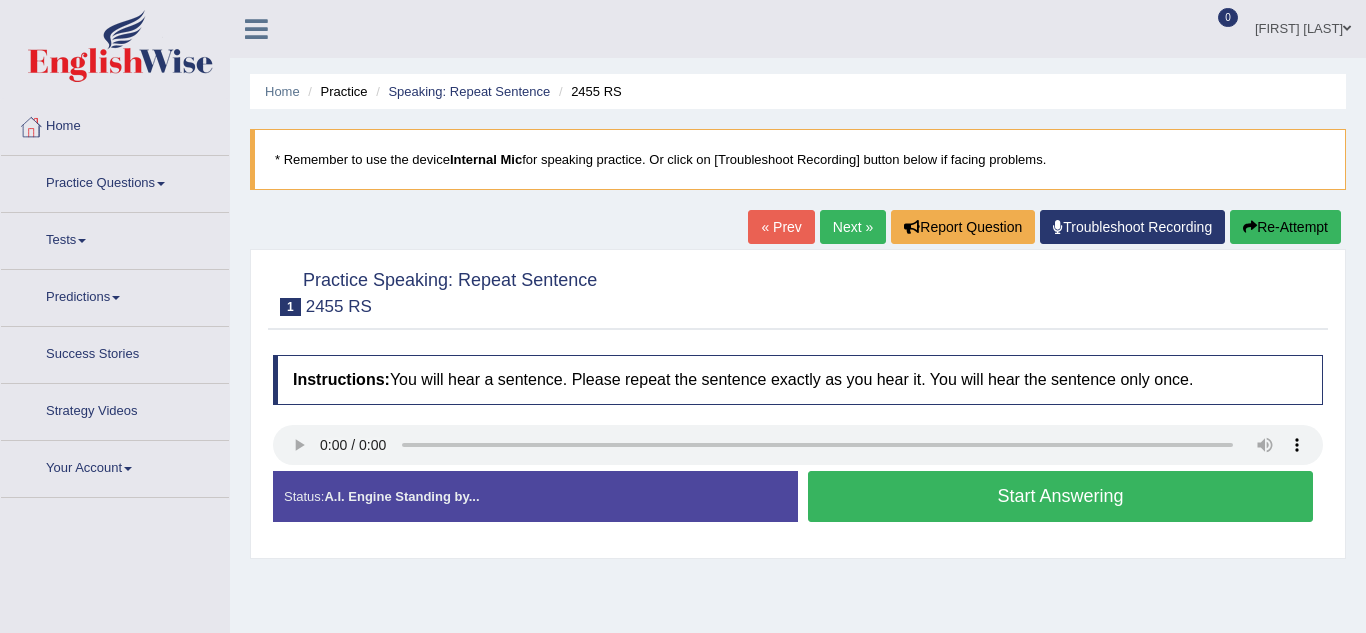 scroll, scrollTop: 0, scrollLeft: 0, axis: both 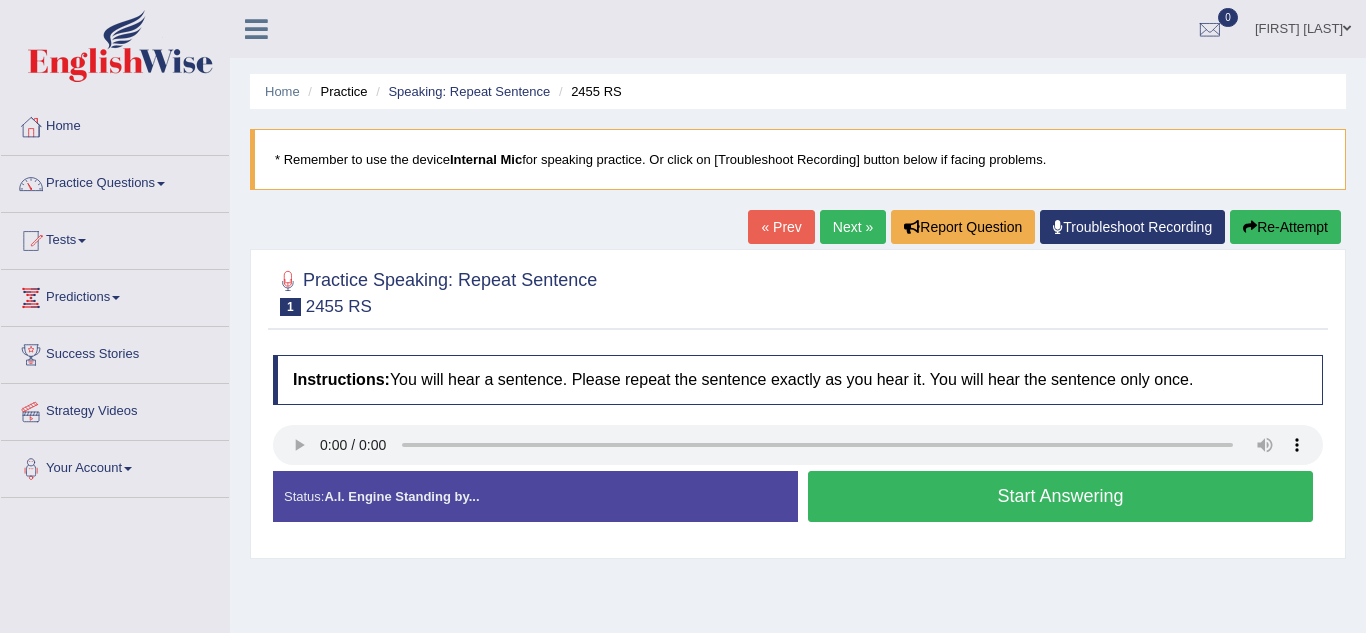 click on "Start Answering" at bounding box center (1060, 496) 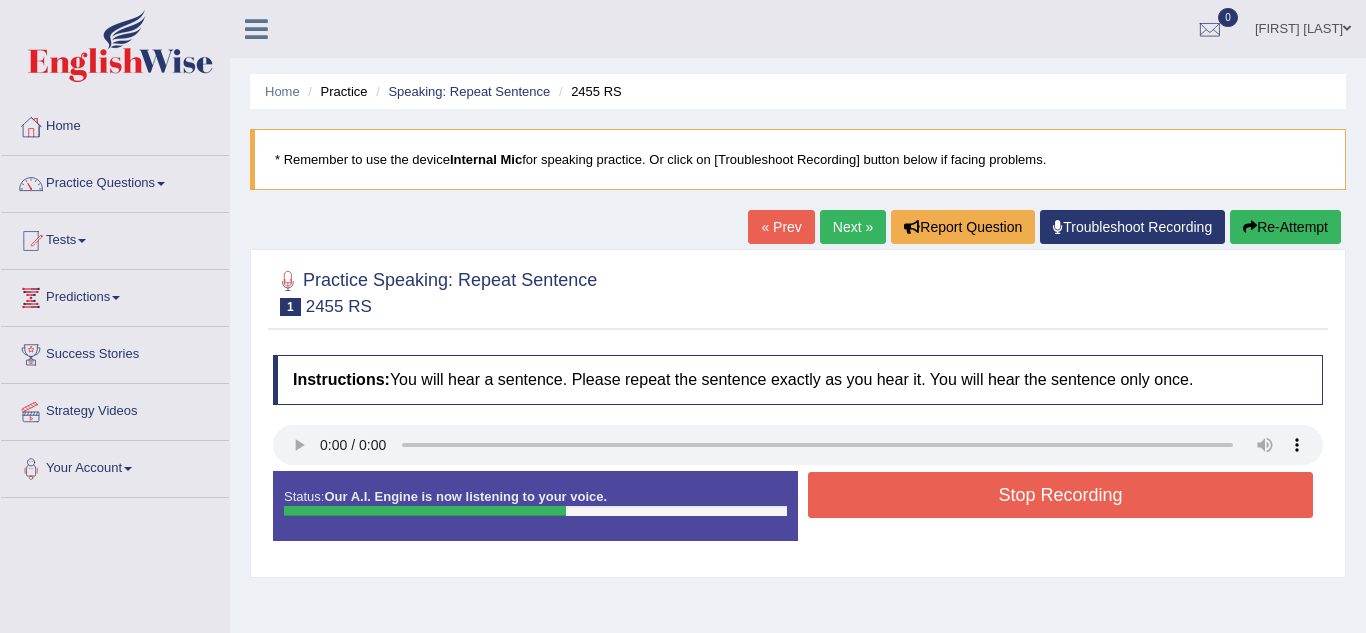 click on "Stop Recording" at bounding box center (1060, 495) 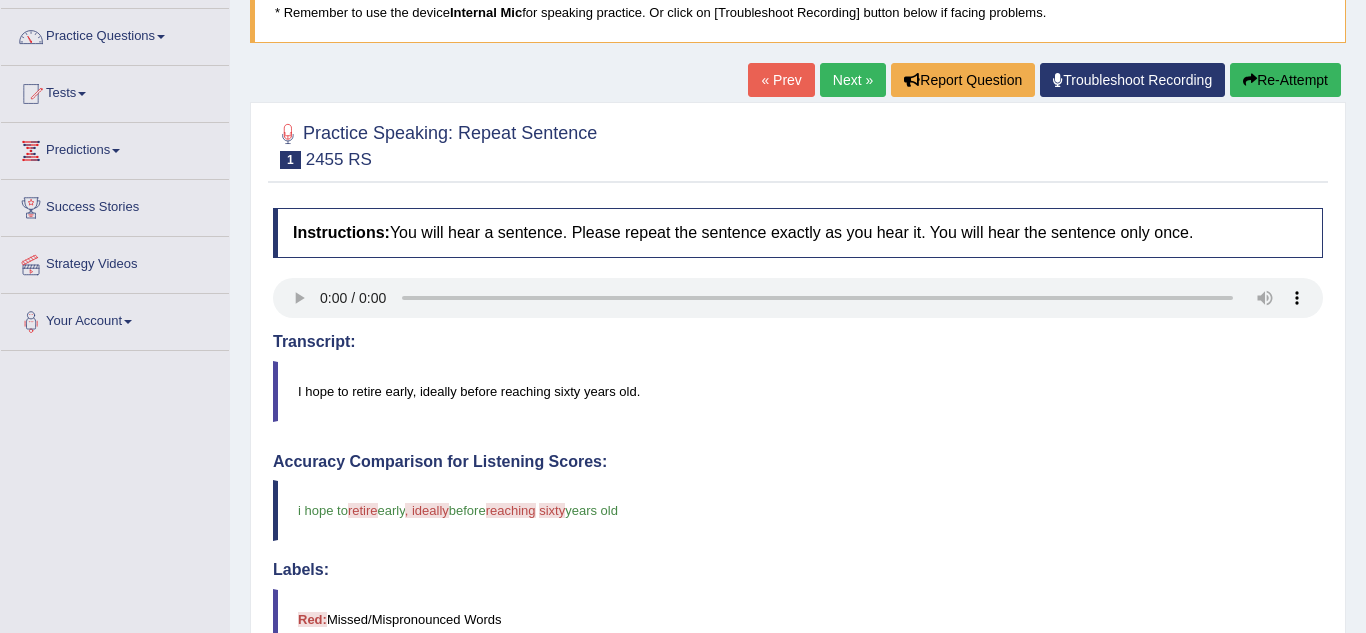 scroll, scrollTop: 145, scrollLeft: 0, axis: vertical 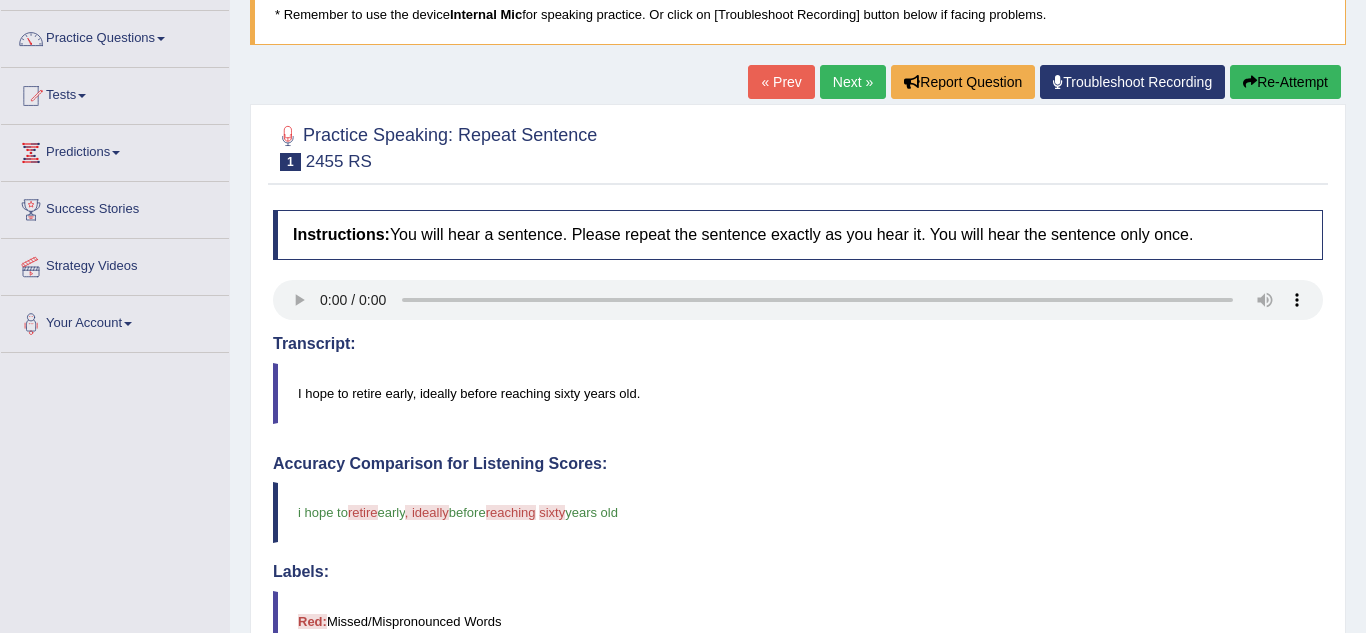 click on "Next »" at bounding box center [853, 82] 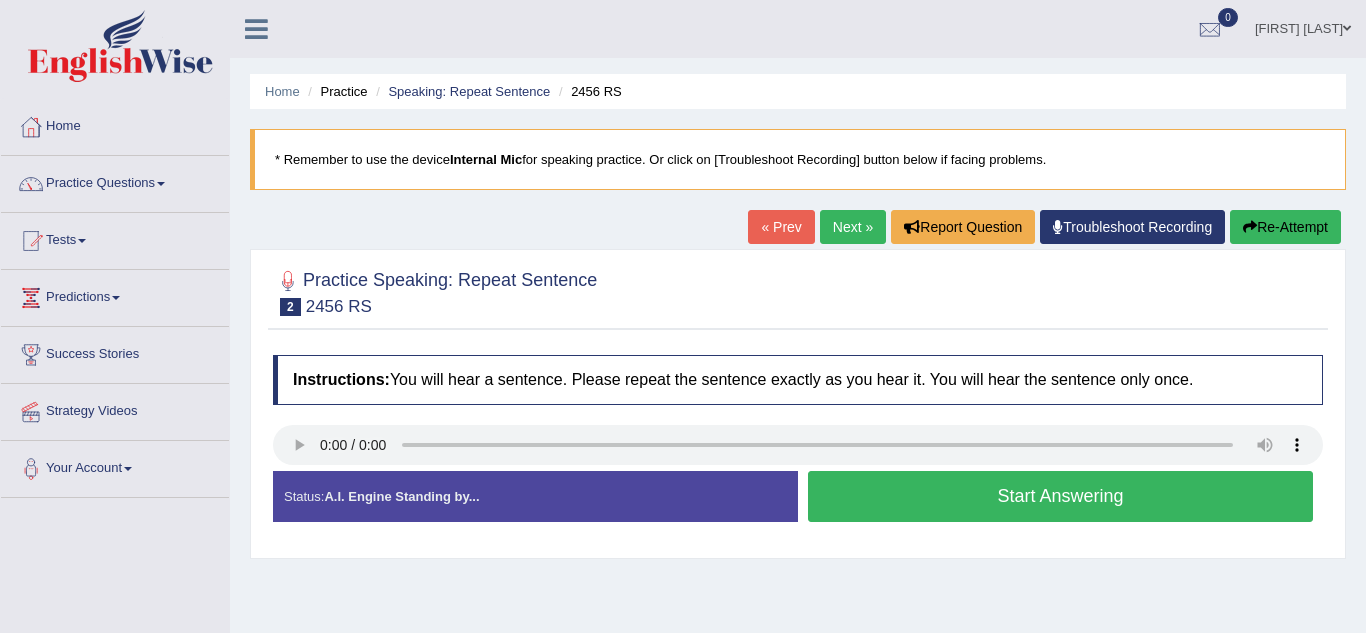 scroll, scrollTop: 0, scrollLeft: 0, axis: both 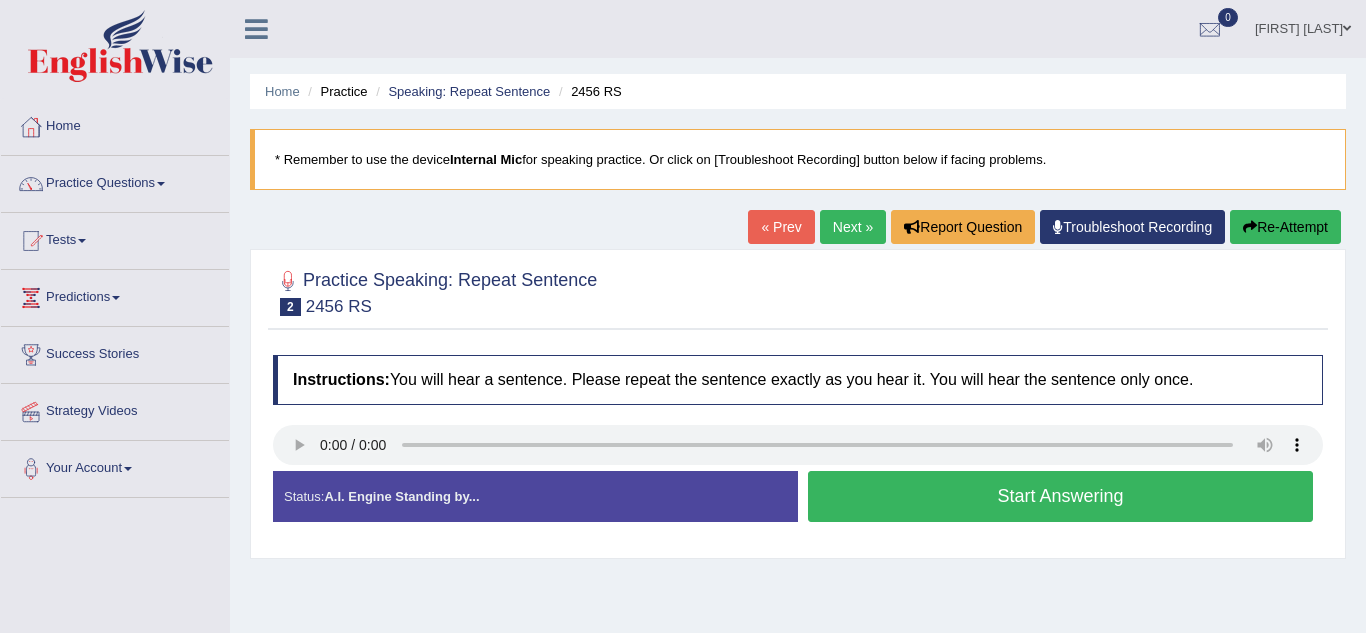 click on "Start Answering" at bounding box center [1060, 496] 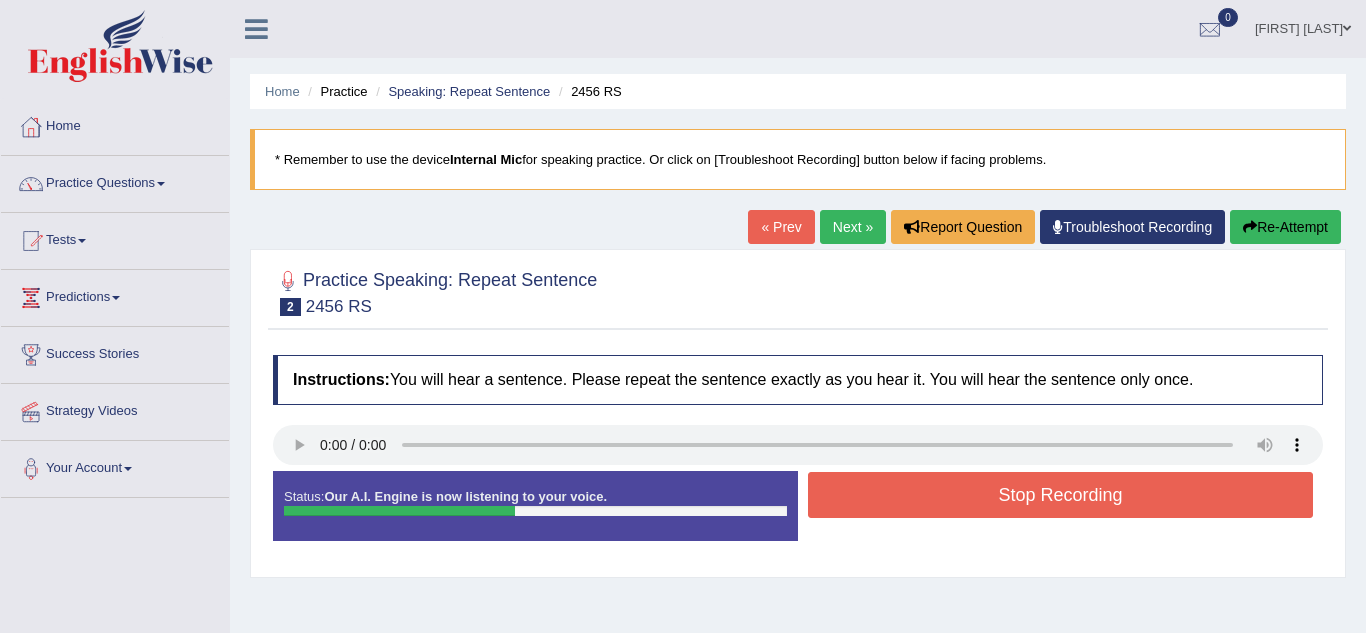 click on "Stop Recording" at bounding box center [1060, 495] 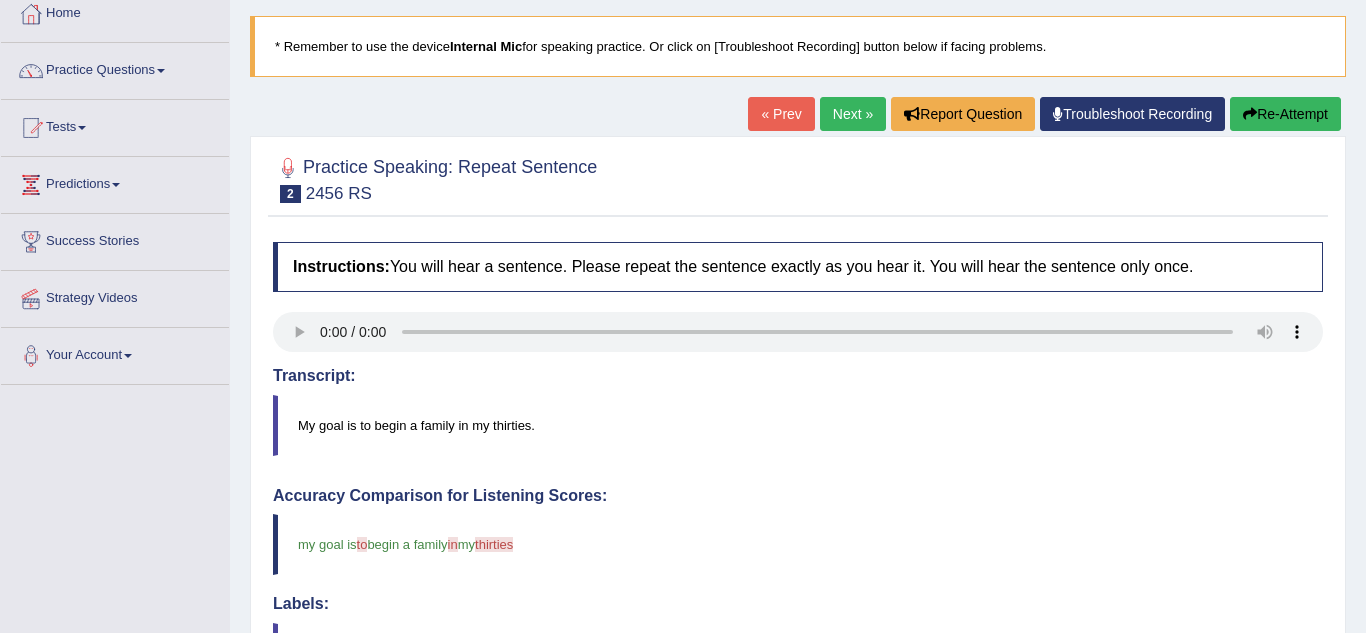 scroll, scrollTop: 104, scrollLeft: 0, axis: vertical 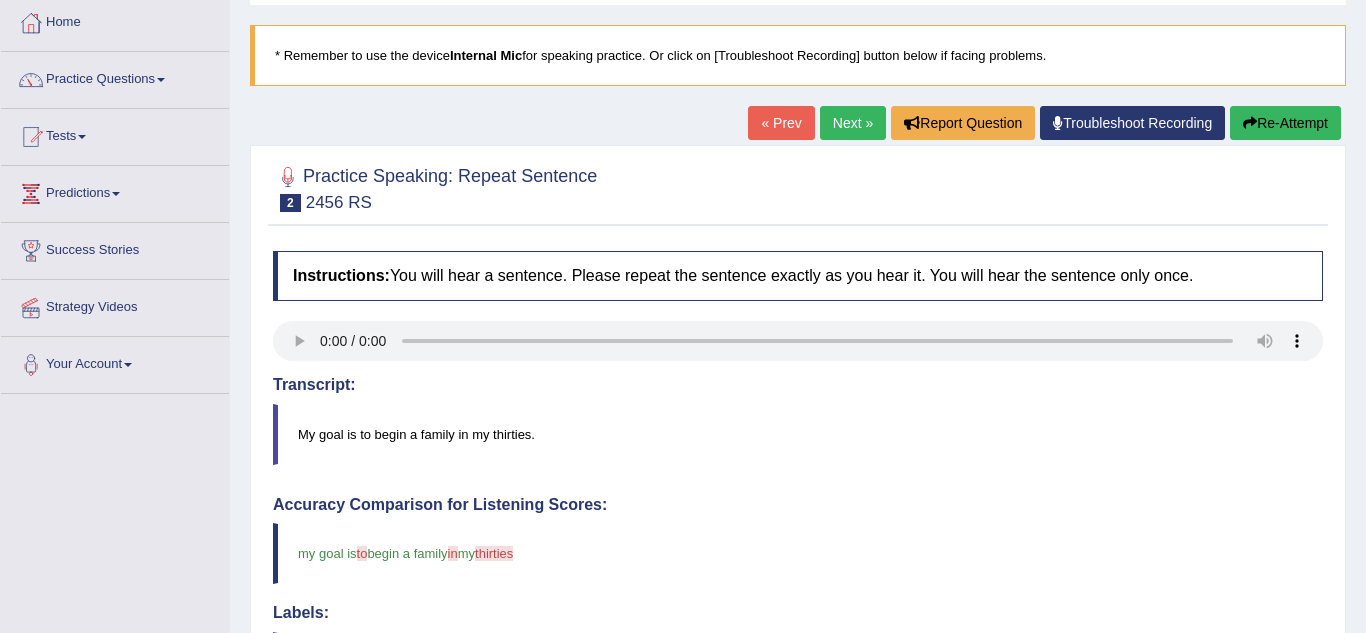 click on "Next »" at bounding box center (853, 123) 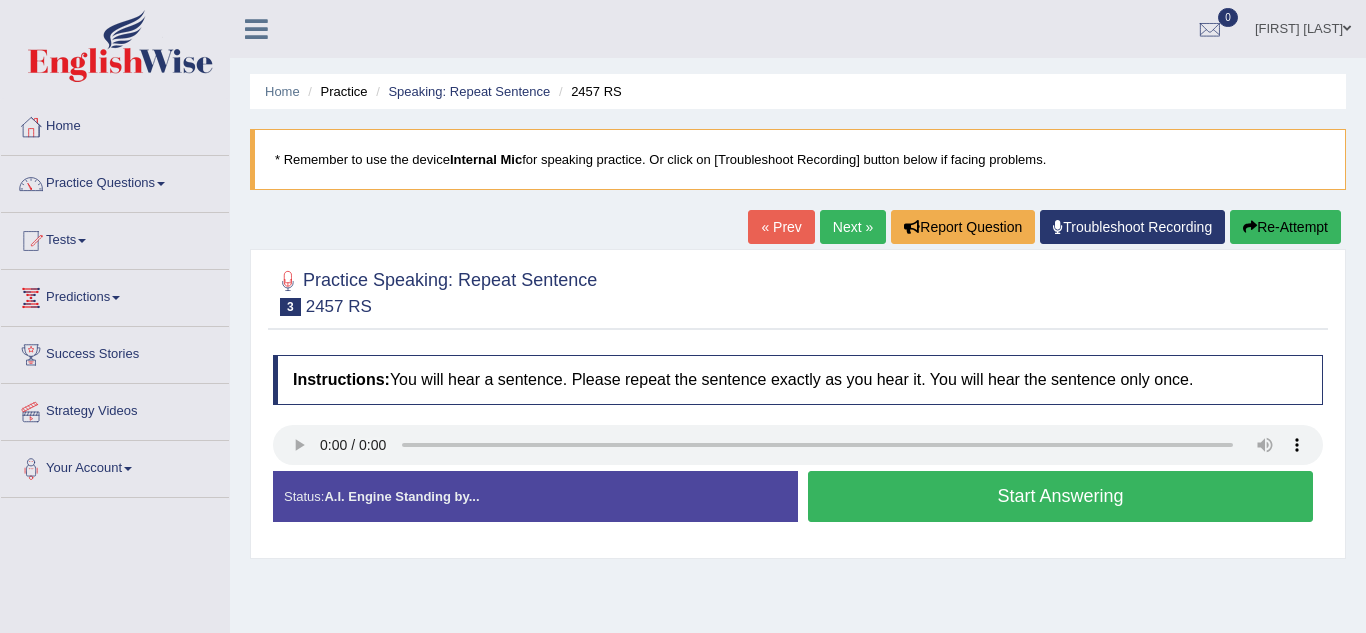 scroll, scrollTop: 0, scrollLeft: 0, axis: both 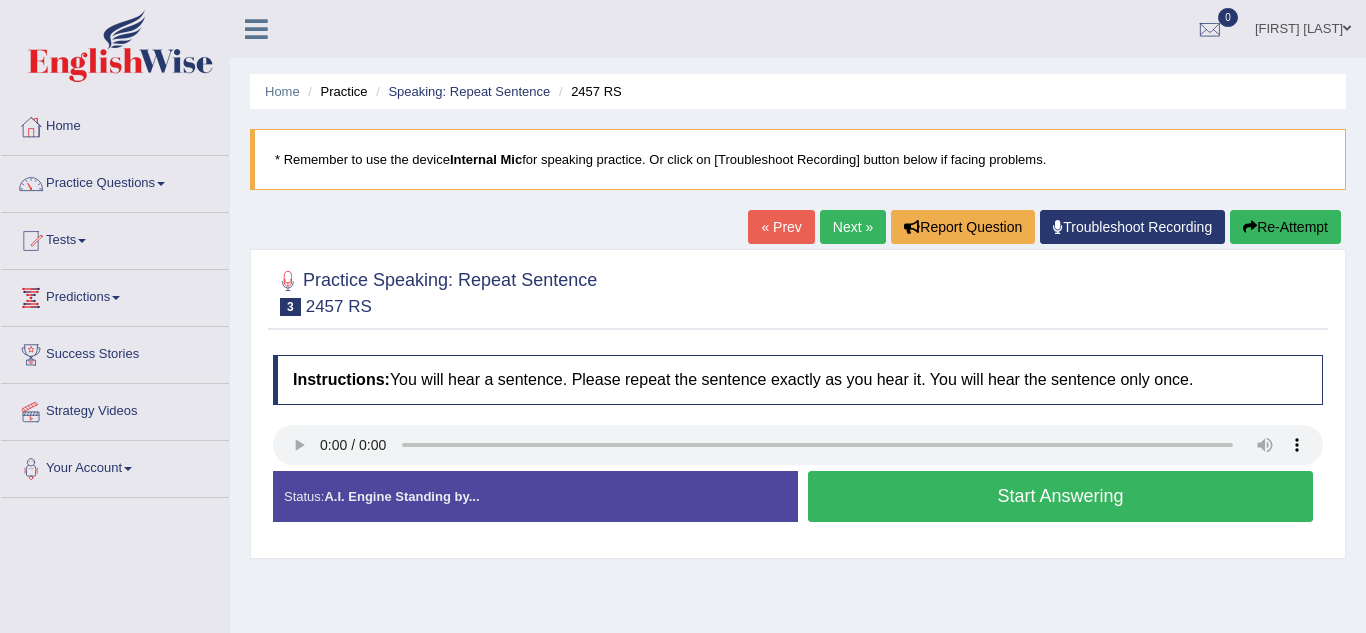 click on "Start Answering" at bounding box center (1060, 496) 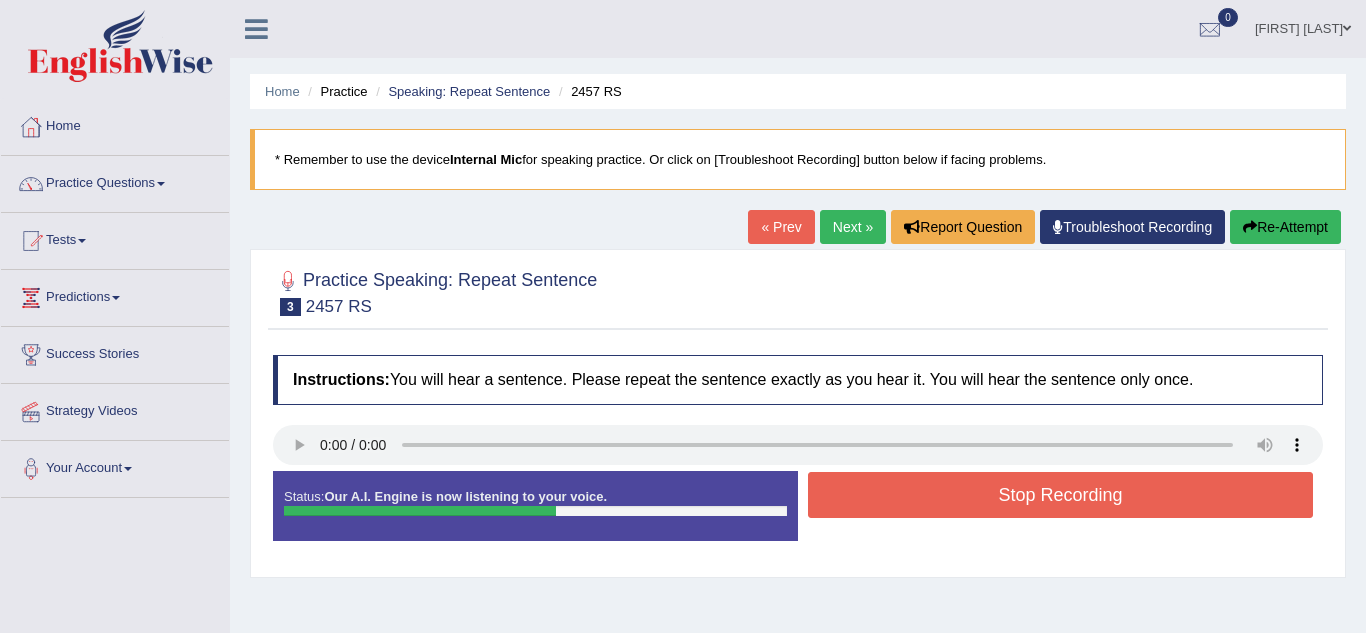 click on "Stop Recording" at bounding box center (1060, 495) 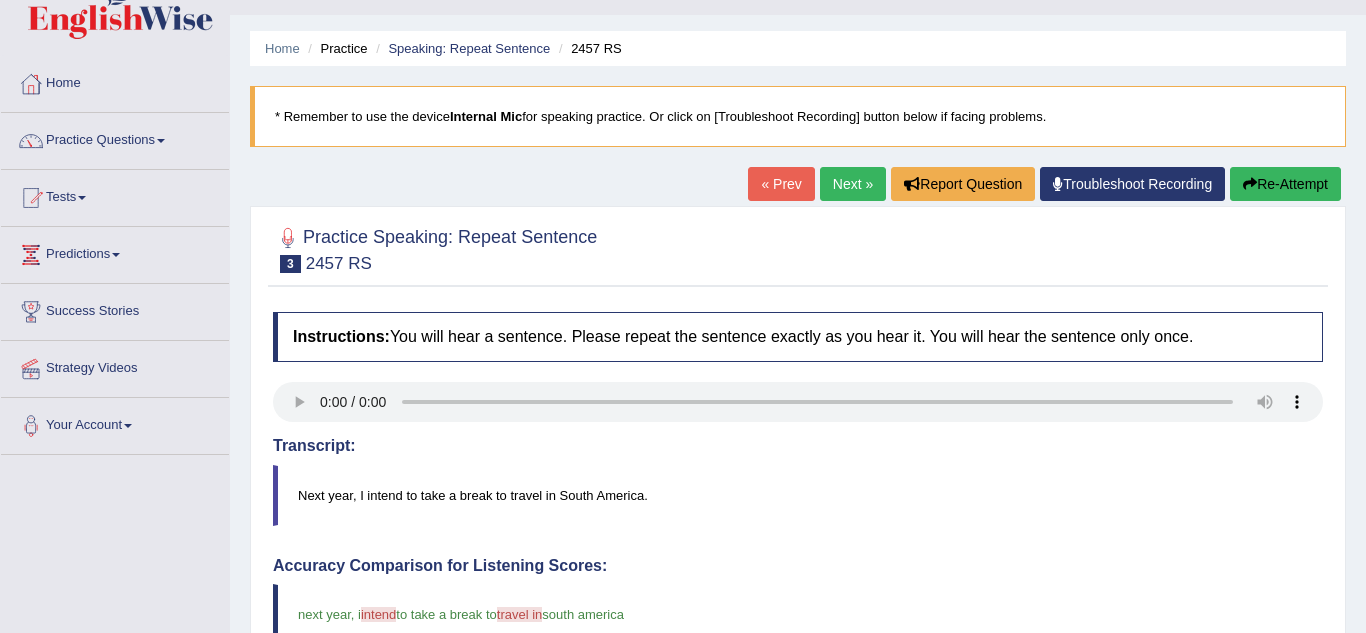 scroll, scrollTop: 56, scrollLeft: 0, axis: vertical 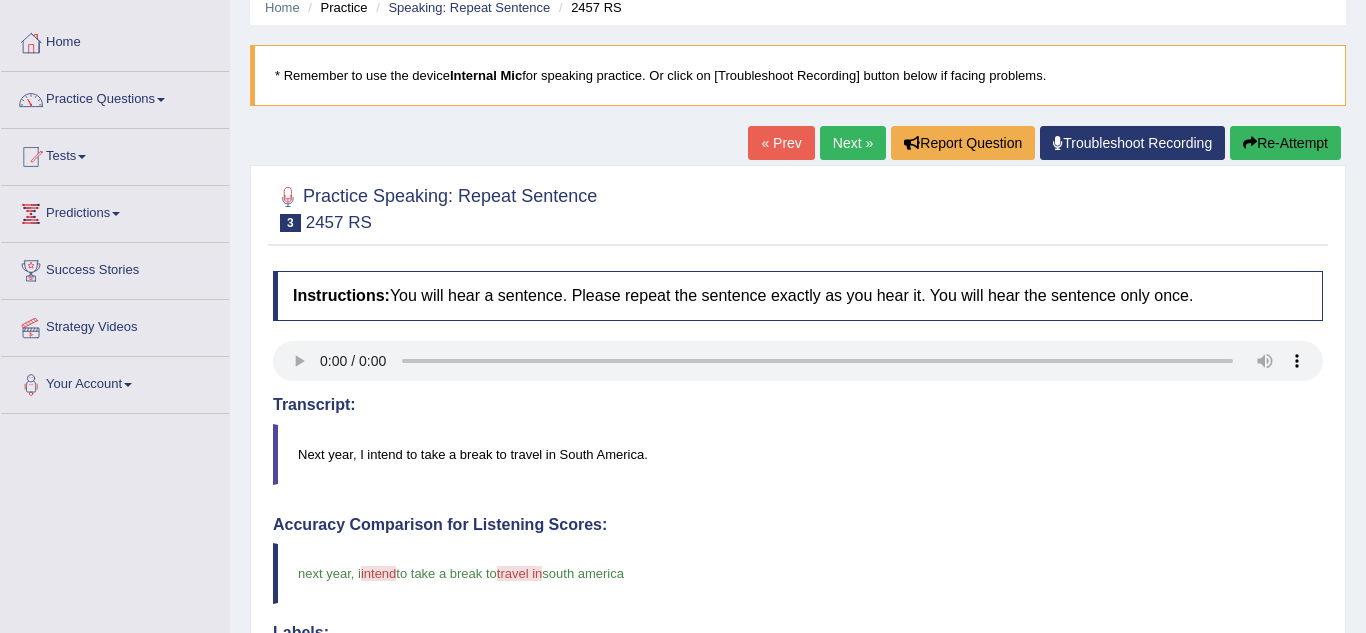 click on "Next »" at bounding box center (853, 143) 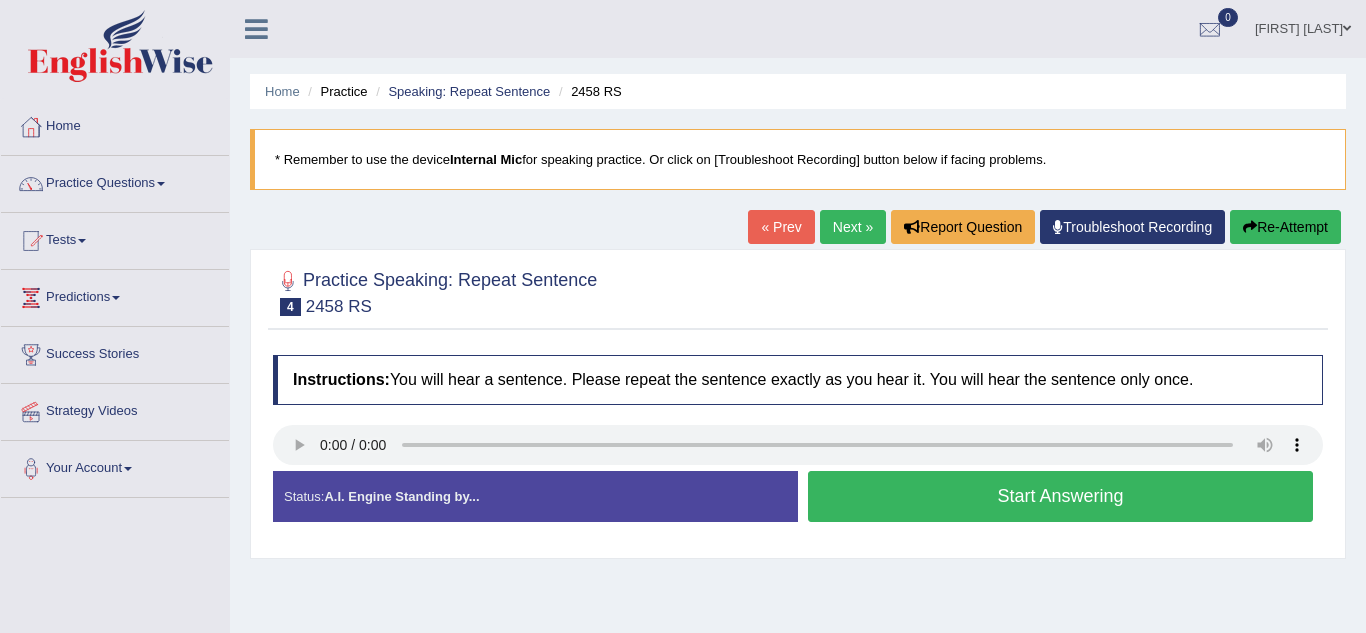 scroll, scrollTop: 0, scrollLeft: 0, axis: both 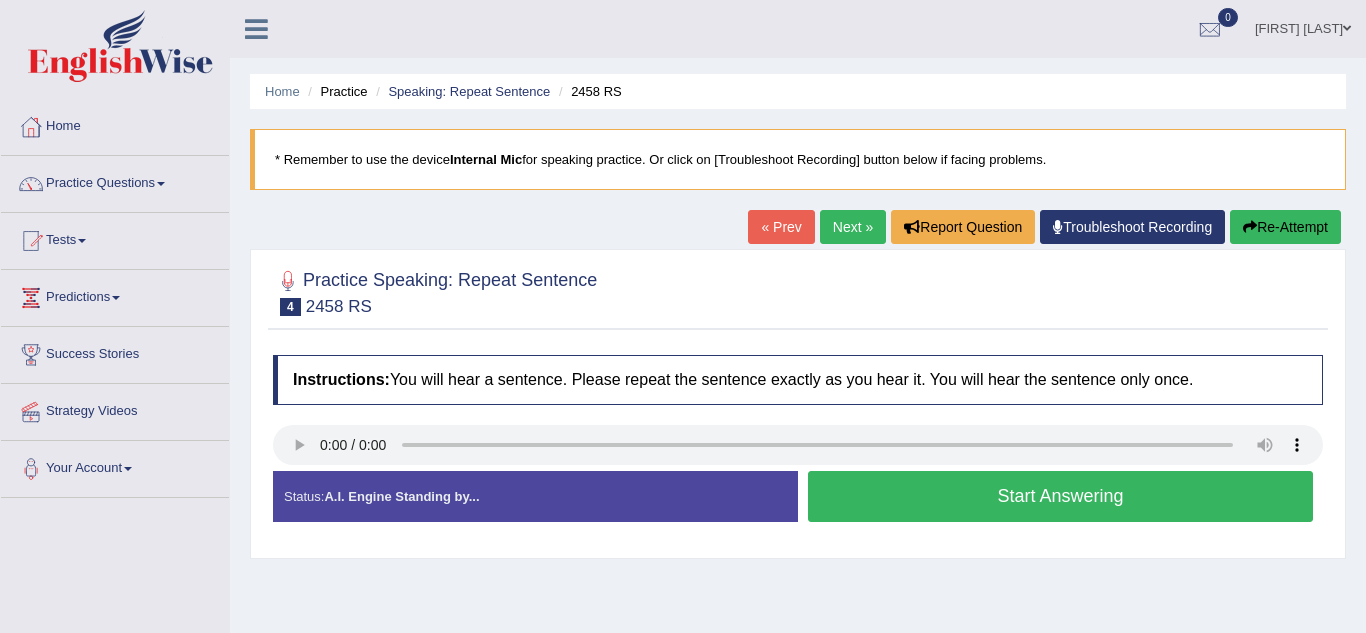 click on "Start Answering" at bounding box center [1060, 496] 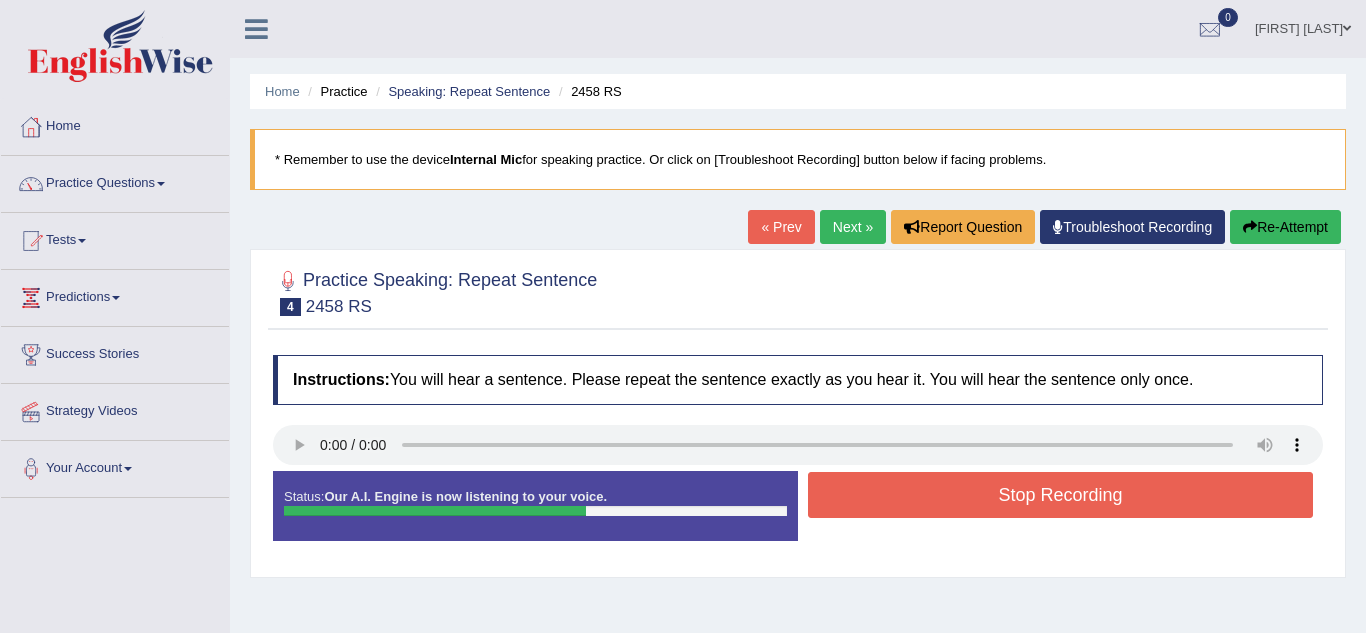 click on "Stop Recording" at bounding box center (1060, 495) 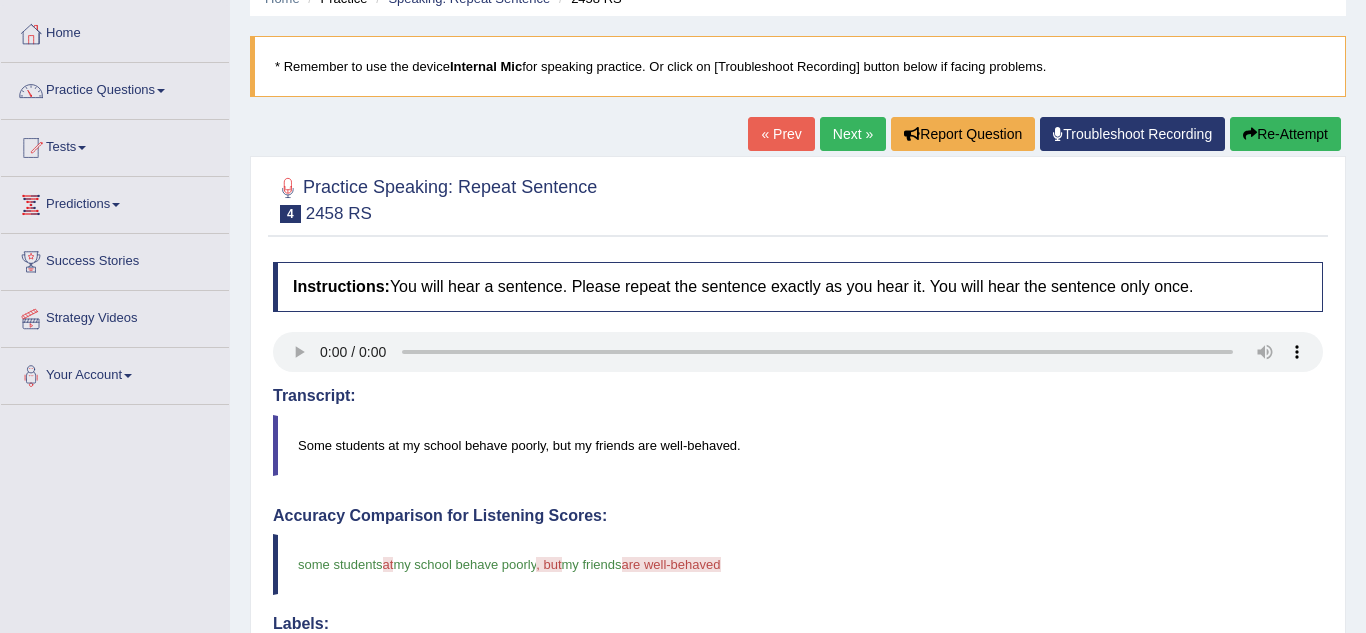 scroll, scrollTop: 92, scrollLeft: 0, axis: vertical 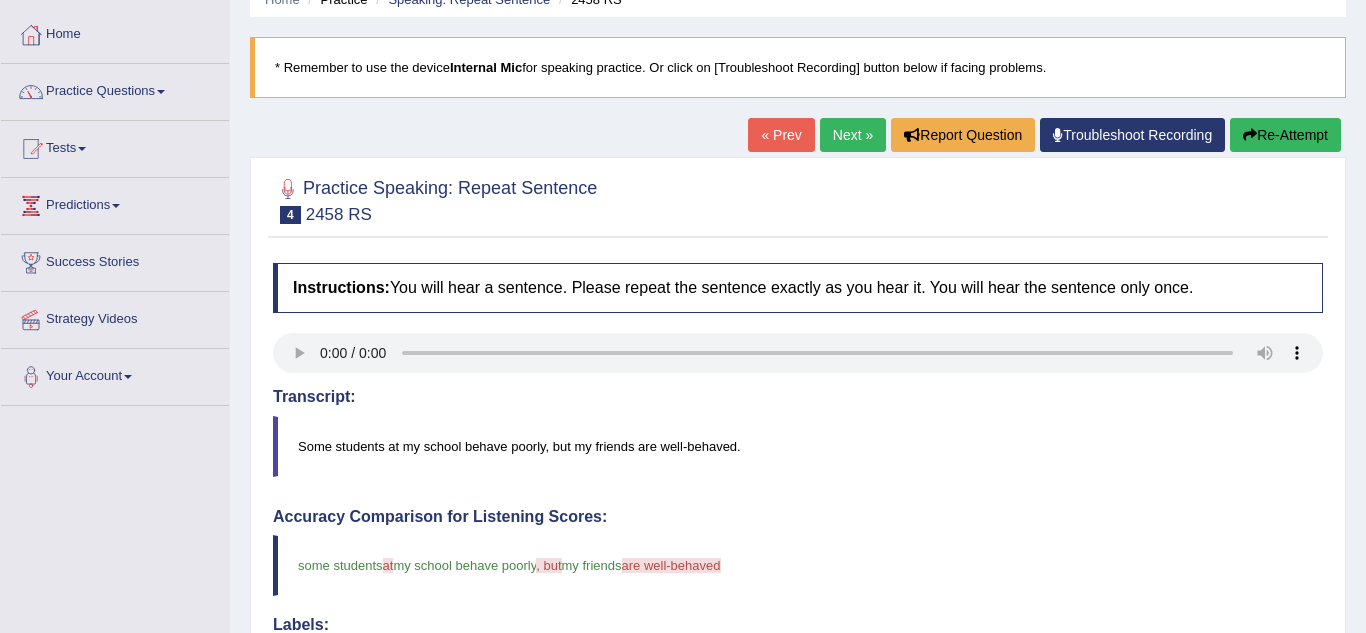 click on "Next »" at bounding box center (853, 135) 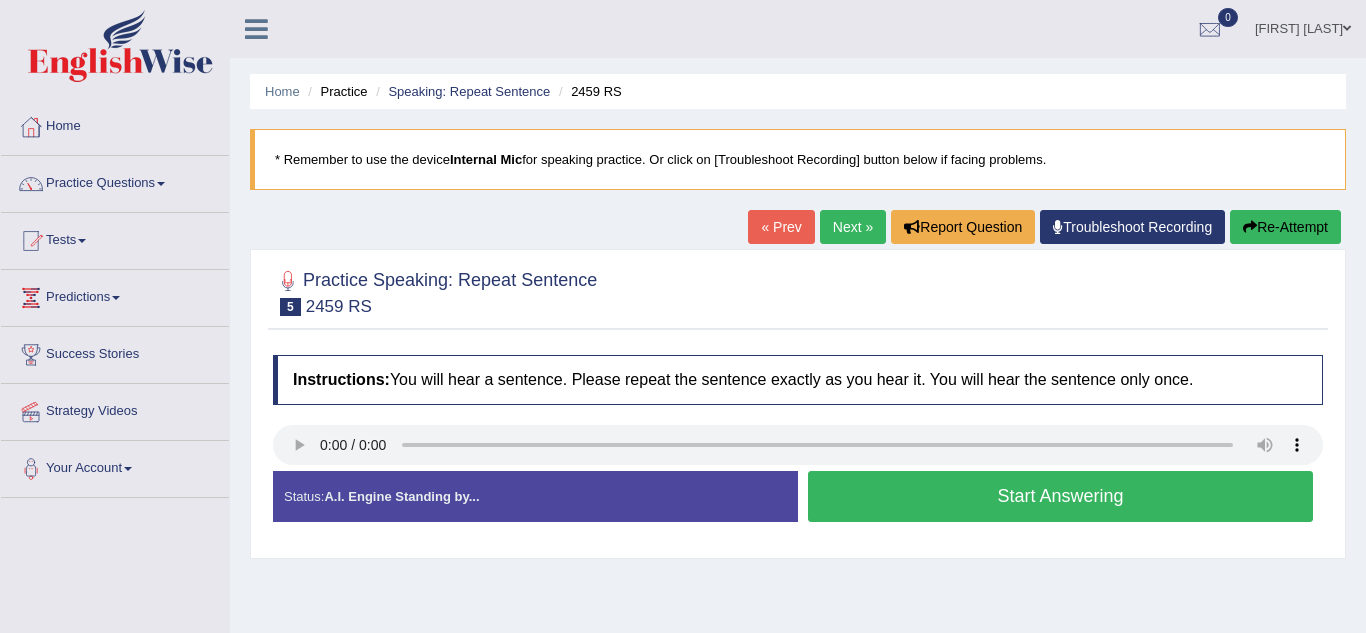 scroll, scrollTop: 0, scrollLeft: 0, axis: both 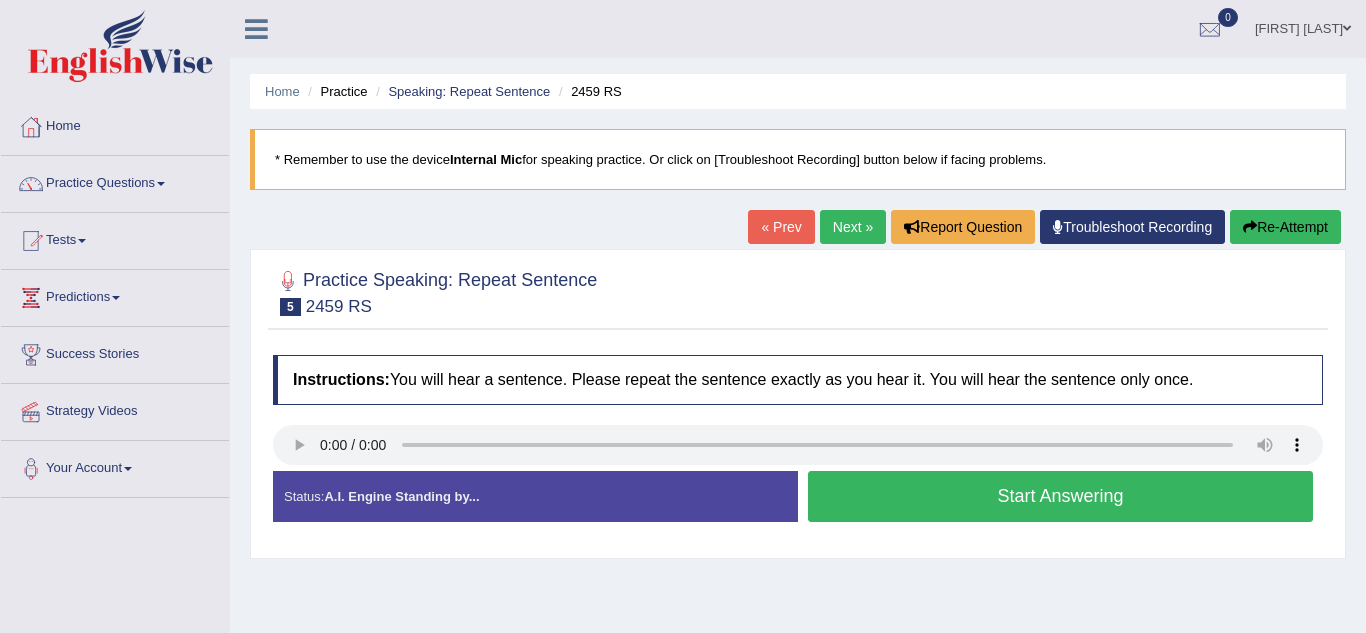 click on "Start Answering" at bounding box center [1060, 496] 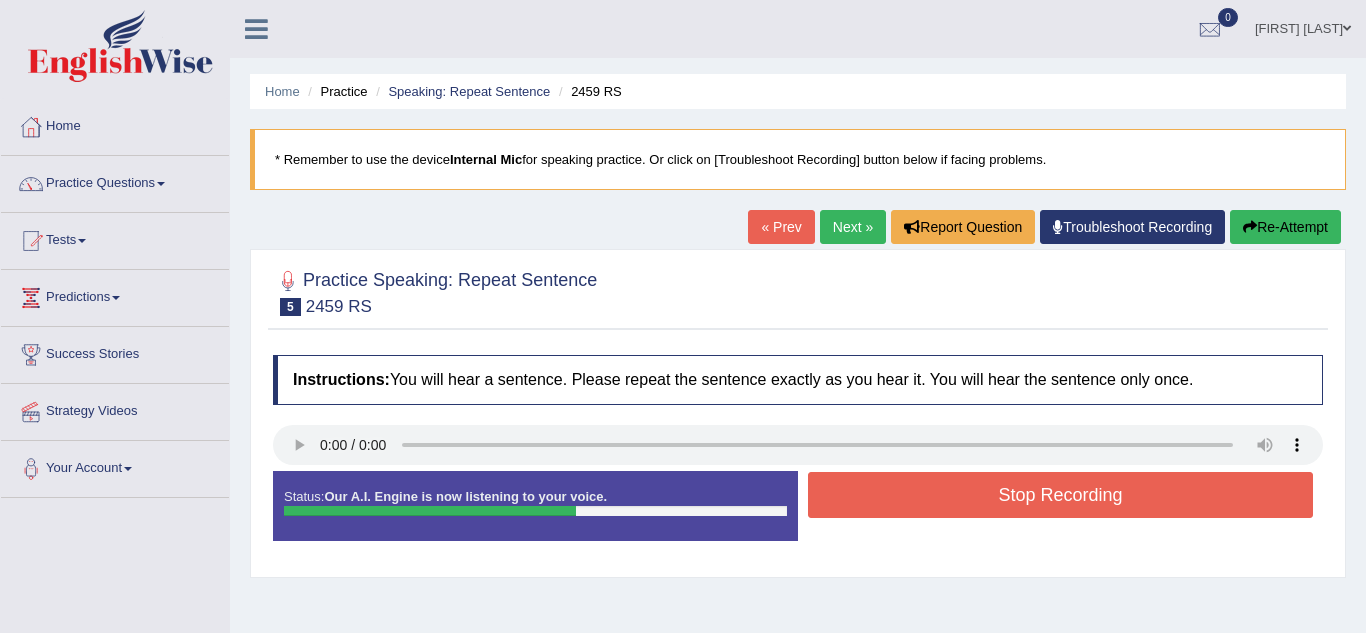 click on "Stop Recording" at bounding box center (1060, 495) 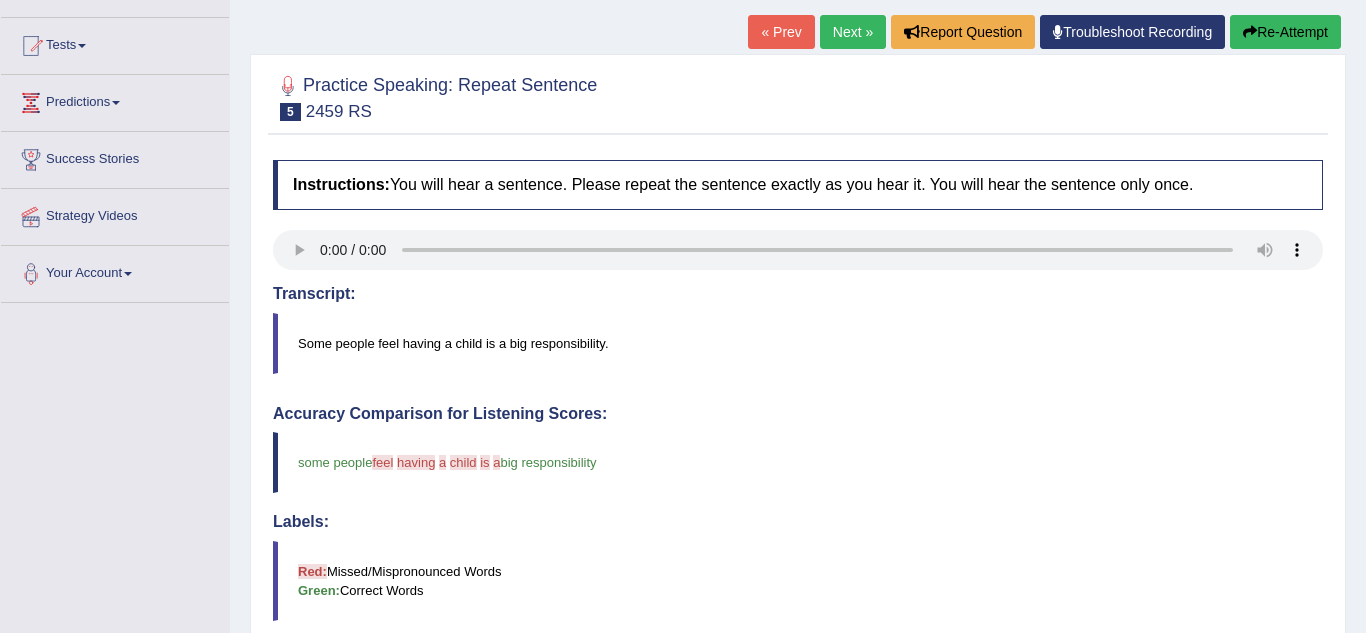scroll, scrollTop: 185, scrollLeft: 0, axis: vertical 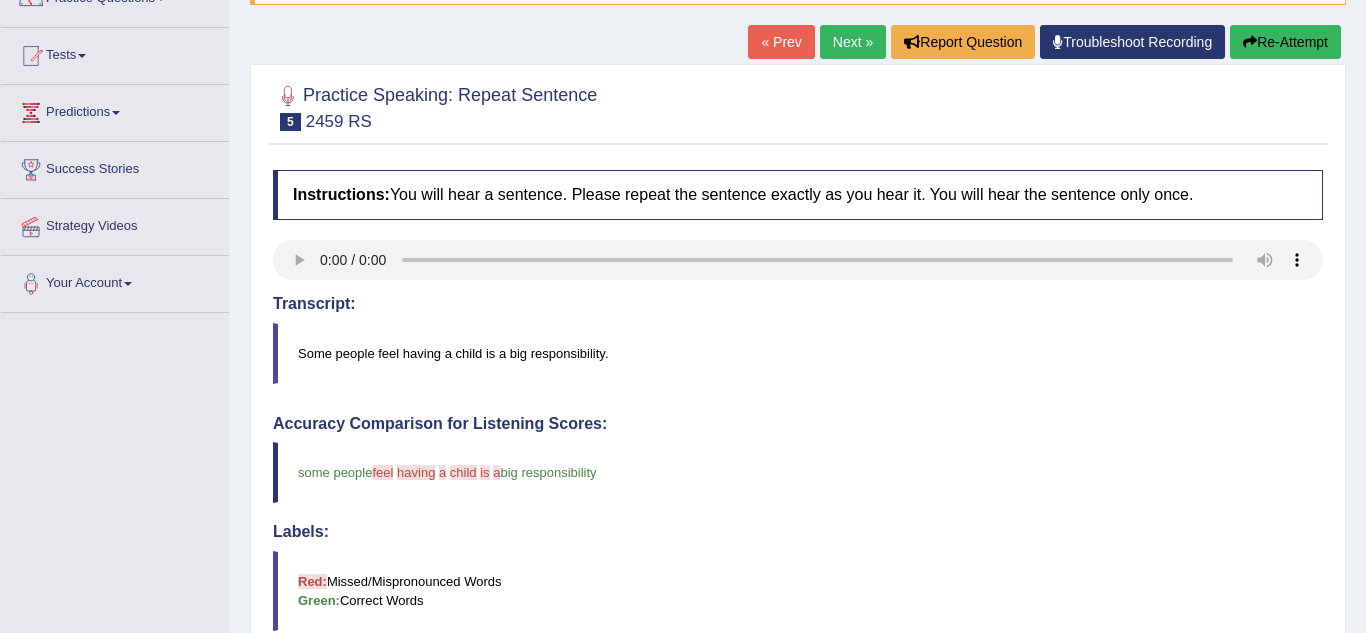 click on "Re-Attempt" at bounding box center (1285, 42) 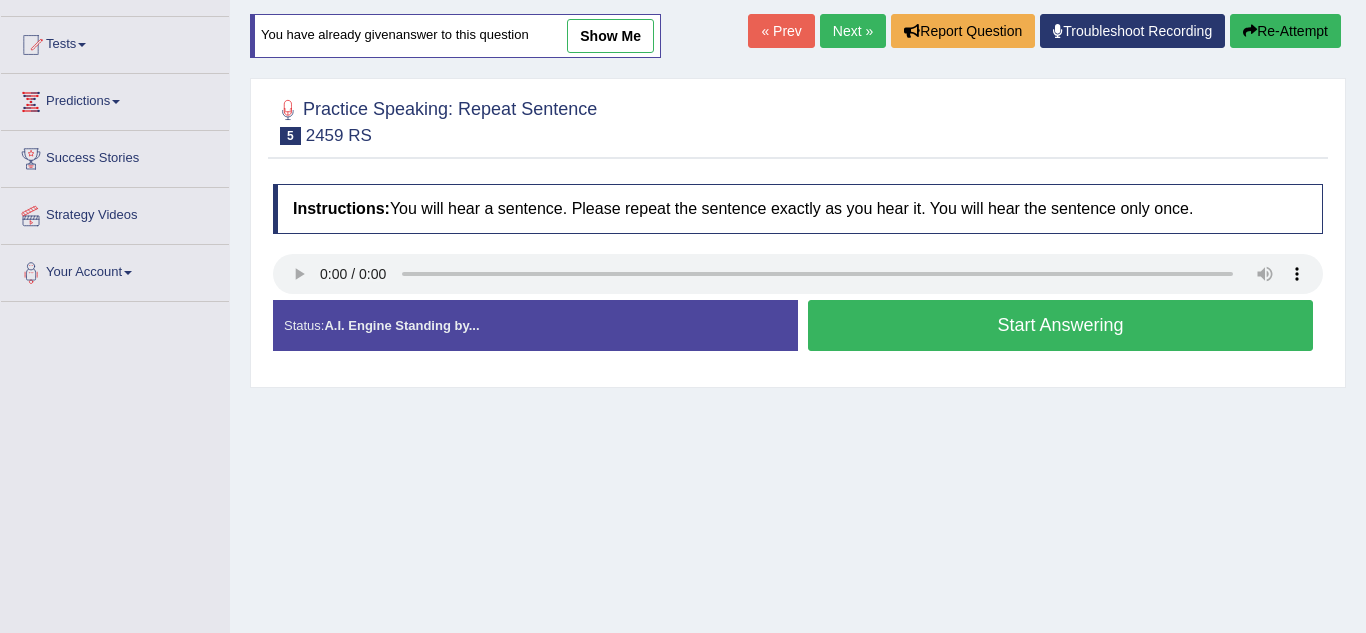 scroll, scrollTop: 185, scrollLeft: 0, axis: vertical 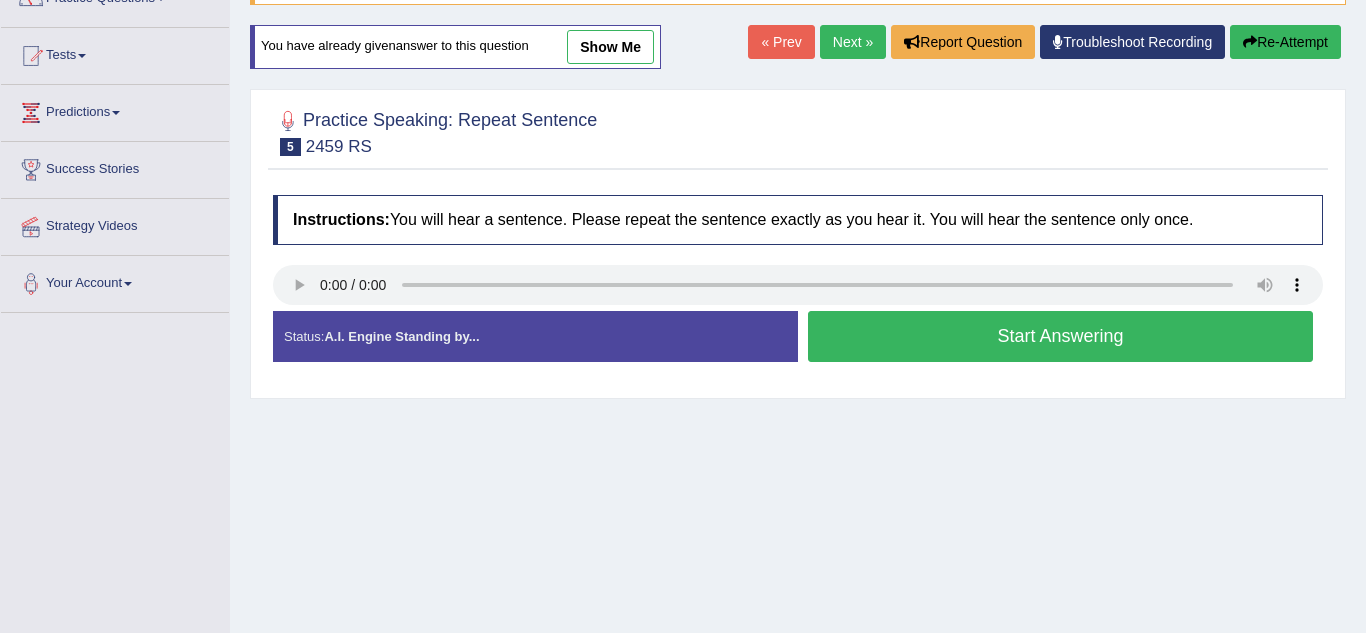 click on "Start Answering" at bounding box center (1060, 336) 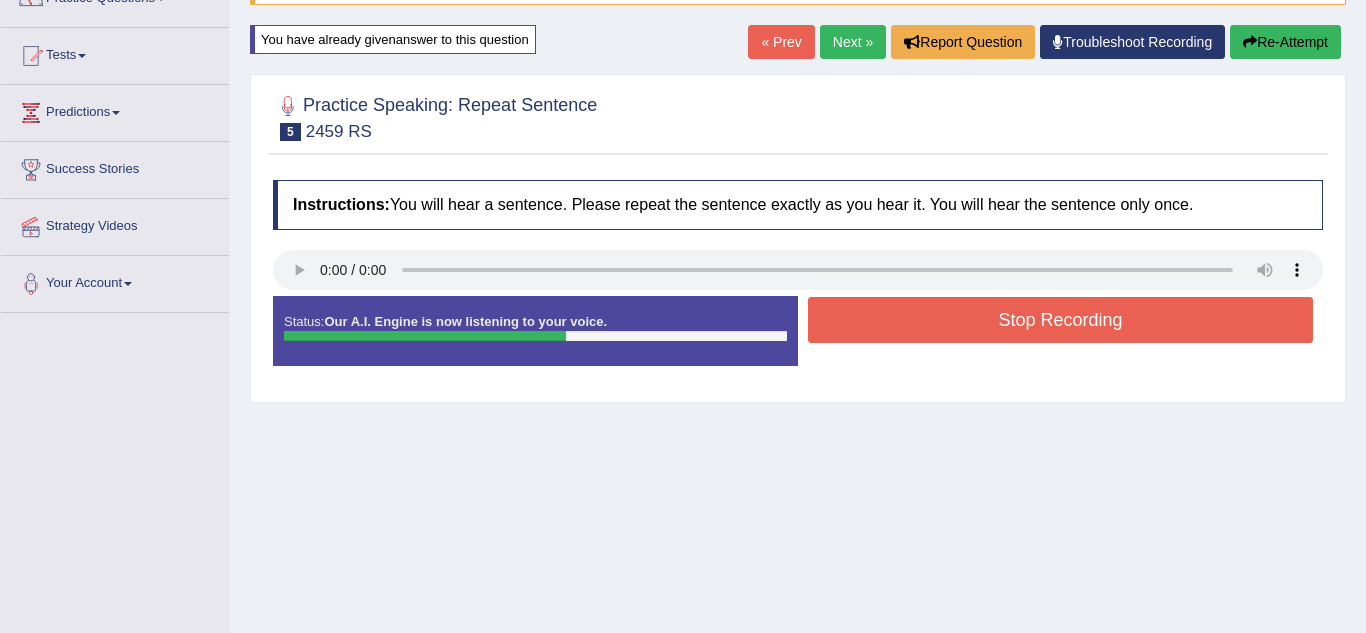 click on "Stop Recording" at bounding box center [1060, 320] 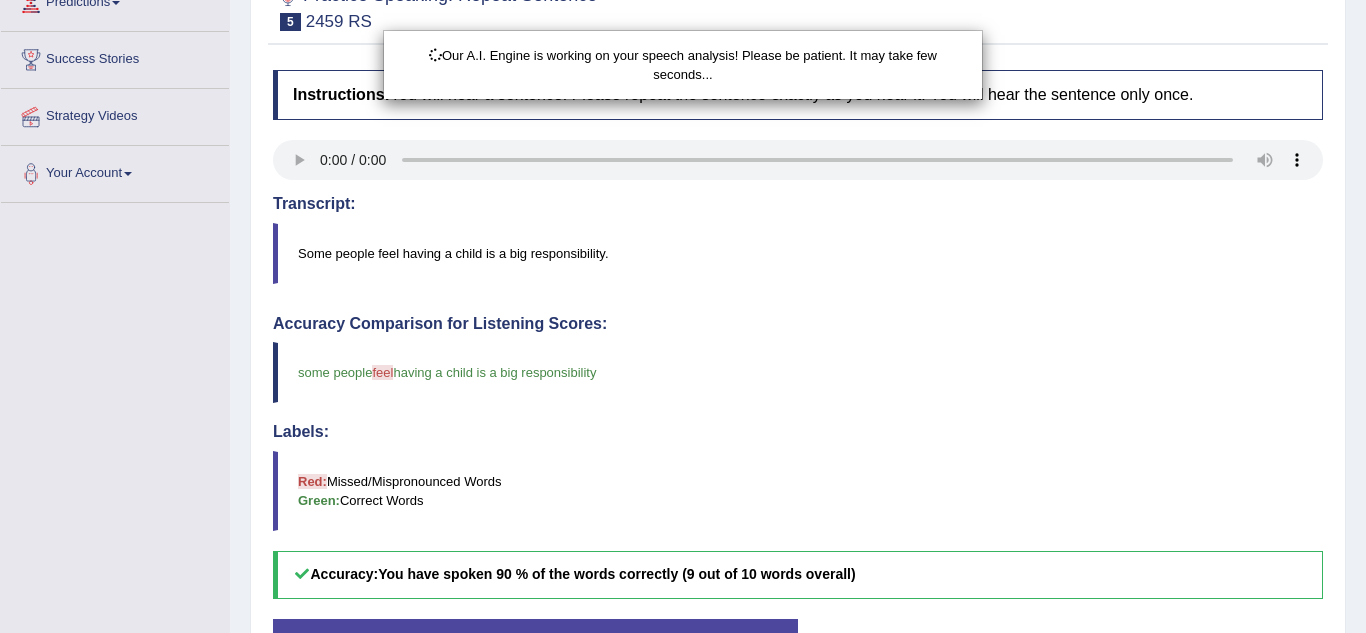 scroll, scrollTop: 333, scrollLeft: 0, axis: vertical 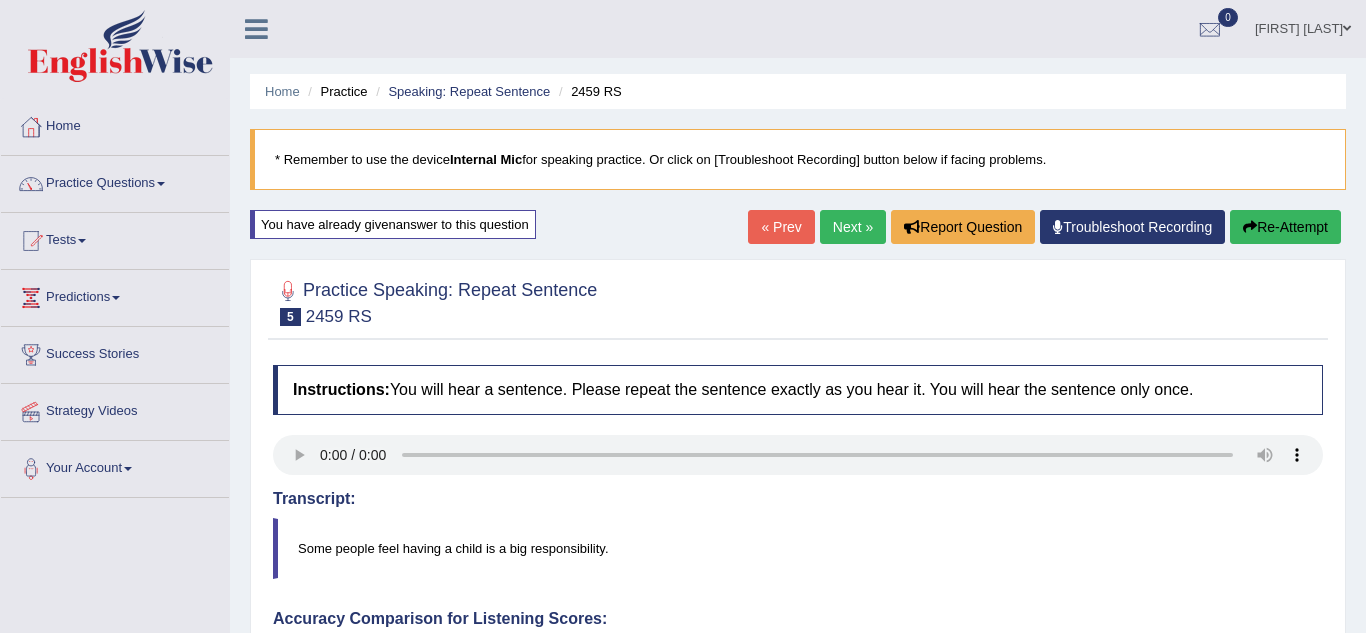 click on "Next »" at bounding box center (853, 227) 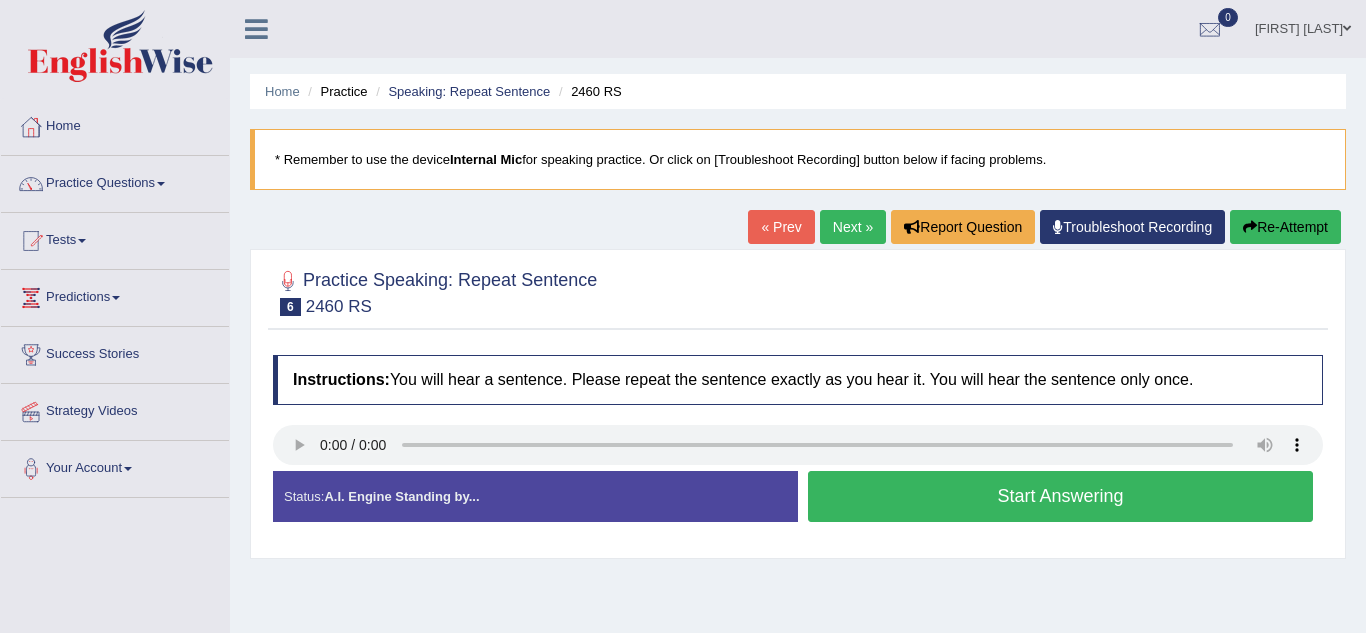 scroll, scrollTop: 0, scrollLeft: 0, axis: both 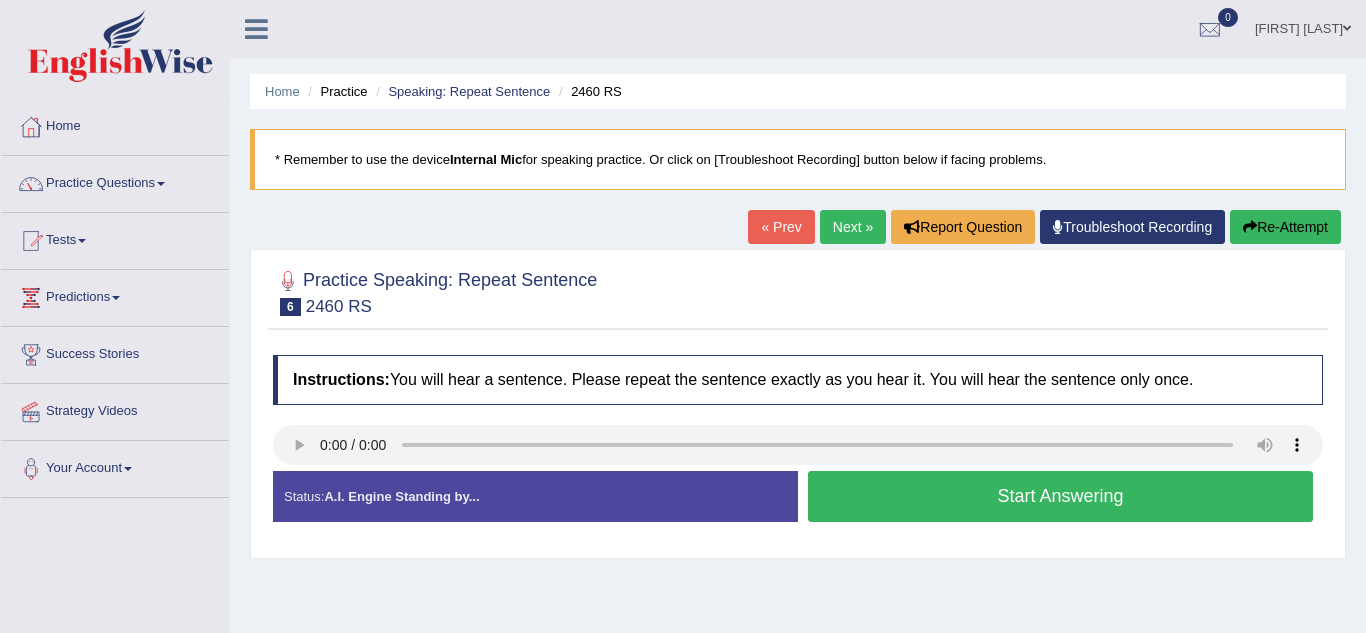 click on "Start Answering" at bounding box center [1060, 496] 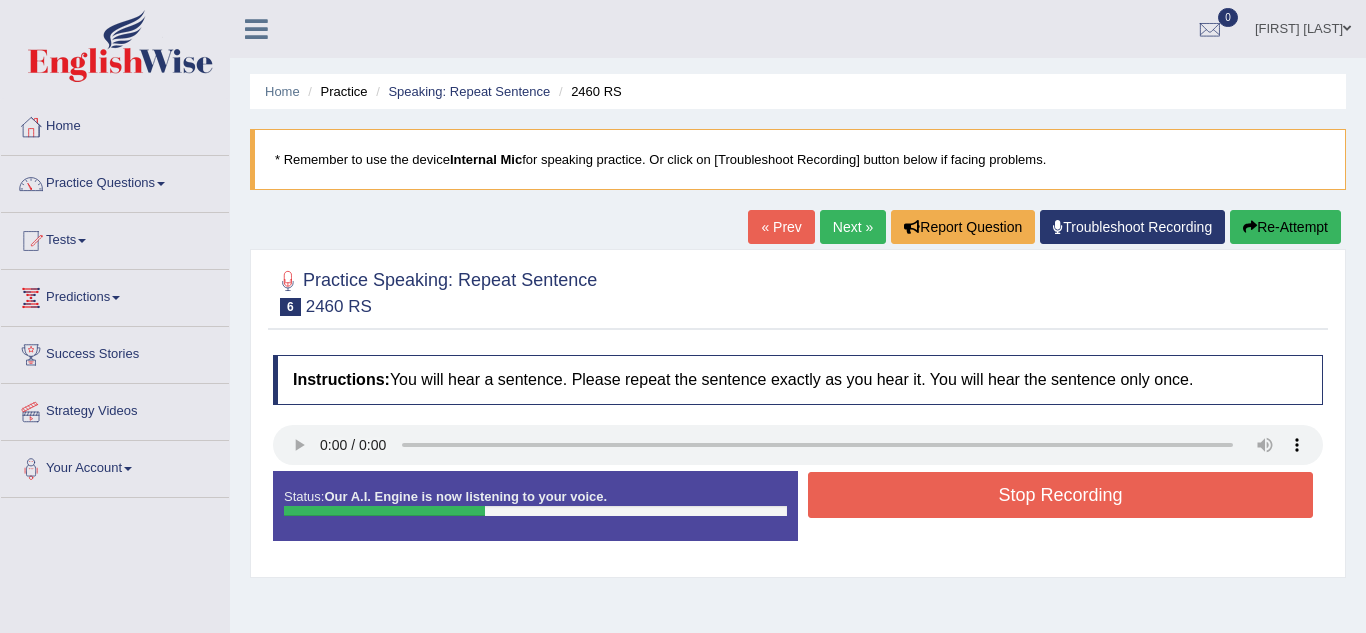 click on "Stop Recording" at bounding box center (1060, 495) 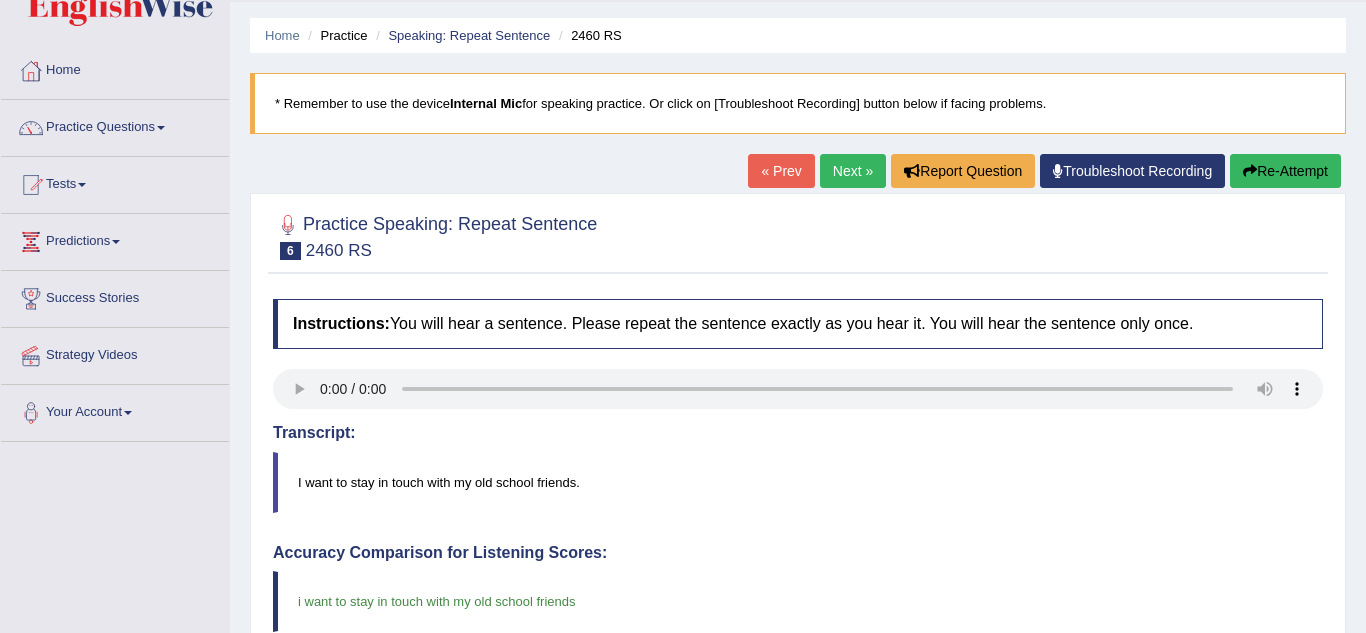 scroll, scrollTop: 0, scrollLeft: 0, axis: both 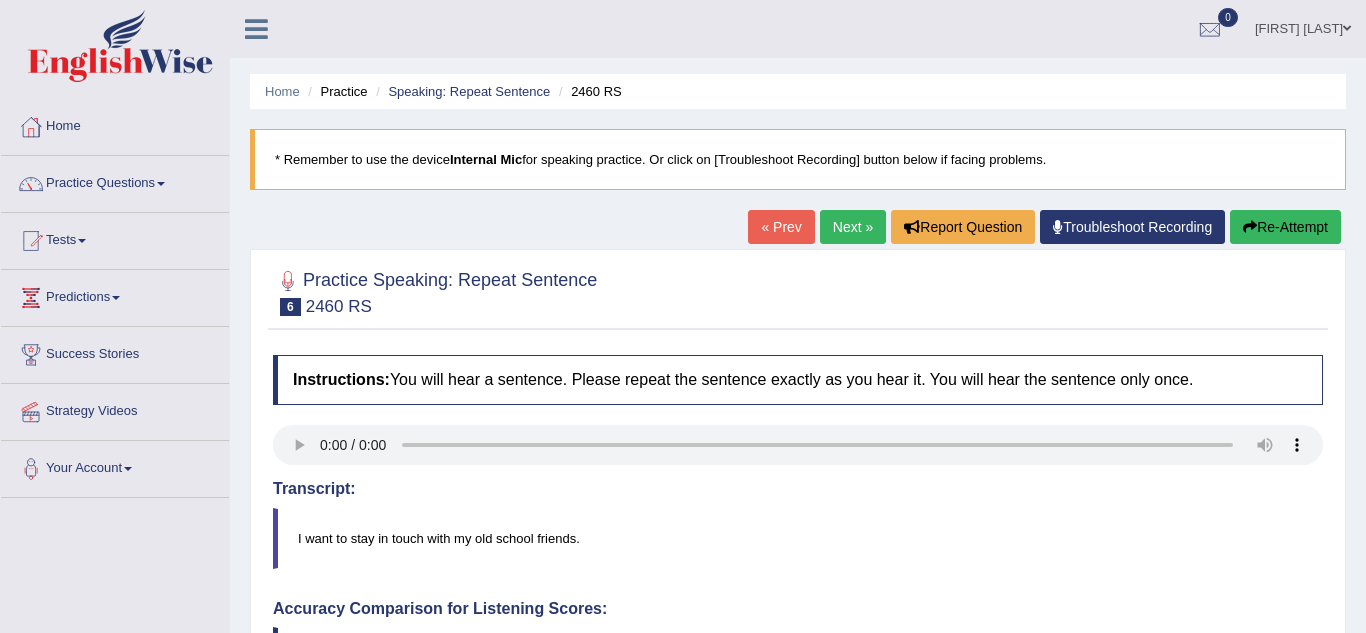 click on "Next »" at bounding box center [853, 227] 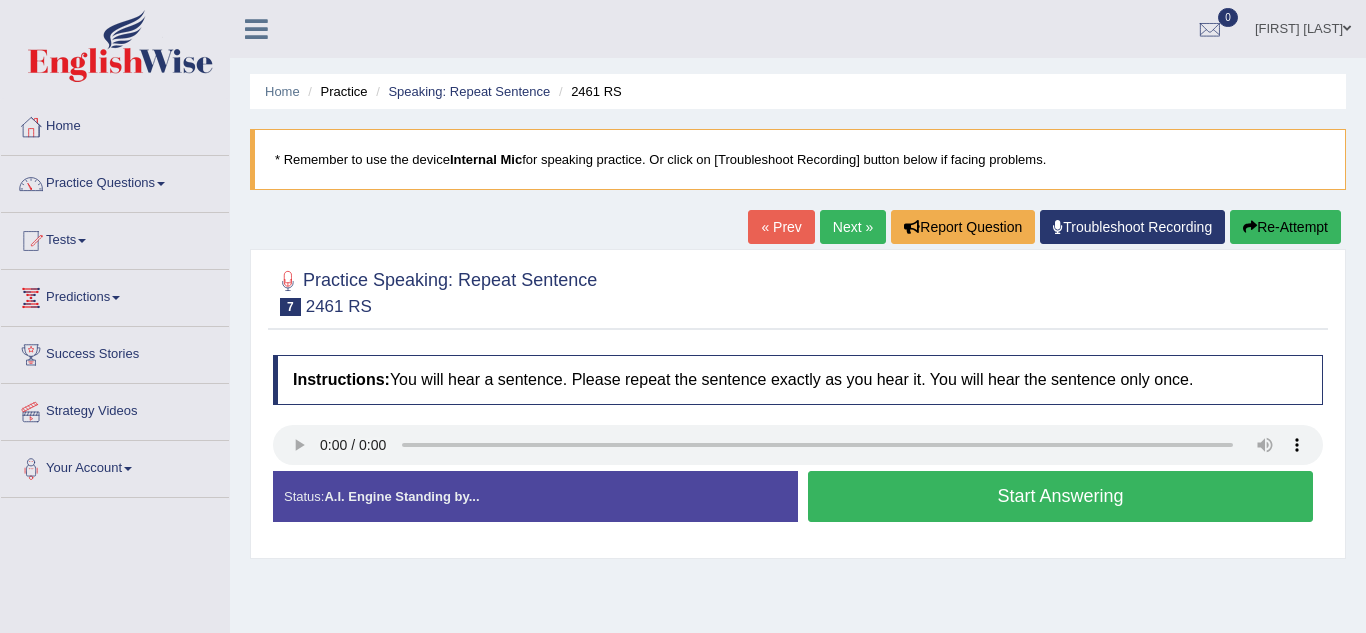 scroll, scrollTop: 0, scrollLeft: 0, axis: both 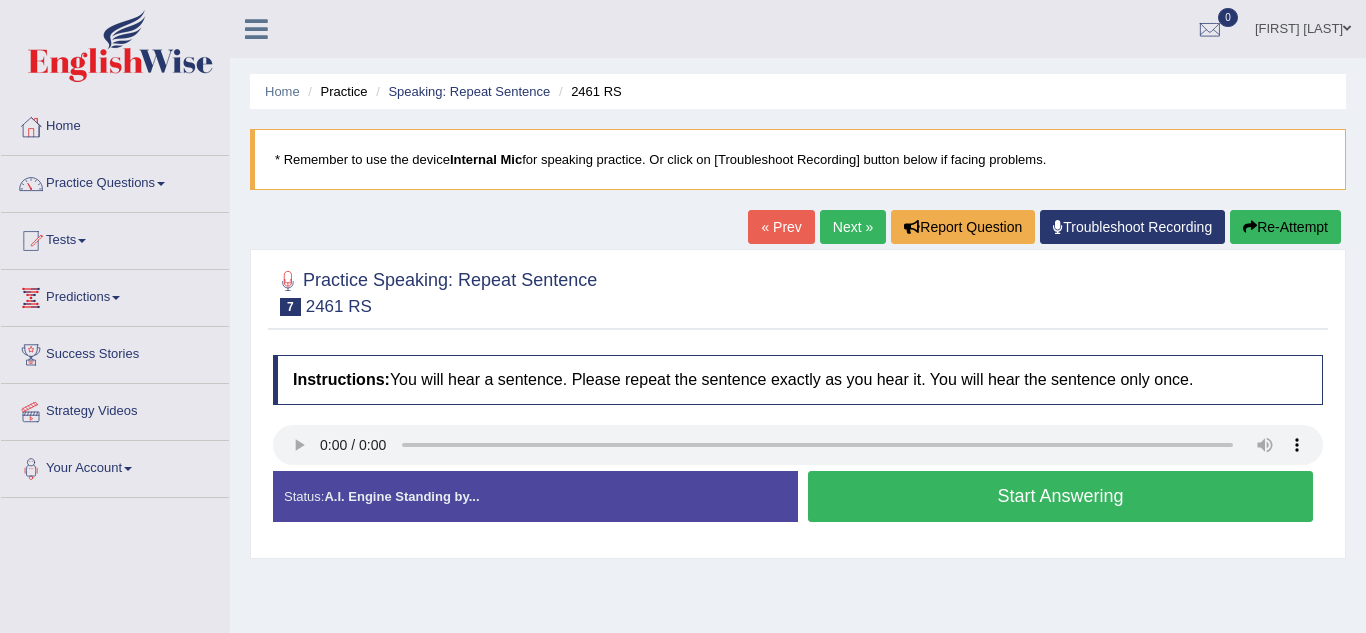 click on "Start Answering" at bounding box center (1060, 496) 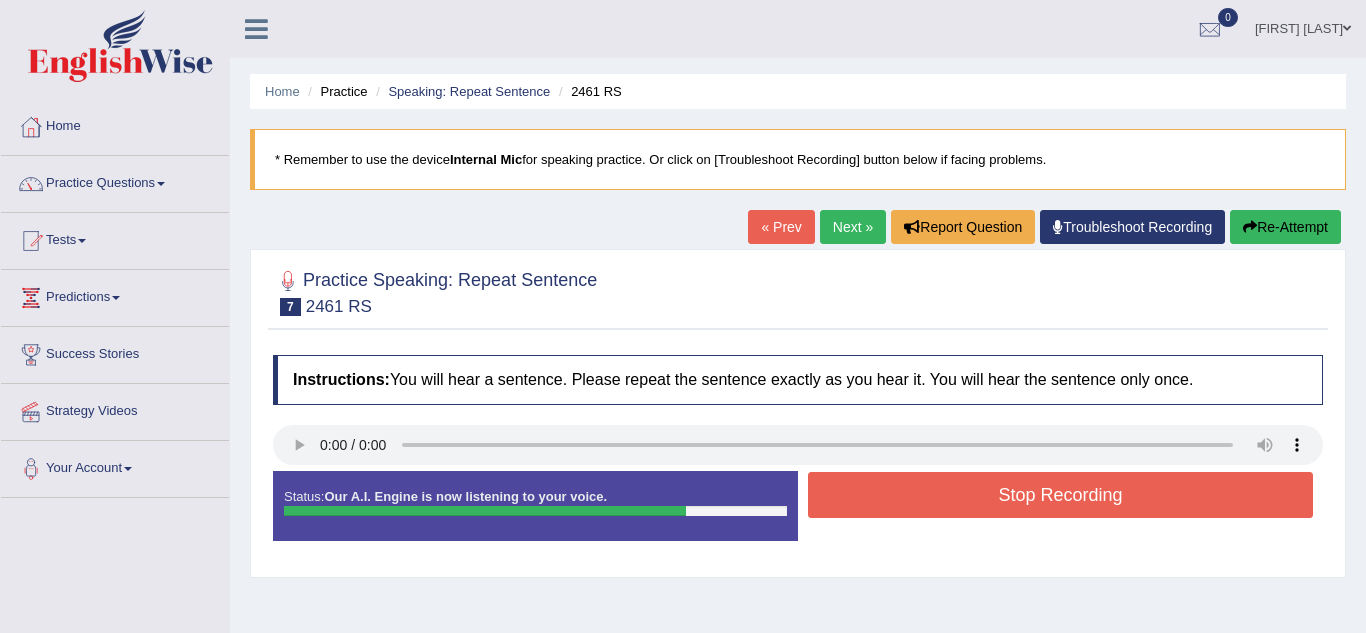 click on "Stop Recording" at bounding box center [1060, 495] 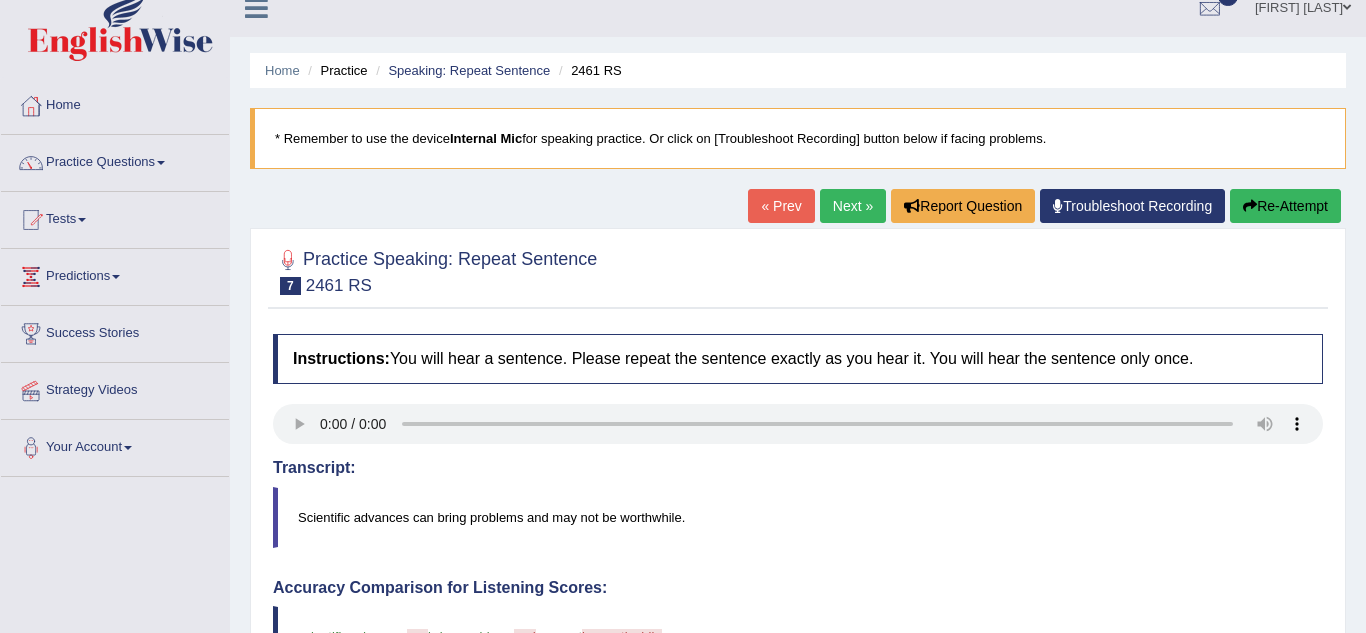 scroll, scrollTop: 0, scrollLeft: 0, axis: both 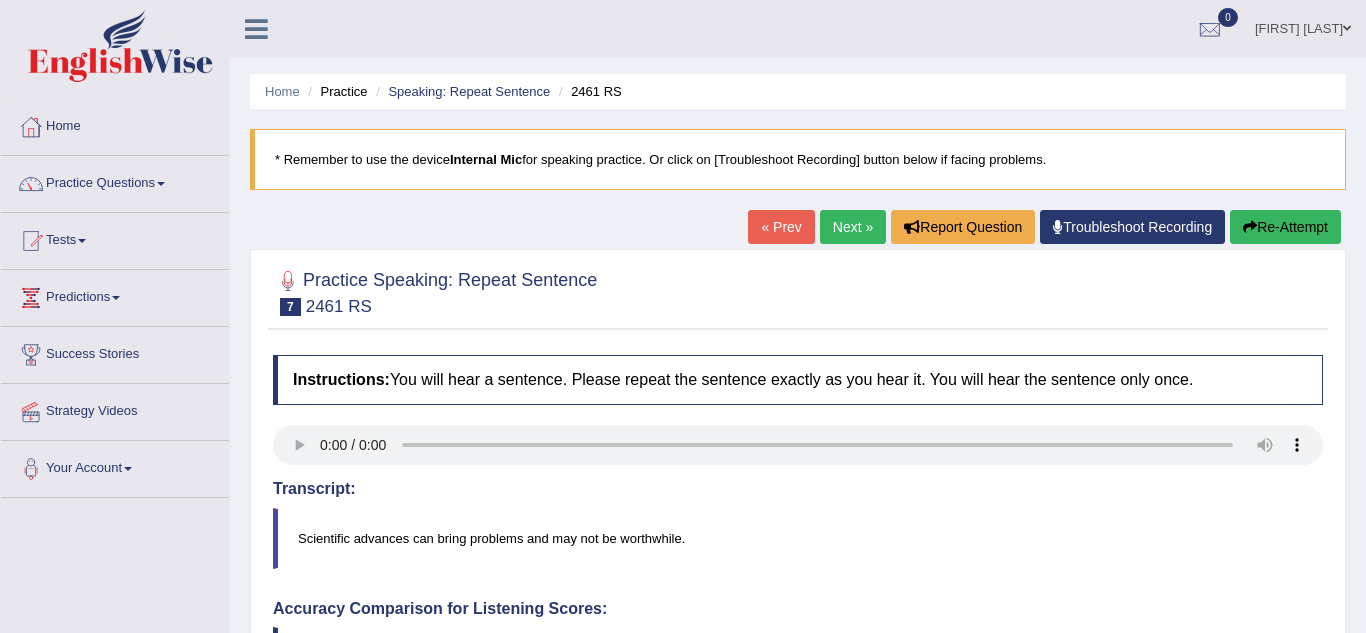click on "Next »" at bounding box center [853, 227] 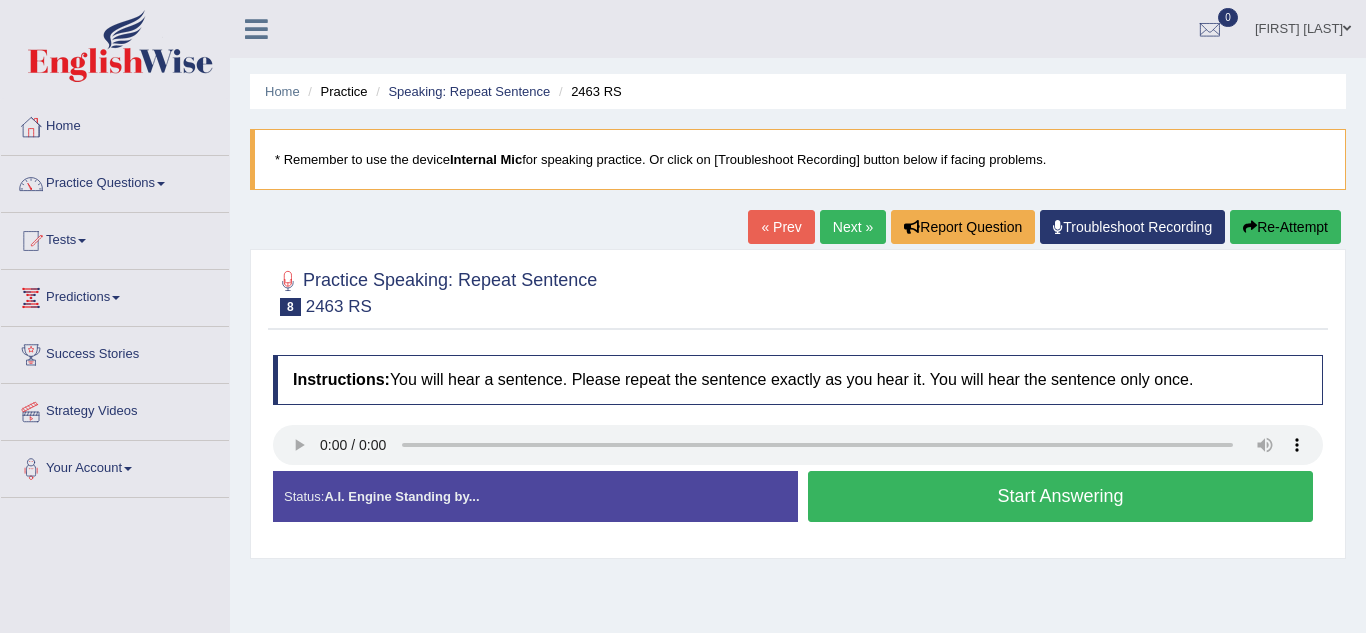 scroll, scrollTop: 0, scrollLeft: 0, axis: both 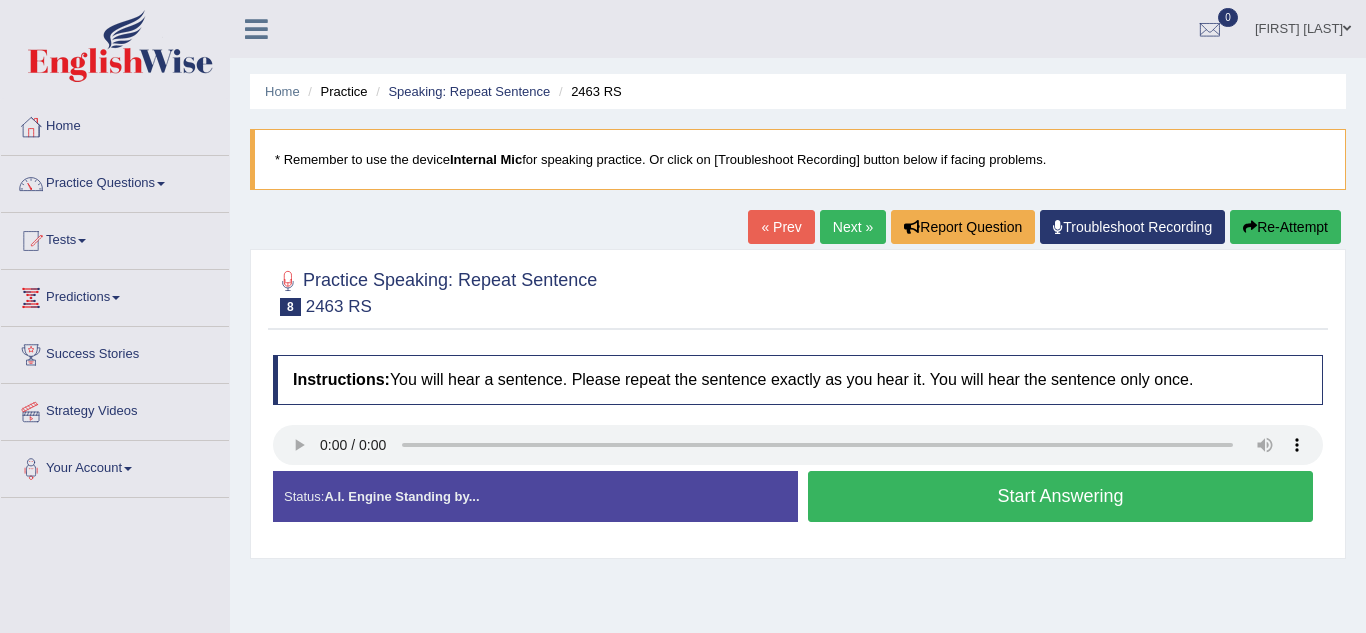 click on "Start Answering" at bounding box center [1060, 496] 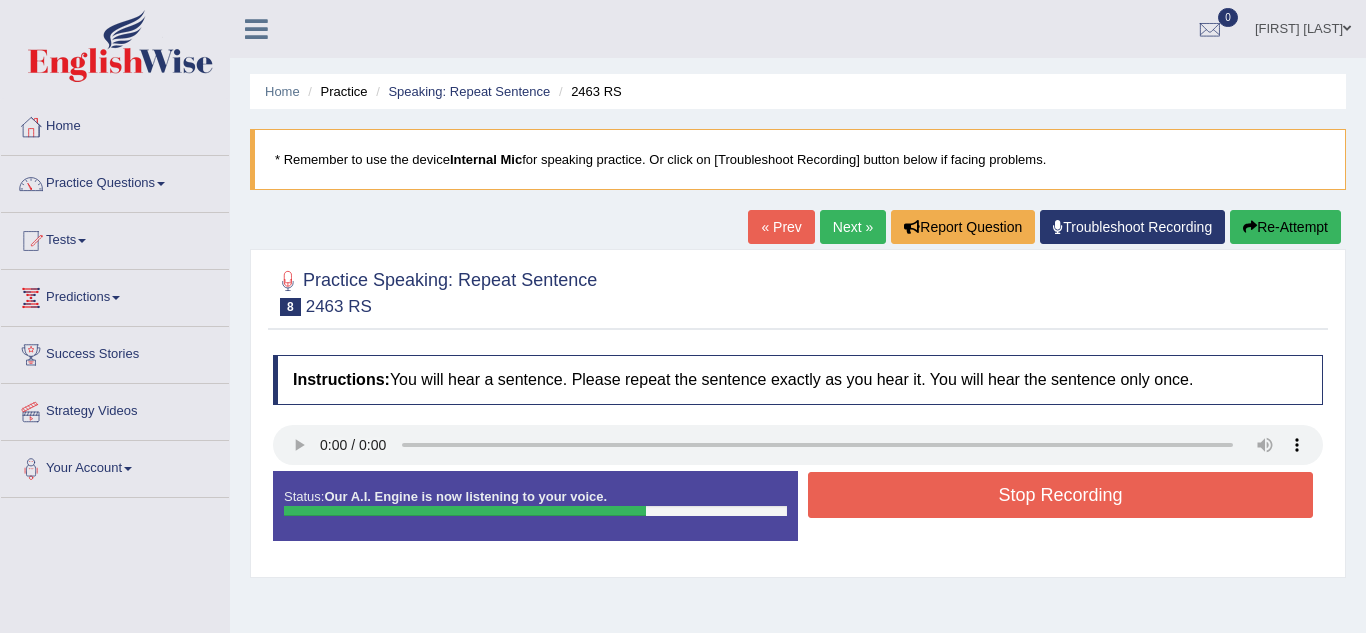 click on "Stop Recording" at bounding box center [1060, 495] 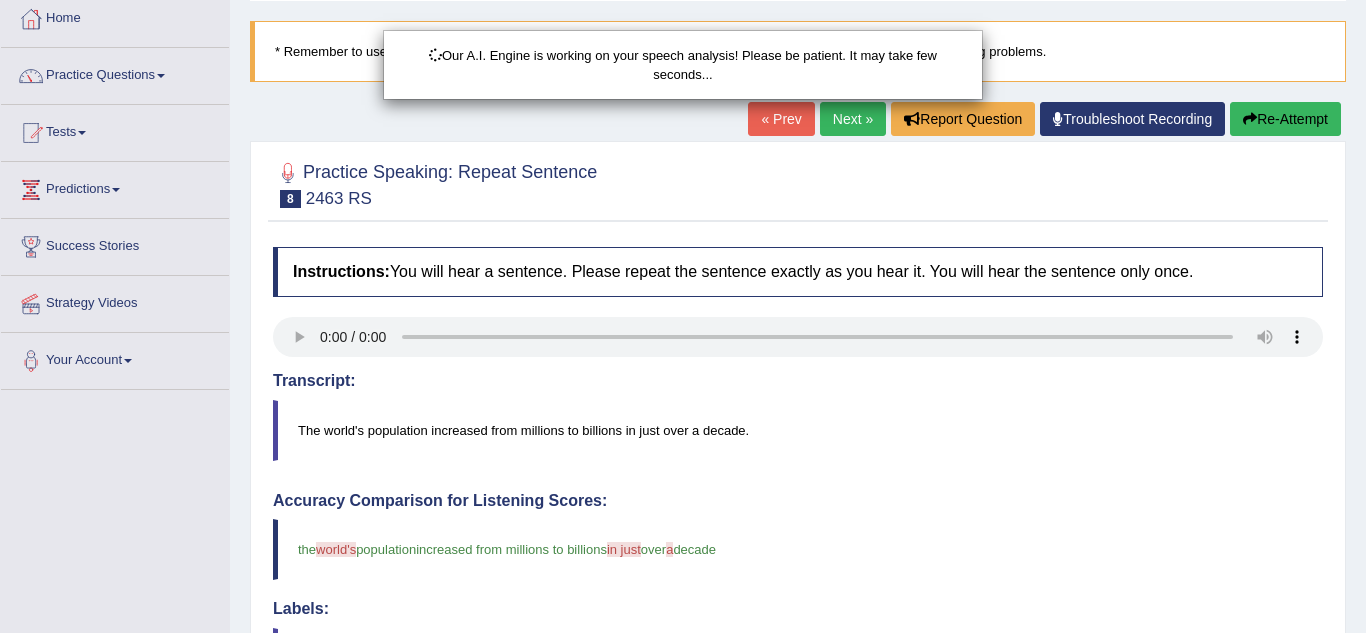 scroll, scrollTop: 173, scrollLeft: 0, axis: vertical 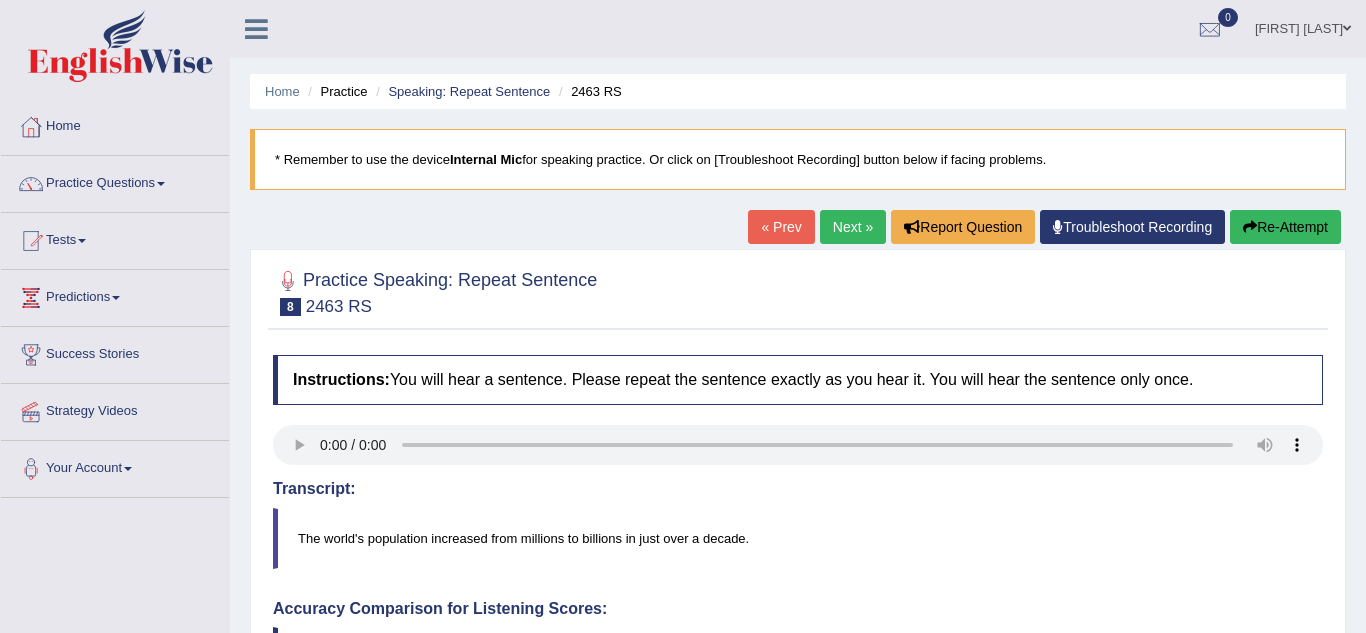 click on "Next »" at bounding box center [853, 227] 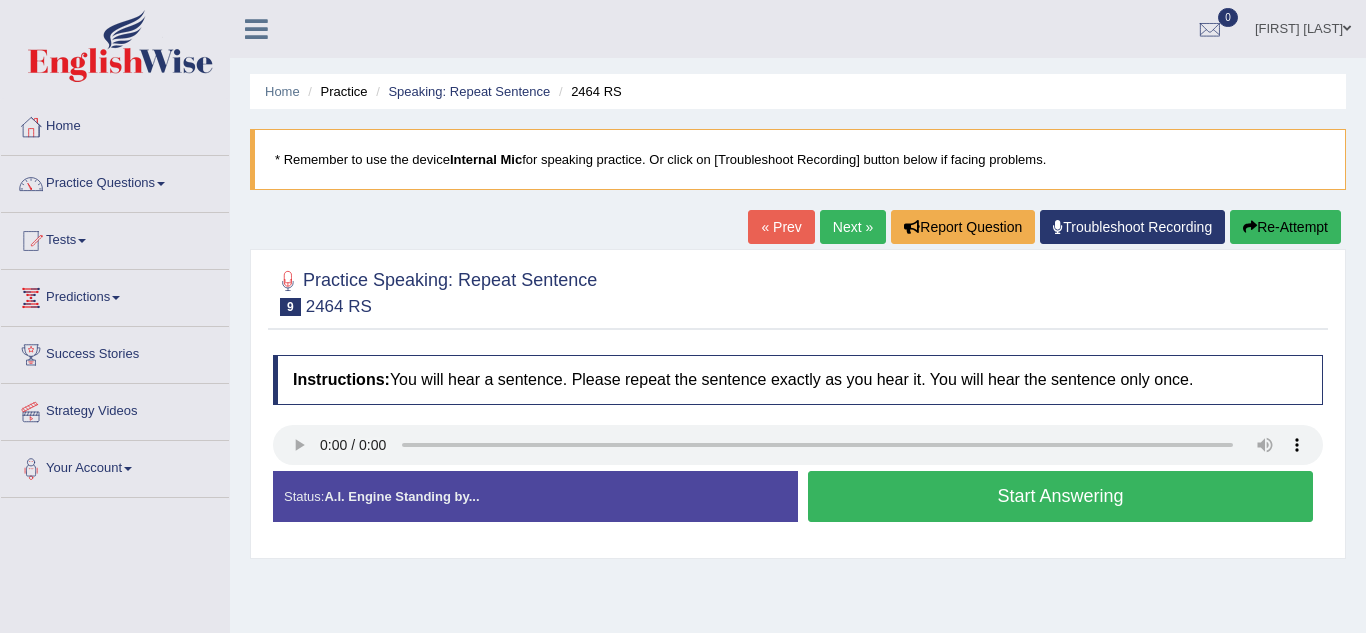 scroll, scrollTop: 0, scrollLeft: 0, axis: both 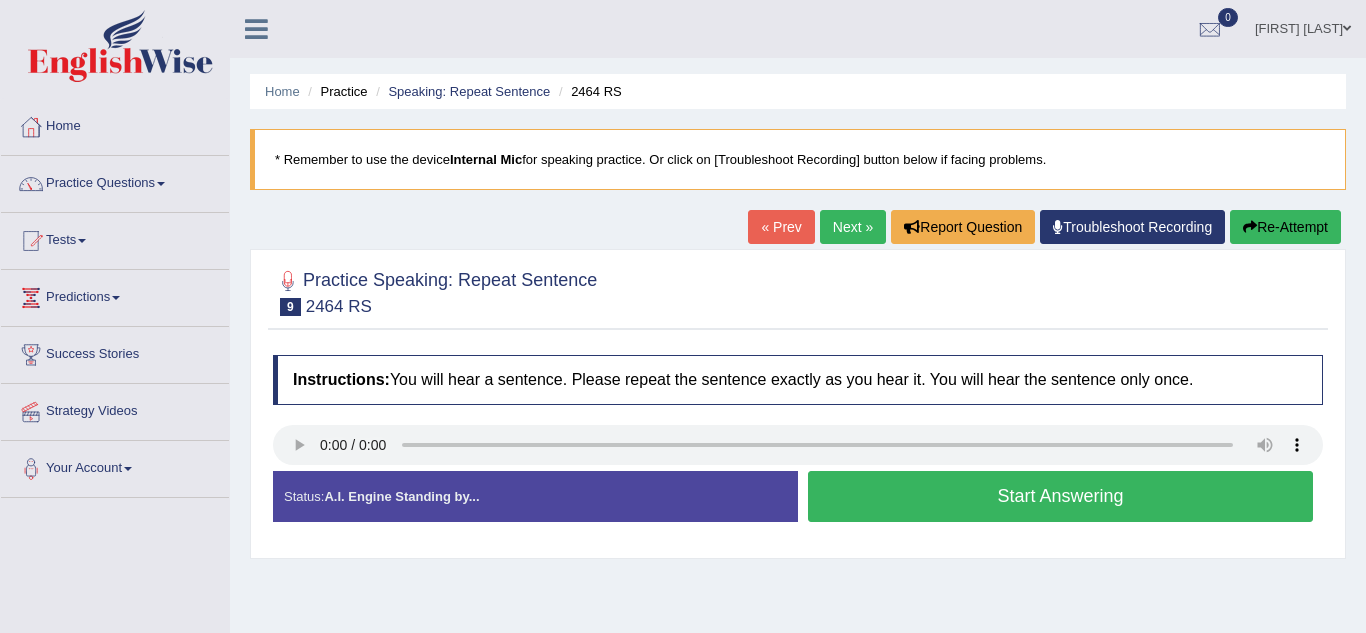 click on "Start Answering" at bounding box center [1060, 496] 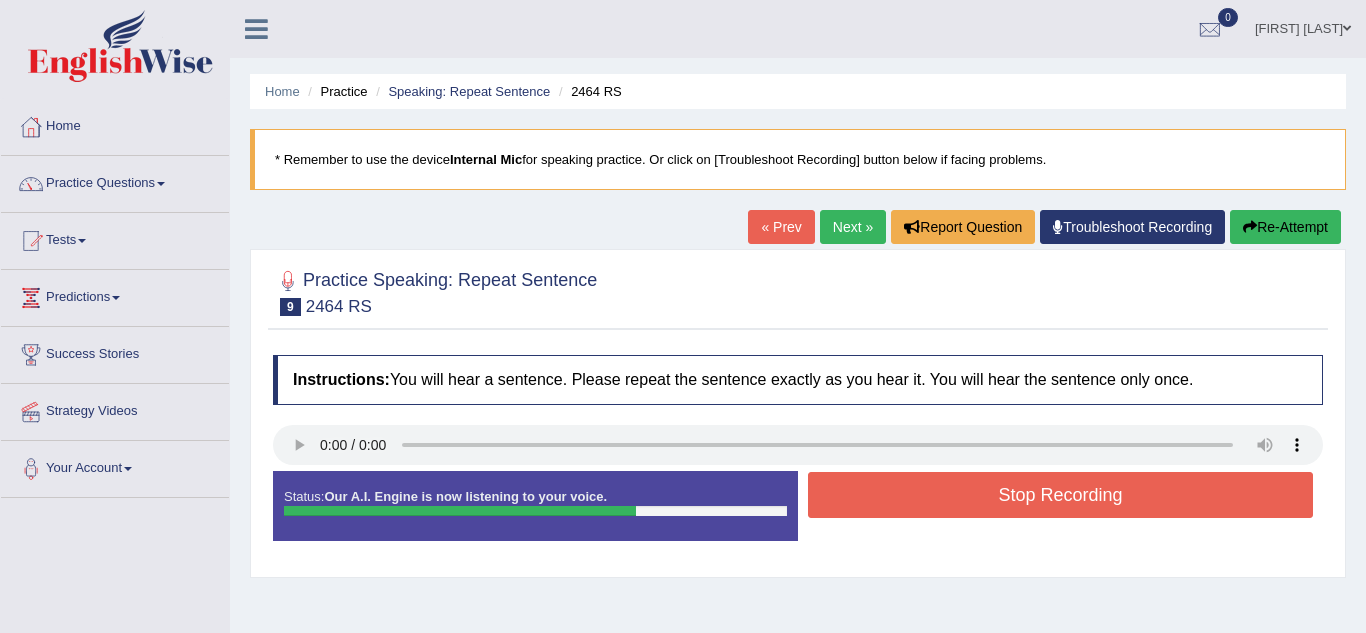 click on "Stop Recording" at bounding box center [1060, 495] 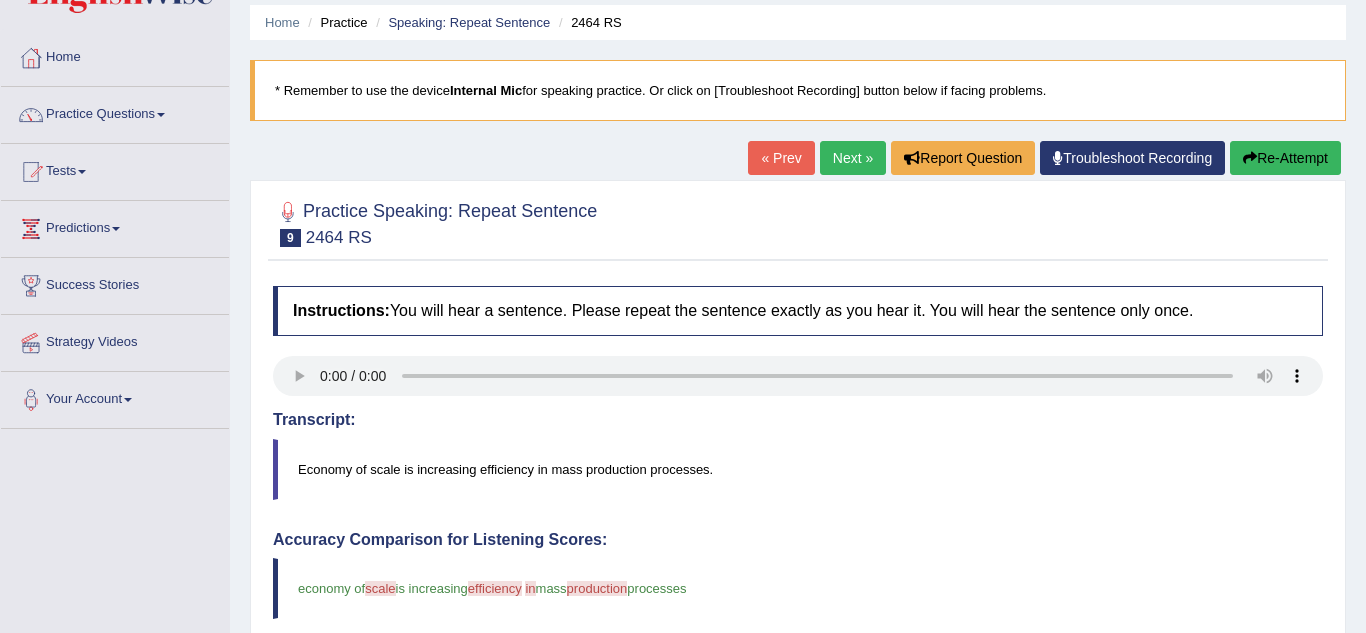 scroll, scrollTop: 99, scrollLeft: 0, axis: vertical 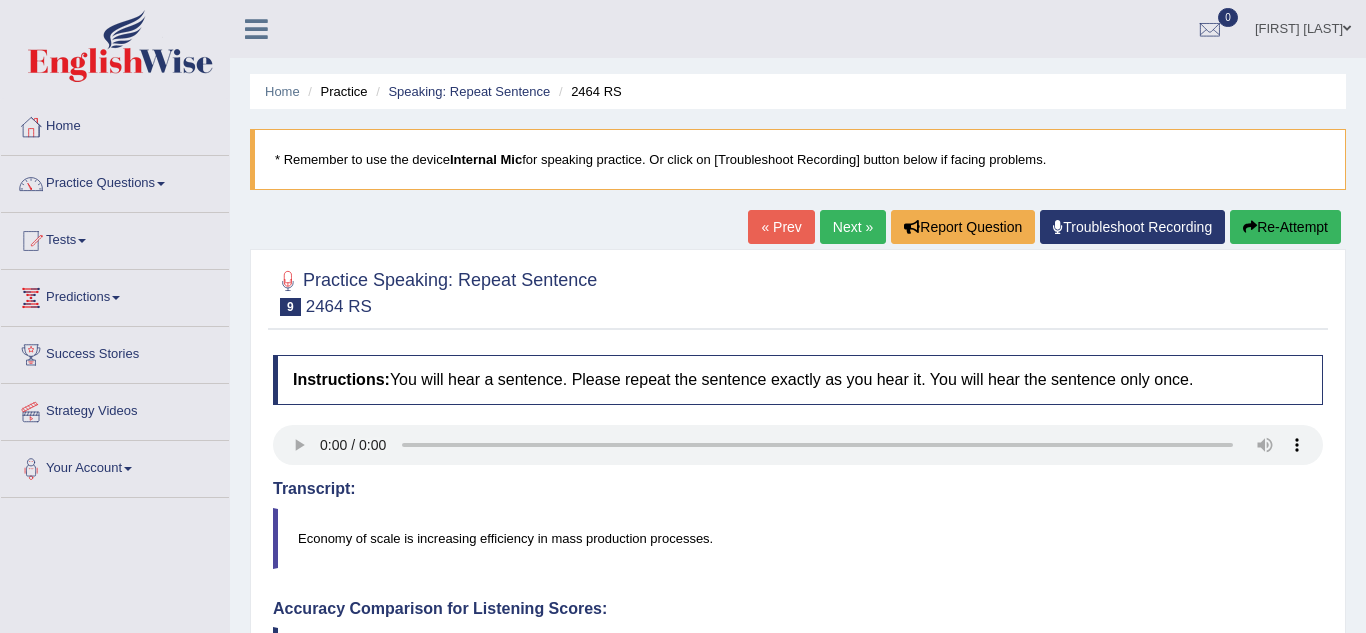click on "Next »" at bounding box center (853, 227) 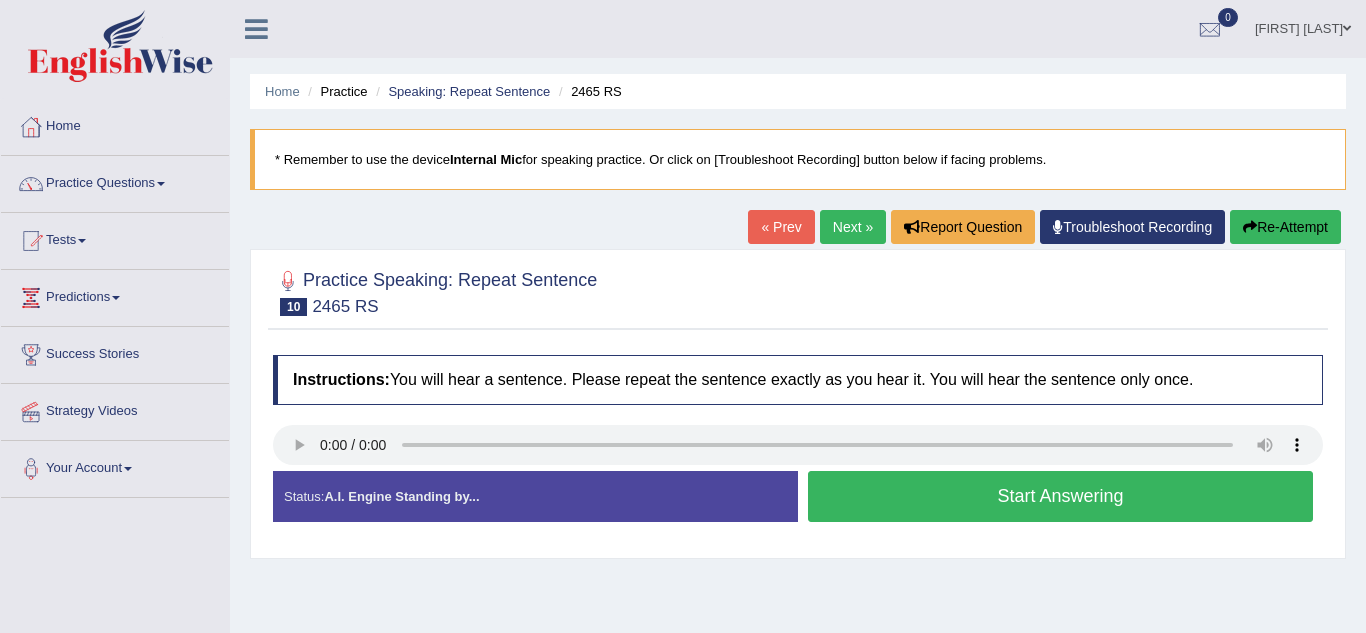 scroll, scrollTop: 0, scrollLeft: 0, axis: both 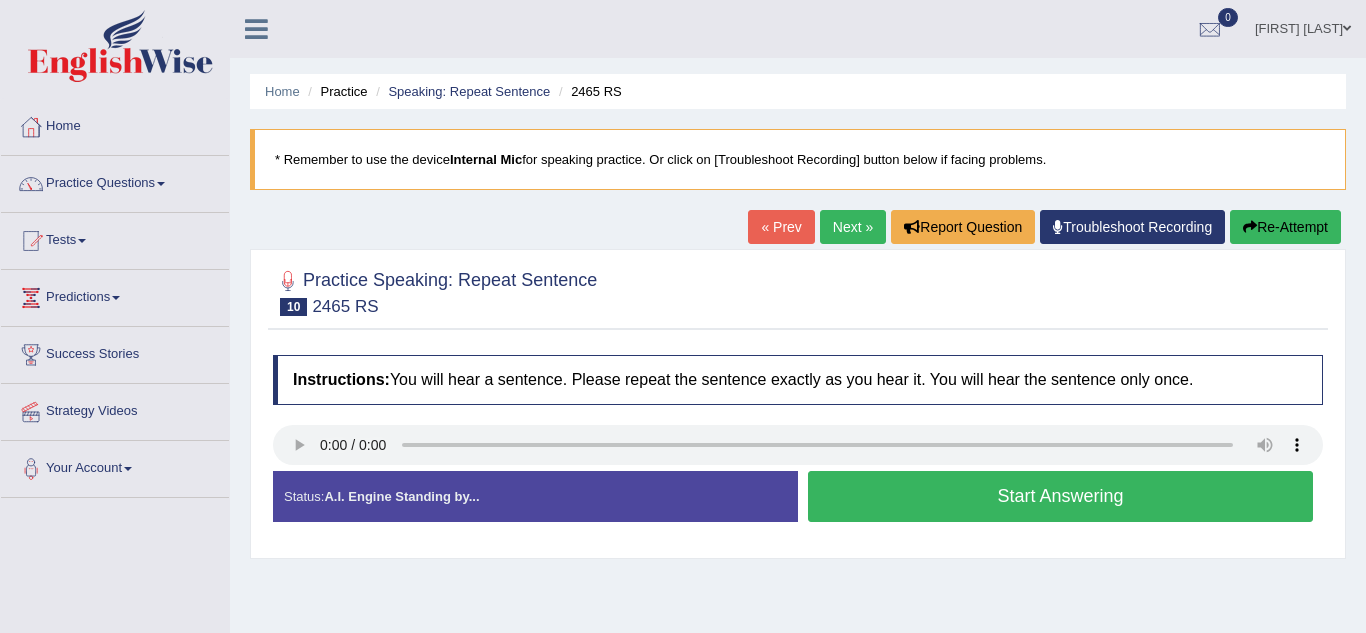 click on "Start Answering" at bounding box center [1060, 496] 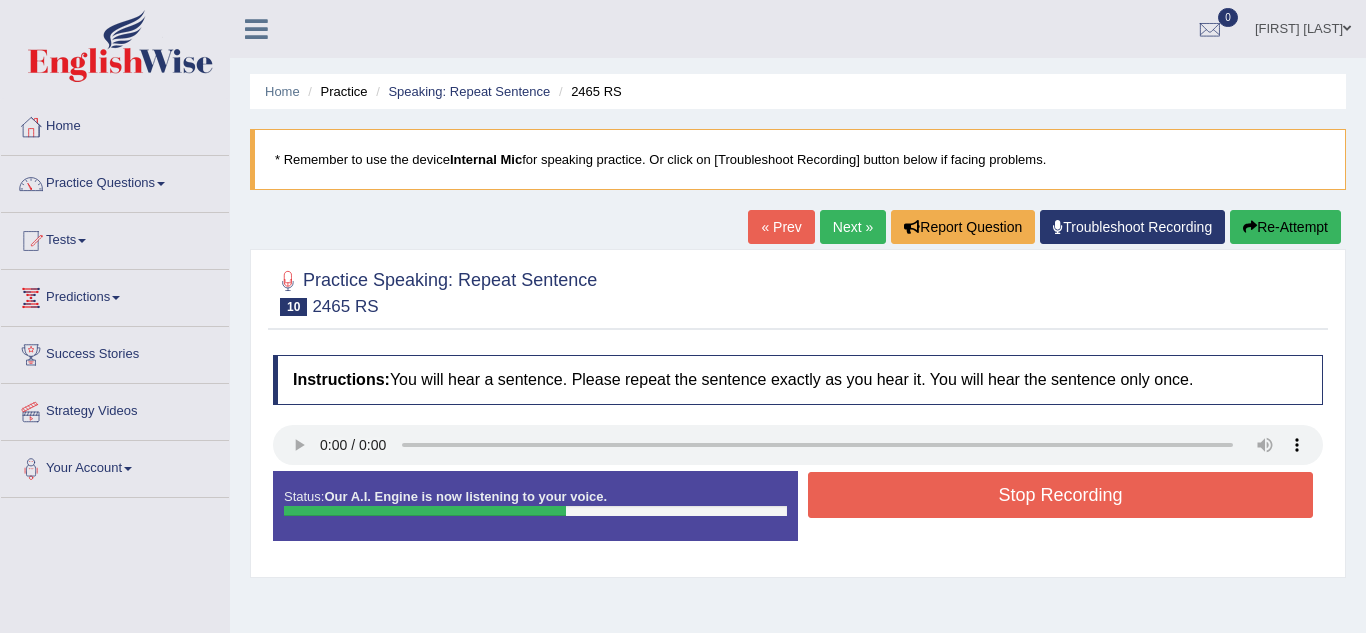 click on "Stop Recording" at bounding box center [1060, 495] 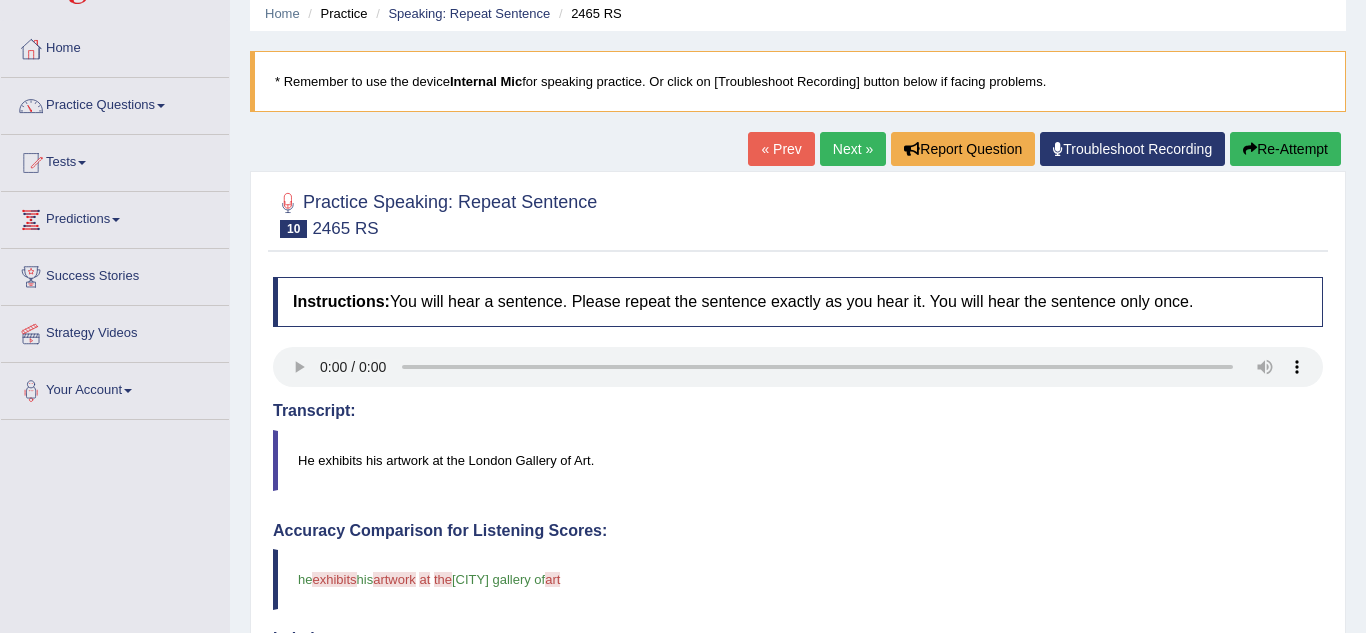 scroll, scrollTop: 66, scrollLeft: 0, axis: vertical 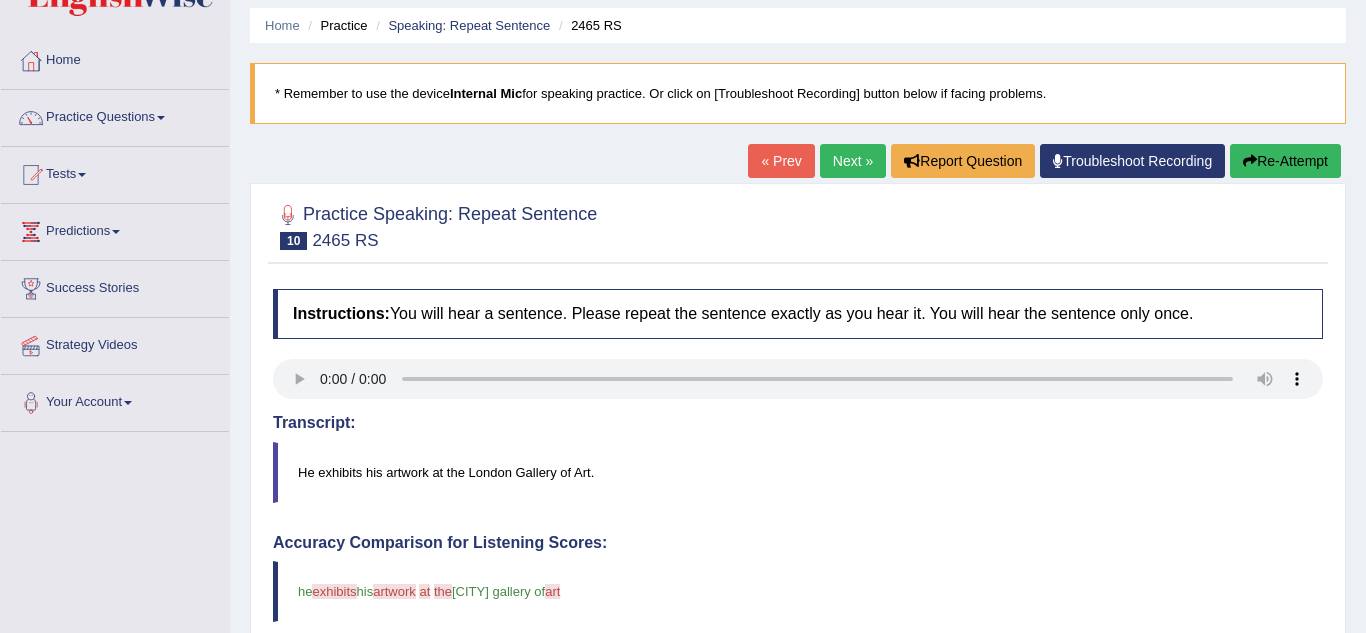click on "Re-Attempt" at bounding box center (1285, 161) 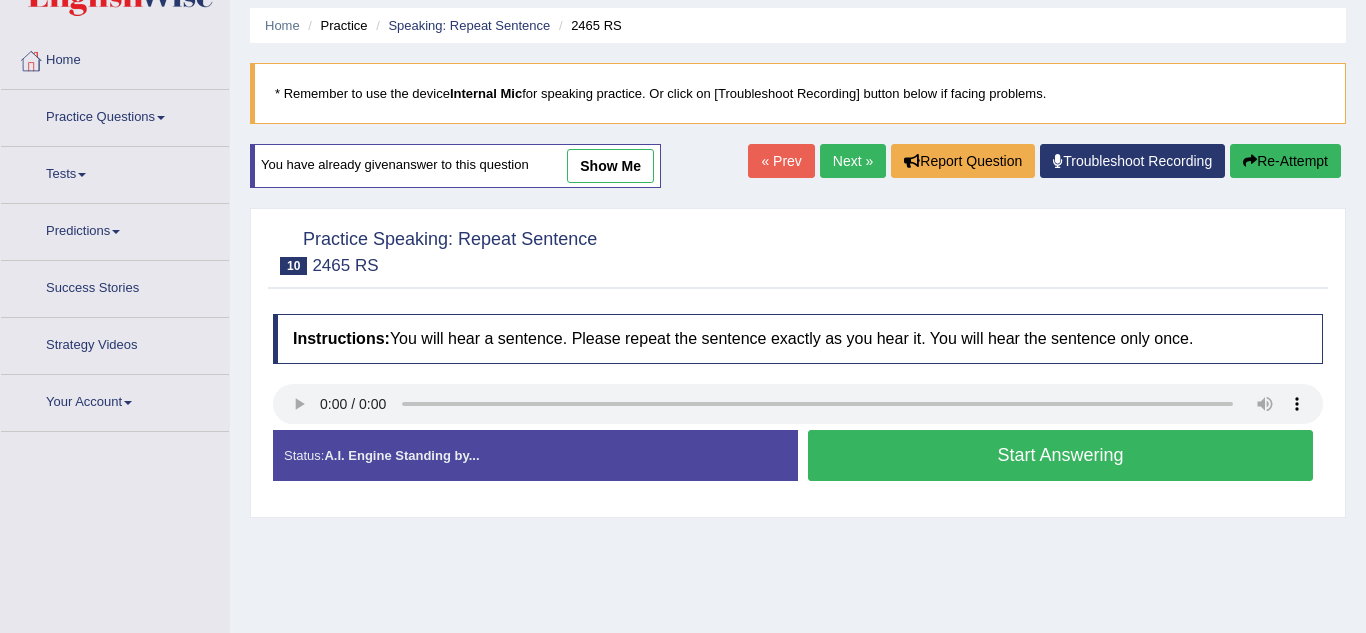scroll, scrollTop: 66, scrollLeft: 0, axis: vertical 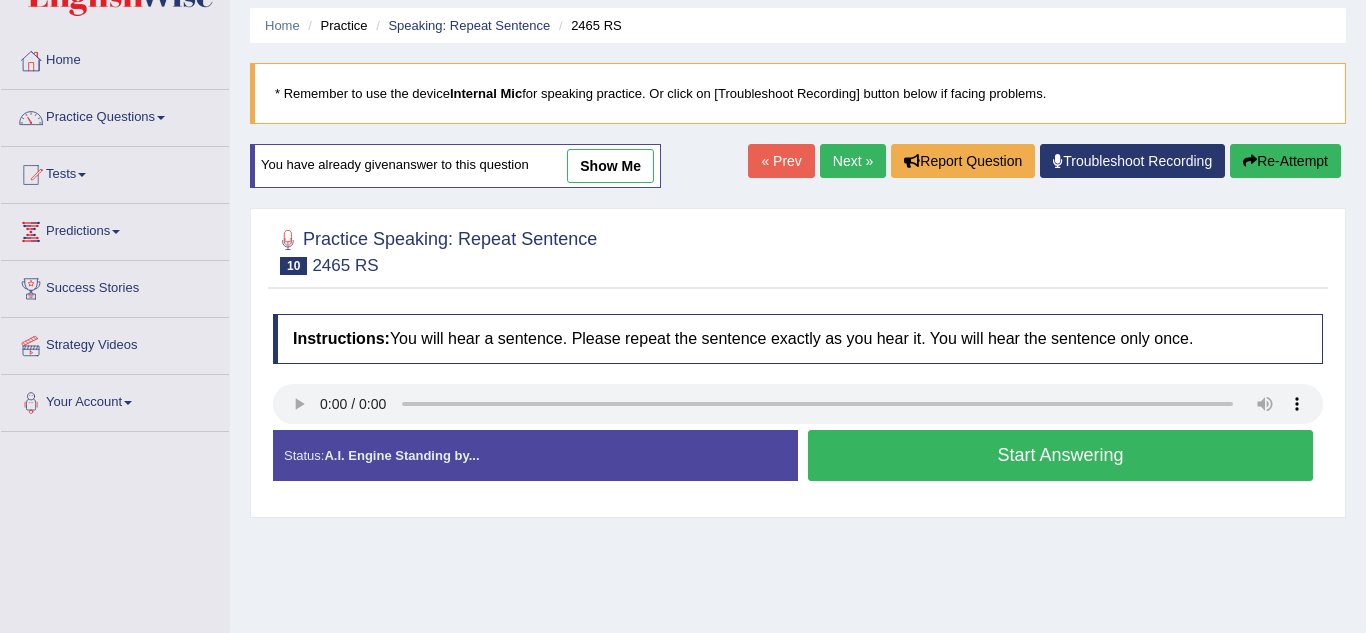 click on "Start Answering" at bounding box center [1060, 455] 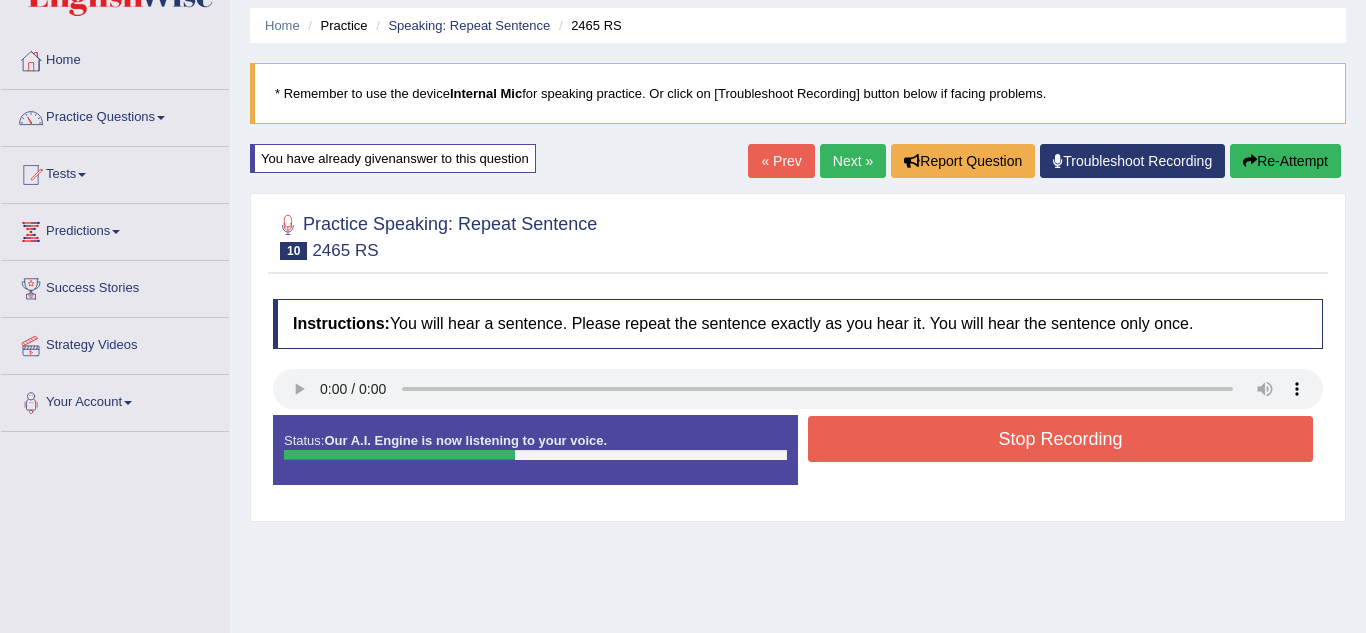click on "Stop Recording" at bounding box center [1060, 439] 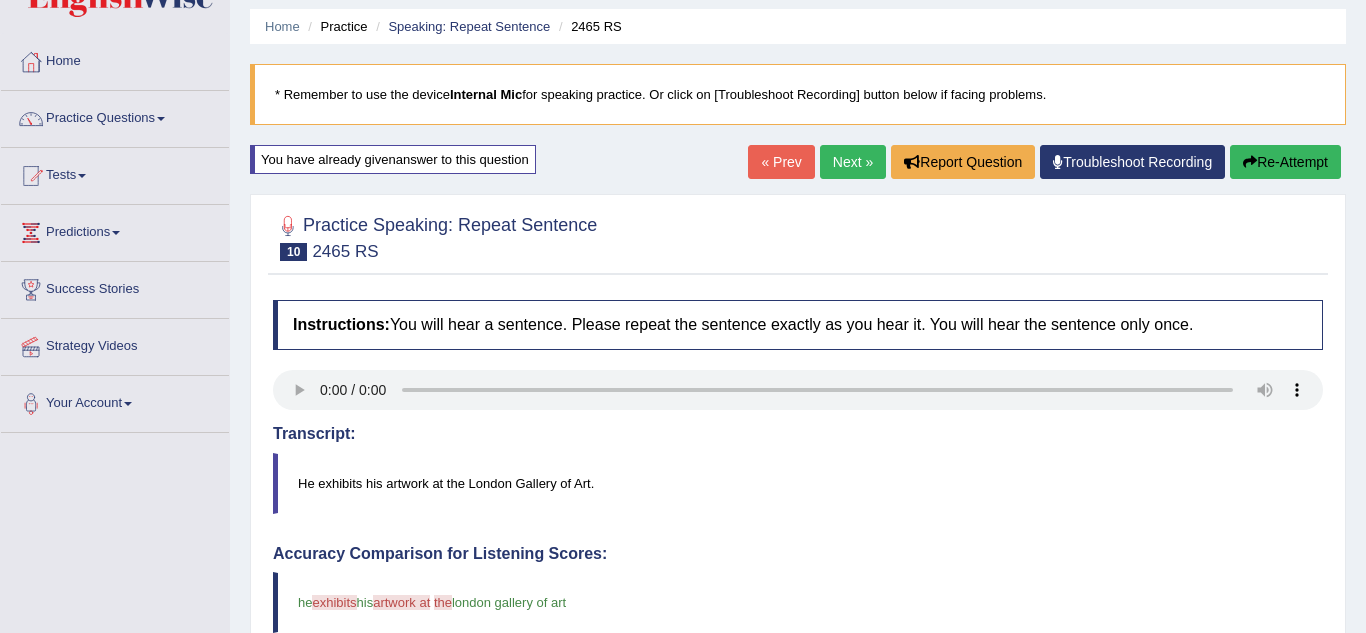 scroll, scrollTop: 57, scrollLeft: 0, axis: vertical 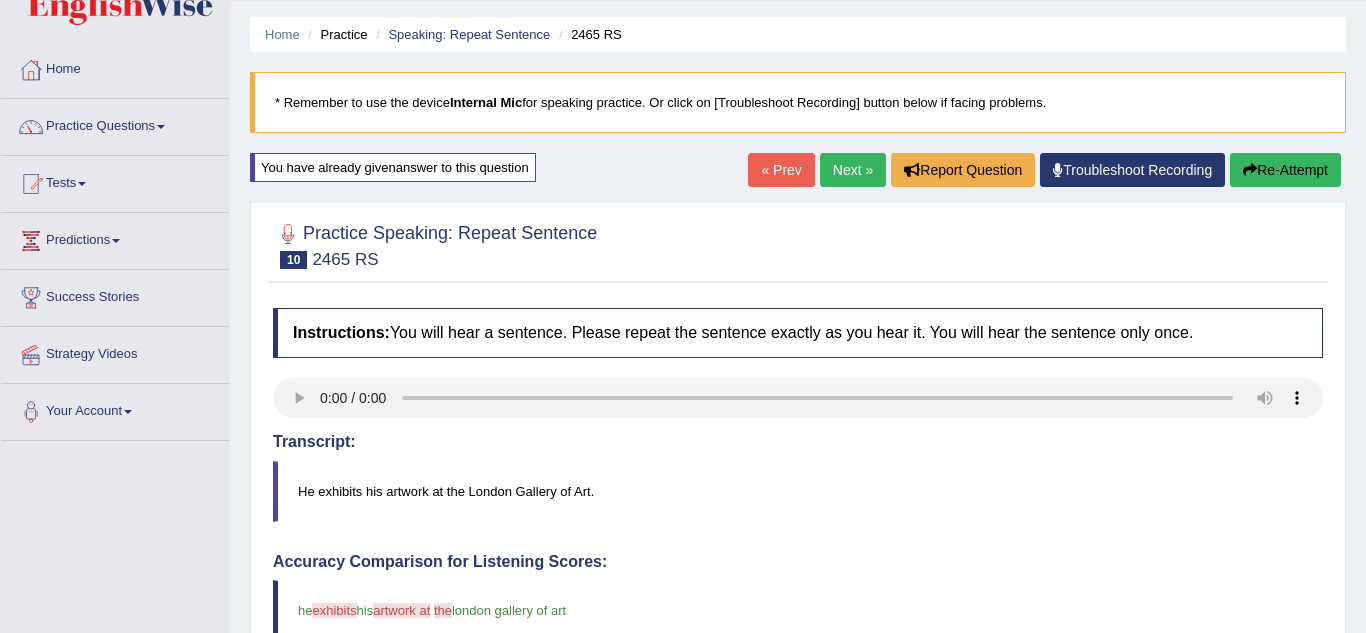 click on "Re-Attempt" at bounding box center (1285, 170) 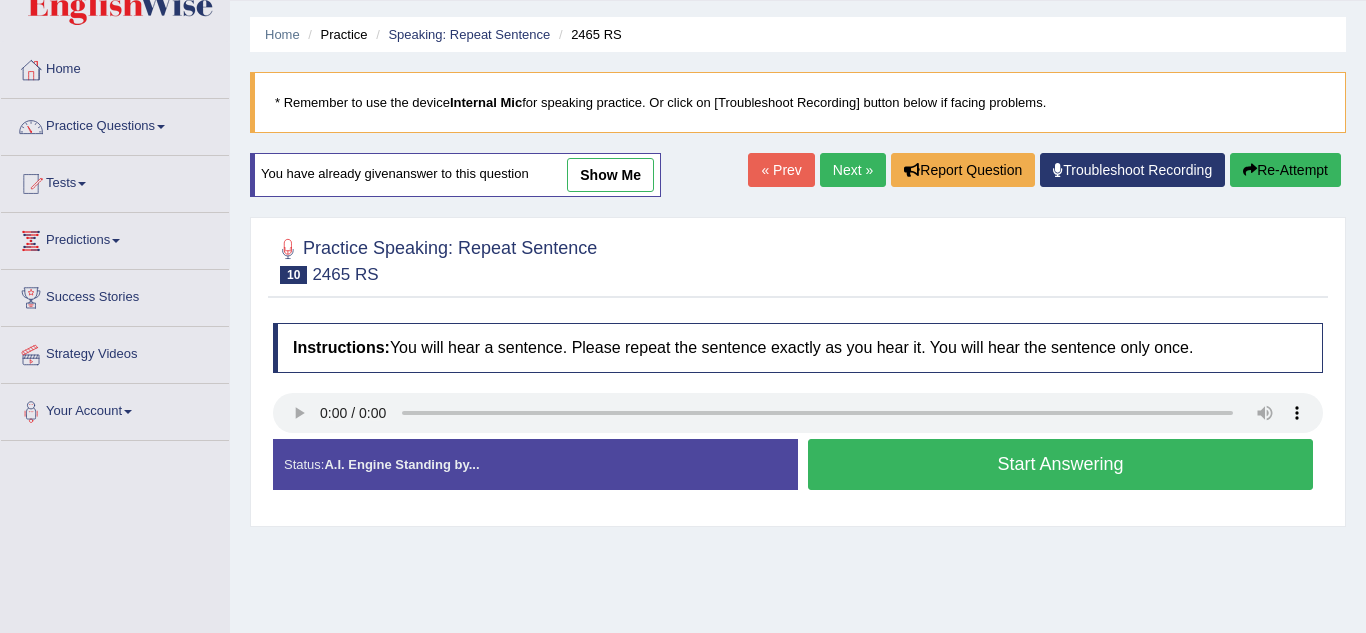 scroll, scrollTop: 57, scrollLeft: 0, axis: vertical 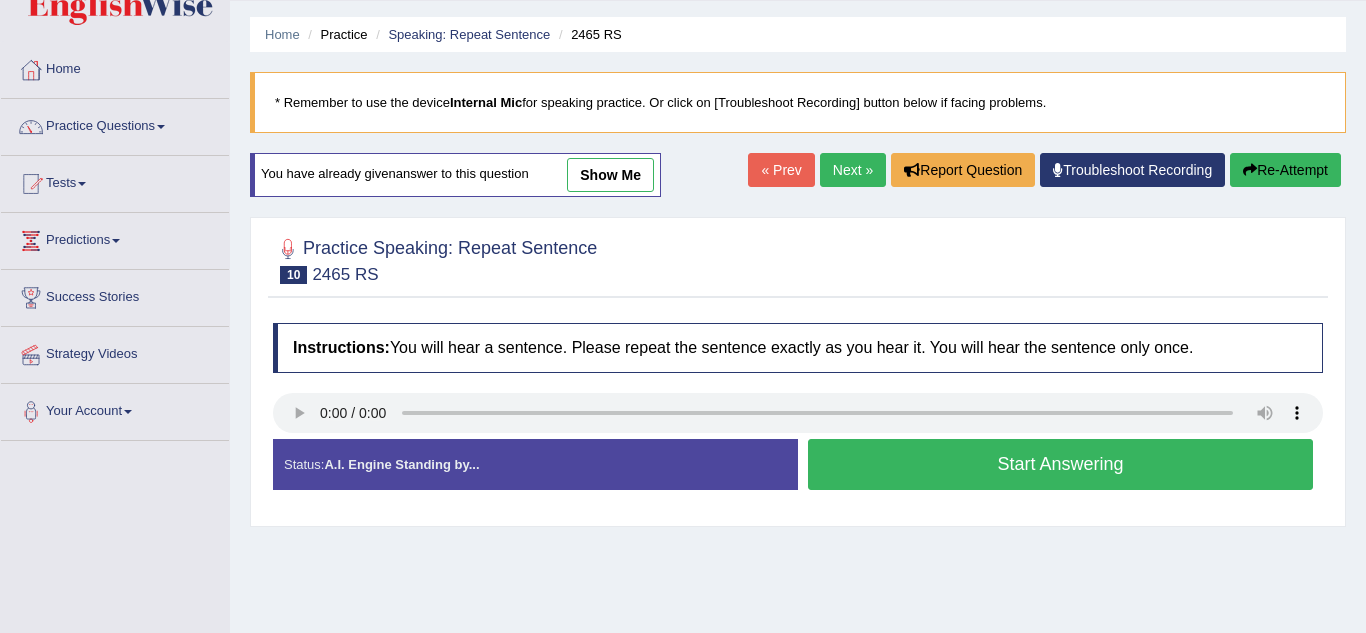 click on "Start Answering" at bounding box center (1060, 464) 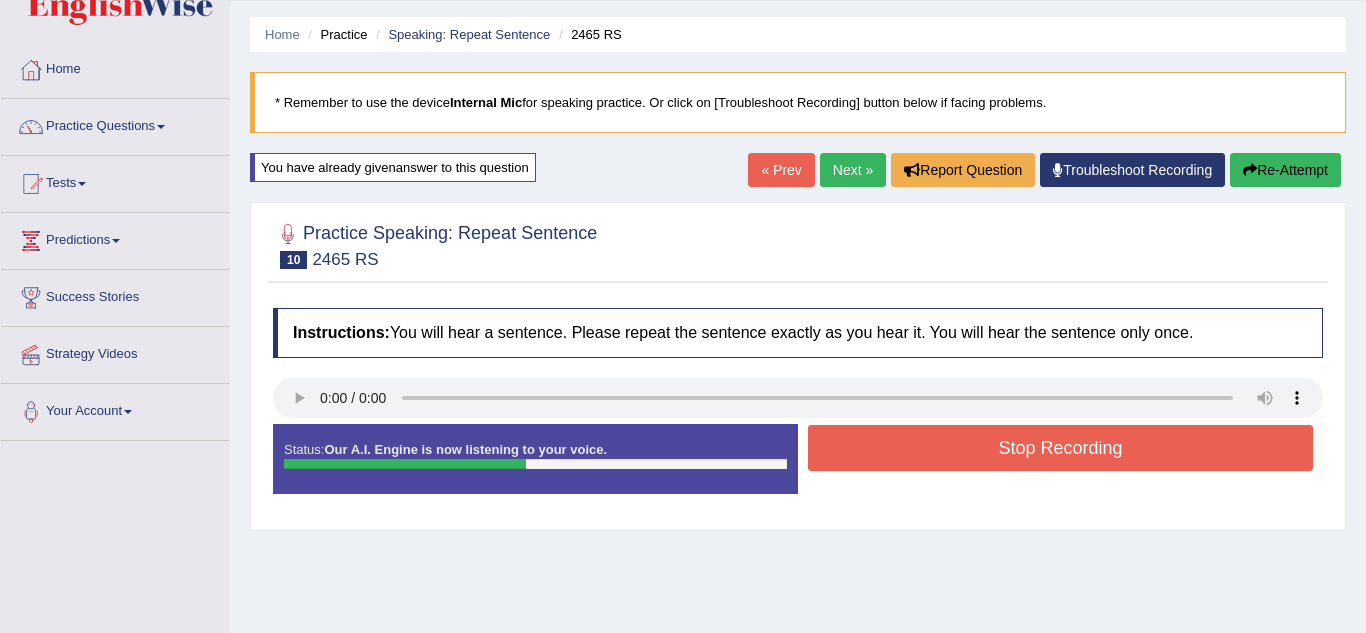 click on "Stop Recording" at bounding box center [1060, 448] 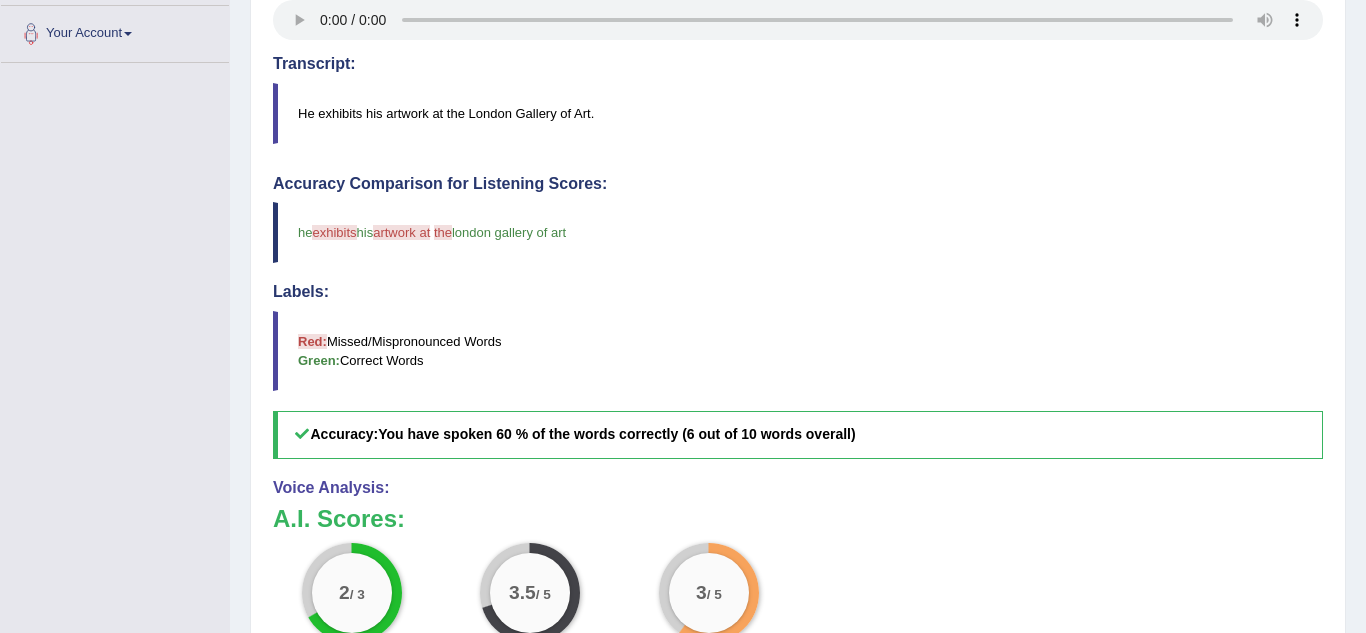 scroll, scrollTop: 0, scrollLeft: 0, axis: both 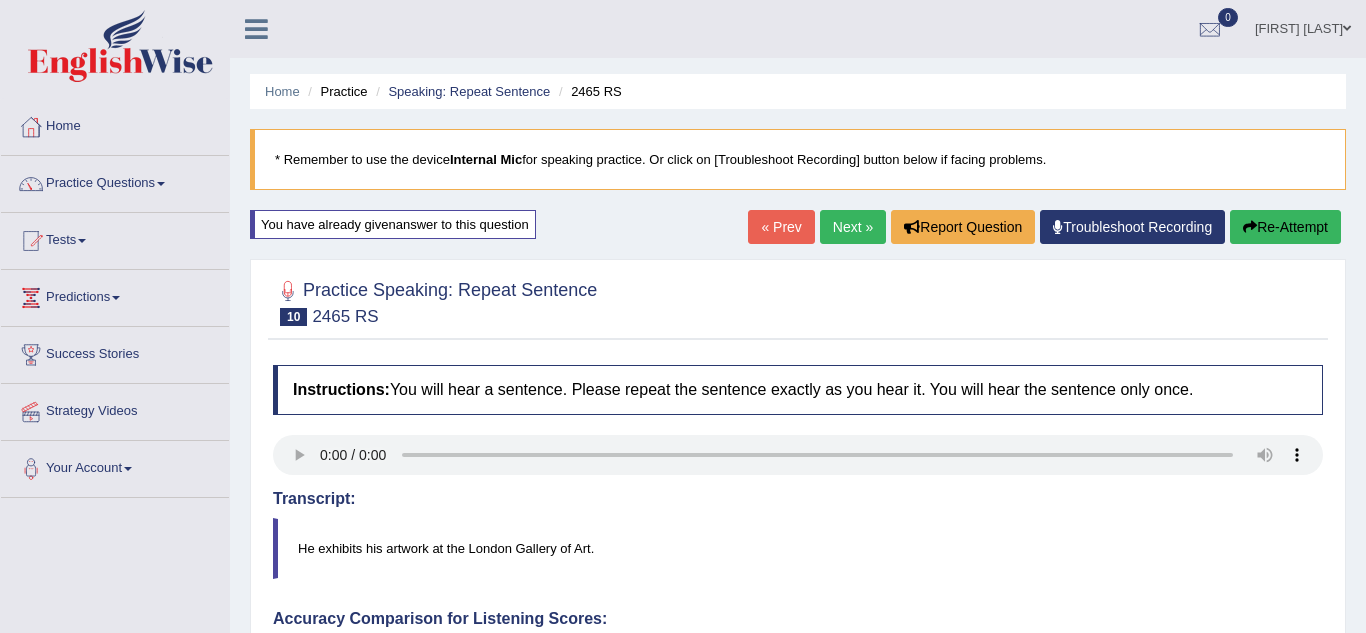 click on "Practice Questions" at bounding box center (115, 181) 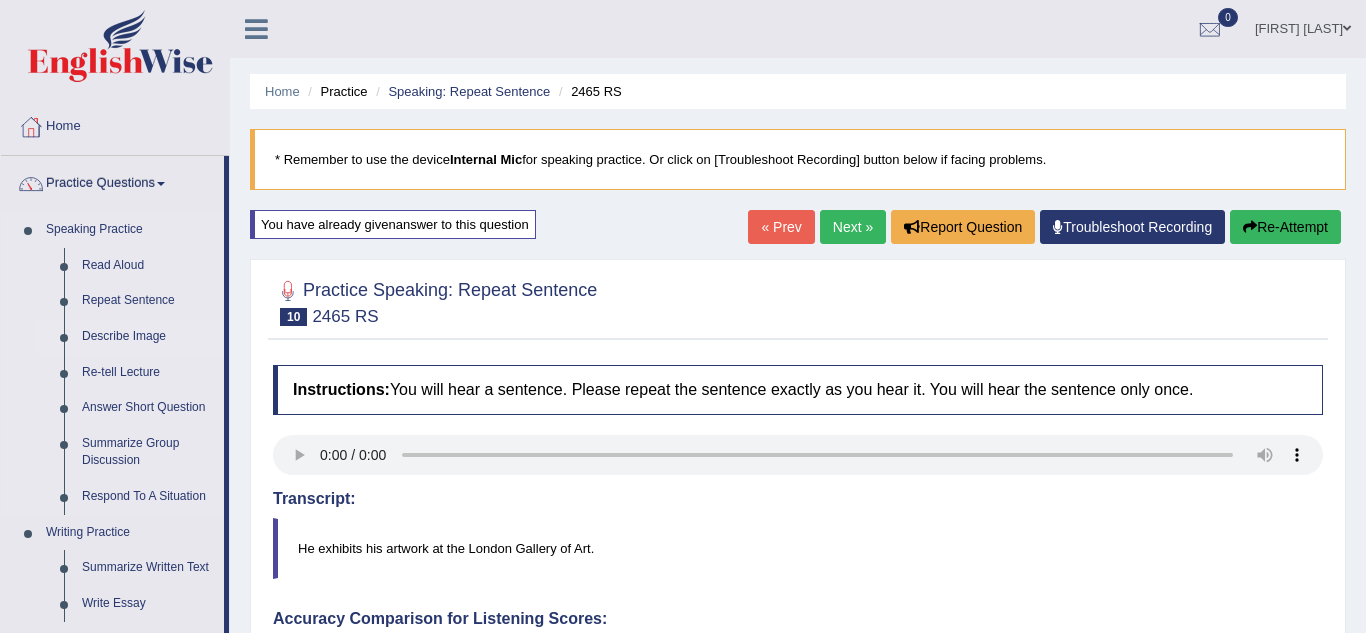 click on "Describe Image" at bounding box center (148, 337) 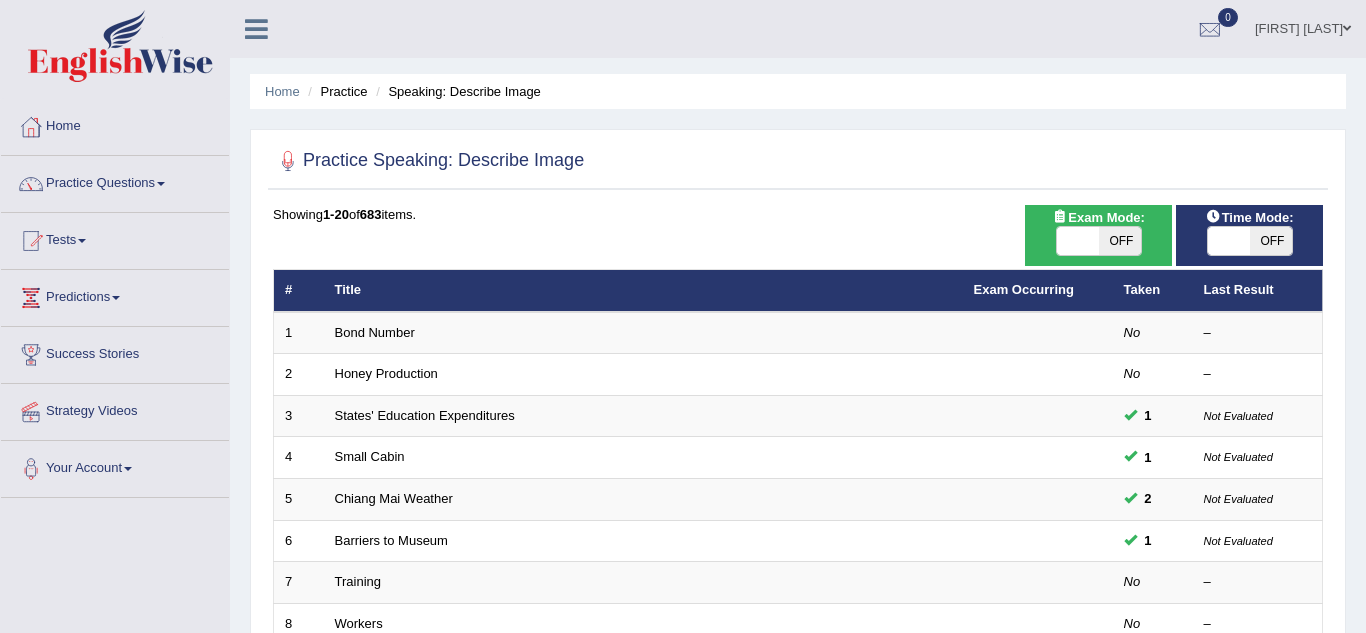 scroll, scrollTop: 0, scrollLeft: 0, axis: both 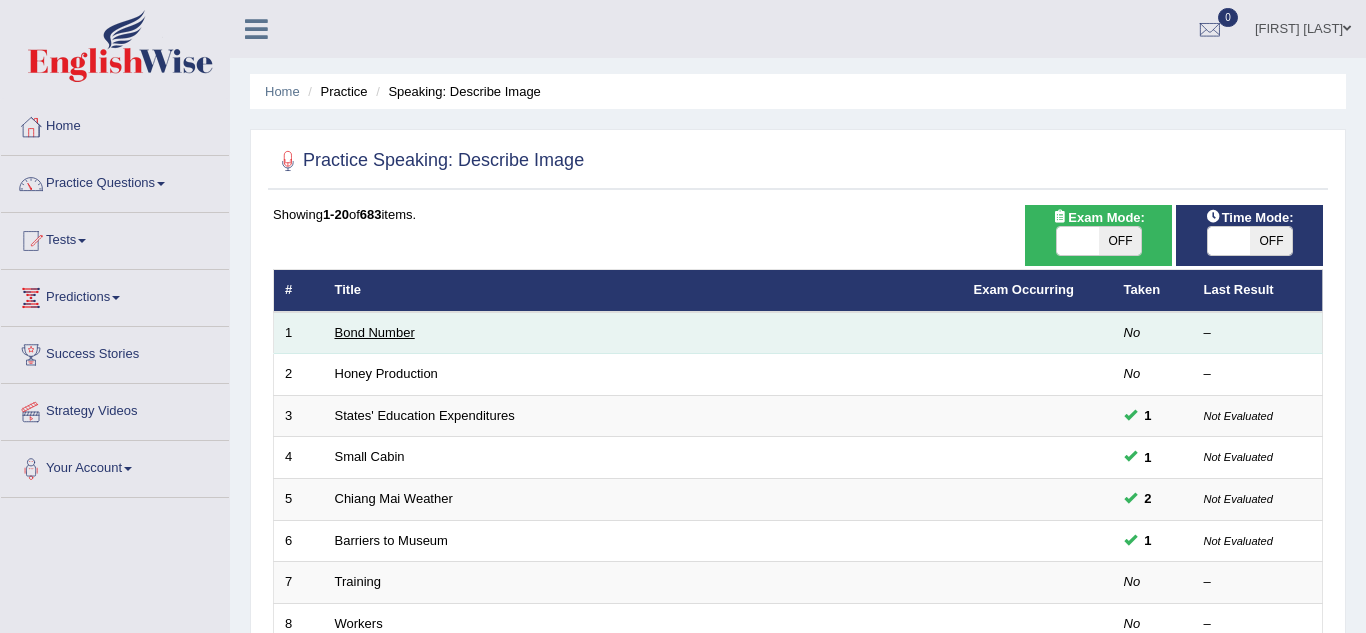 click on "Bond Number" at bounding box center [375, 332] 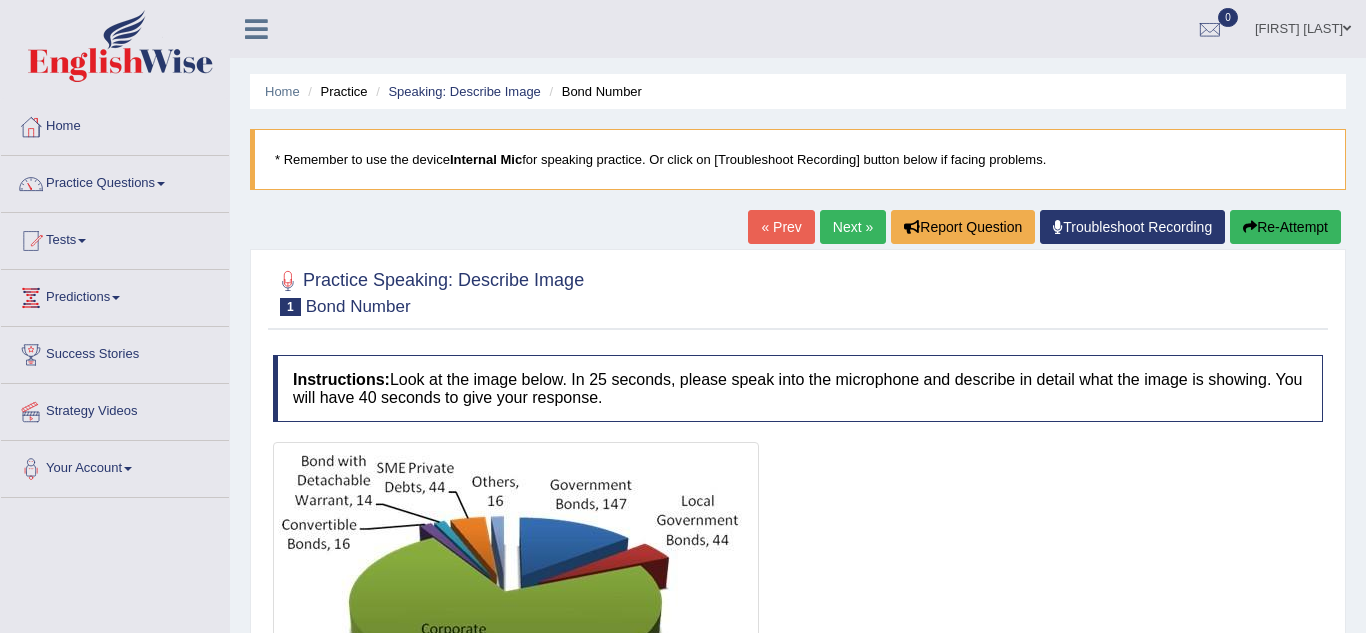 scroll, scrollTop: 0, scrollLeft: 0, axis: both 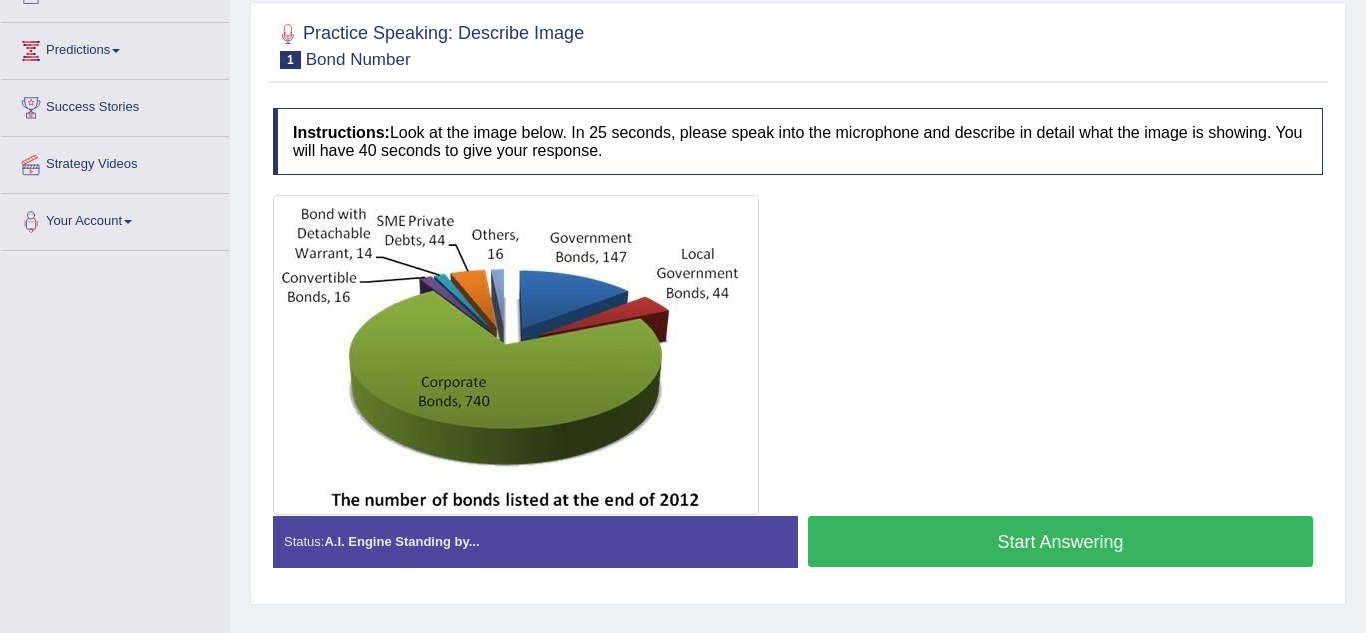 click on "Start Answering" at bounding box center (1060, 541) 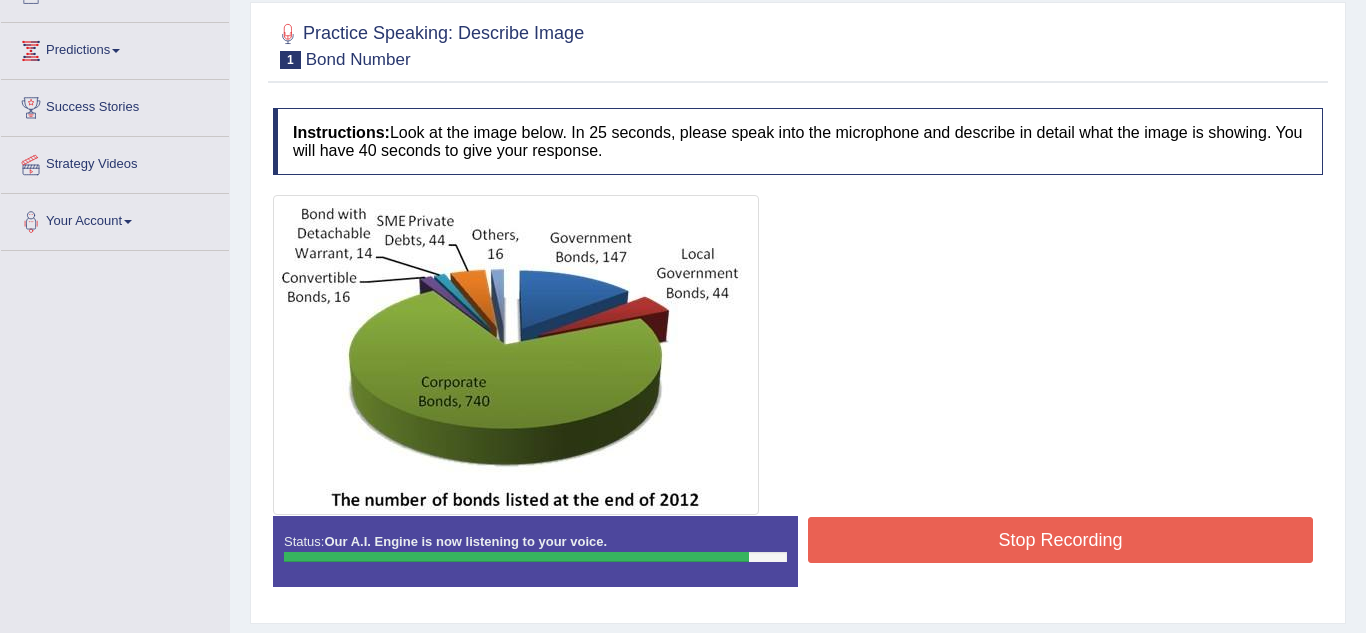 click on "Stop Recording" at bounding box center [1060, 540] 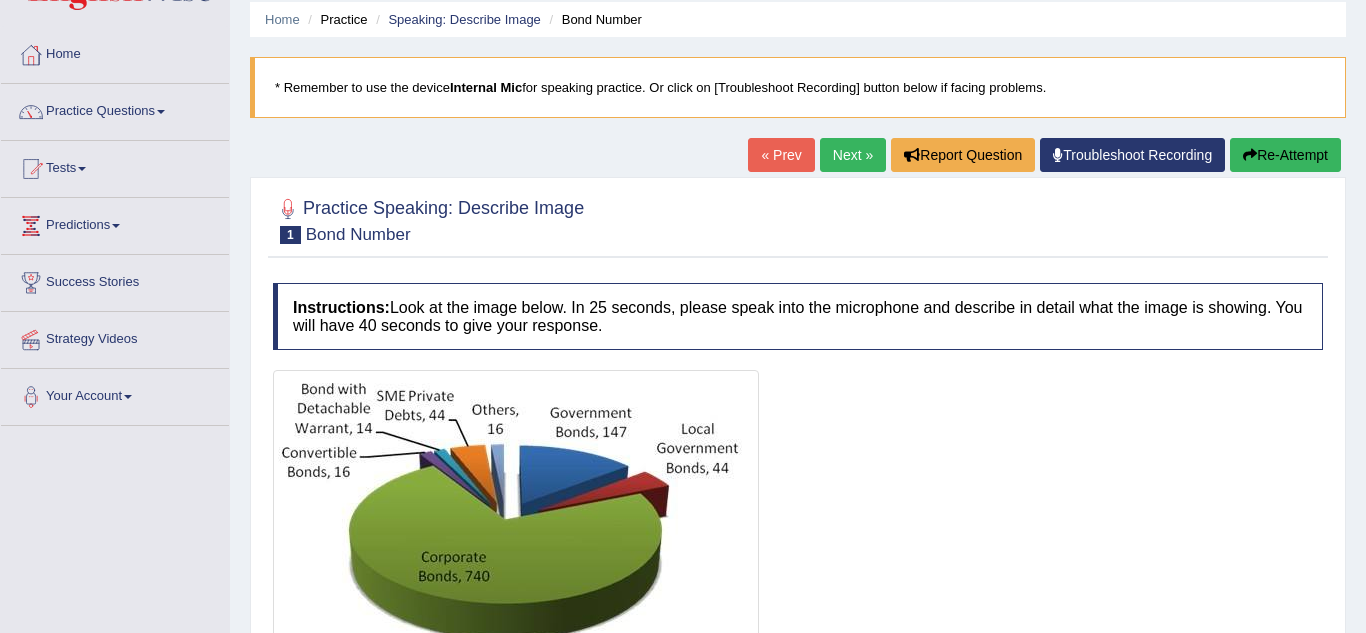 scroll, scrollTop: 65, scrollLeft: 0, axis: vertical 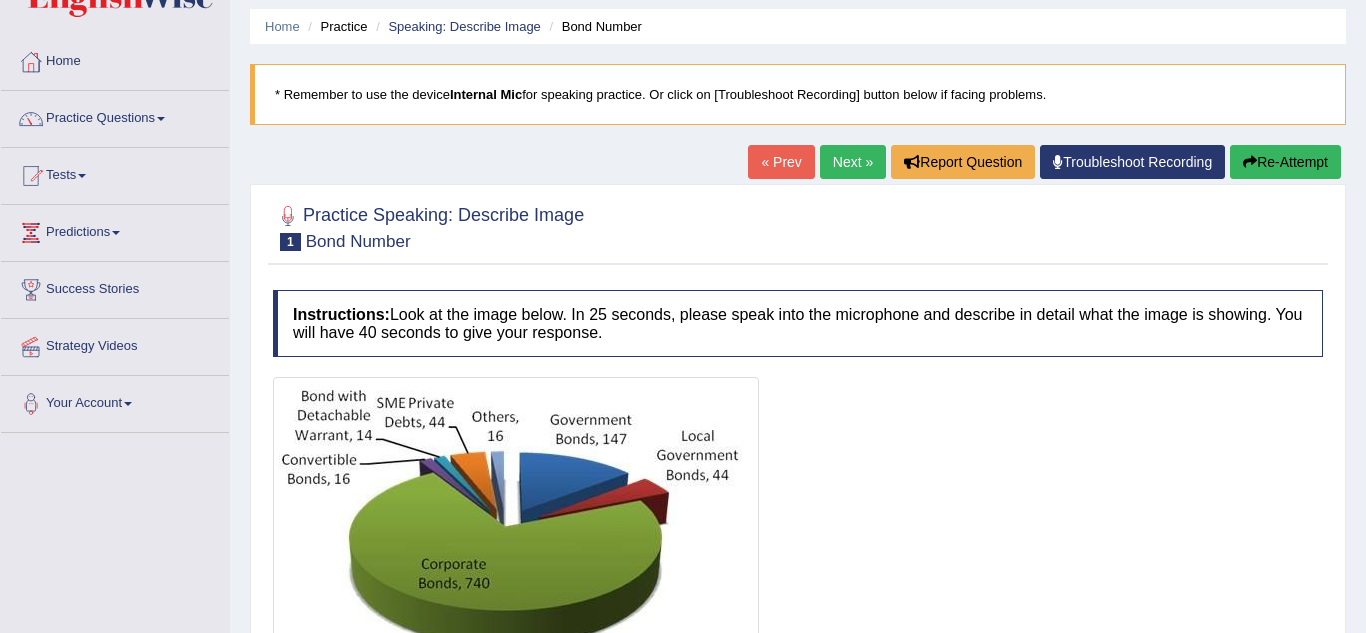 click on "Next »" at bounding box center (853, 162) 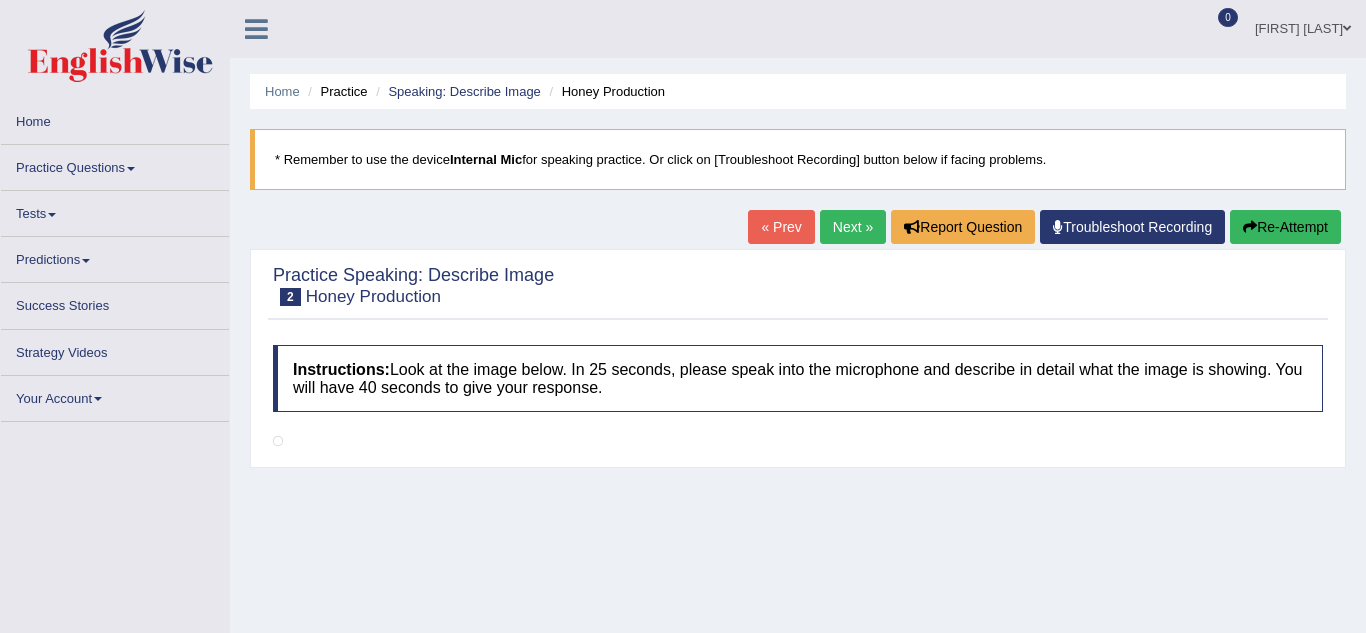 scroll, scrollTop: 0, scrollLeft: 0, axis: both 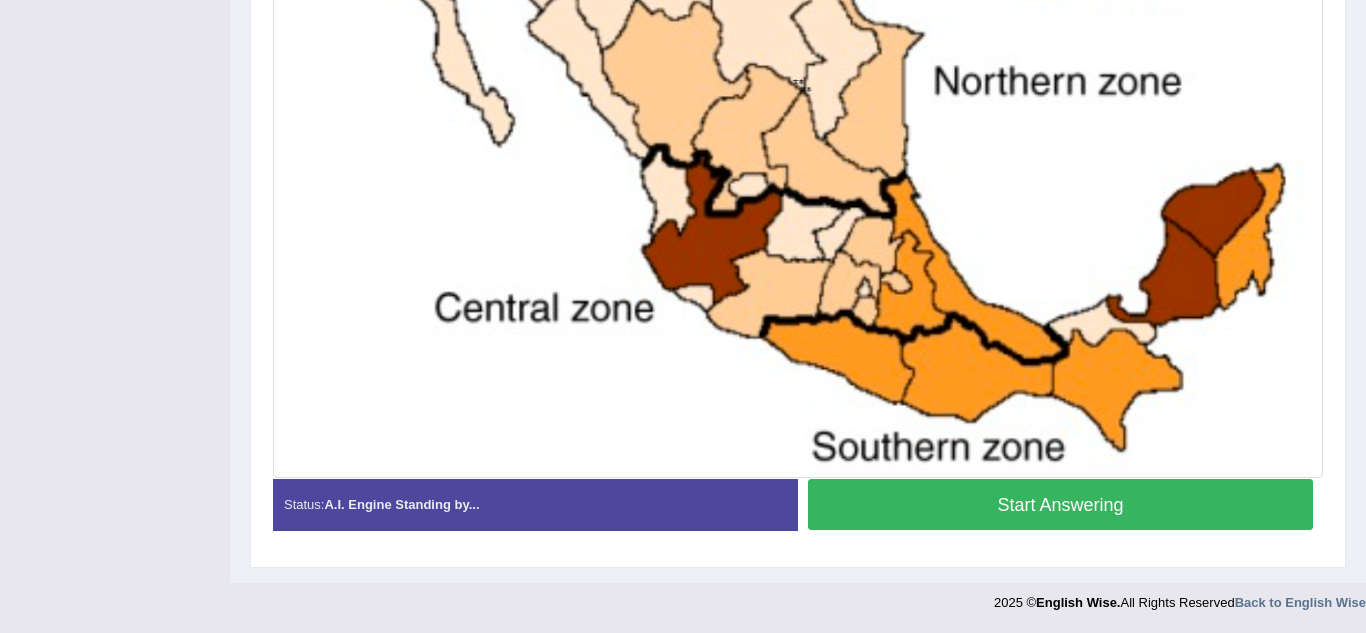 click on "Start Answering" at bounding box center (1060, 504) 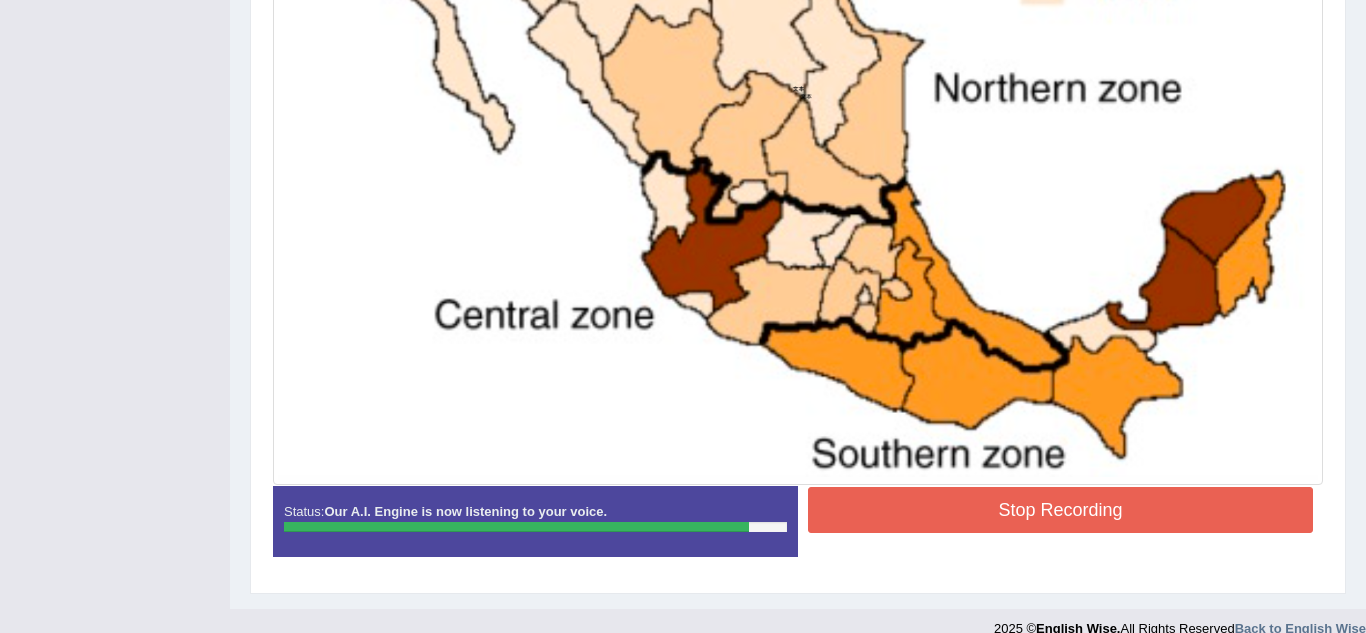 scroll, scrollTop: 762, scrollLeft: 0, axis: vertical 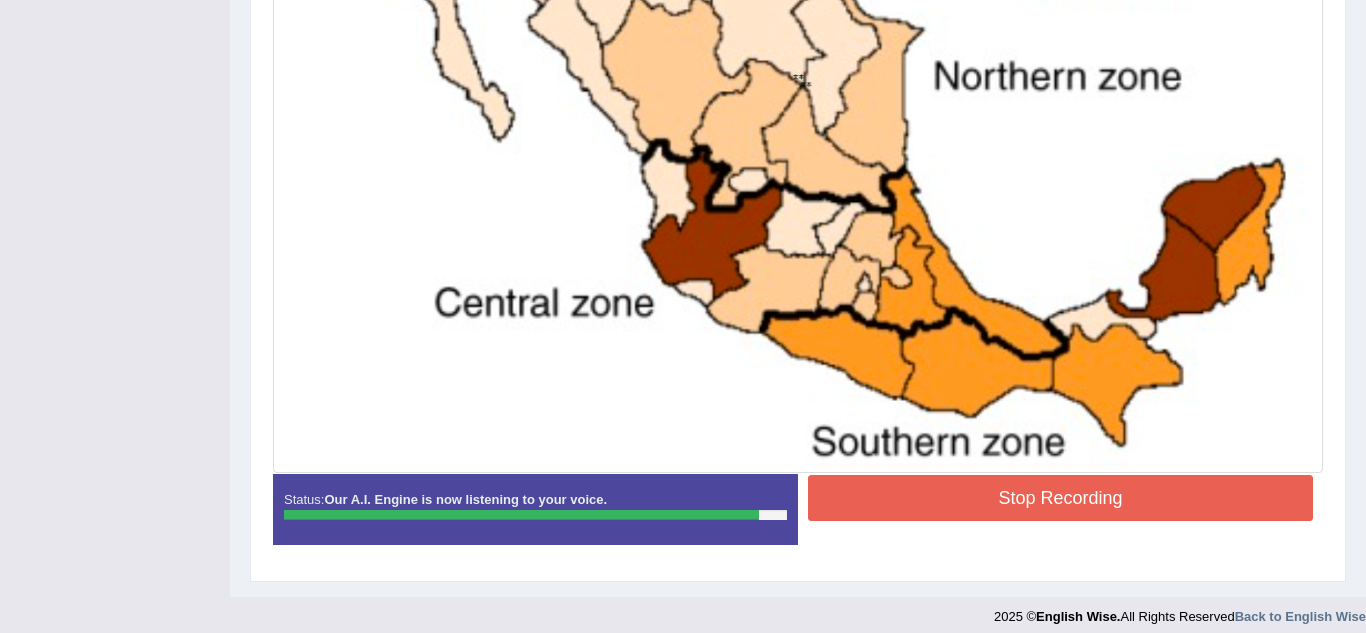 click on "Stop Recording" at bounding box center [1060, 498] 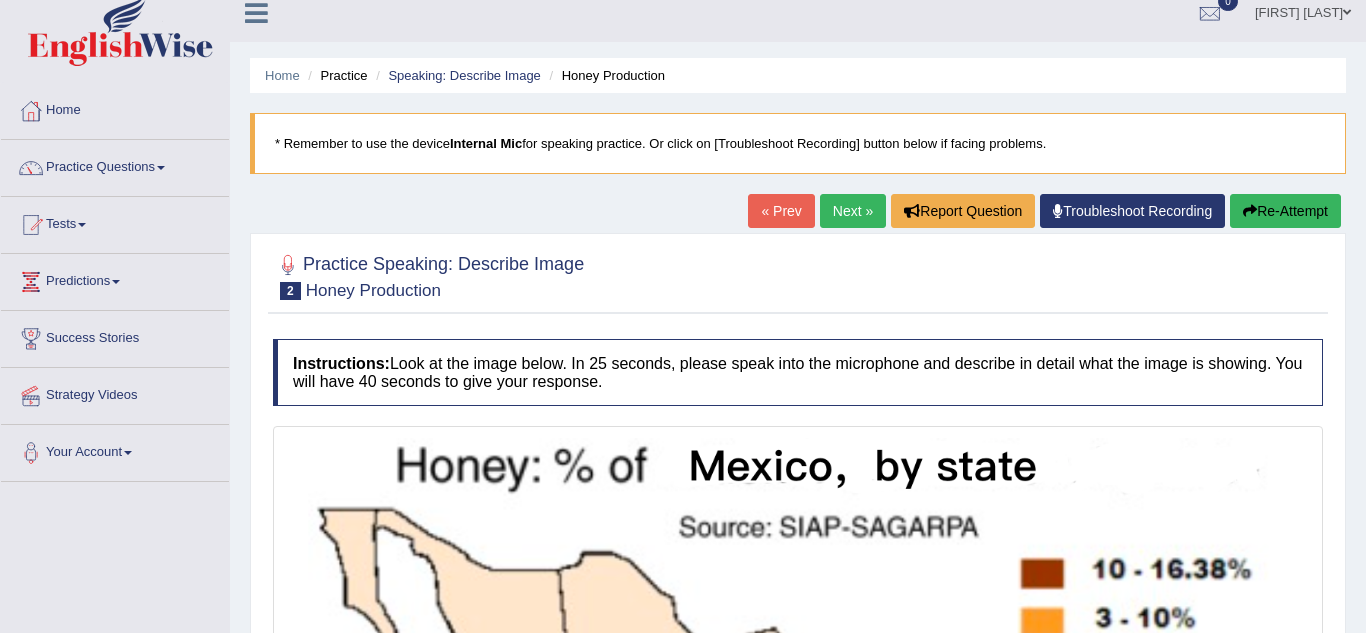 scroll, scrollTop: 15, scrollLeft: 0, axis: vertical 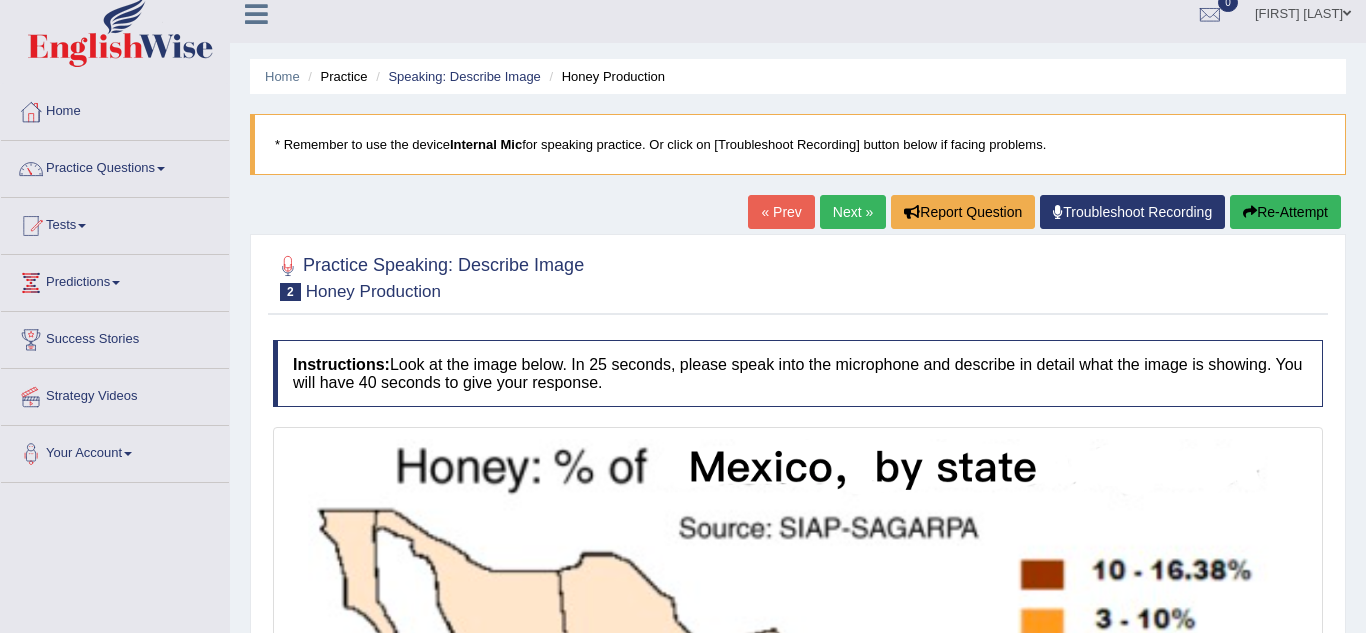 click on "Practice Questions" at bounding box center [115, 166] 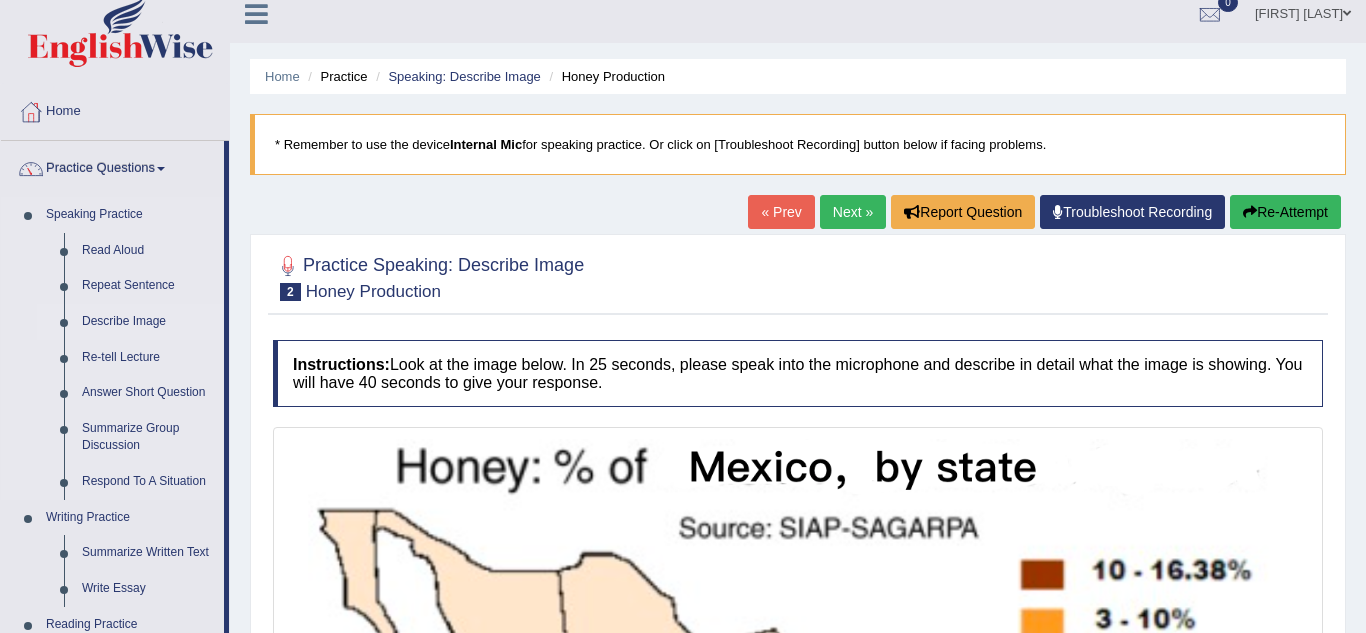 click on "Describe Image" at bounding box center (148, 322) 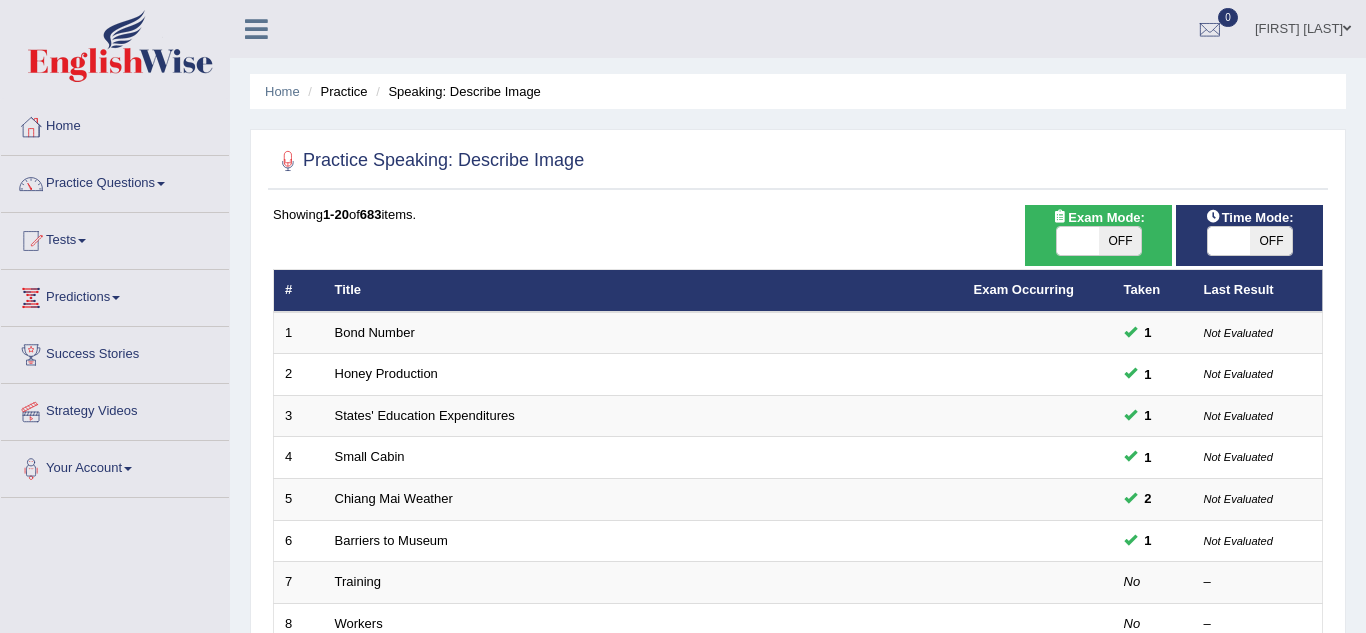 scroll, scrollTop: 0, scrollLeft: 0, axis: both 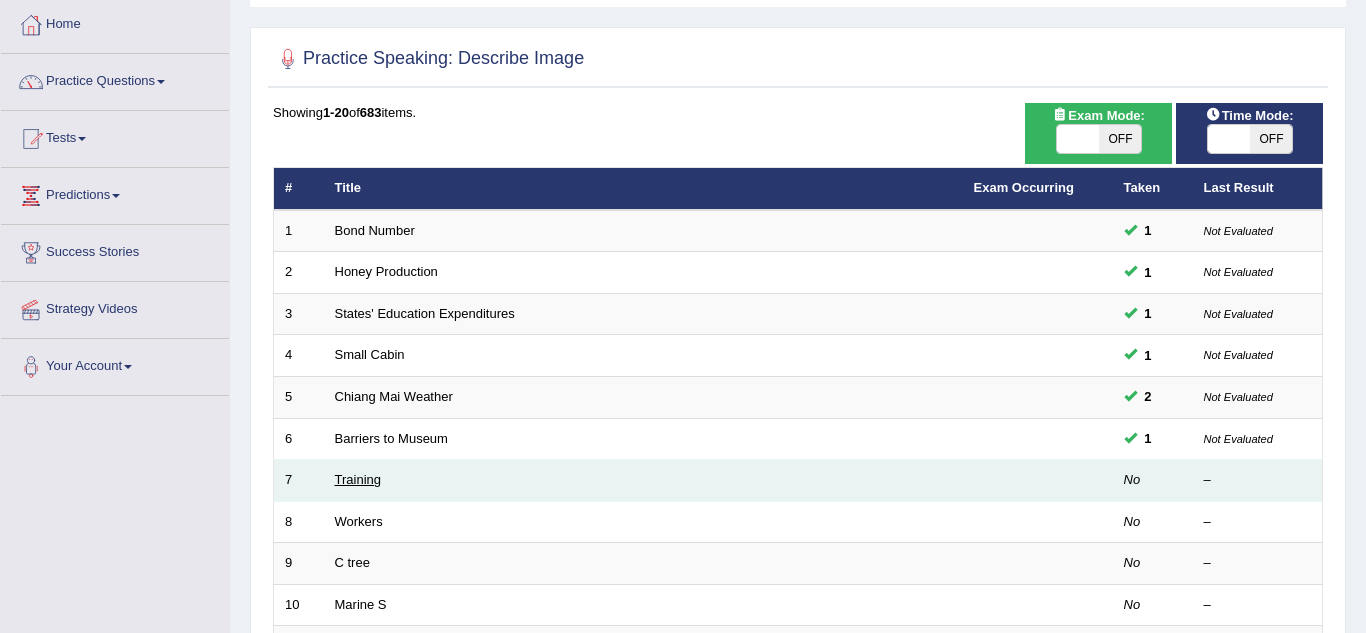 click on "Training" at bounding box center [358, 479] 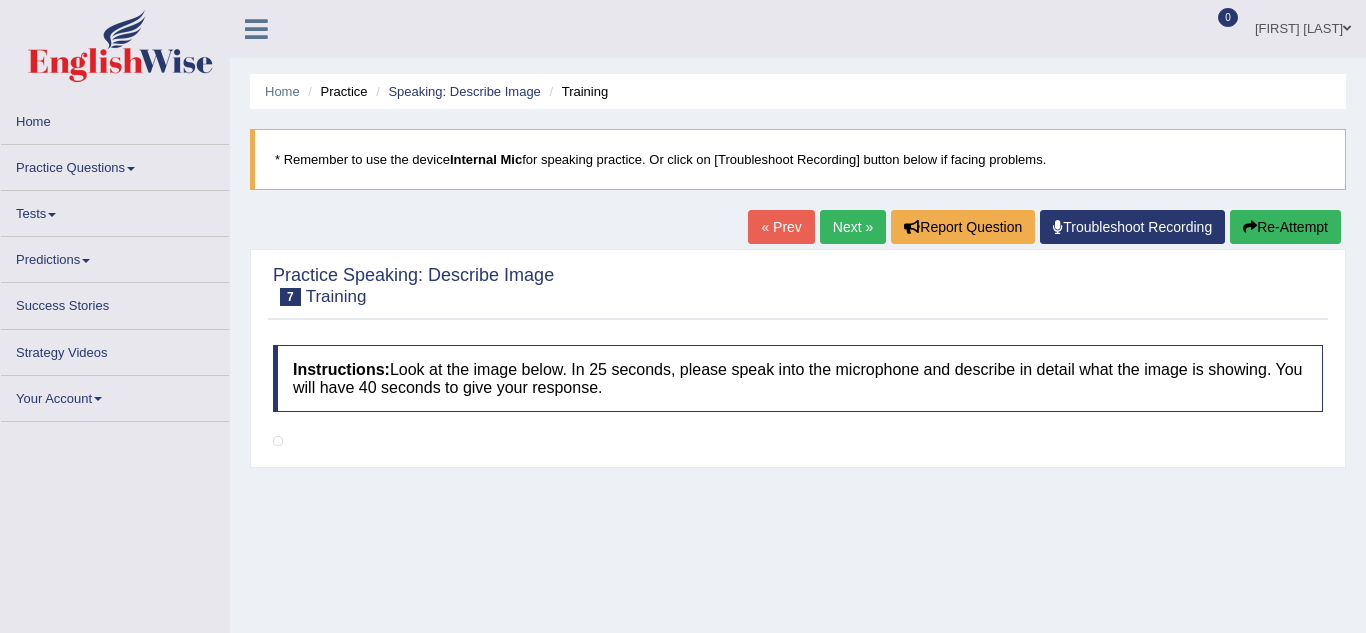 scroll, scrollTop: 0, scrollLeft: 0, axis: both 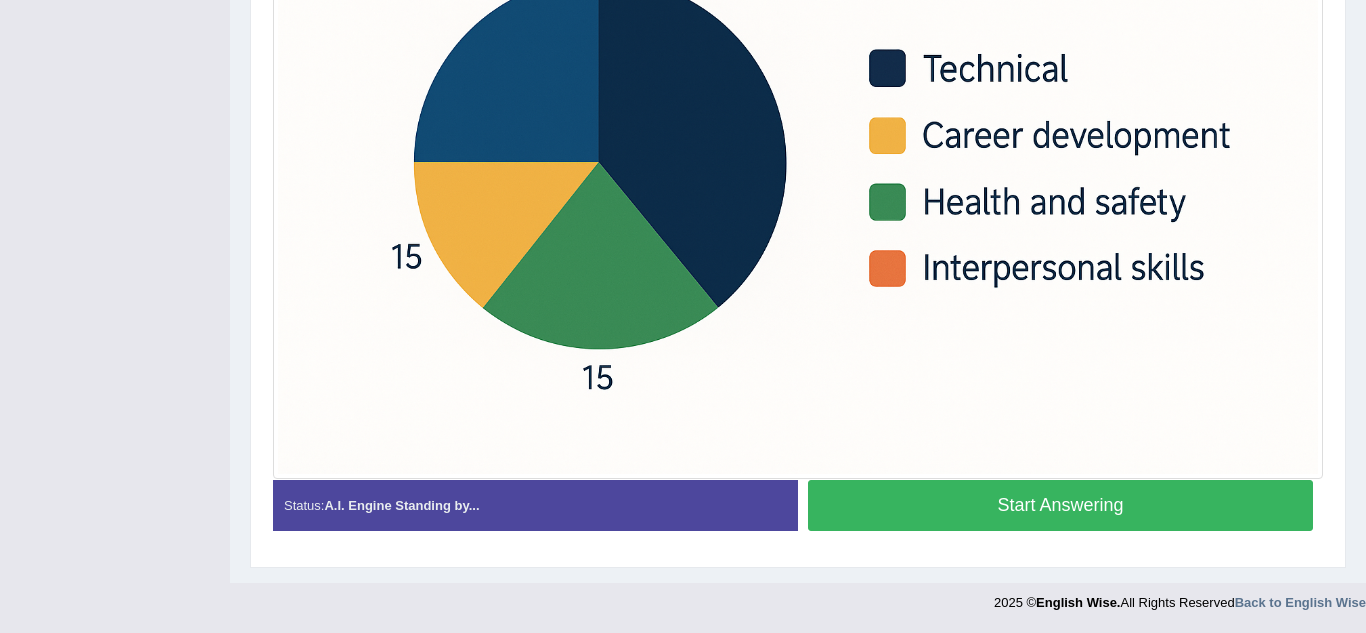click on "Start Answering" at bounding box center [1060, 505] 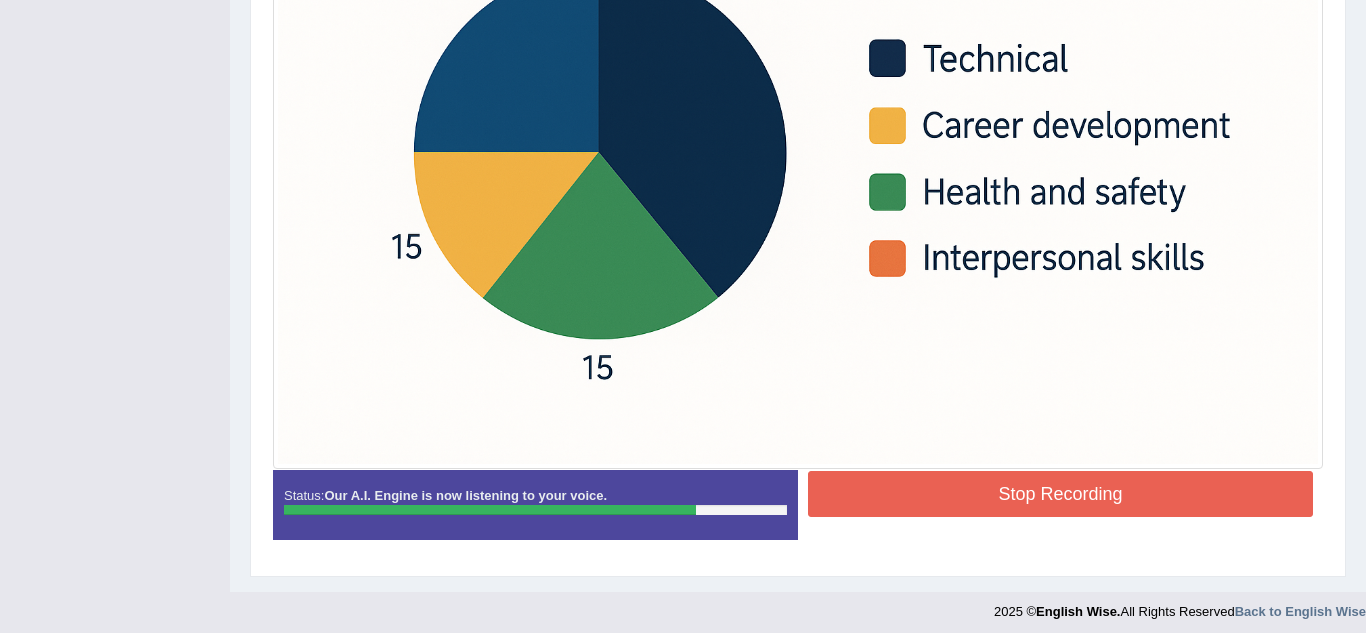 scroll, scrollTop: 687, scrollLeft: 0, axis: vertical 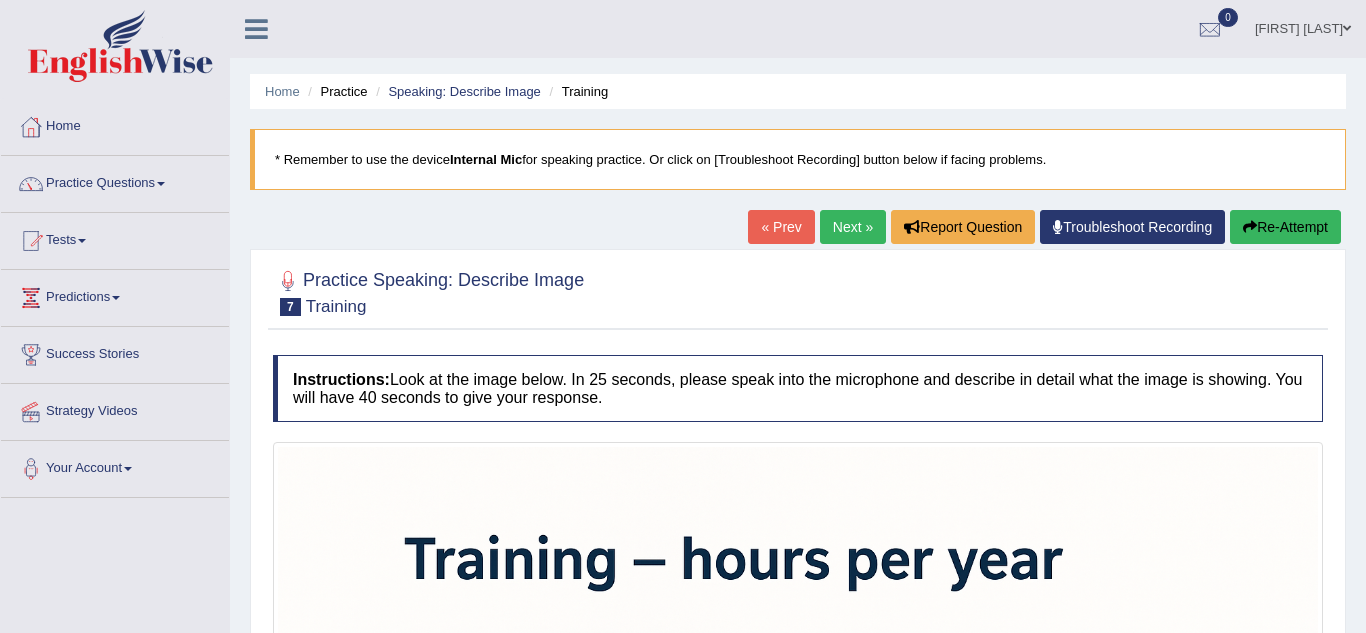 click on "Next »" at bounding box center (853, 227) 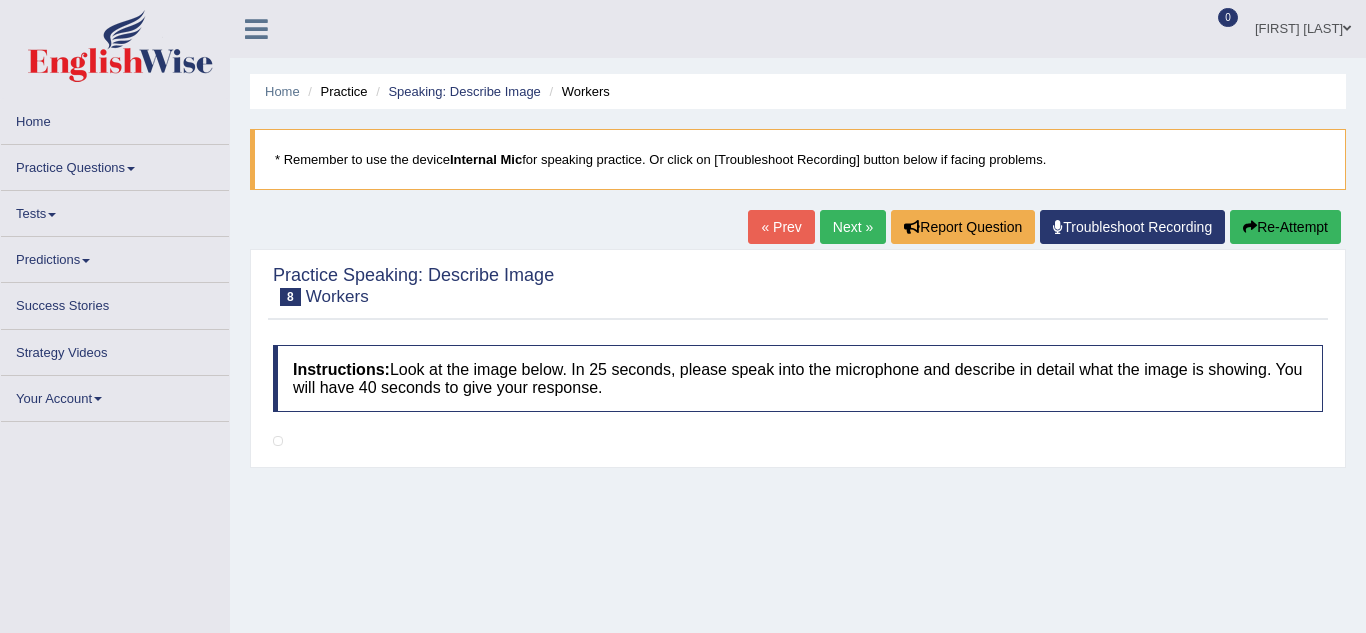 scroll, scrollTop: 0, scrollLeft: 0, axis: both 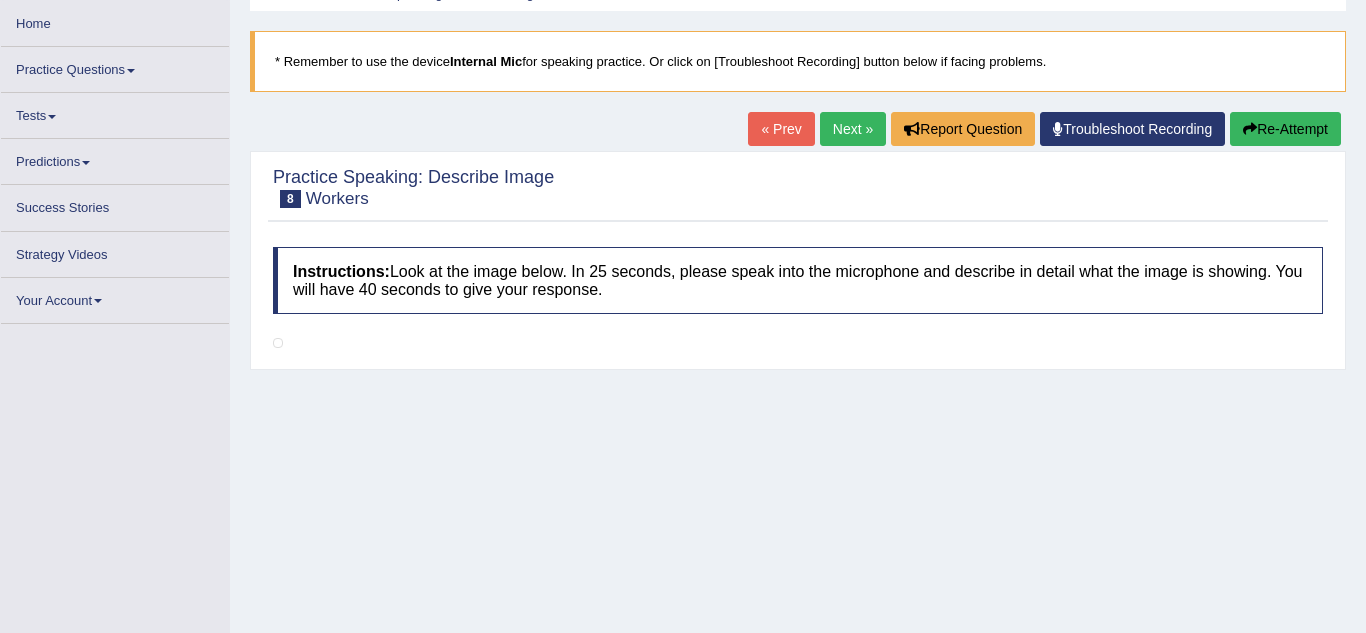 click at bounding box center (798, 343) 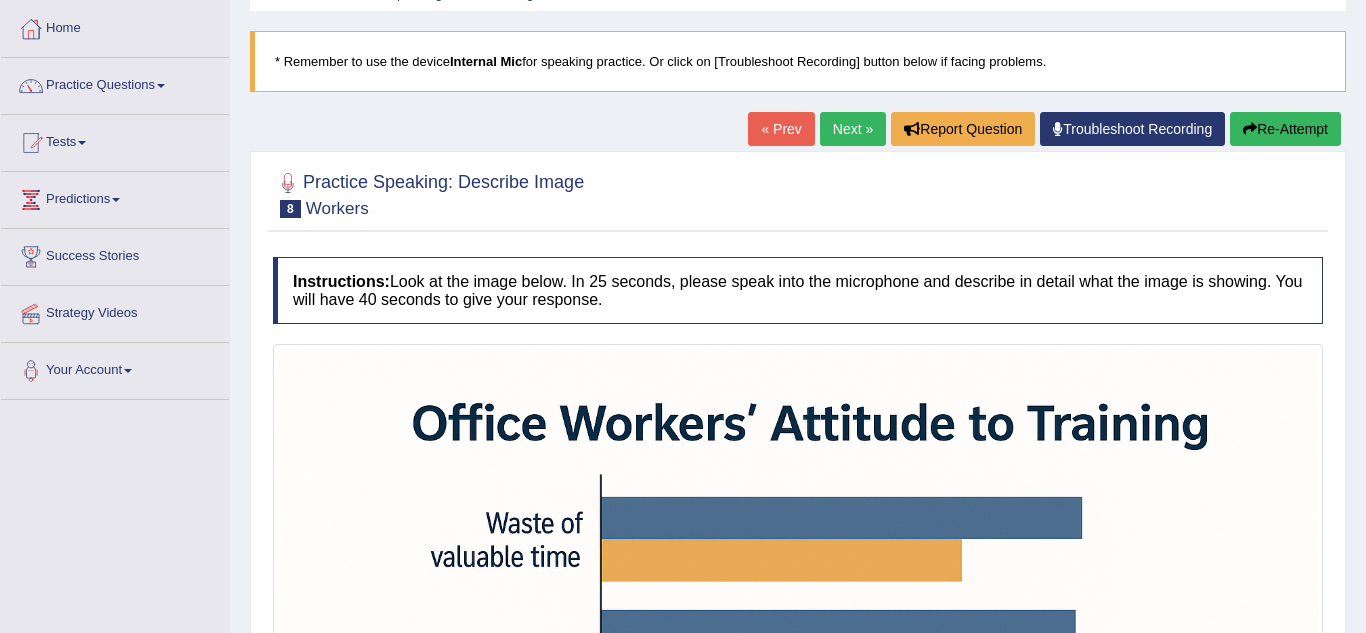 click on "« Prev" at bounding box center (781, 129) 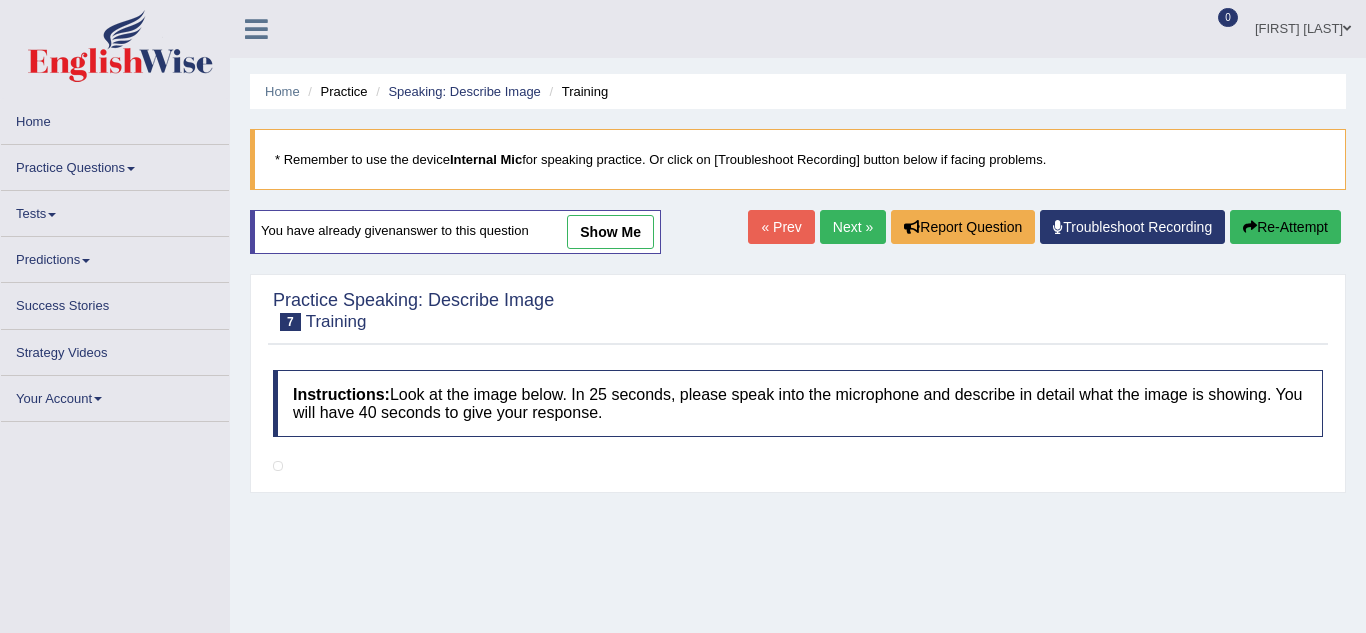 scroll, scrollTop: 0, scrollLeft: 0, axis: both 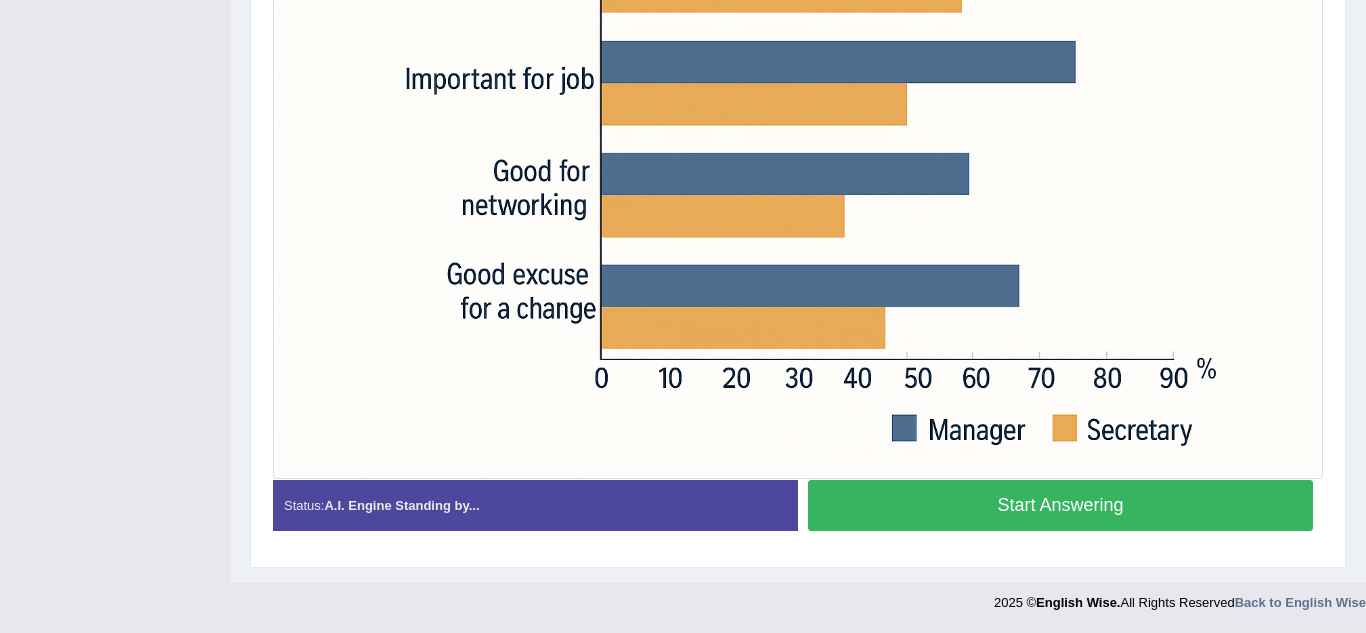 click on "Start Answering" at bounding box center (1060, 505) 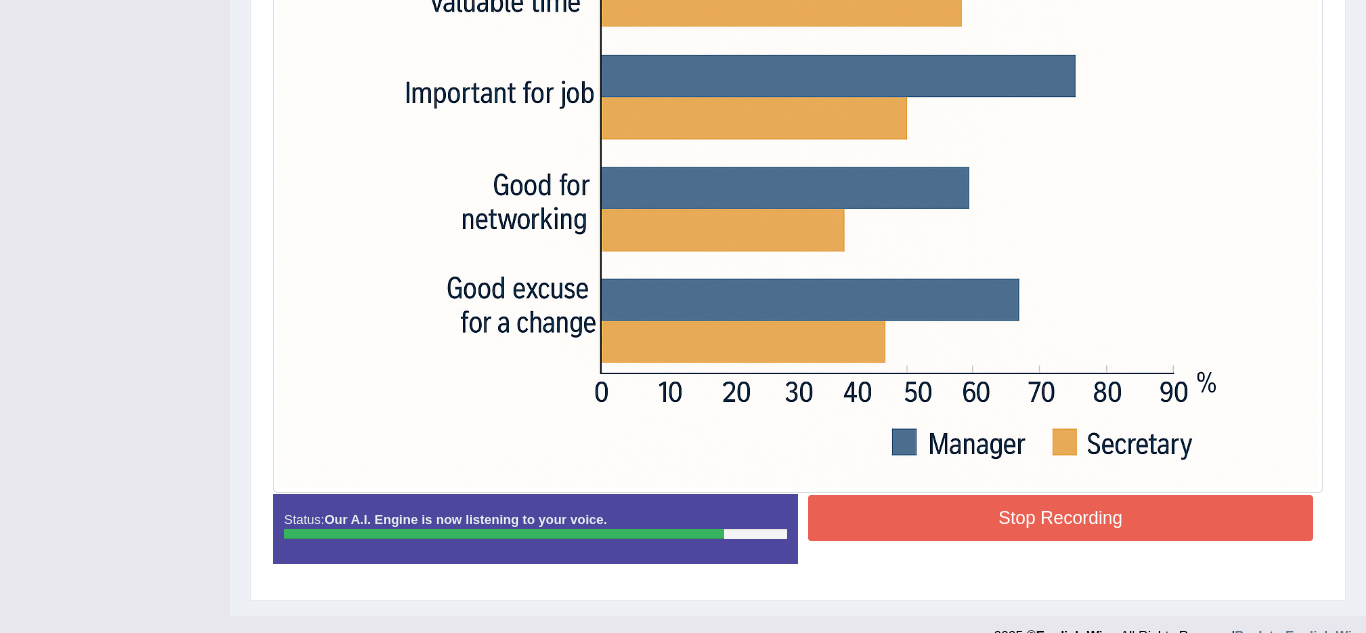 scroll, scrollTop: 687, scrollLeft: 0, axis: vertical 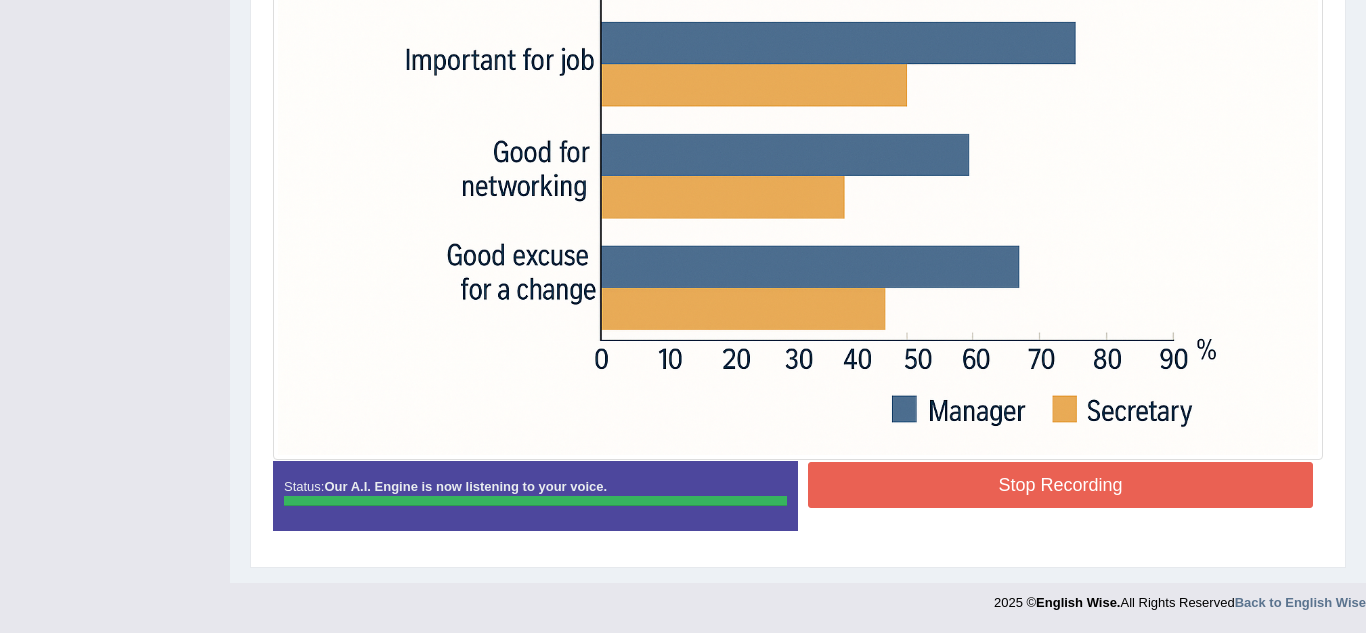 click on "Stop Recording" at bounding box center [1060, 485] 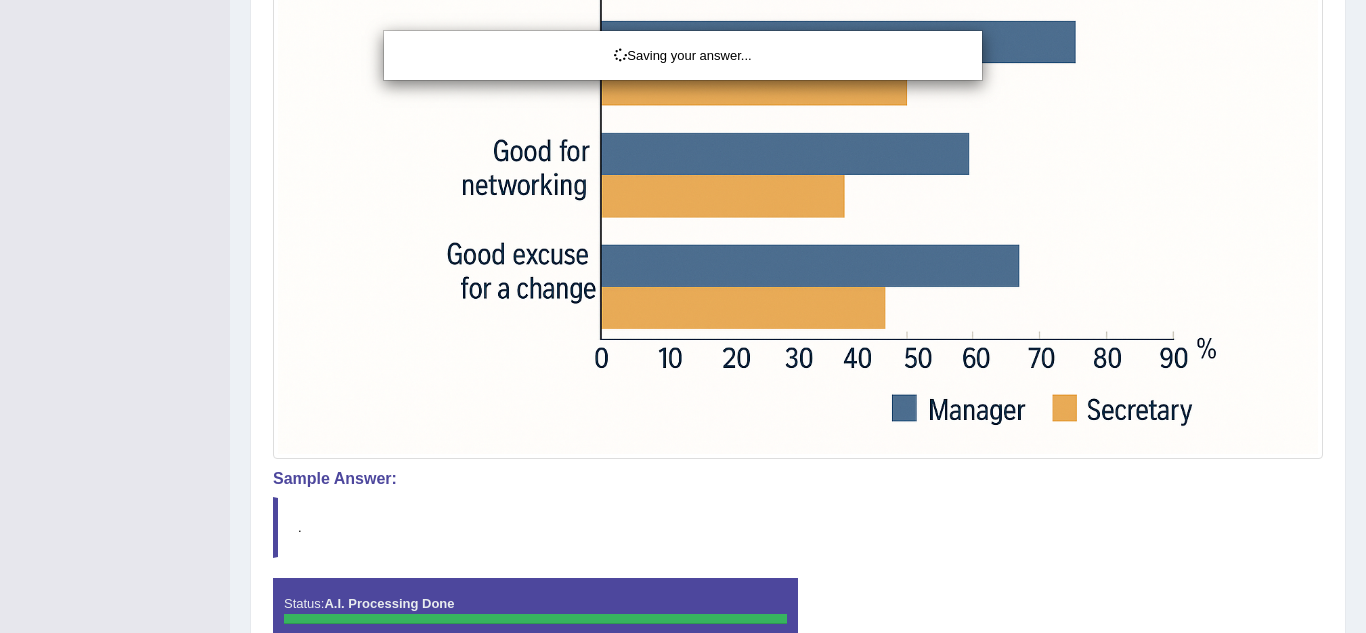 click on "Saving your answer..." at bounding box center (683, 316) 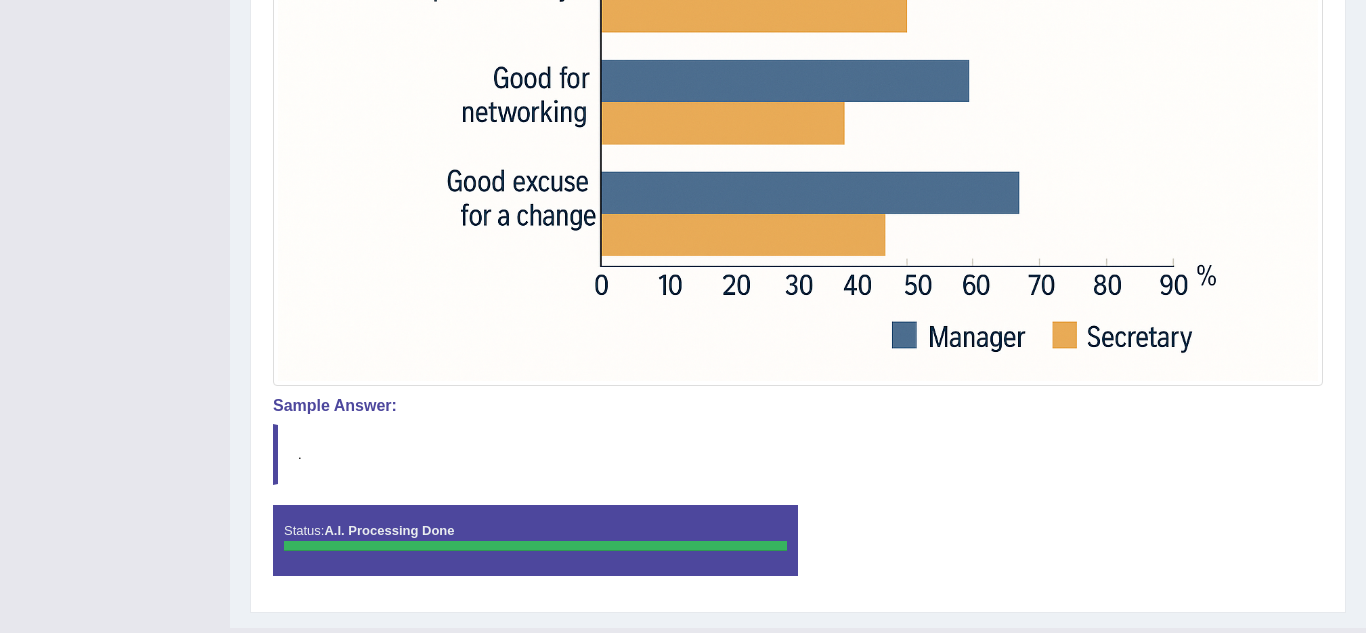 scroll, scrollTop: 806, scrollLeft: 0, axis: vertical 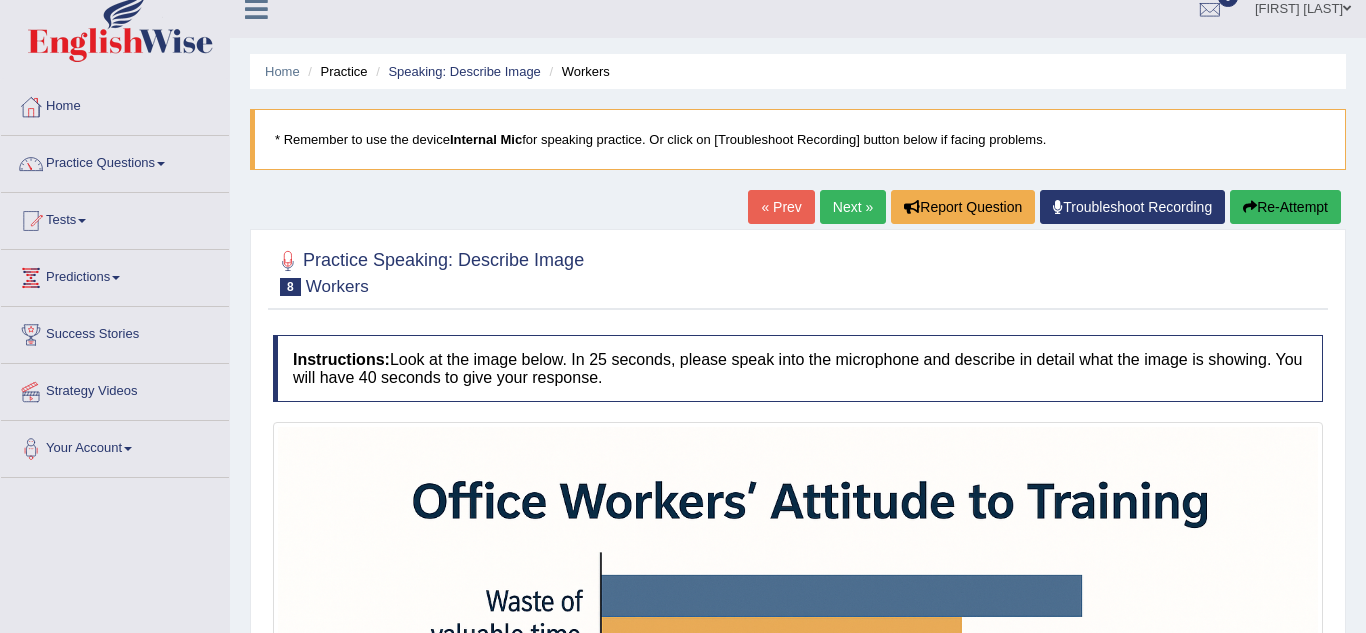 click on "Next »" at bounding box center [853, 207] 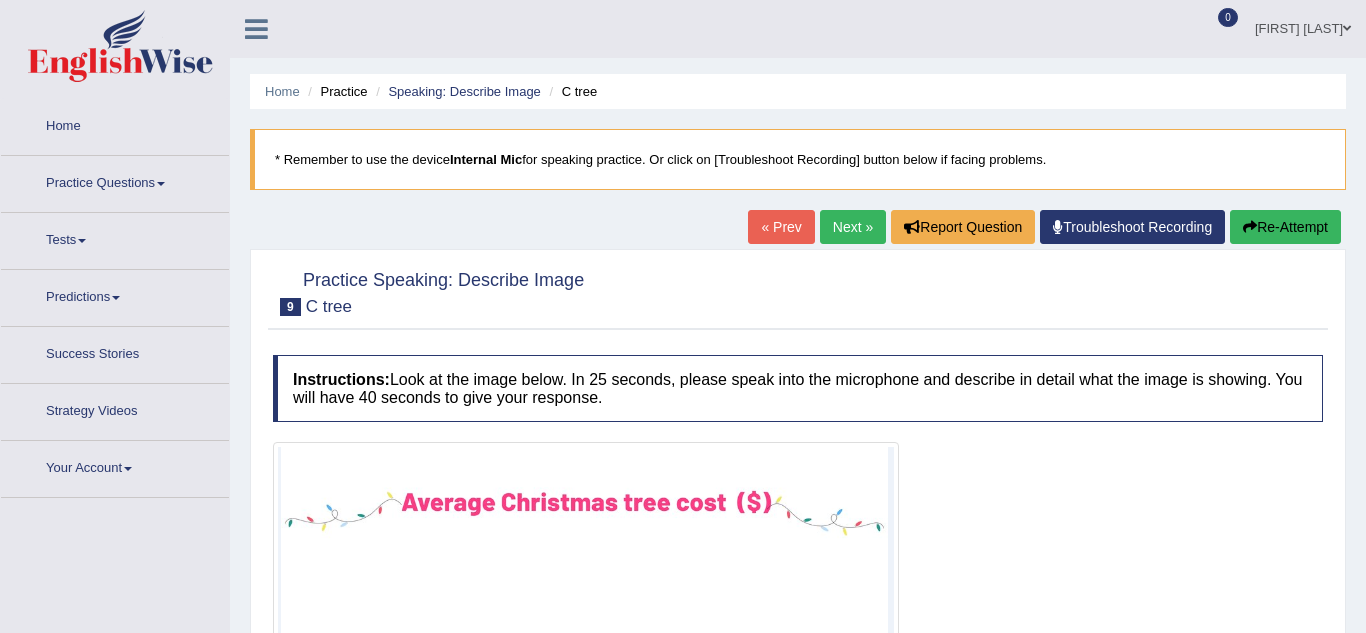 scroll, scrollTop: 0, scrollLeft: 0, axis: both 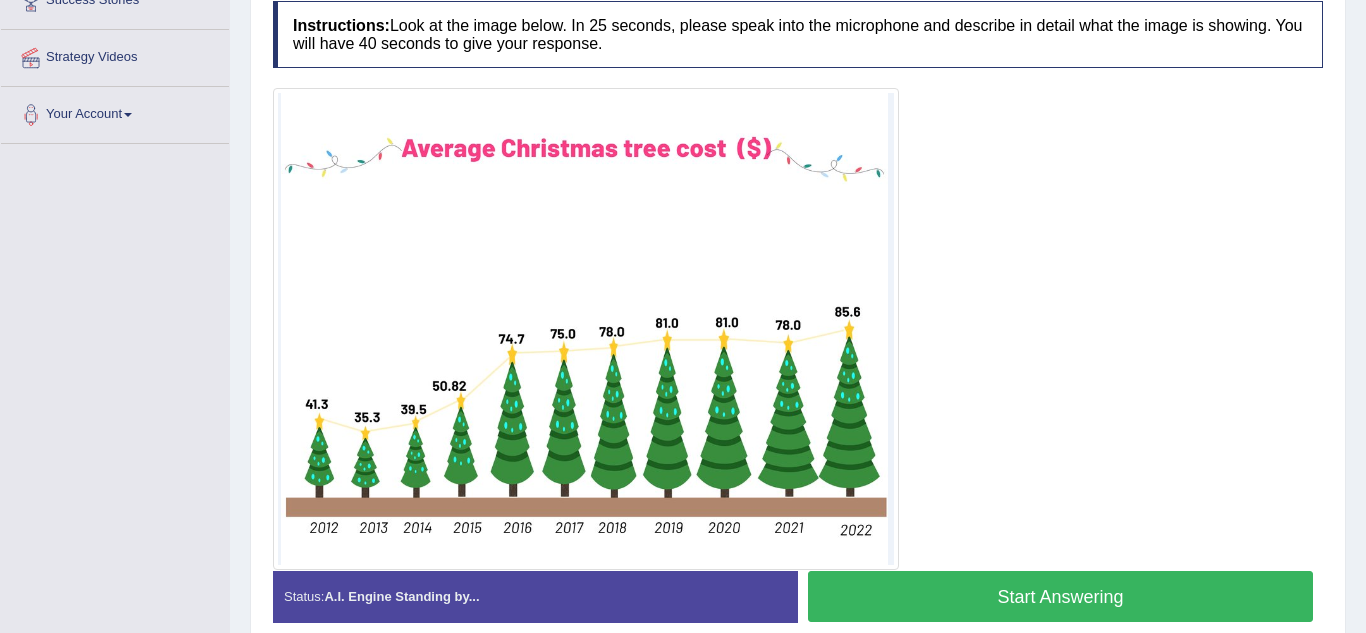click on "Start Answering" at bounding box center [1060, 596] 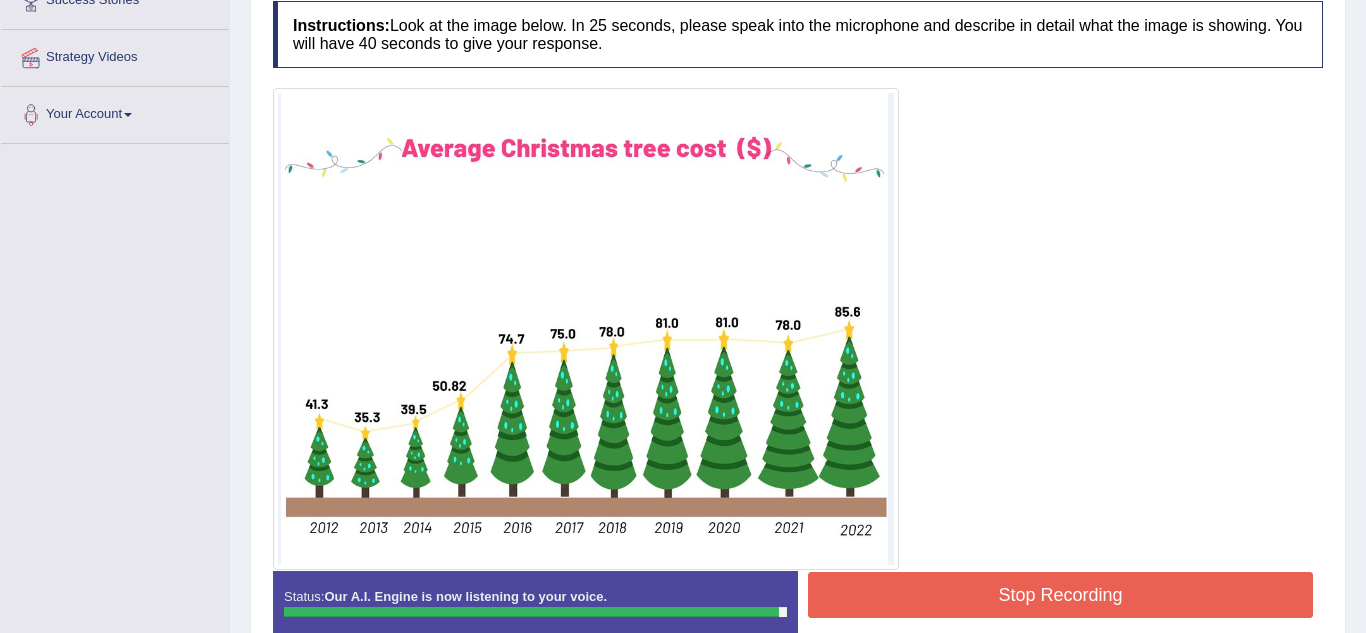 click on "Stop Recording" at bounding box center (1060, 595) 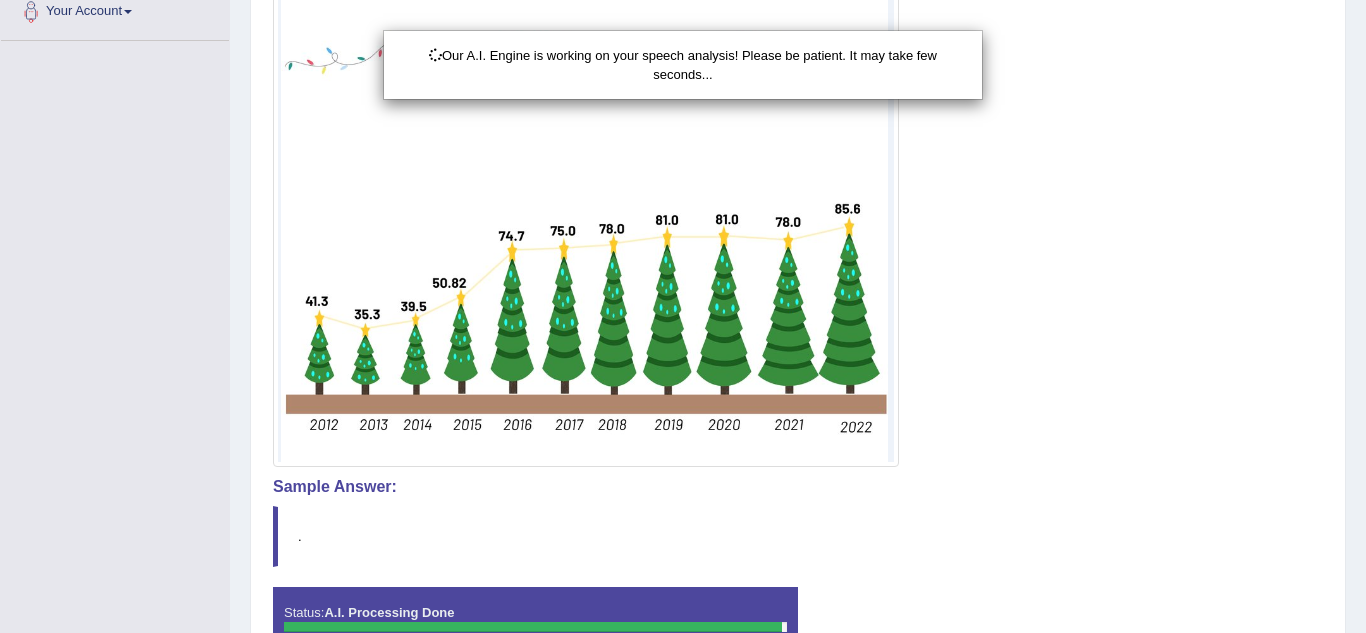scroll, scrollTop: 584, scrollLeft: 0, axis: vertical 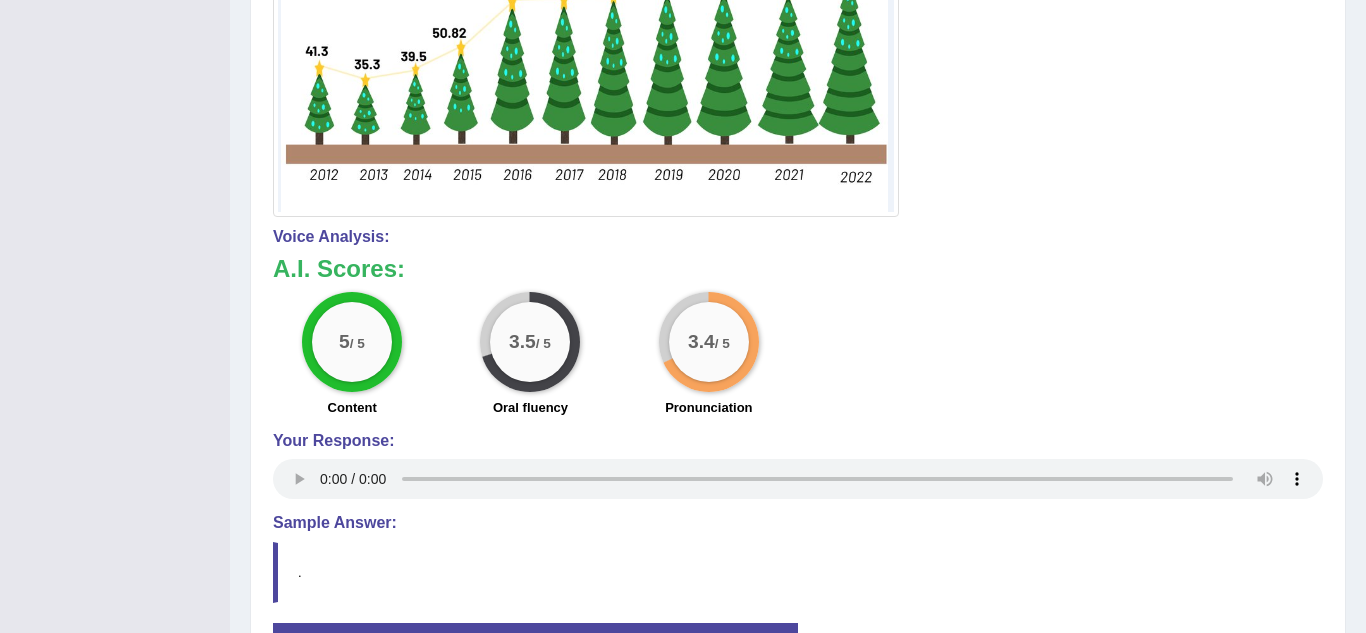 click on "A.I. Scores:" at bounding box center (339, 268) 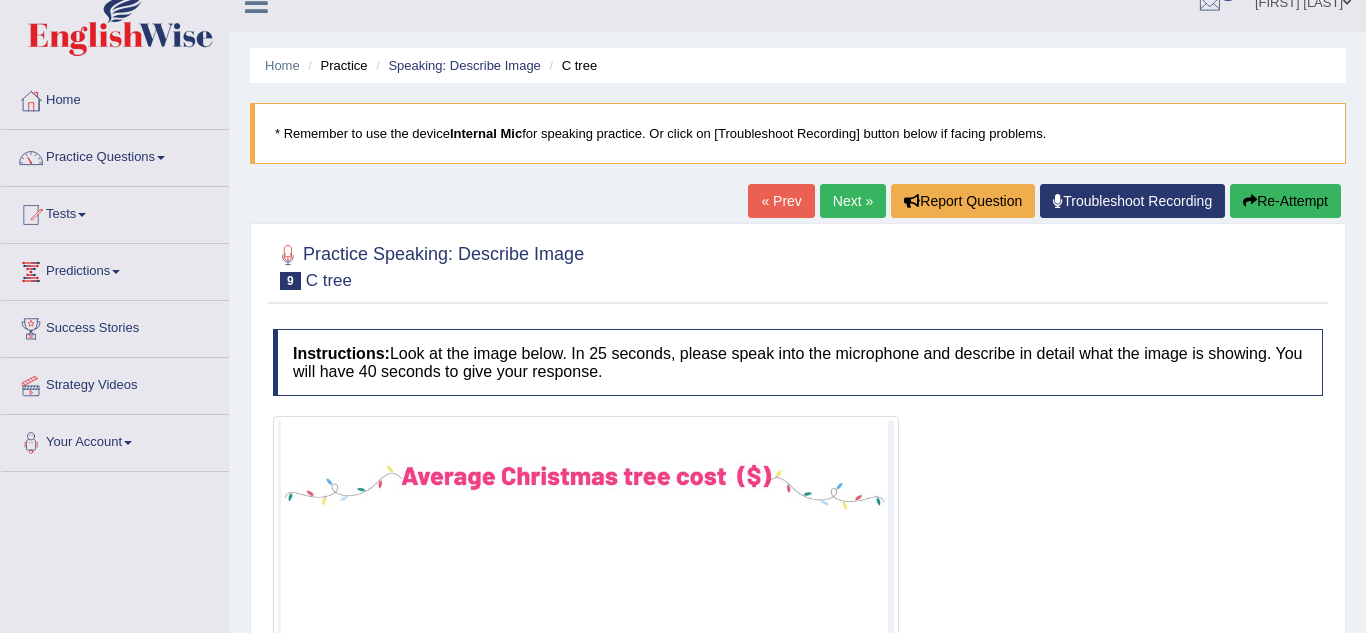 scroll, scrollTop: 0, scrollLeft: 0, axis: both 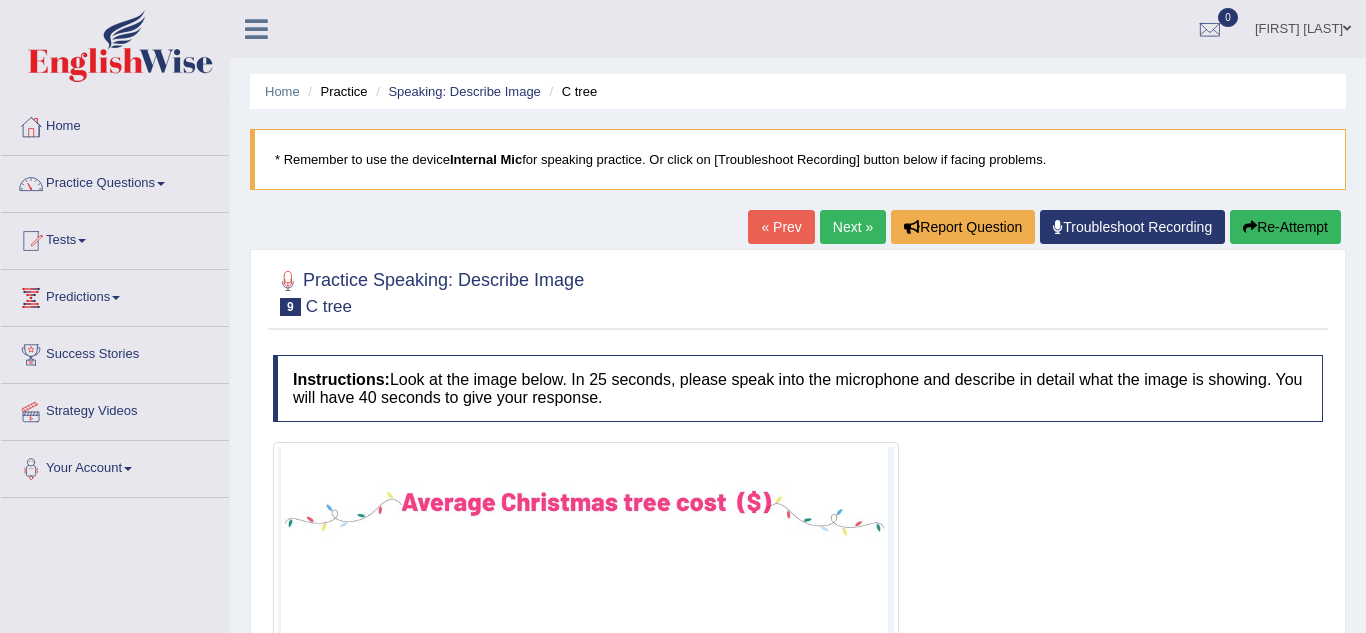 click on "Next »" at bounding box center (853, 227) 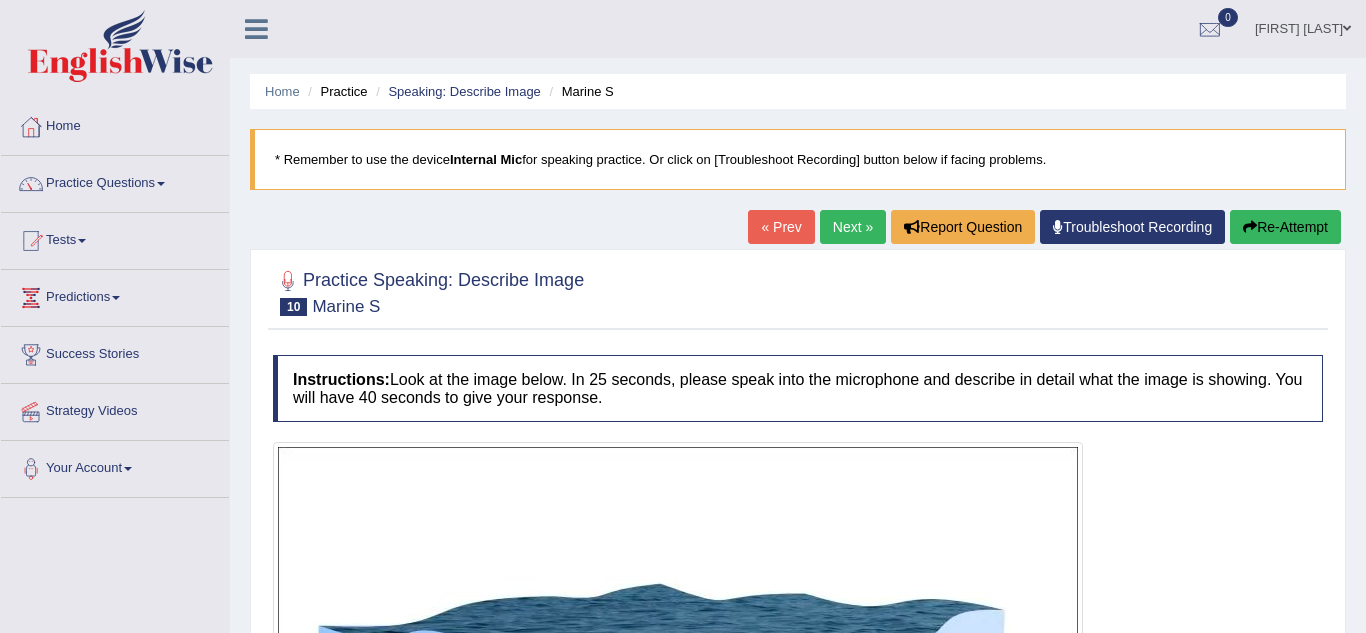 scroll, scrollTop: 0, scrollLeft: 0, axis: both 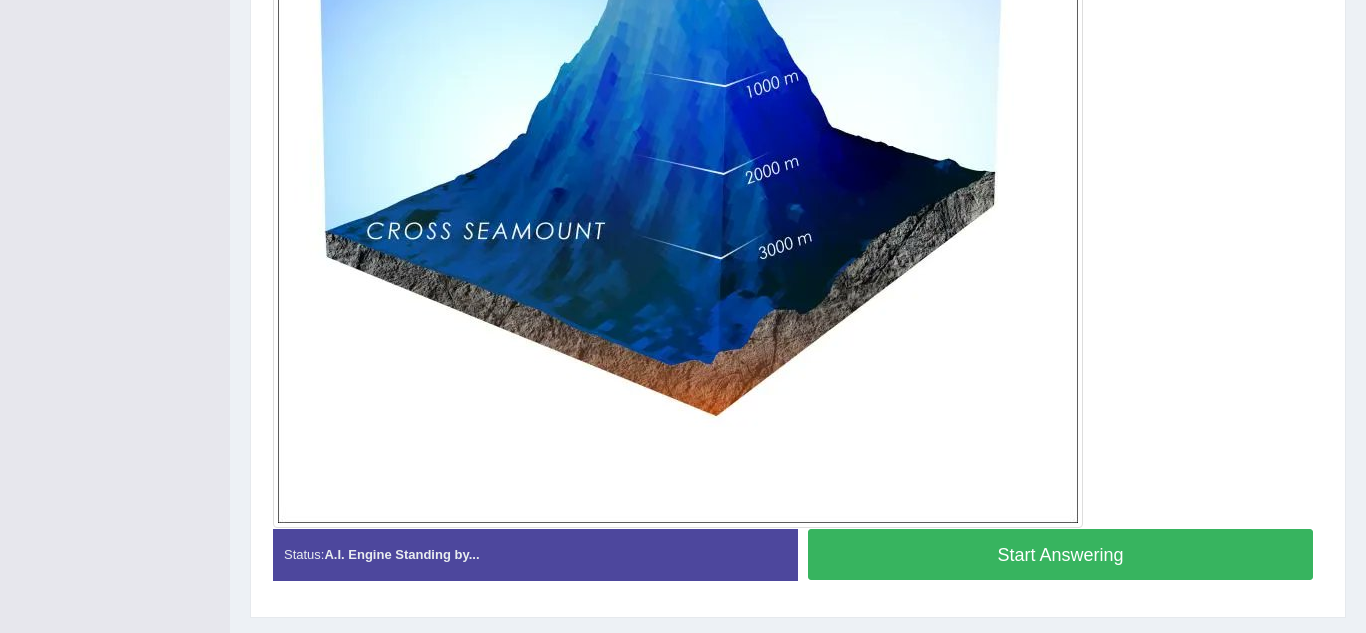click on "Start Answering" at bounding box center (1060, 554) 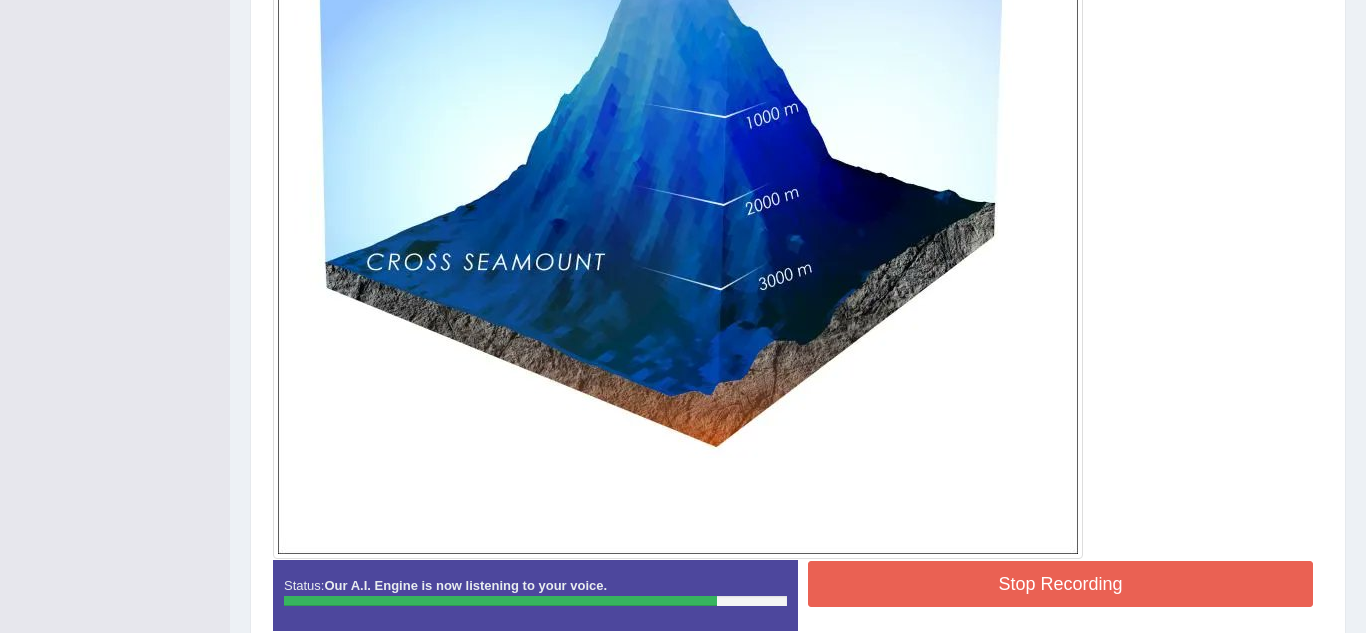scroll, scrollTop: 691, scrollLeft: 0, axis: vertical 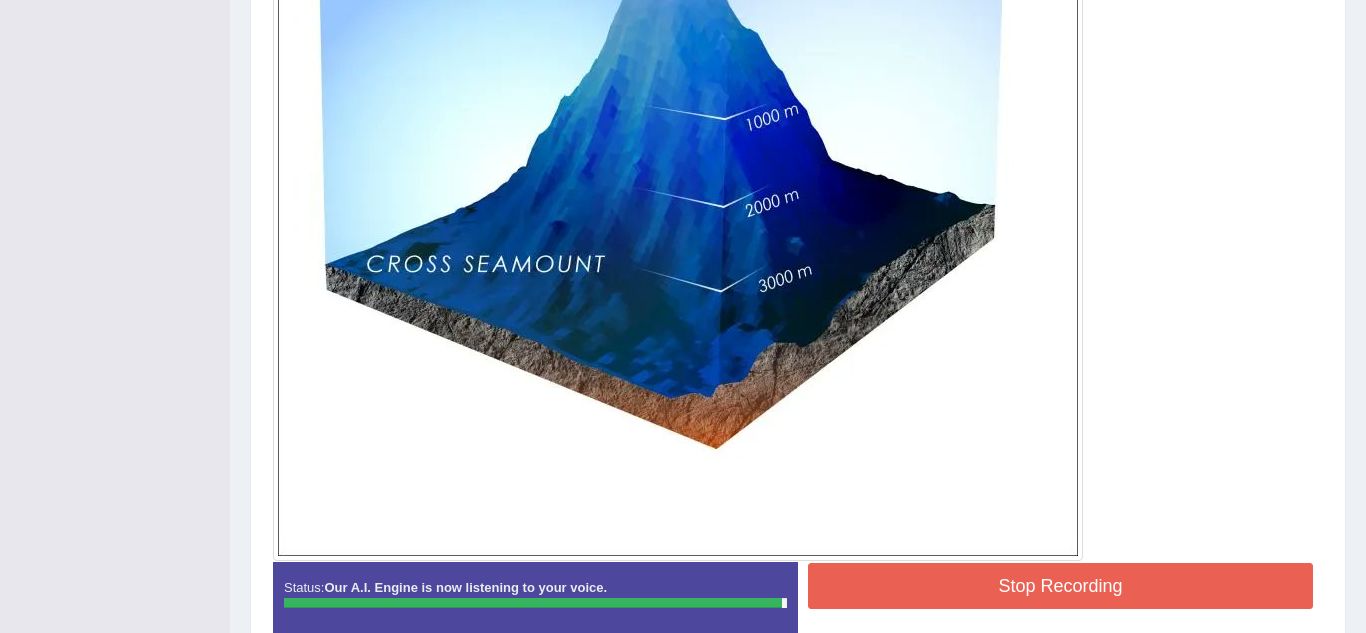 click on "Stop Recording" at bounding box center (1060, 586) 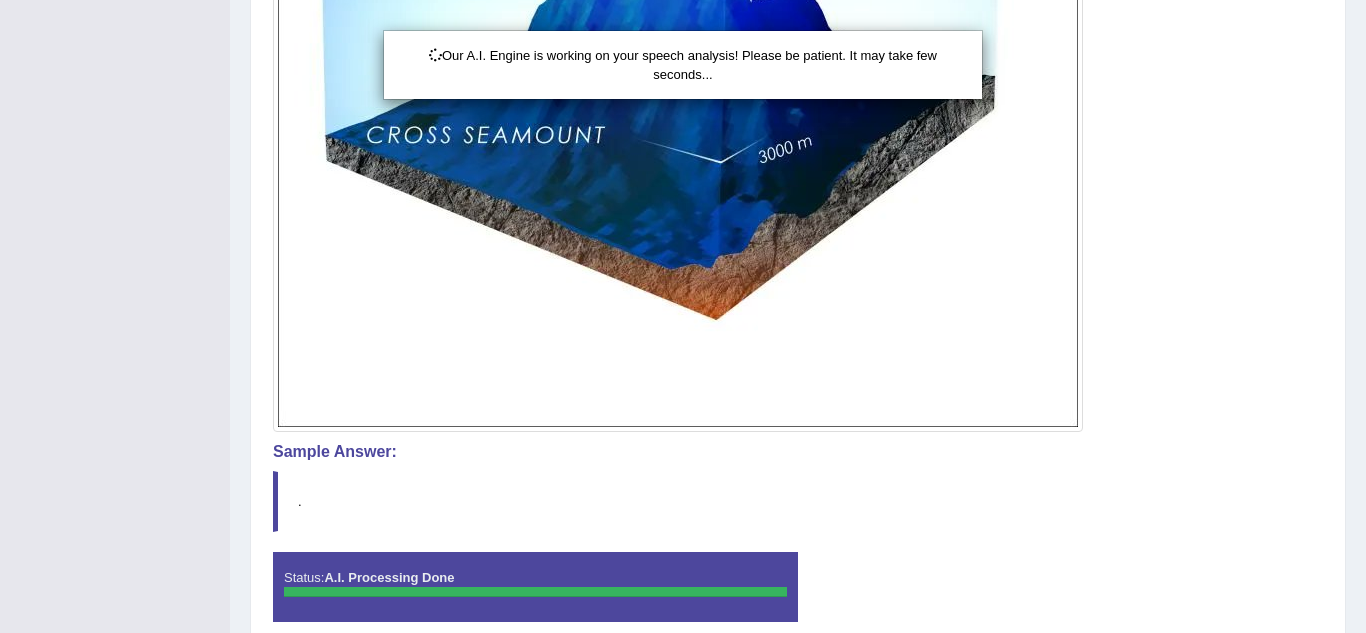 scroll, scrollTop: 912, scrollLeft: 0, axis: vertical 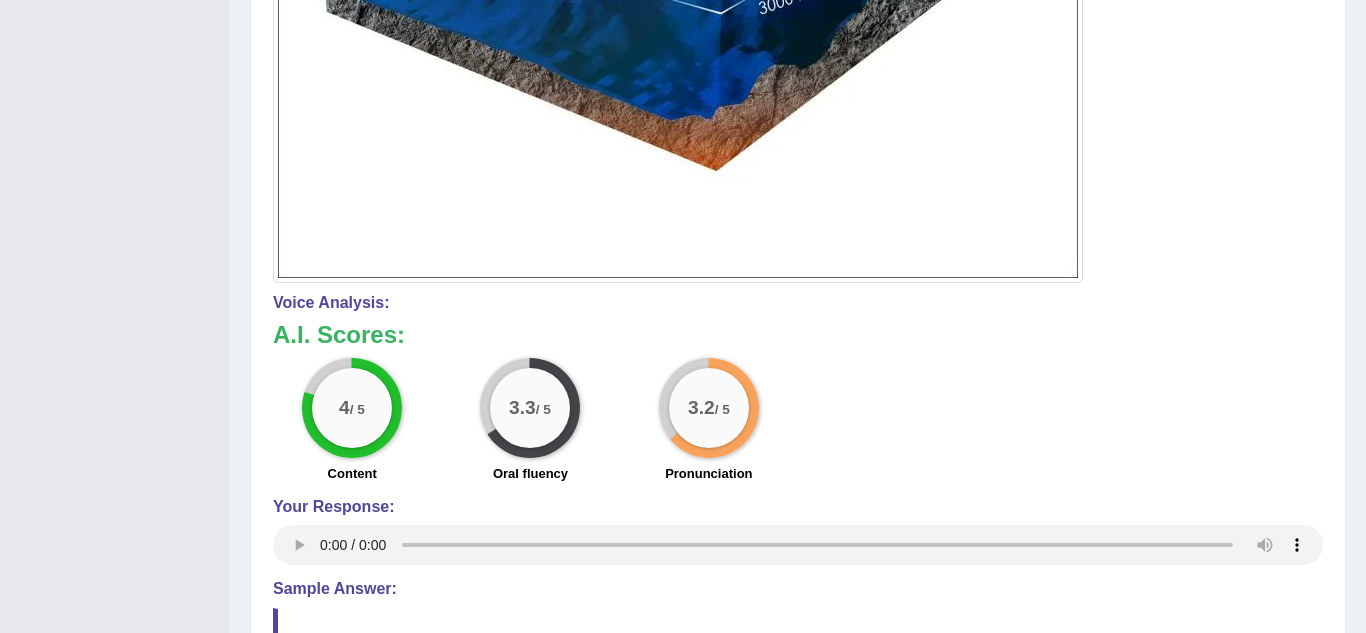click on "4  / 5              Content
3.3  / 5              Oral fluency
3.2  / 5              Pronunciation" at bounding box center (798, 422) 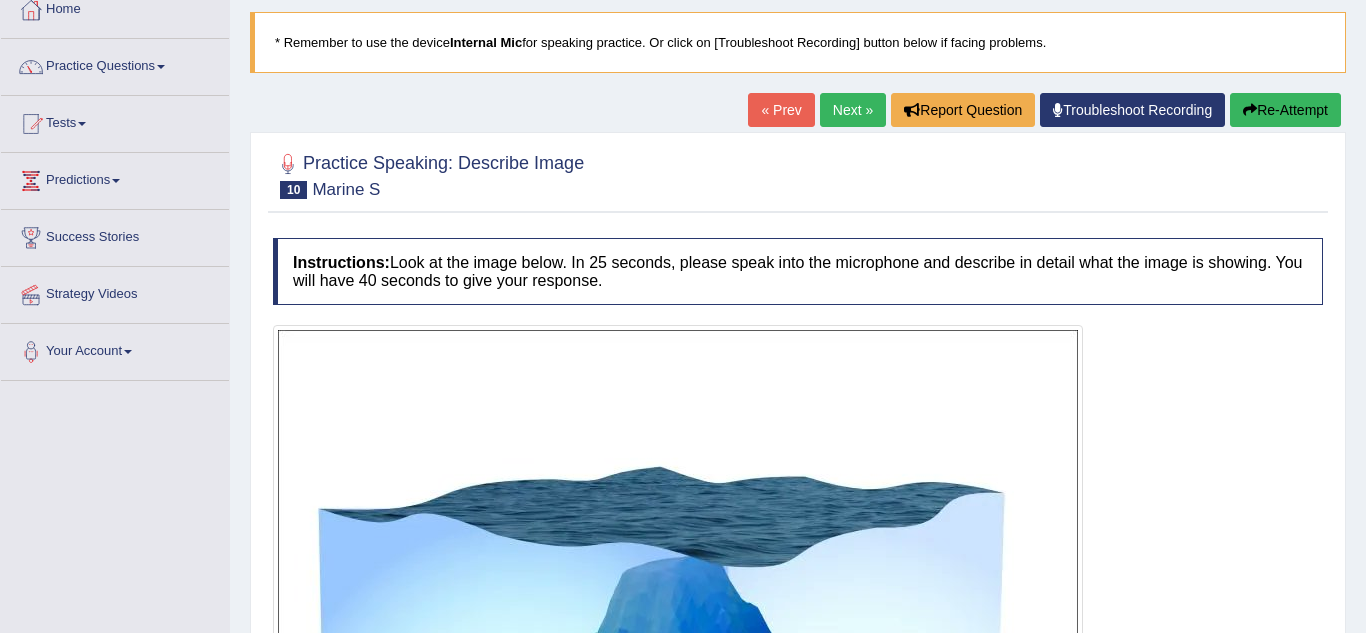 scroll, scrollTop: 110, scrollLeft: 0, axis: vertical 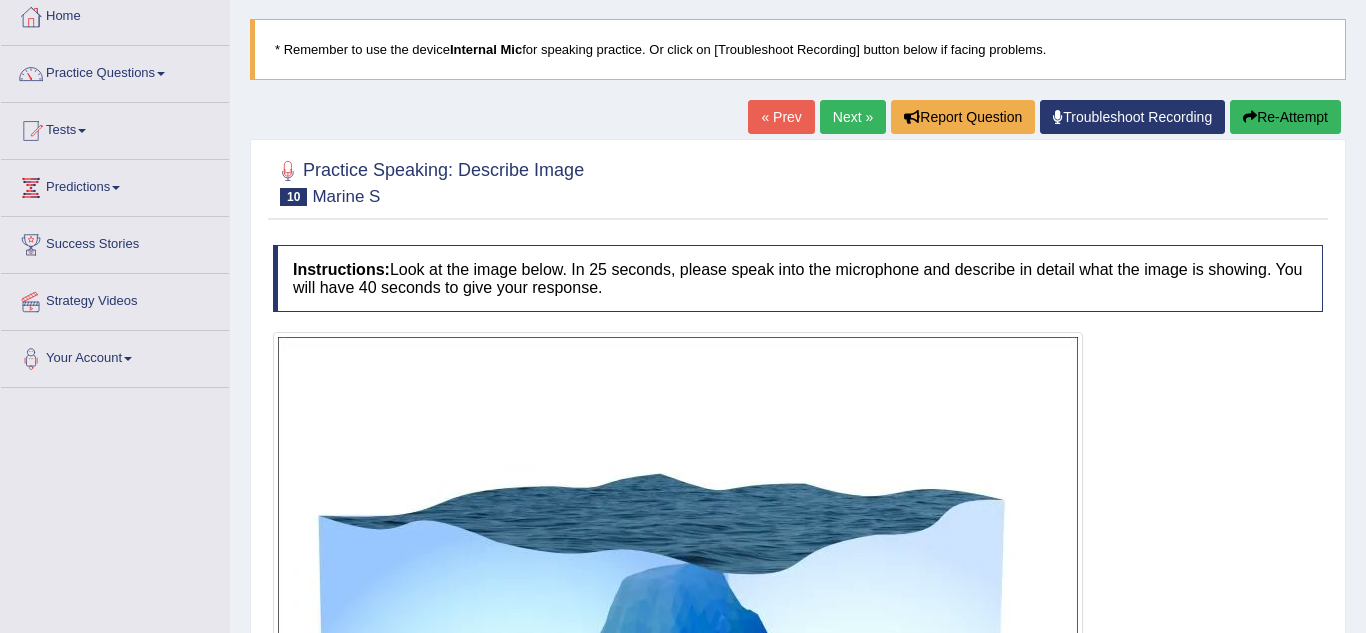 click on "Next »" at bounding box center (853, 117) 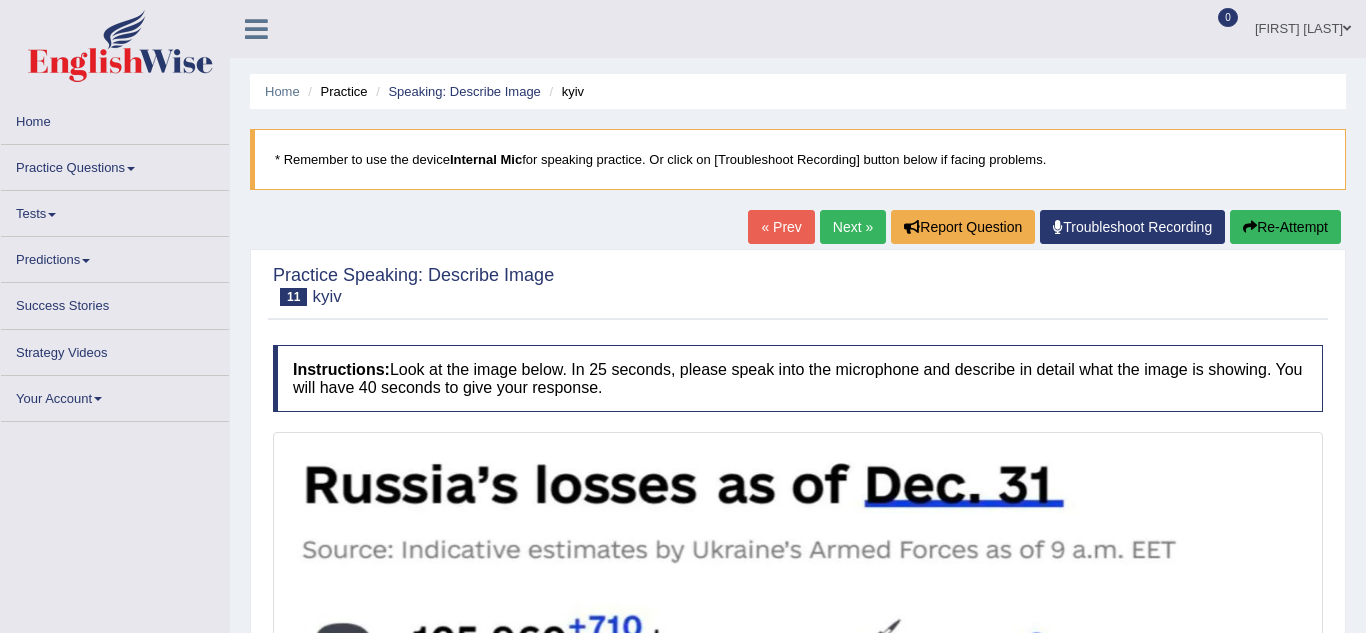 scroll, scrollTop: 0, scrollLeft: 0, axis: both 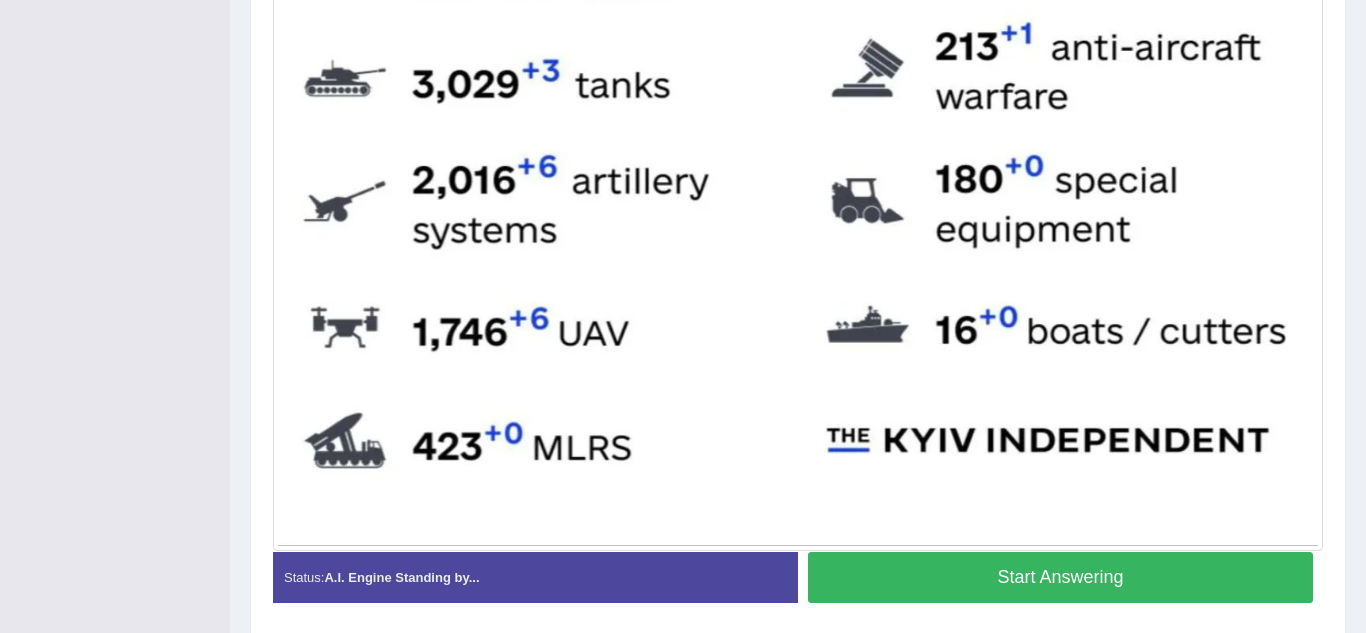 click on "Start Answering" at bounding box center [1060, 577] 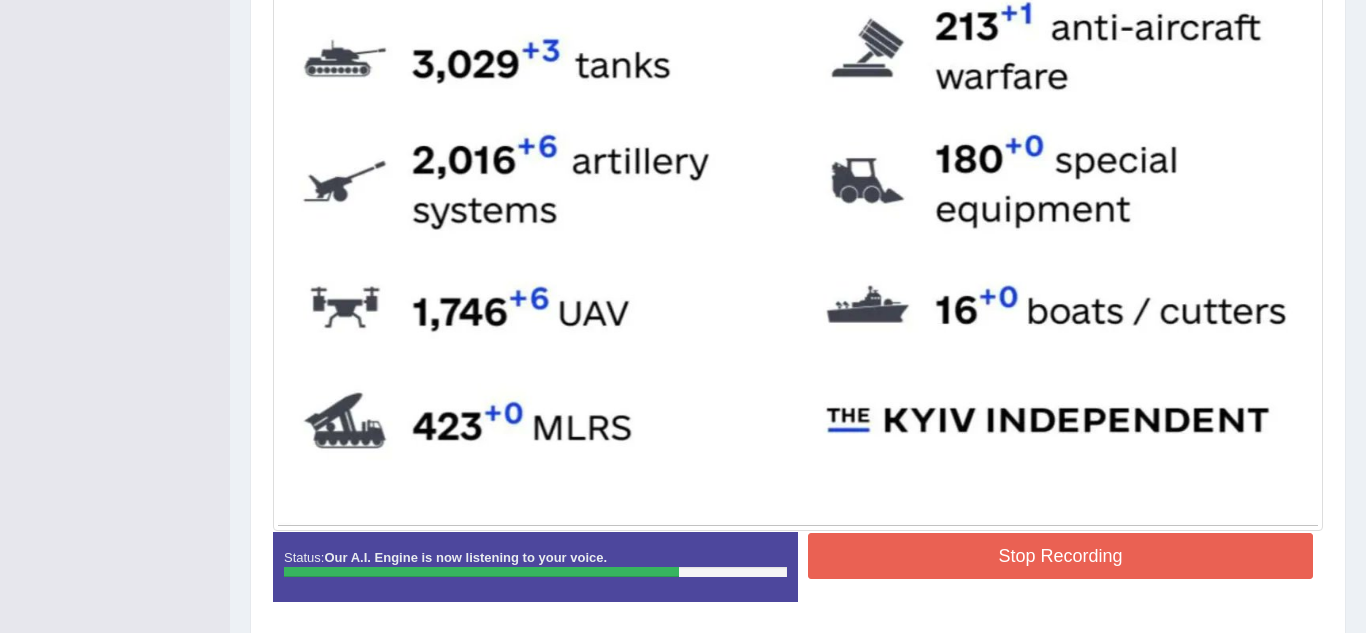 scroll, scrollTop: 966, scrollLeft: 0, axis: vertical 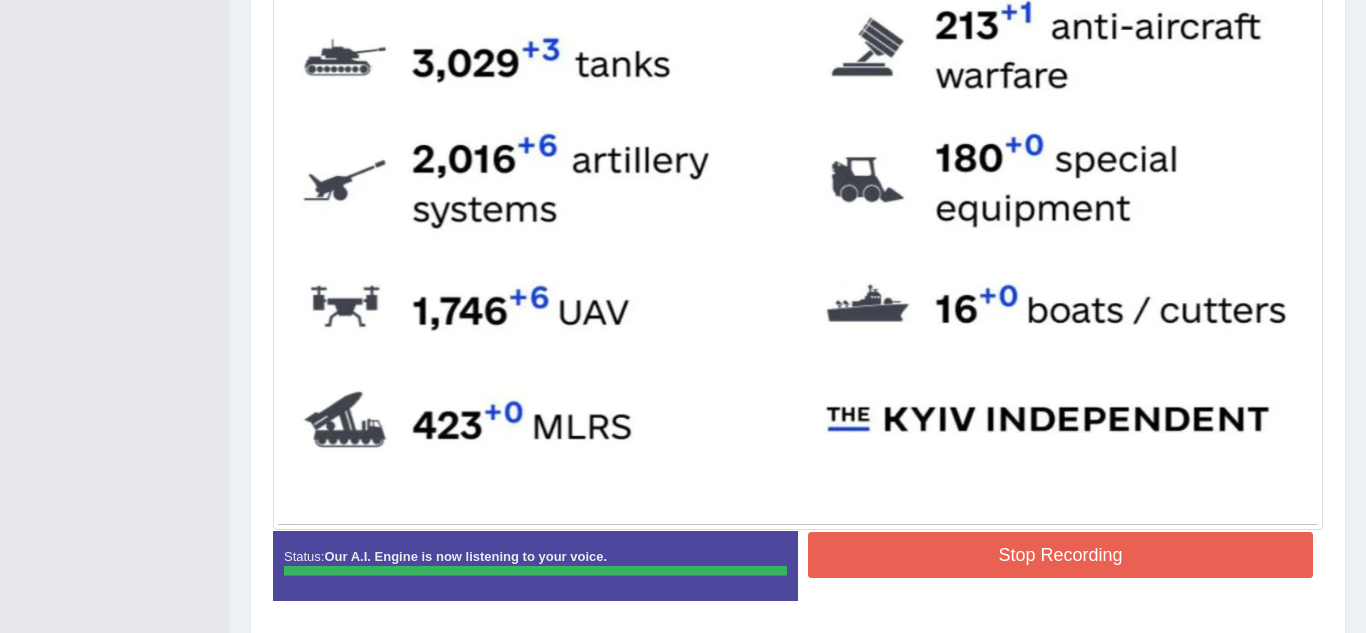 click on "." at bounding box center [0, 0] 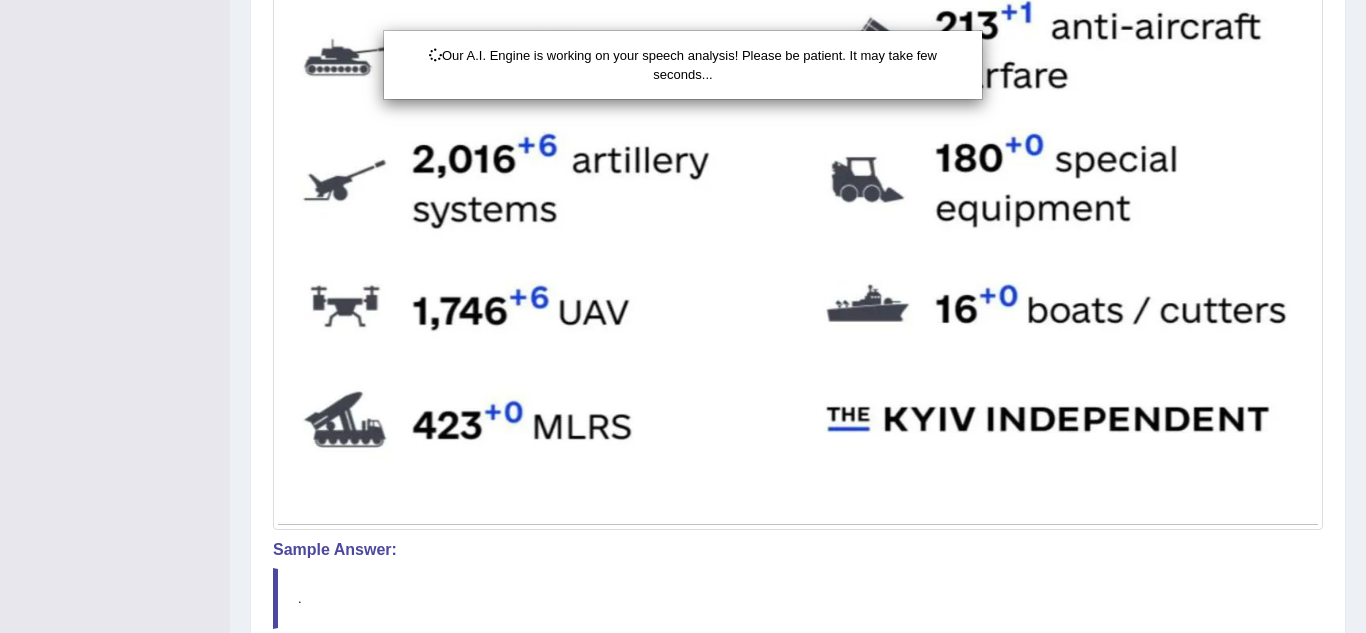 click on "Our A.I. Engine is working on your speech analysis! Please be patient. It may take few seconds..." at bounding box center (683, 316) 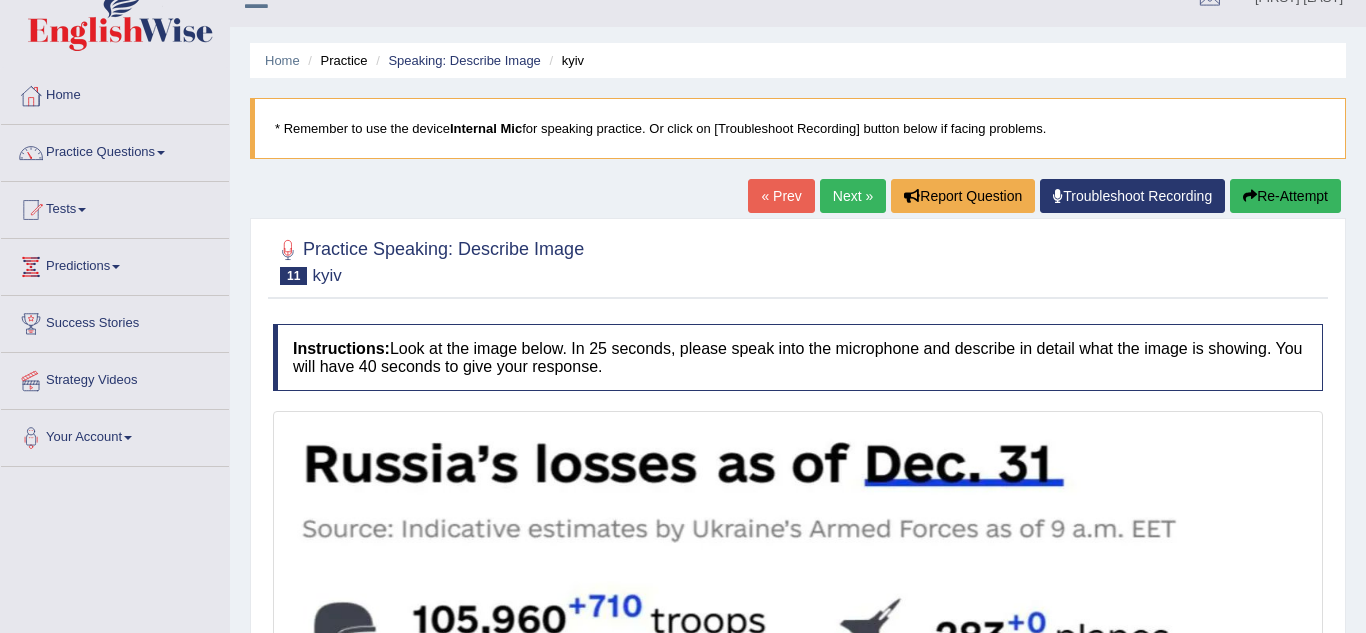 scroll, scrollTop: 0, scrollLeft: 0, axis: both 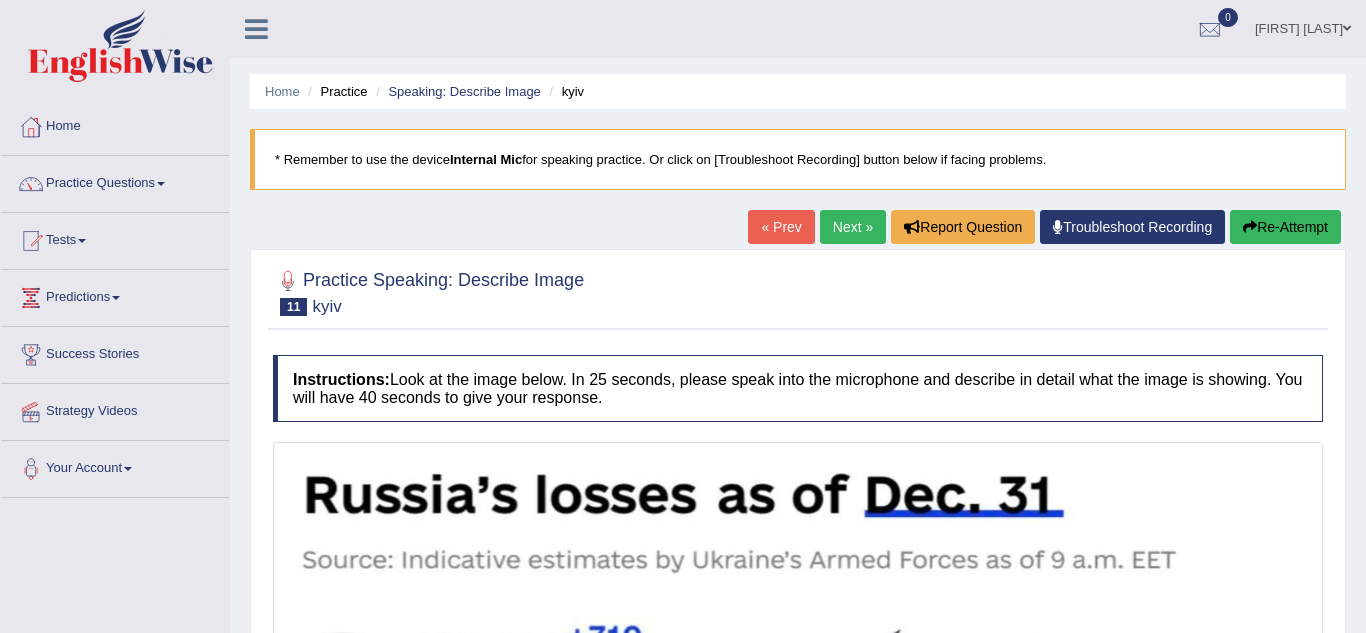 click on "Next »" at bounding box center [853, 227] 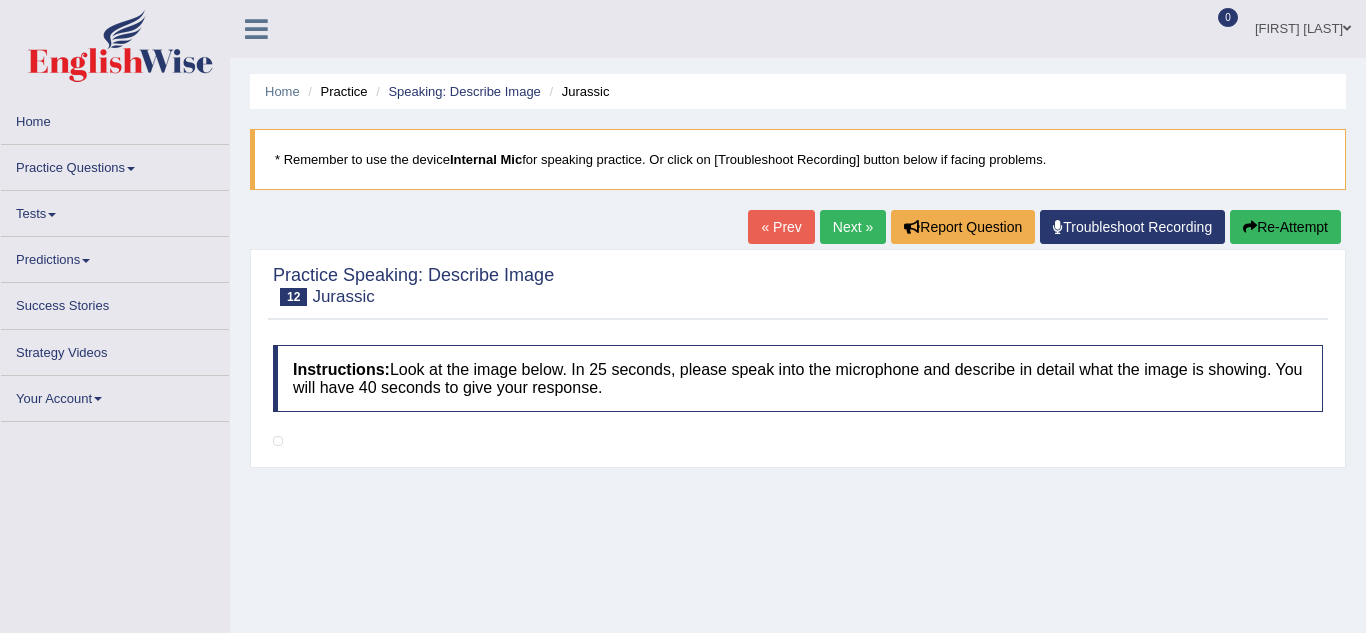 scroll, scrollTop: 0, scrollLeft: 0, axis: both 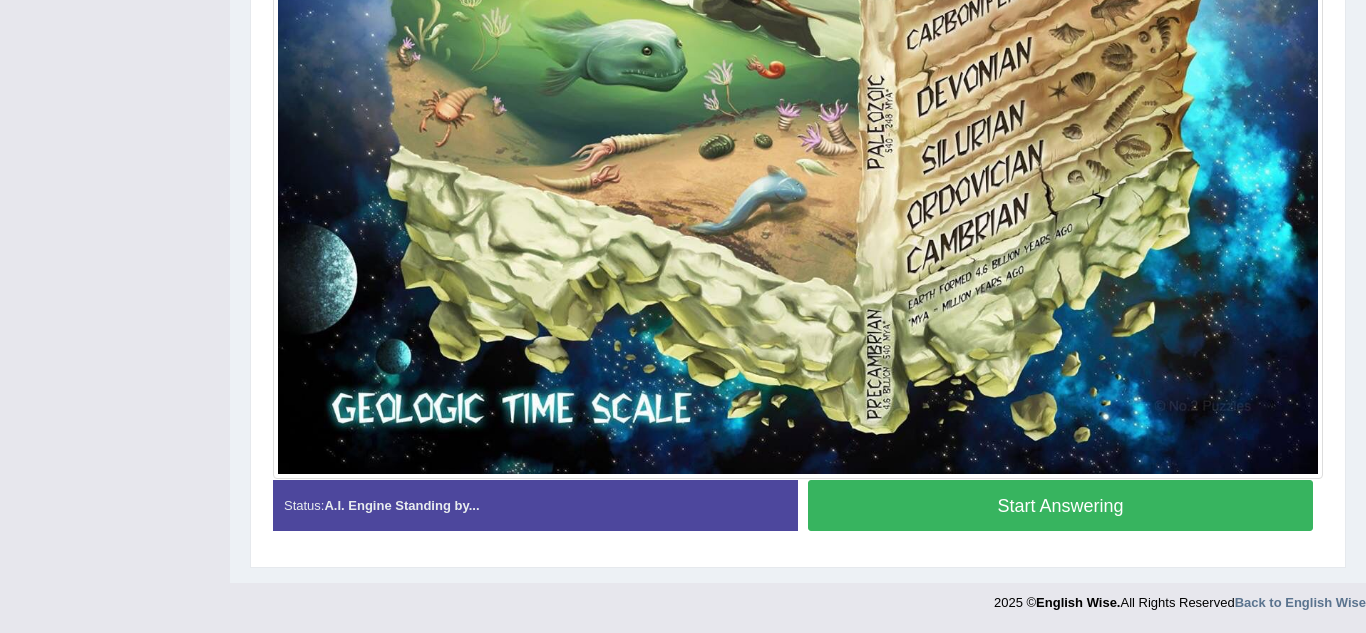 click on "Start Answering" at bounding box center (1060, 505) 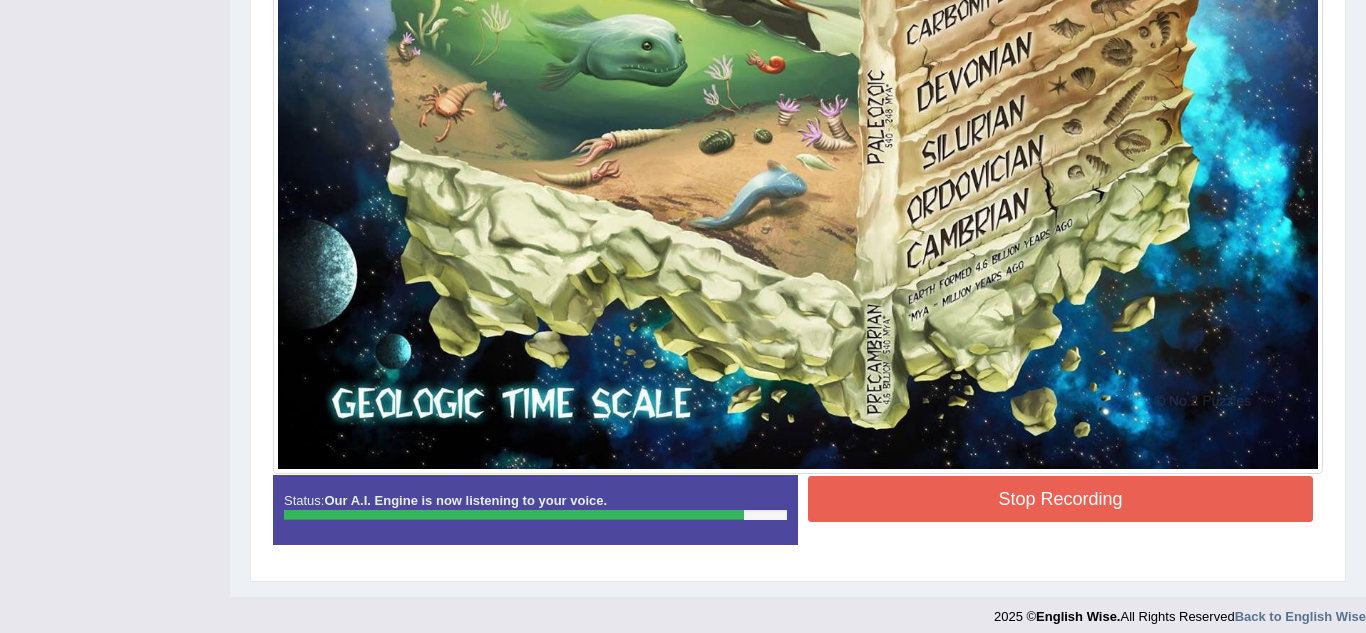 scroll, scrollTop: 1437, scrollLeft: 0, axis: vertical 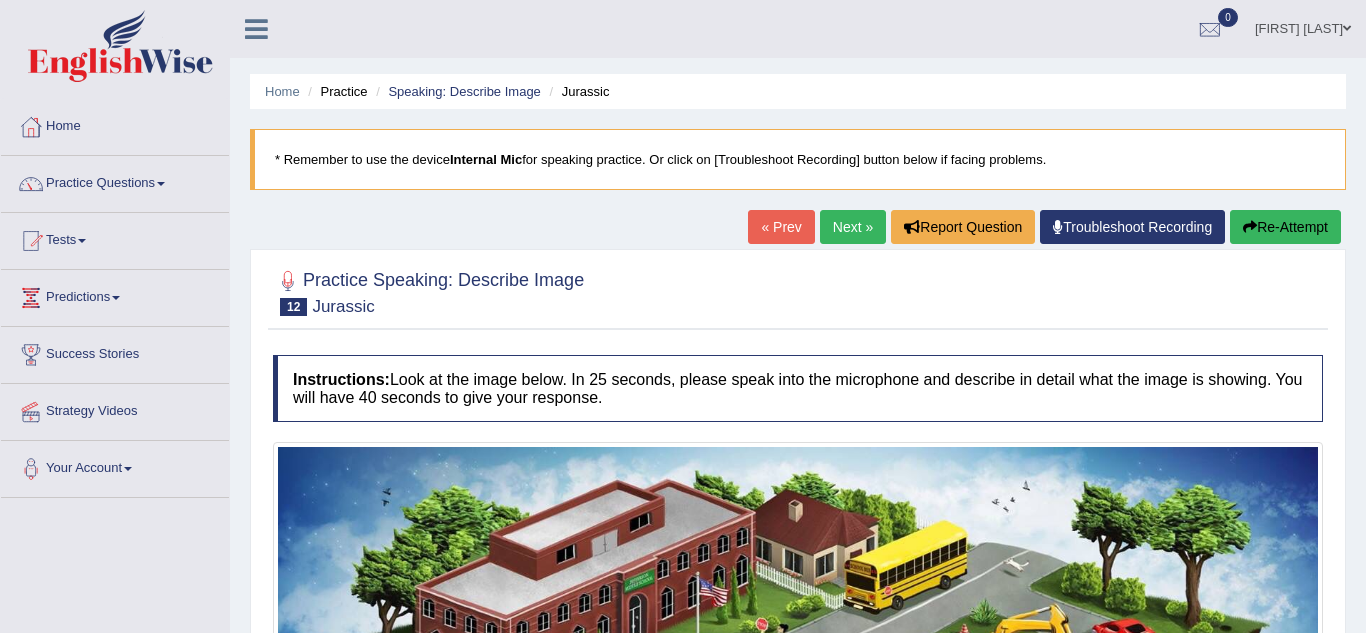 click on "Next »" at bounding box center (853, 227) 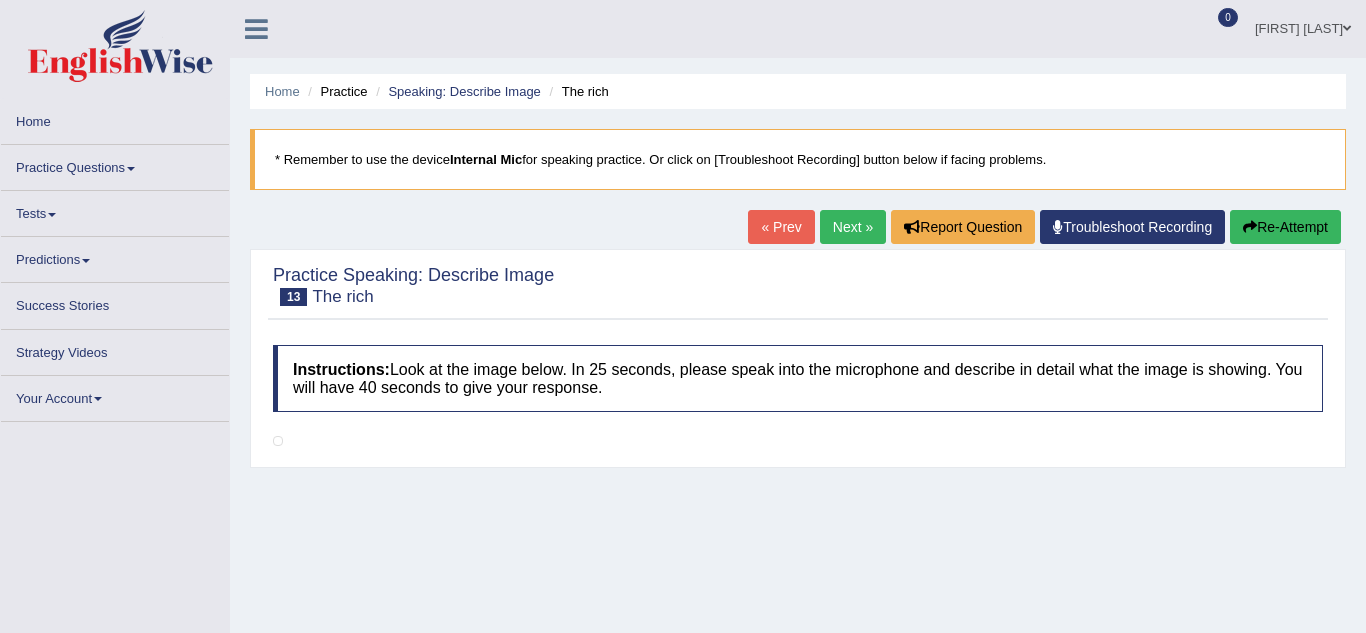 scroll, scrollTop: 0, scrollLeft: 0, axis: both 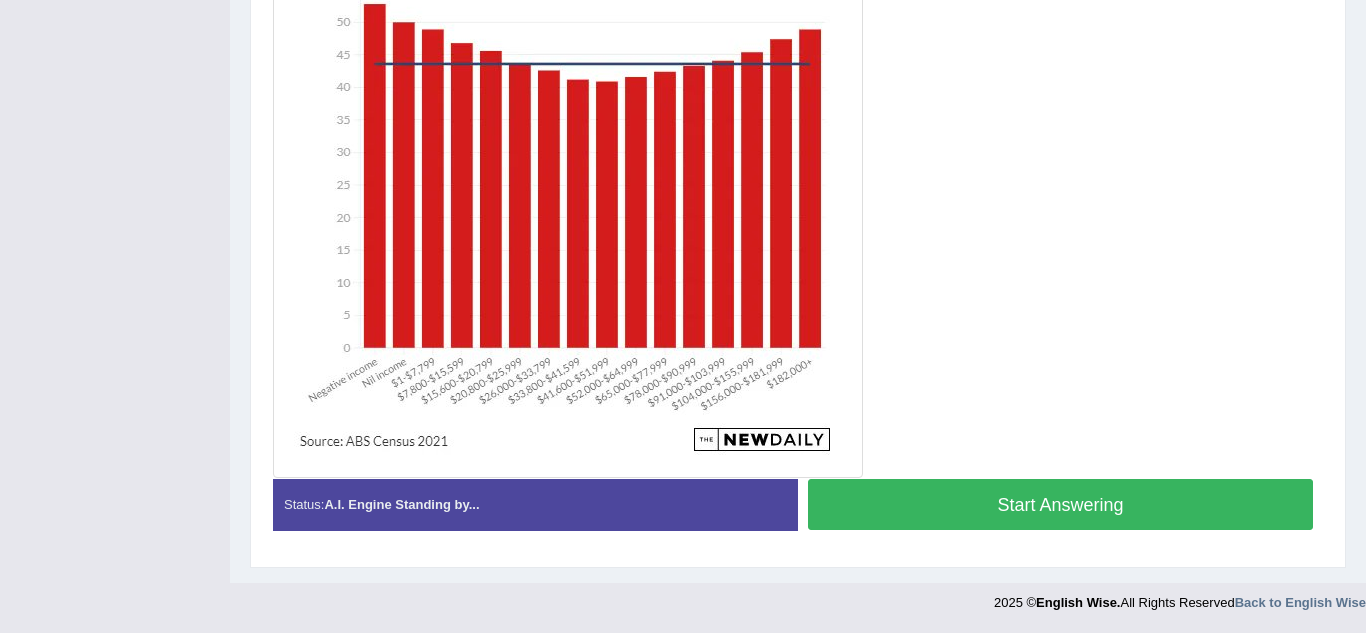 click on "Start Answering" at bounding box center (1060, 504) 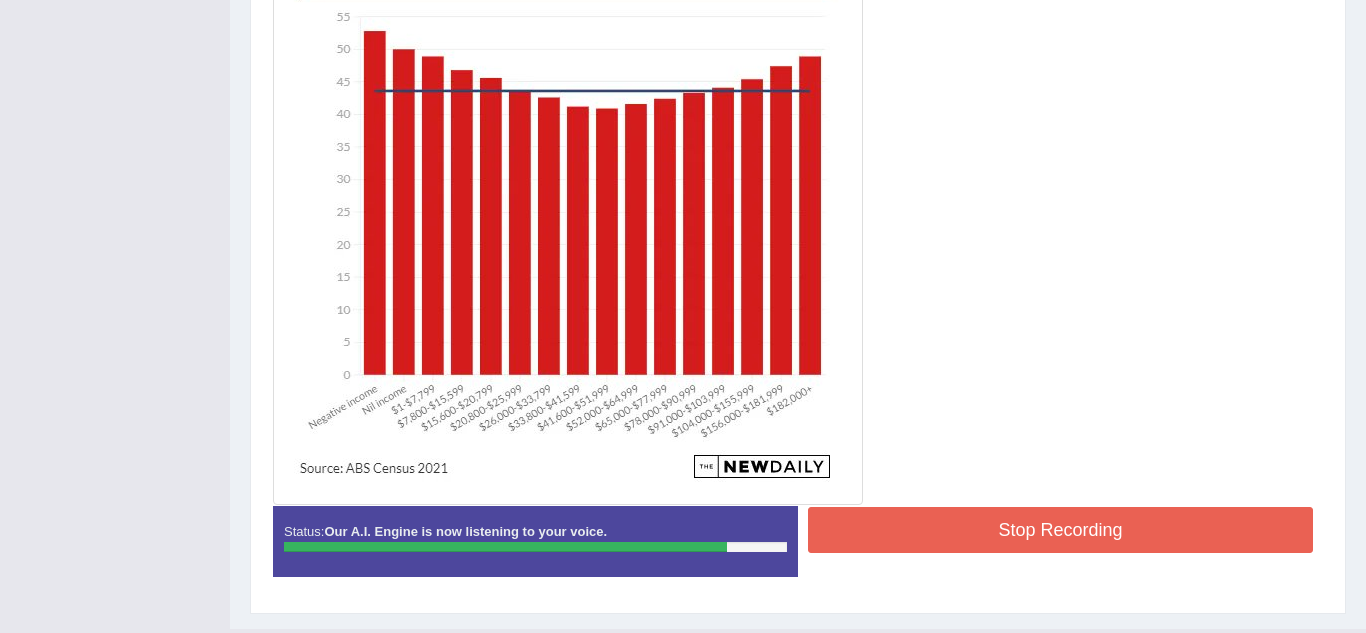 scroll, scrollTop: 636, scrollLeft: 0, axis: vertical 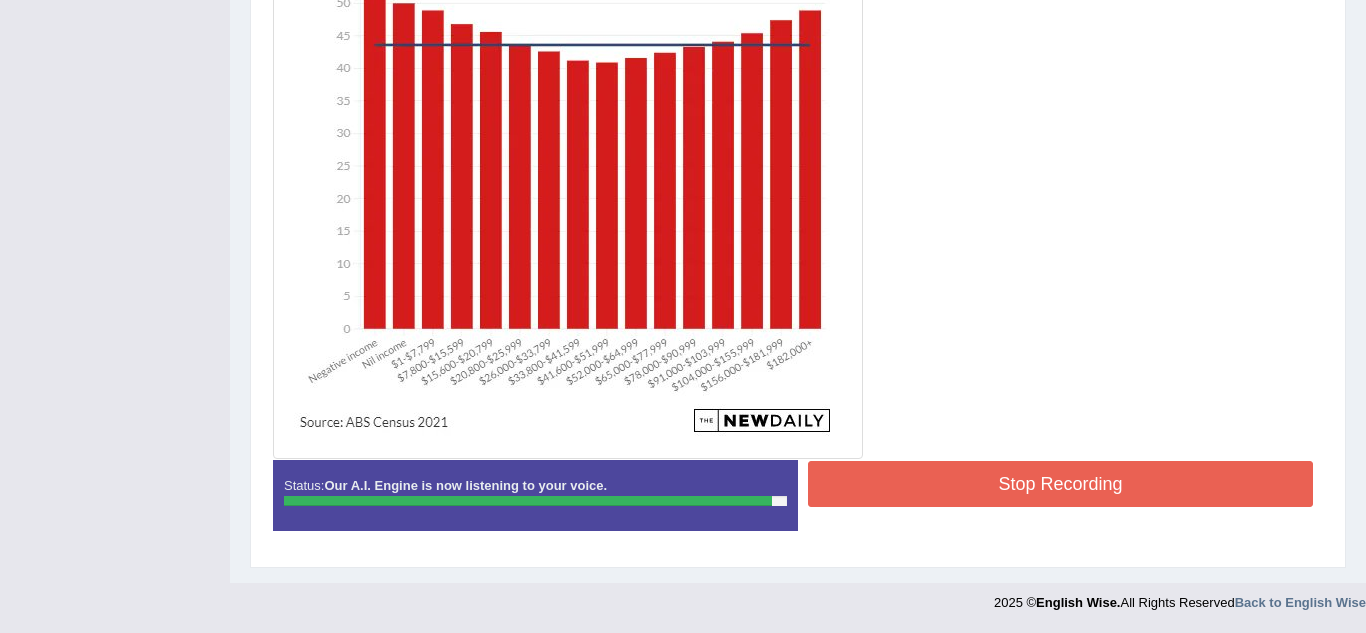 click on "Stop Recording" at bounding box center (1060, 484) 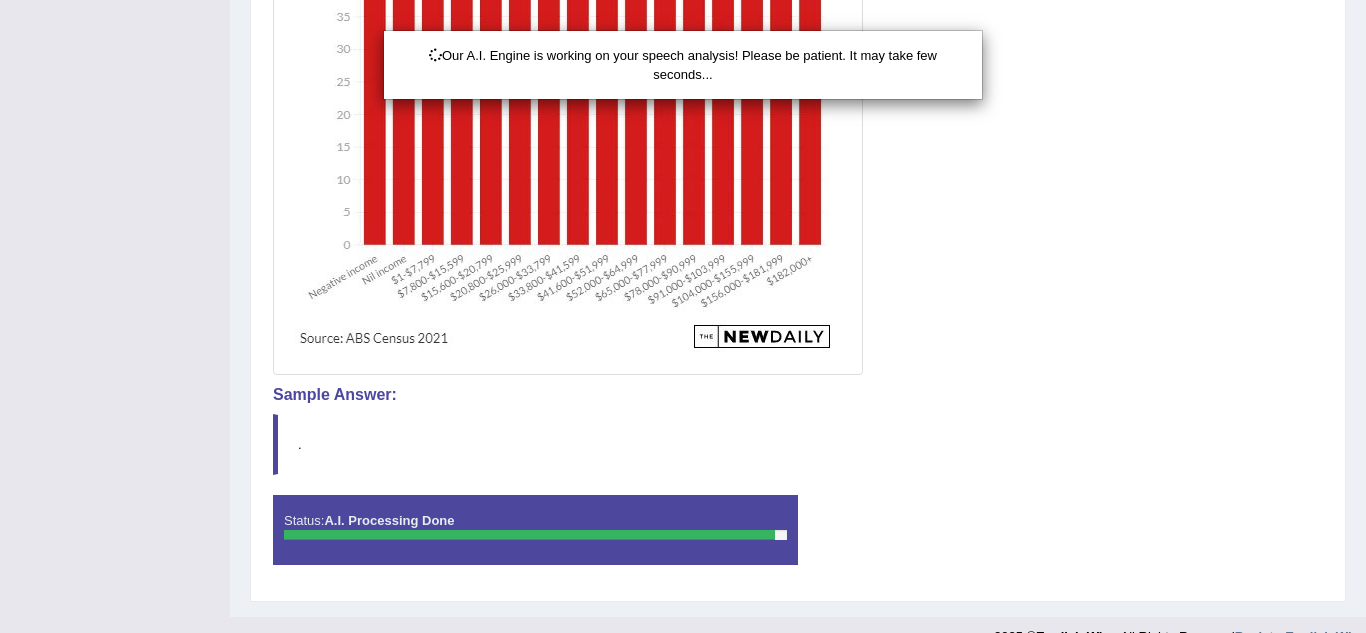 scroll, scrollTop: 754, scrollLeft: 0, axis: vertical 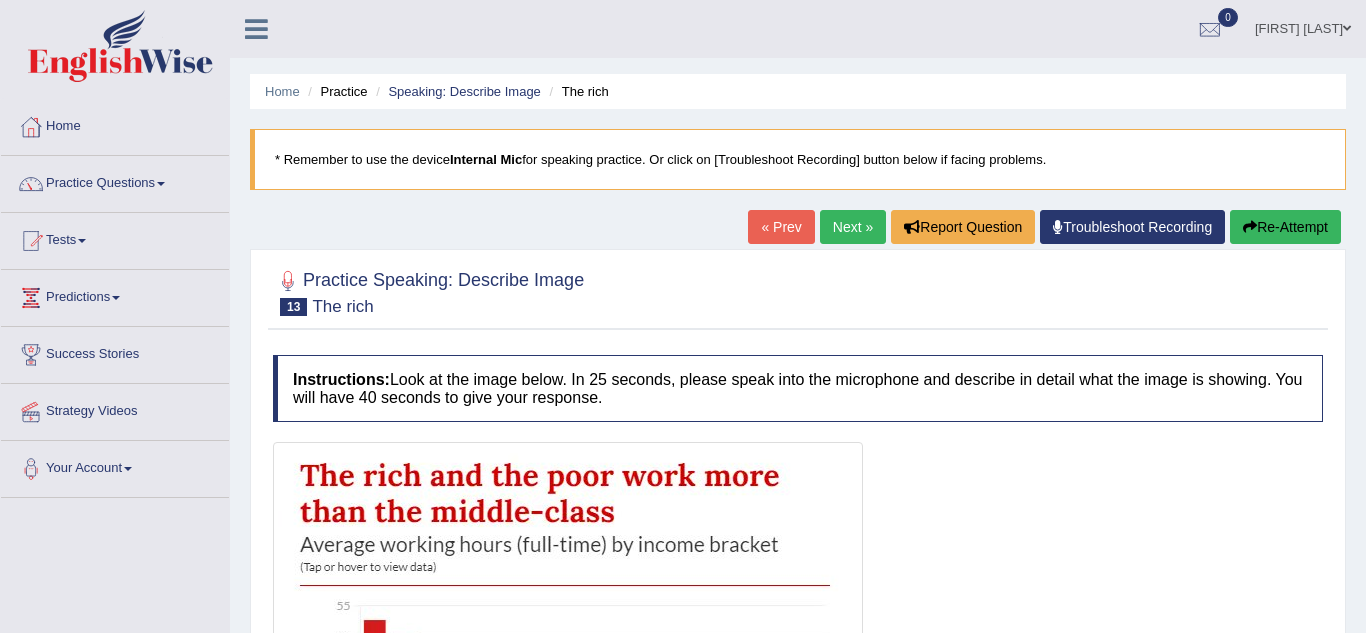 click on "Practice Questions" at bounding box center (115, 181) 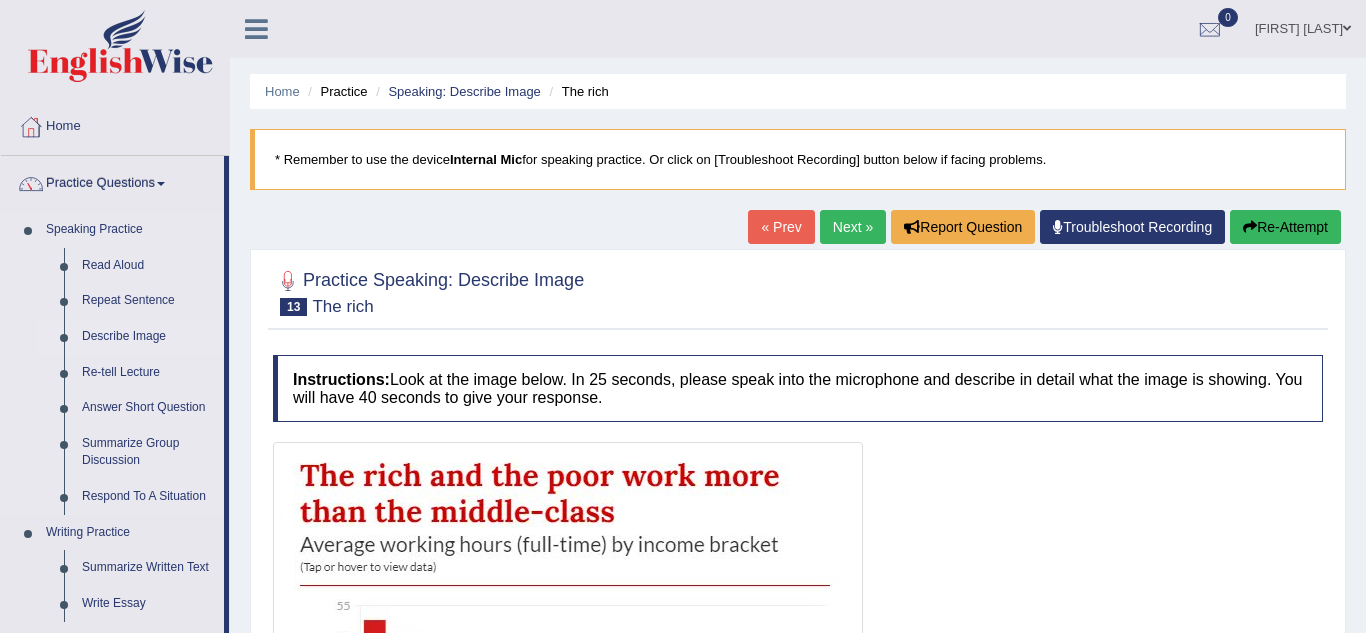 click on "Describe Image" at bounding box center (148, 337) 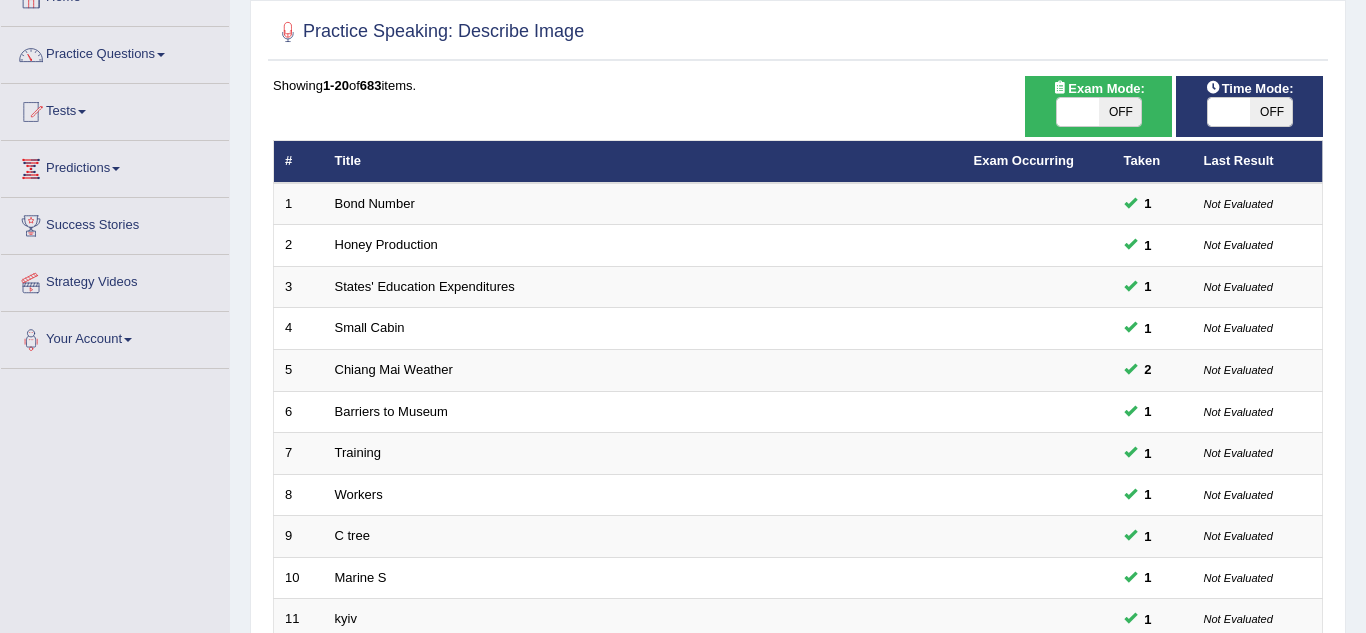 scroll, scrollTop: 0, scrollLeft: 0, axis: both 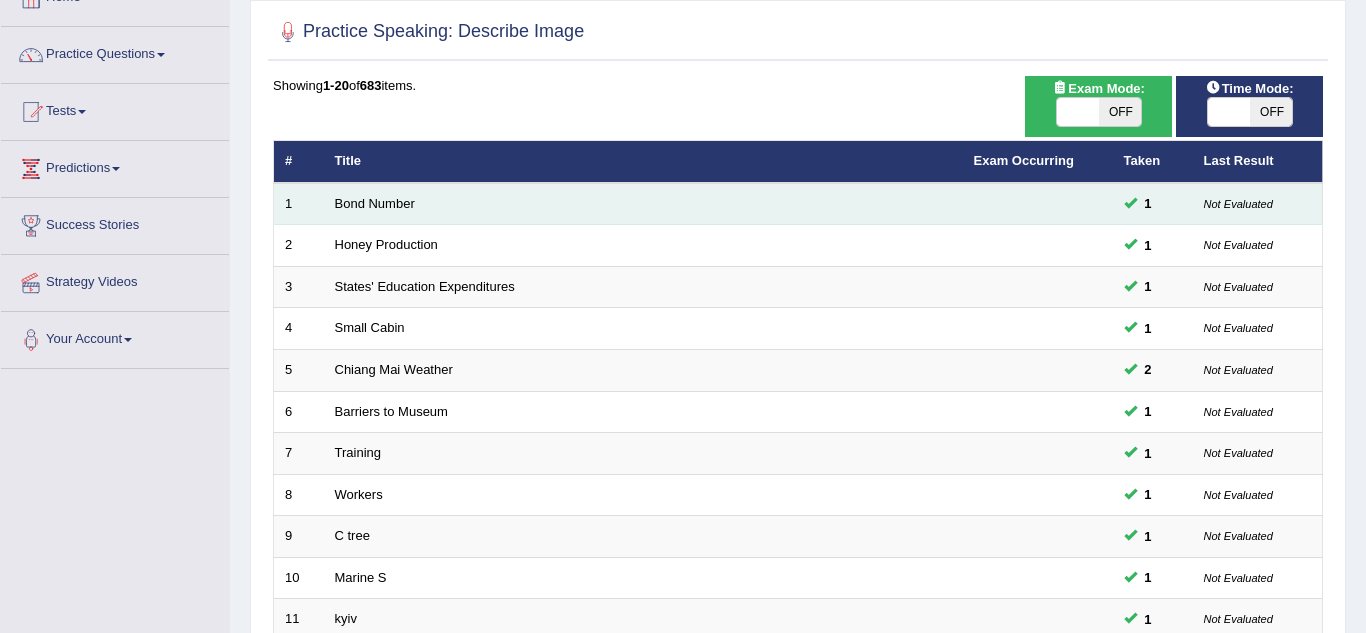 click on "1" at bounding box center [1153, 204] 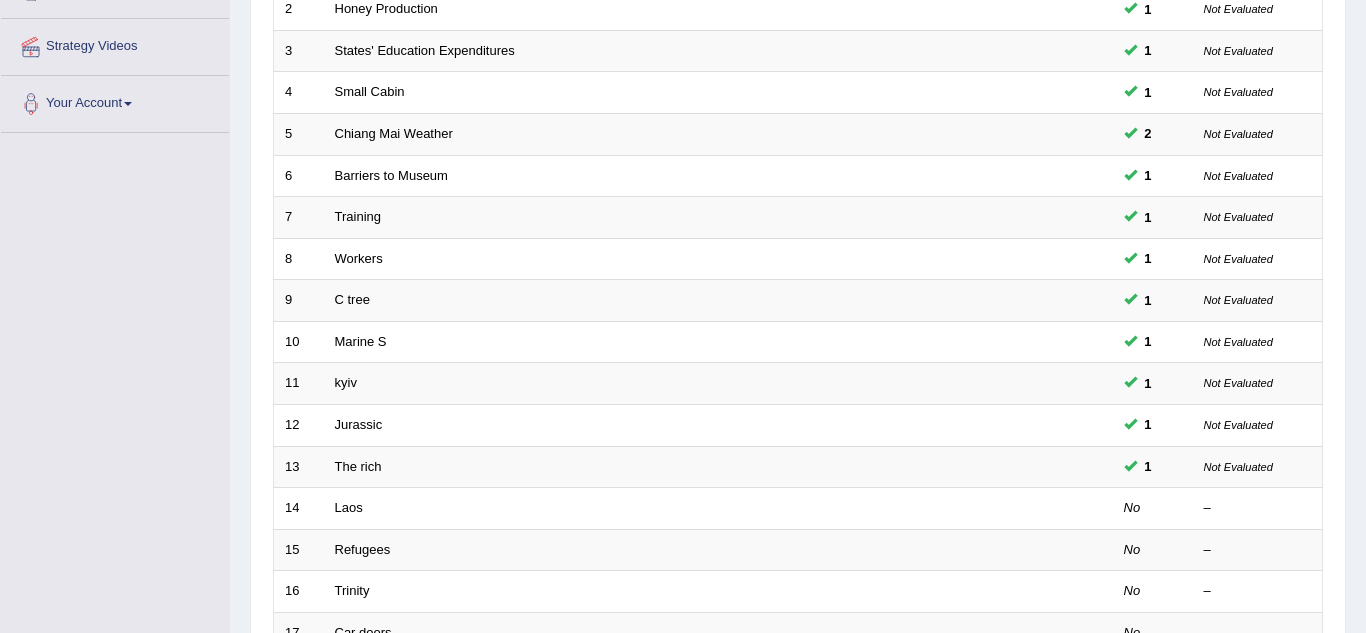 scroll, scrollTop: 0, scrollLeft: 0, axis: both 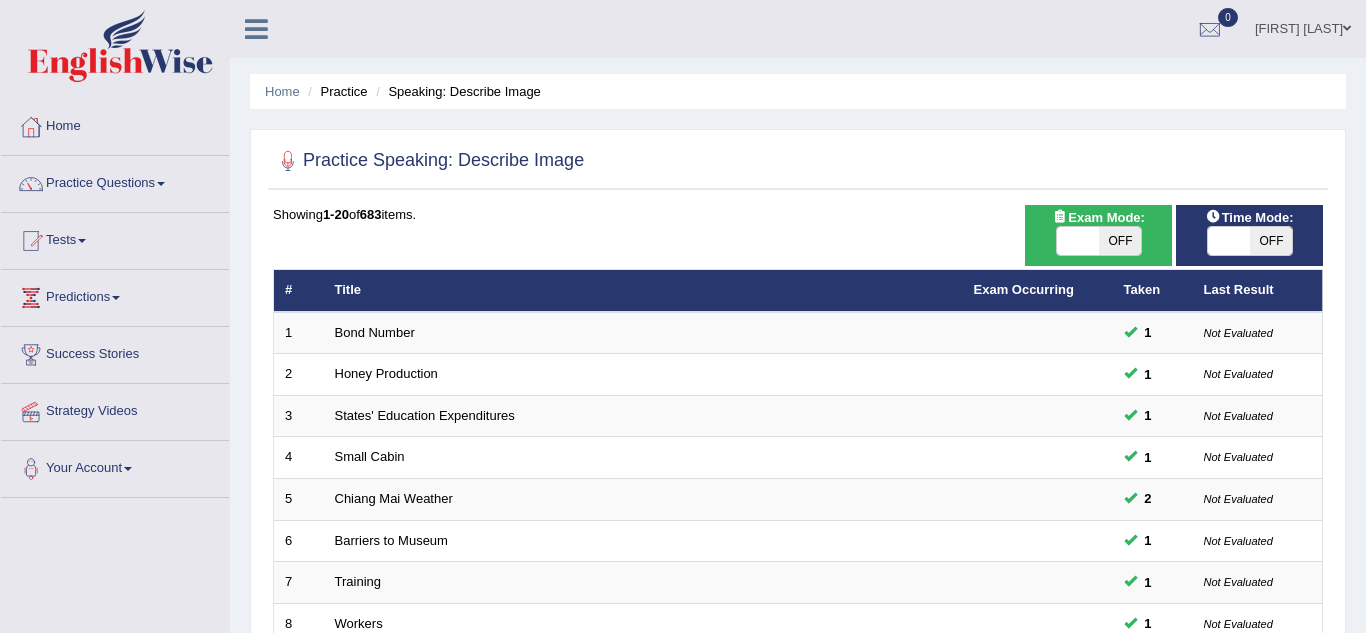 click on "Practice Questions" at bounding box center (115, 181) 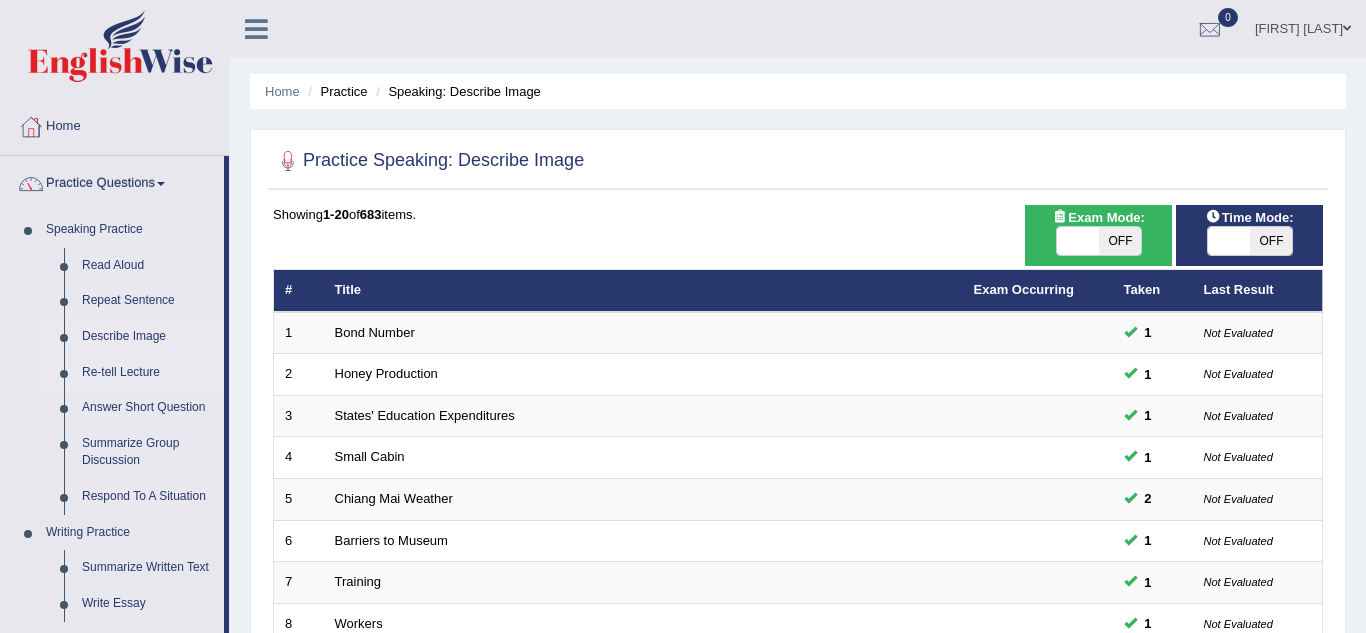 click on "Re-tell Lecture" at bounding box center [148, 373] 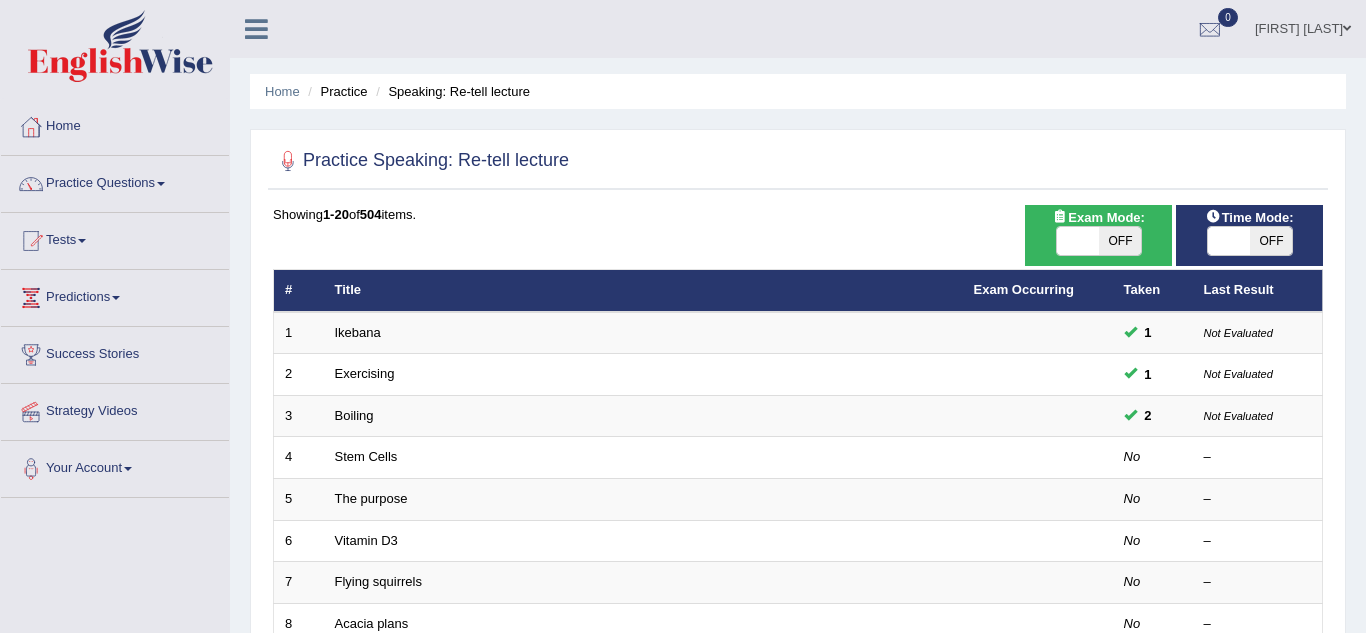 scroll, scrollTop: 0, scrollLeft: 0, axis: both 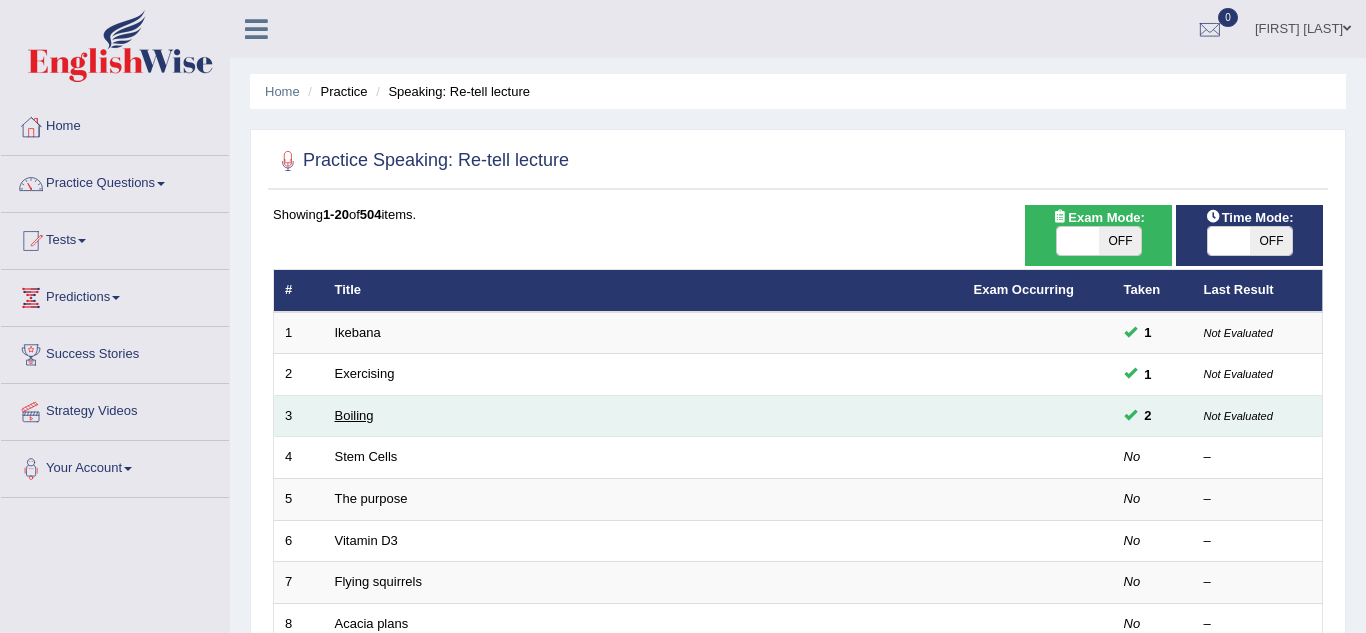 click on "Boiling" at bounding box center (354, 415) 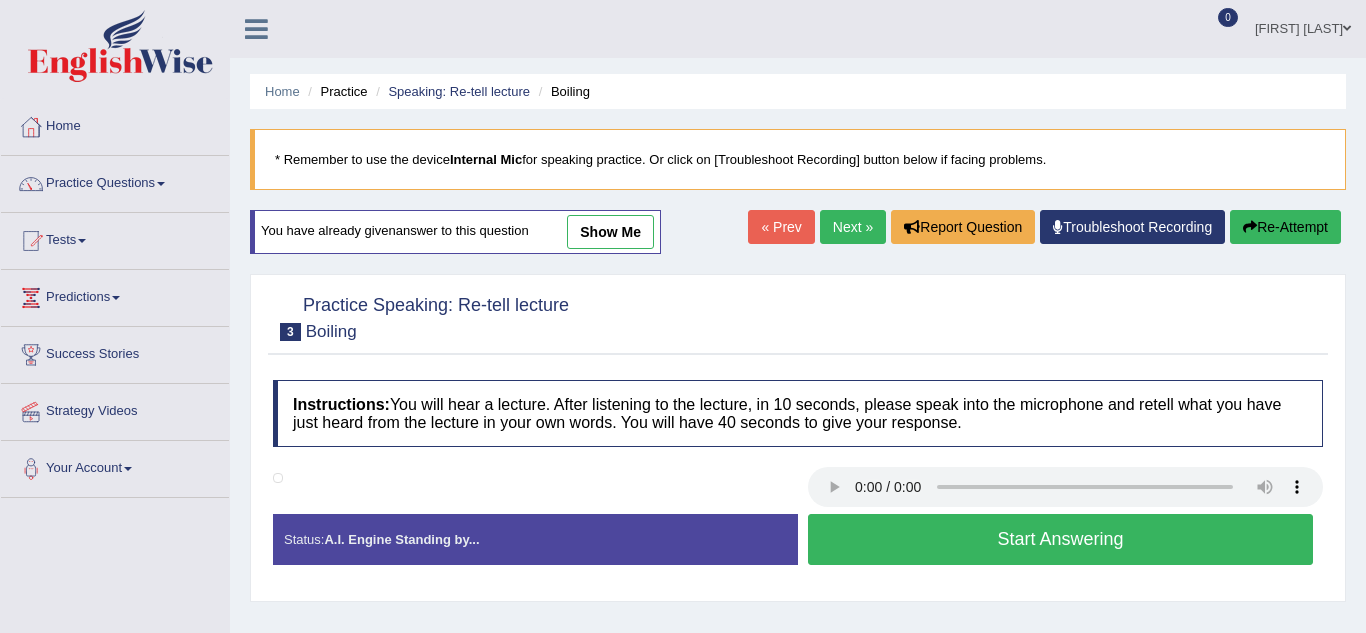scroll, scrollTop: 0, scrollLeft: 0, axis: both 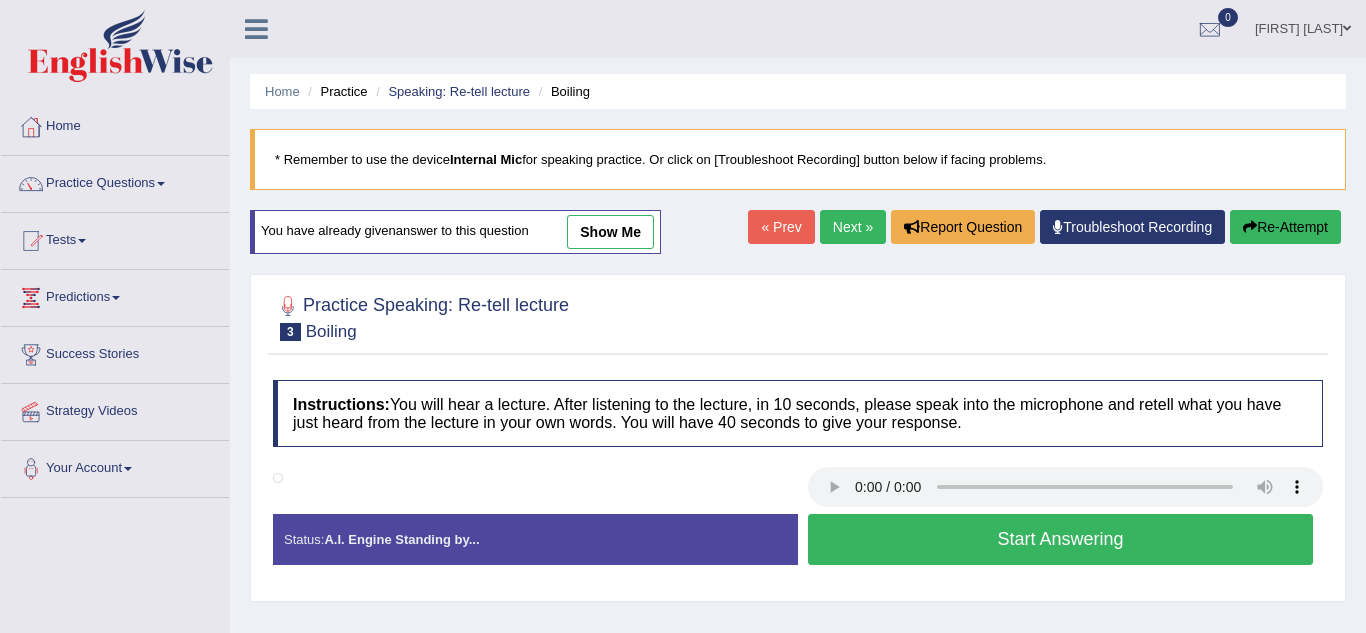 click on "Next »" at bounding box center (853, 227) 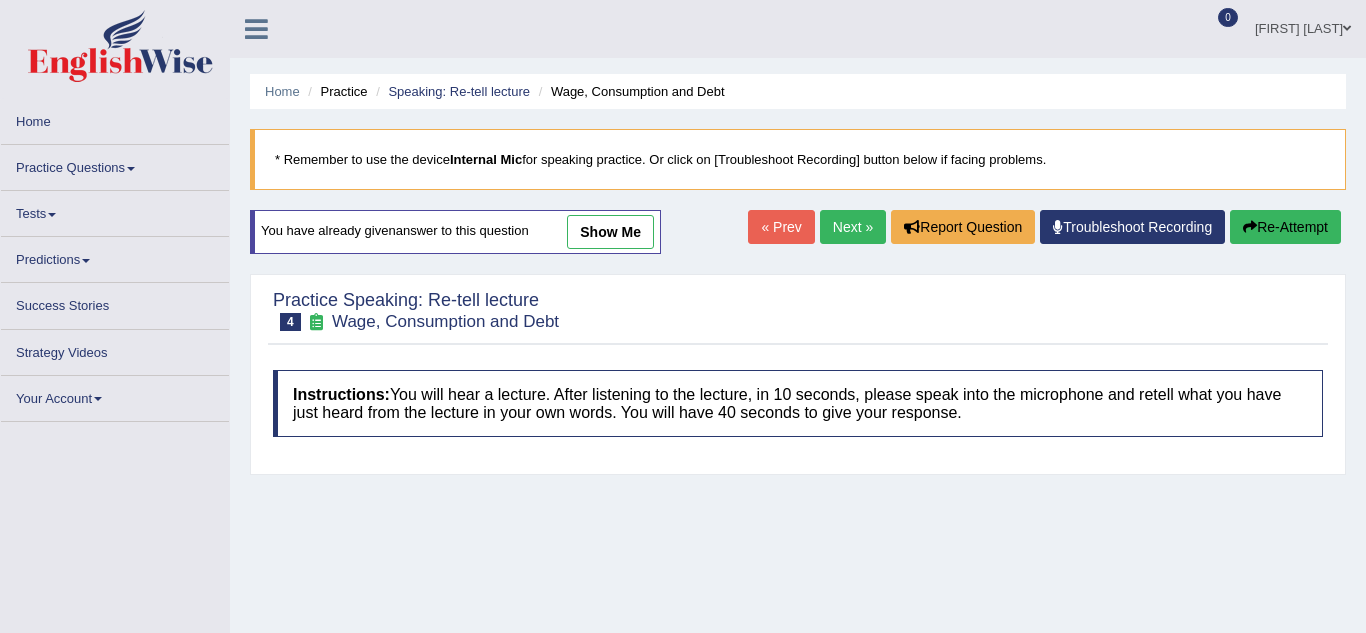 scroll, scrollTop: 0, scrollLeft: 0, axis: both 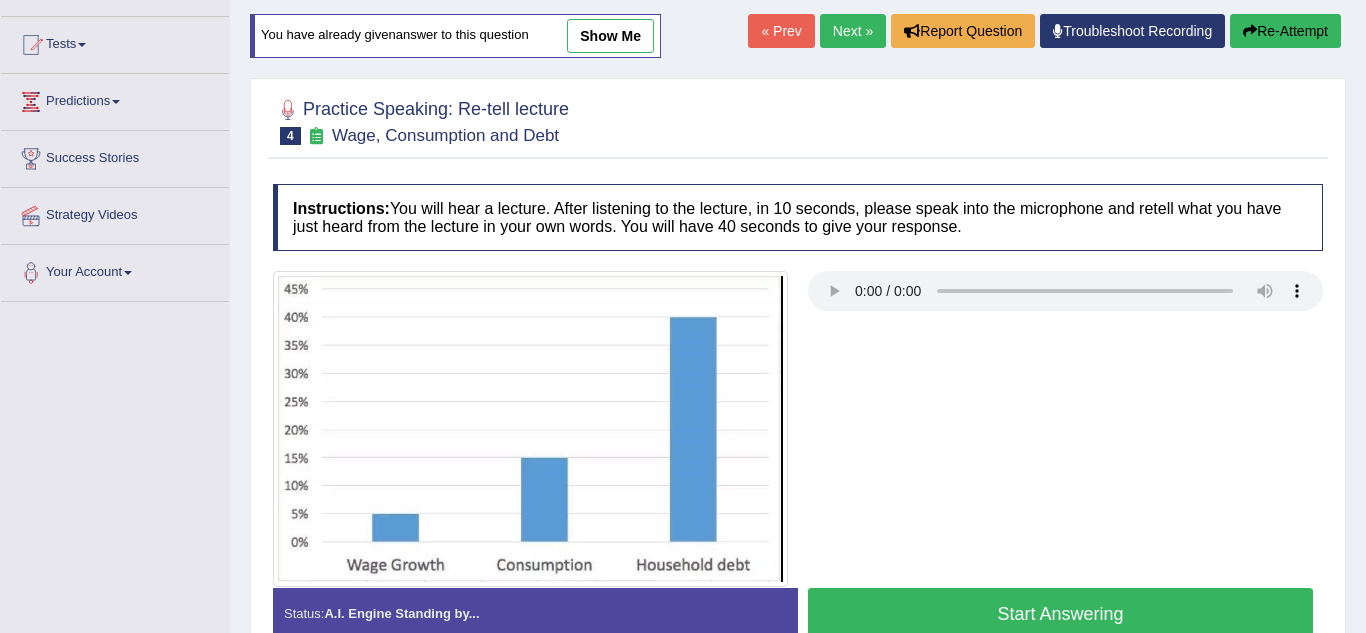 click on "Start Answering" at bounding box center [1060, 613] 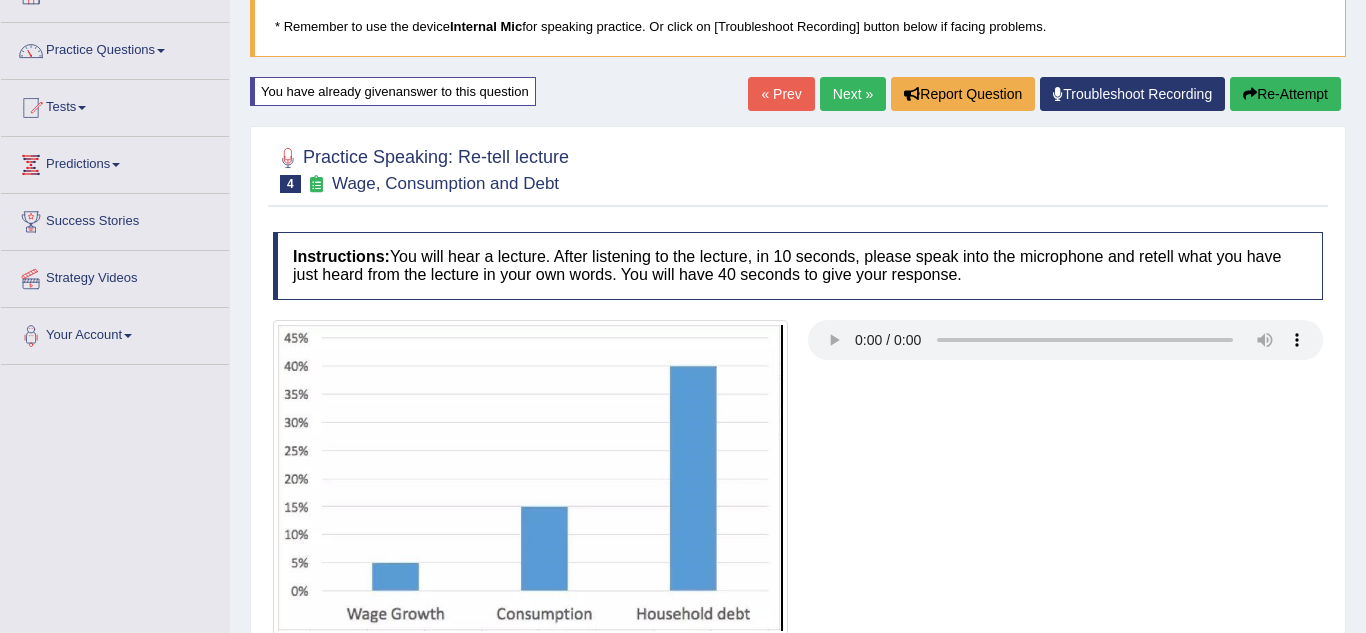 scroll, scrollTop: 0, scrollLeft: 0, axis: both 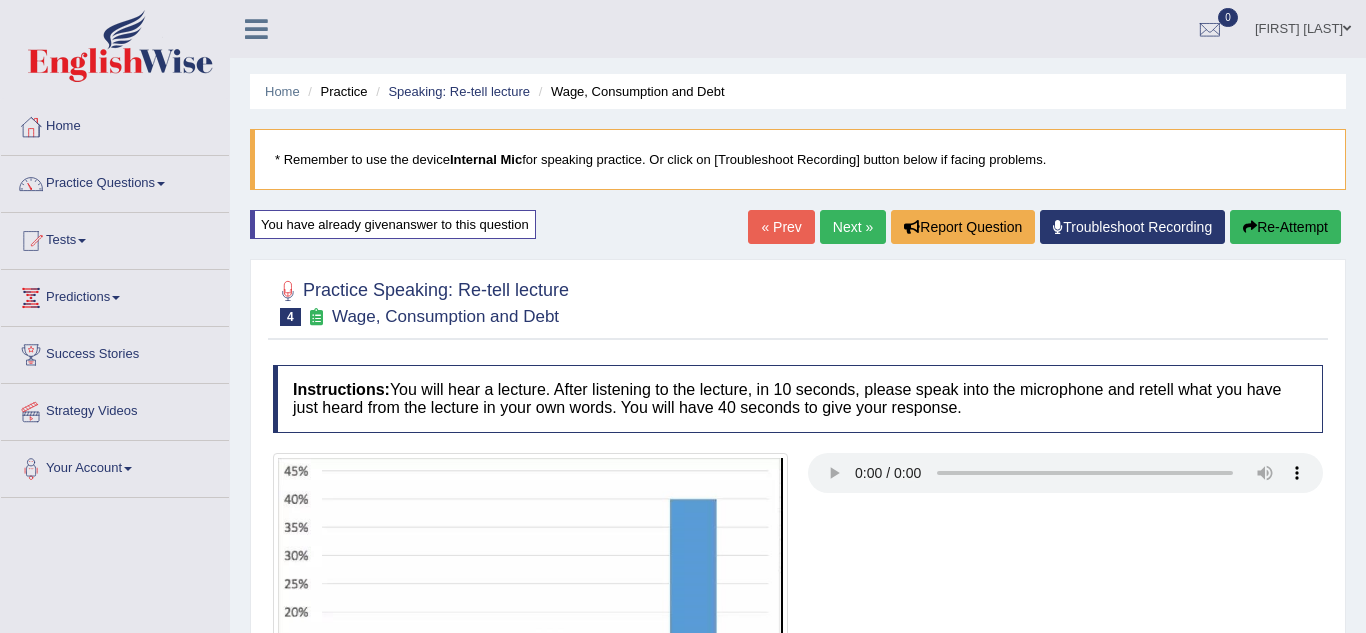 click on "Next »" at bounding box center (853, 227) 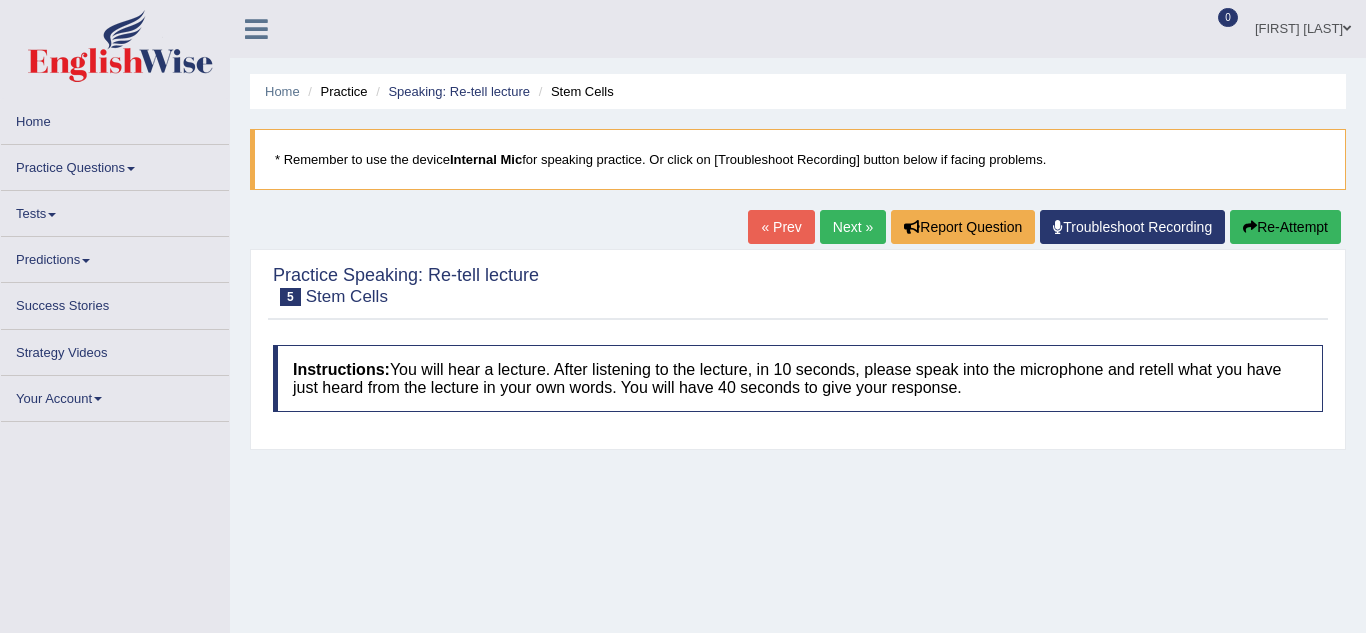 scroll, scrollTop: 0, scrollLeft: 0, axis: both 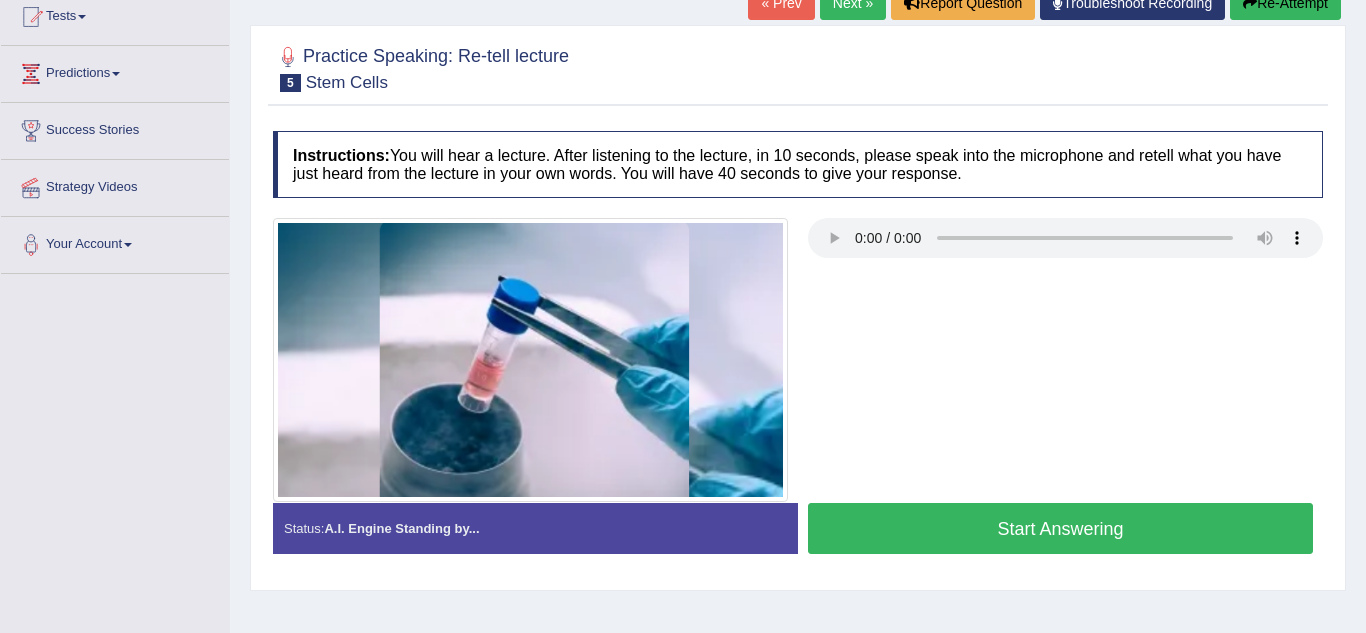 click on "Start Answering" at bounding box center (1060, 528) 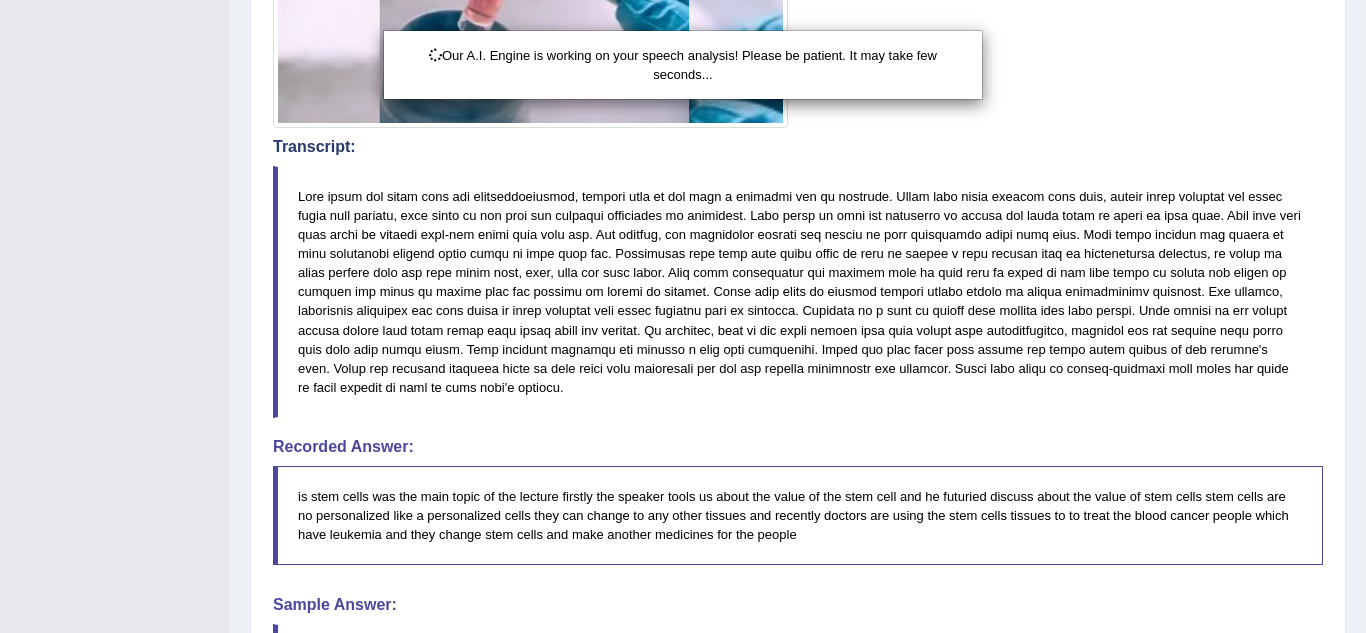 scroll, scrollTop: 609, scrollLeft: 0, axis: vertical 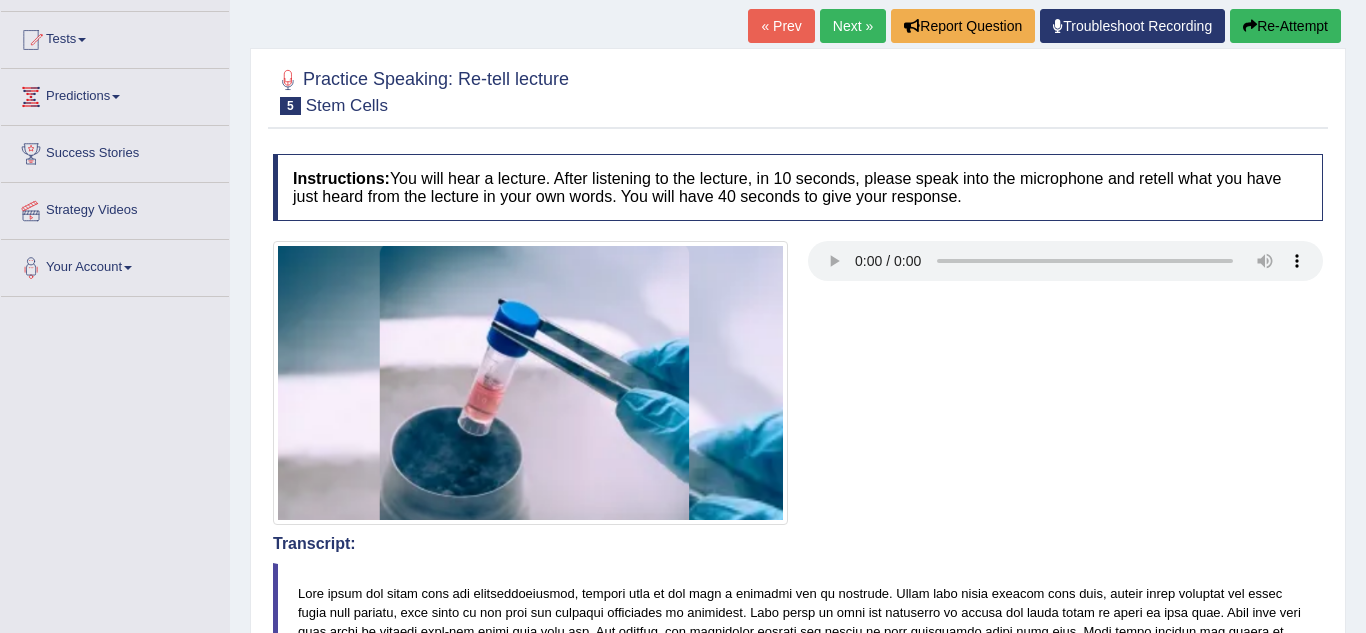 click on "Next »" at bounding box center (853, 26) 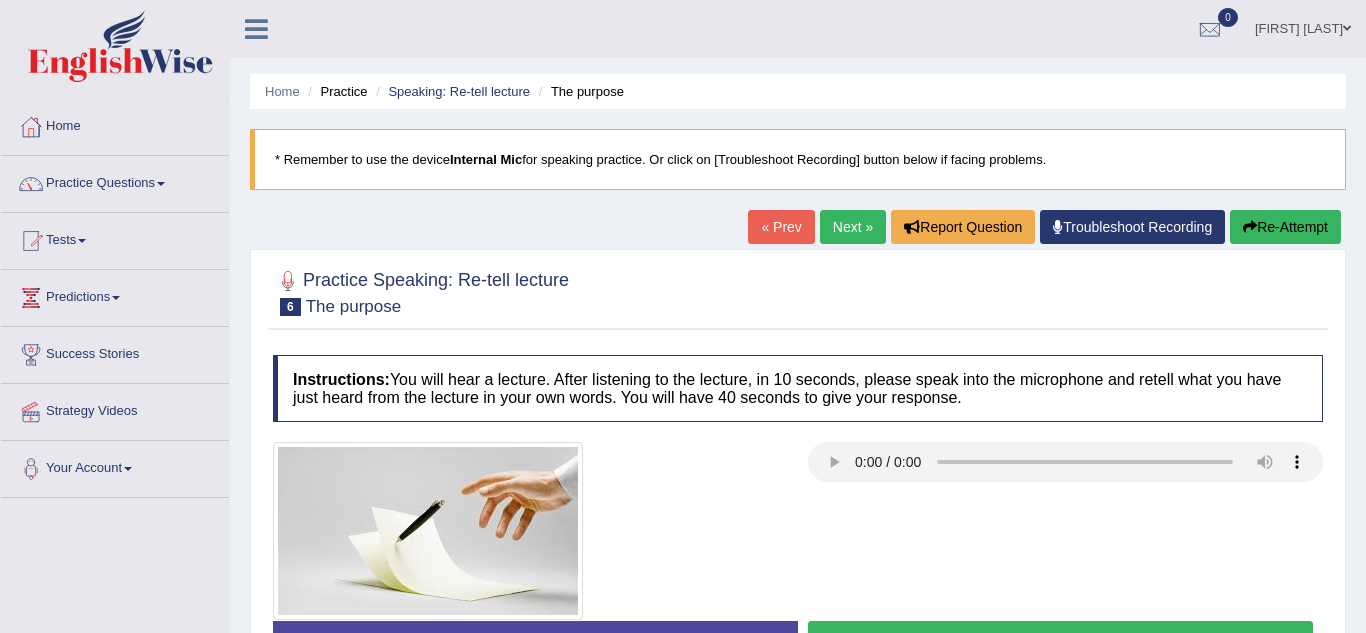 scroll, scrollTop: 0, scrollLeft: 0, axis: both 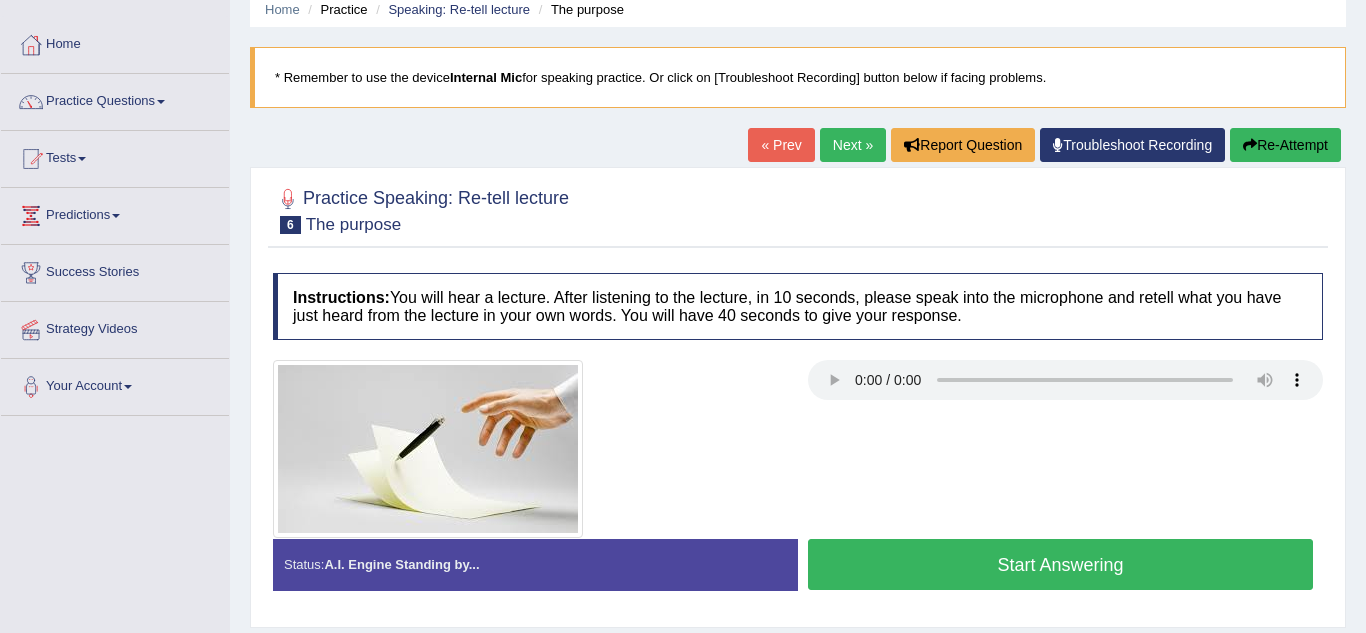 click on "Start Answering" at bounding box center (1060, 564) 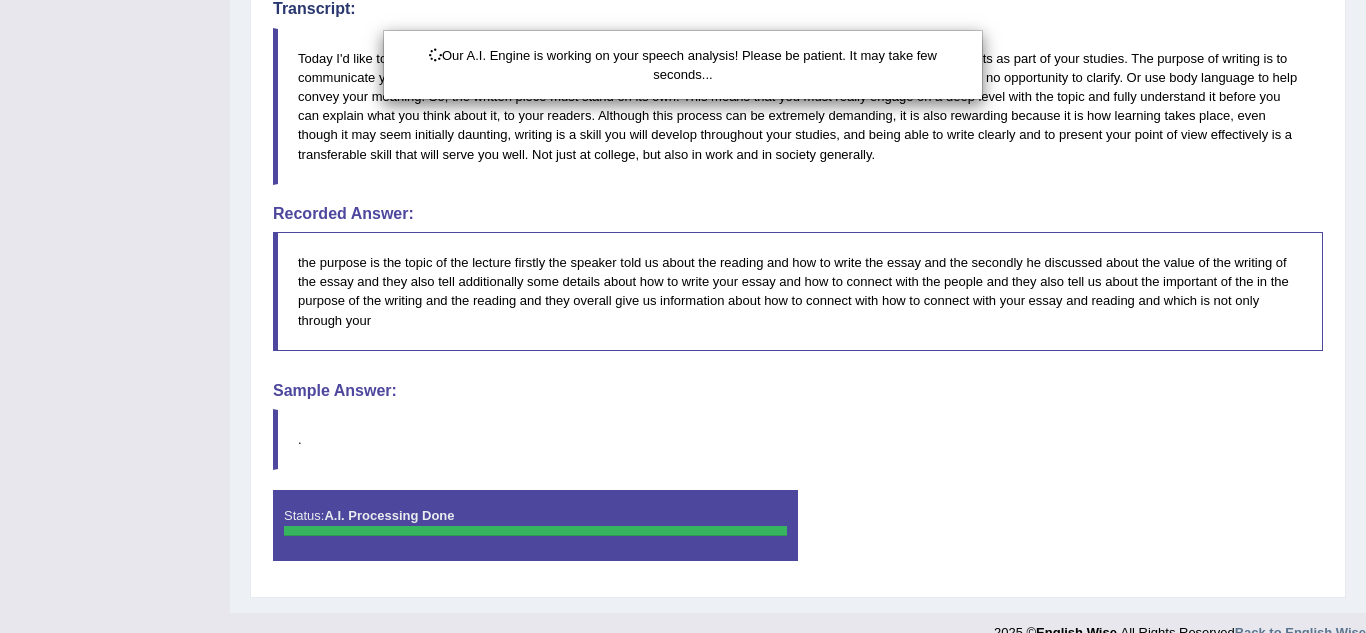 scroll, scrollTop: 642, scrollLeft: 0, axis: vertical 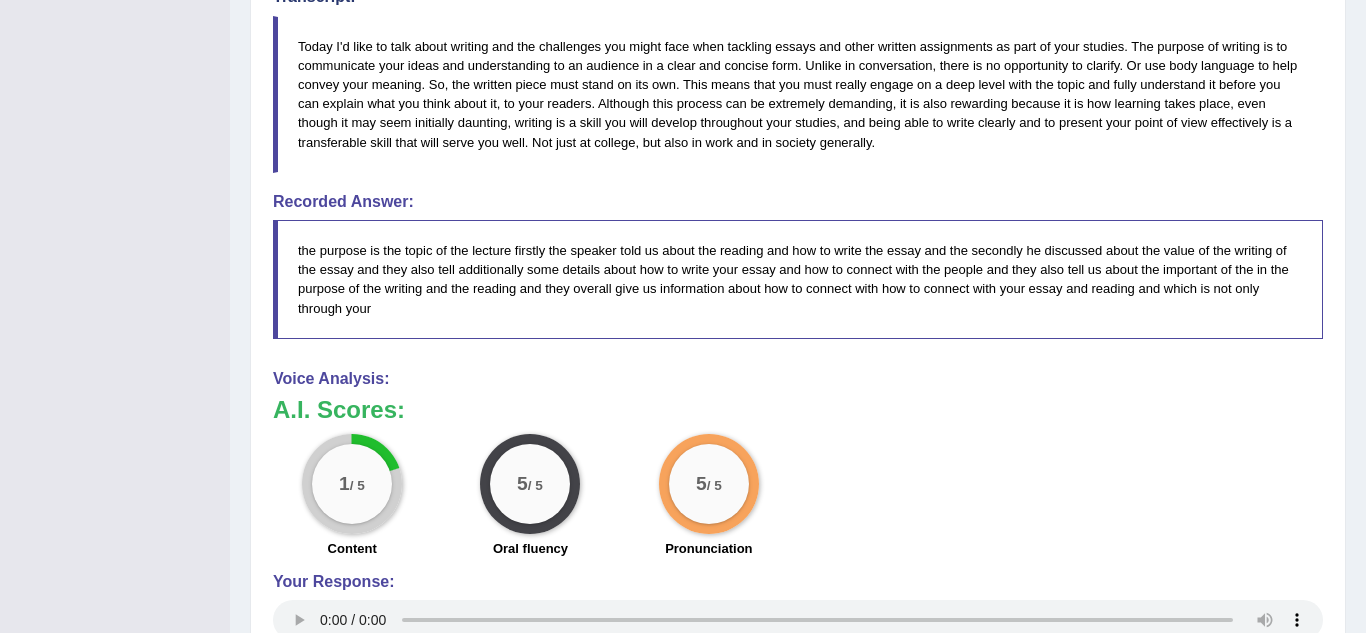 click on "1" at bounding box center [344, 483] 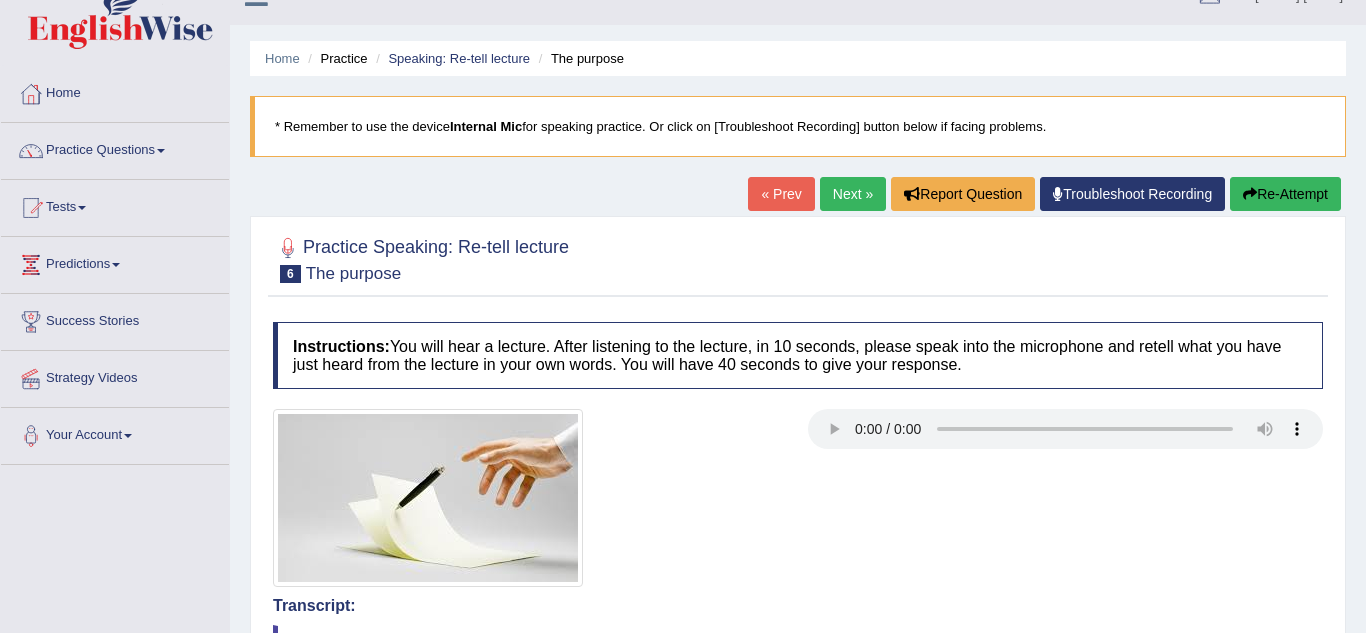 scroll, scrollTop: 0, scrollLeft: 0, axis: both 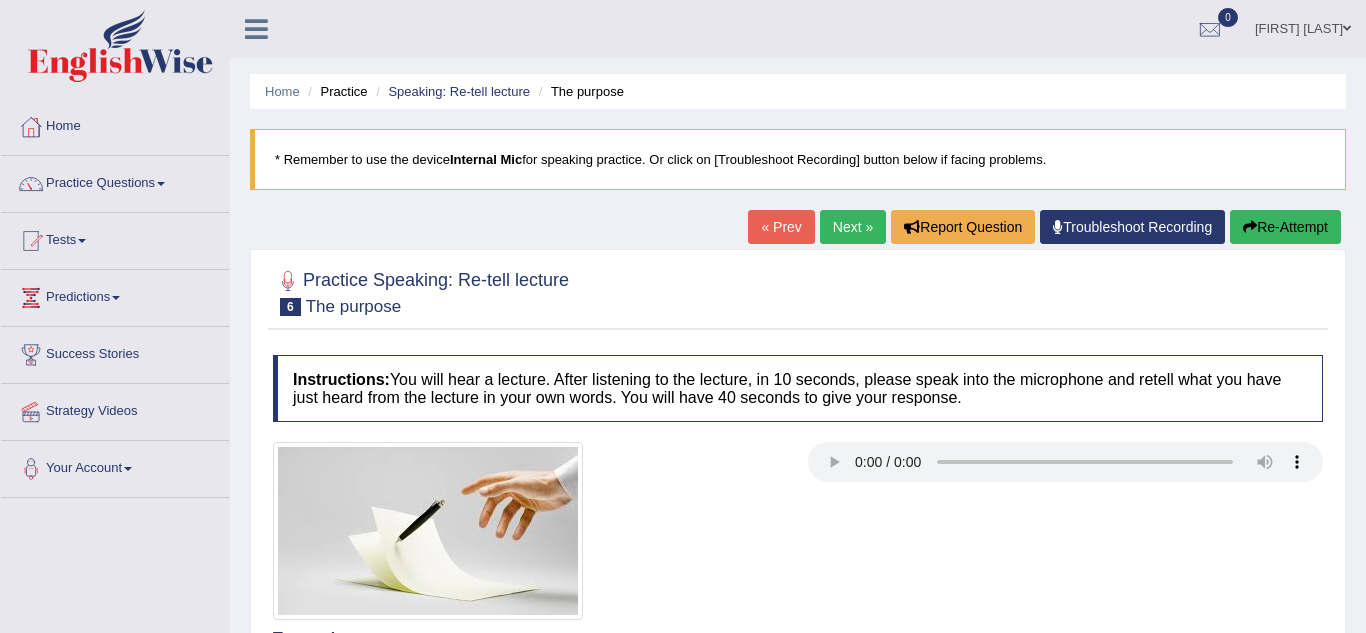 click on "Next »" at bounding box center [853, 227] 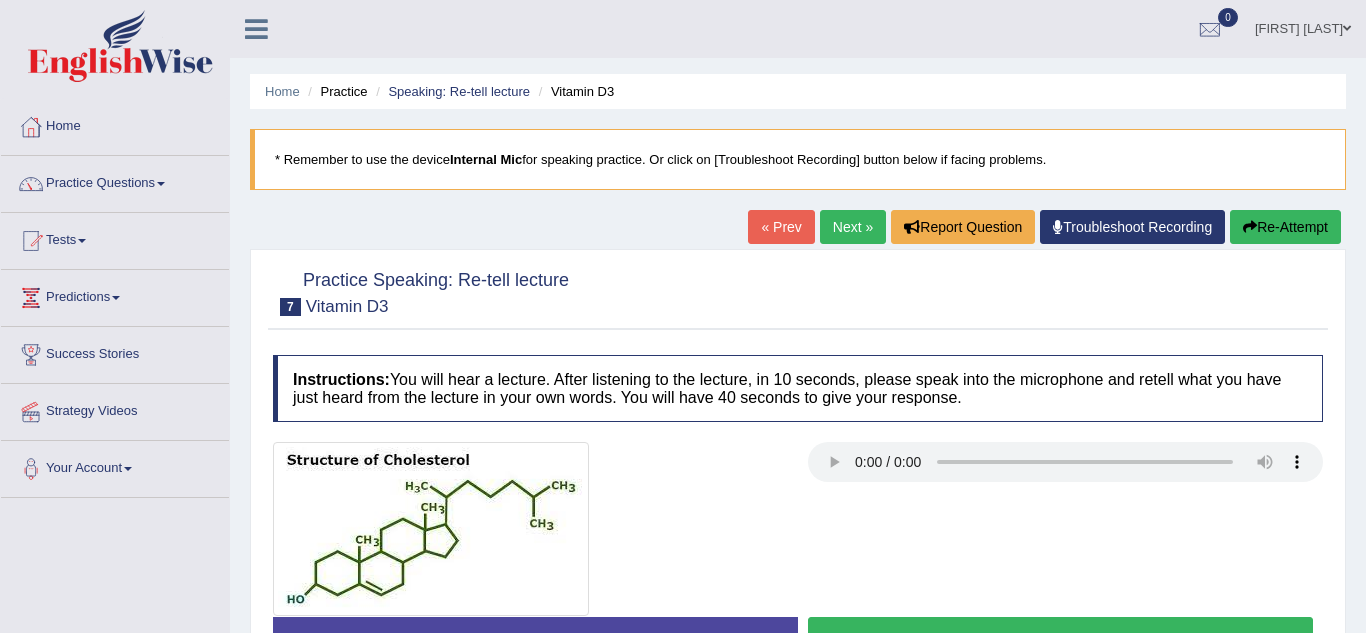 scroll, scrollTop: 0, scrollLeft: 0, axis: both 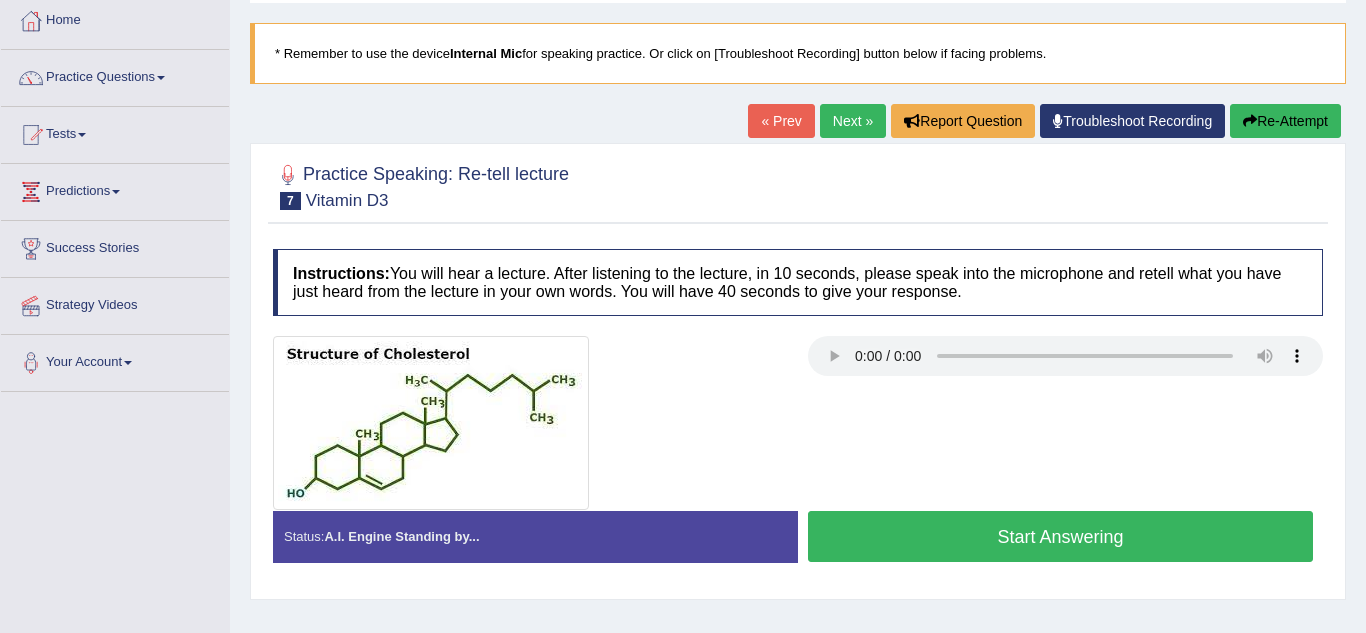 click on "Start Answering" at bounding box center (1060, 536) 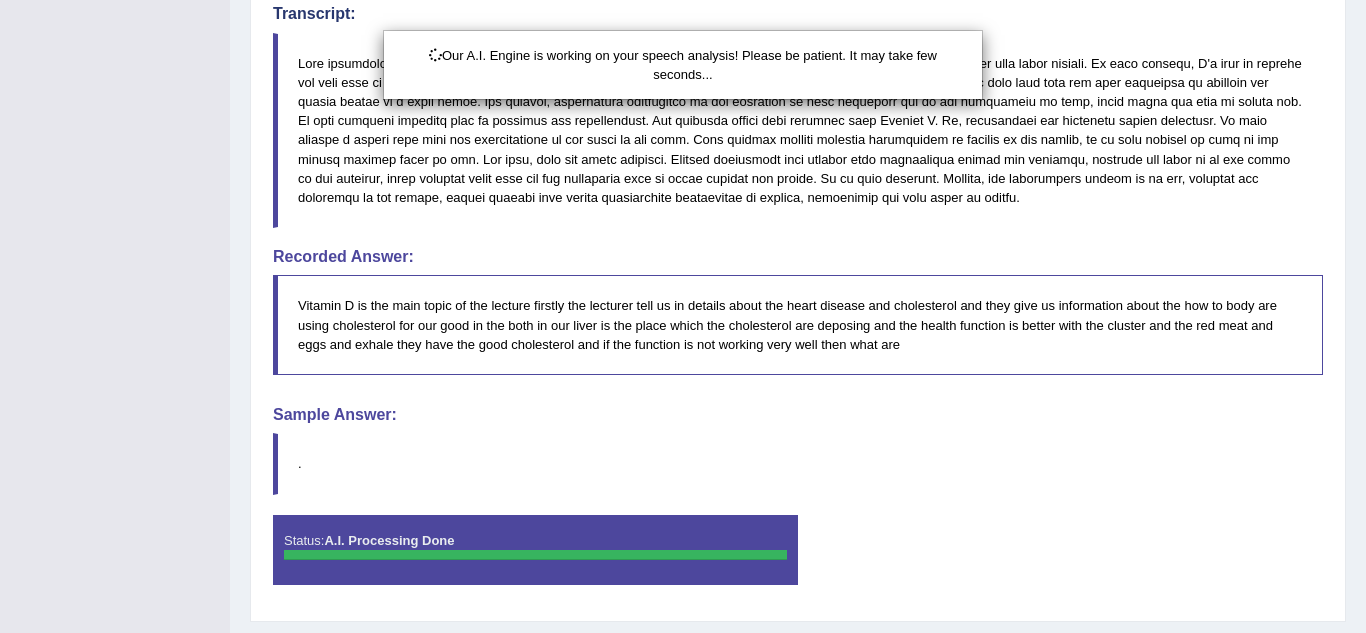 scroll, scrollTop: 654, scrollLeft: 0, axis: vertical 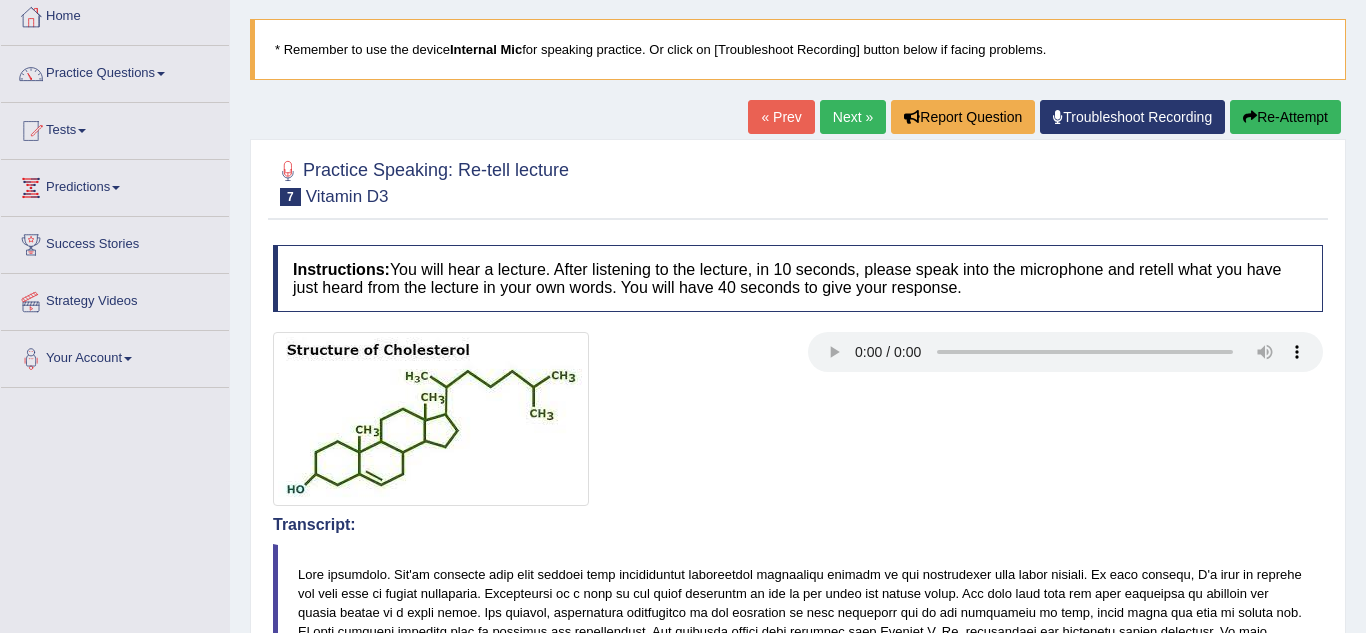click on "Next »" at bounding box center [853, 117] 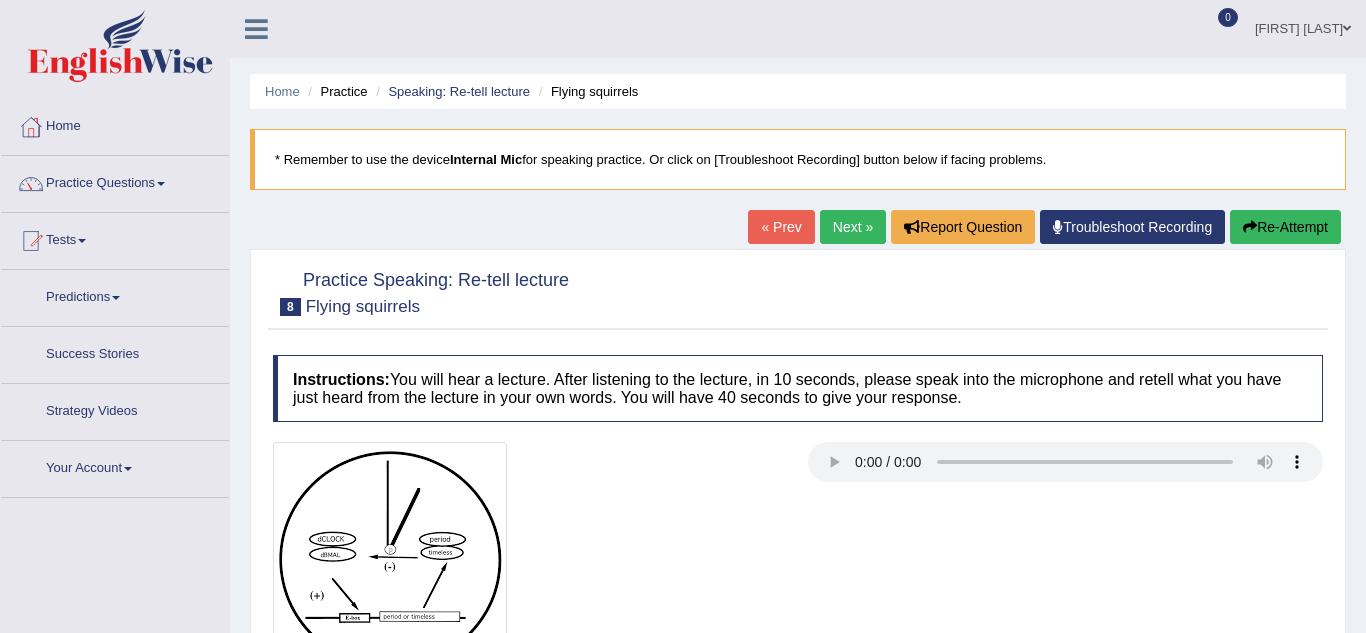 scroll, scrollTop: 0, scrollLeft: 0, axis: both 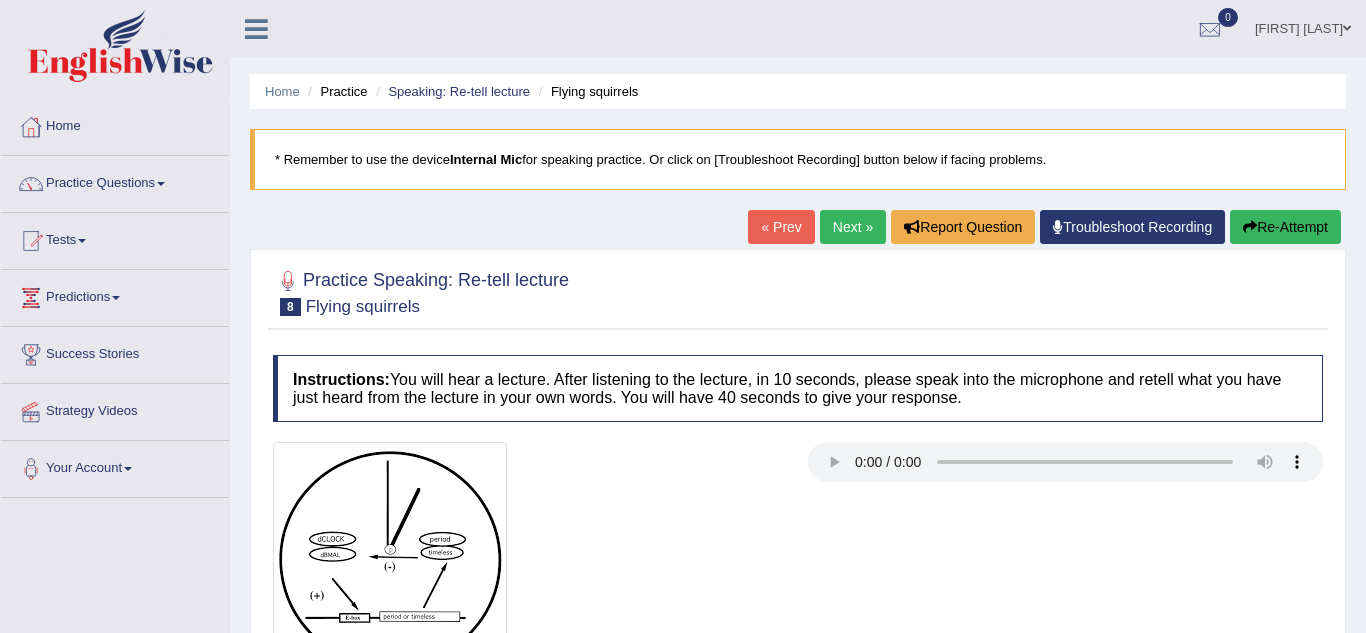 click on "Practice Questions" at bounding box center (115, 181) 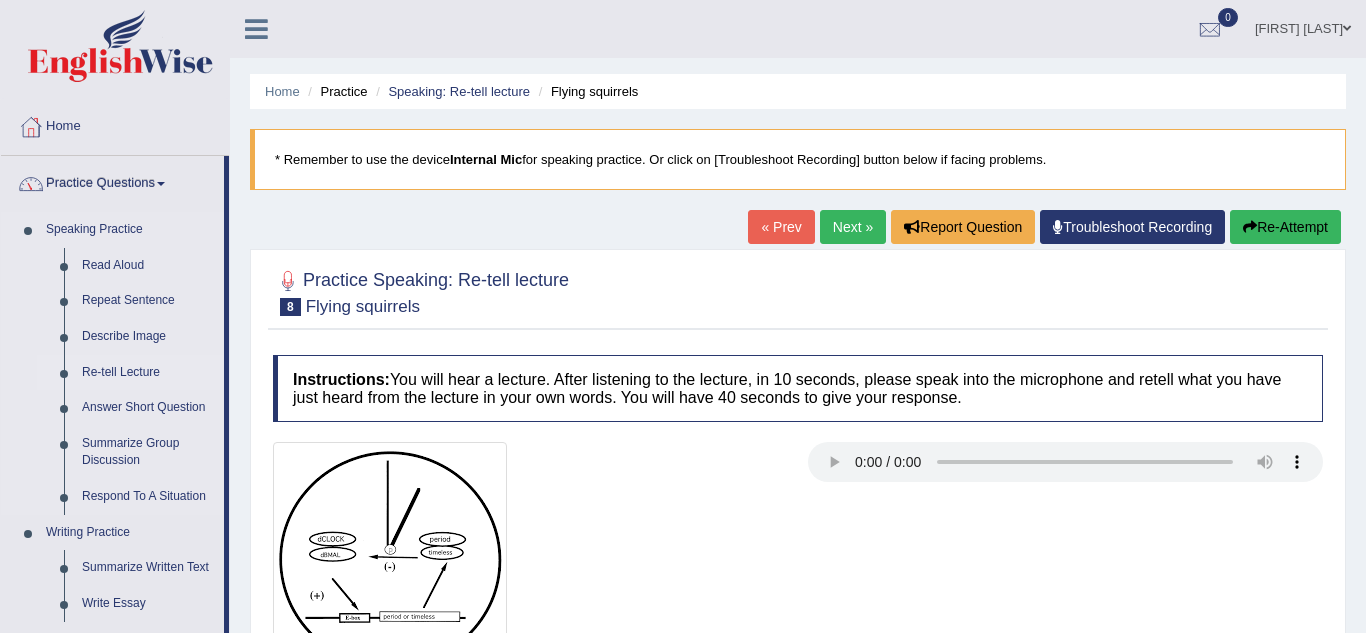 click on "Re-tell Lecture" at bounding box center [148, 373] 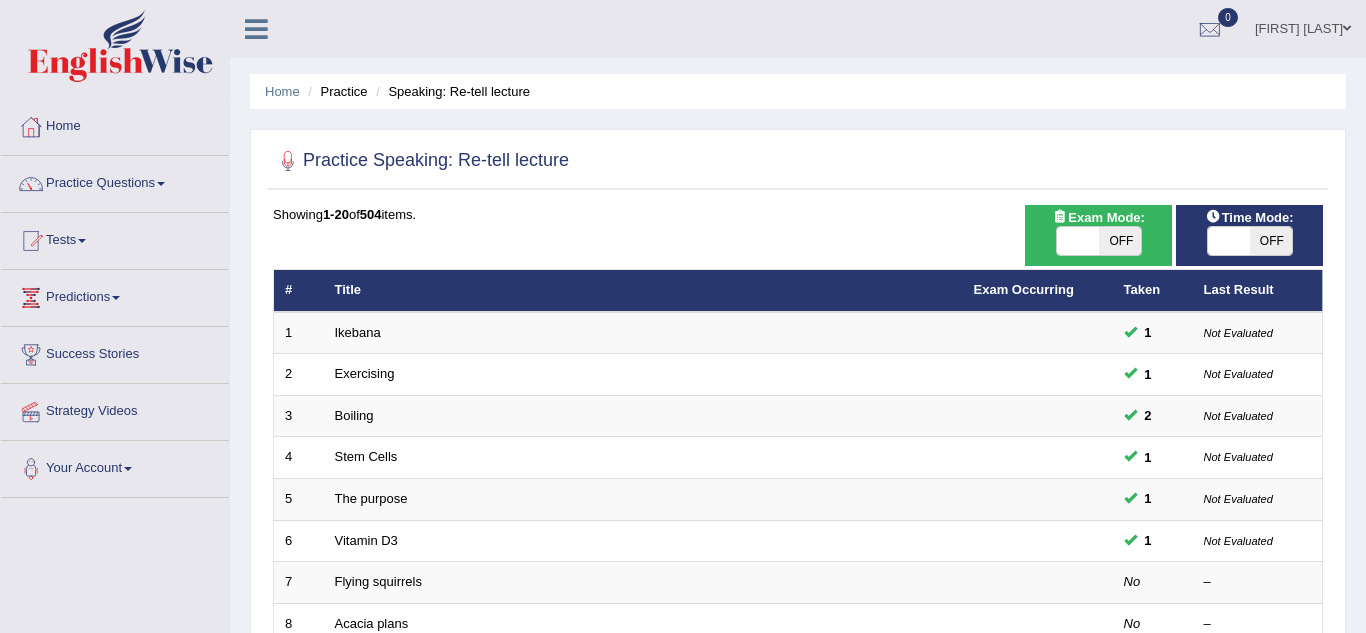scroll, scrollTop: 0, scrollLeft: 0, axis: both 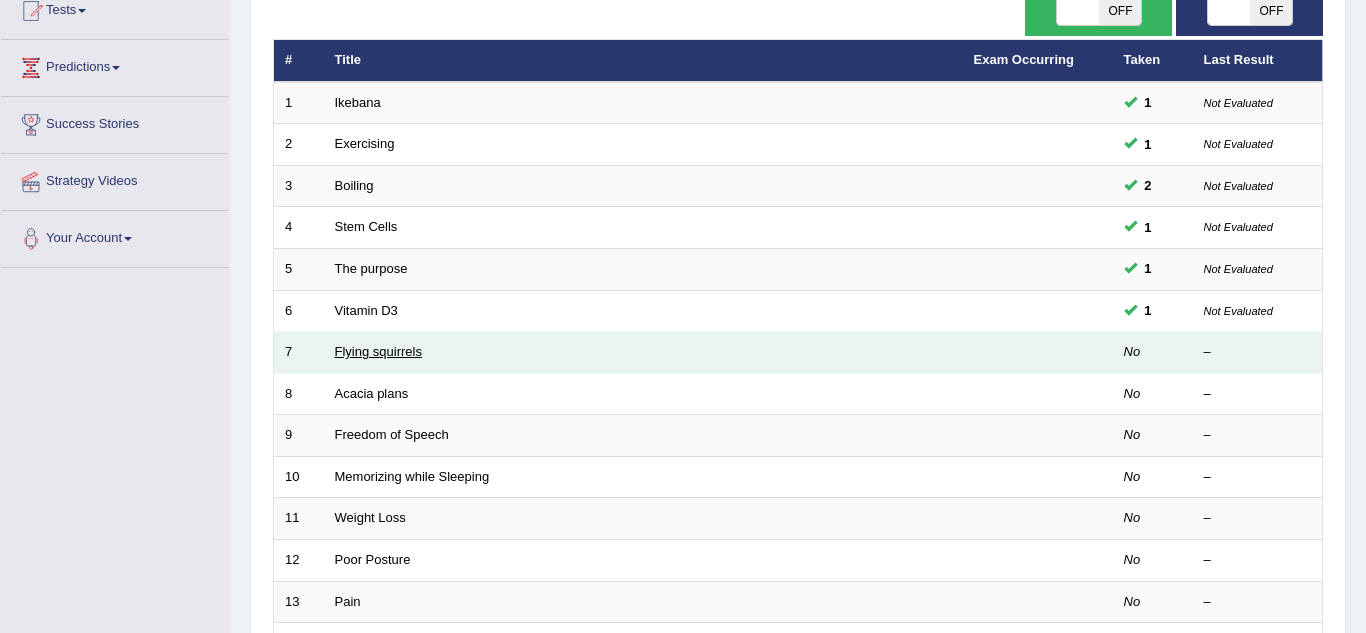click on "Flying squirrels" at bounding box center (378, 351) 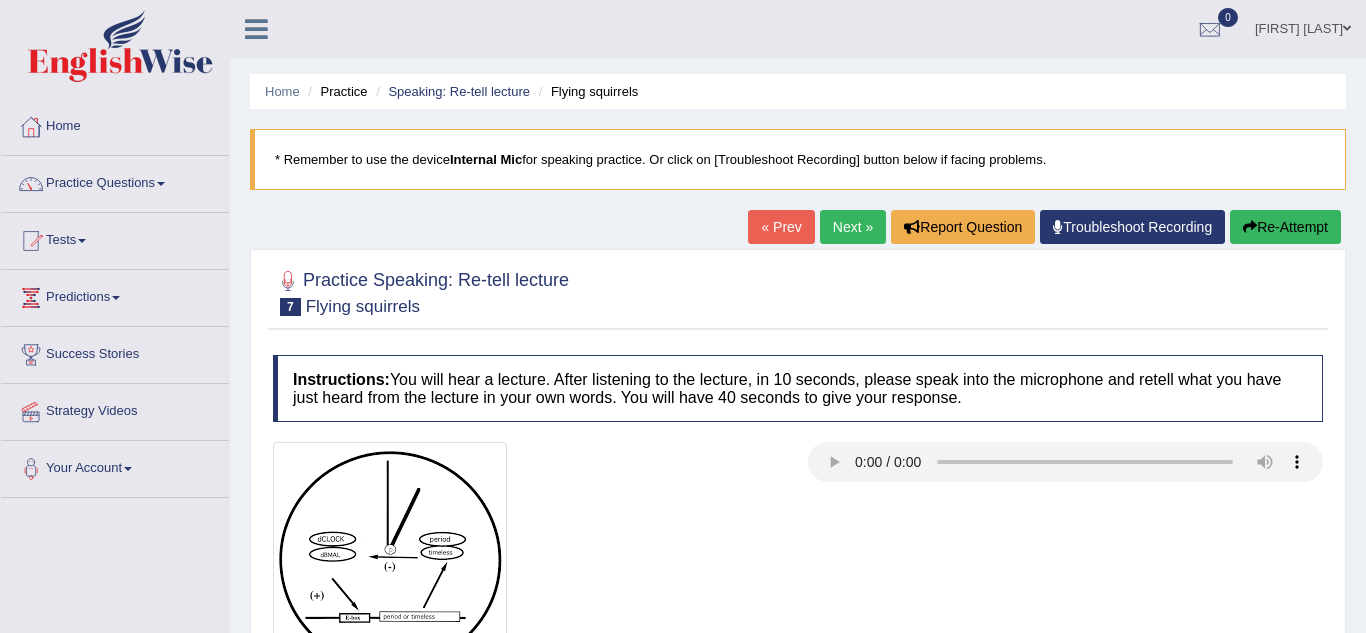 scroll, scrollTop: 0, scrollLeft: 0, axis: both 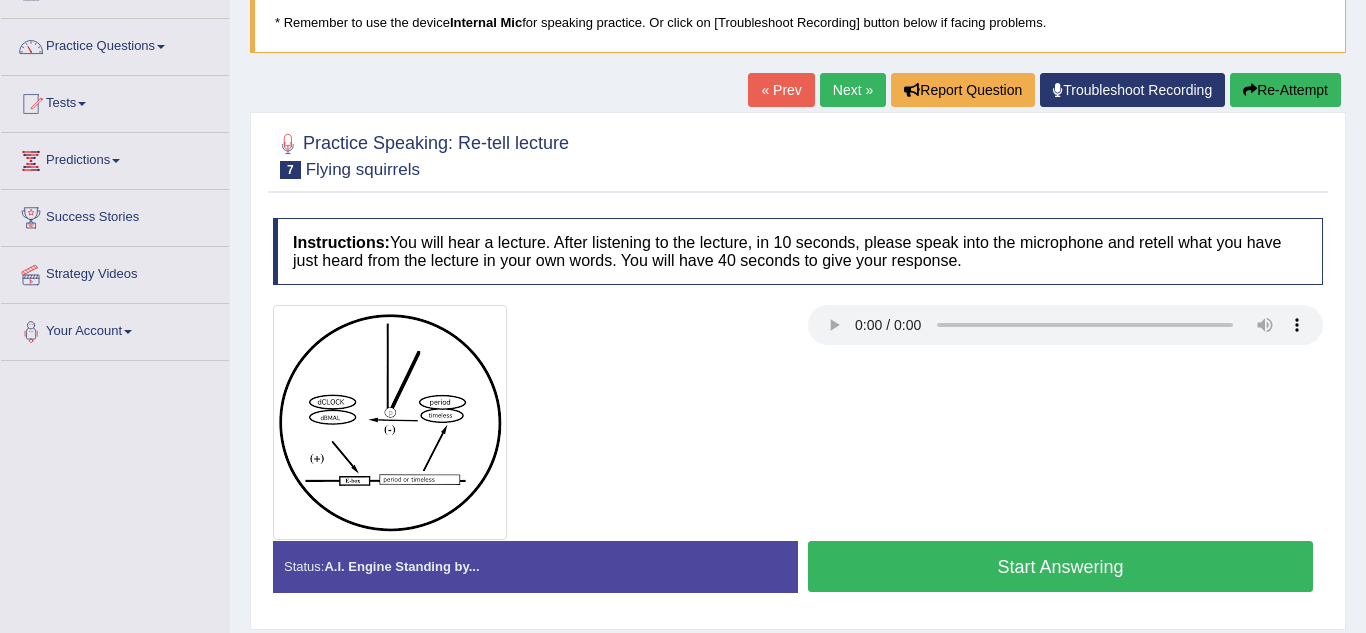 click on "Start Answering" at bounding box center [1060, 566] 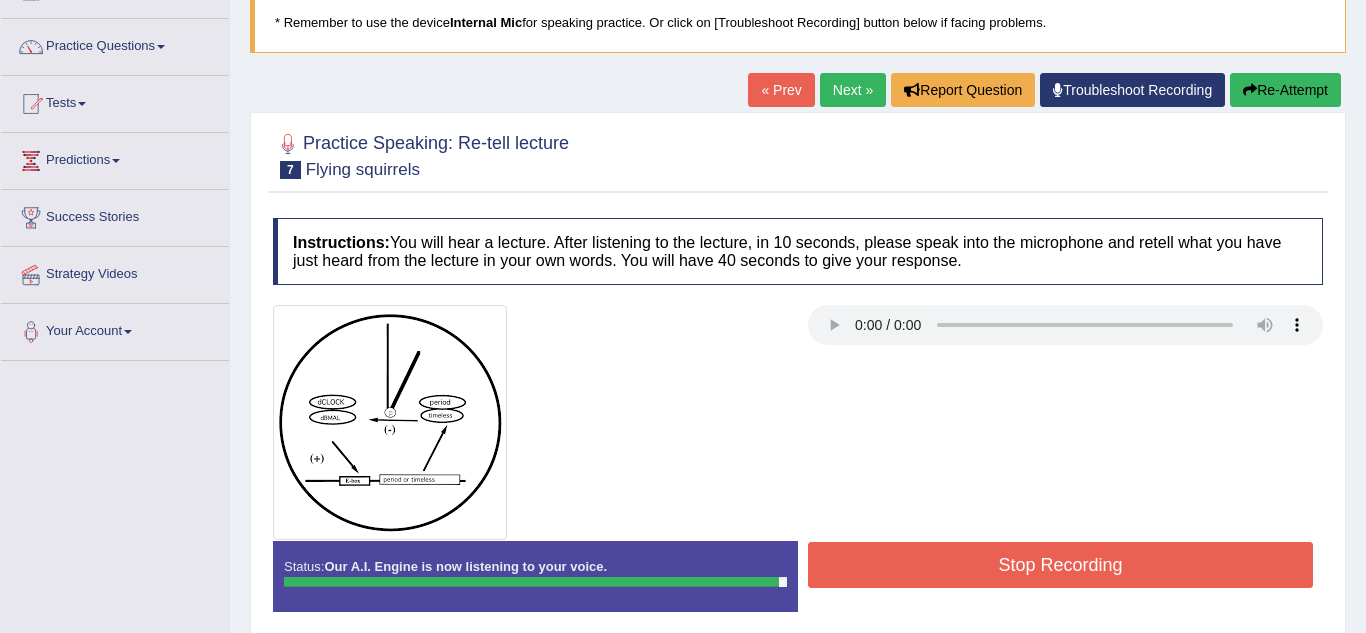 click on "Stop Recording" at bounding box center (1060, 565) 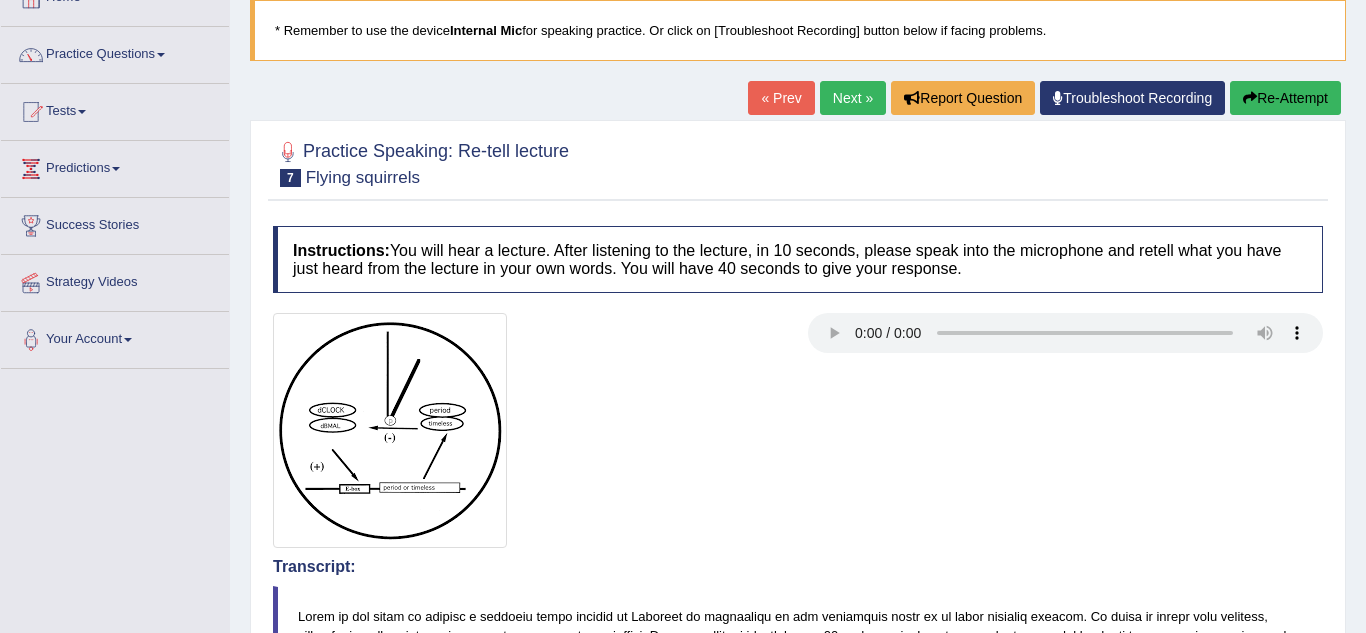 scroll, scrollTop: 121, scrollLeft: 0, axis: vertical 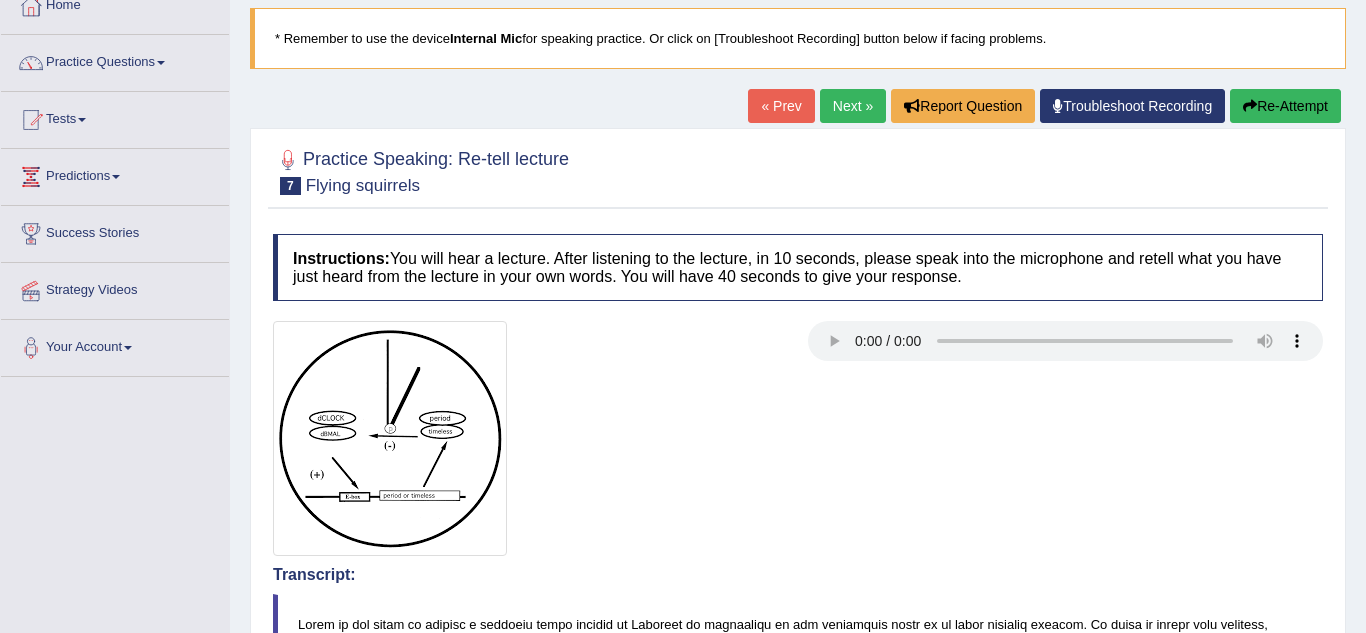 click on "Practice Questions" at bounding box center [115, 60] 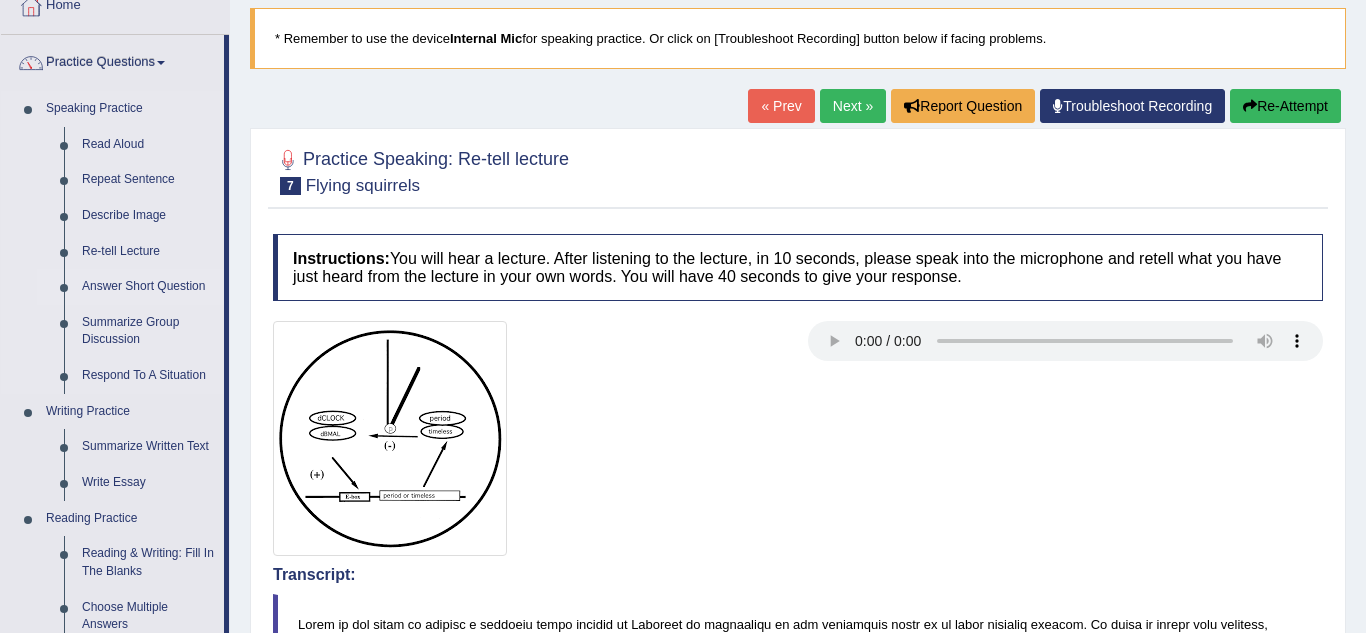 click on "Answer Short Question" at bounding box center (148, 287) 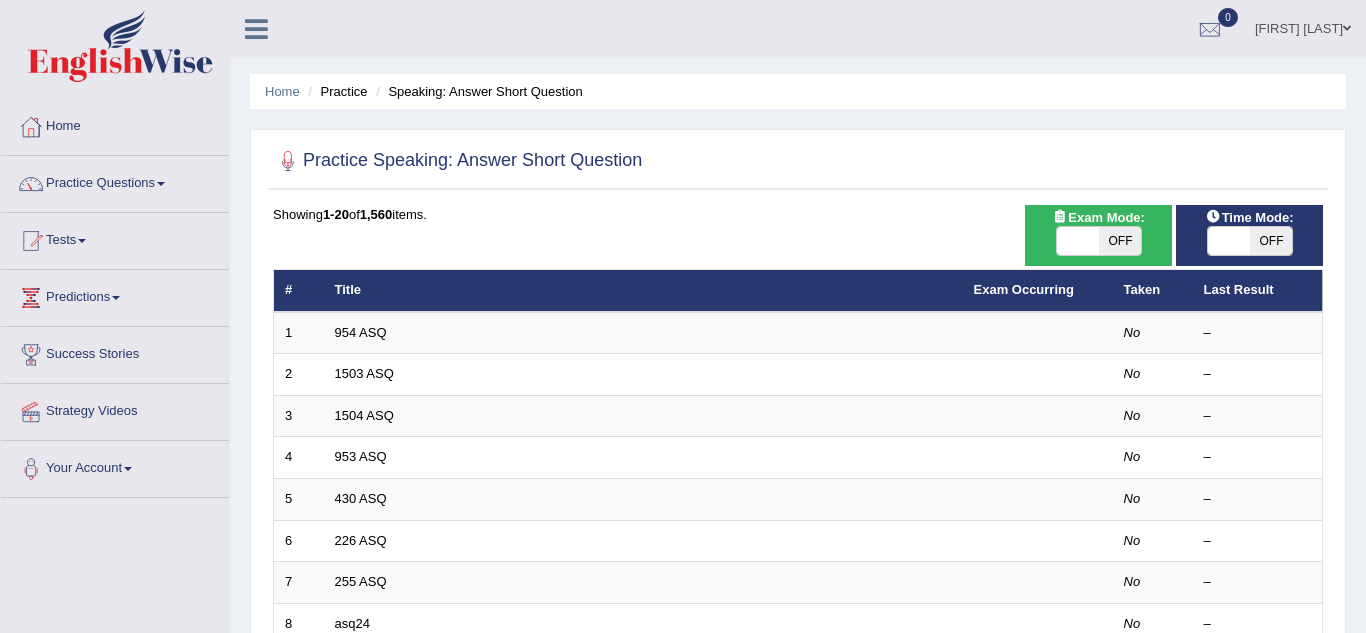 scroll, scrollTop: 0, scrollLeft: 0, axis: both 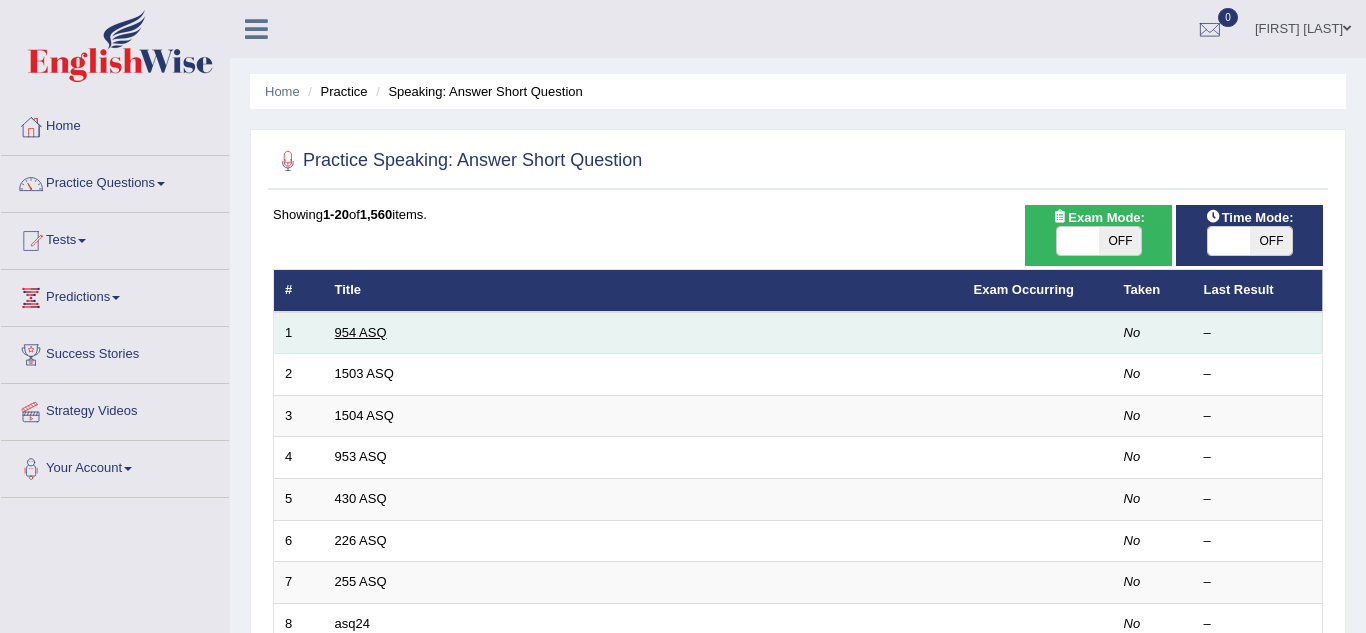 click on "954 ASQ" at bounding box center [361, 332] 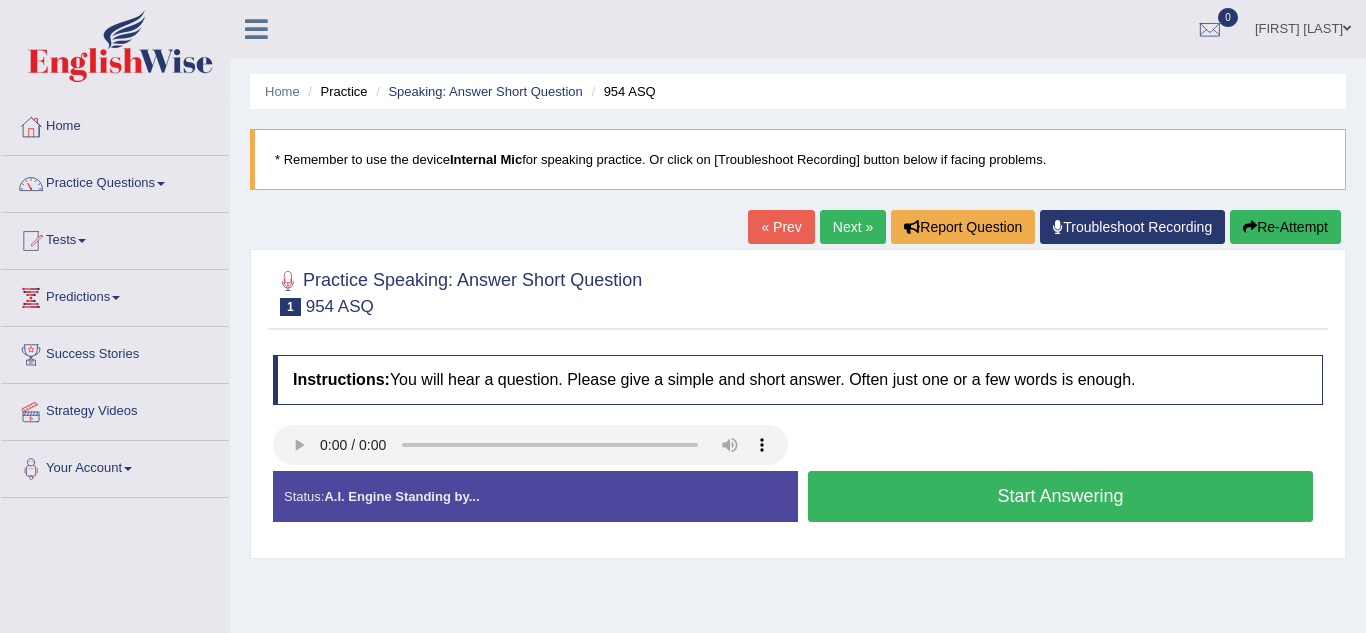scroll, scrollTop: 0, scrollLeft: 0, axis: both 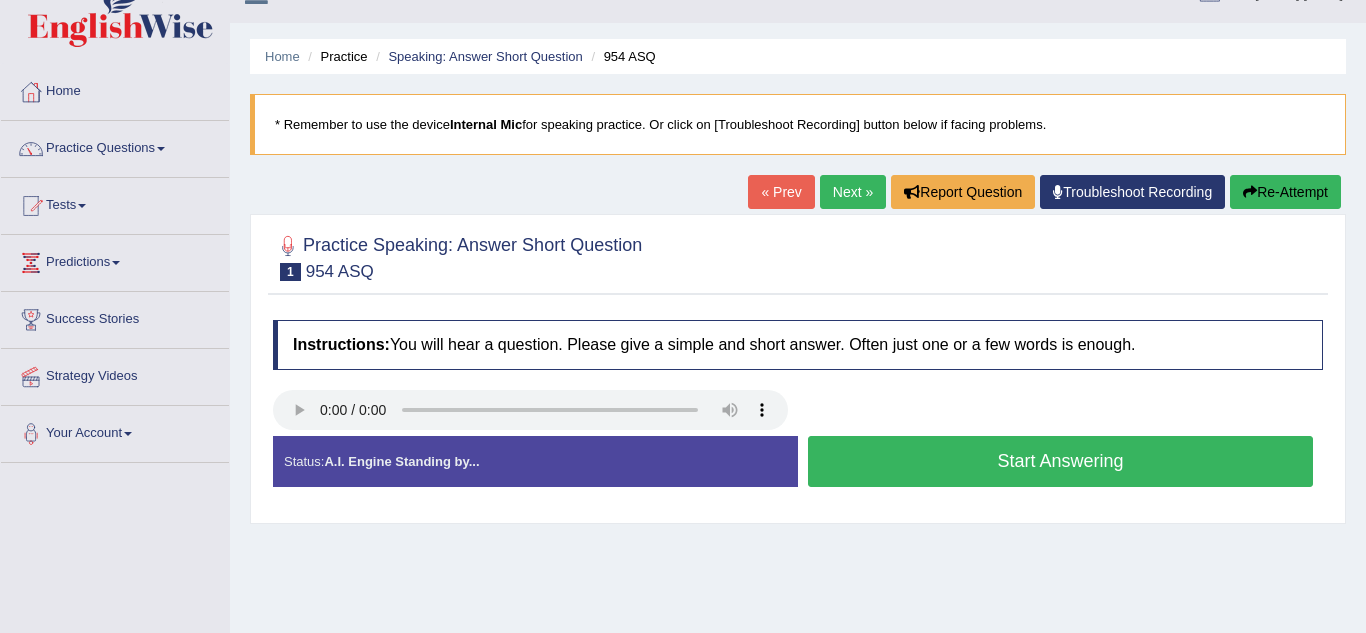 click on "Start Answering" at bounding box center [1060, 461] 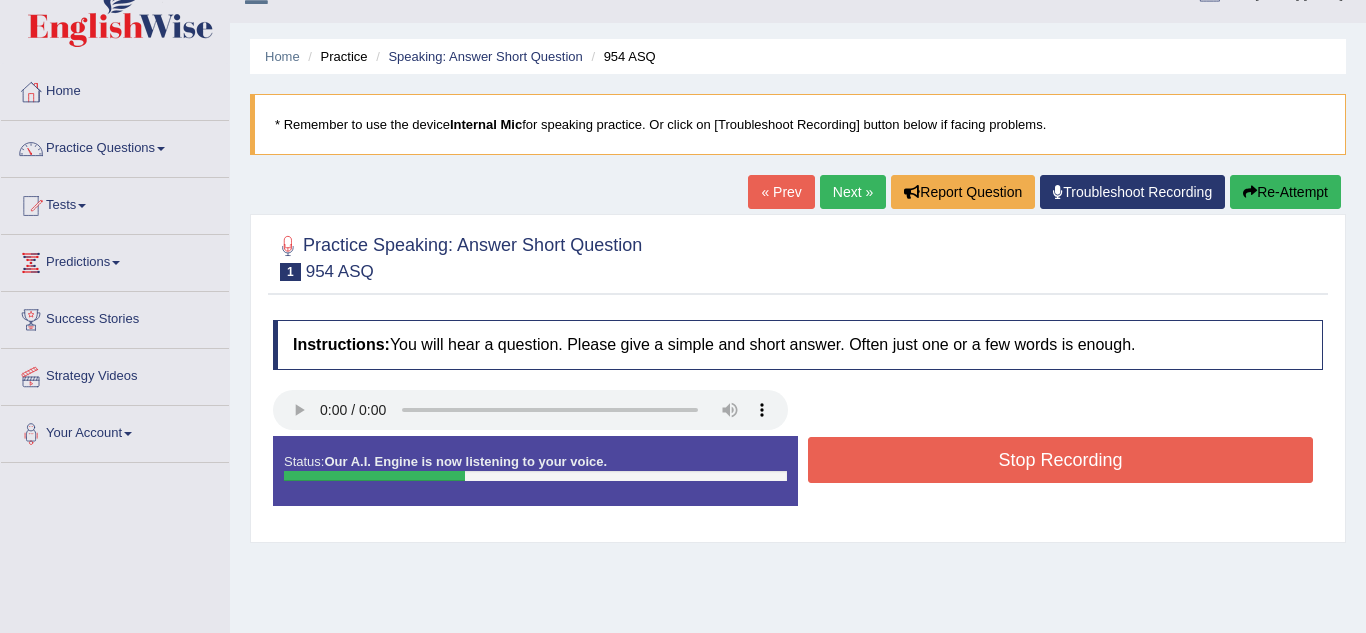 click on "Stop Recording" at bounding box center [1060, 460] 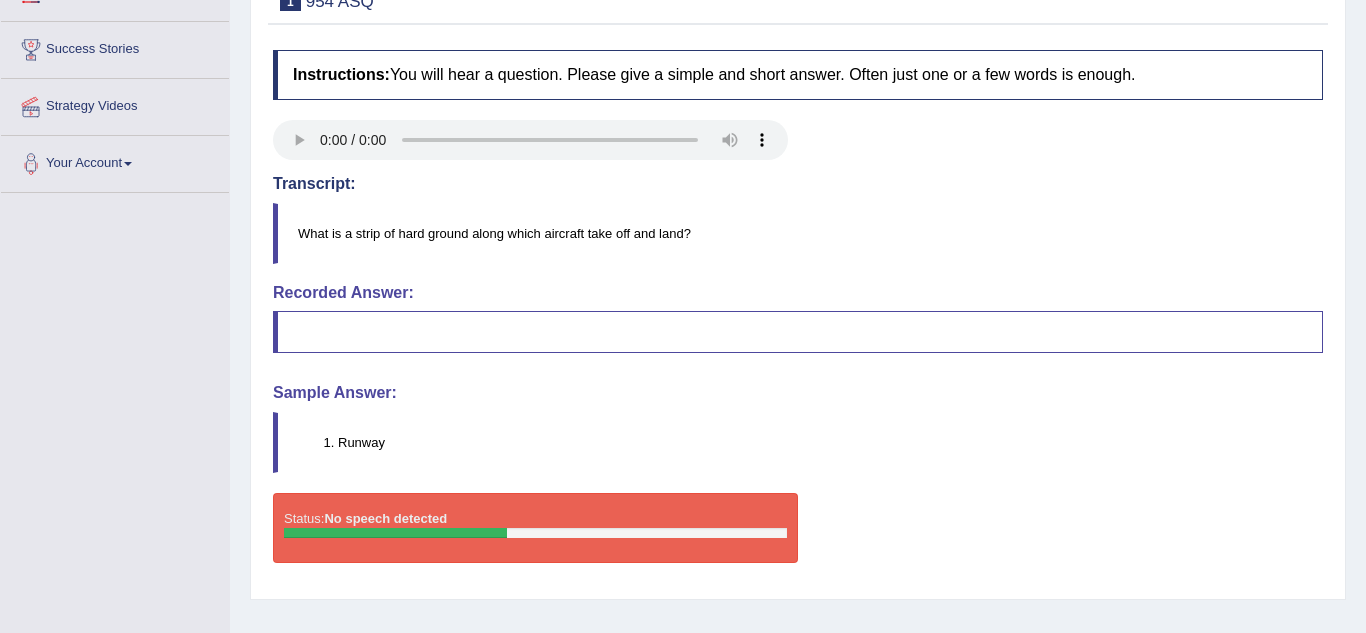 scroll, scrollTop: 306, scrollLeft: 0, axis: vertical 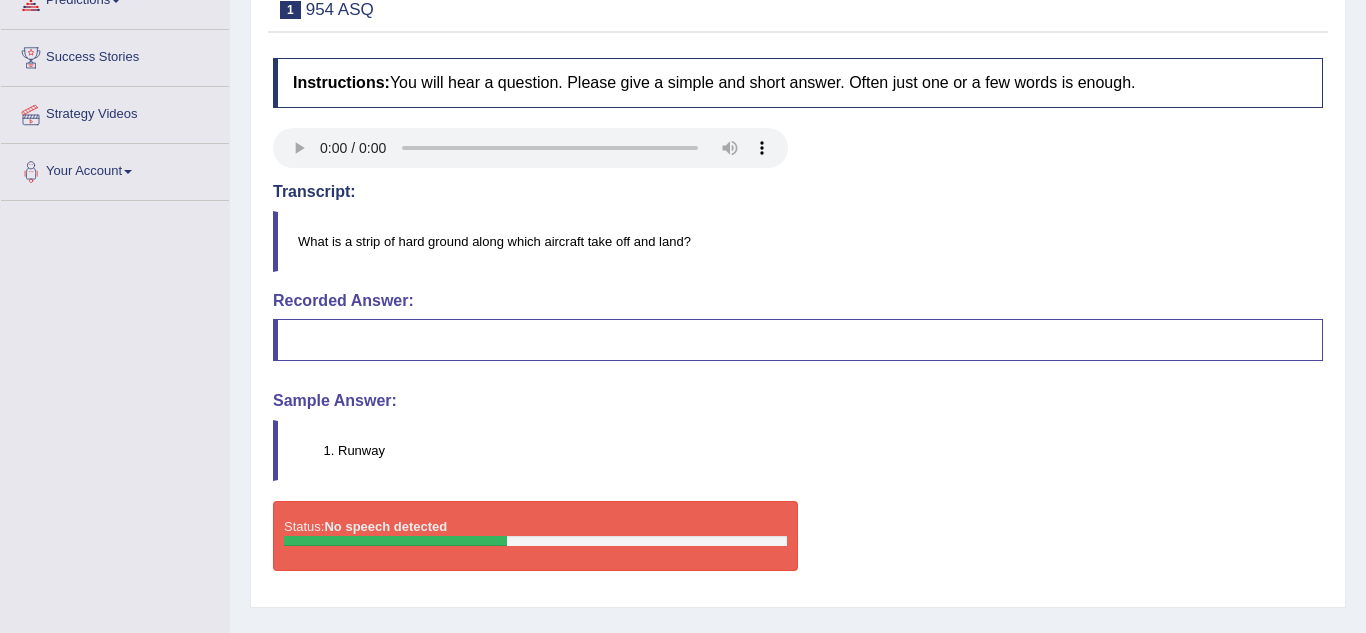click at bounding box center (798, 340) 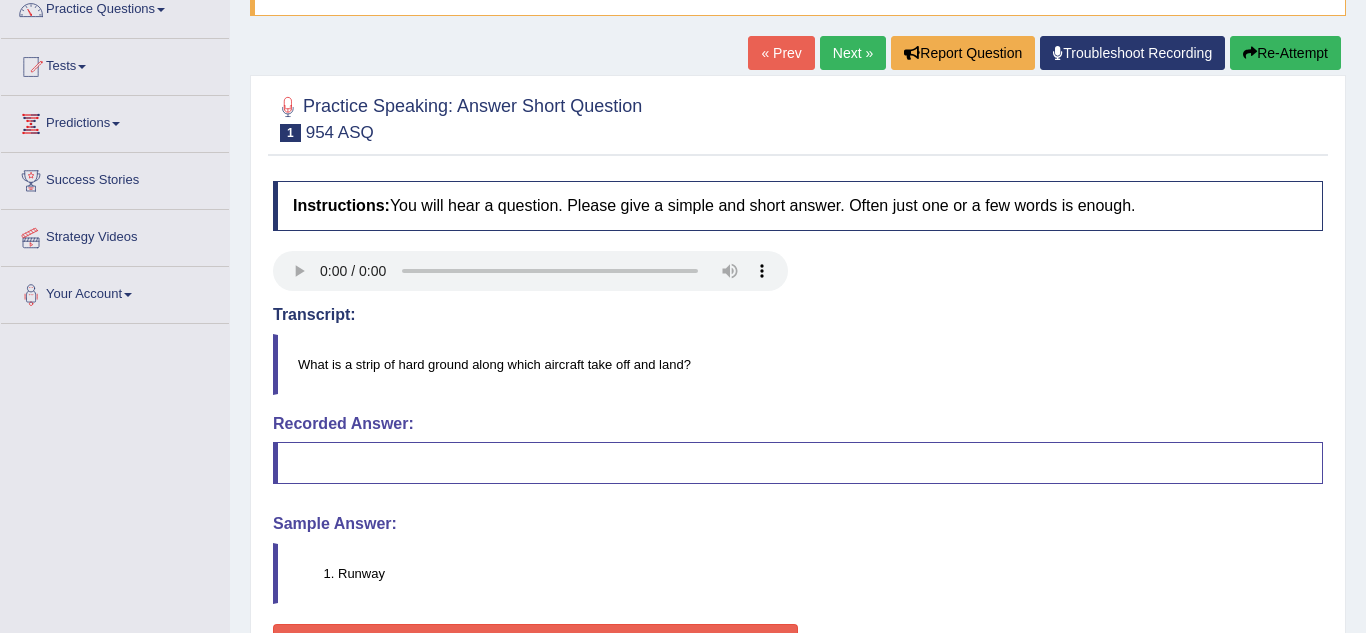 scroll, scrollTop: 168, scrollLeft: 0, axis: vertical 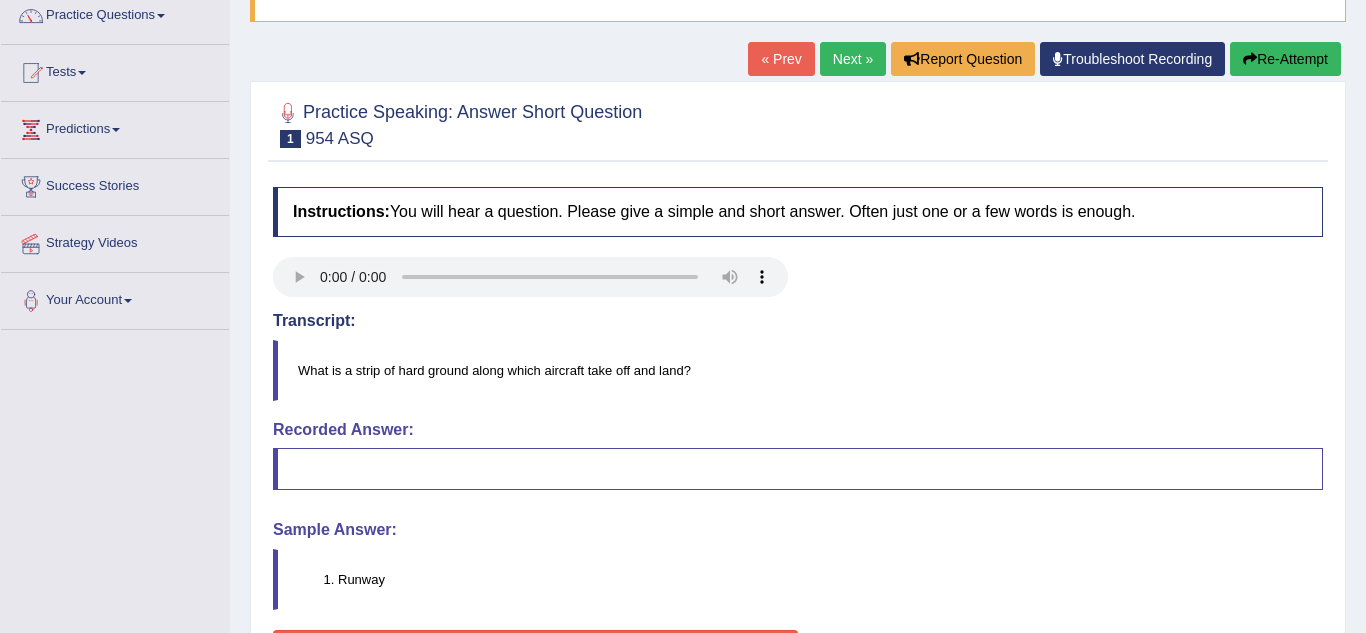 click on "Re-Attempt" at bounding box center [1285, 59] 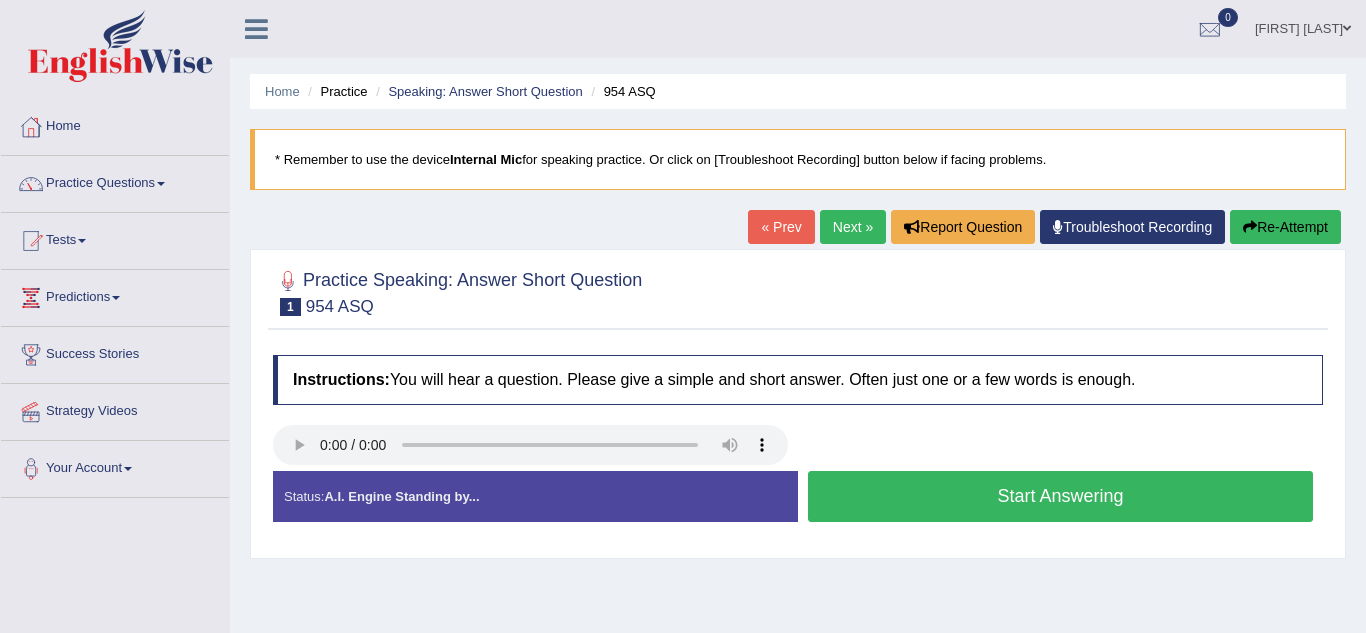 scroll, scrollTop: 174, scrollLeft: 0, axis: vertical 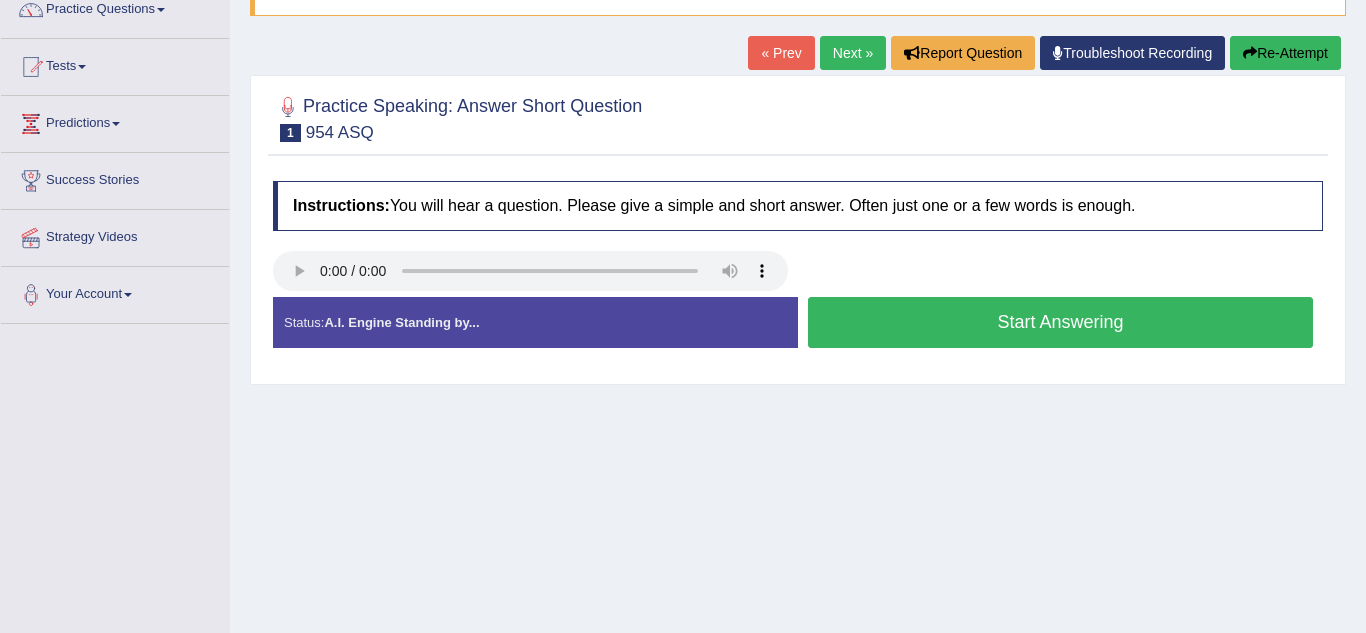 click on "Start Answering" at bounding box center (1060, 322) 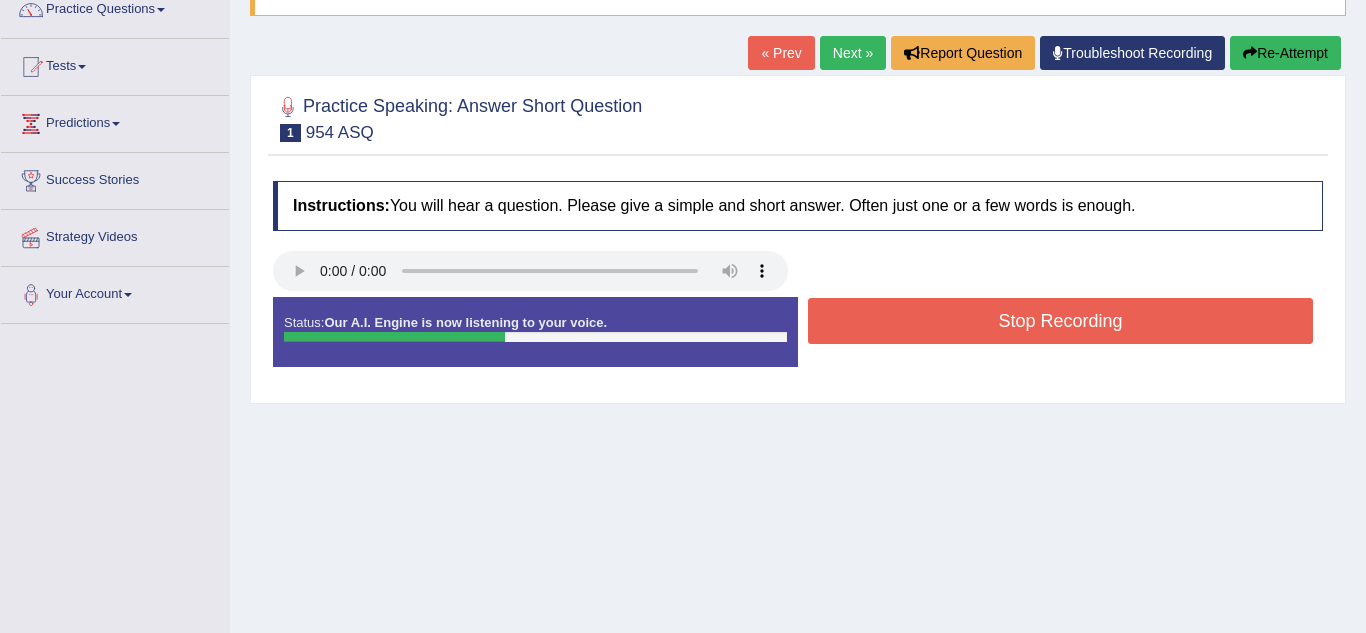 click on "Stop Recording" at bounding box center (1060, 321) 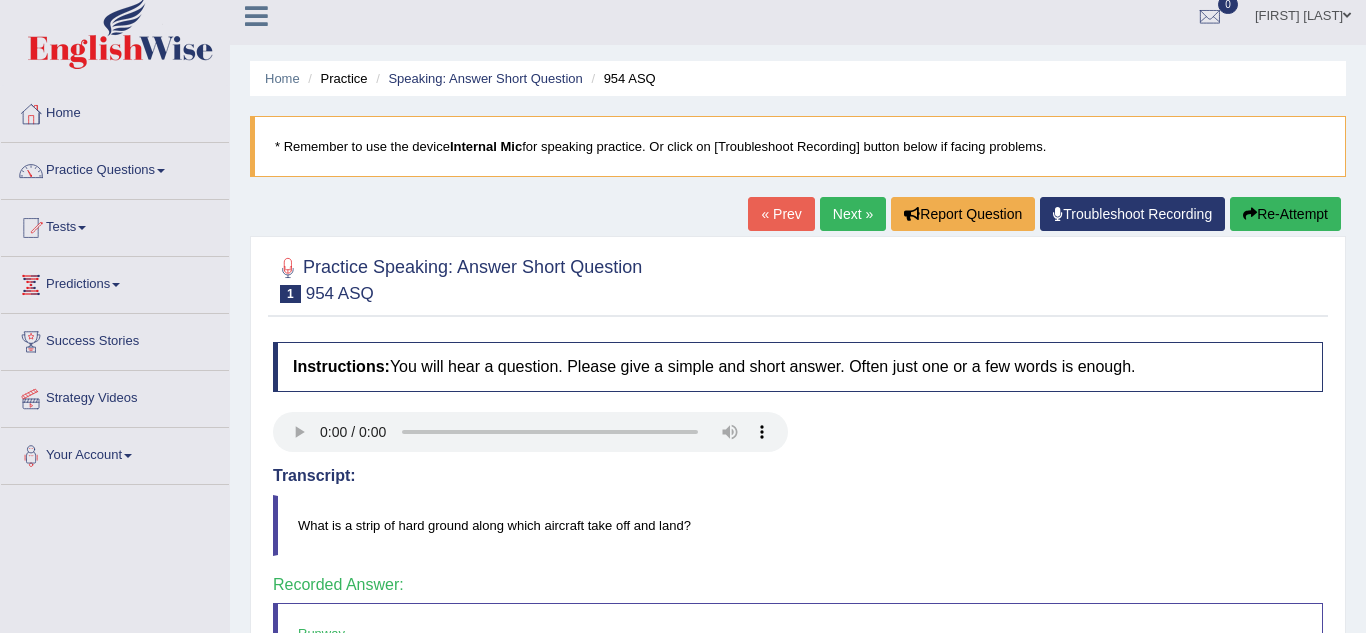 scroll, scrollTop: 0, scrollLeft: 0, axis: both 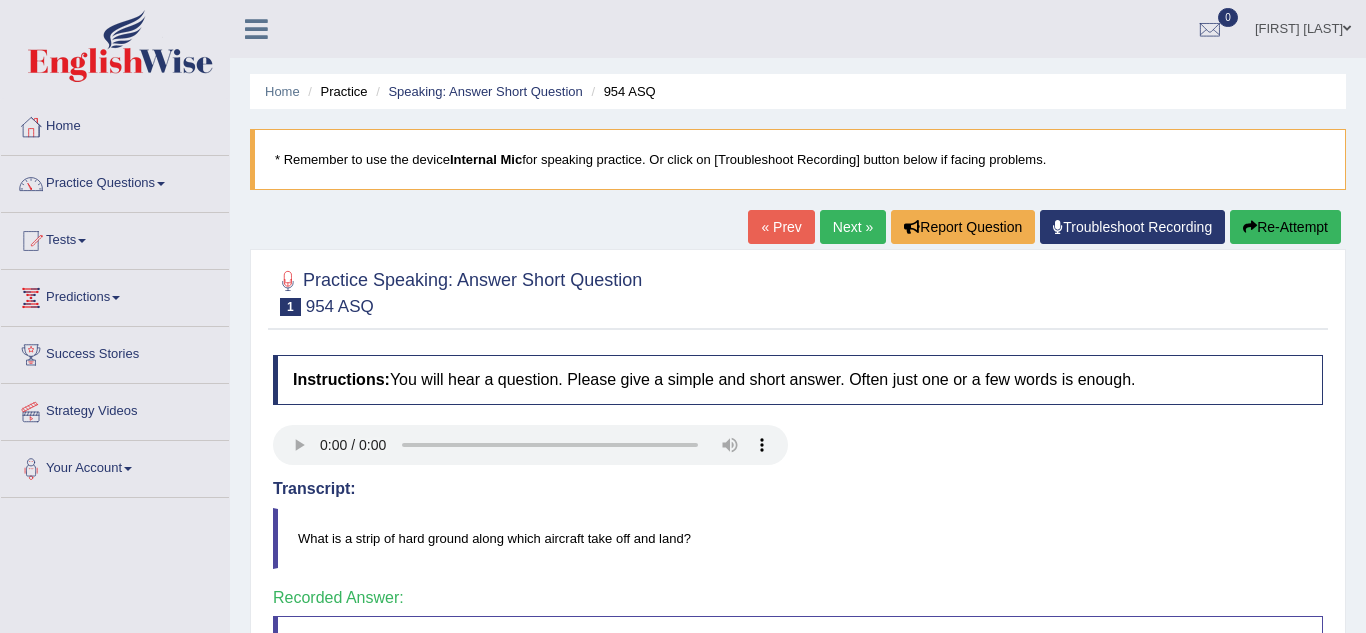 click on "Next »" at bounding box center [853, 227] 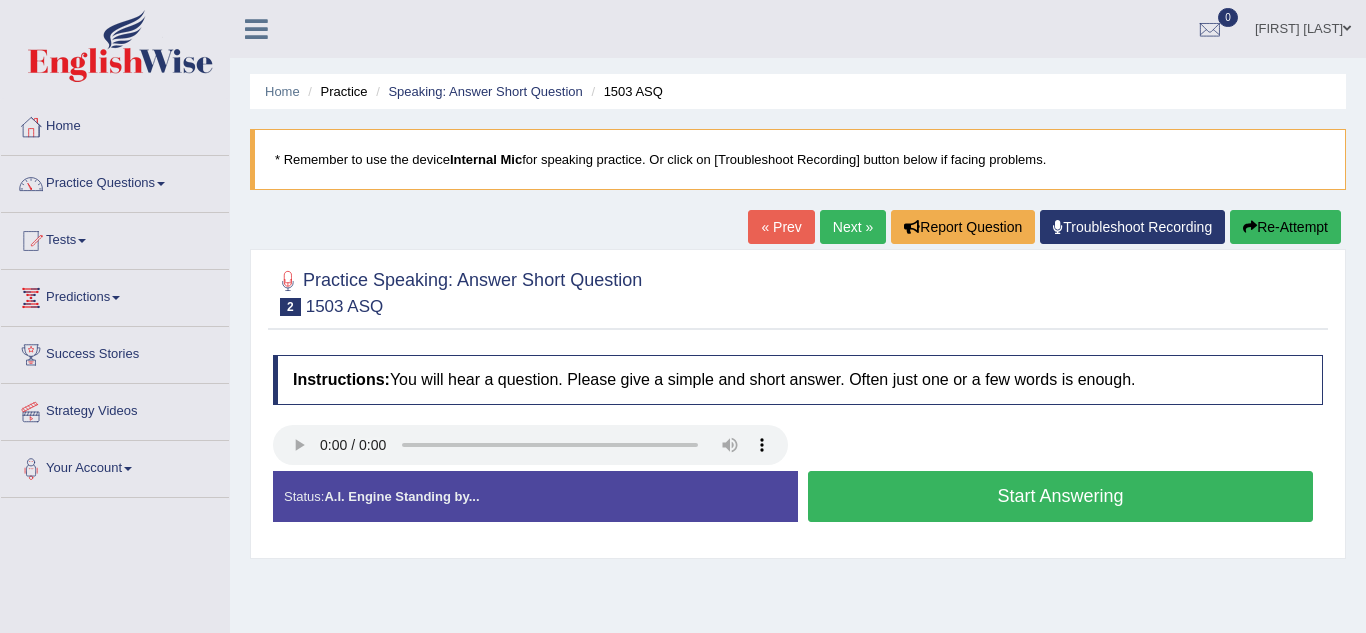 scroll, scrollTop: 0, scrollLeft: 0, axis: both 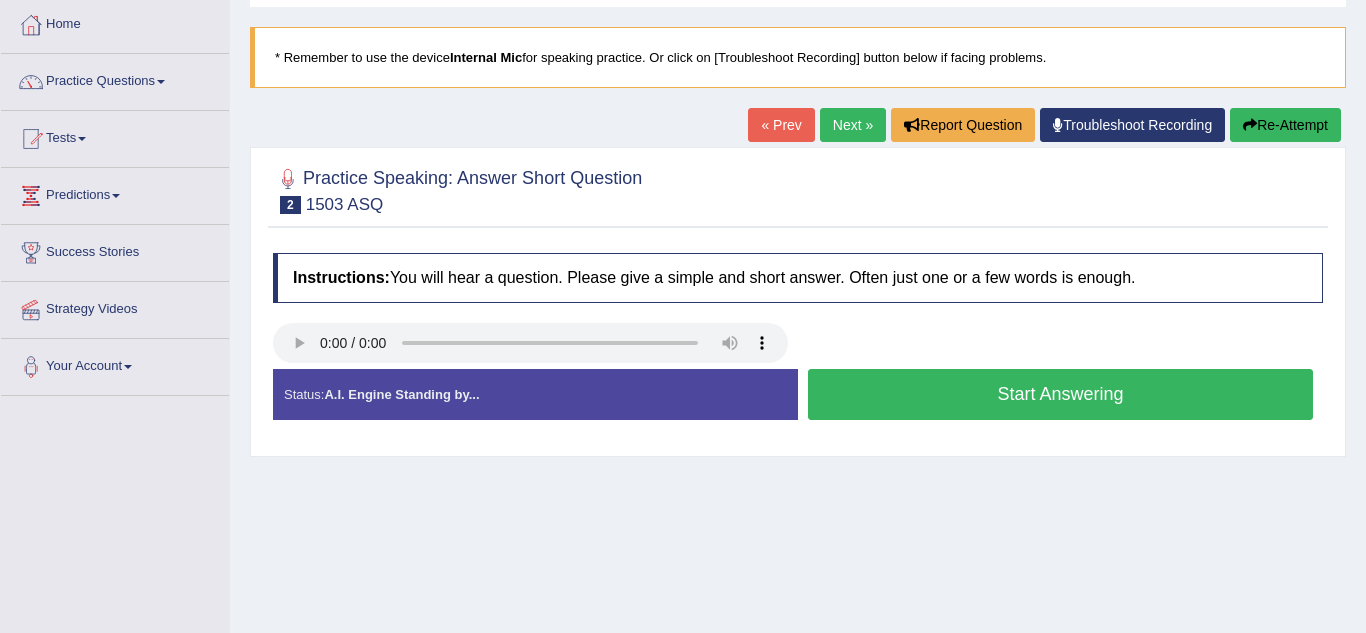 click on "Start Answering" at bounding box center [1060, 394] 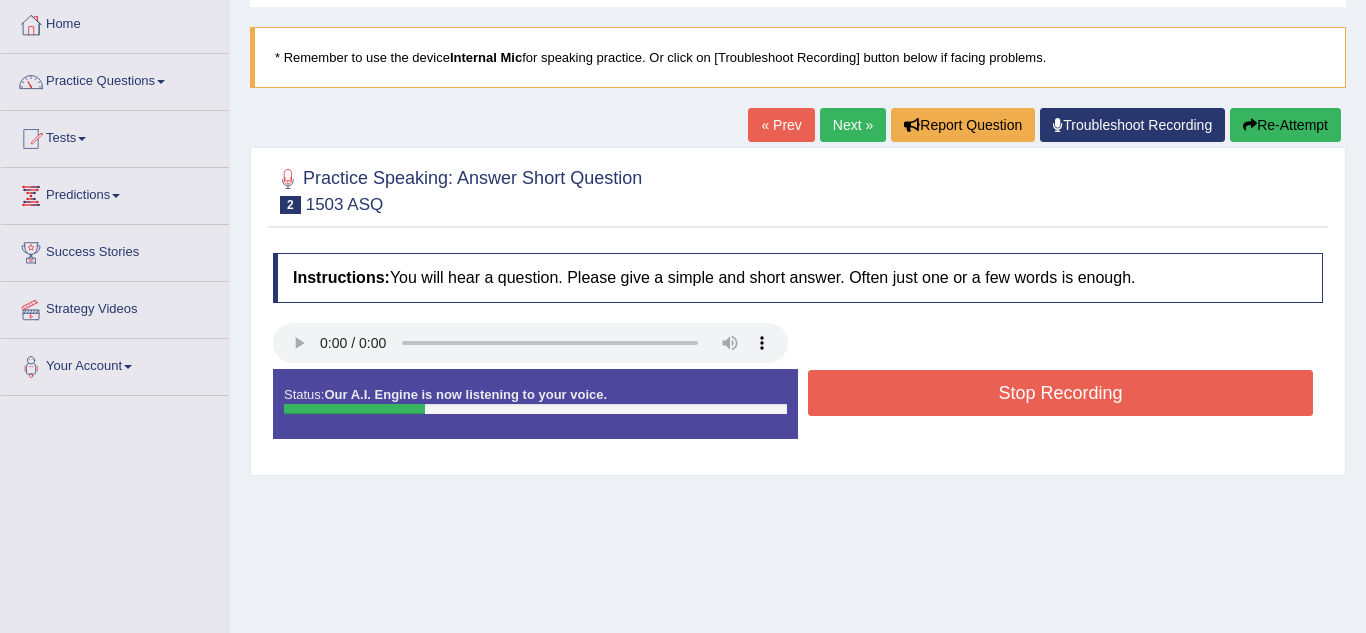 click on "Stop Recording" at bounding box center (1060, 393) 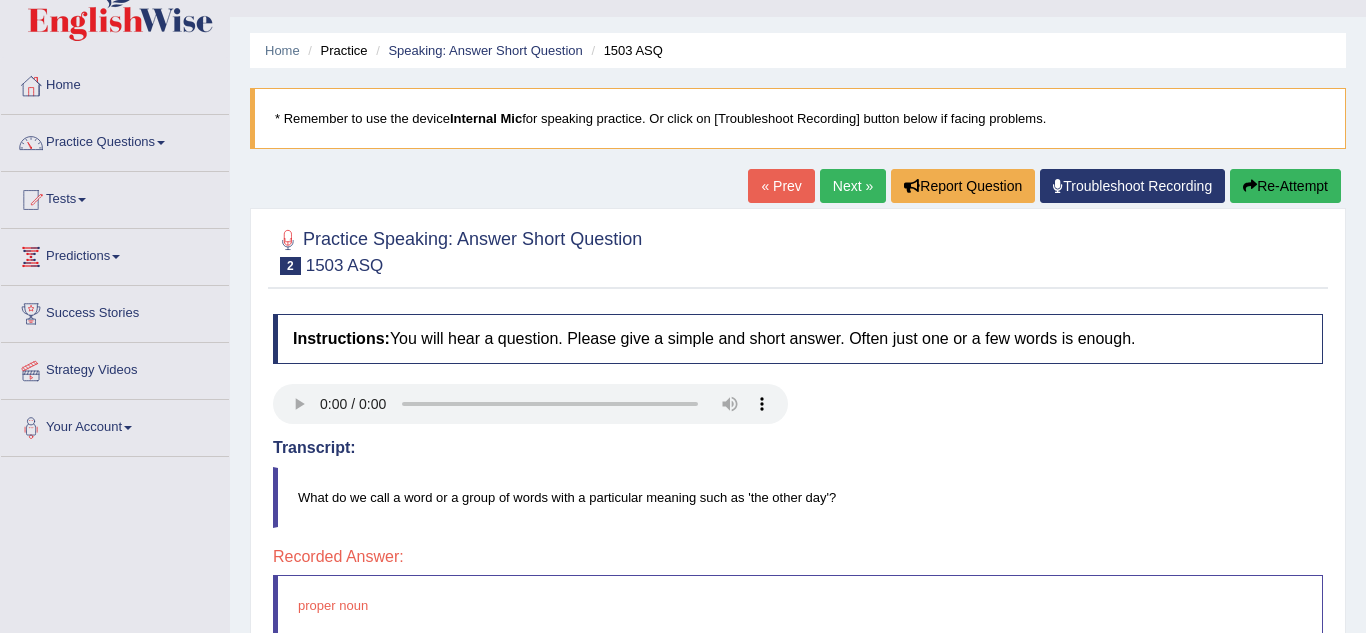 scroll, scrollTop: 0, scrollLeft: 0, axis: both 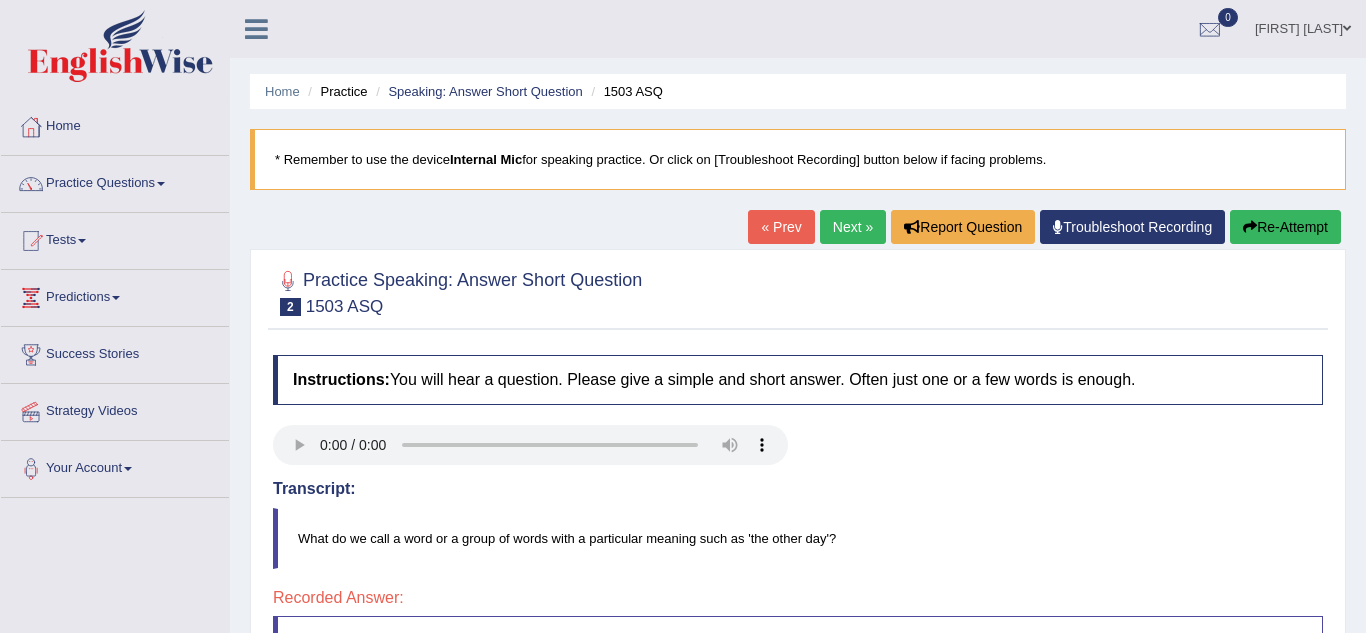click on "Next »" at bounding box center (853, 227) 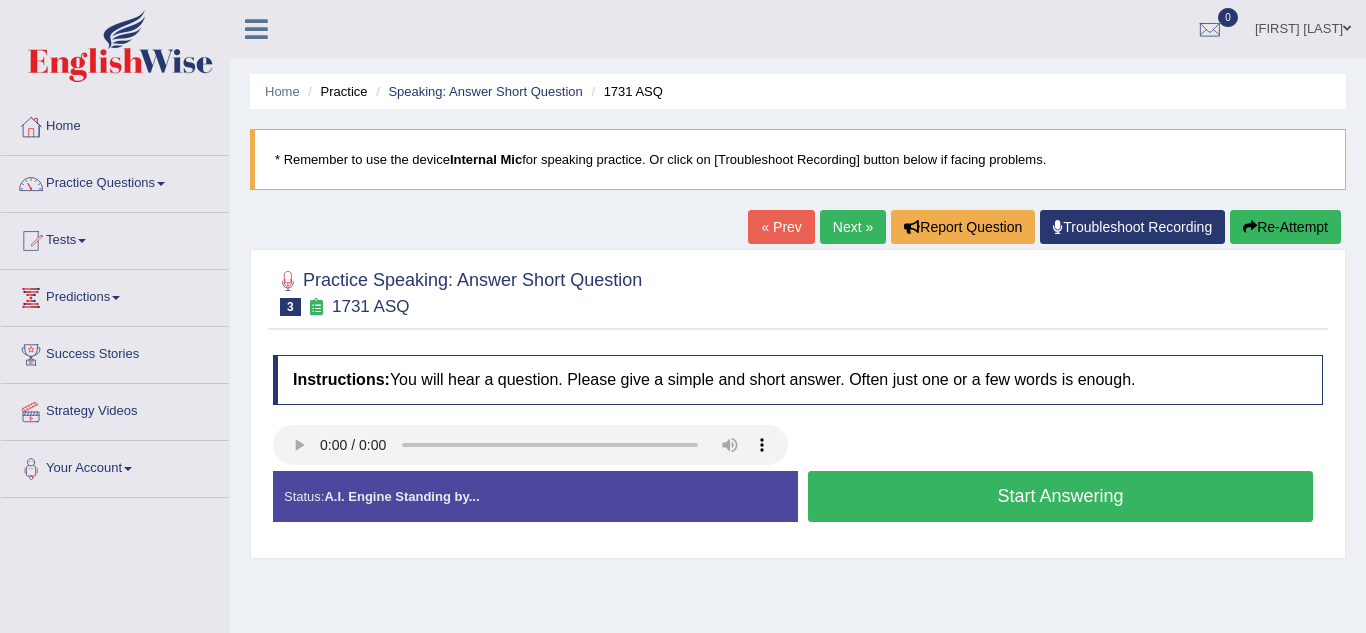 scroll, scrollTop: 0, scrollLeft: 0, axis: both 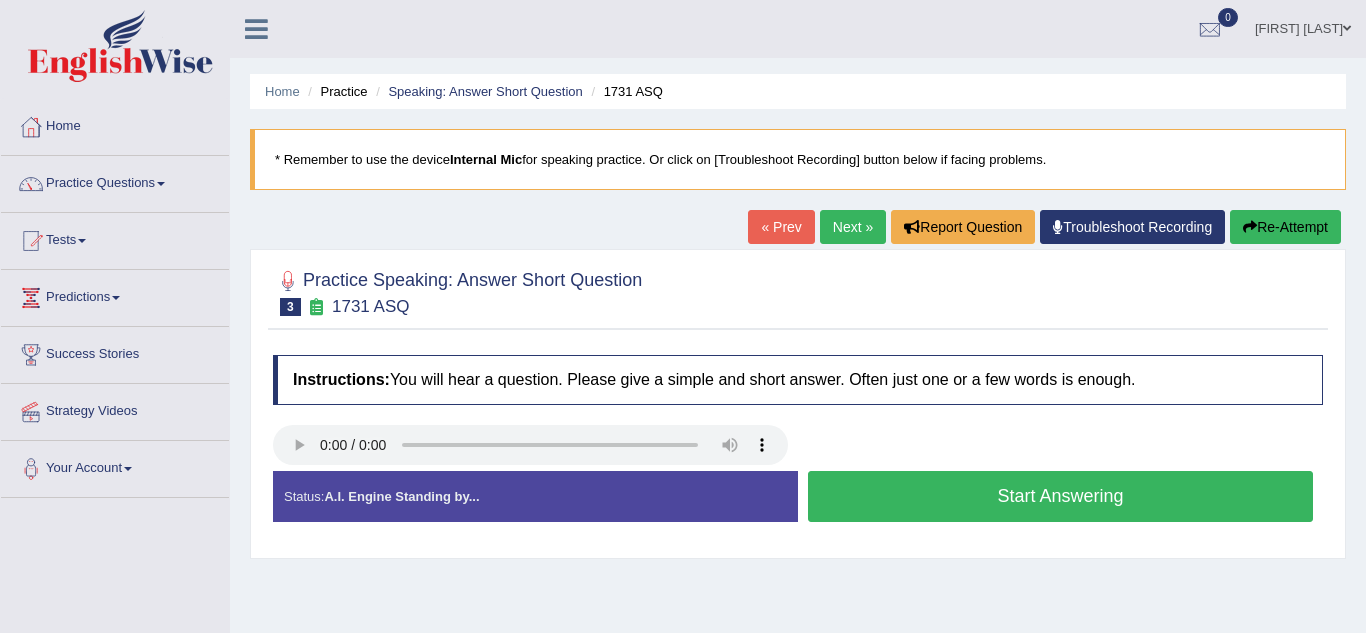 click on "Start Answering" at bounding box center (1060, 496) 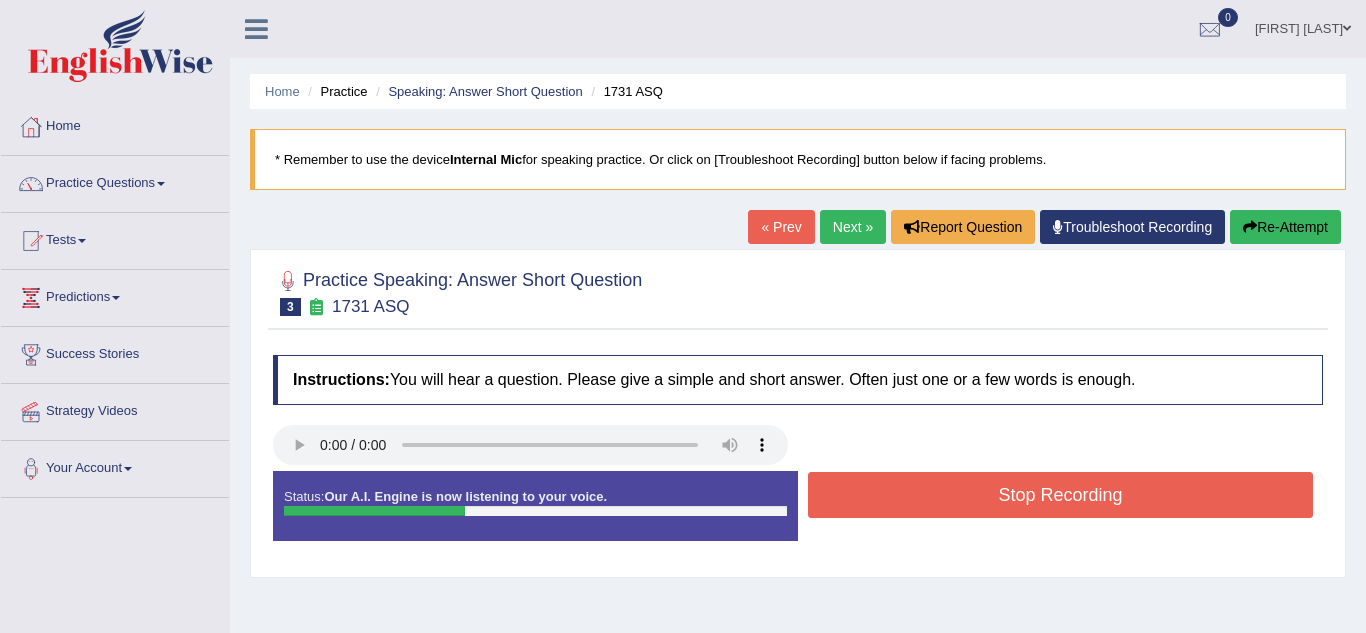 click on "Stop Recording" at bounding box center (1060, 495) 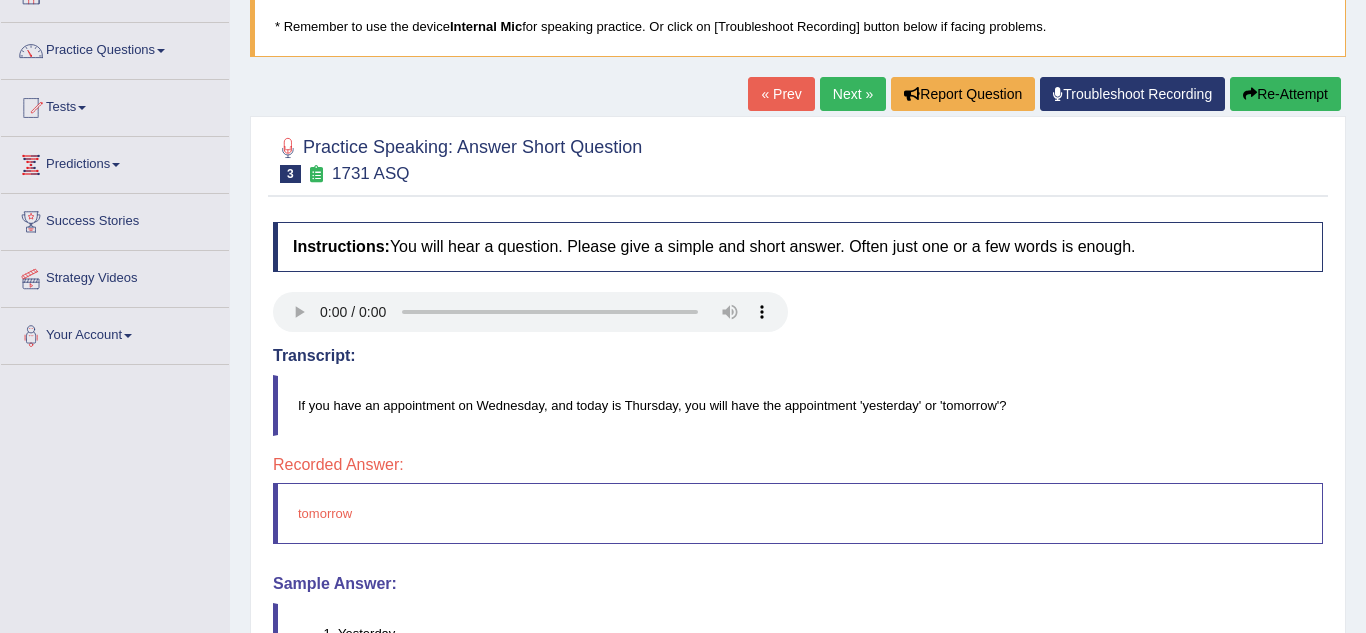 scroll, scrollTop: 0, scrollLeft: 0, axis: both 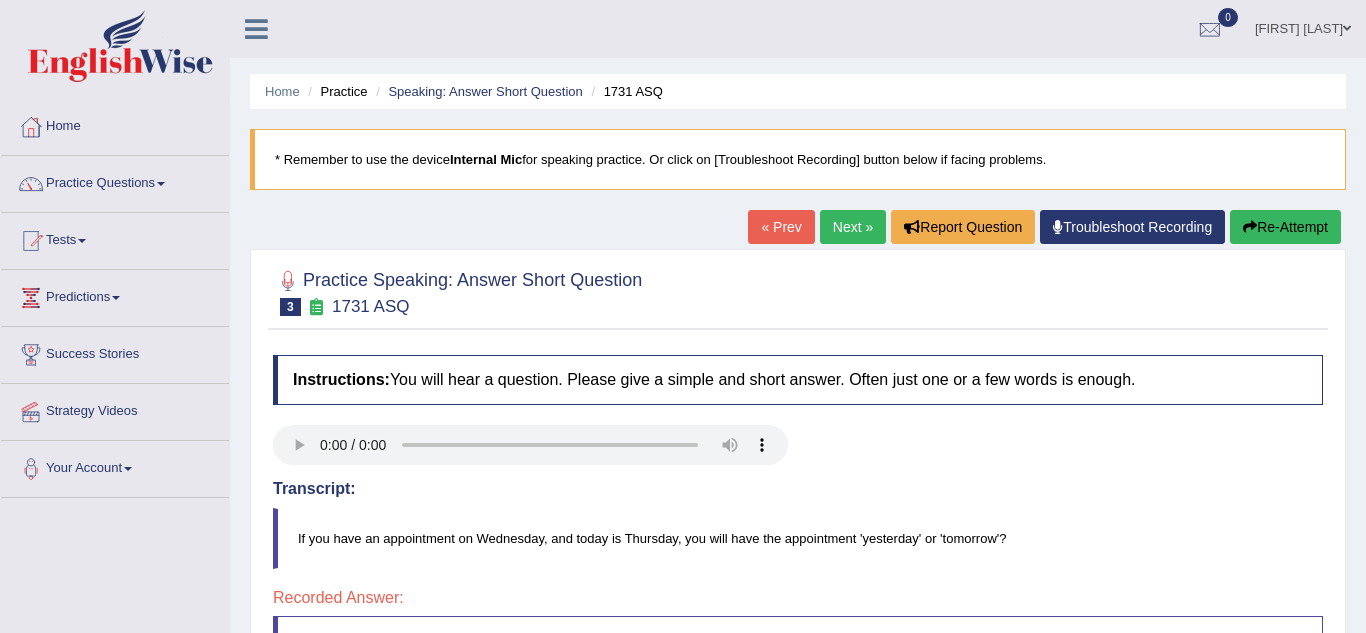 click on "Next »" at bounding box center (853, 227) 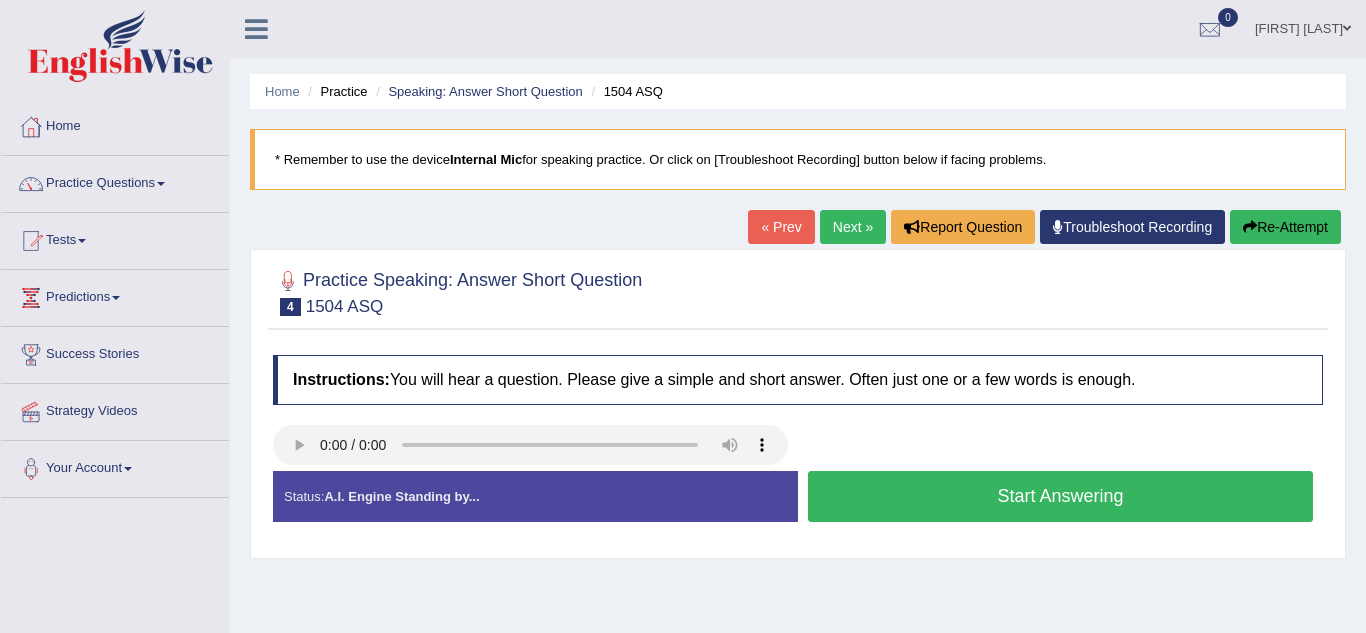 scroll, scrollTop: 0, scrollLeft: 0, axis: both 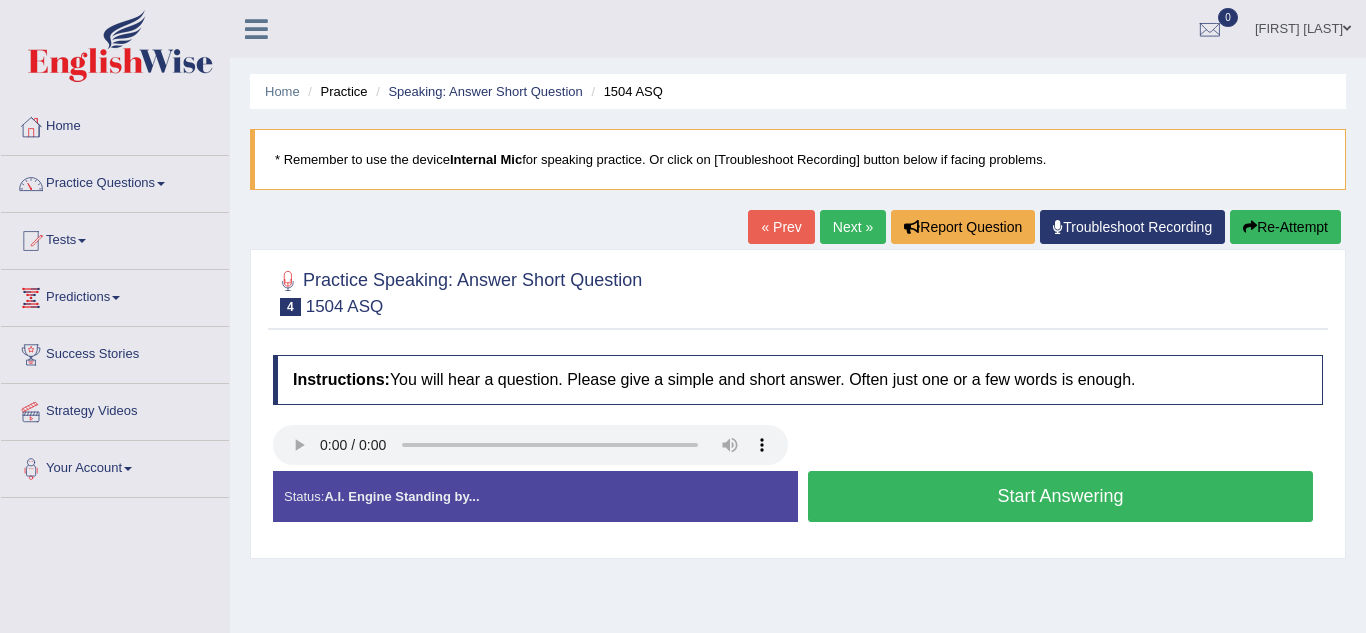 click on "Start Answering" at bounding box center (1060, 496) 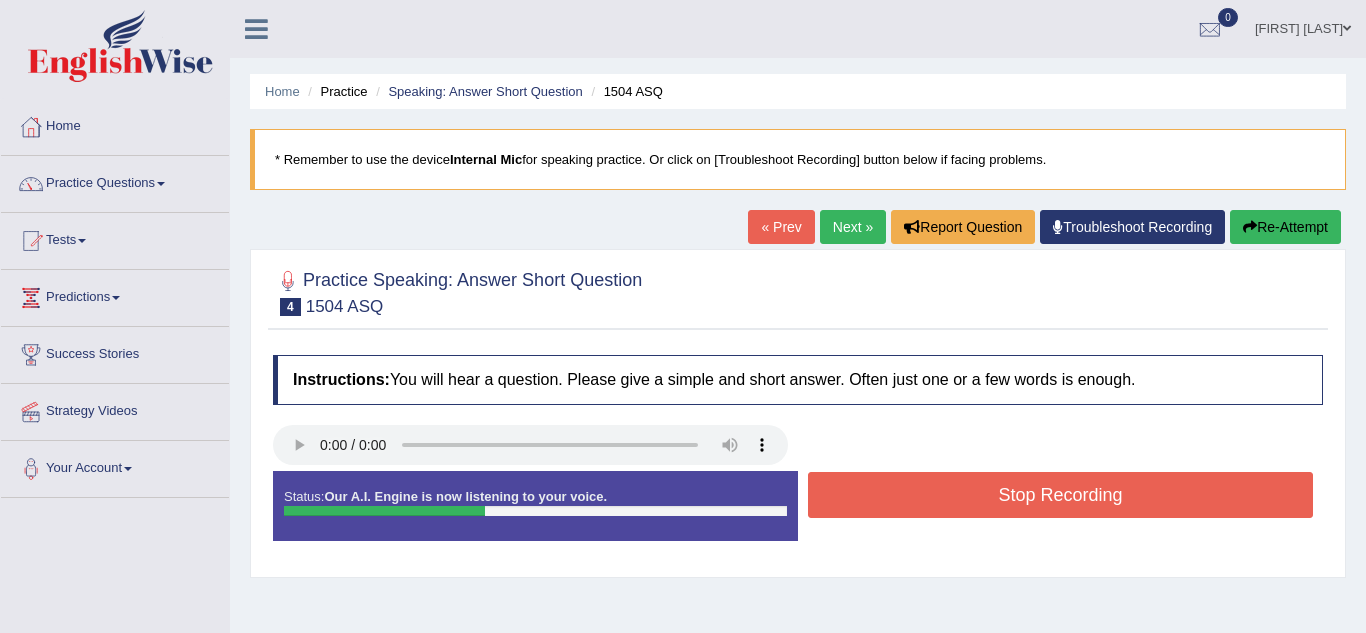 click on "Stop Recording" at bounding box center [1060, 495] 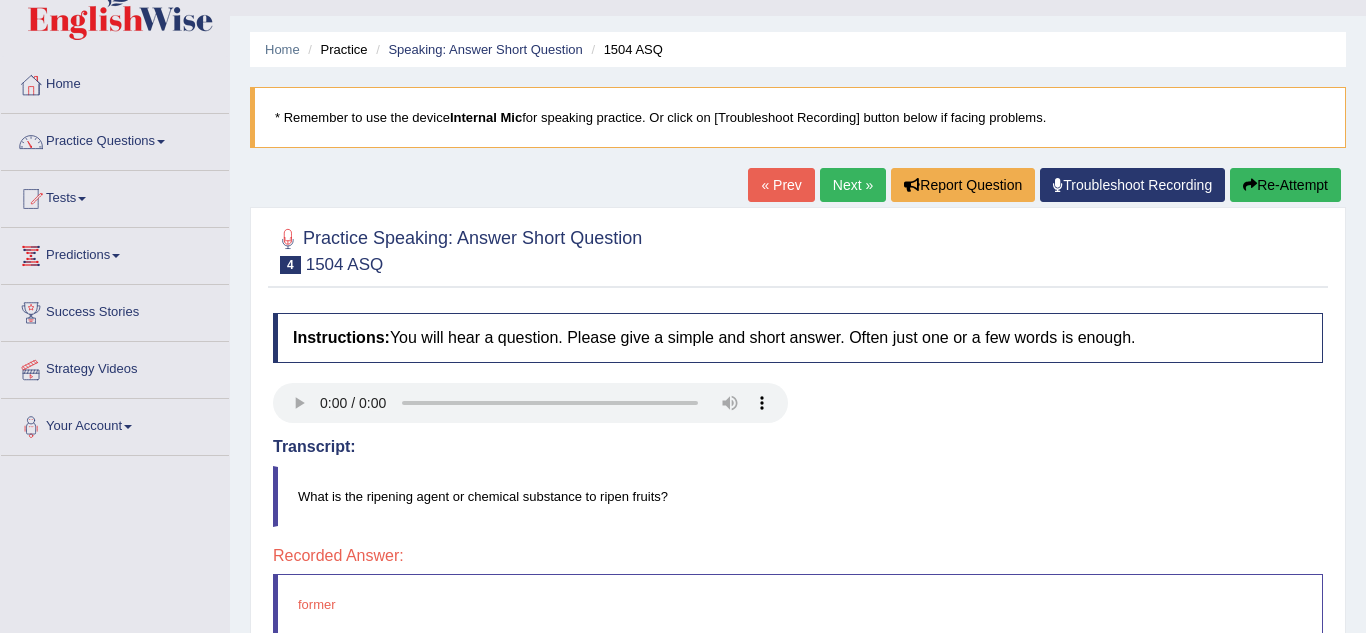 scroll, scrollTop: 41, scrollLeft: 0, axis: vertical 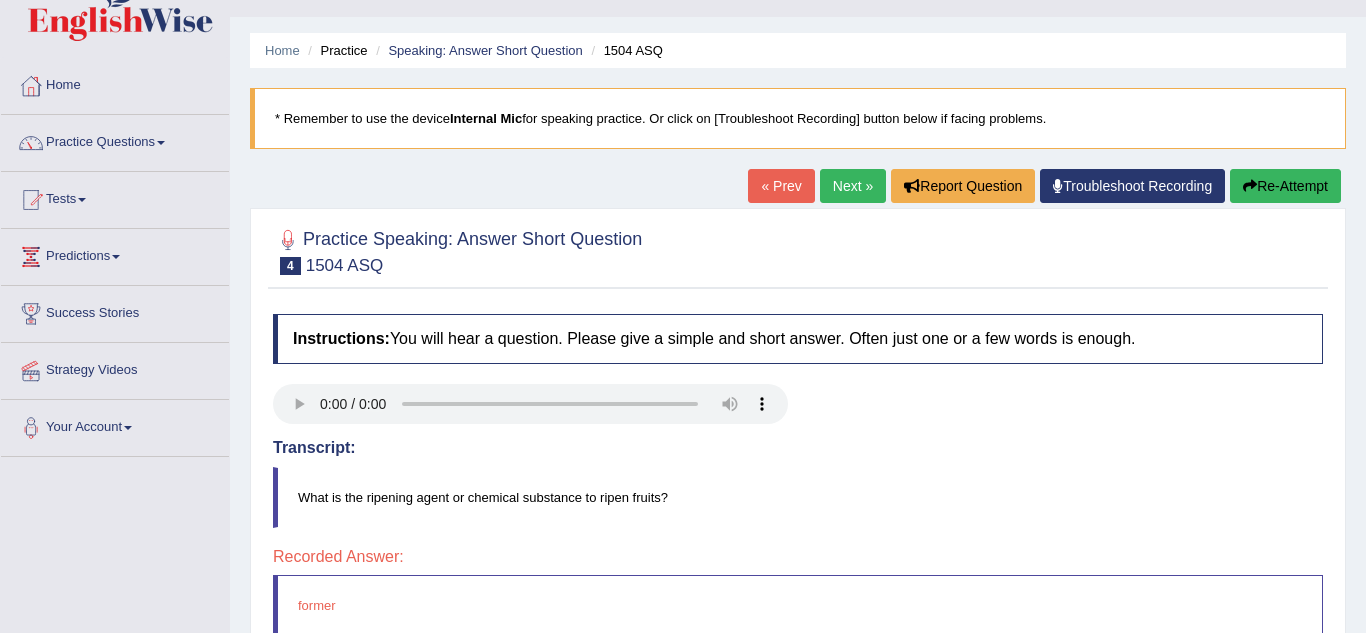 click on "Next »" at bounding box center [853, 186] 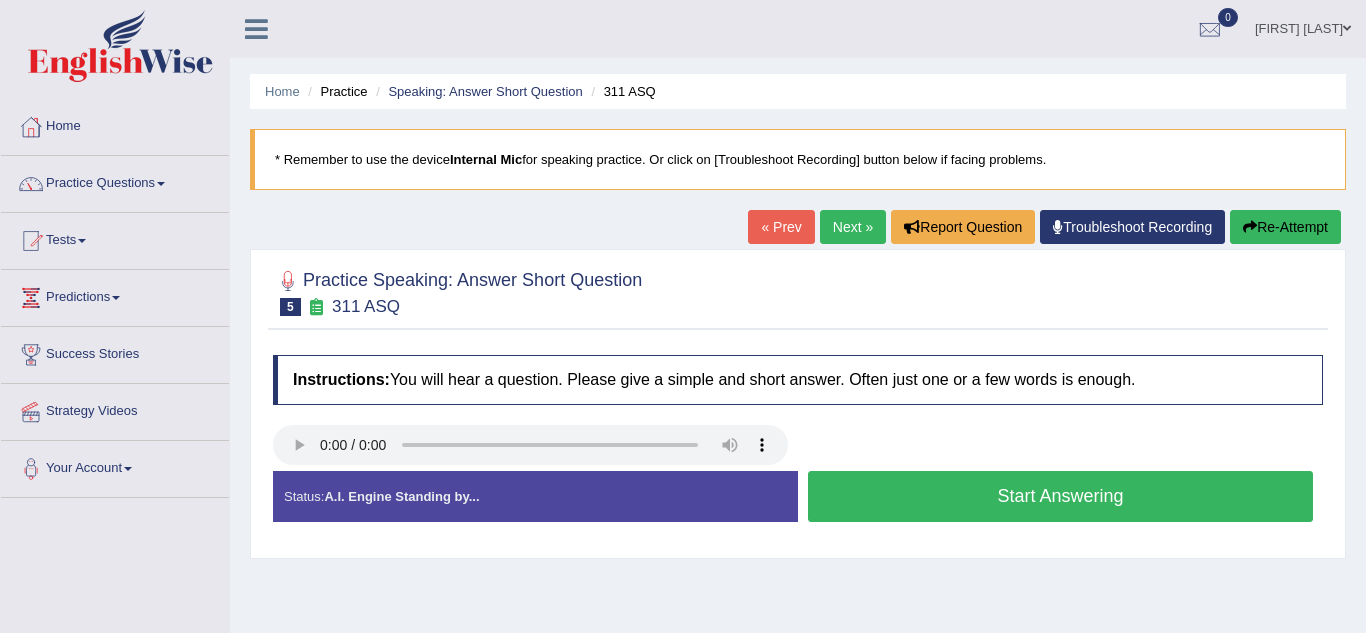 scroll, scrollTop: 0, scrollLeft: 0, axis: both 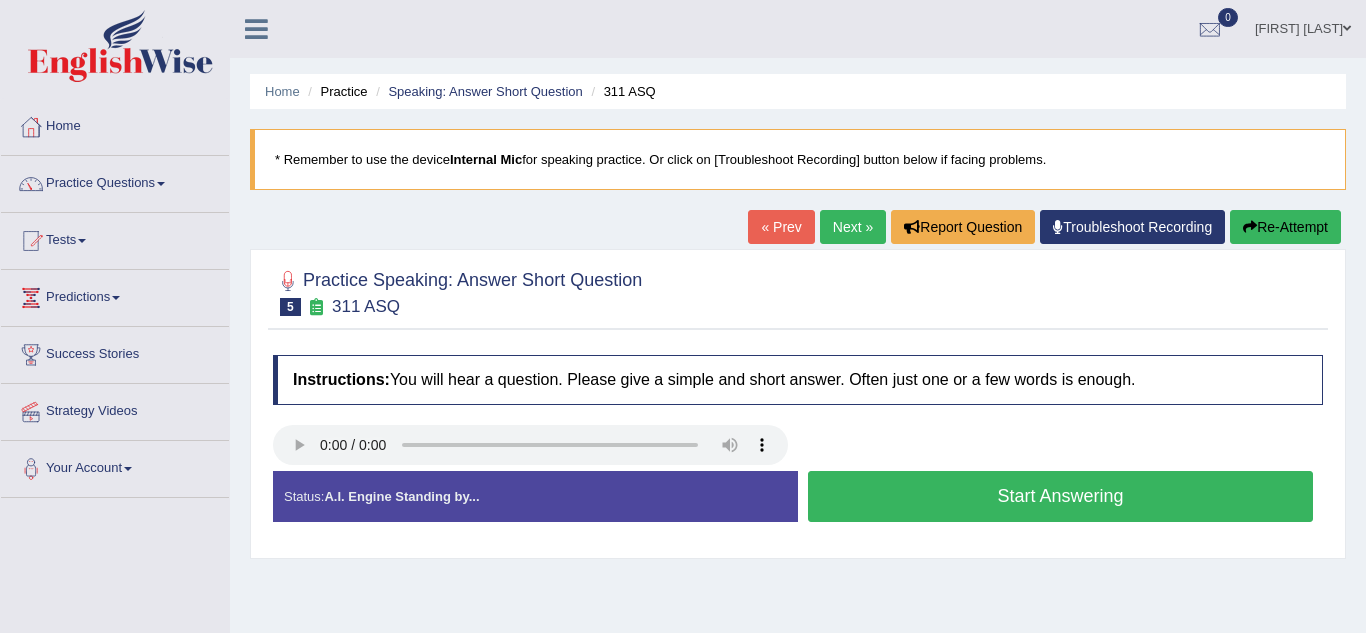 click on "Start Answering" at bounding box center [1060, 496] 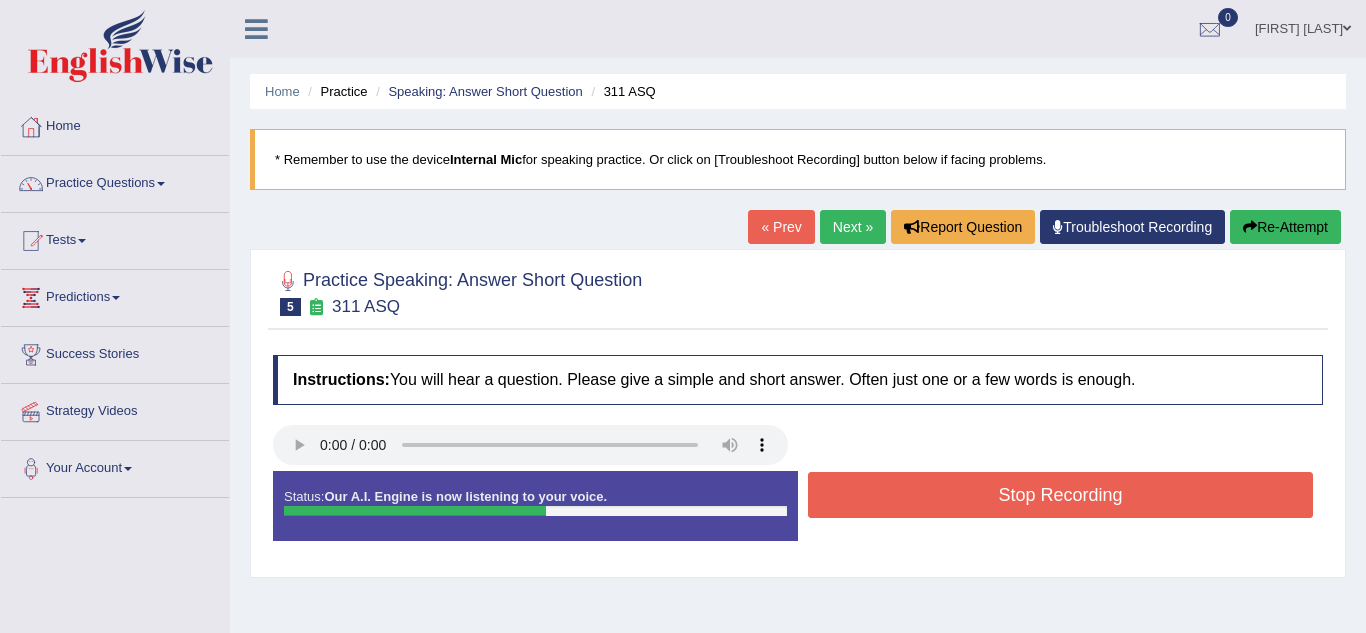 scroll, scrollTop: 1, scrollLeft: 0, axis: vertical 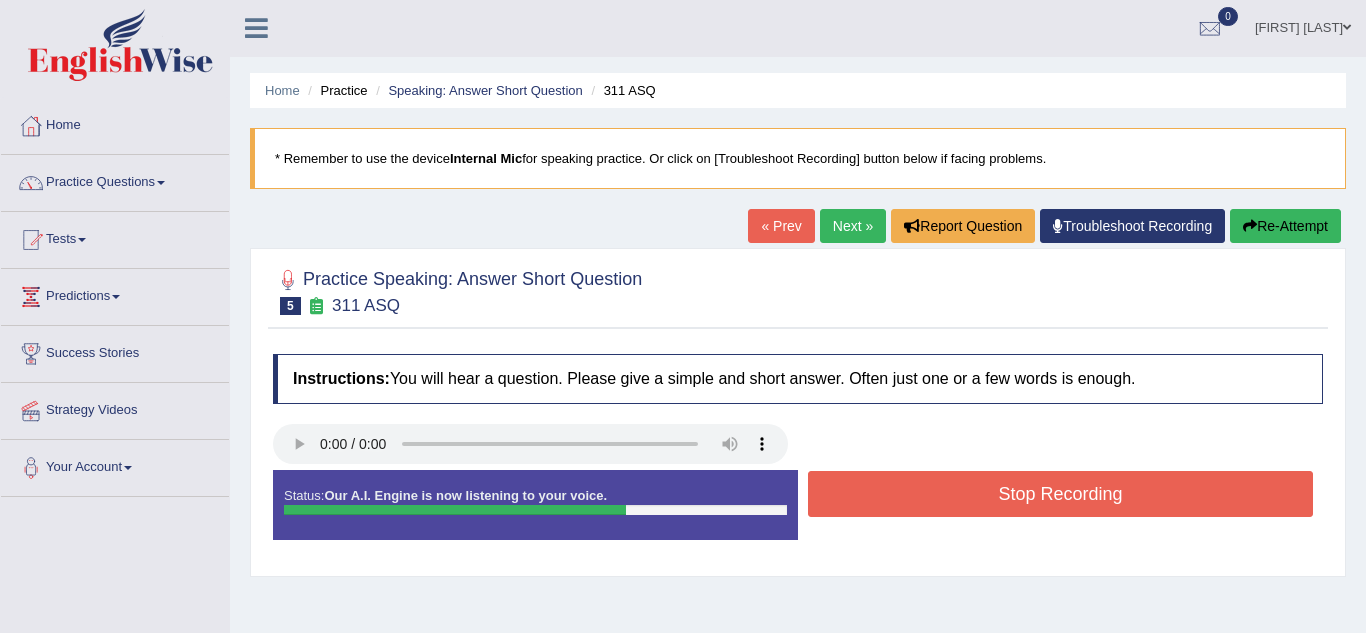 click on "Stop Recording" at bounding box center (1060, 494) 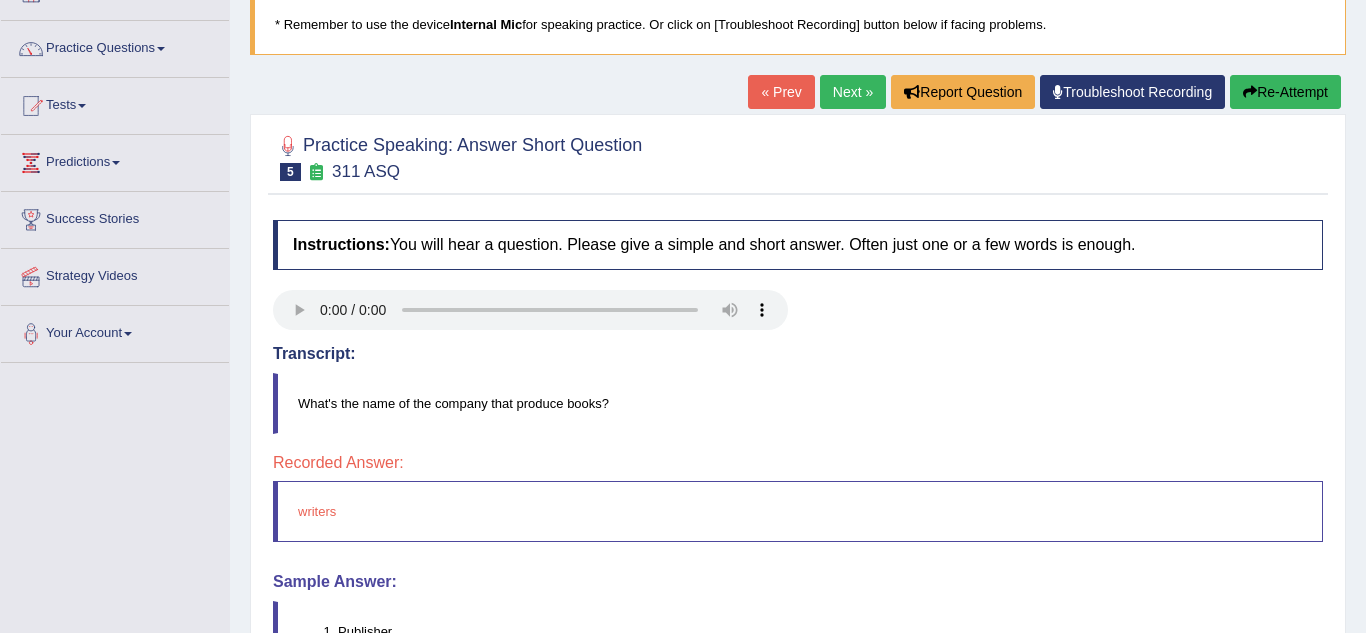 scroll, scrollTop: 115, scrollLeft: 0, axis: vertical 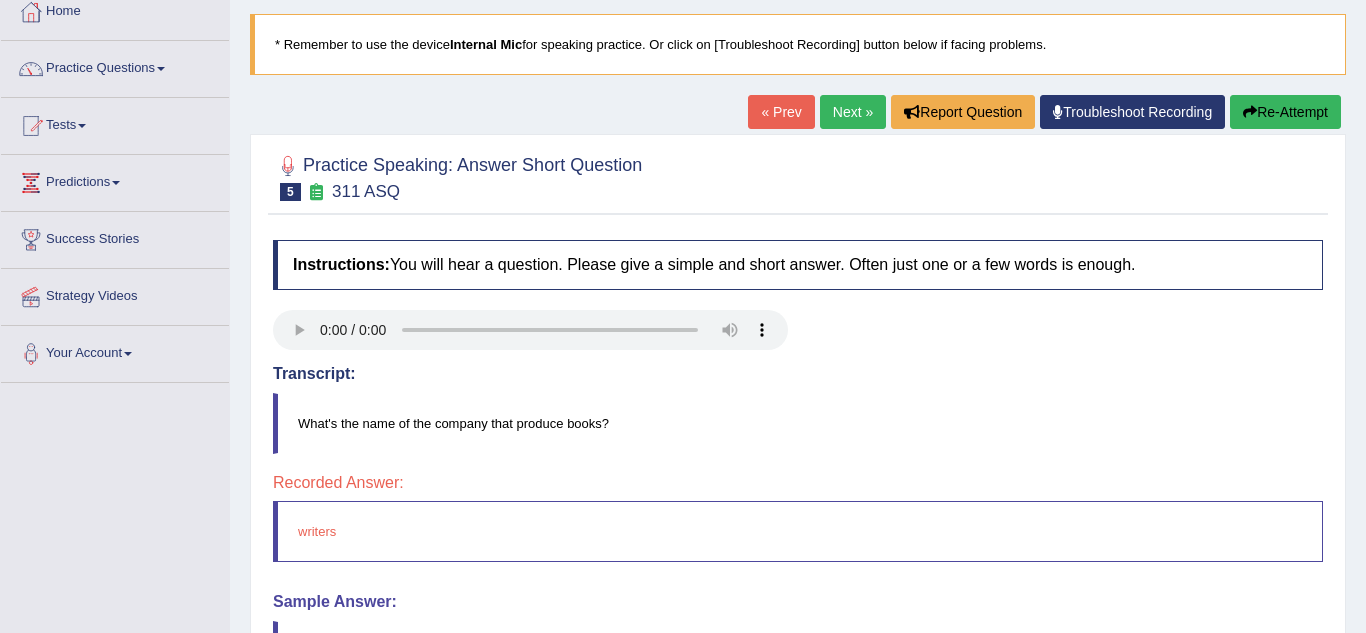 click on "Next »" at bounding box center (853, 112) 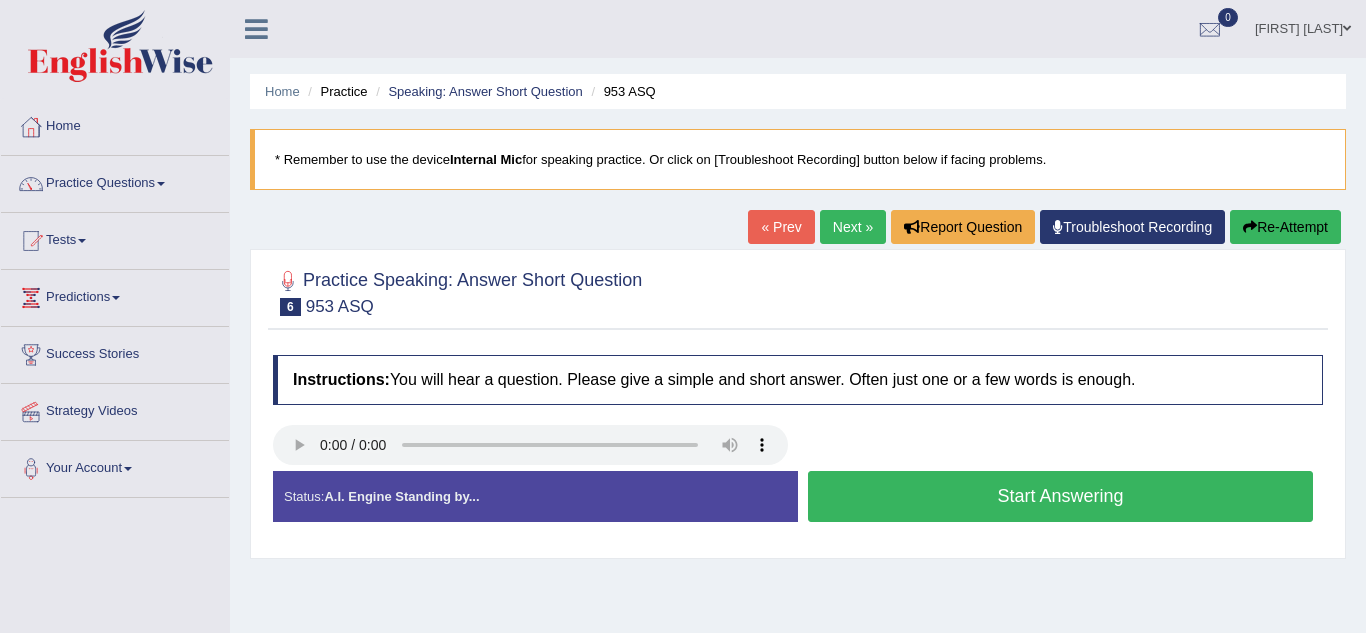scroll, scrollTop: 69, scrollLeft: 0, axis: vertical 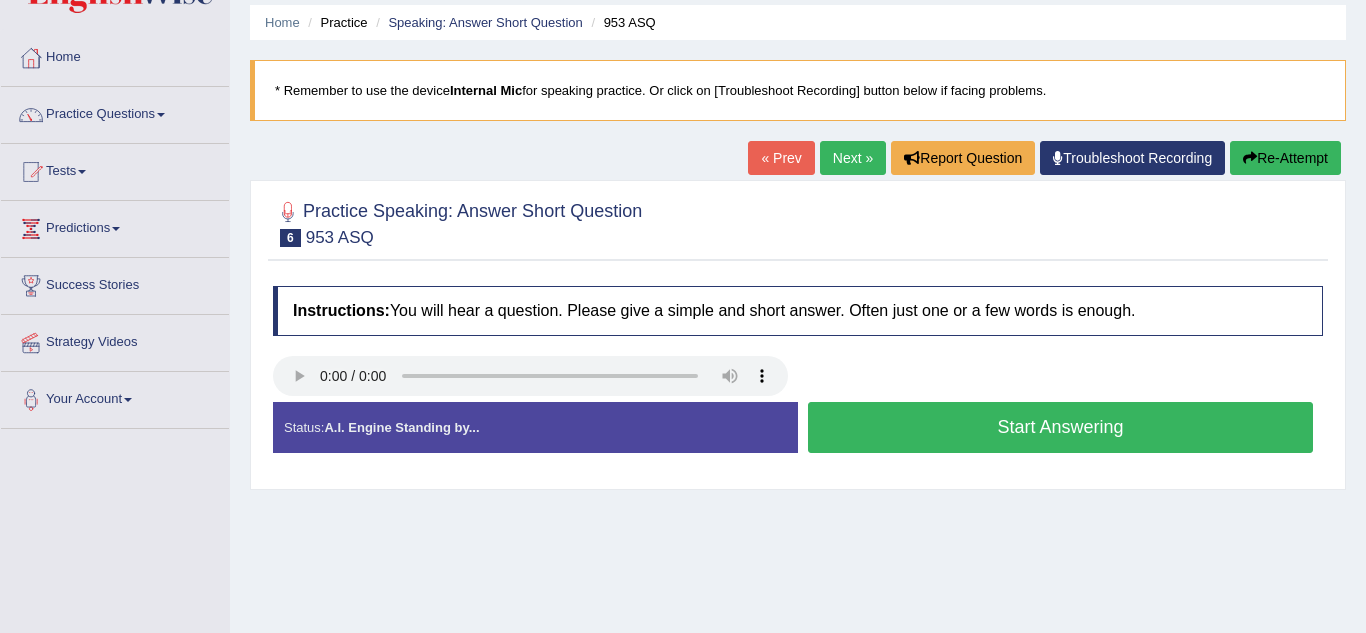 click on "Start Answering" at bounding box center (1060, 427) 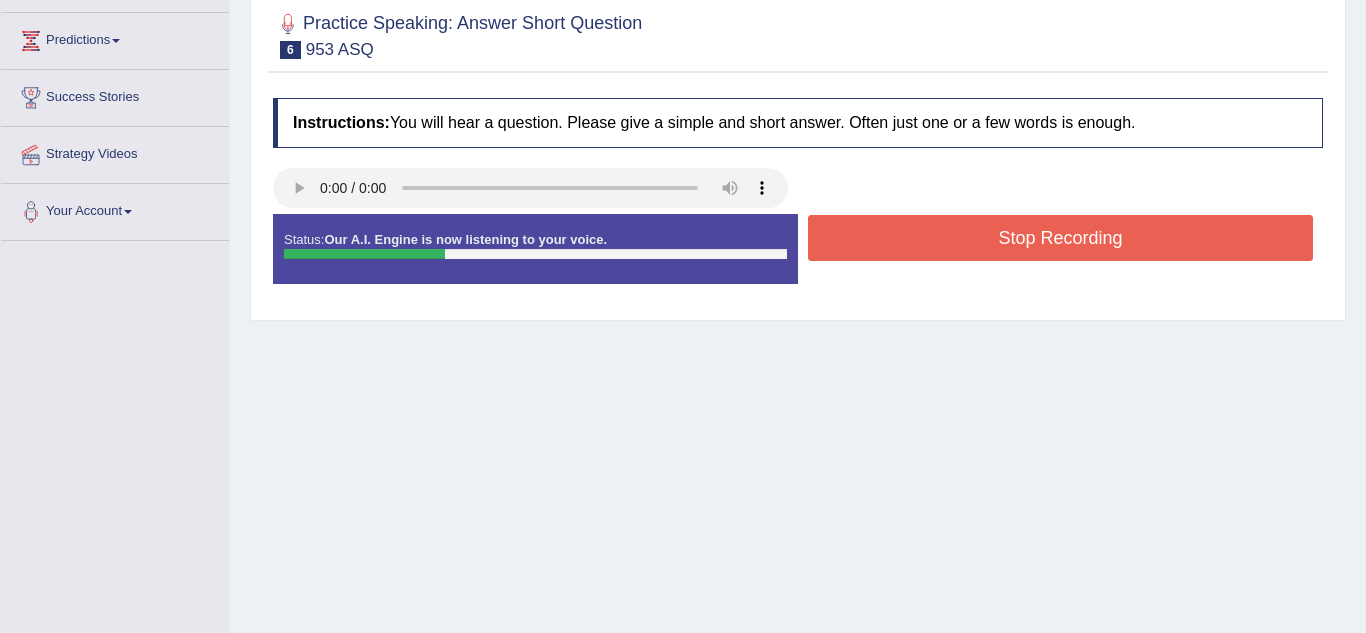 scroll, scrollTop: 263, scrollLeft: 0, axis: vertical 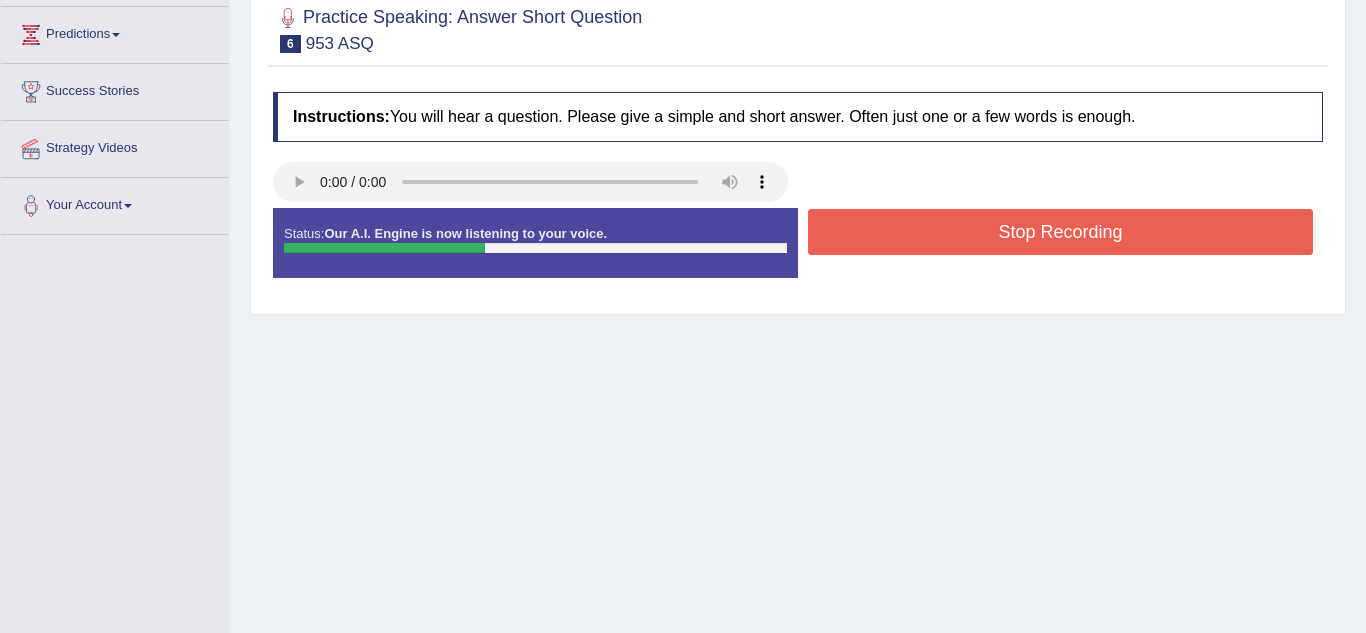 click on "Stop Recording" at bounding box center (1060, 232) 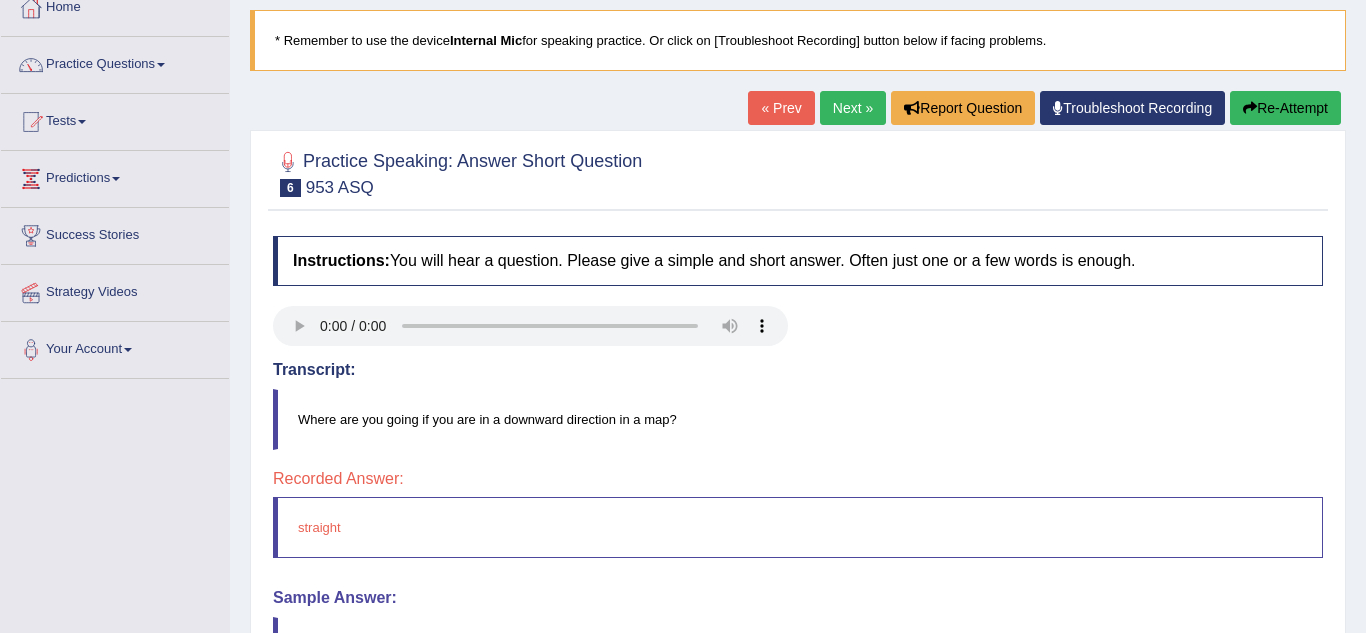 scroll, scrollTop: 115, scrollLeft: 0, axis: vertical 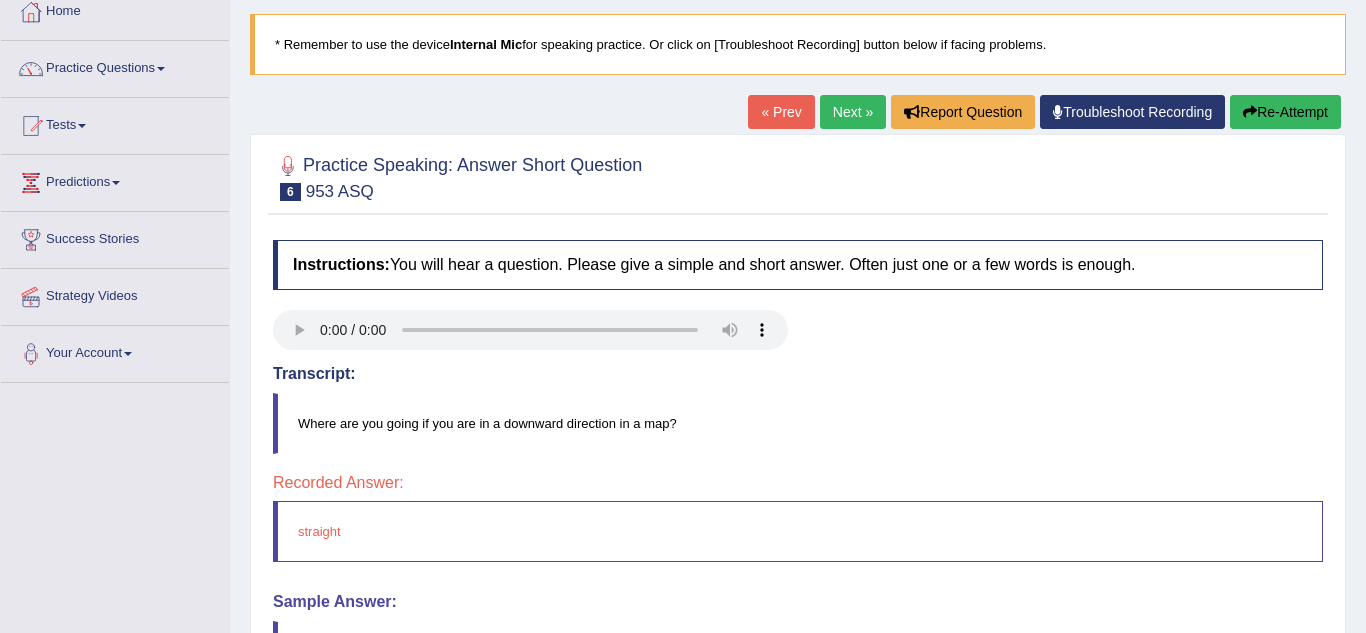 click on "Next »" at bounding box center [853, 112] 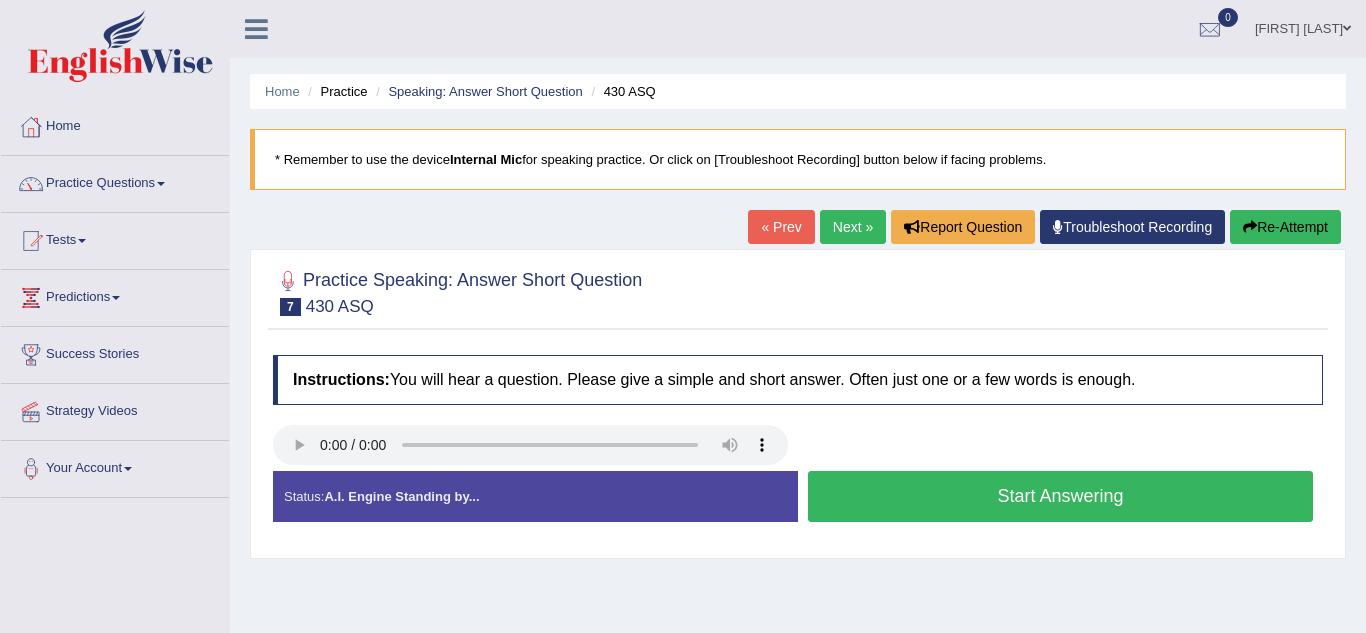 scroll, scrollTop: 0, scrollLeft: 0, axis: both 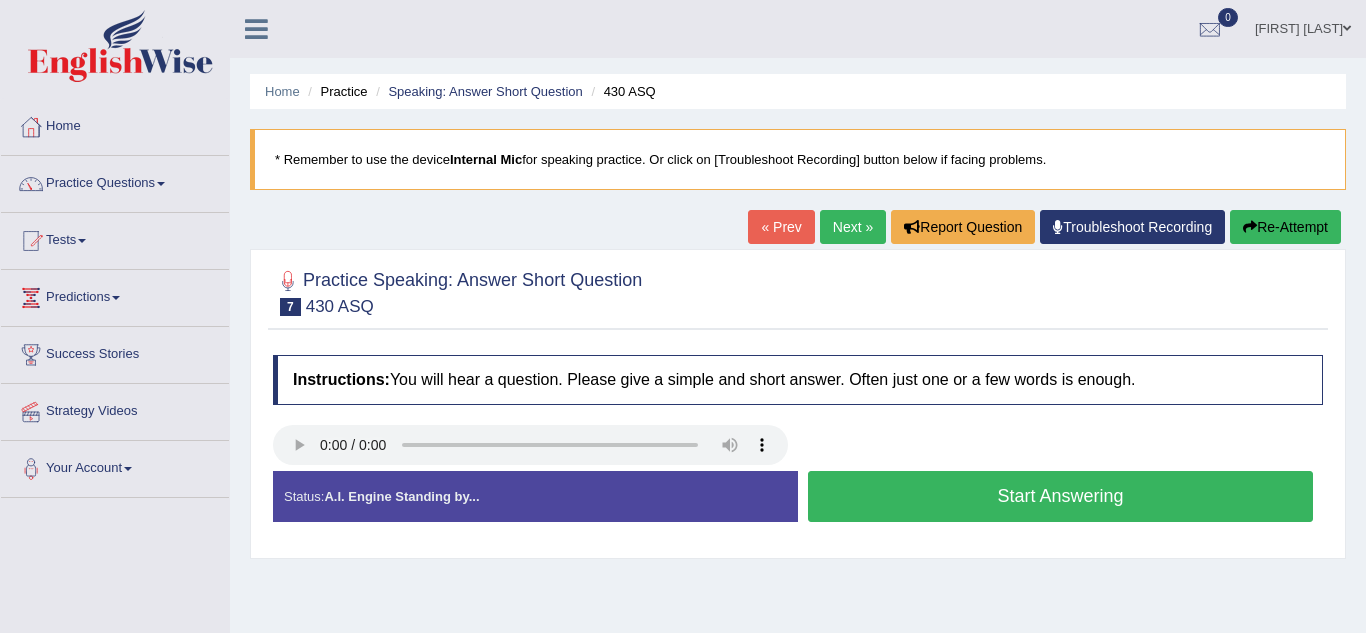 click on "Start Answering" at bounding box center [1060, 496] 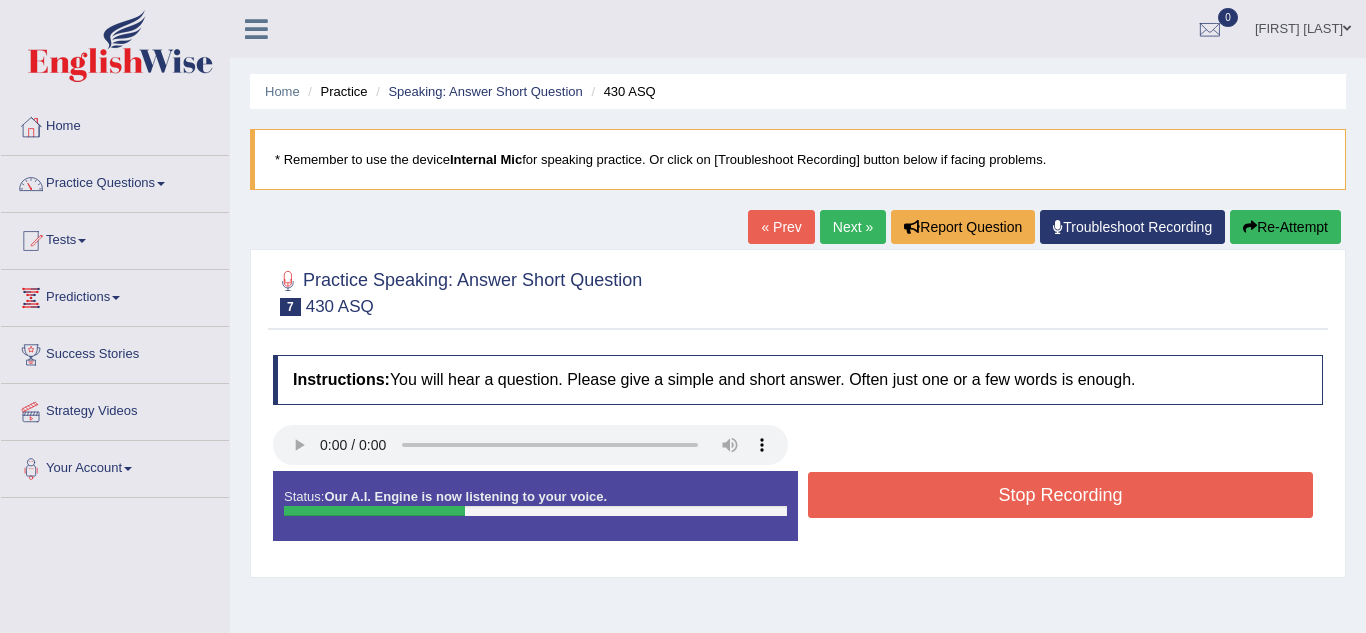 click on "Stop Recording" at bounding box center [1060, 495] 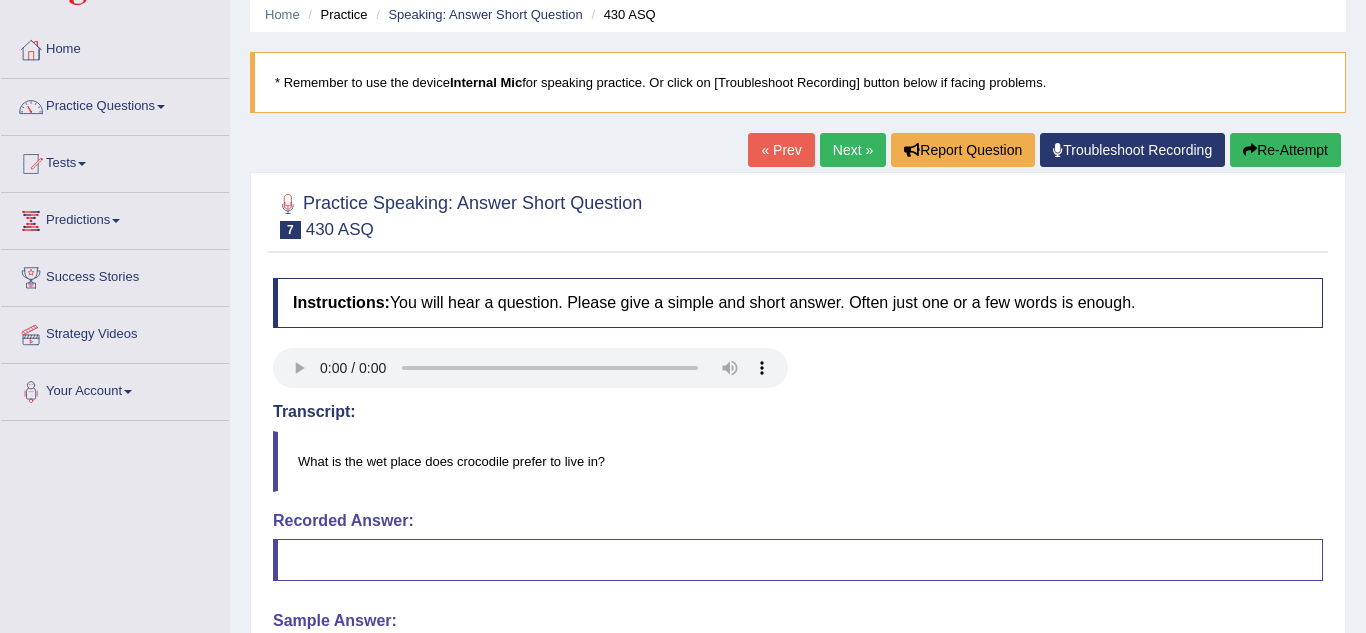 scroll, scrollTop: 37, scrollLeft: 0, axis: vertical 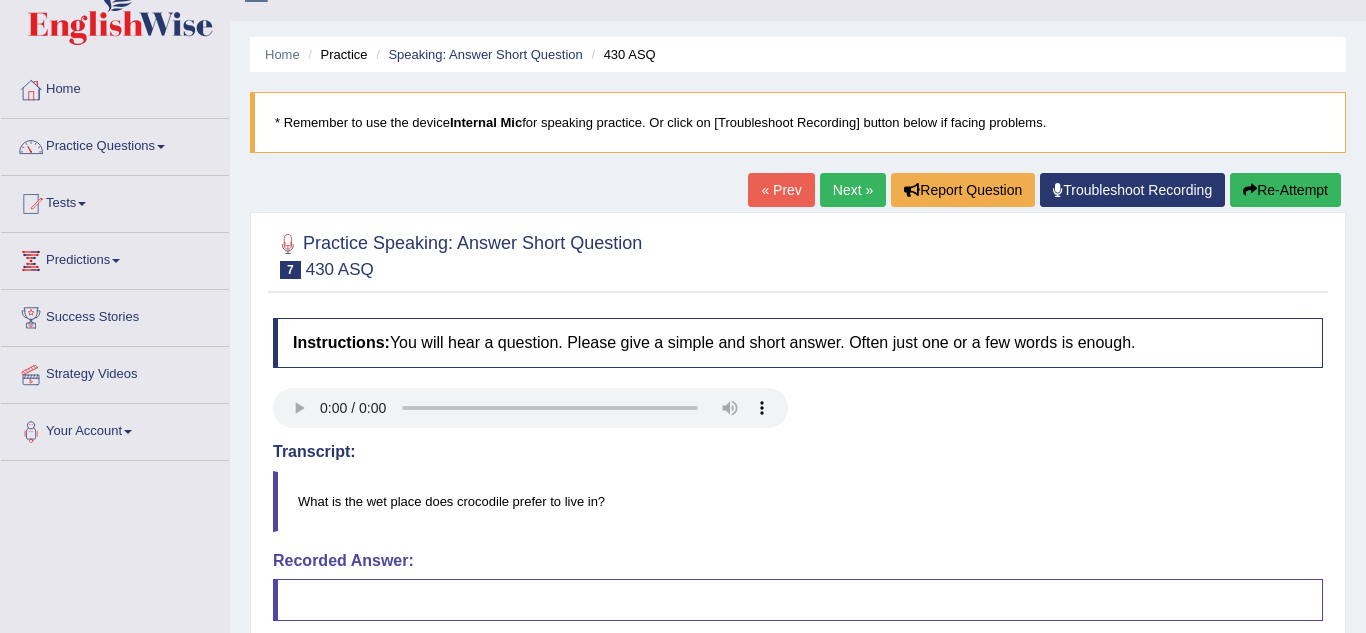 click on "Next »" at bounding box center [853, 190] 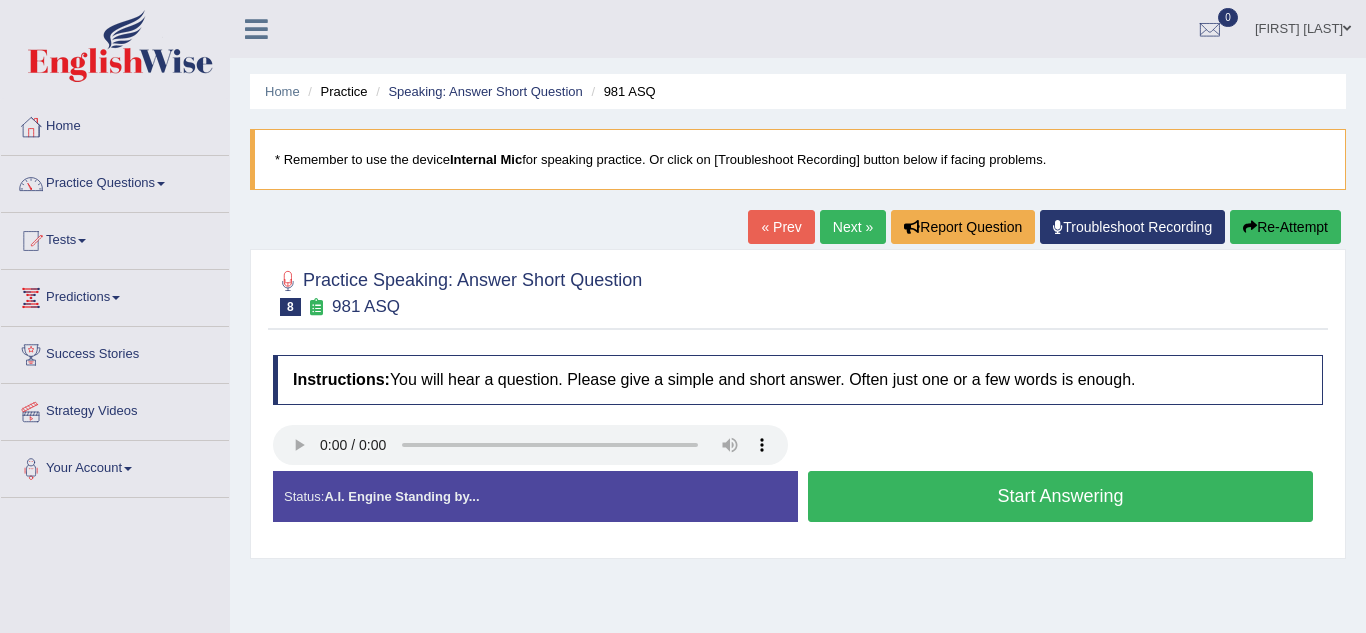 scroll, scrollTop: 0, scrollLeft: 0, axis: both 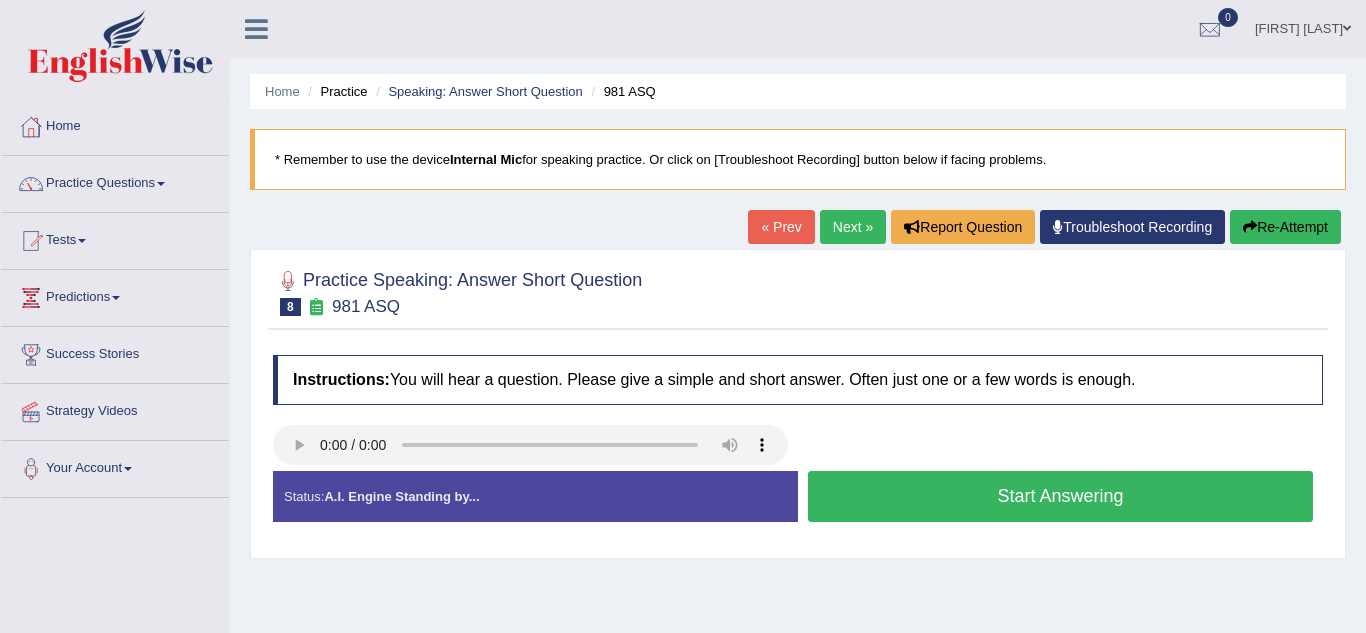 click on "Start Answering" at bounding box center [1060, 496] 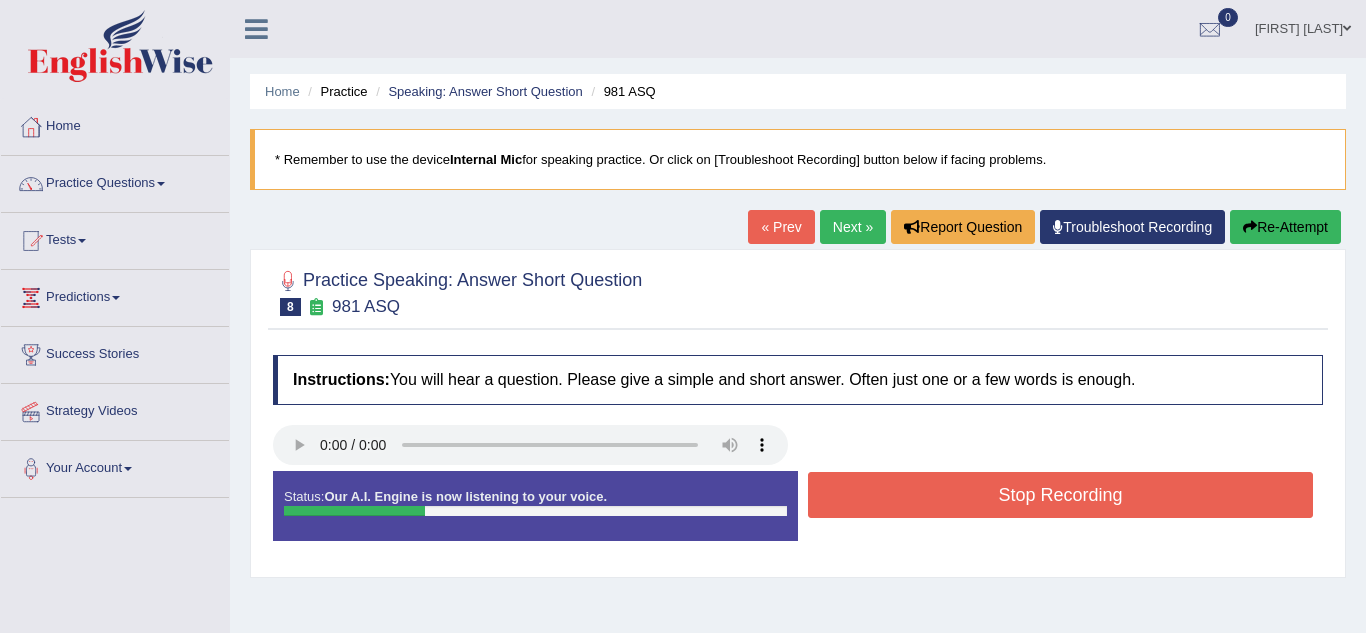 click on "Stop Recording" at bounding box center (1060, 495) 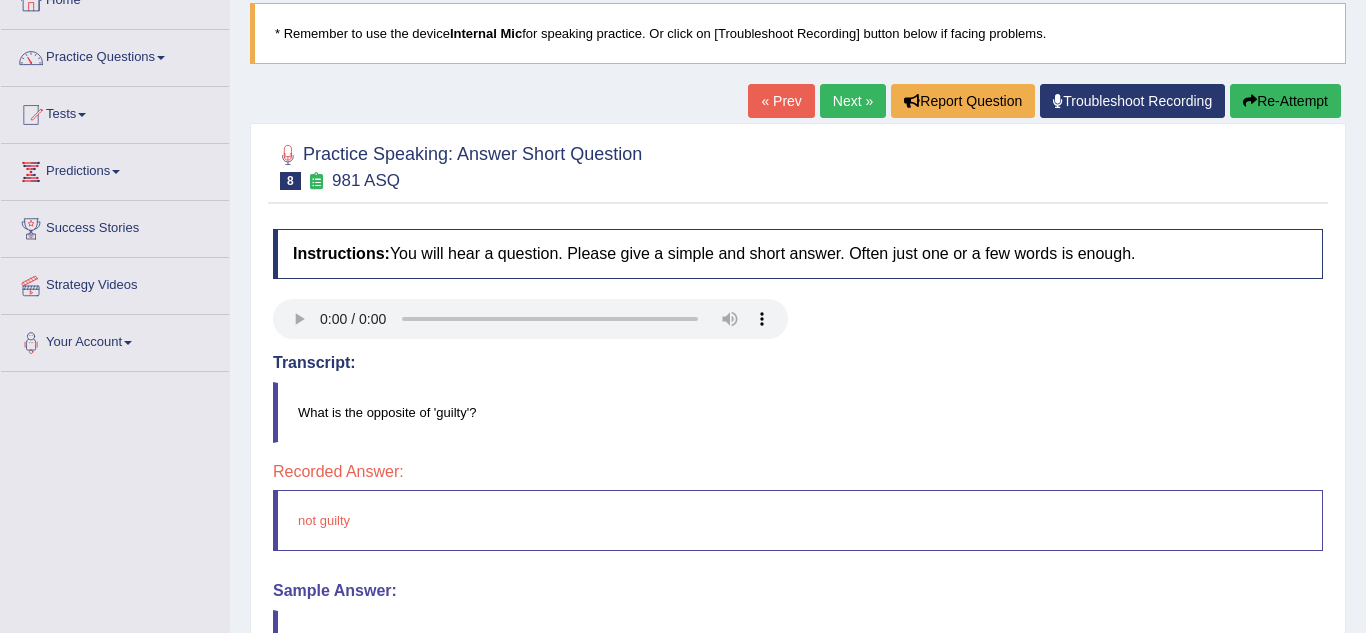 scroll, scrollTop: 0, scrollLeft: 0, axis: both 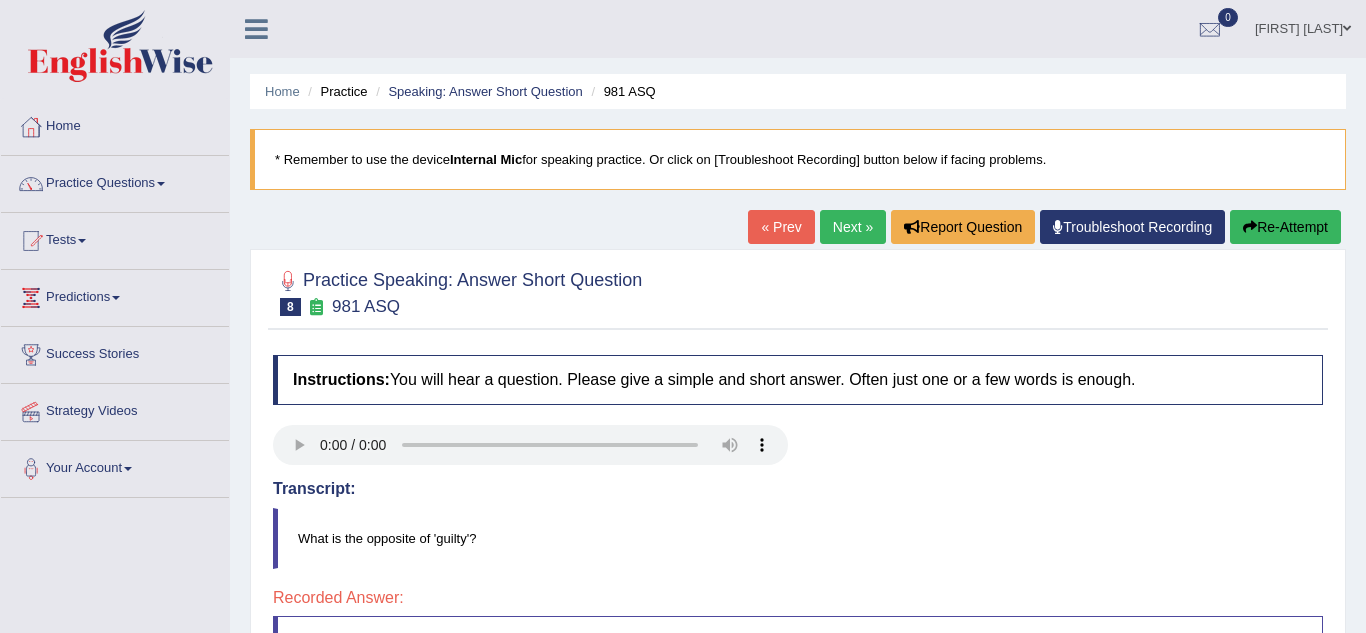 click on "Next »" at bounding box center [853, 227] 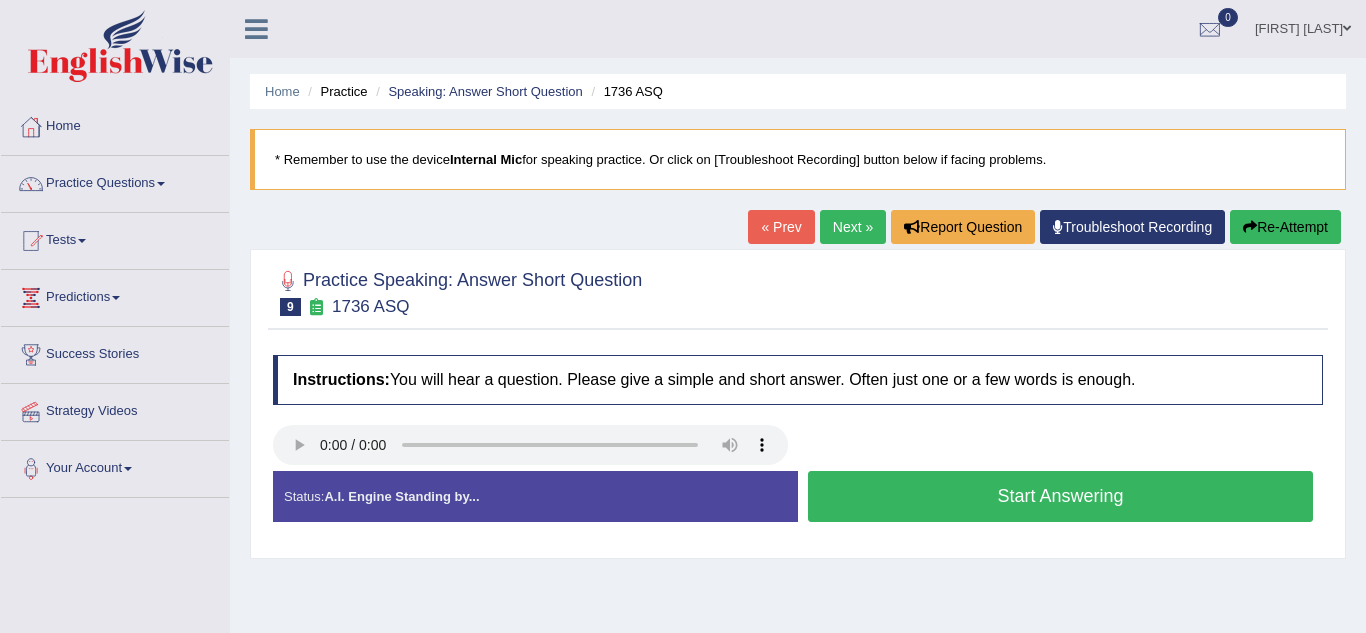 scroll, scrollTop: 0, scrollLeft: 0, axis: both 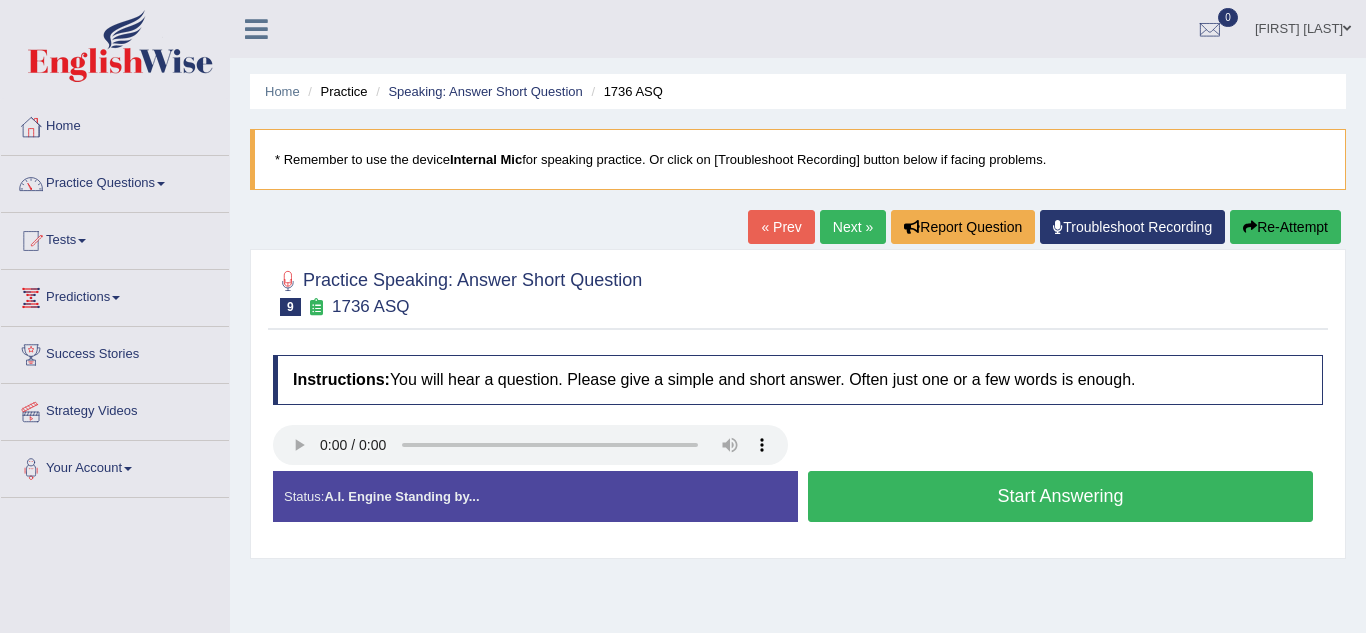 click on "Start Answering" at bounding box center (1060, 496) 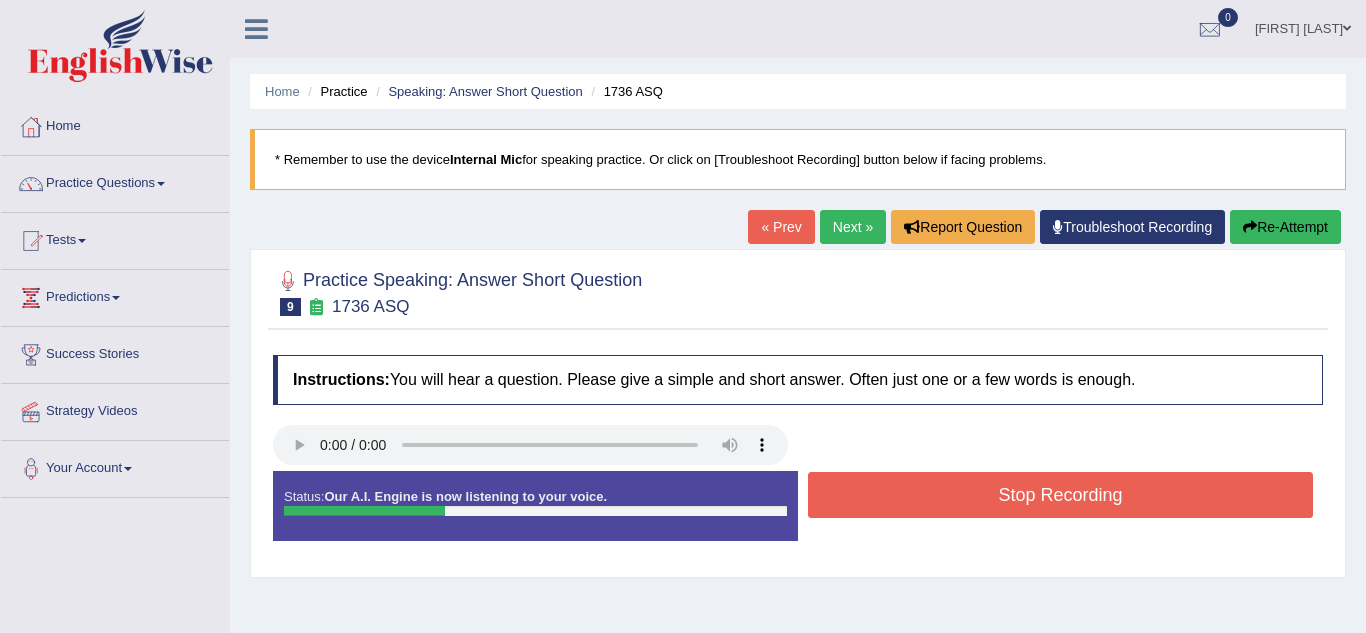 click on "Stop Recording" at bounding box center [1060, 495] 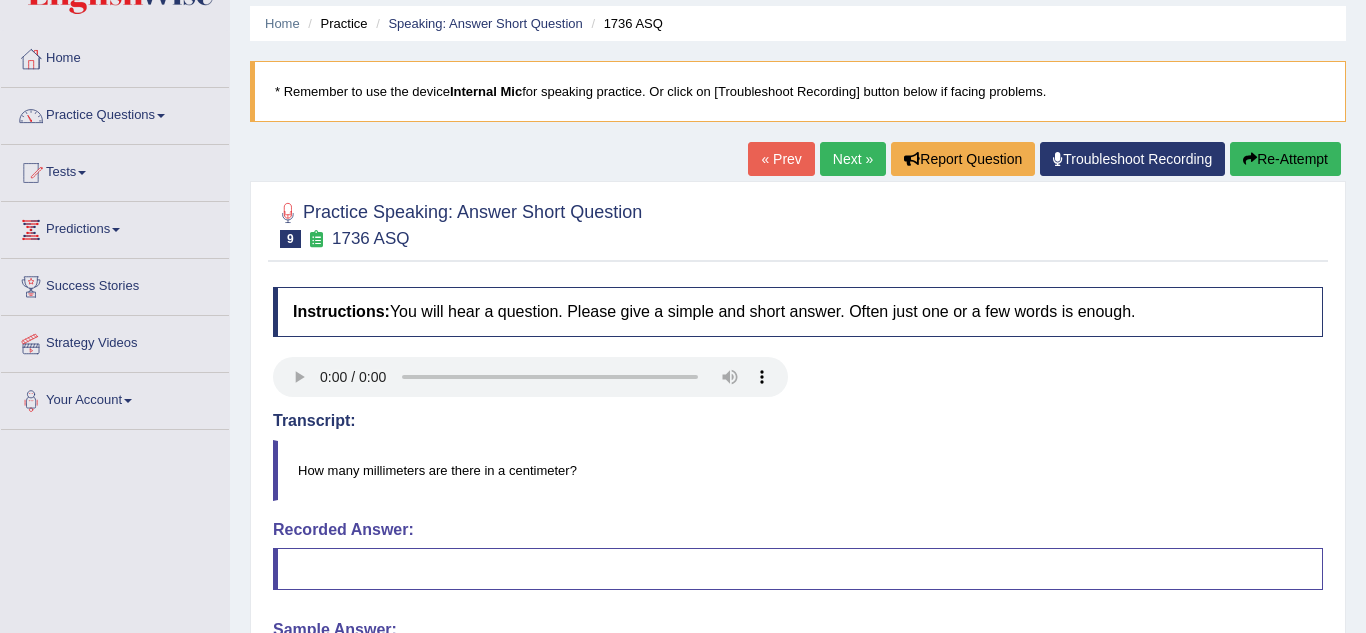 scroll, scrollTop: 65, scrollLeft: 0, axis: vertical 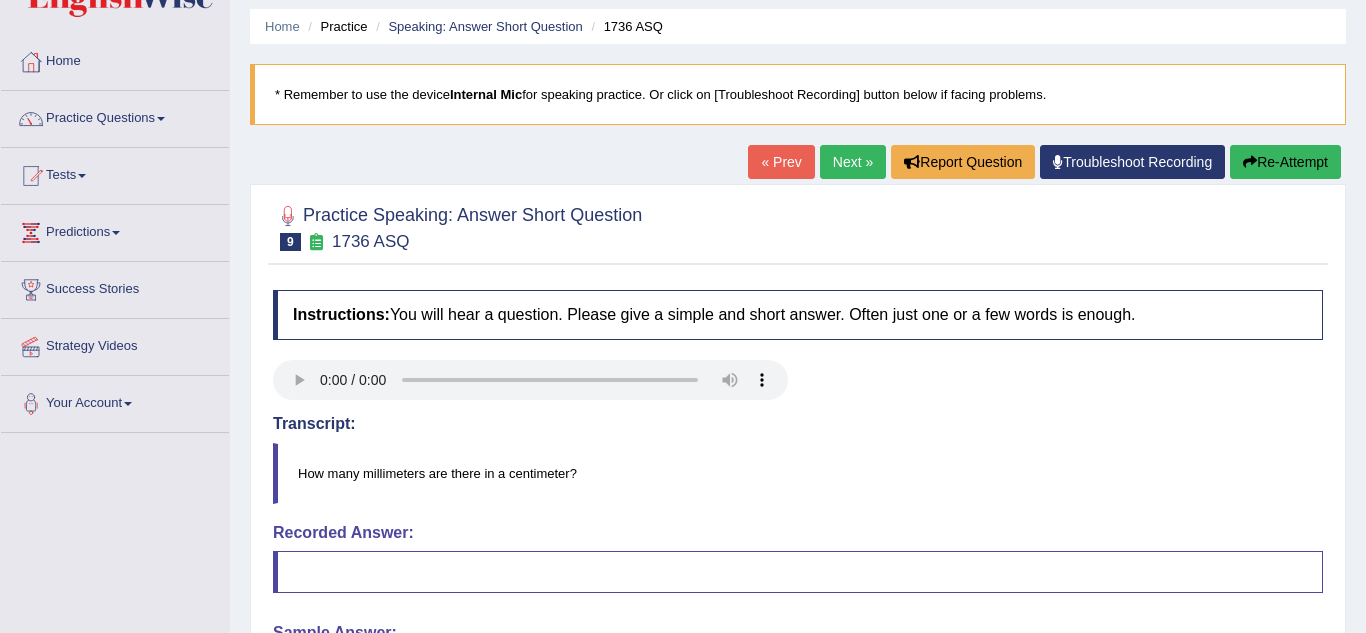 click on "Re-Attempt" at bounding box center (1285, 162) 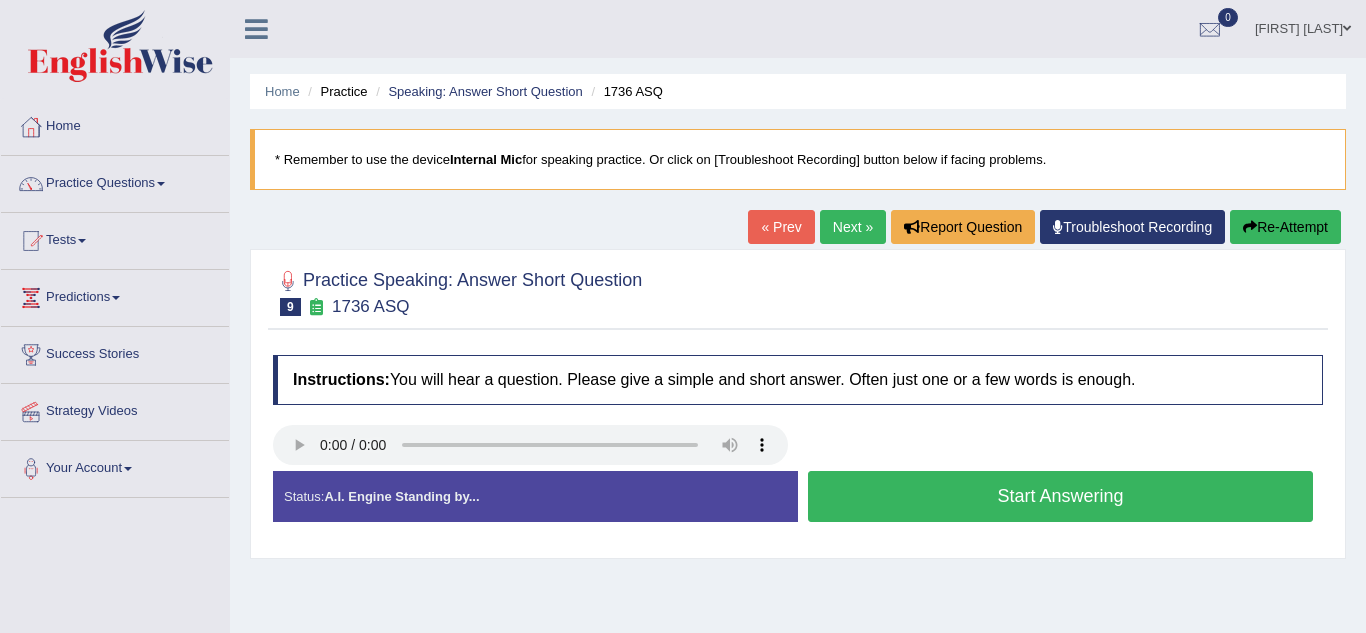 scroll, scrollTop: 65, scrollLeft: 0, axis: vertical 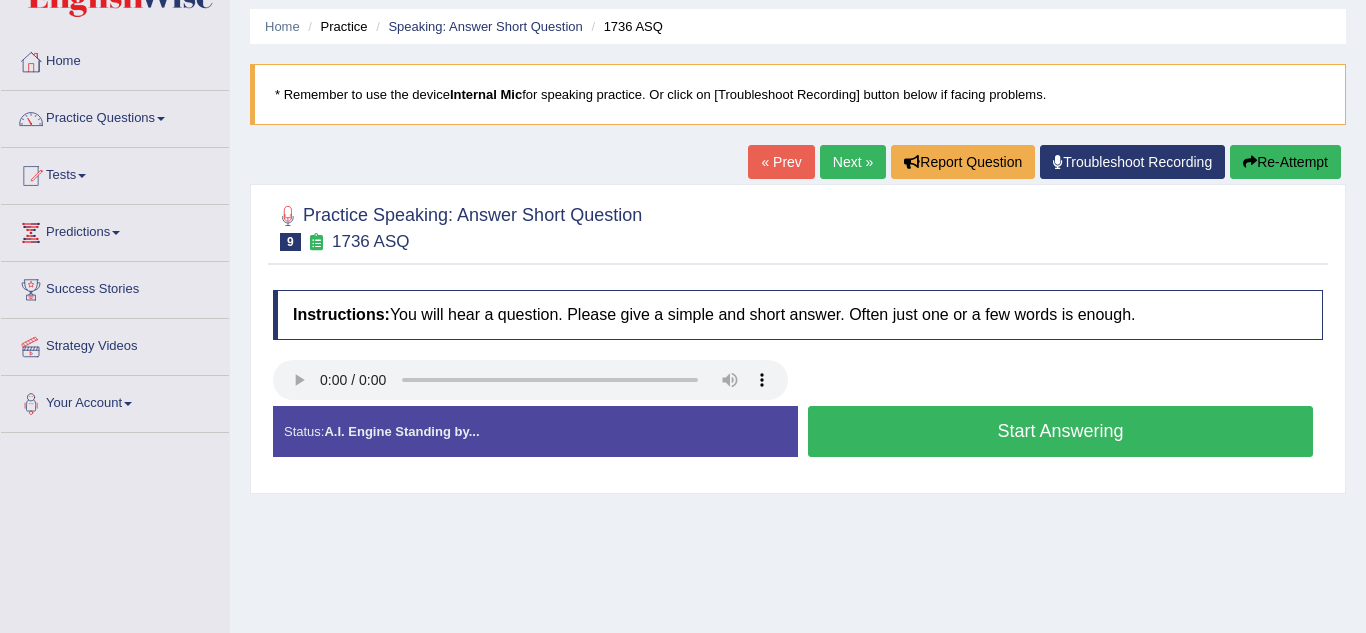 click on "Start Answering" at bounding box center [1060, 431] 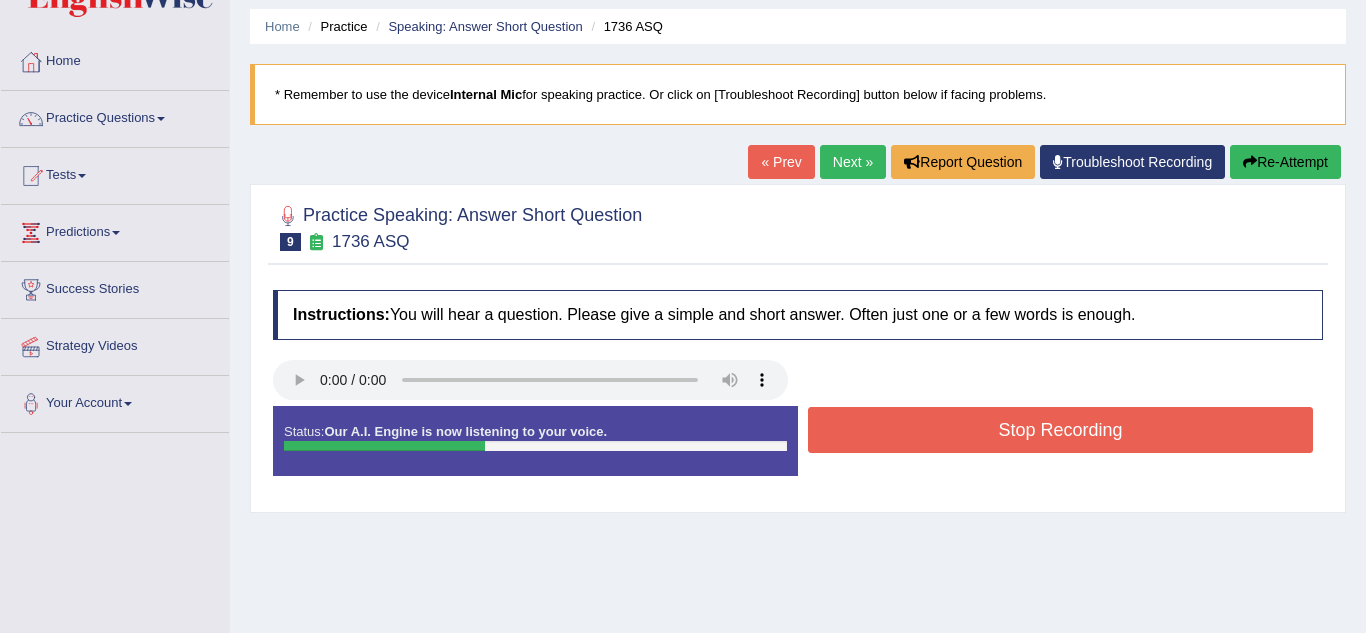 click on "Stop Recording" at bounding box center [1060, 430] 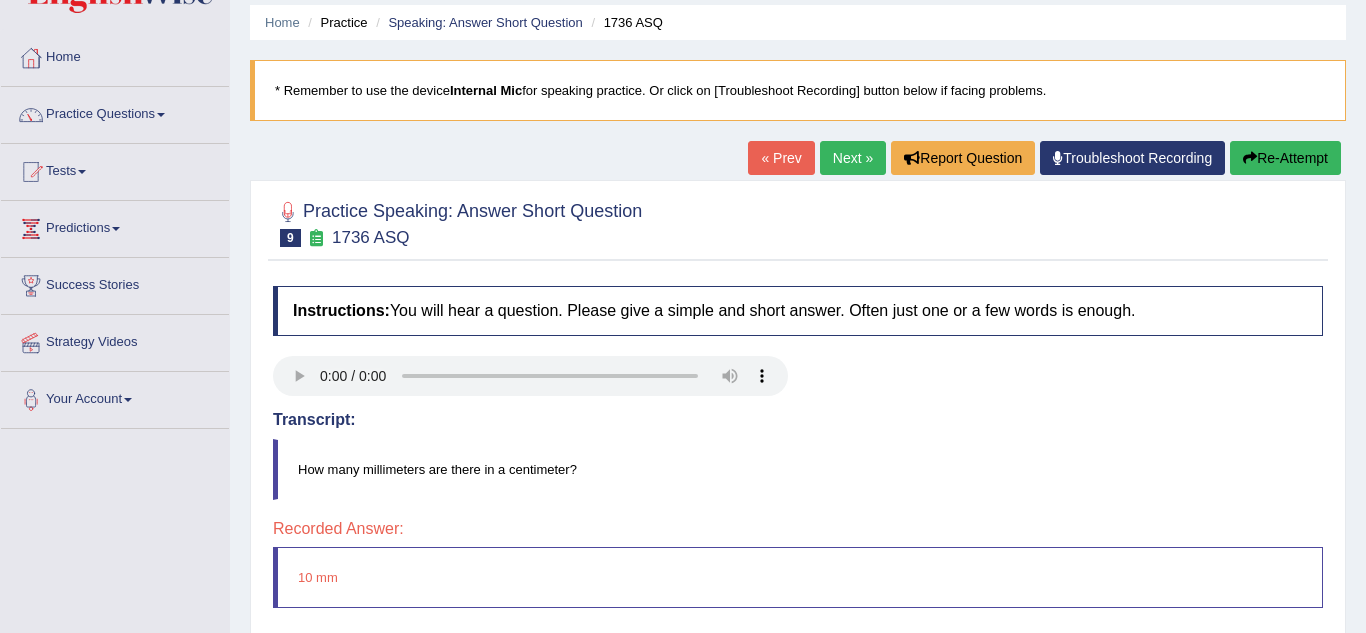 scroll, scrollTop: 68, scrollLeft: 0, axis: vertical 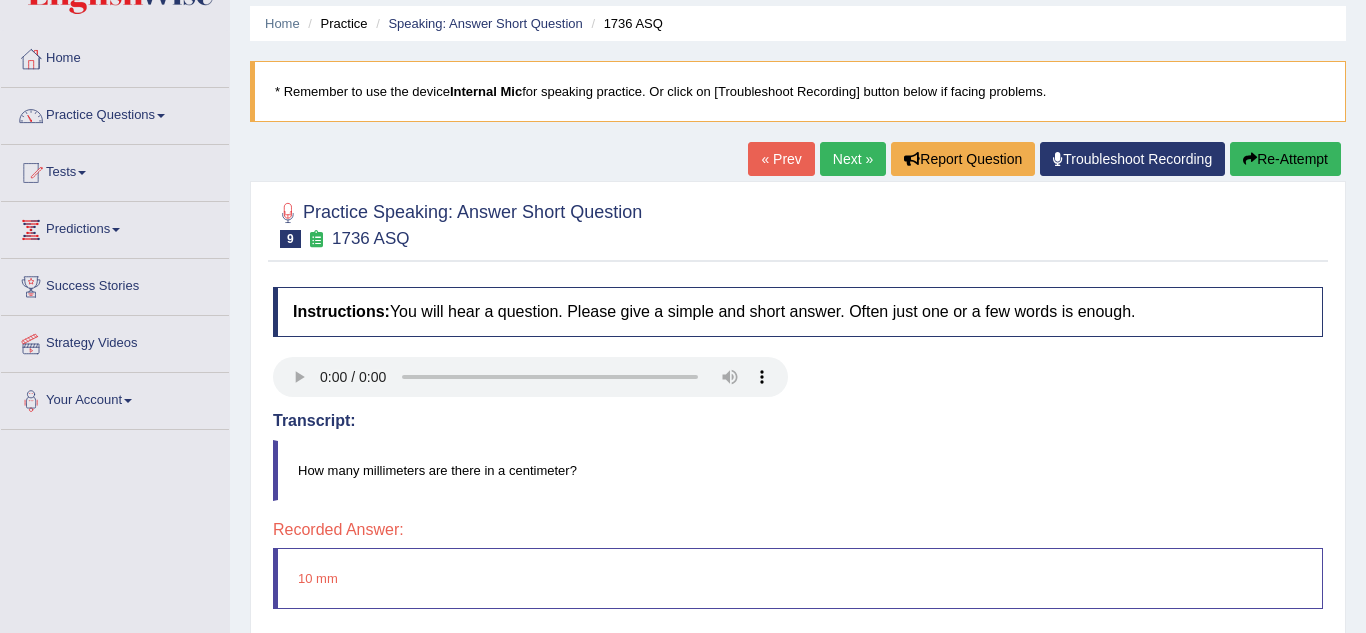 click on "Next »" at bounding box center [853, 159] 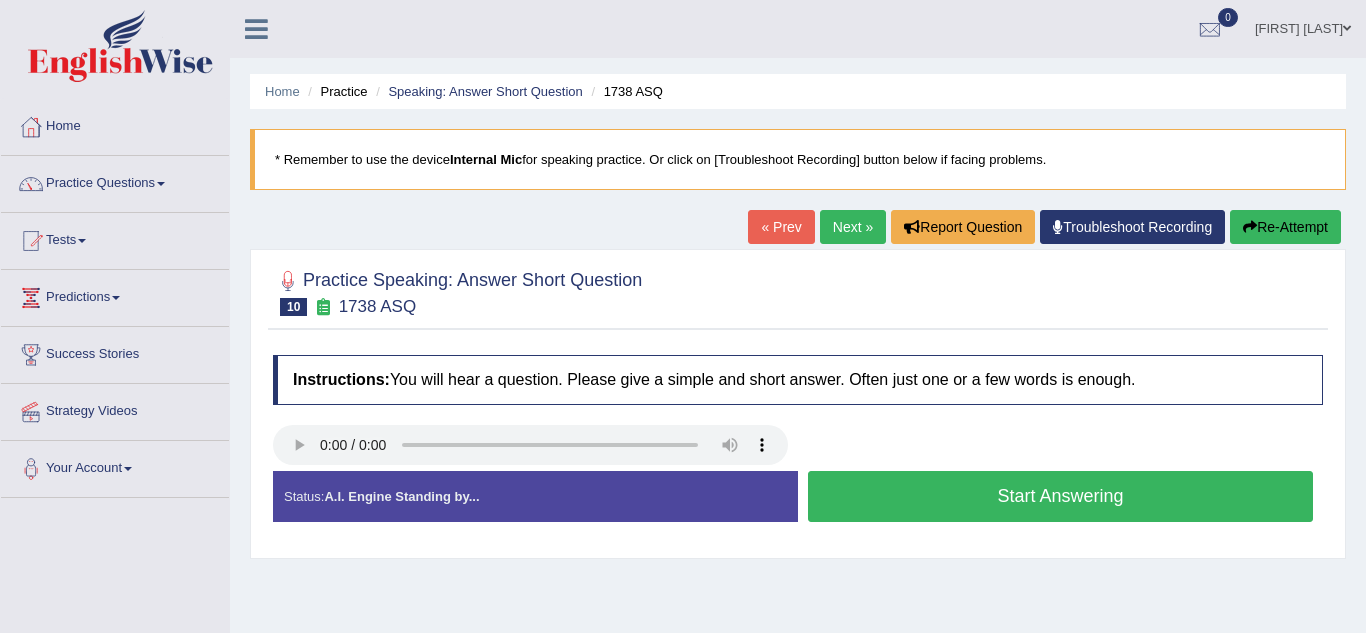 scroll, scrollTop: 0, scrollLeft: 0, axis: both 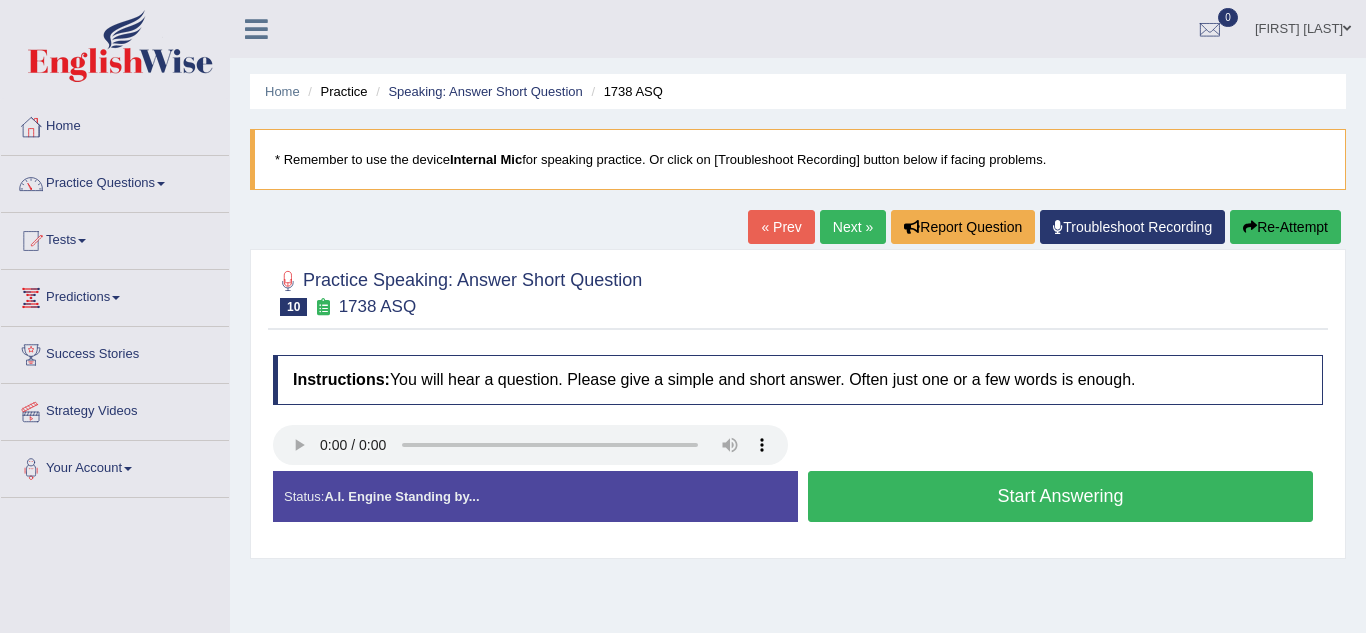 click on "Start Answering" at bounding box center (1060, 496) 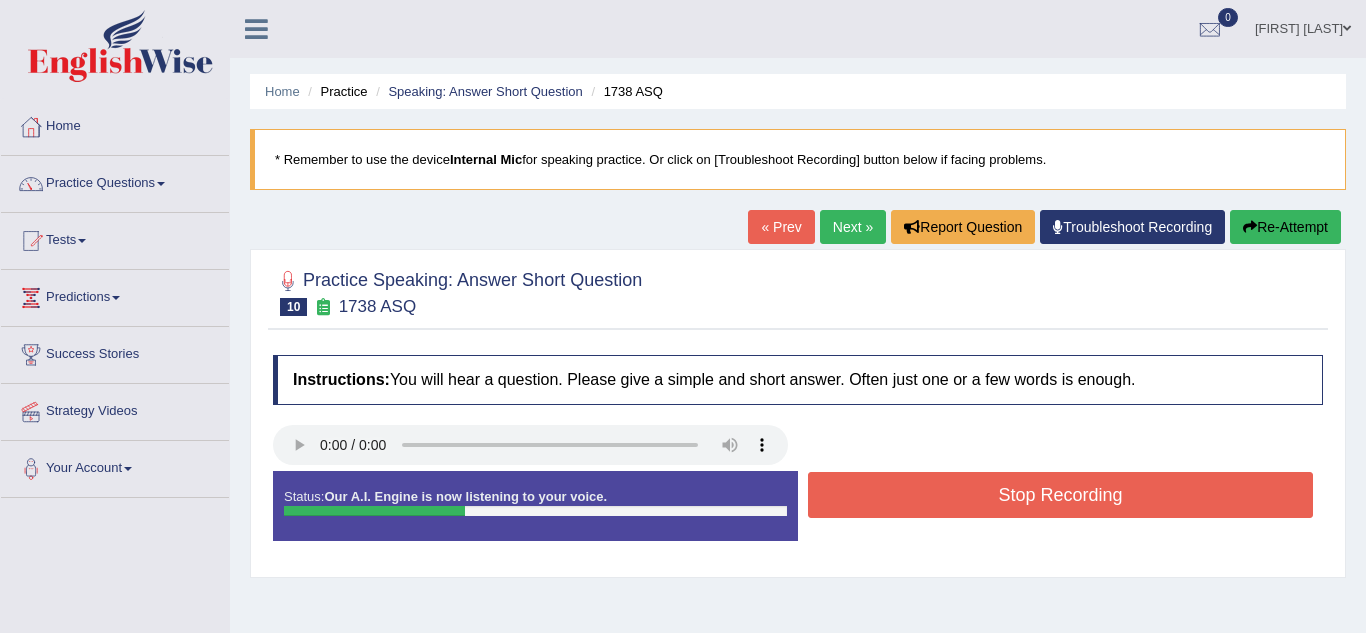 click on "Stop Recording" at bounding box center (1060, 495) 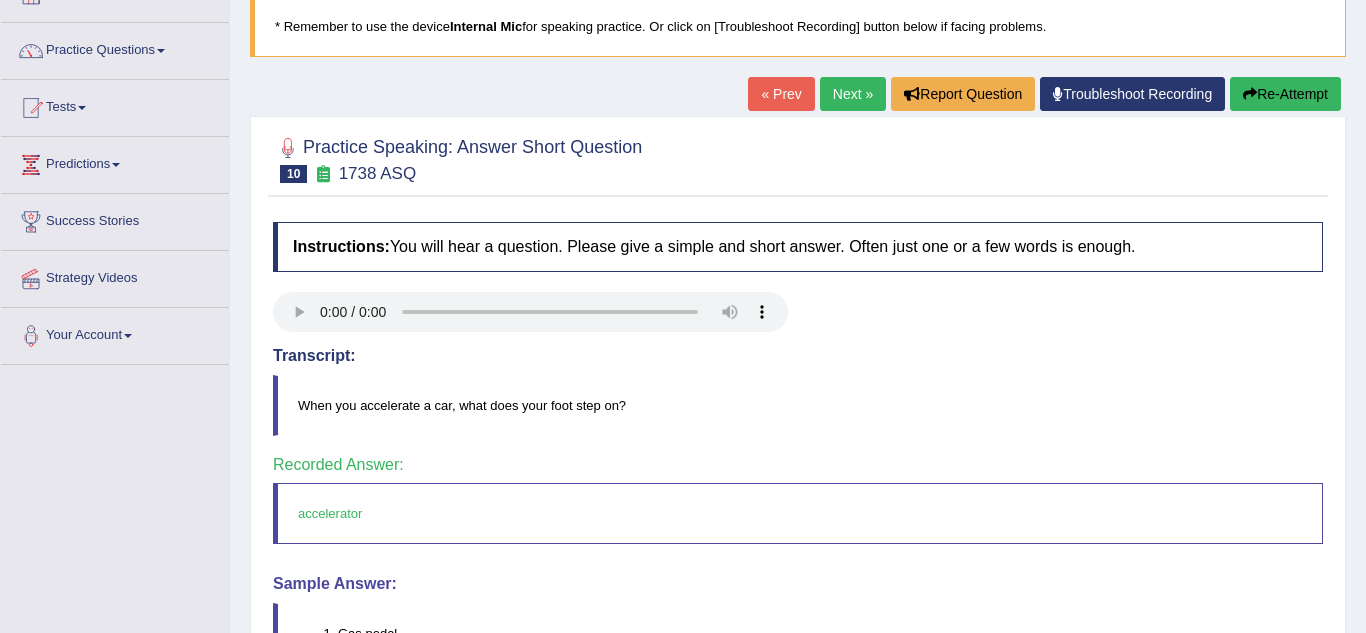 scroll, scrollTop: 0, scrollLeft: 0, axis: both 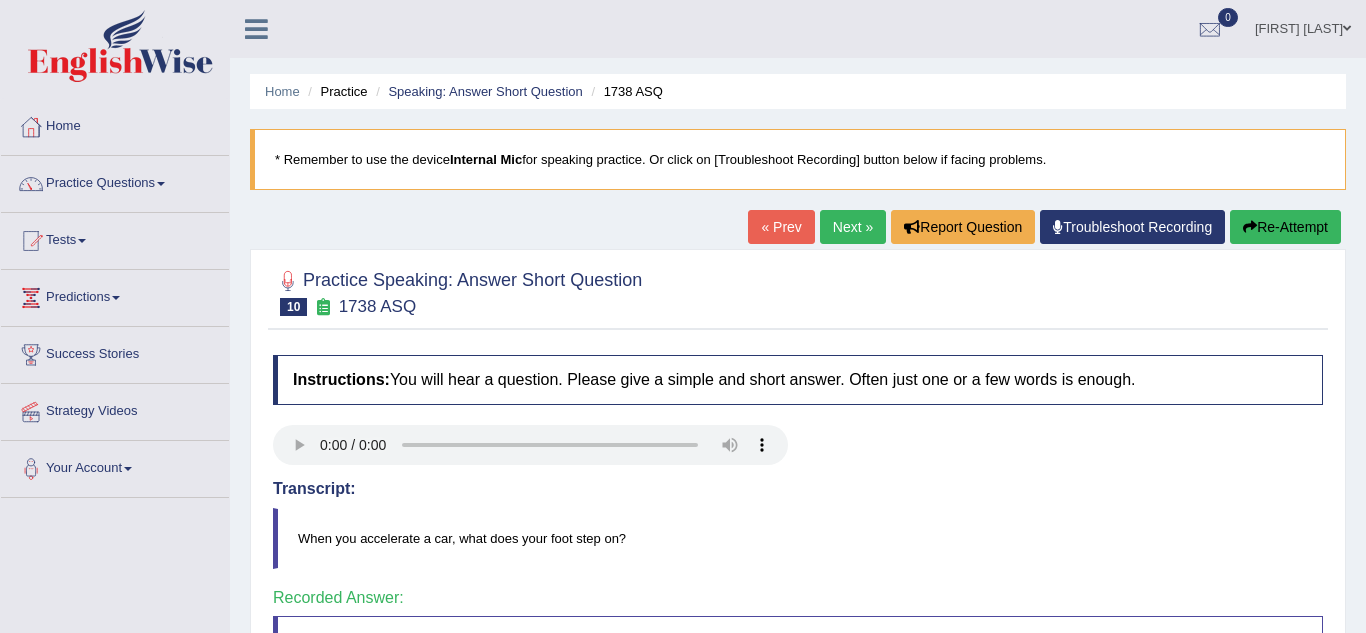 click on "Next »" at bounding box center (853, 227) 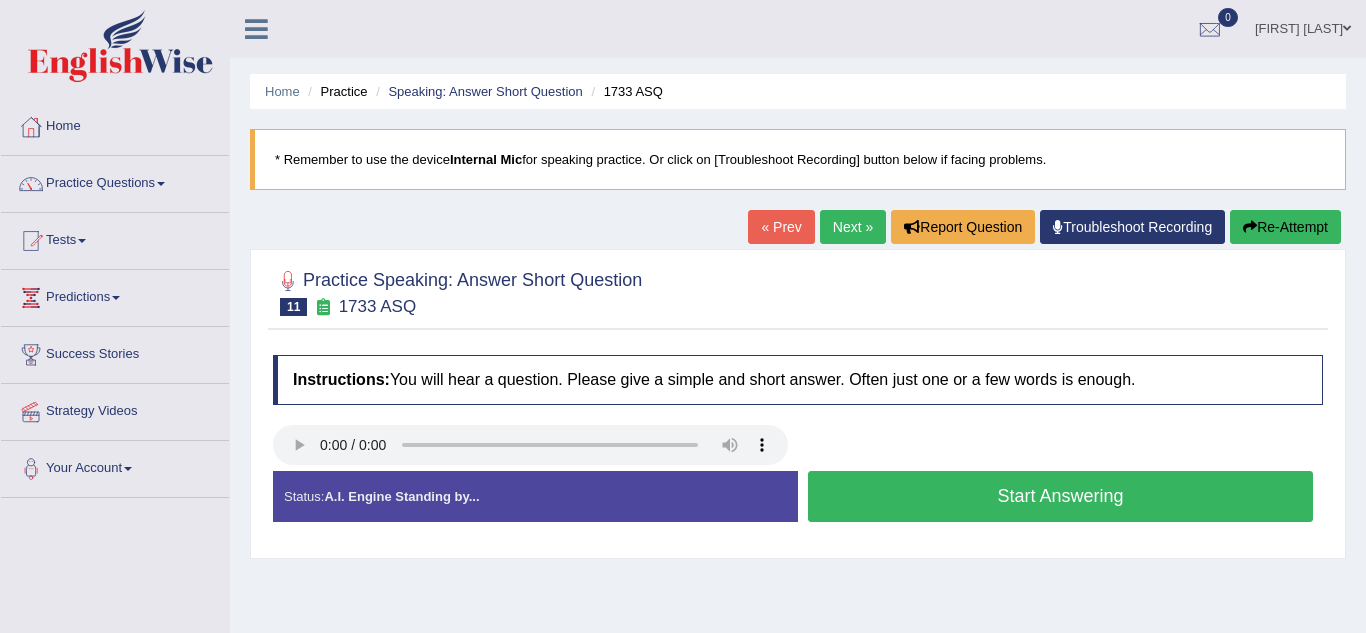 scroll, scrollTop: 0, scrollLeft: 0, axis: both 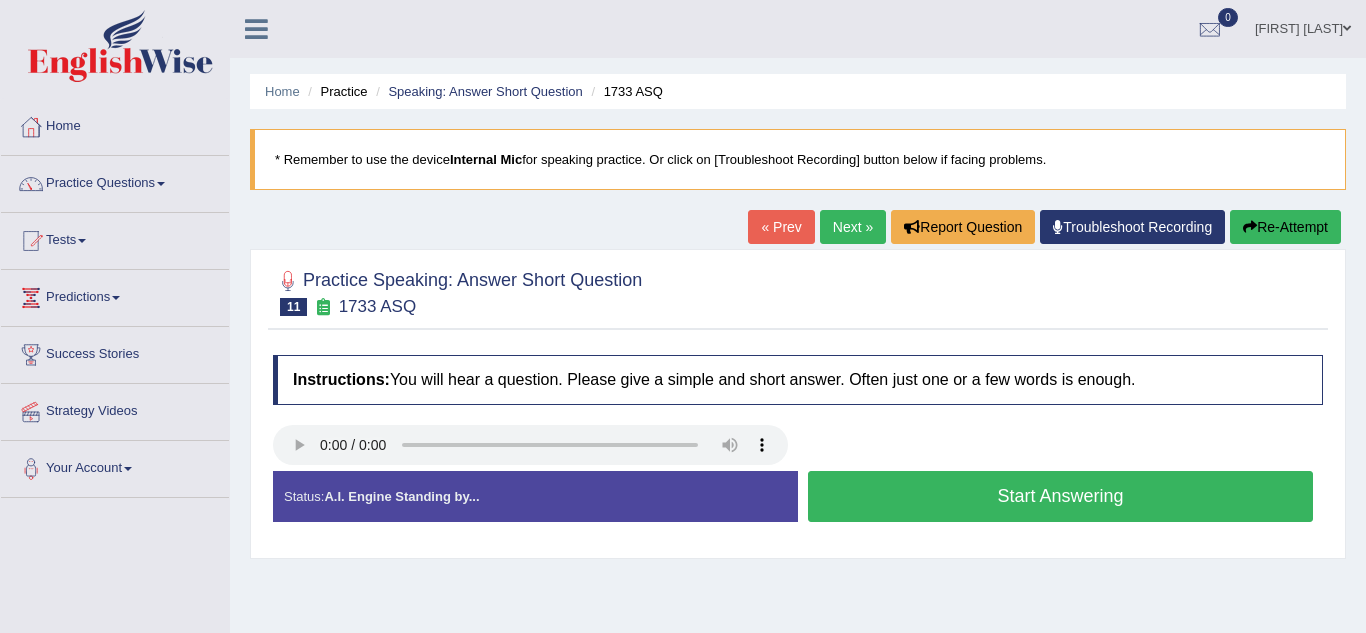 click on "Start Answering" at bounding box center (1060, 496) 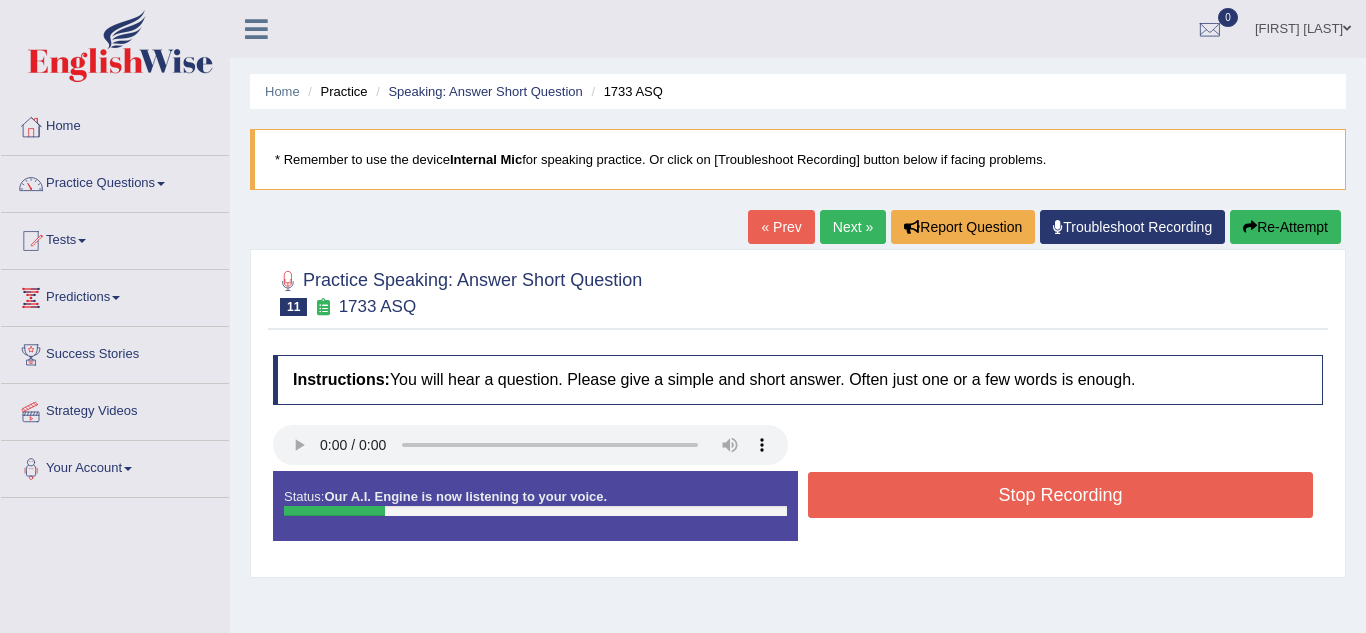 click on "Stop Recording" at bounding box center (1060, 495) 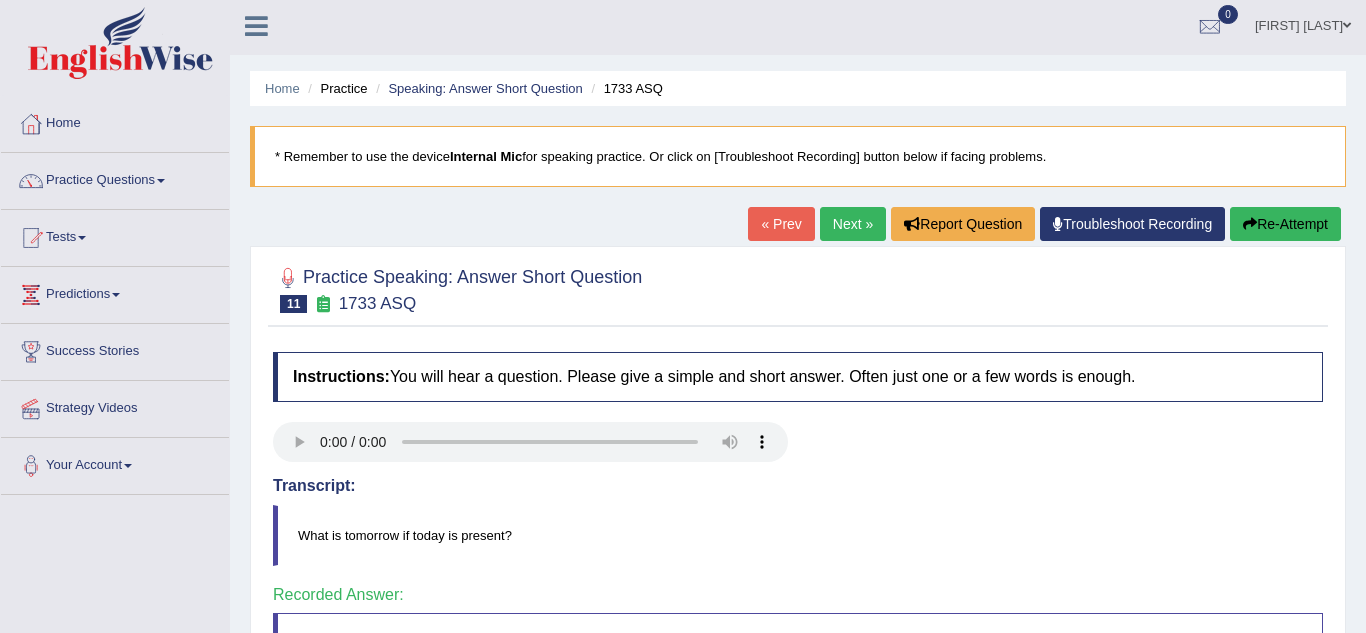 scroll, scrollTop: 0, scrollLeft: 0, axis: both 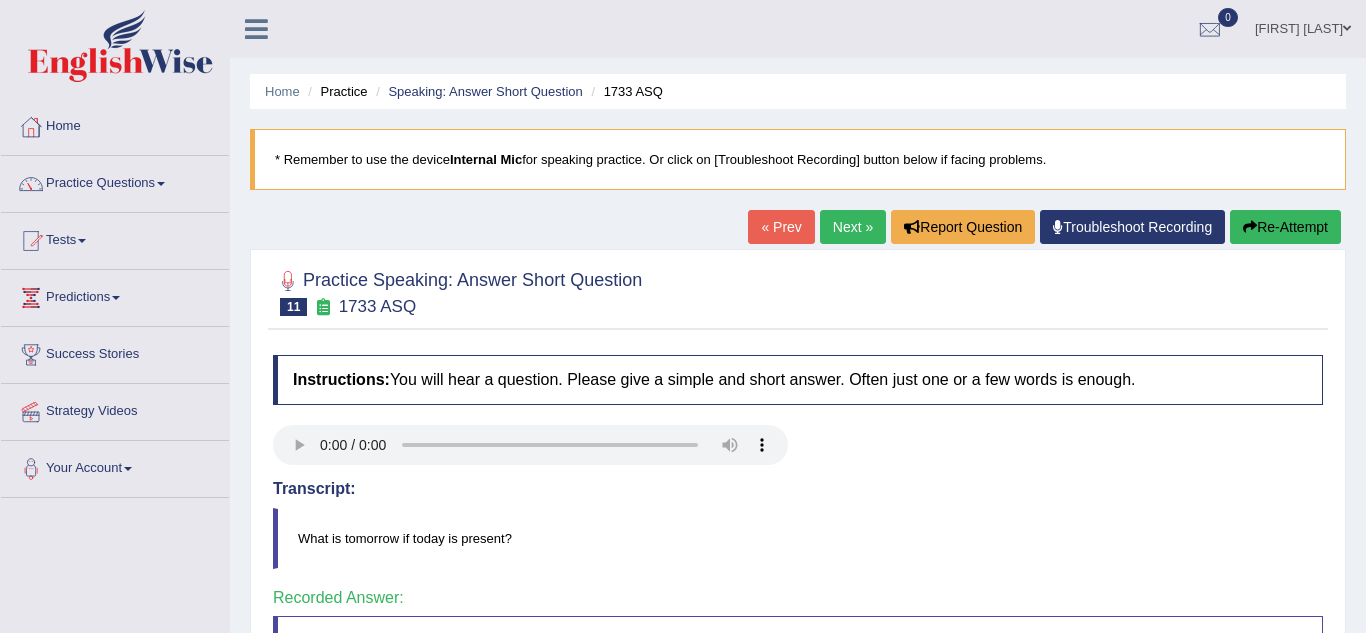 click on "Next »" at bounding box center [853, 227] 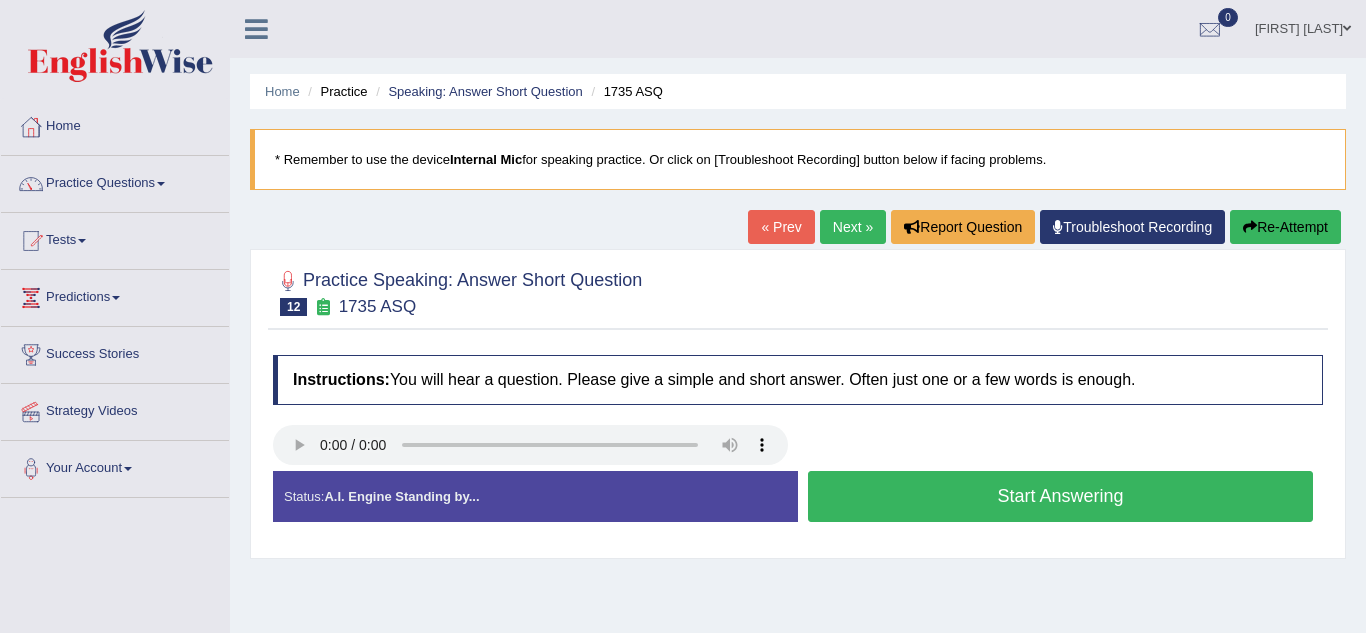 scroll, scrollTop: 0, scrollLeft: 0, axis: both 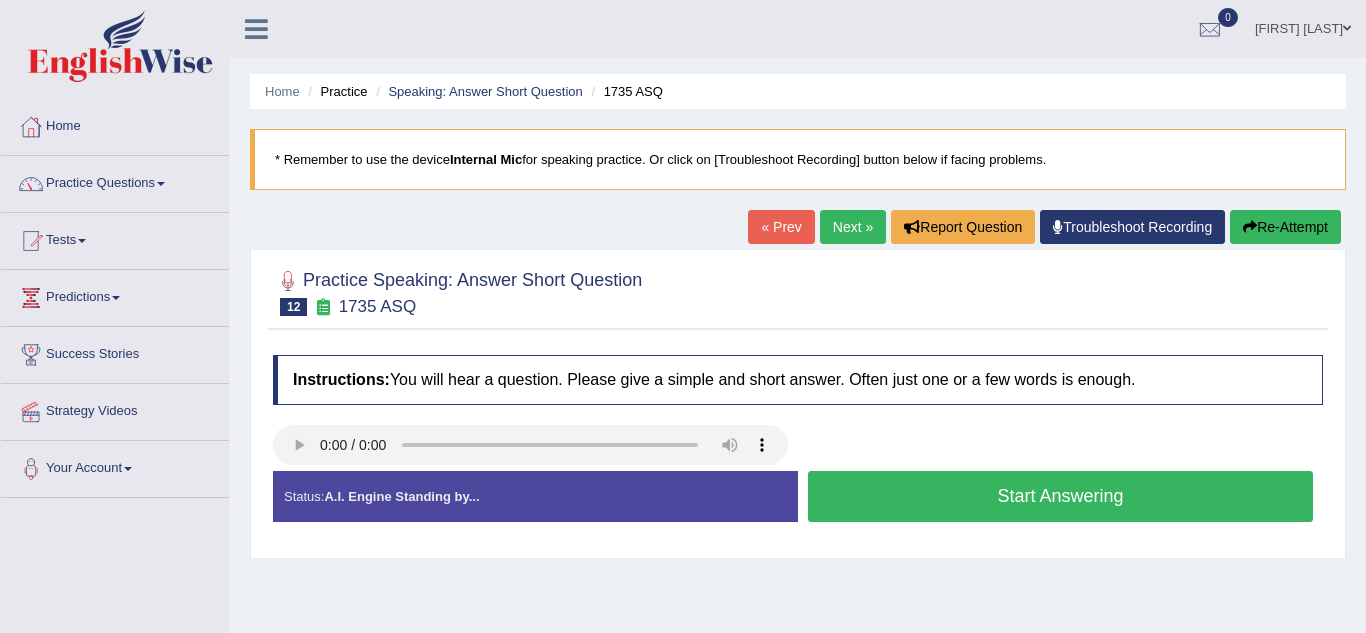 click on "Start Answering" at bounding box center (1060, 496) 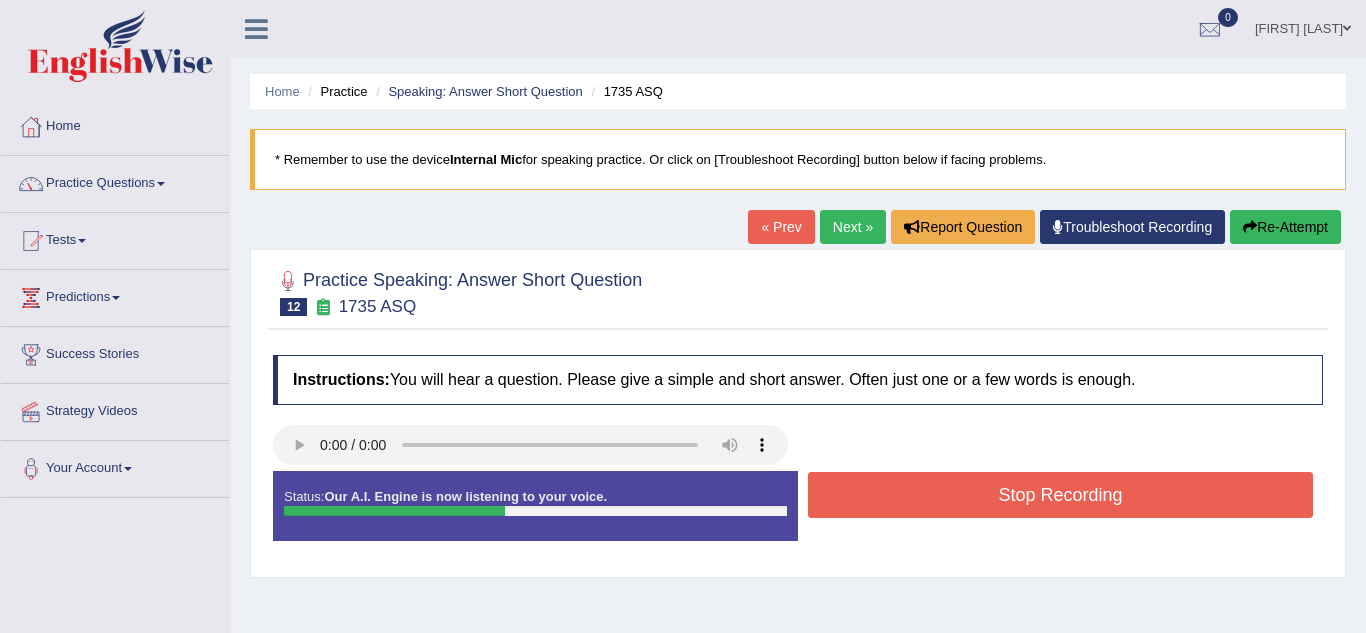 click on "Stop Recording" at bounding box center [1060, 495] 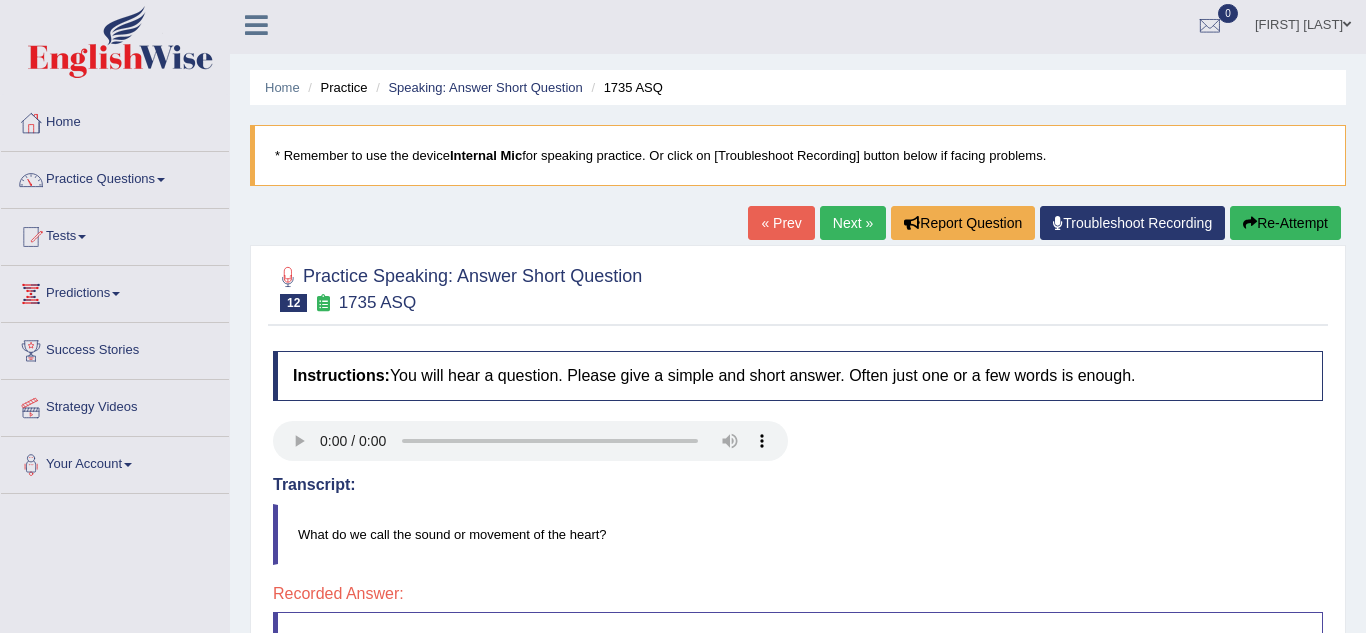 scroll, scrollTop: 0, scrollLeft: 0, axis: both 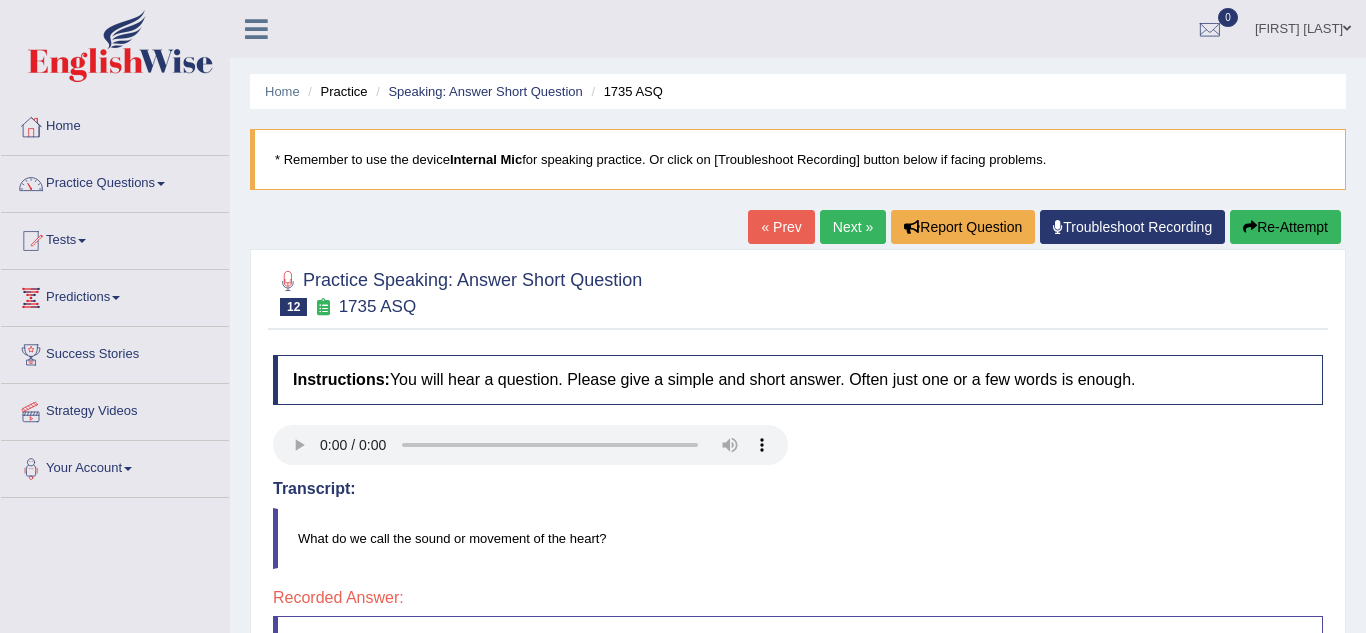 click on "Next »" at bounding box center (853, 227) 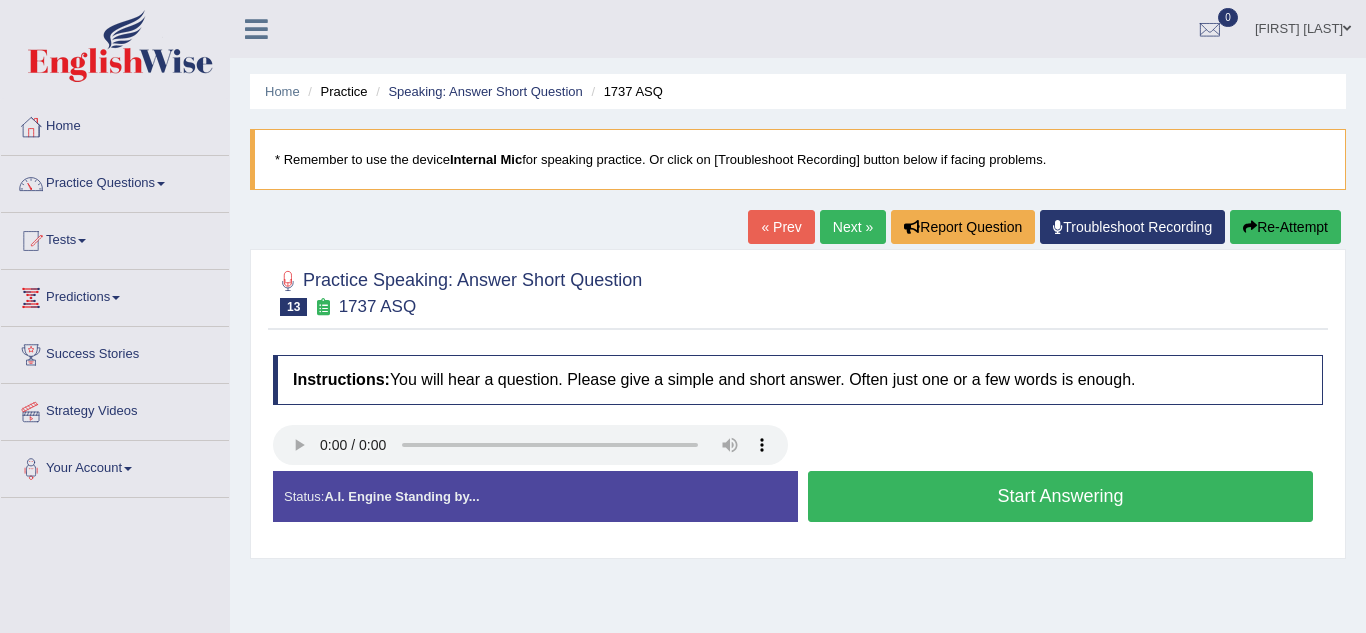scroll, scrollTop: 0, scrollLeft: 0, axis: both 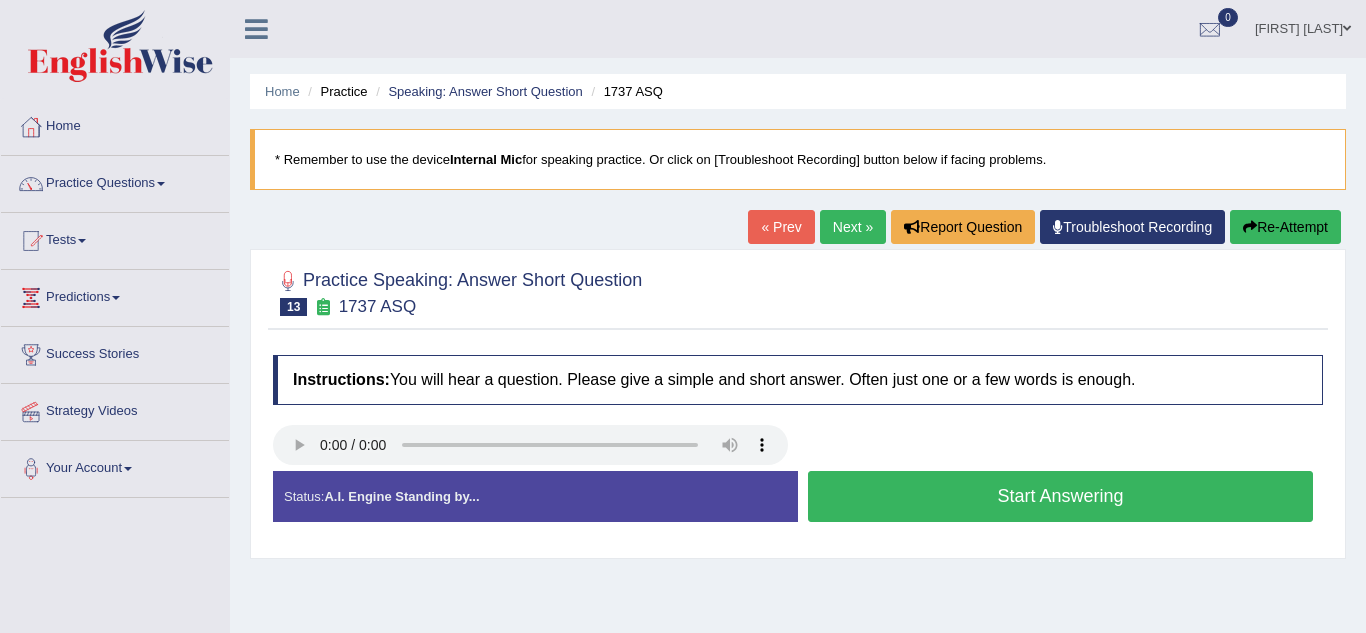 click on "Start Answering" at bounding box center (1060, 496) 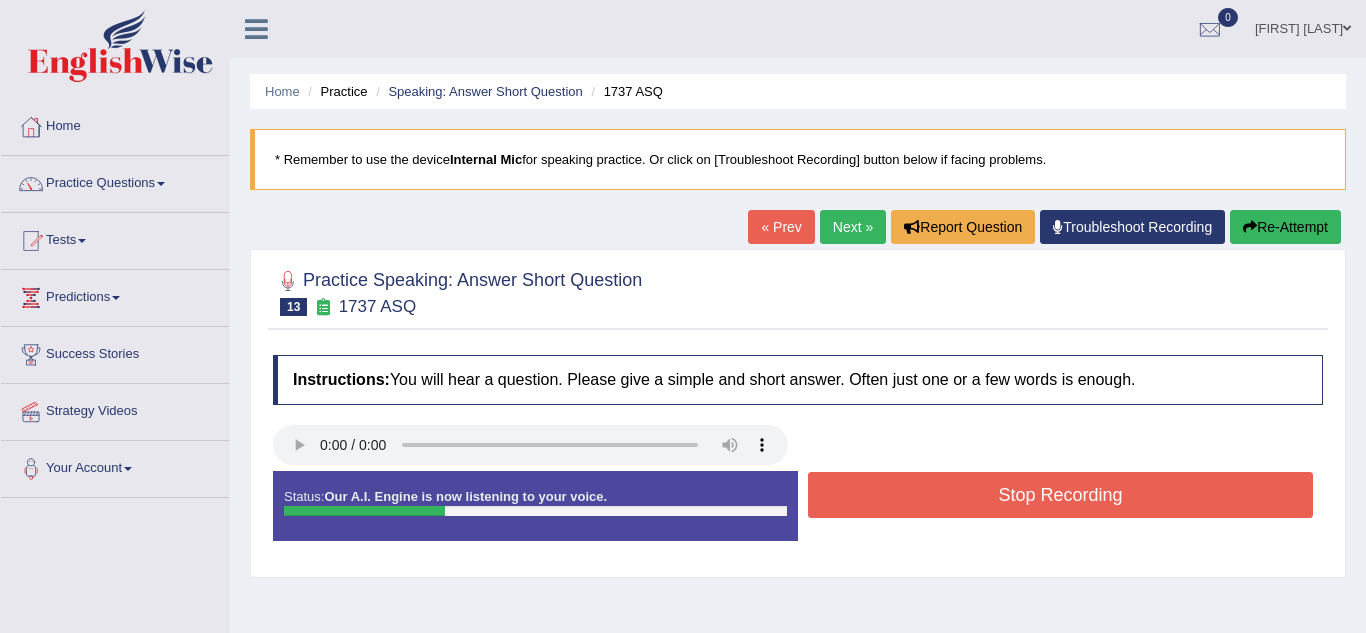 click on "Stop Recording" at bounding box center [1060, 495] 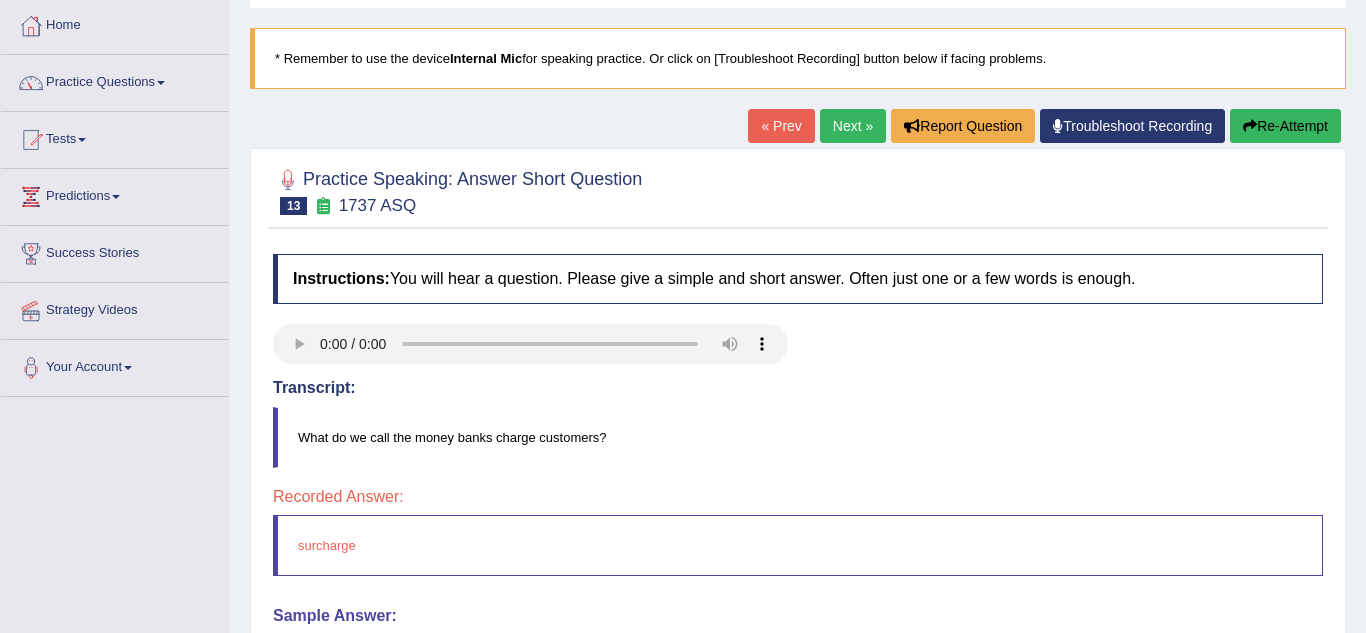 scroll, scrollTop: 96, scrollLeft: 0, axis: vertical 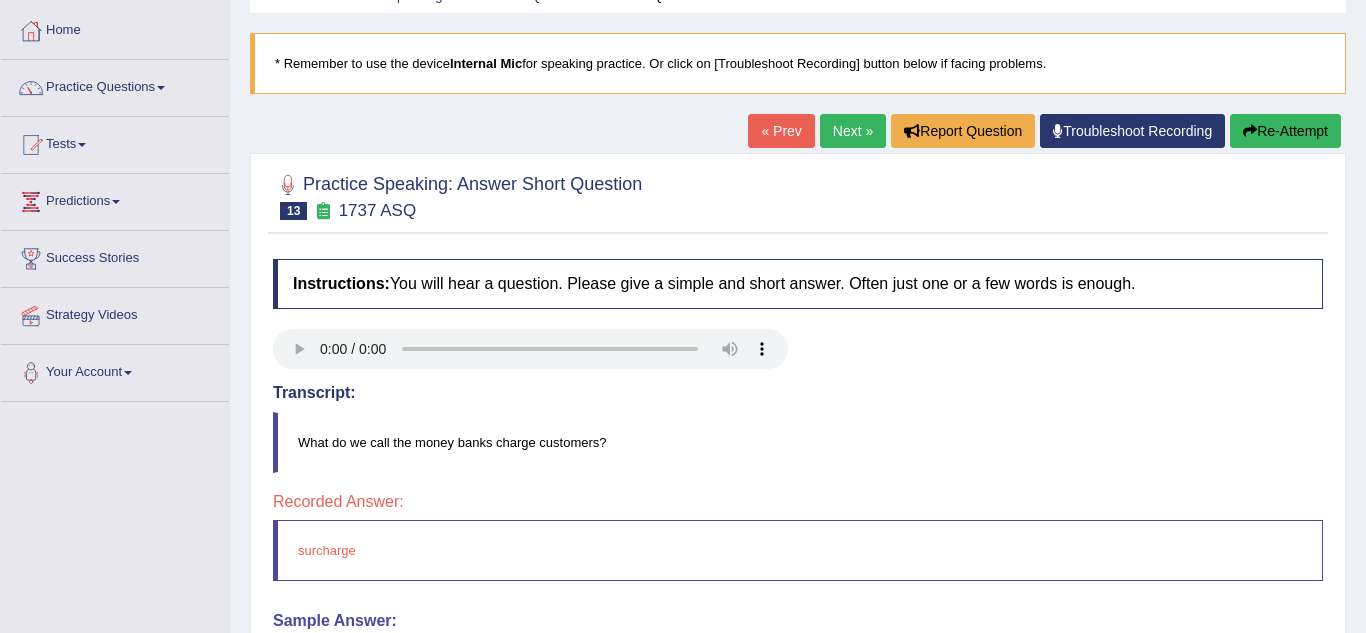 click on "Next »" at bounding box center (853, 131) 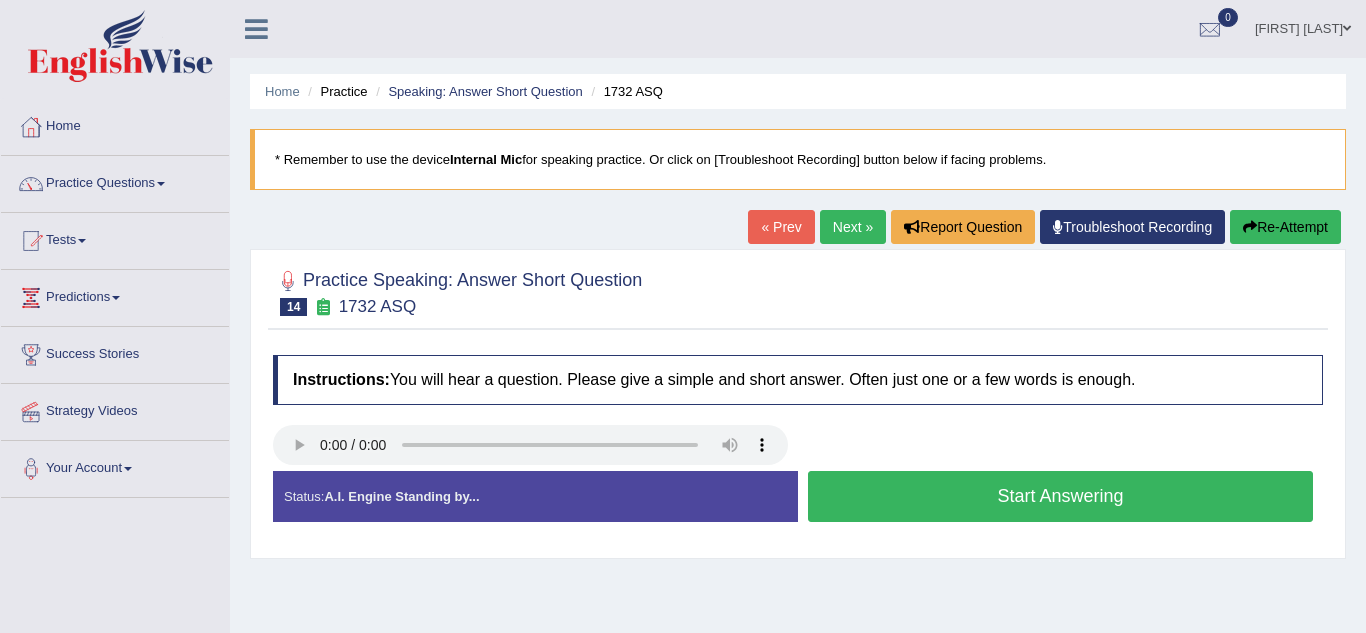 scroll, scrollTop: 0, scrollLeft: 0, axis: both 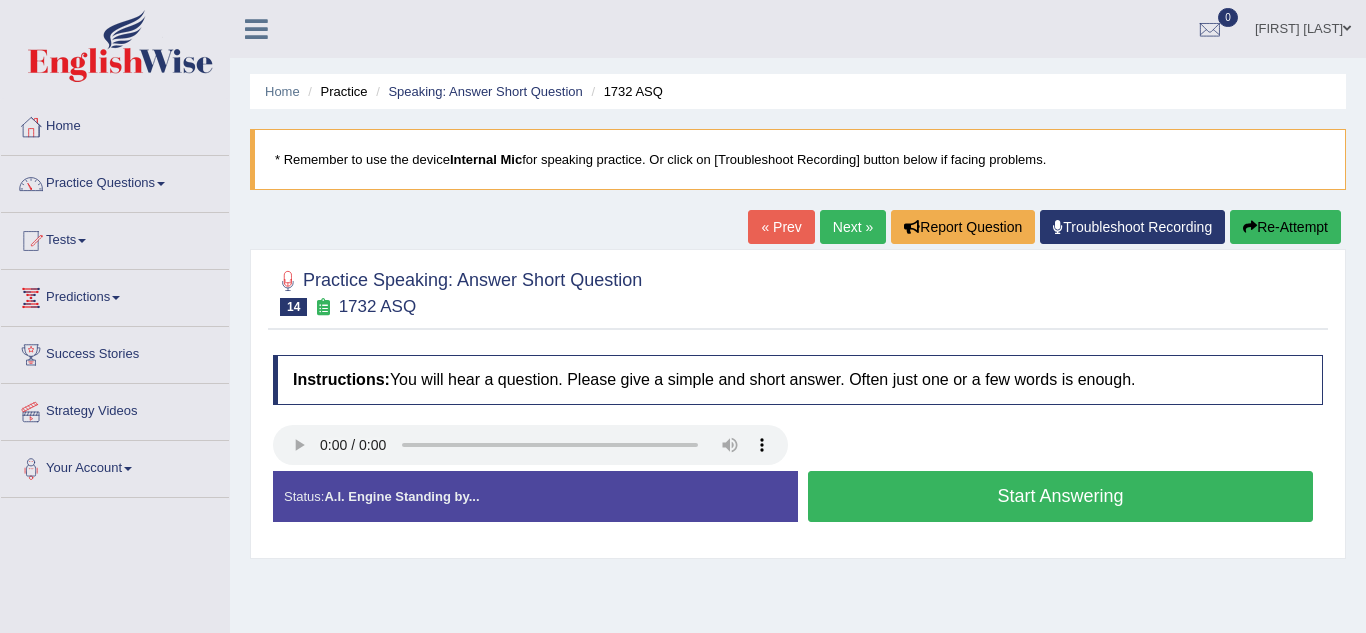 click on "Start Answering" at bounding box center [1060, 496] 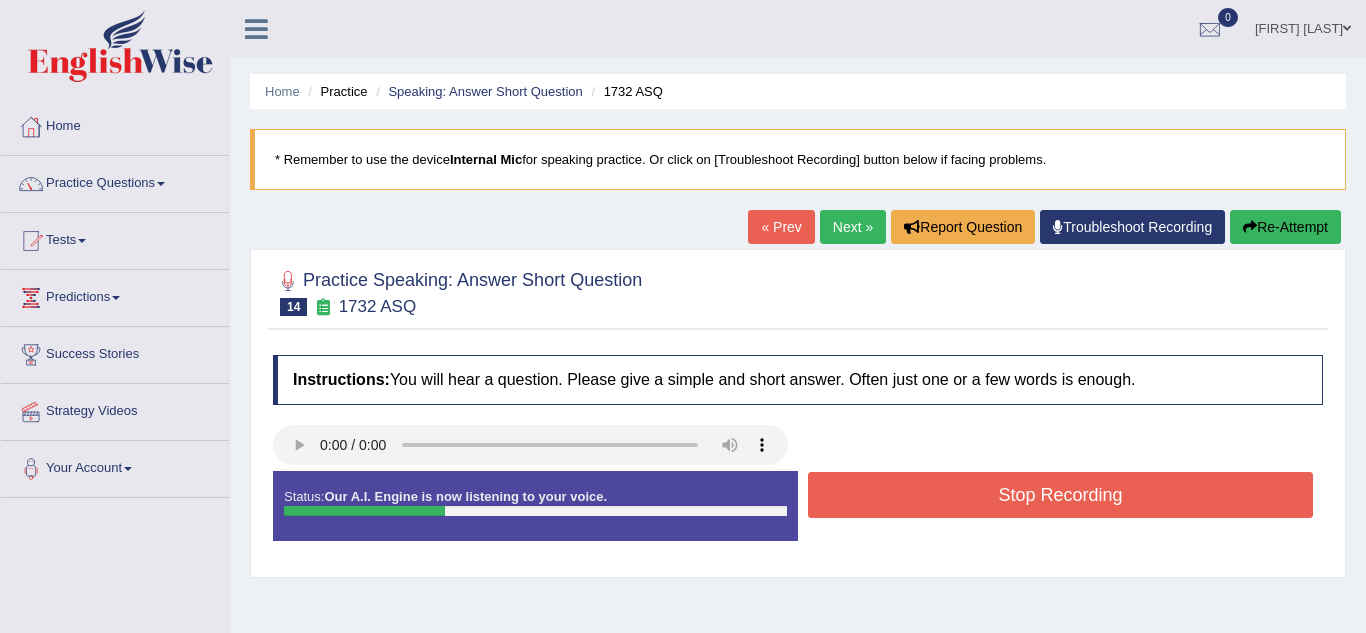 click on "Stop Recording" at bounding box center (1060, 495) 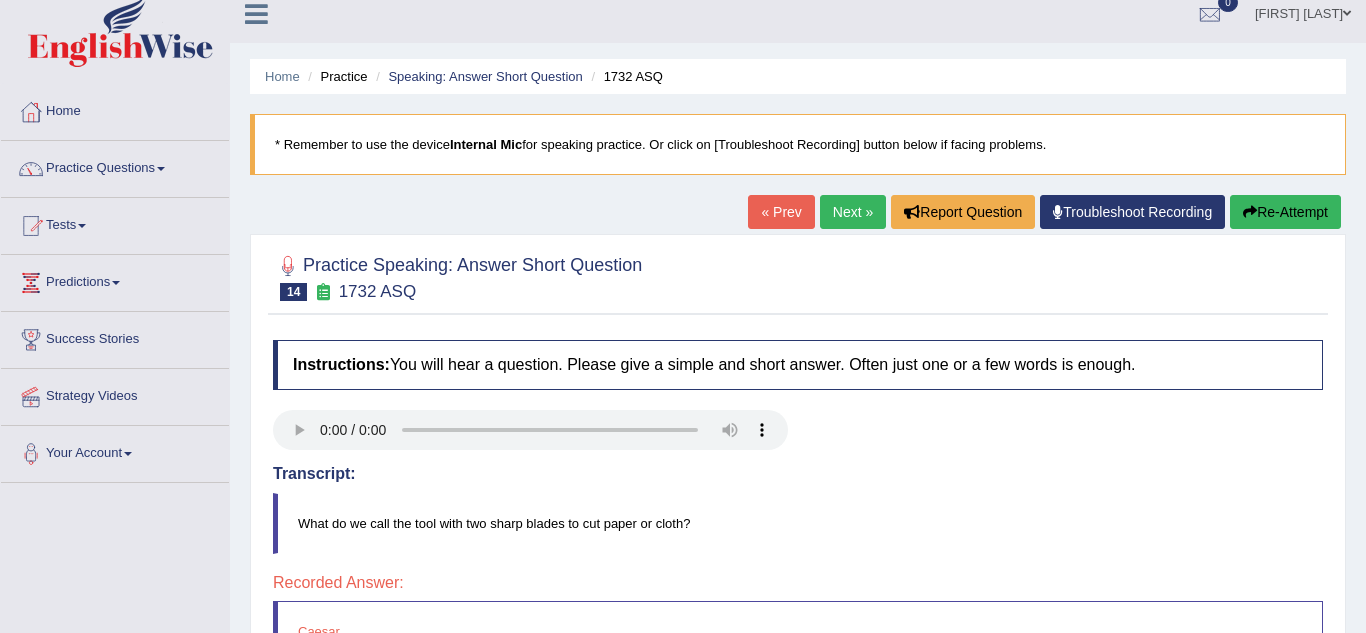 scroll, scrollTop: 0, scrollLeft: 0, axis: both 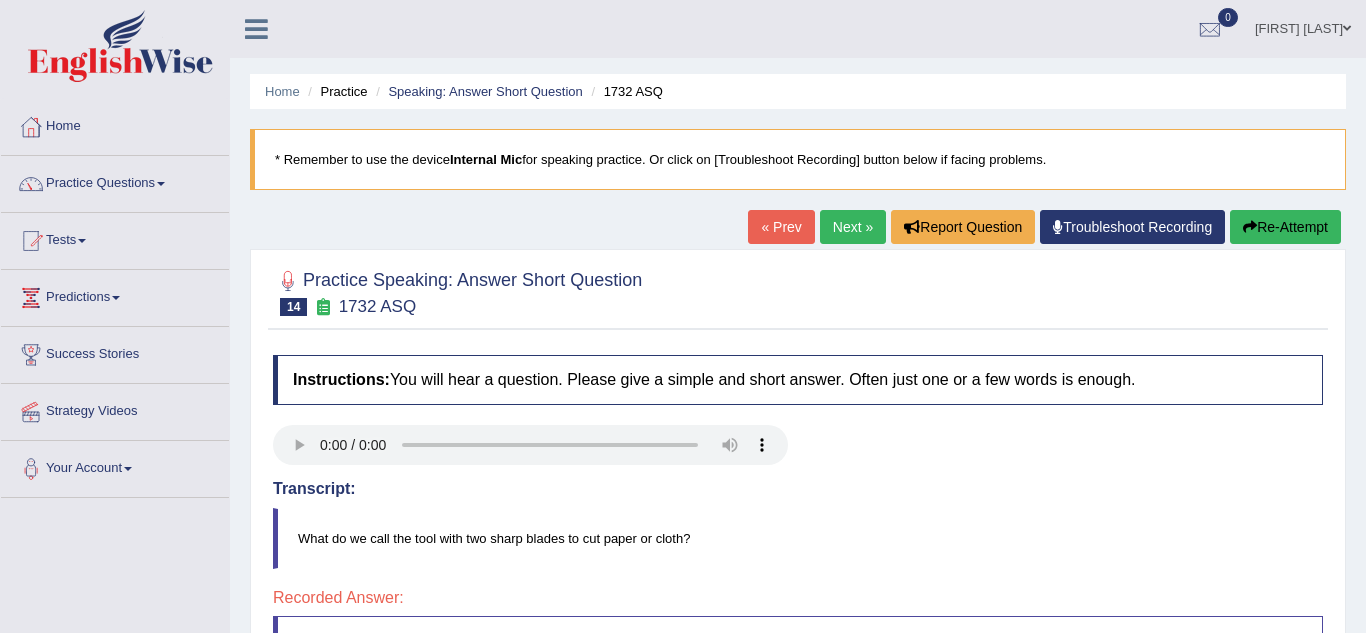 click on "Next »" at bounding box center (853, 227) 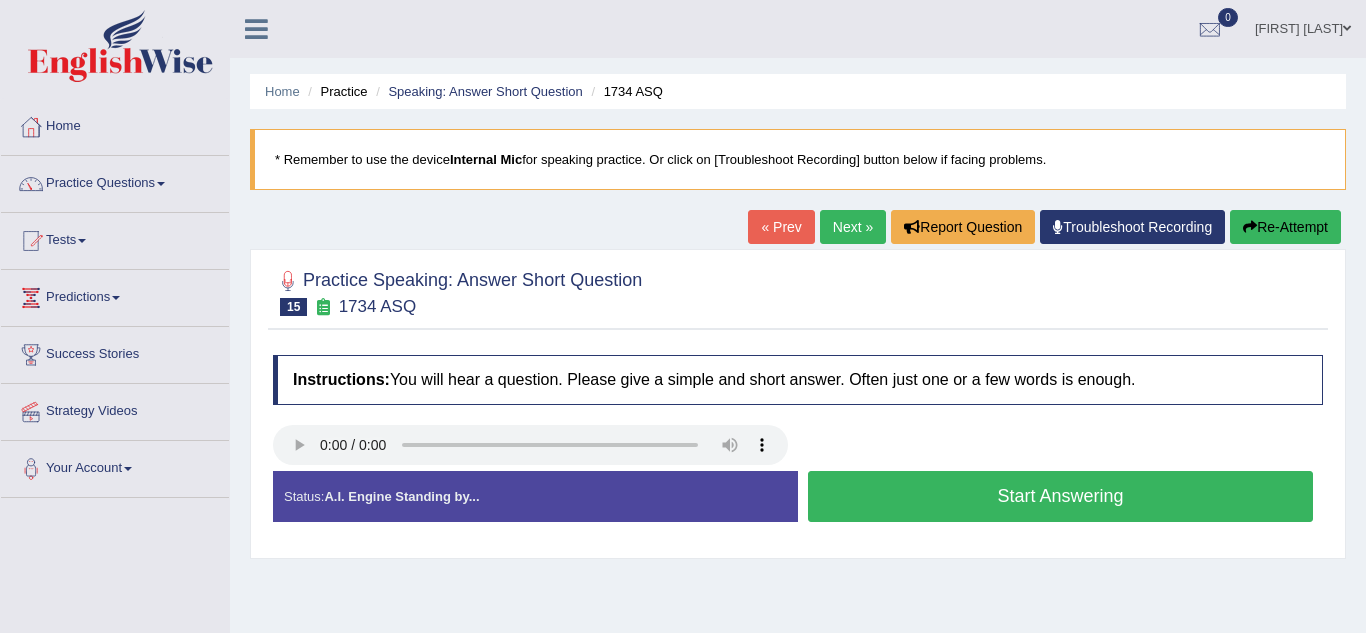scroll, scrollTop: 0, scrollLeft: 0, axis: both 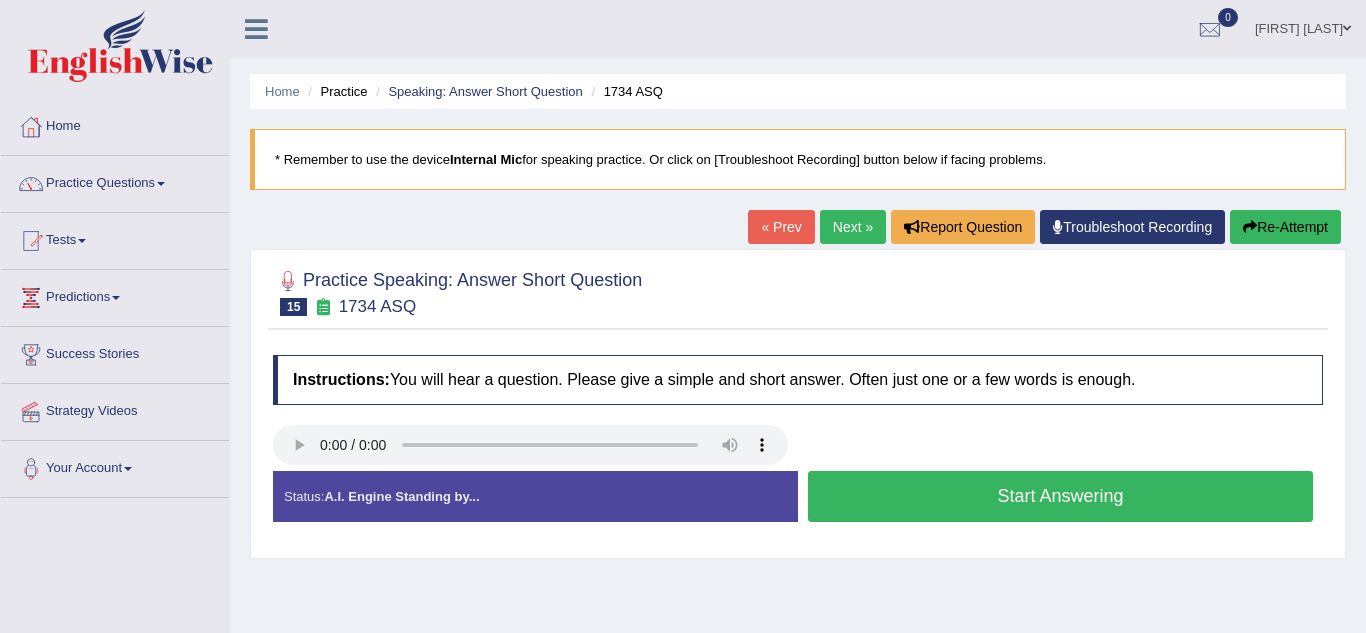 click on "Start Answering" at bounding box center (1060, 496) 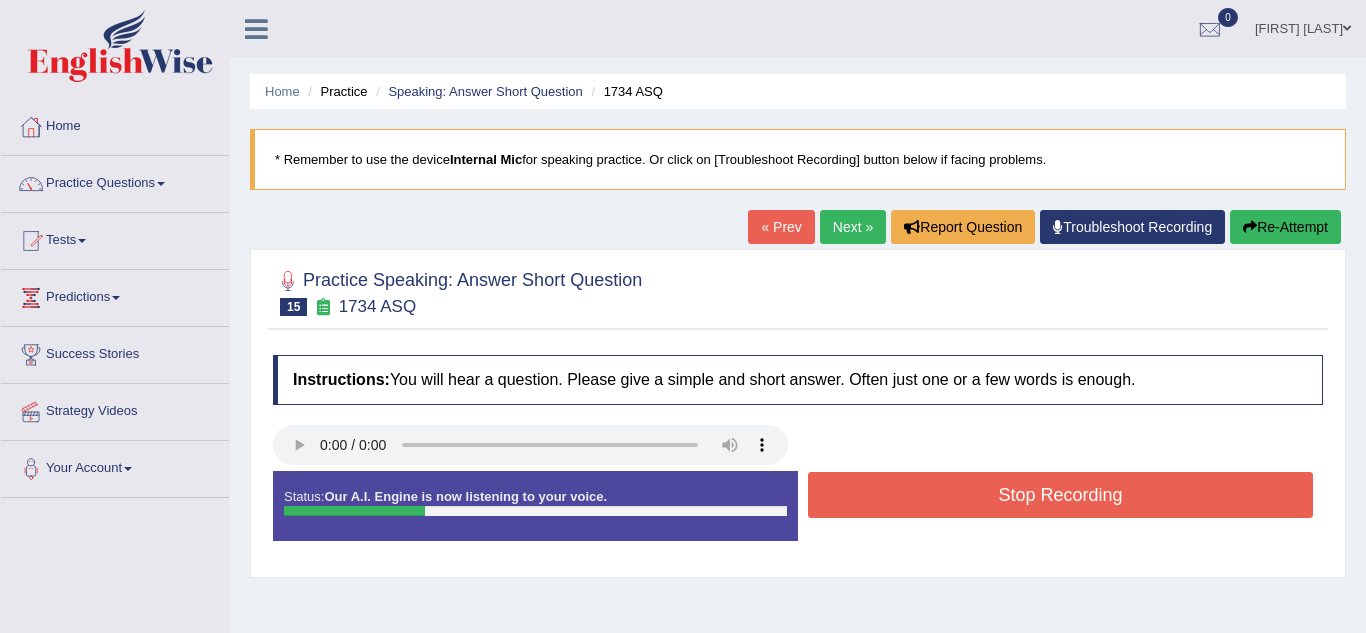 click on "Stop Recording" at bounding box center (1060, 495) 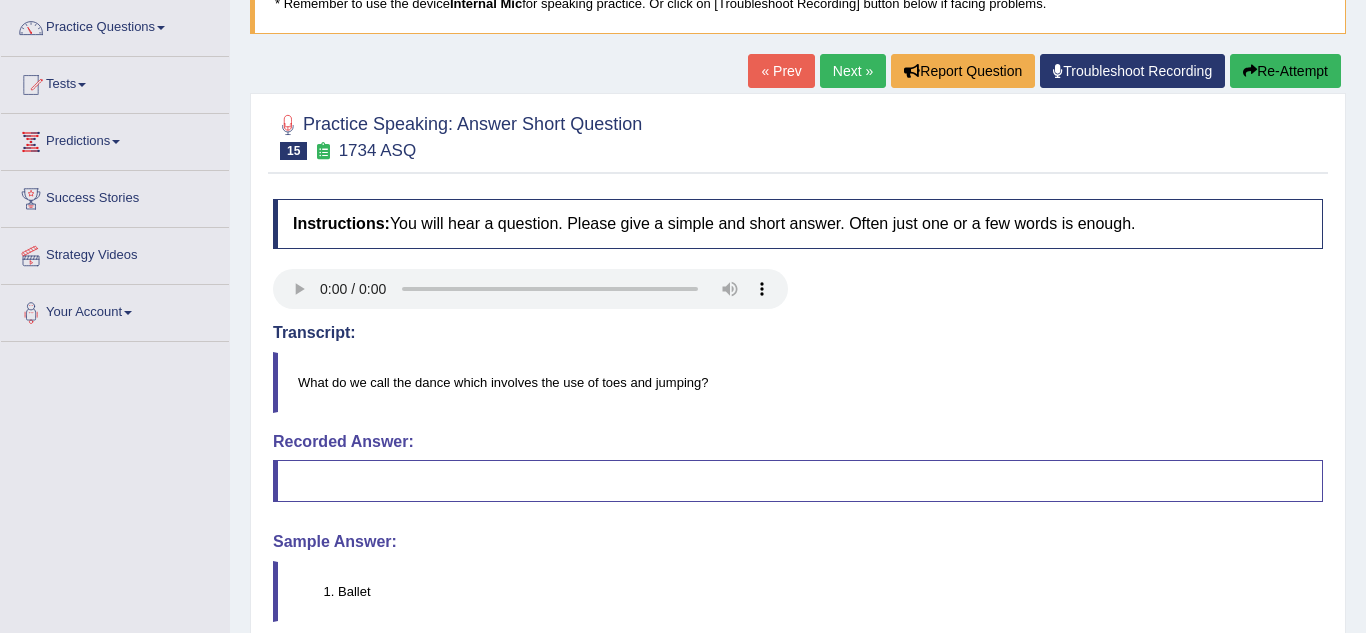 scroll, scrollTop: 0, scrollLeft: 0, axis: both 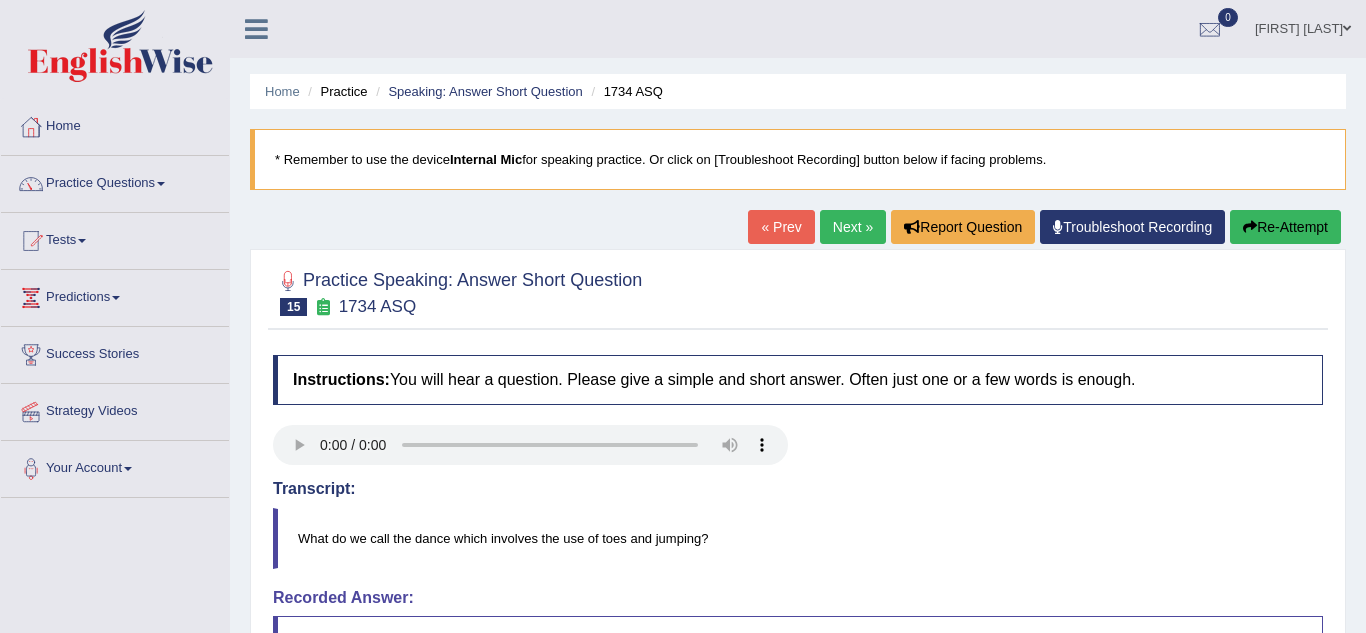 click on "Next »" at bounding box center [853, 227] 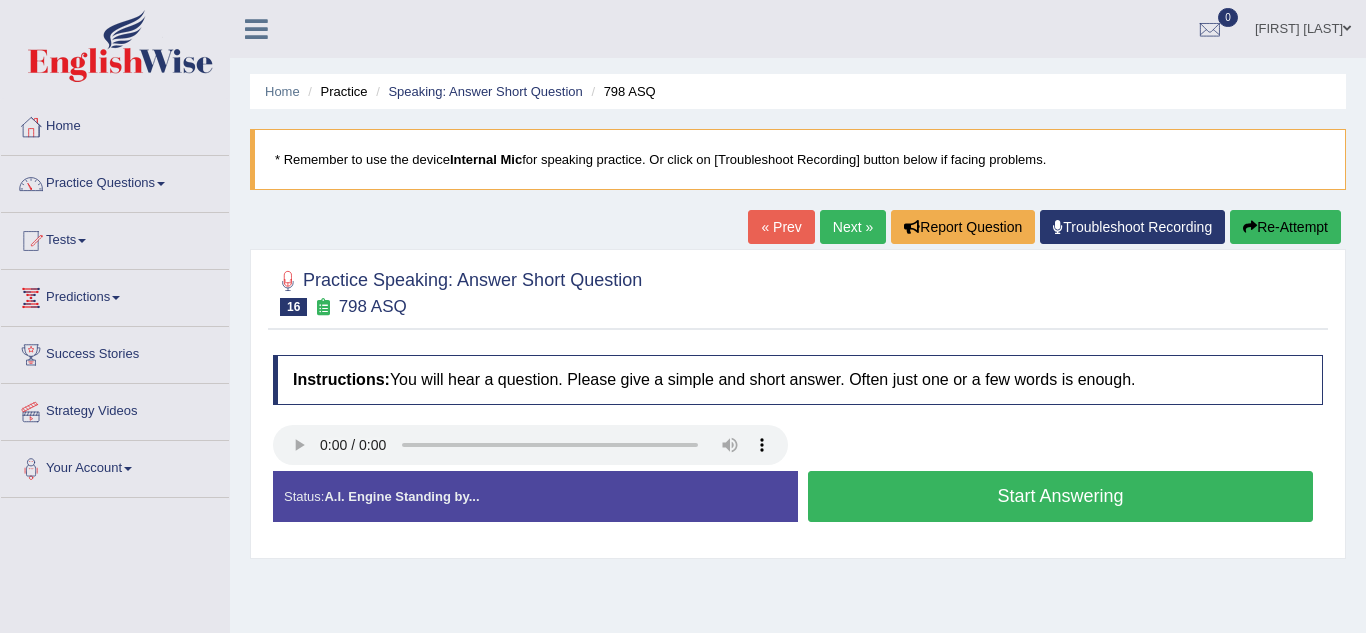 scroll, scrollTop: 0, scrollLeft: 0, axis: both 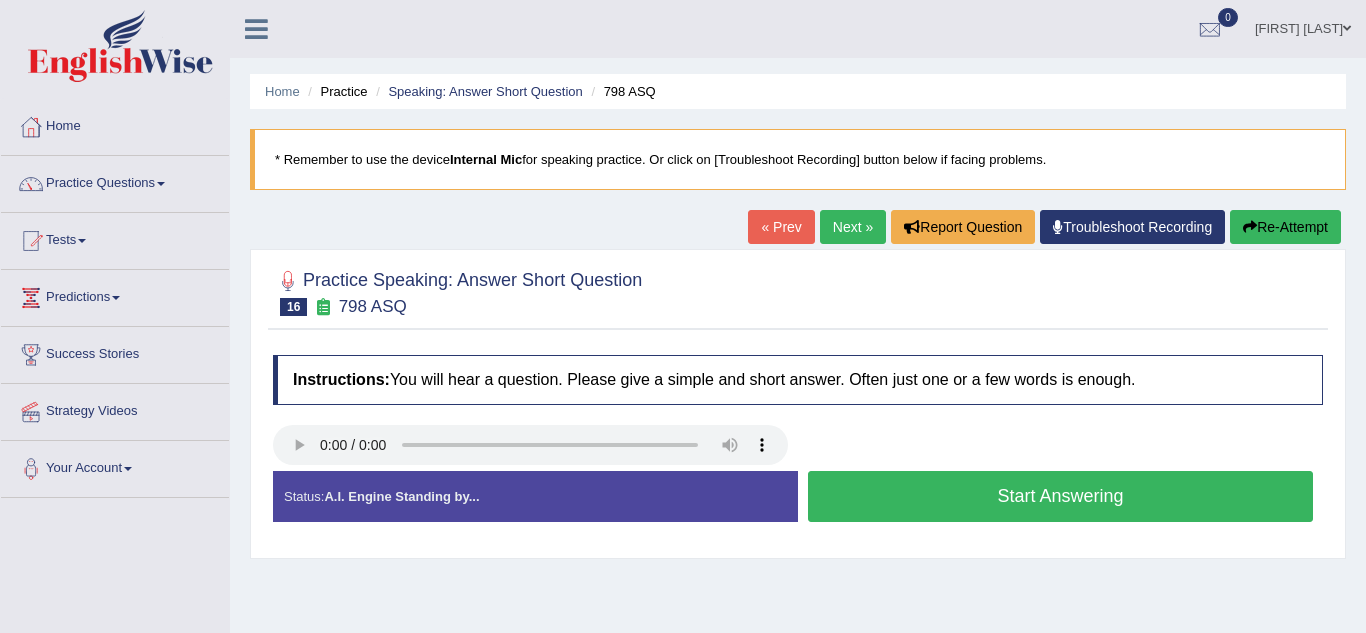 click on "Start Answering" at bounding box center [1060, 496] 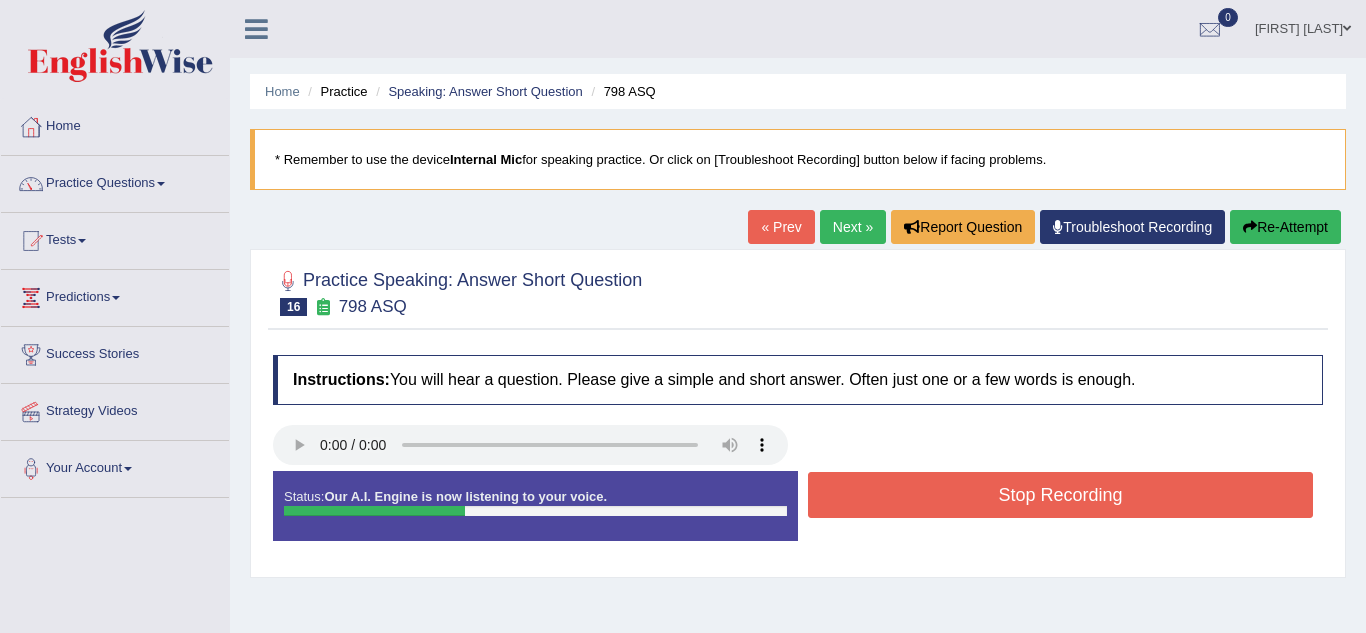 click on "Stop Recording" at bounding box center (1060, 495) 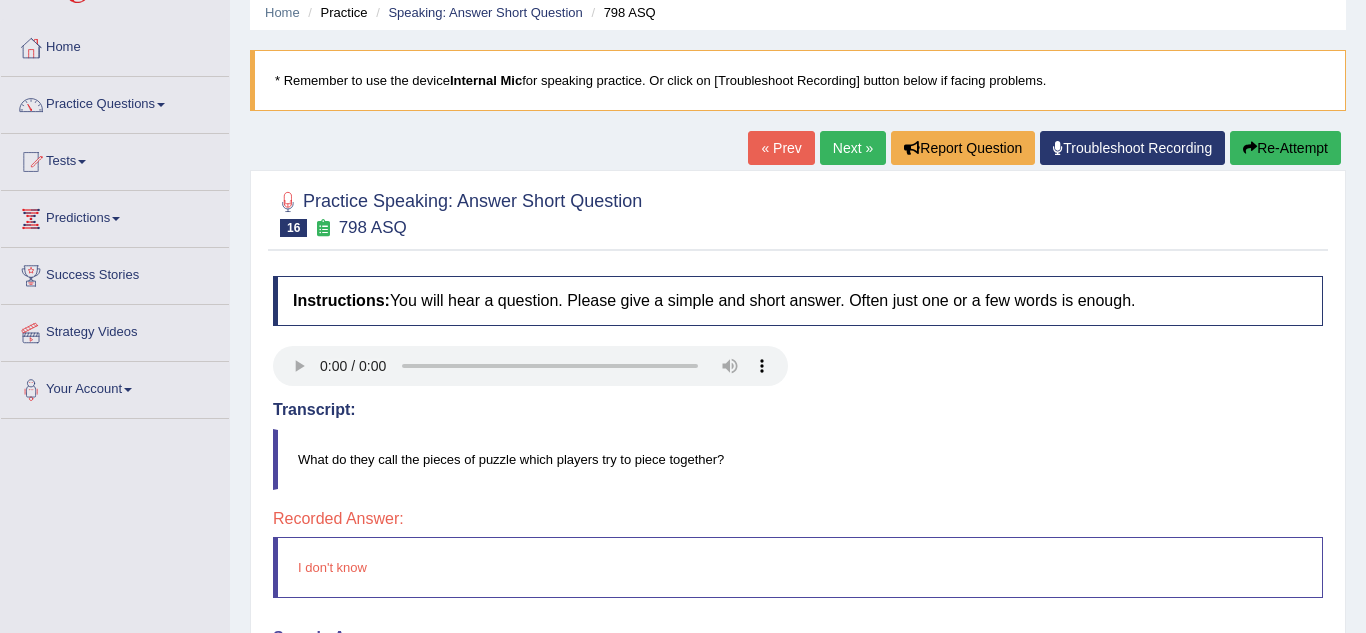 scroll, scrollTop: 74, scrollLeft: 0, axis: vertical 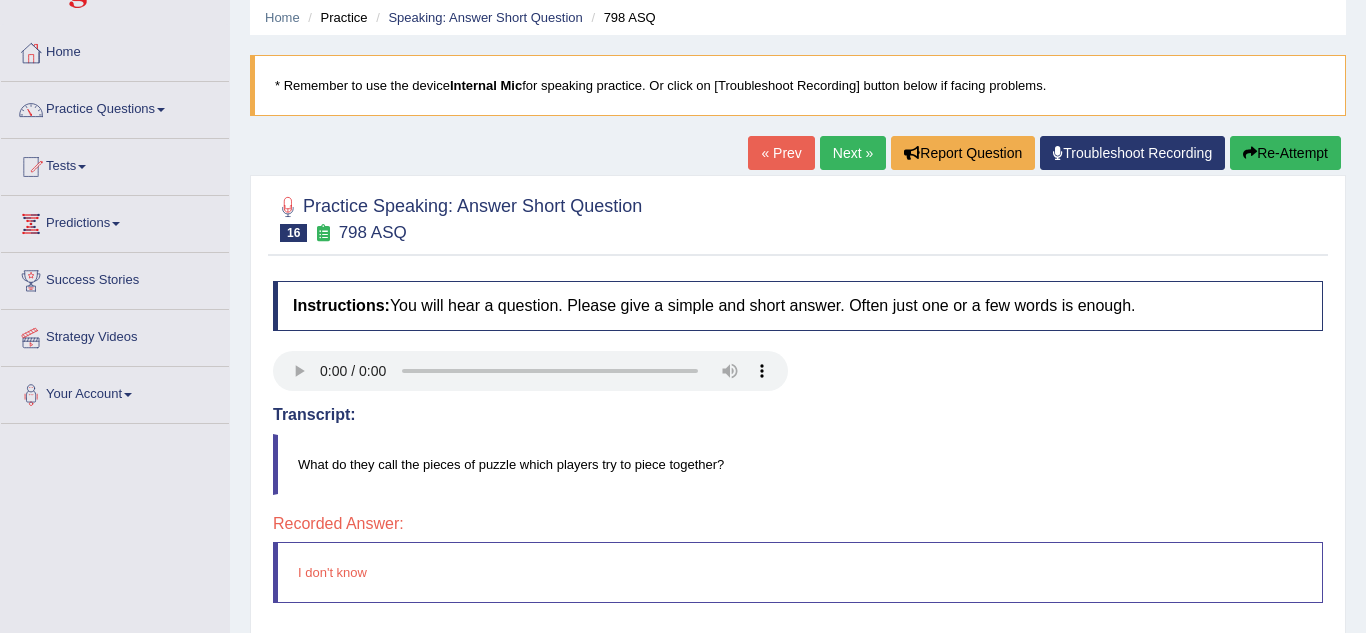 click on "Next »" at bounding box center [853, 153] 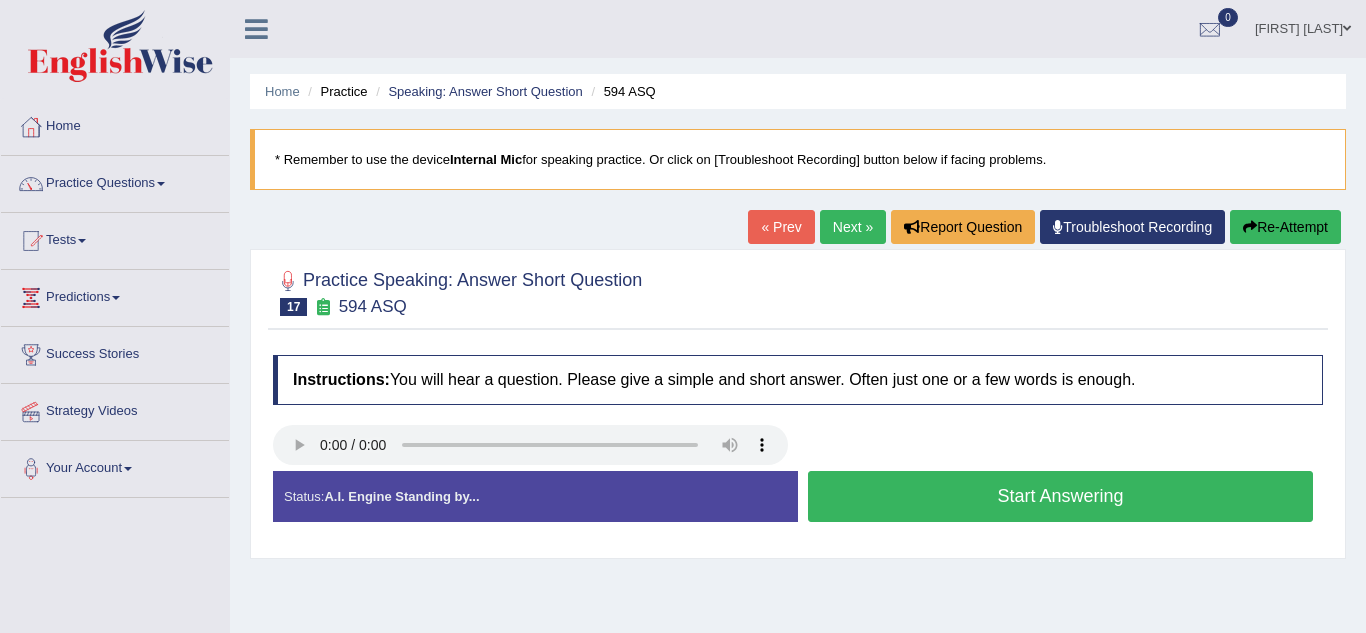 scroll, scrollTop: 0, scrollLeft: 0, axis: both 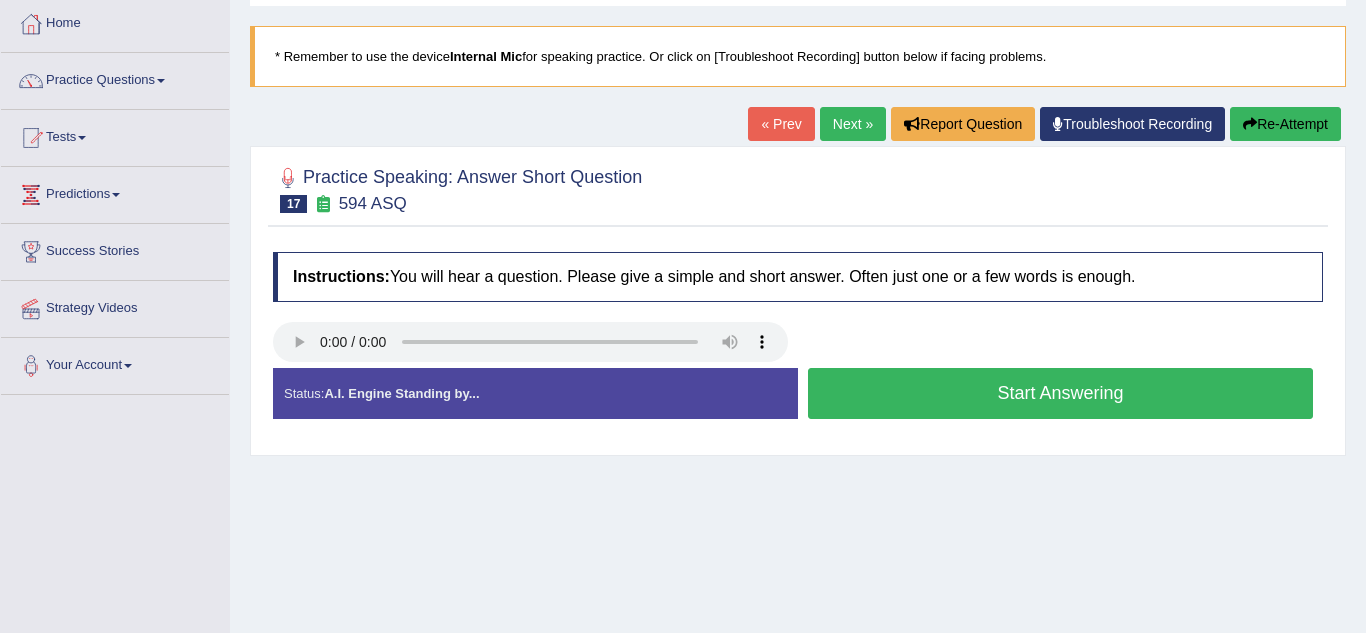 click on "Start Answering" at bounding box center (1060, 393) 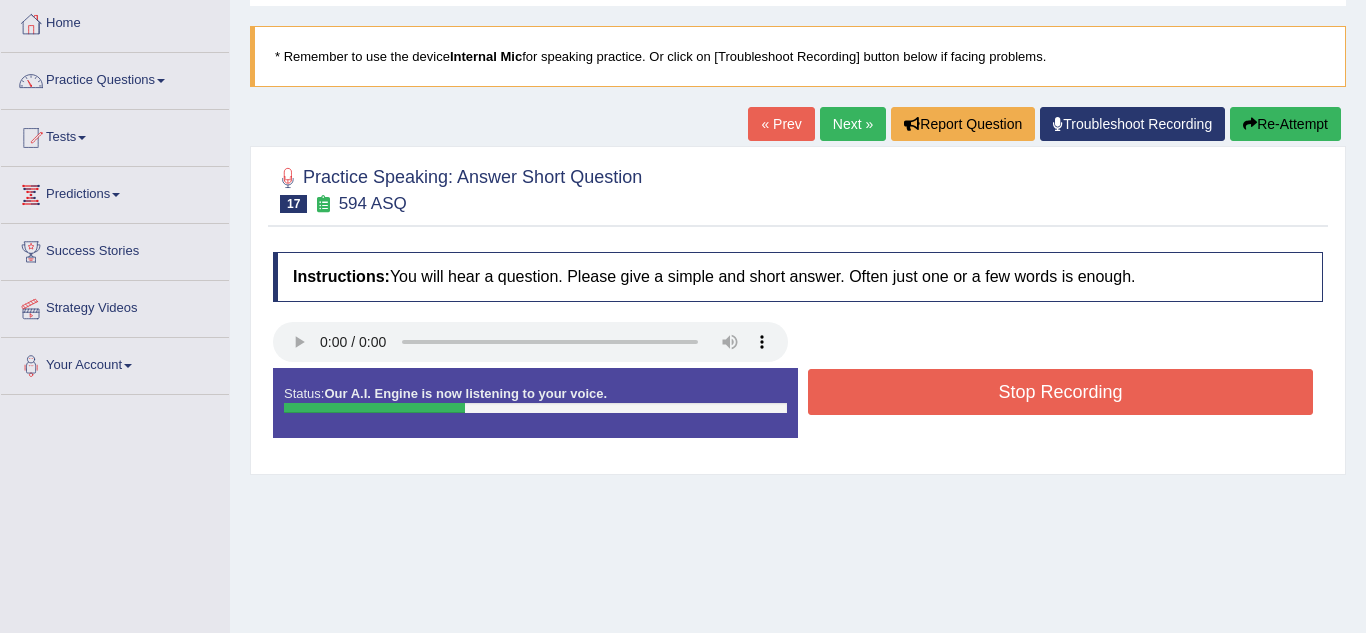click on "Stop Recording" at bounding box center [1060, 392] 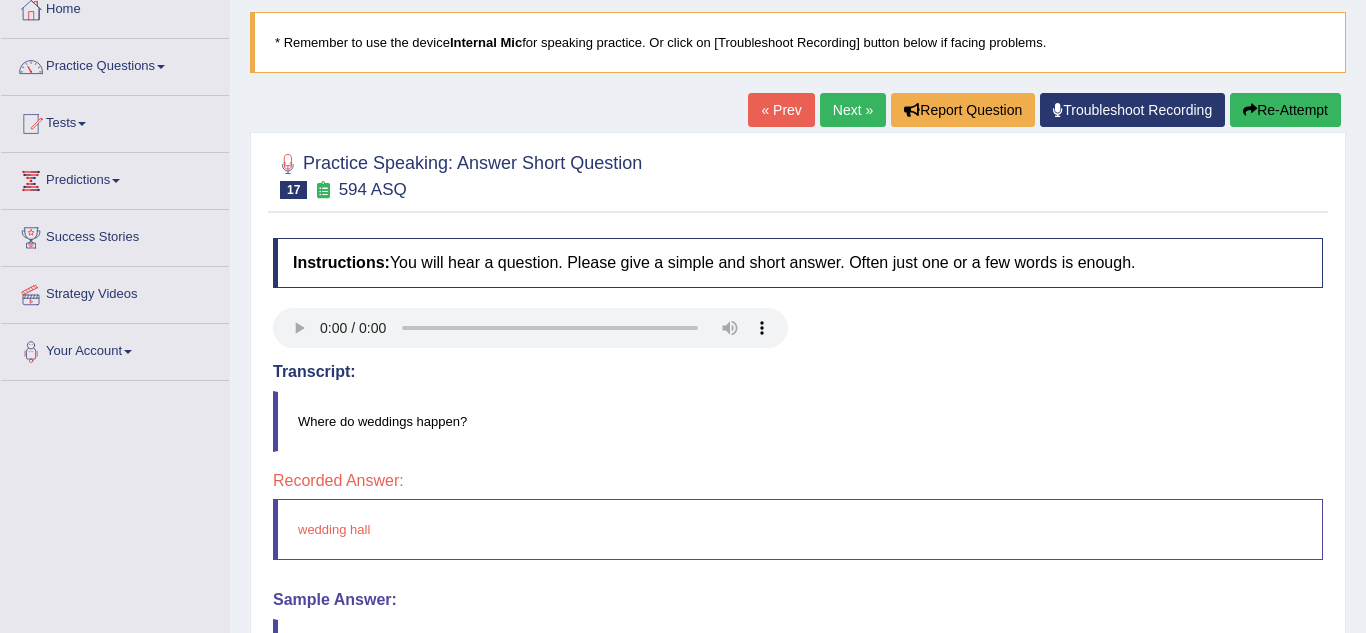 scroll, scrollTop: 0, scrollLeft: 0, axis: both 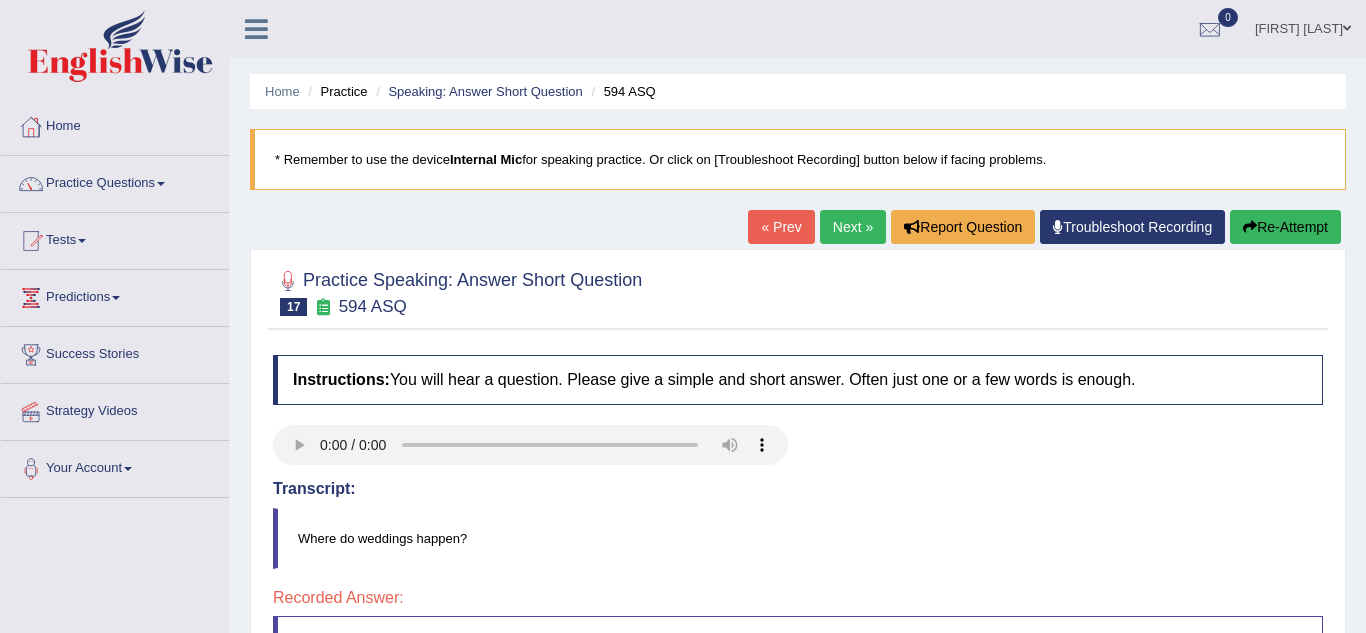 click on "Next »" at bounding box center [853, 227] 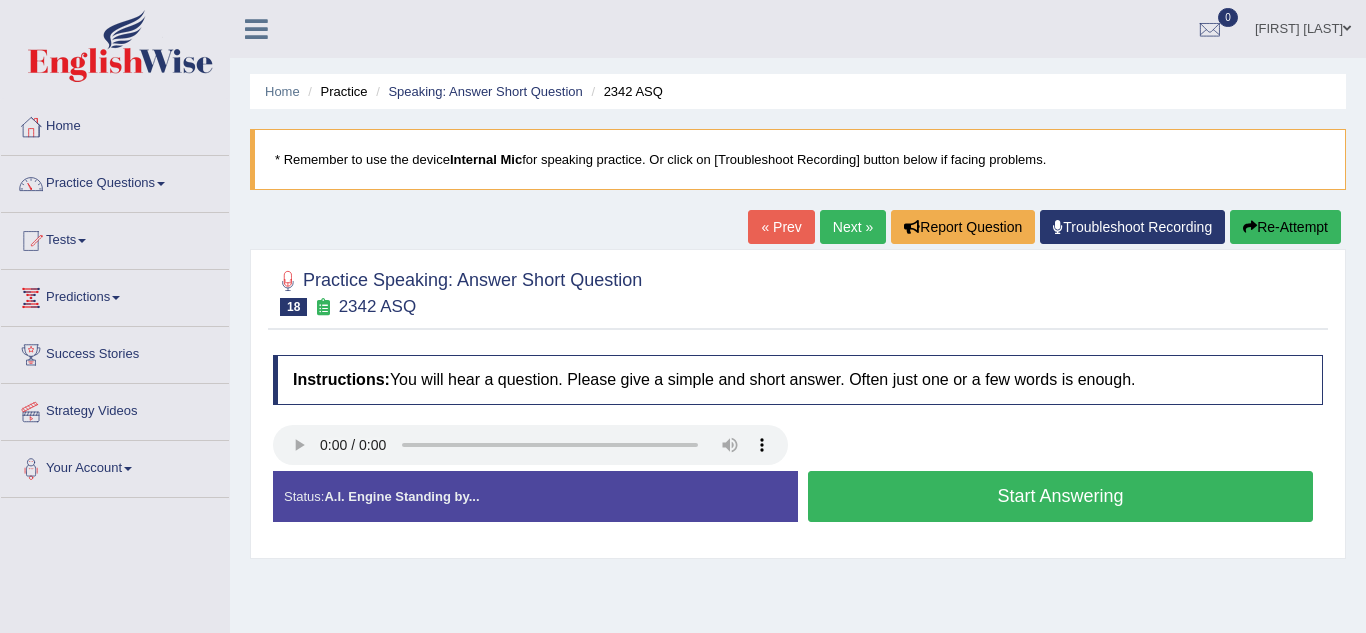 scroll, scrollTop: 0, scrollLeft: 0, axis: both 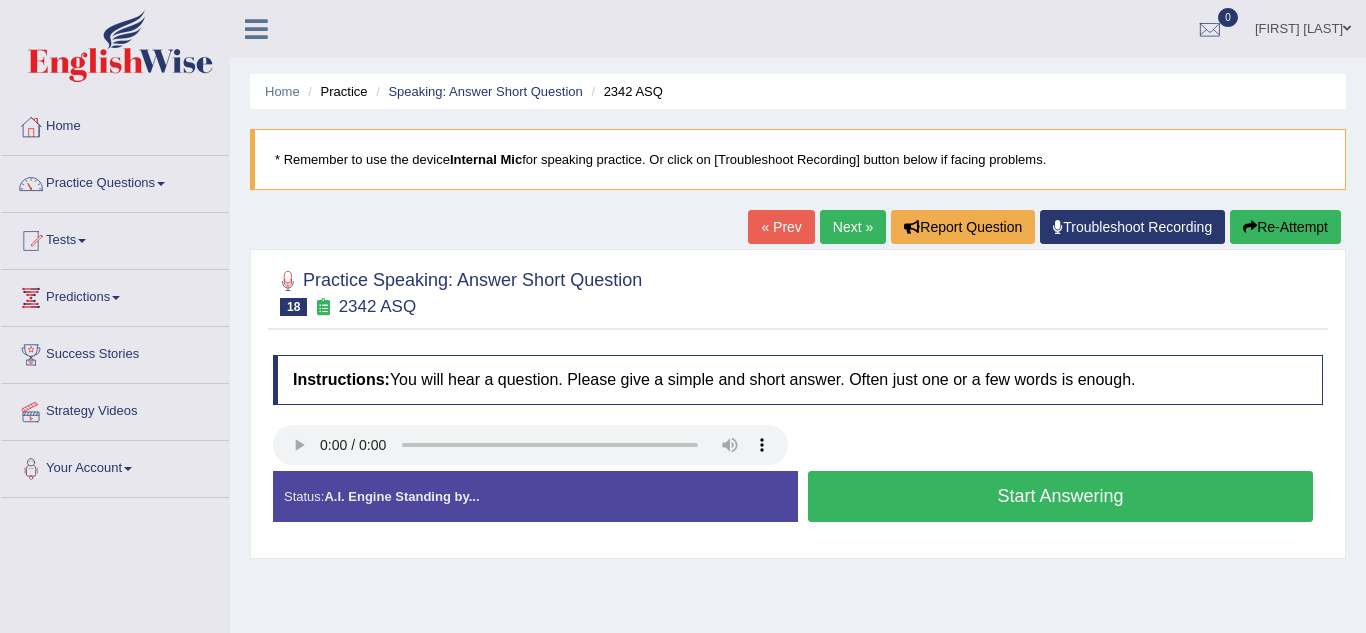 click on "Start Answering" at bounding box center (1060, 496) 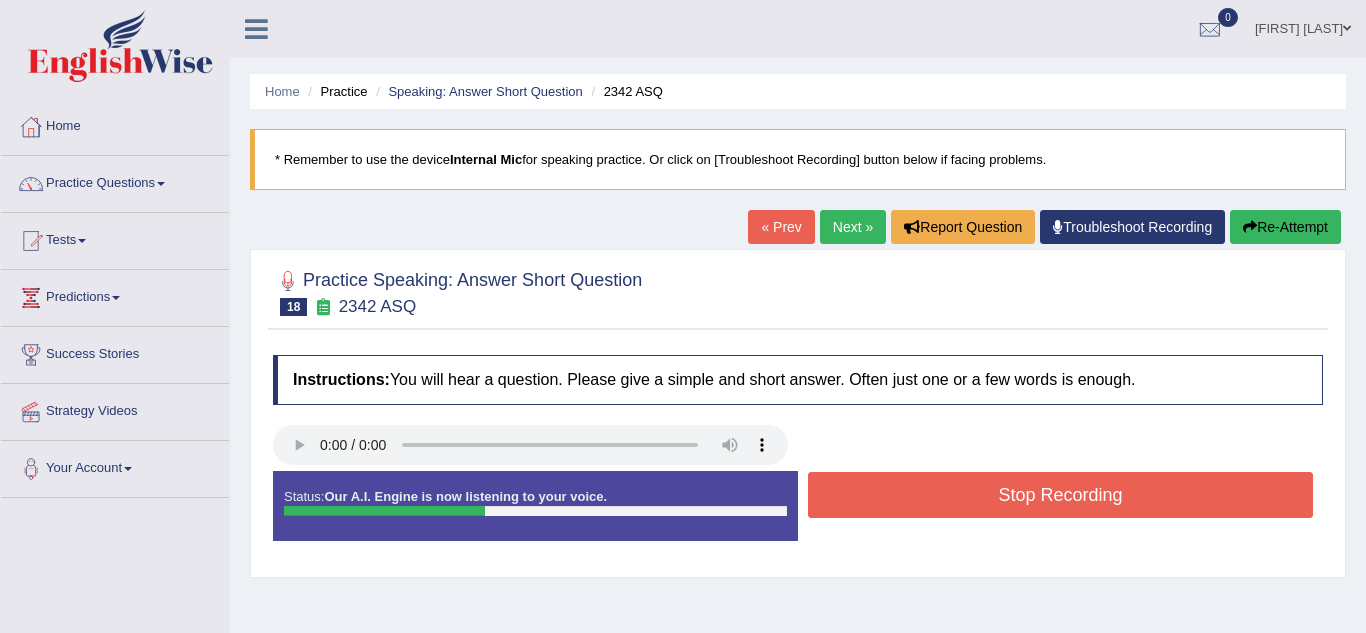 click on "Stop Recording" at bounding box center (1060, 495) 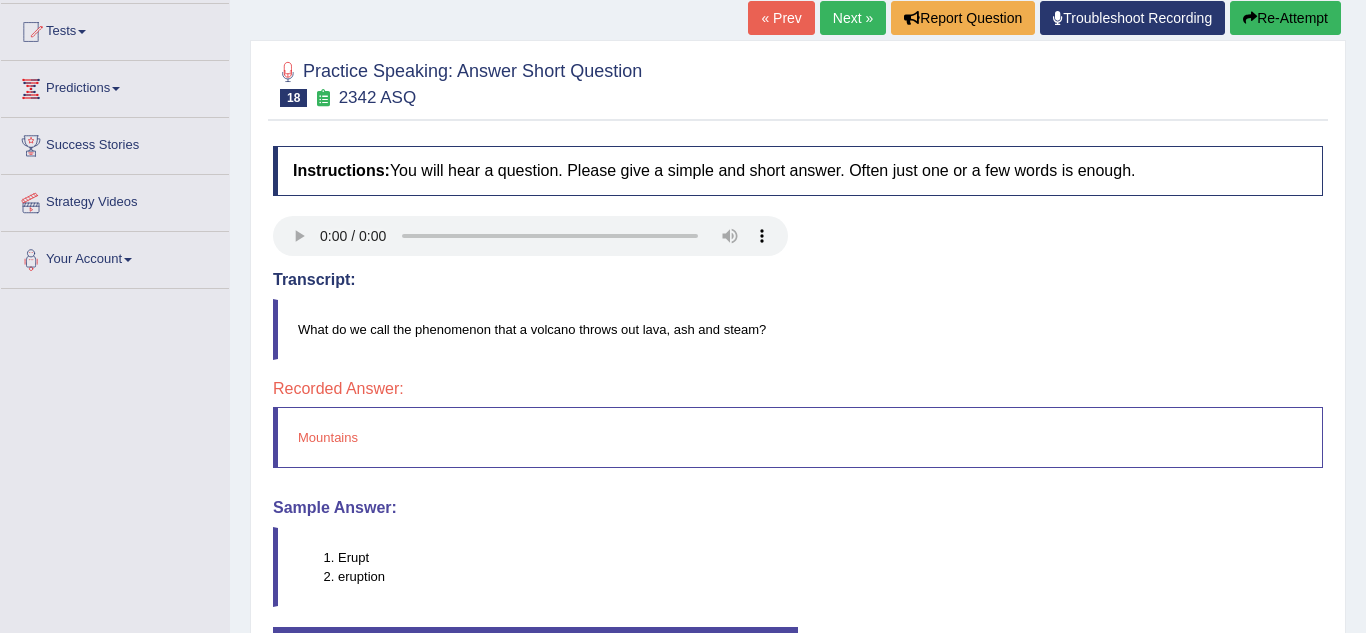 scroll, scrollTop: 0, scrollLeft: 0, axis: both 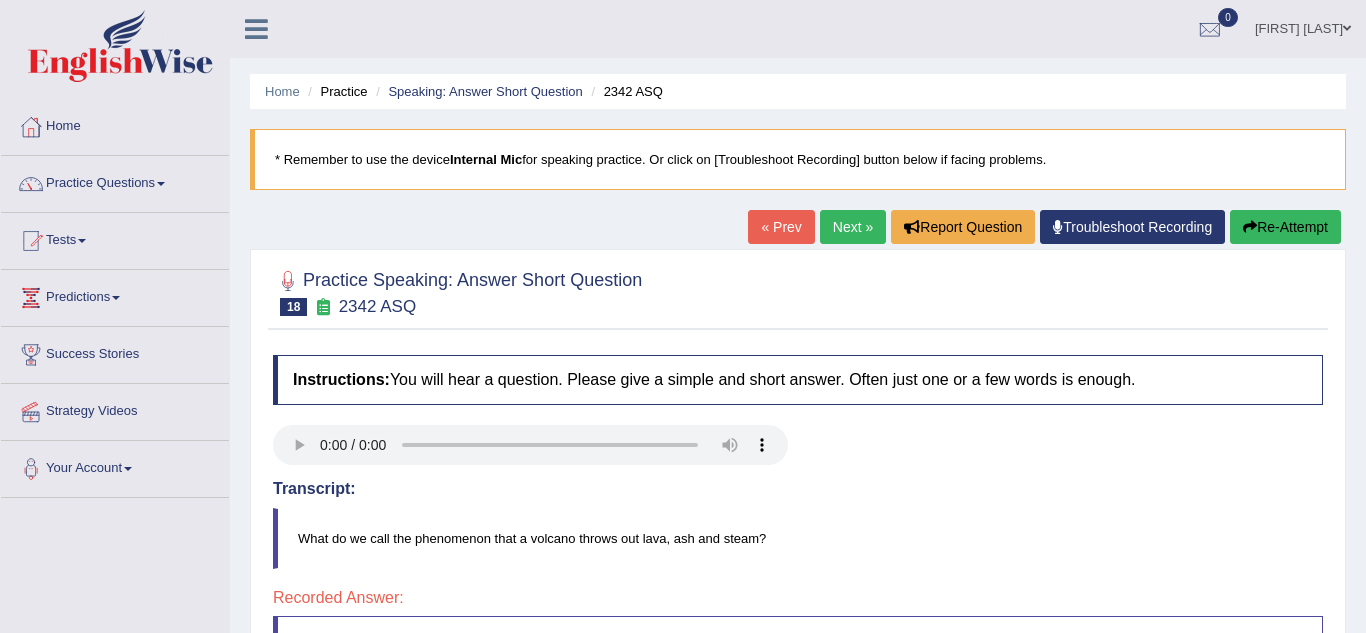 click on "Next »" at bounding box center [853, 227] 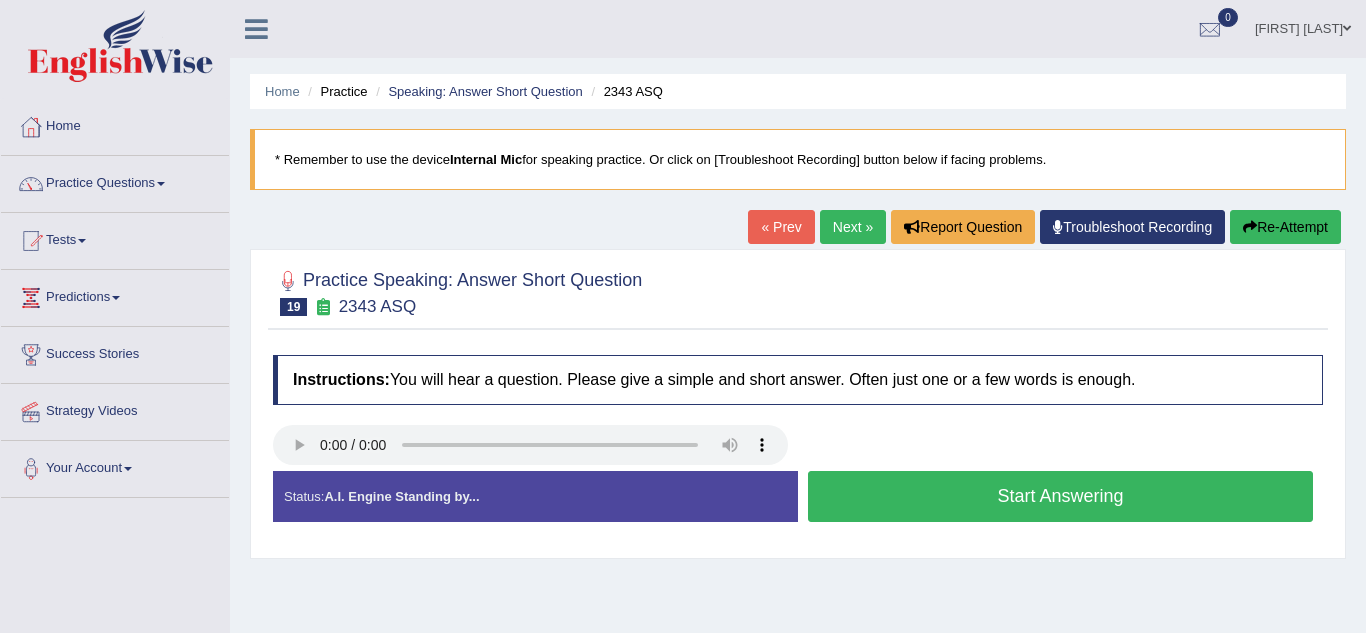 scroll, scrollTop: 0, scrollLeft: 0, axis: both 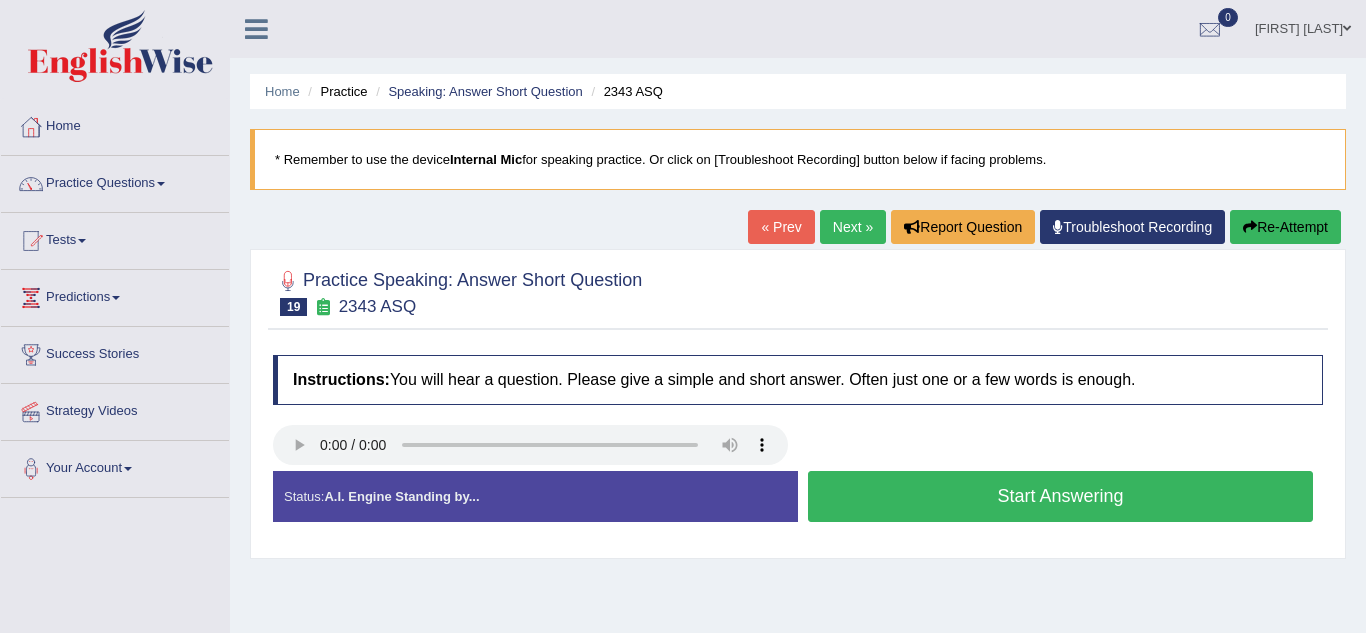 click on "Start Answering" at bounding box center (1060, 496) 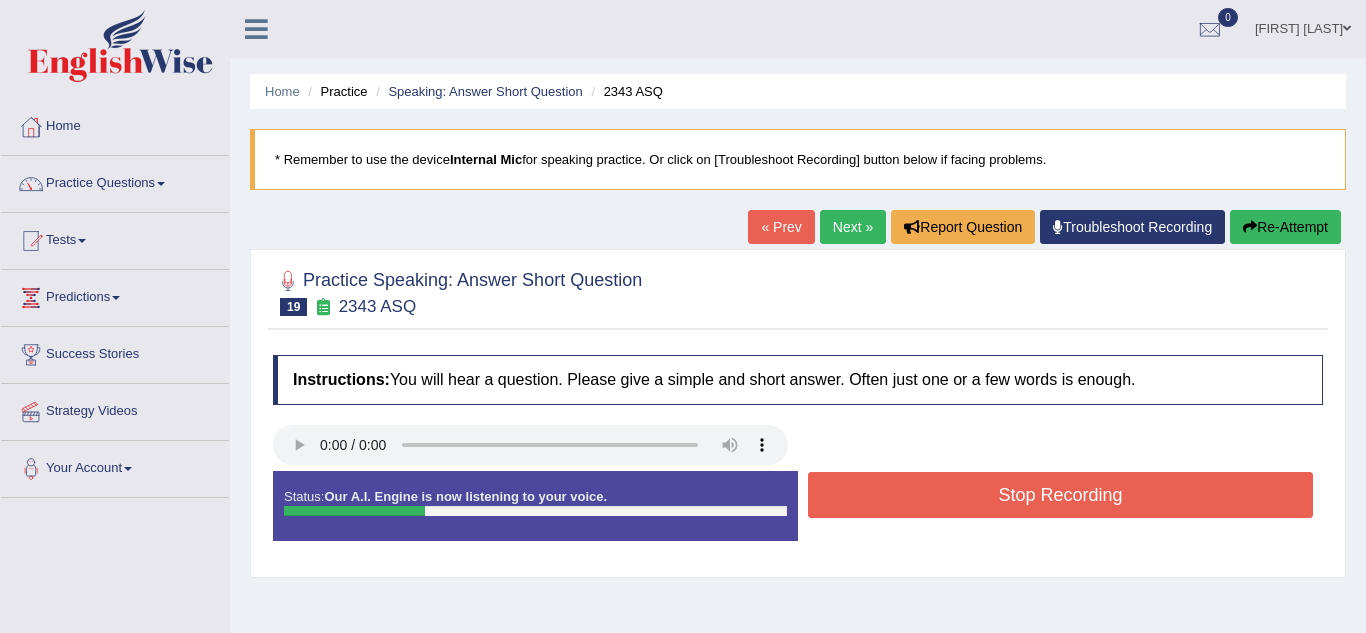 click on "Stop Recording" at bounding box center (1060, 495) 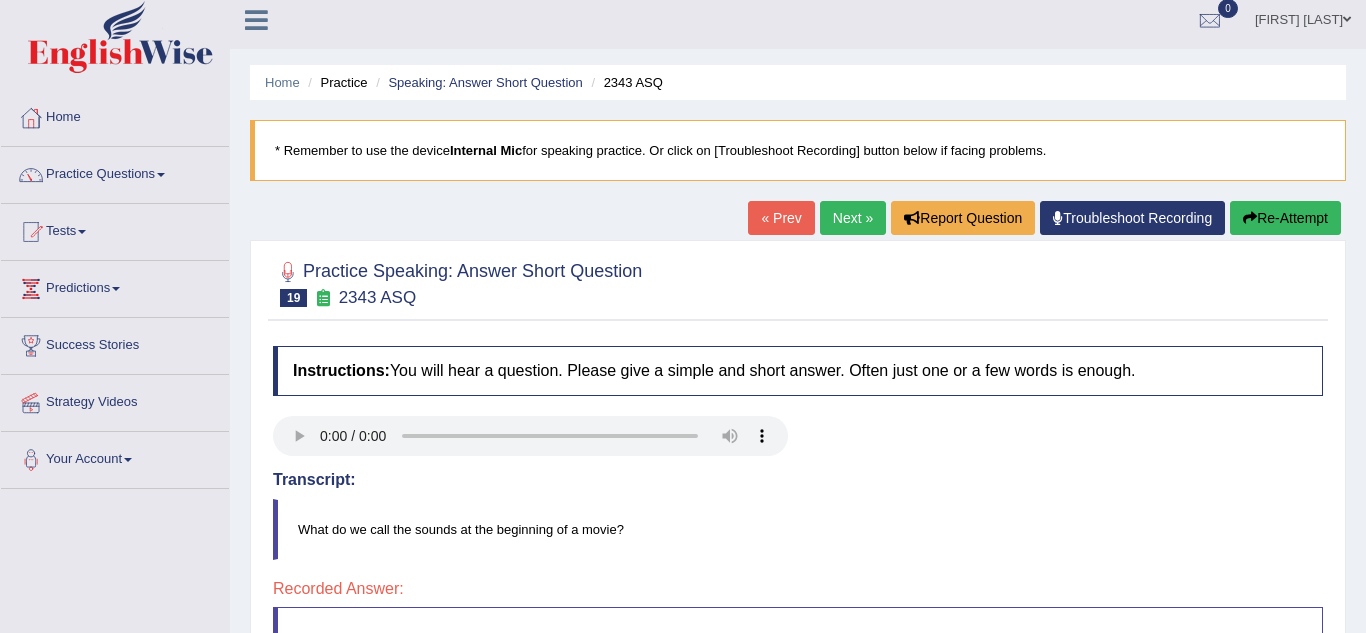 scroll, scrollTop: 0, scrollLeft: 0, axis: both 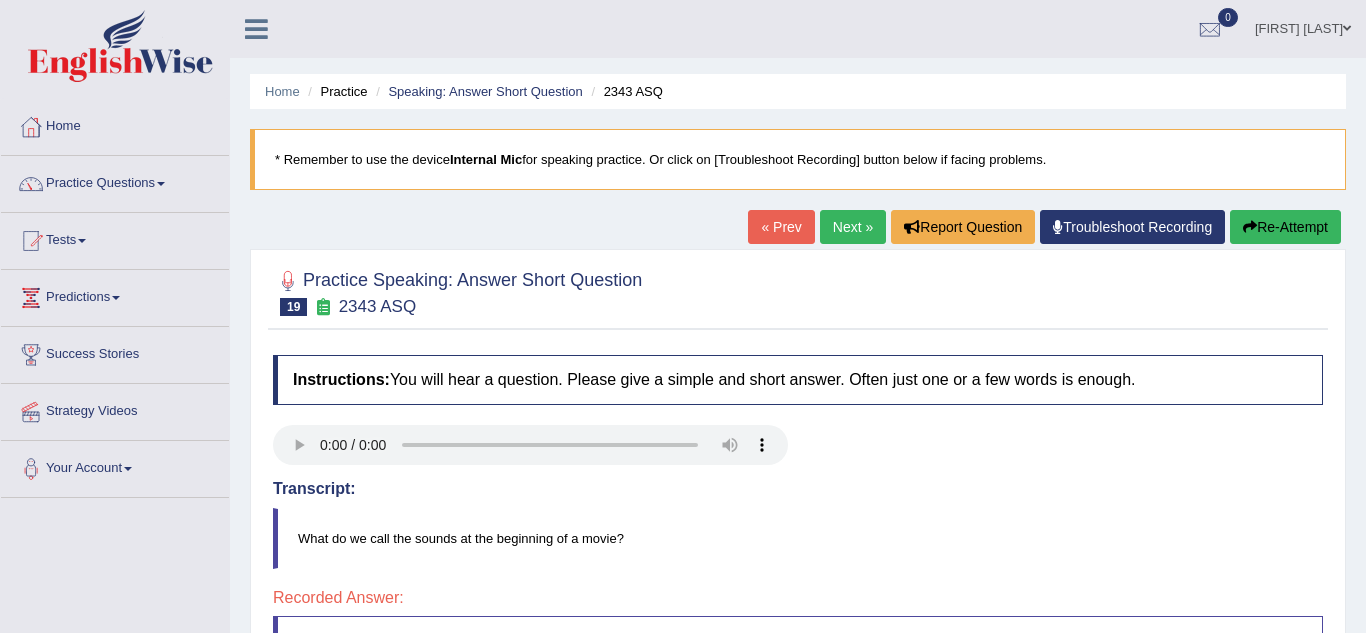 click on "Next »" at bounding box center (853, 227) 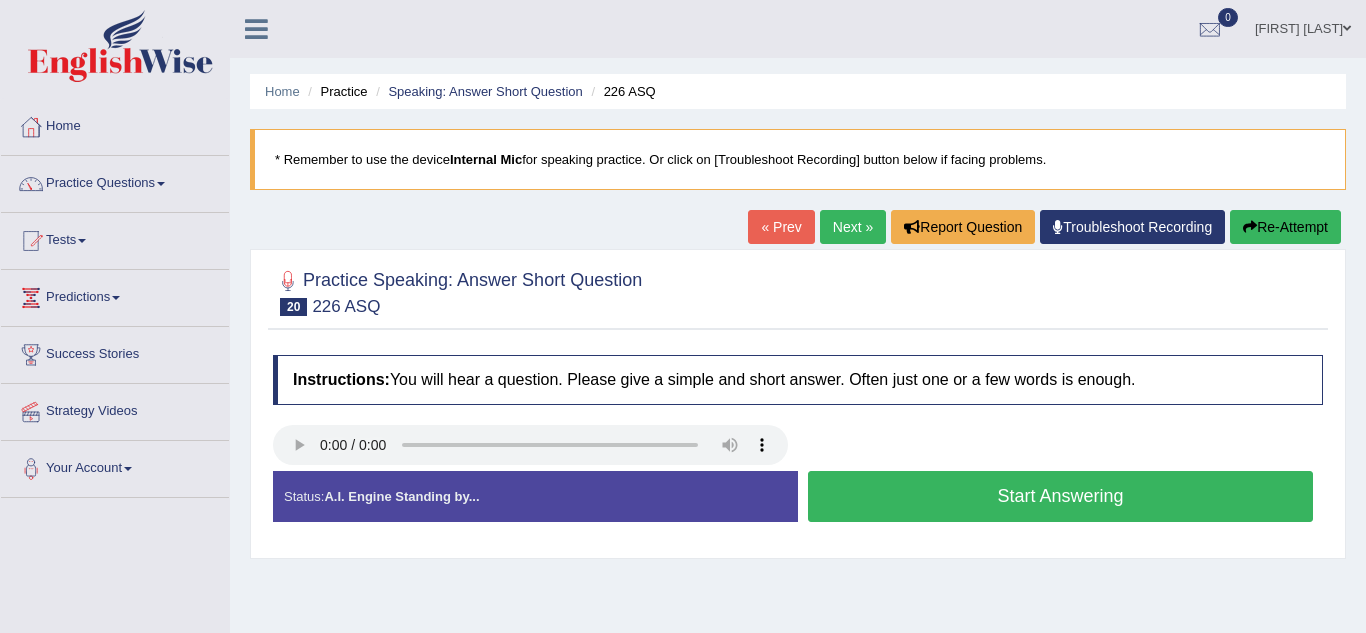 scroll, scrollTop: 0, scrollLeft: 0, axis: both 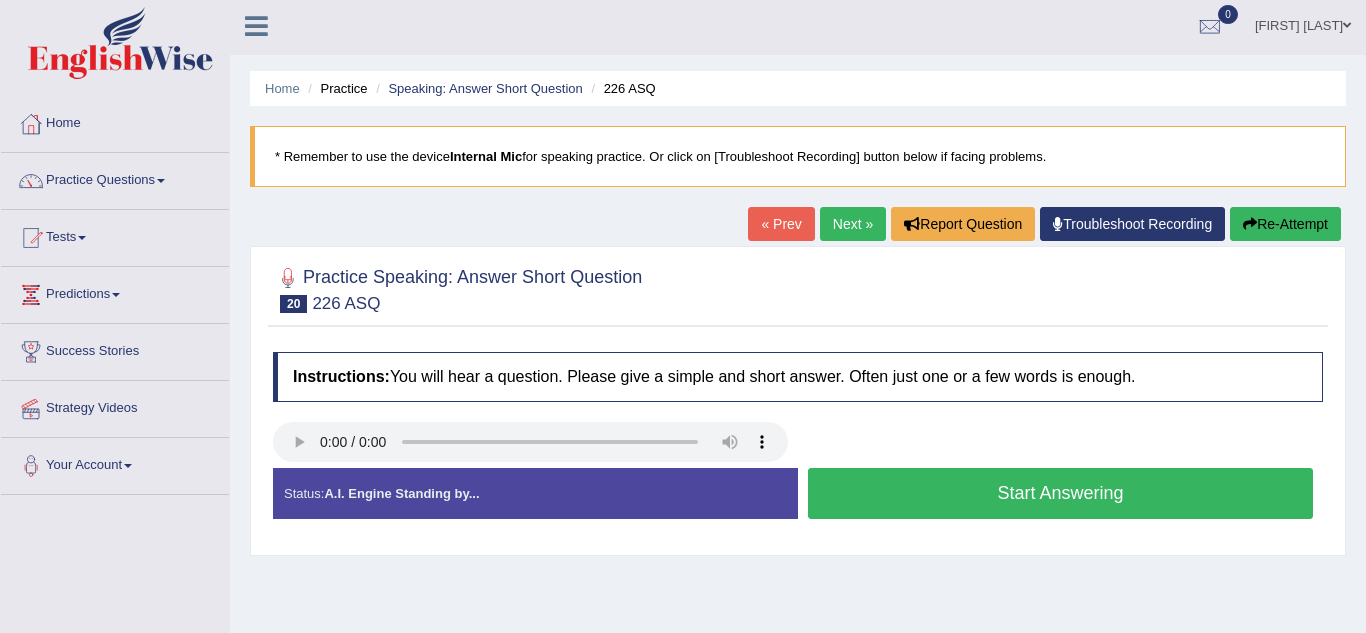 click on "Start Answering" at bounding box center (1060, 493) 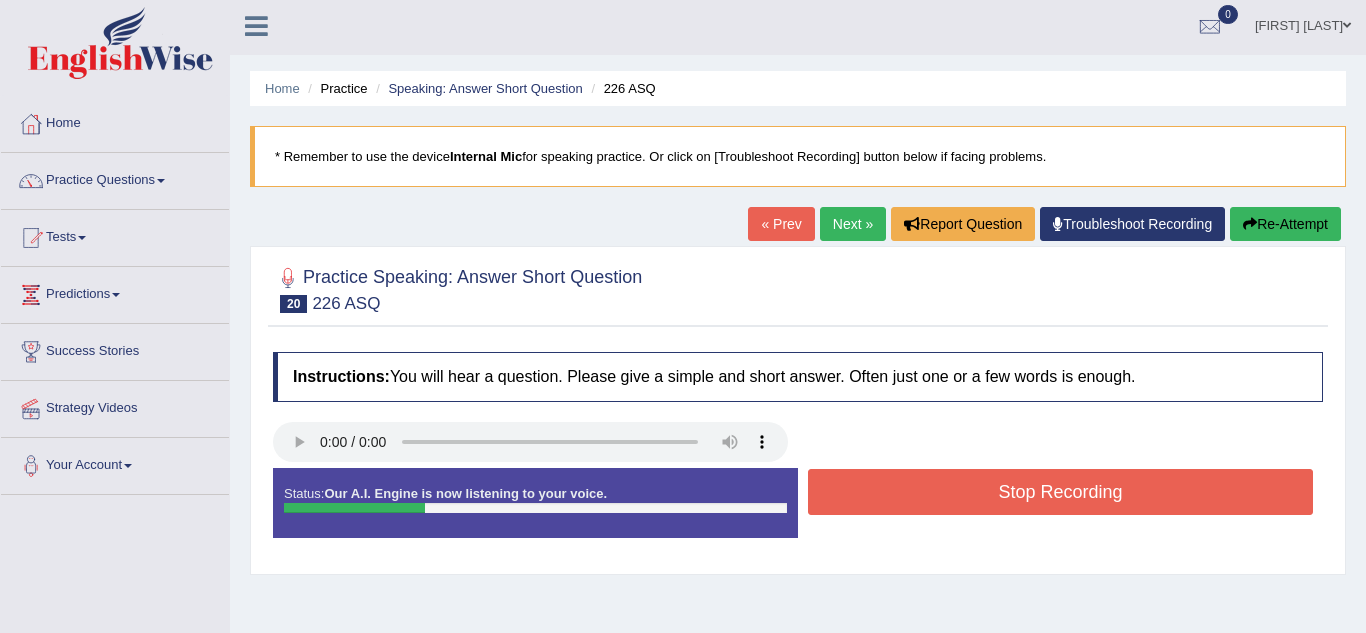 click on "Stop Recording" at bounding box center (1060, 492) 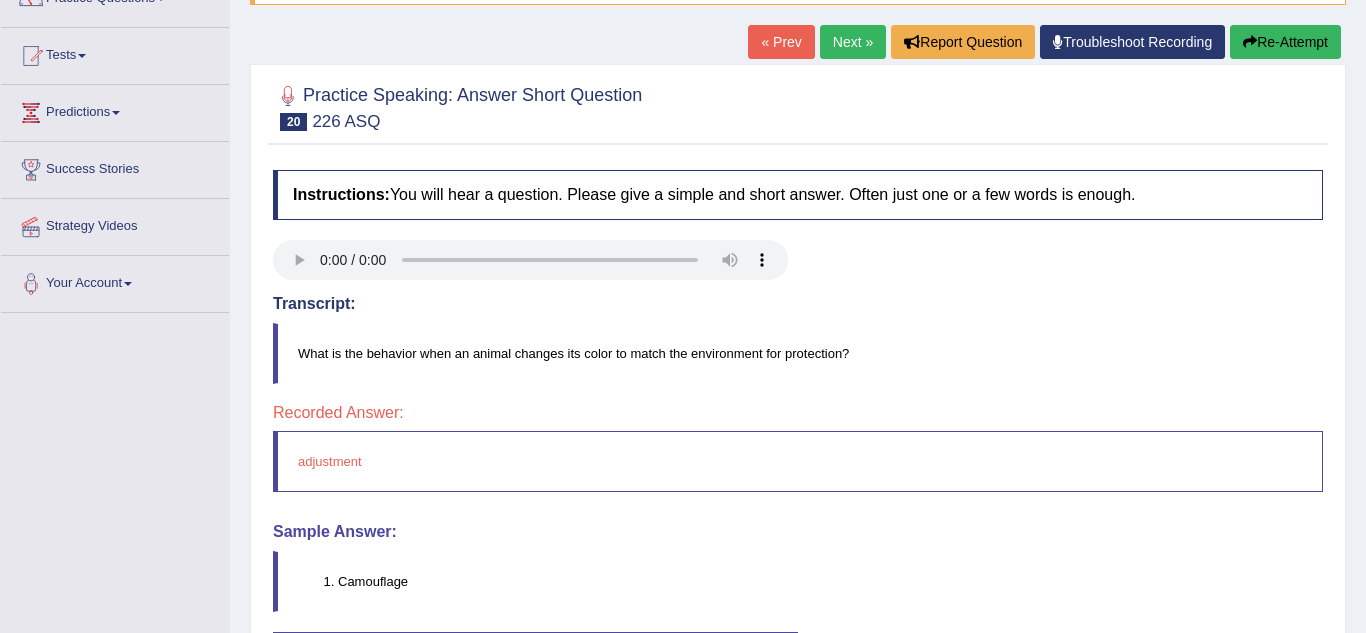 scroll, scrollTop: 0, scrollLeft: 0, axis: both 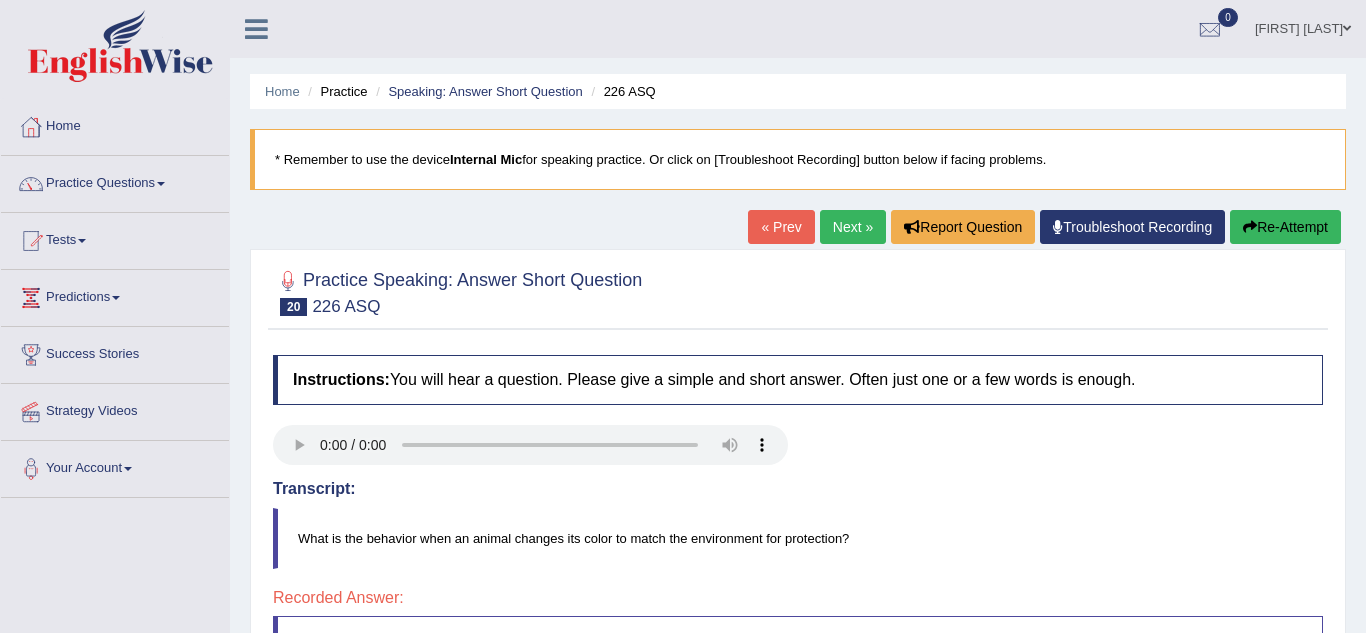 click on "Practice Questions" at bounding box center [115, 181] 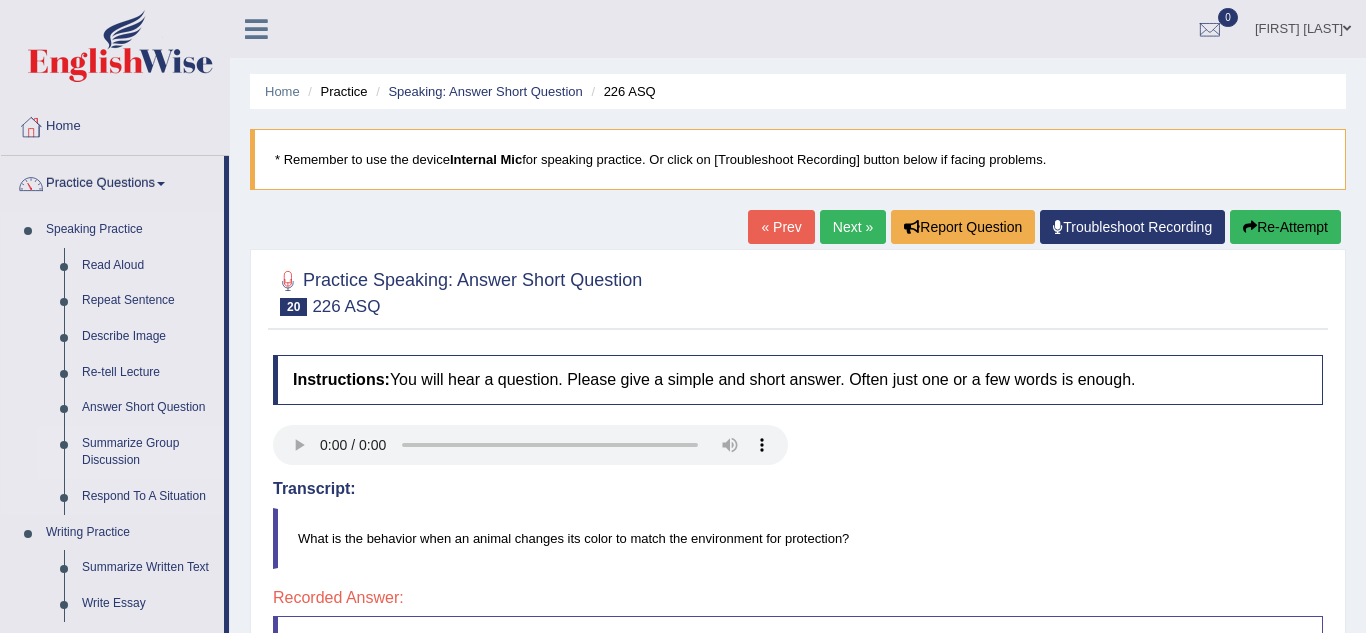 click on "Summarize Group Discussion" at bounding box center (148, 452) 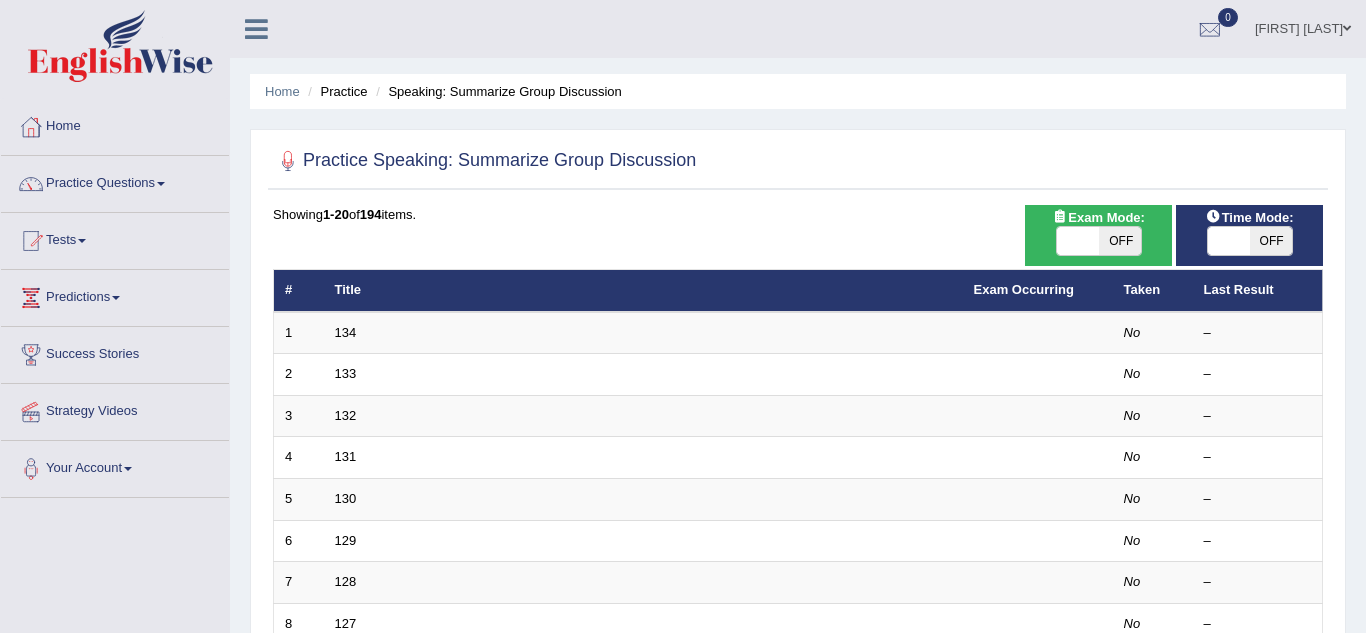 scroll, scrollTop: 0, scrollLeft: 0, axis: both 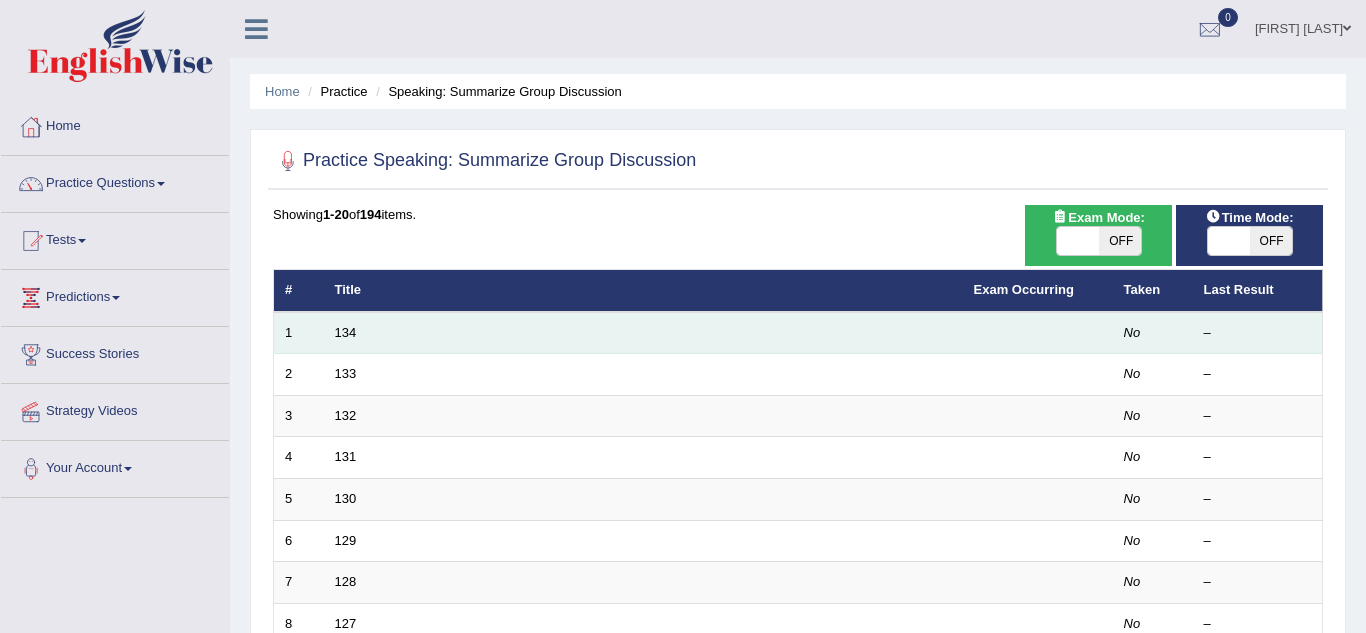 click on "134" at bounding box center [643, 333] 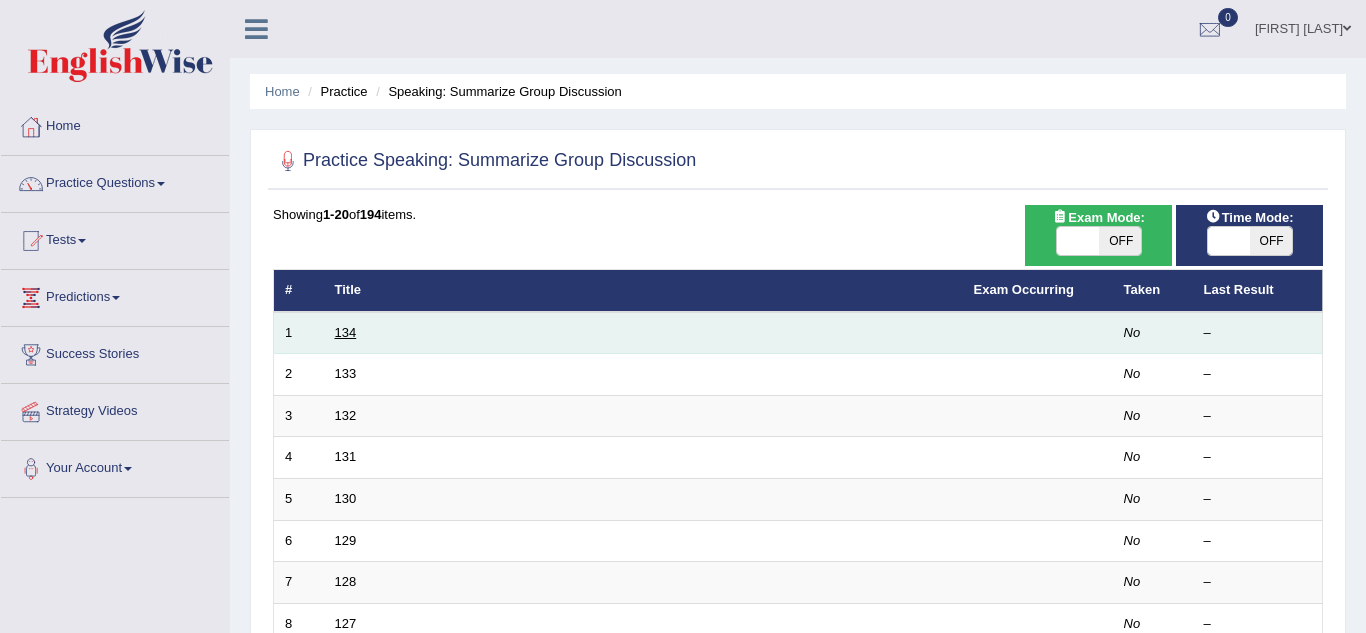 click on "134" at bounding box center [346, 332] 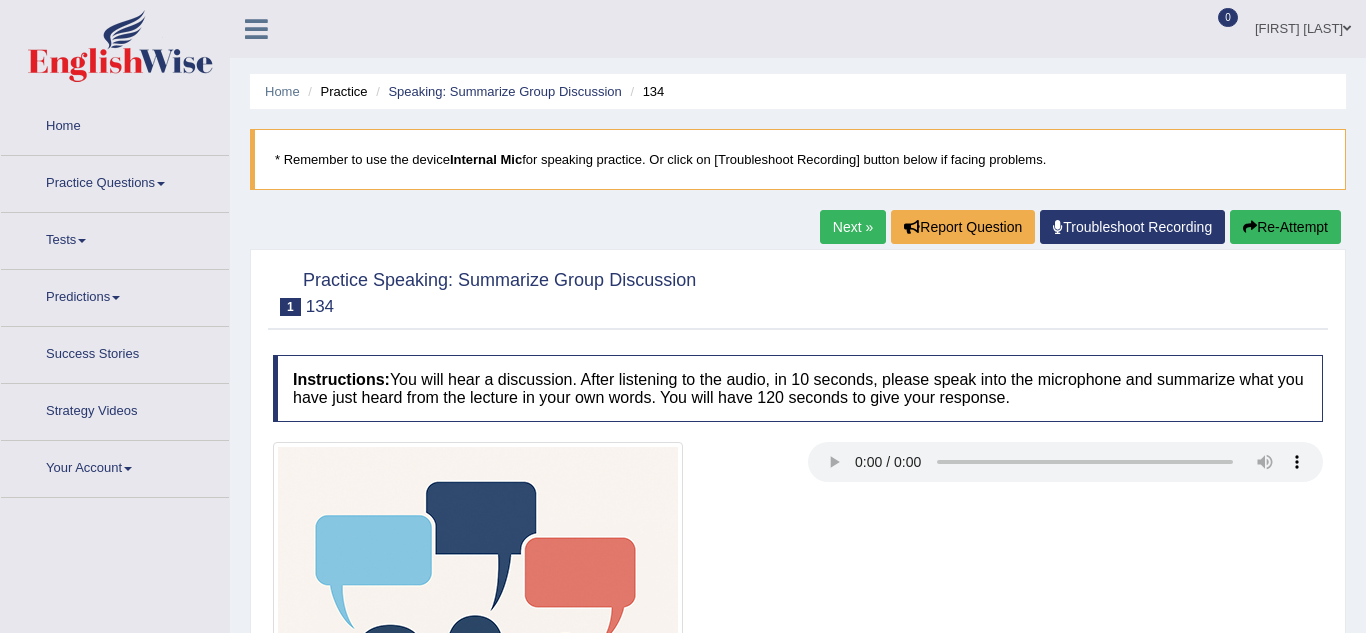 scroll, scrollTop: 0, scrollLeft: 0, axis: both 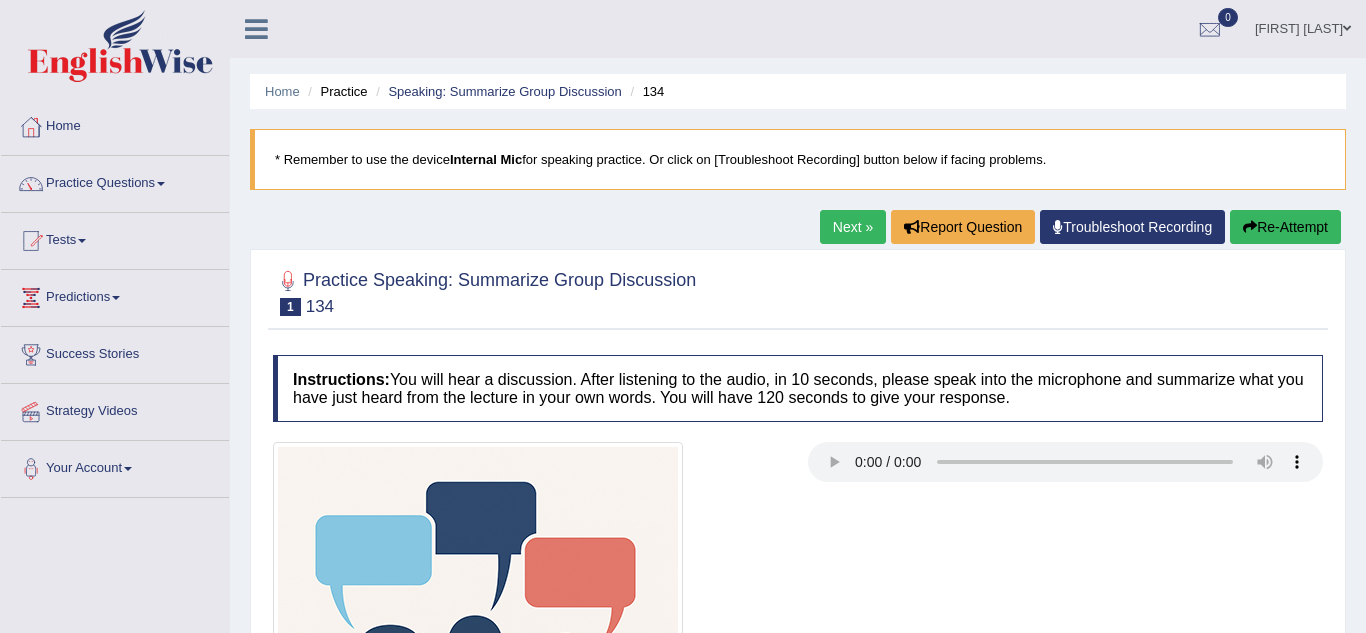 click on "Practice Questions" at bounding box center [115, 181] 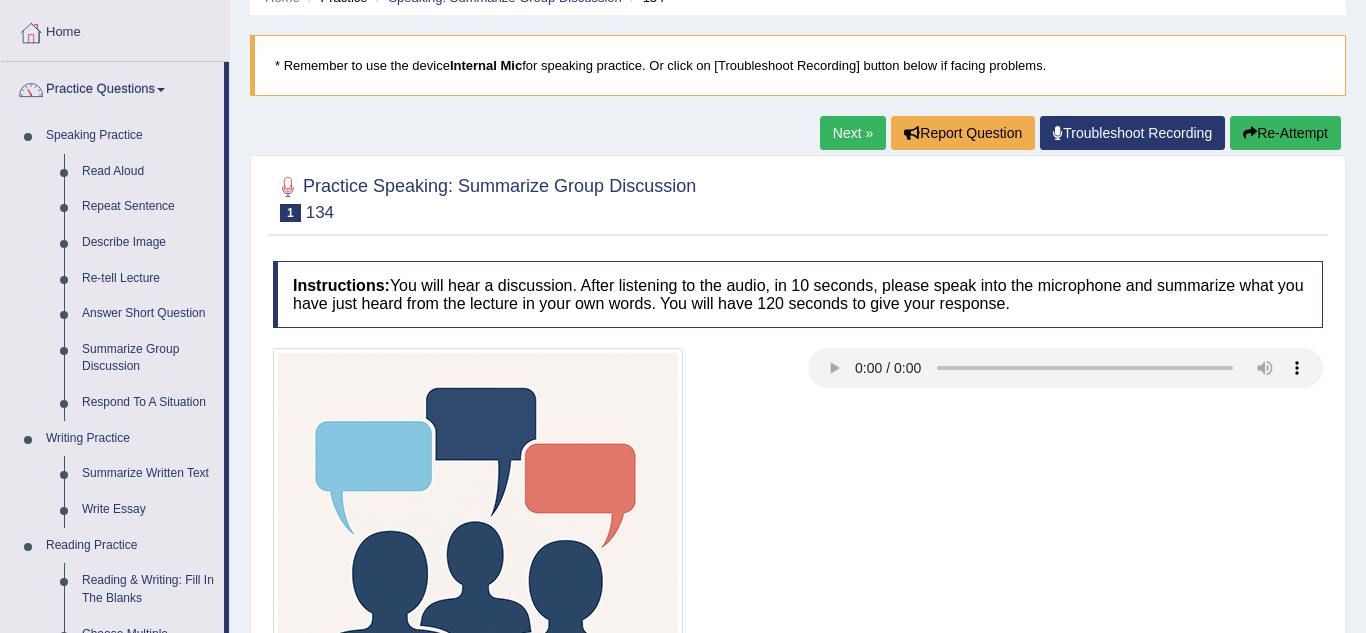 scroll, scrollTop: 96, scrollLeft: 0, axis: vertical 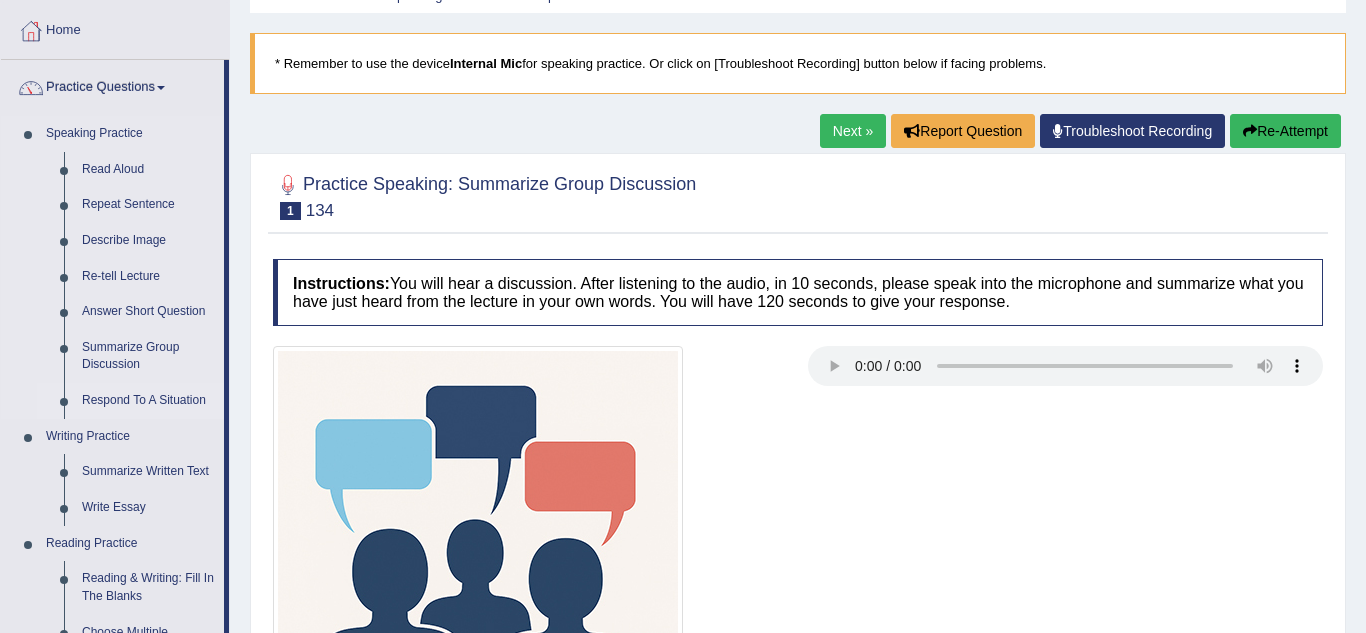 click on "Respond To A Situation" at bounding box center (148, 401) 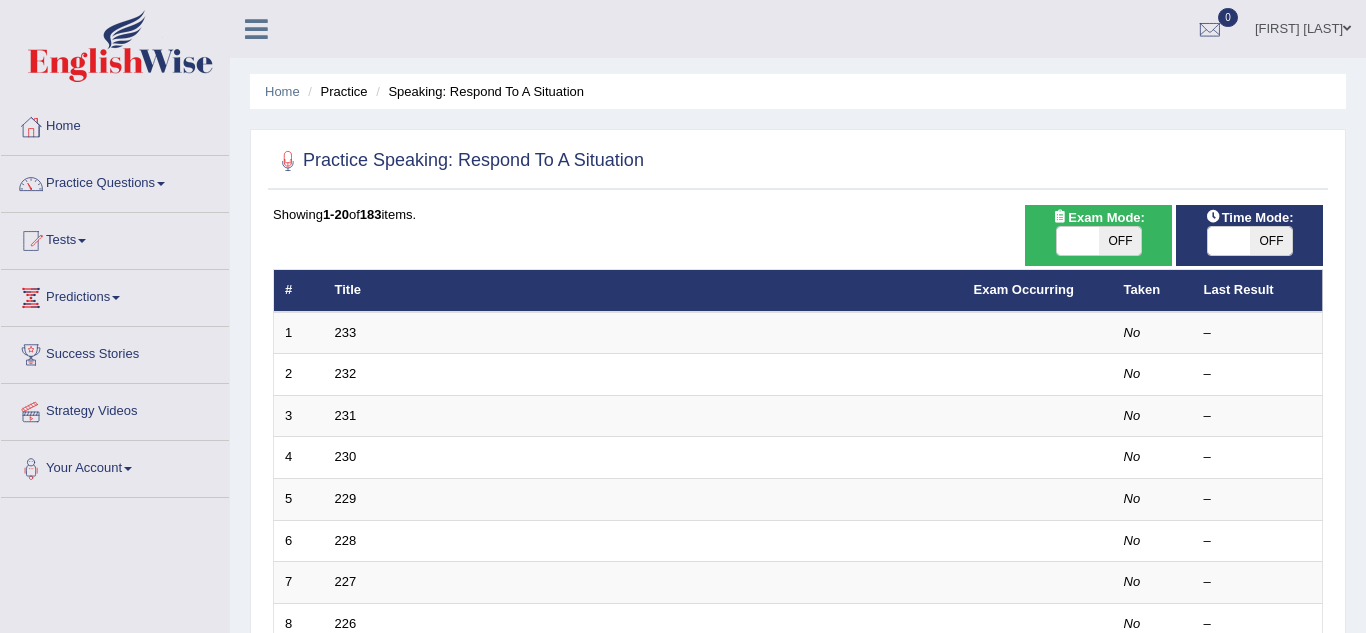 scroll, scrollTop: 0, scrollLeft: 0, axis: both 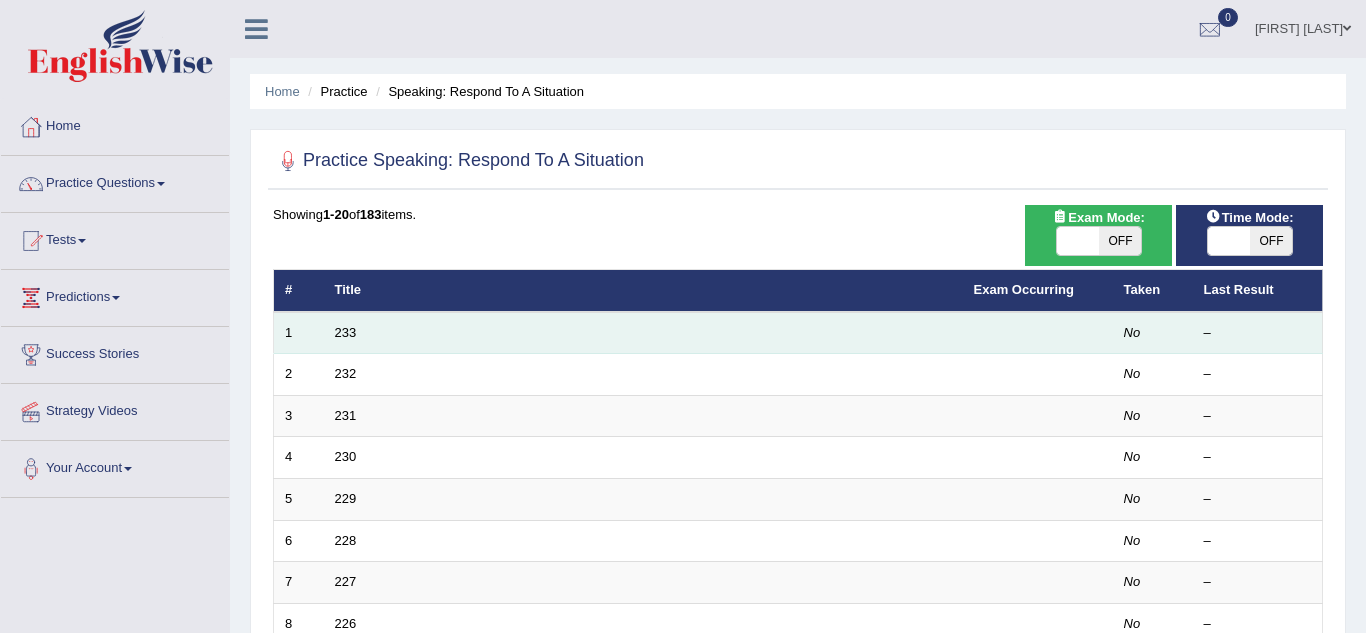 click on "233" at bounding box center [643, 333] 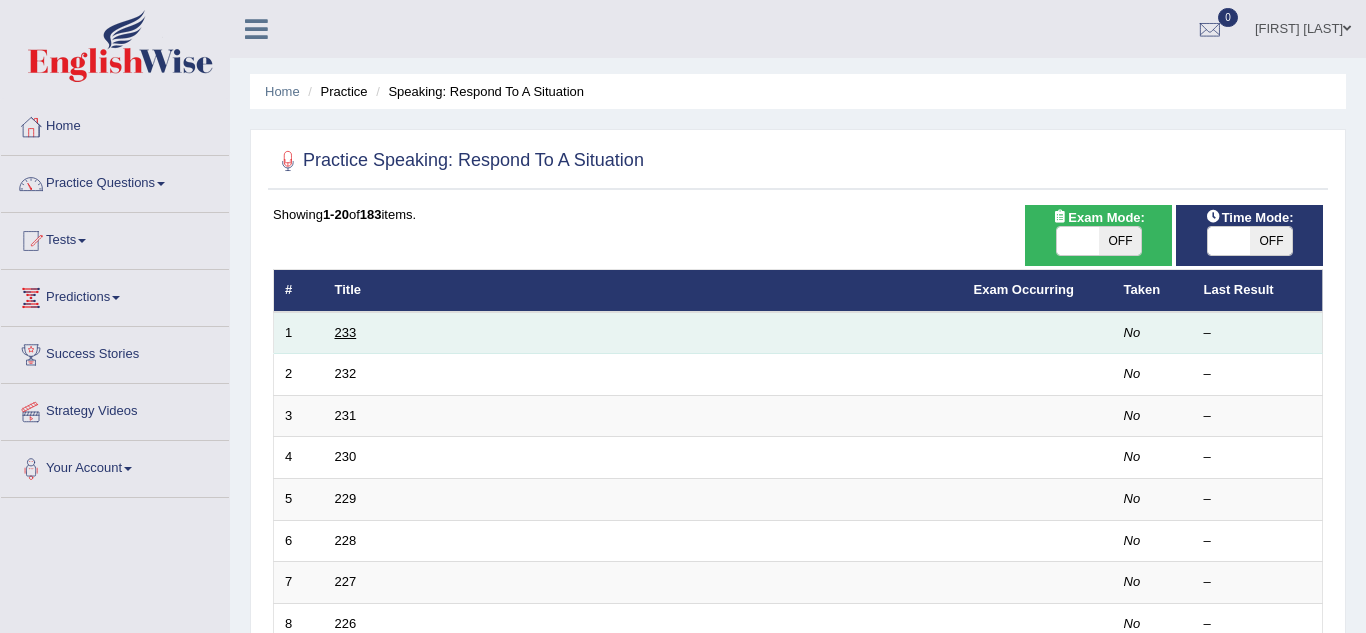 click on "233" at bounding box center (346, 332) 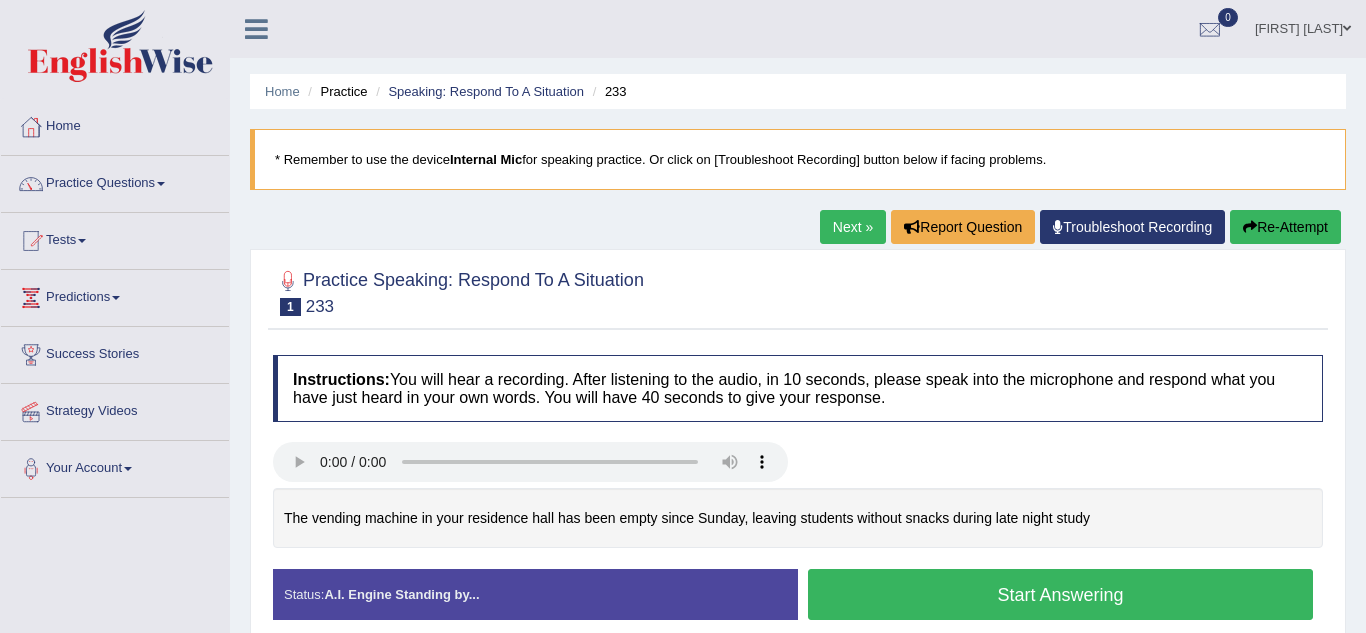 scroll, scrollTop: 0, scrollLeft: 0, axis: both 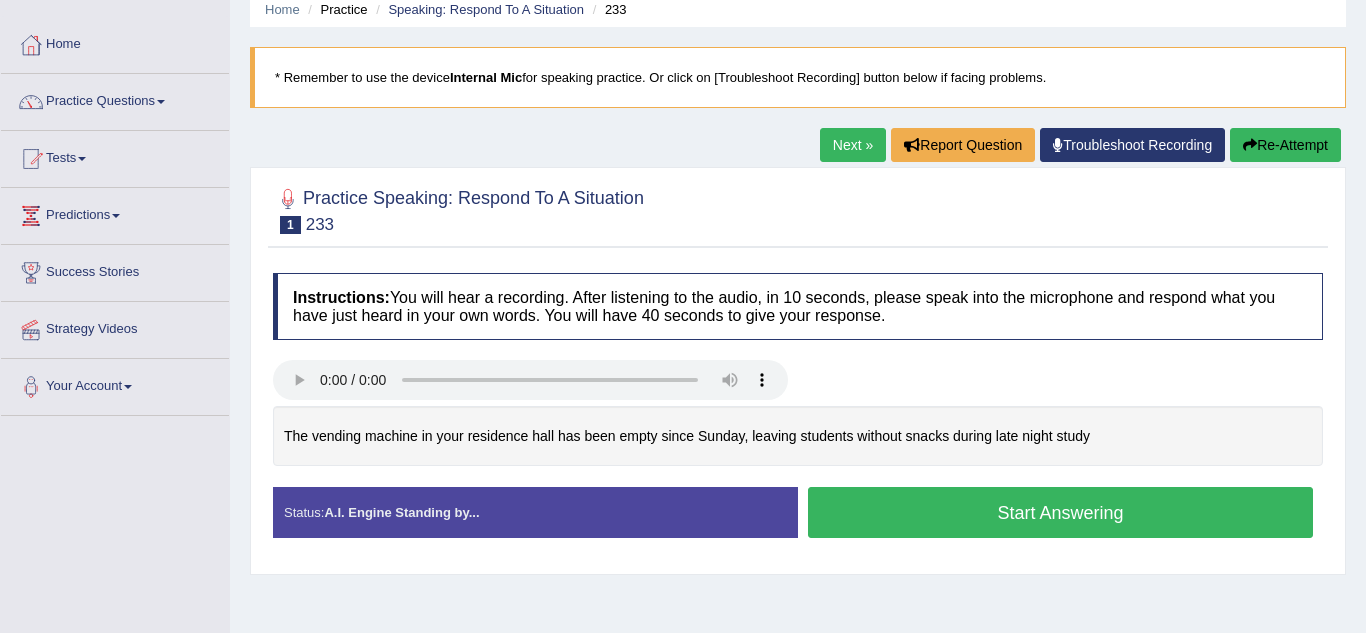 click on "Practice Questions" at bounding box center [115, 99] 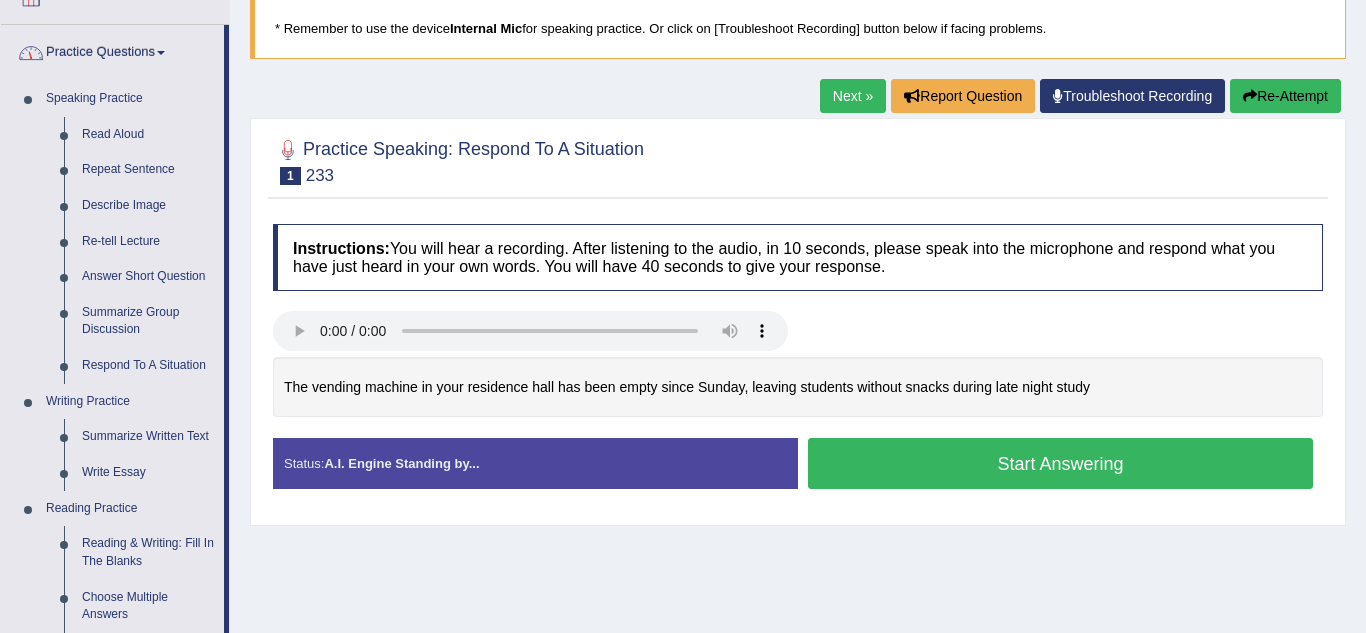 scroll, scrollTop: 147, scrollLeft: 0, axis: vertical 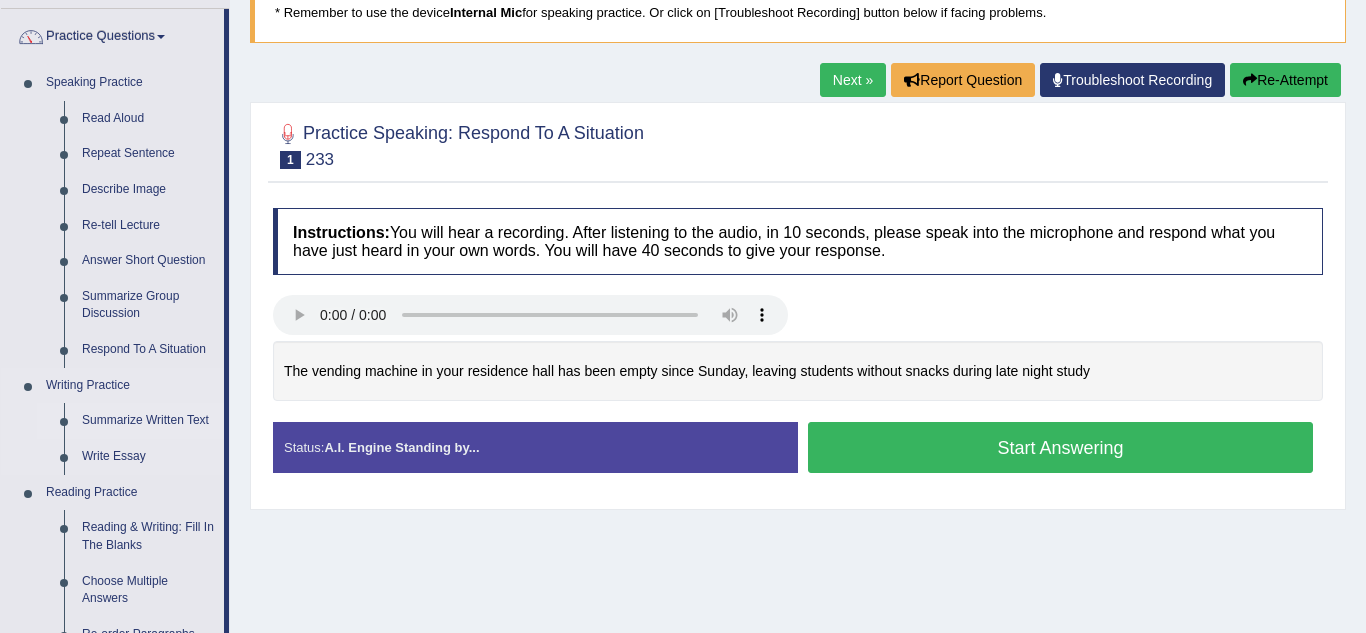 click on "Summarize Written Text" at bounding box center [148, 421] 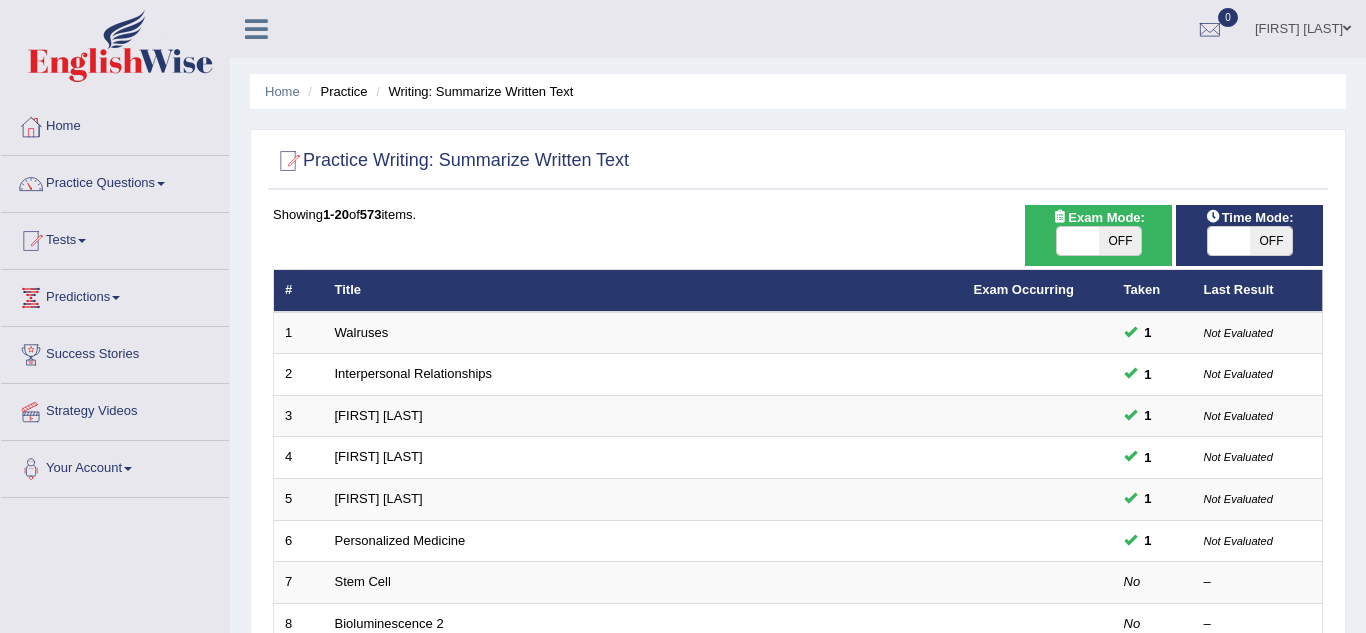 scroll, scrollTop: 0, scrollLeft: 0, axis: both 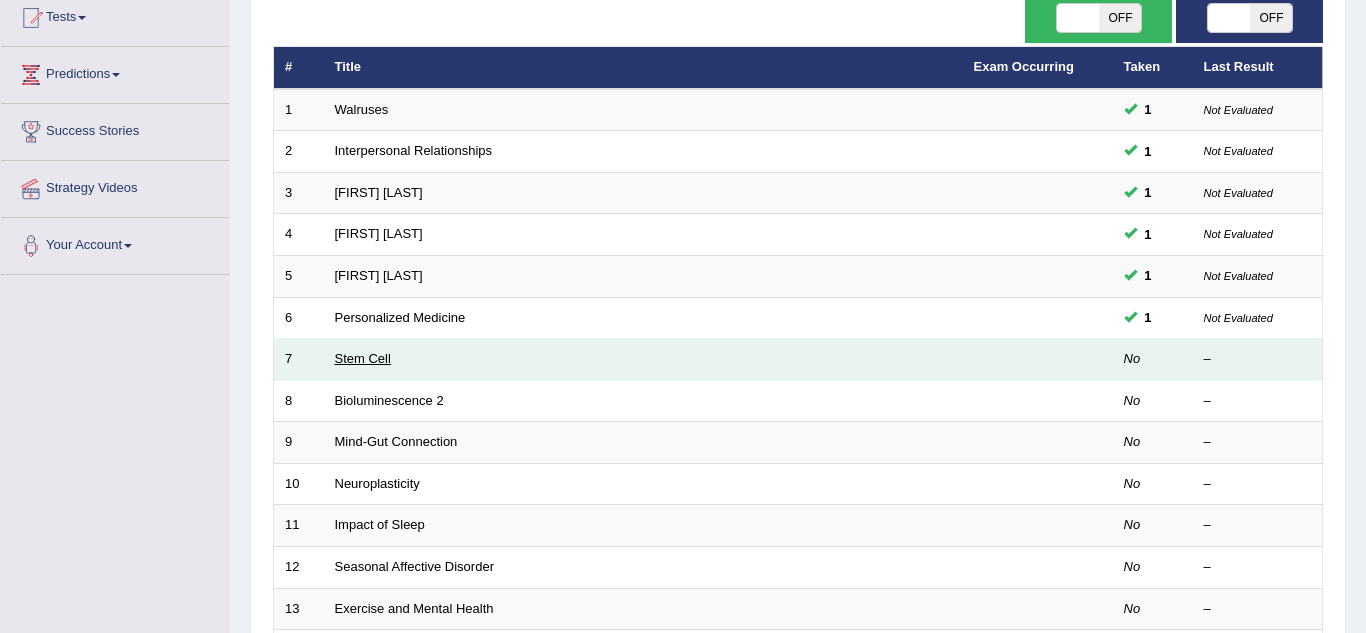 click on "Stem Cell" at bounding box center (363, 358) 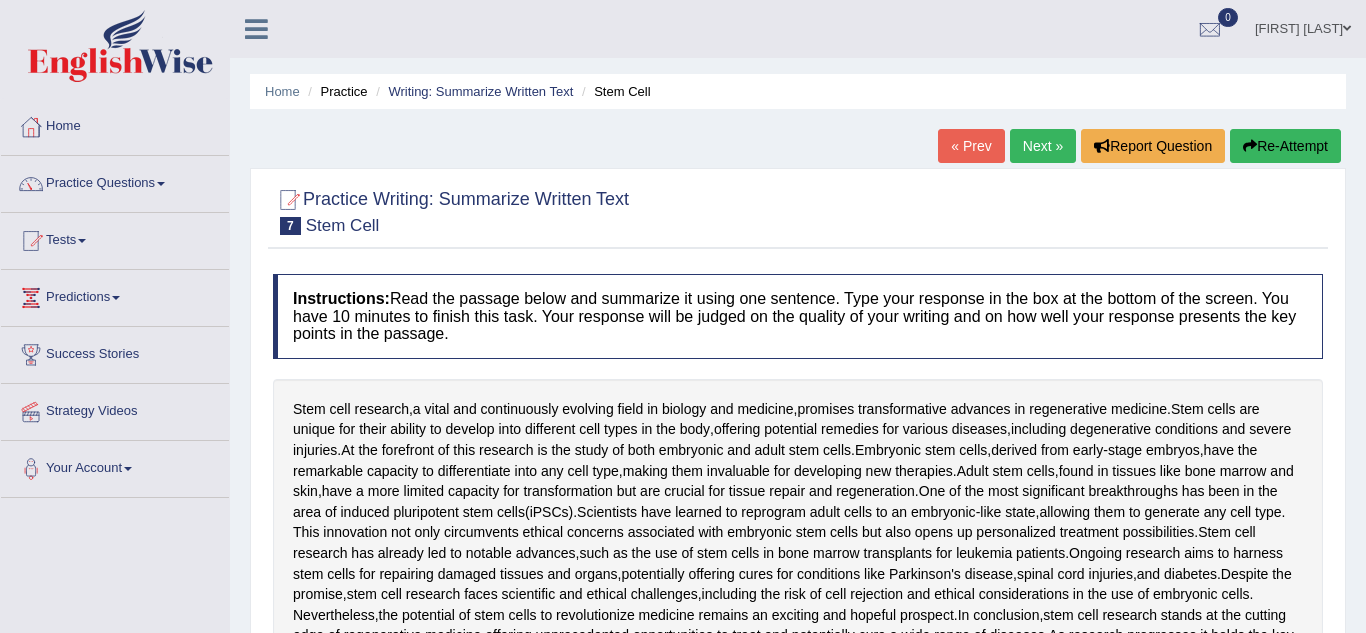 scroll, scrollTop: 0, scrollLeft: 0, axis: both 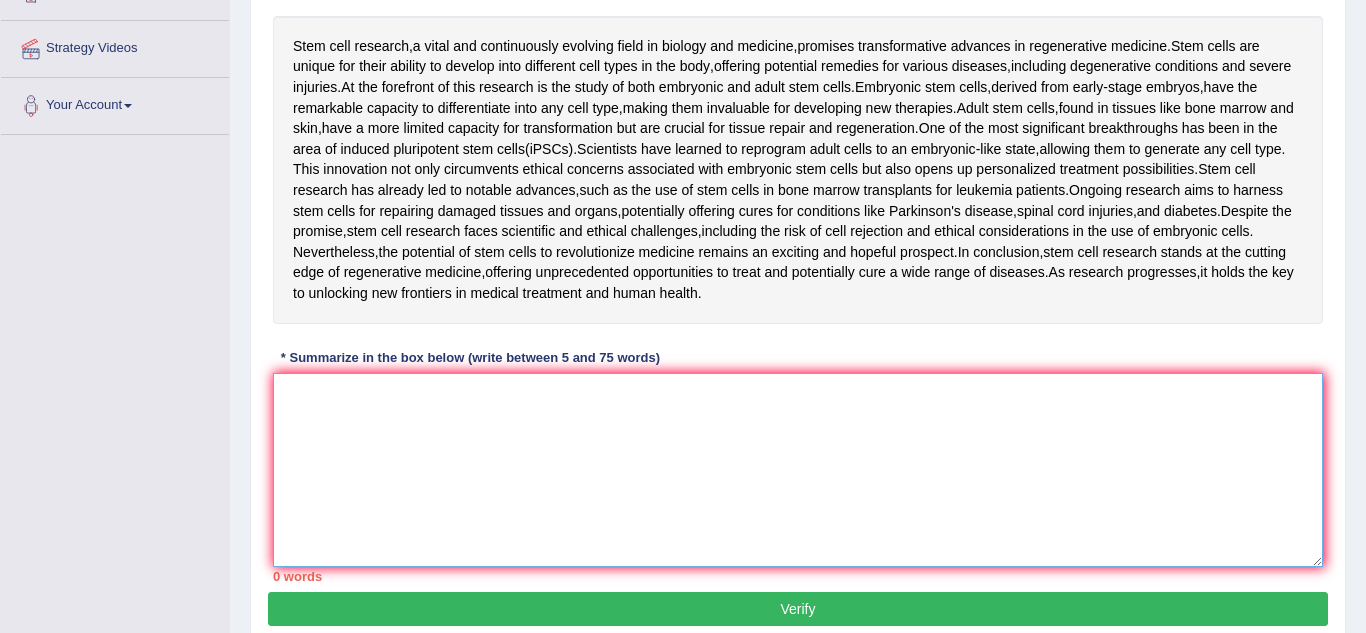 click at bounding box center (798, 470) 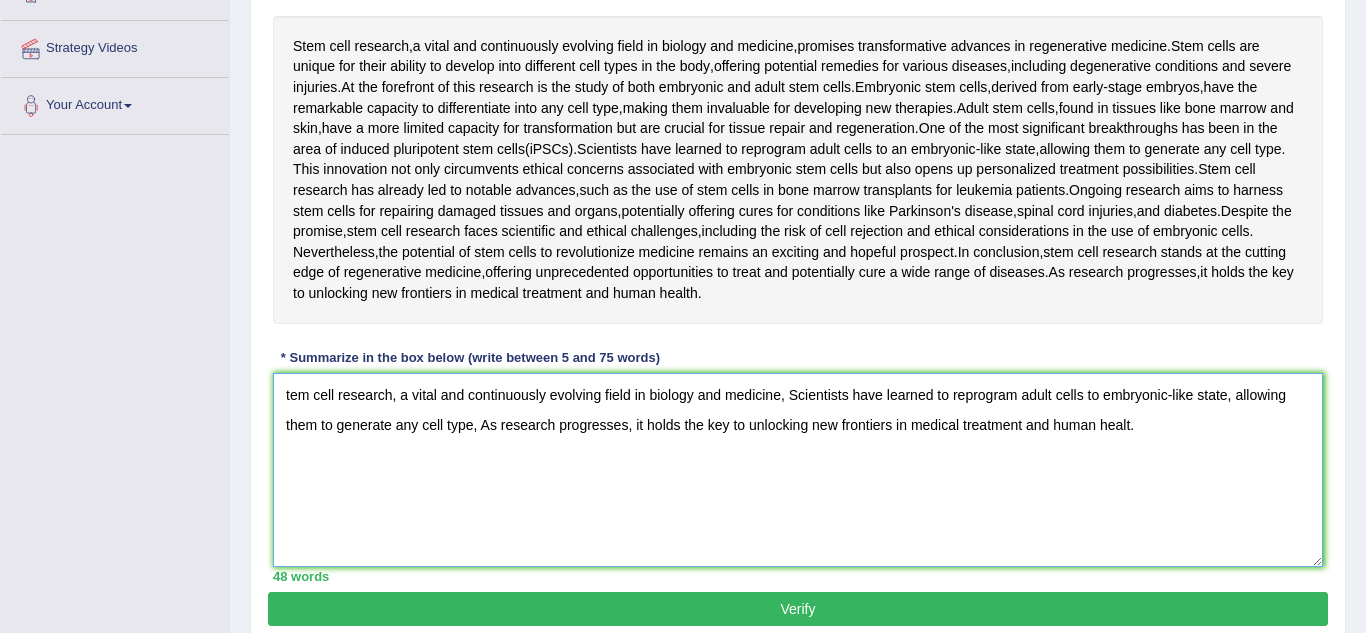 click on "tem cell research, a vital and continuously evolving field in biology and medicine, Scientists have learned to reprogram adult cells to embryonic-like state, allowing them to generate any cell type, As research progresses, it holds the key to unlocking new frontiers in medical treatment and human healt." at bounding box center (798, 470) 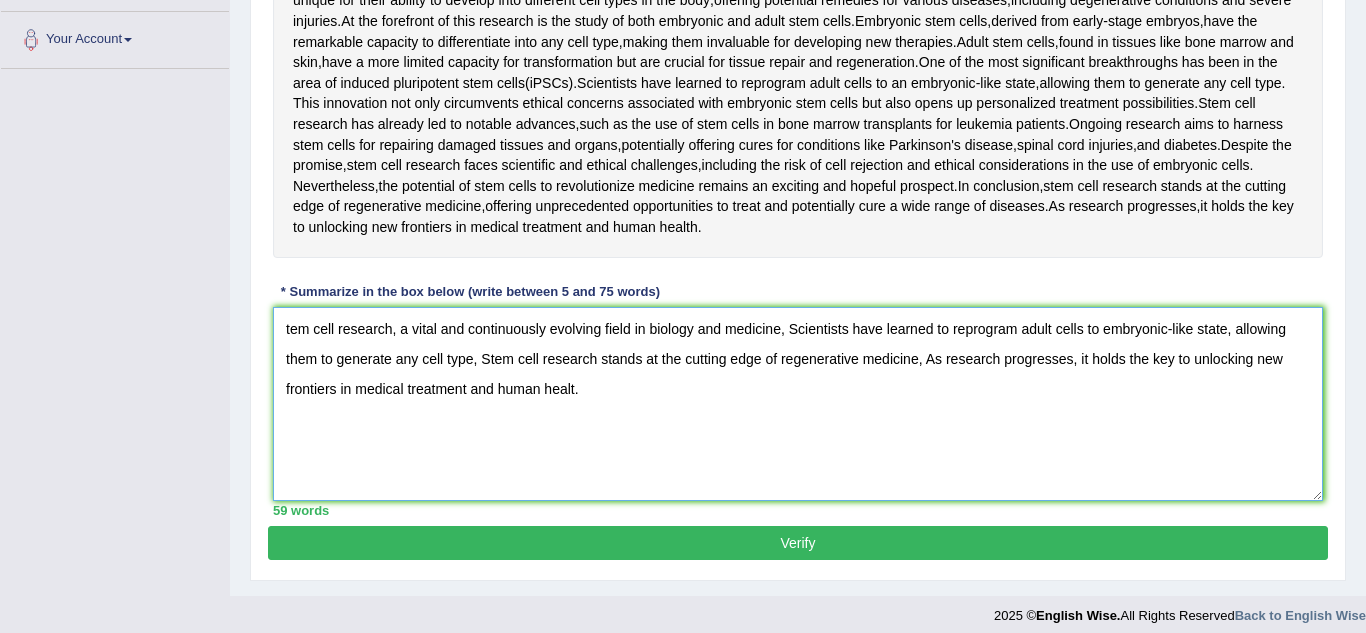 scroll, scrollTop: 443, scrollLeft: 0, axis: vertical 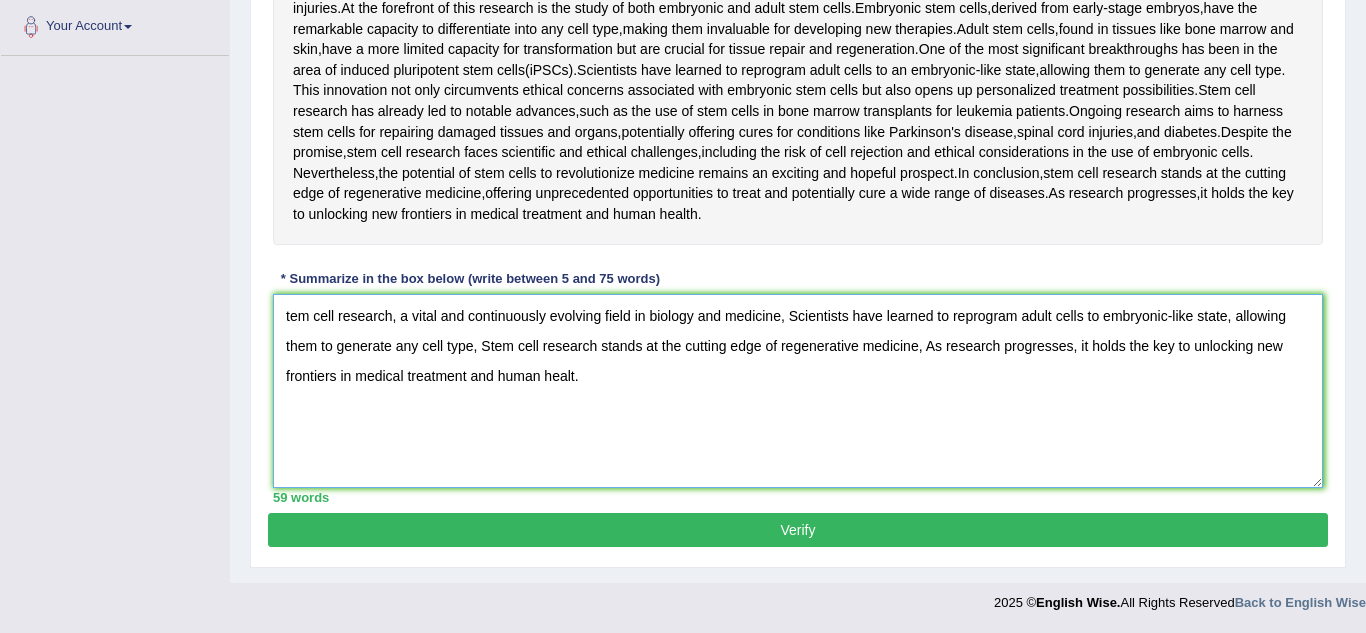 click on "tem cell research, a vital and continuously evolving field in biology and medicine, Scientists have learned to reprogram adult cells to embryonic-like state, allowing them to generate any cell type, Stem cell research stands at the cutting edge of regenerative medicine, As research progresses, it holds the key to unlocking new frontiers in medical treatment and human healt." at bounding box center (798, 391) 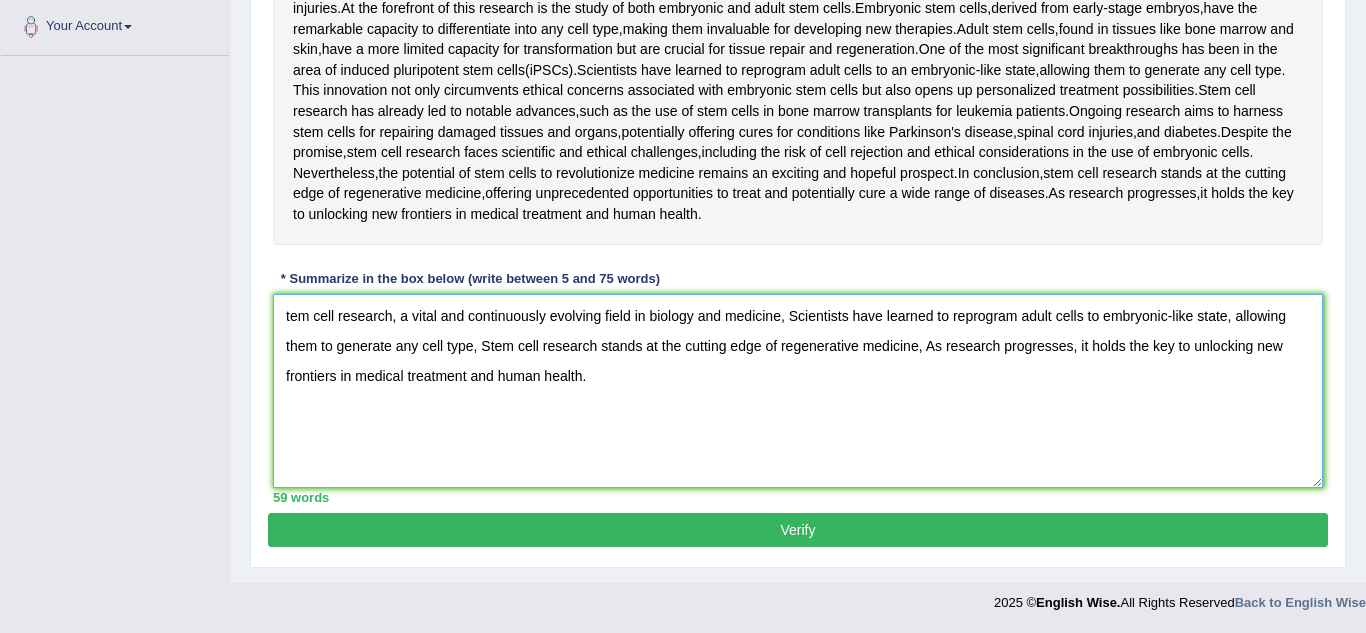 type on "tem cell research, a vital and continuously evolving field in biology and medicine, Scientists have learned to reprogram adult cells to embryonic-like state, allowing them to generate any cell type, Stem cell research stands at the cutting edge of regenerative medicine, As research progresses, it holds the key to unlocking new frontiers in medical treatment and human health." 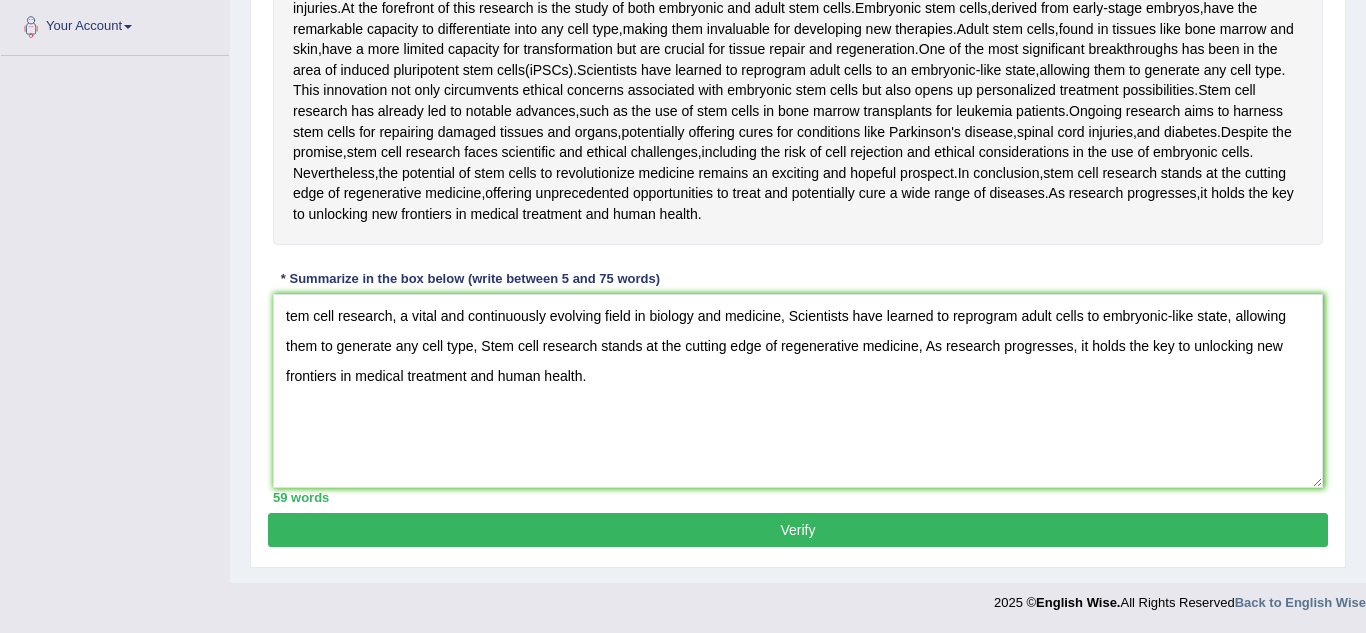 click on "Verify" at bounding box center [798, 530] 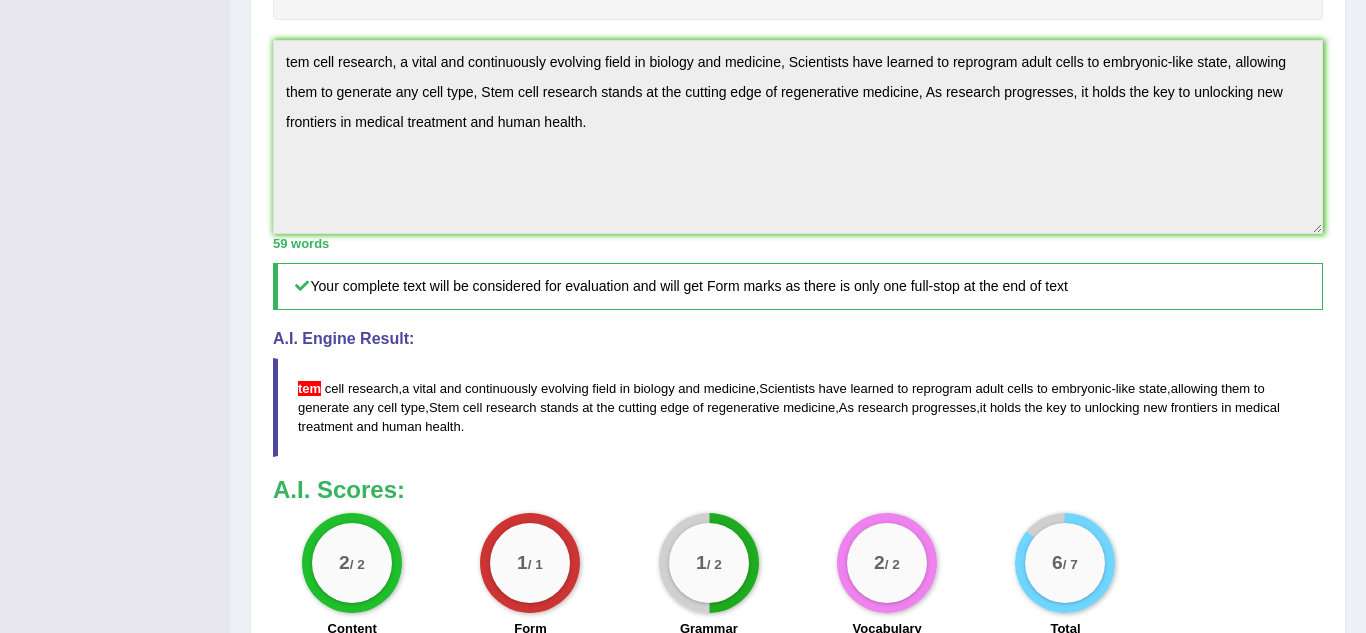scroll, scrollTop: 699, scrollLeft: 0, axis: vertical 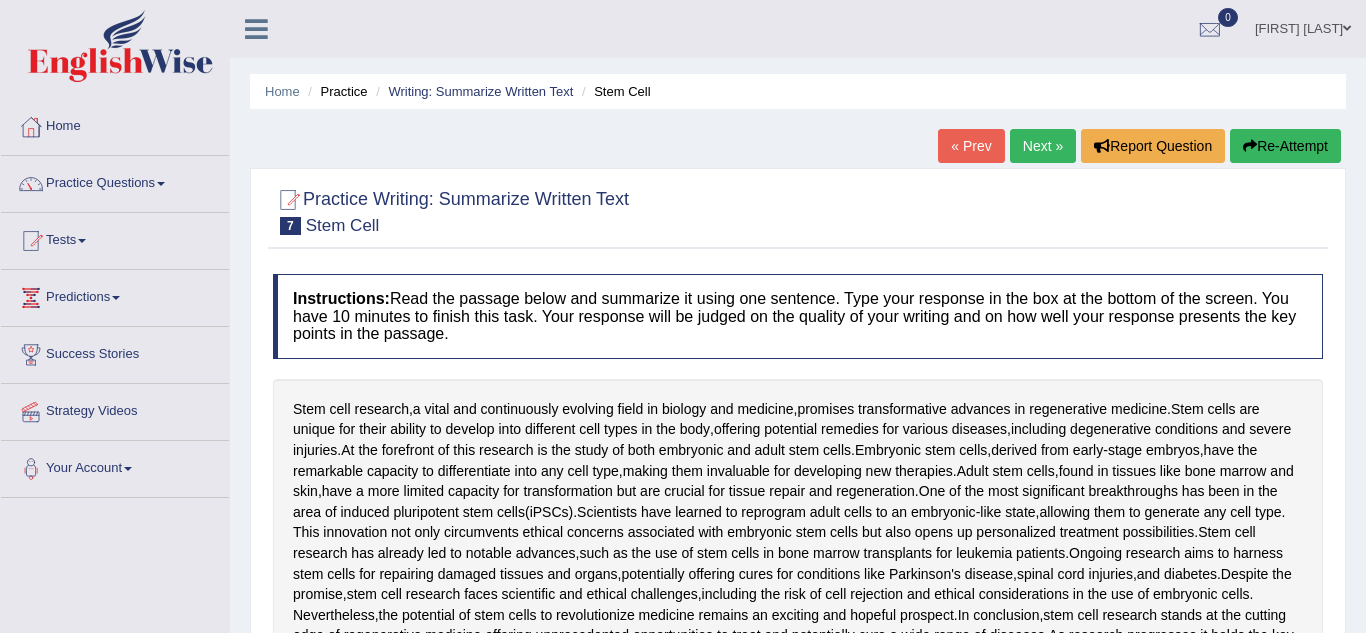 click on "Next »" at bounding box center (1043, 146) 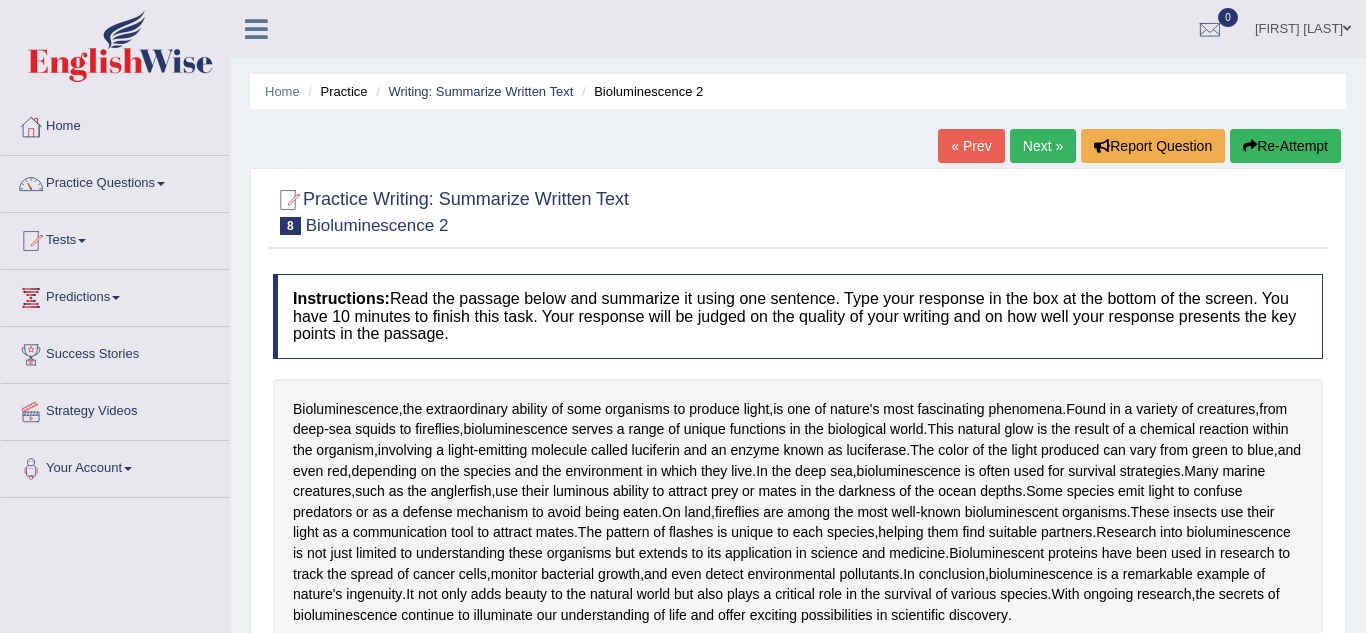 scroll, scrollTop: 0, scrollLeft: 0, axis: both 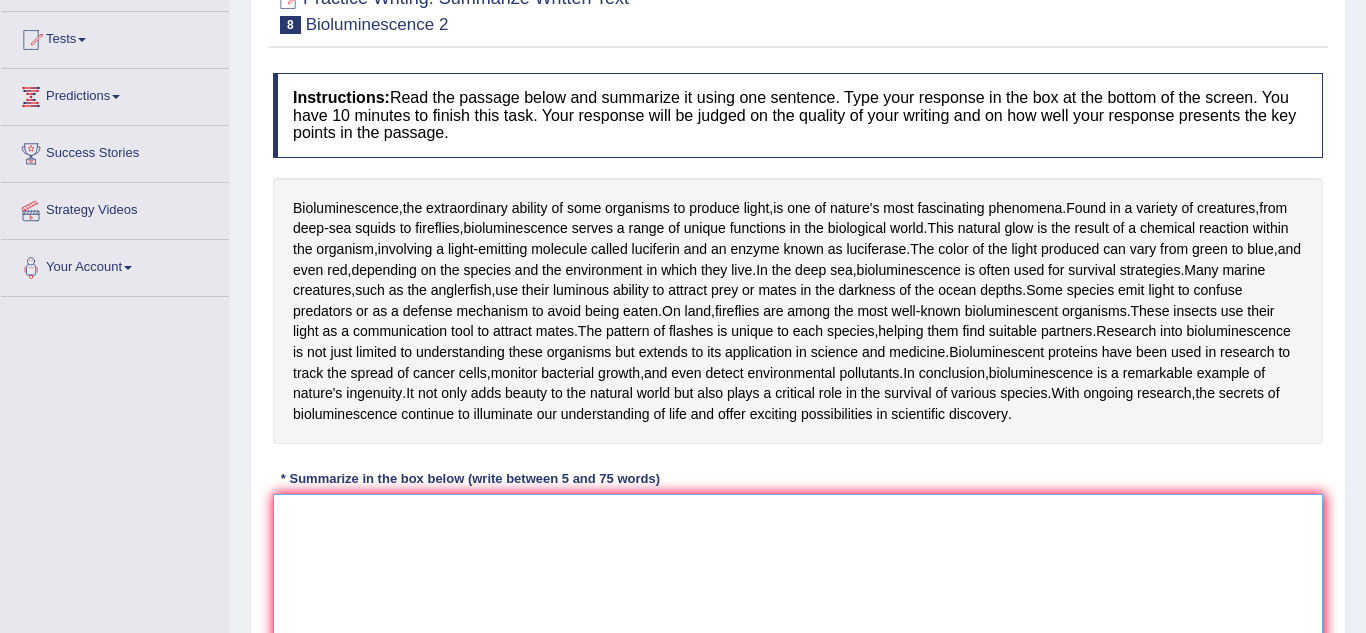 click at bounding box center (798, 591) 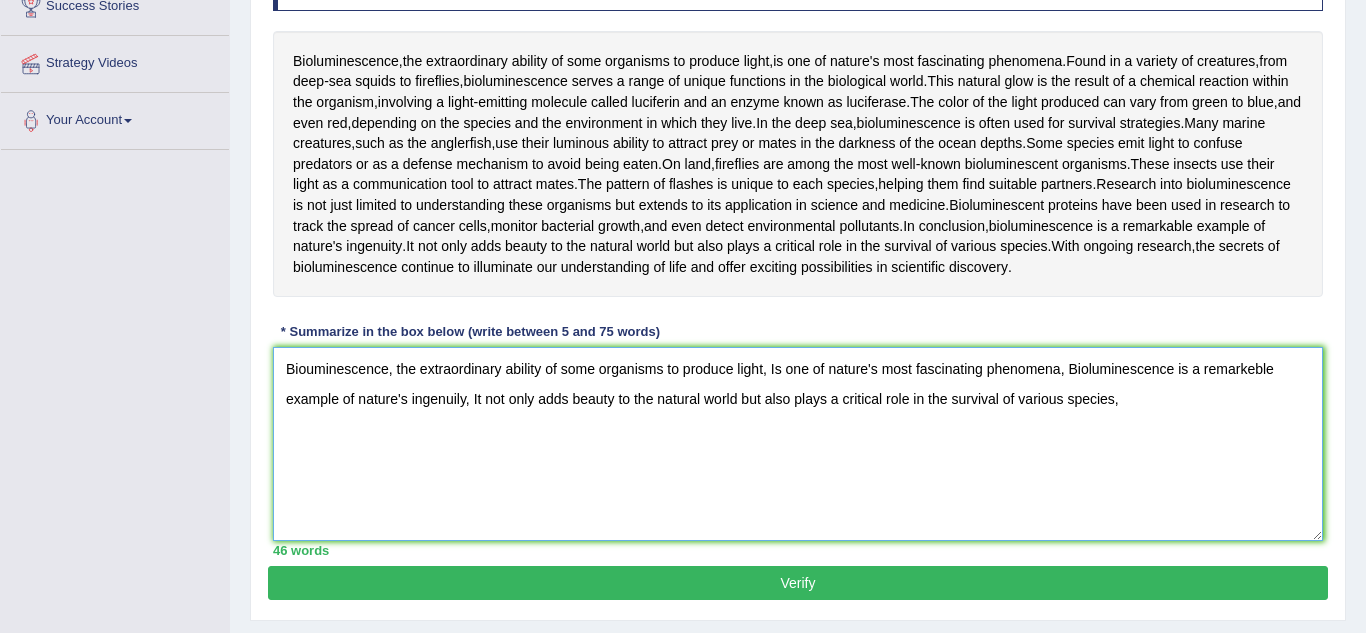 scroll, scrollTop: 351, scrollLeft: 0, axis: vertical 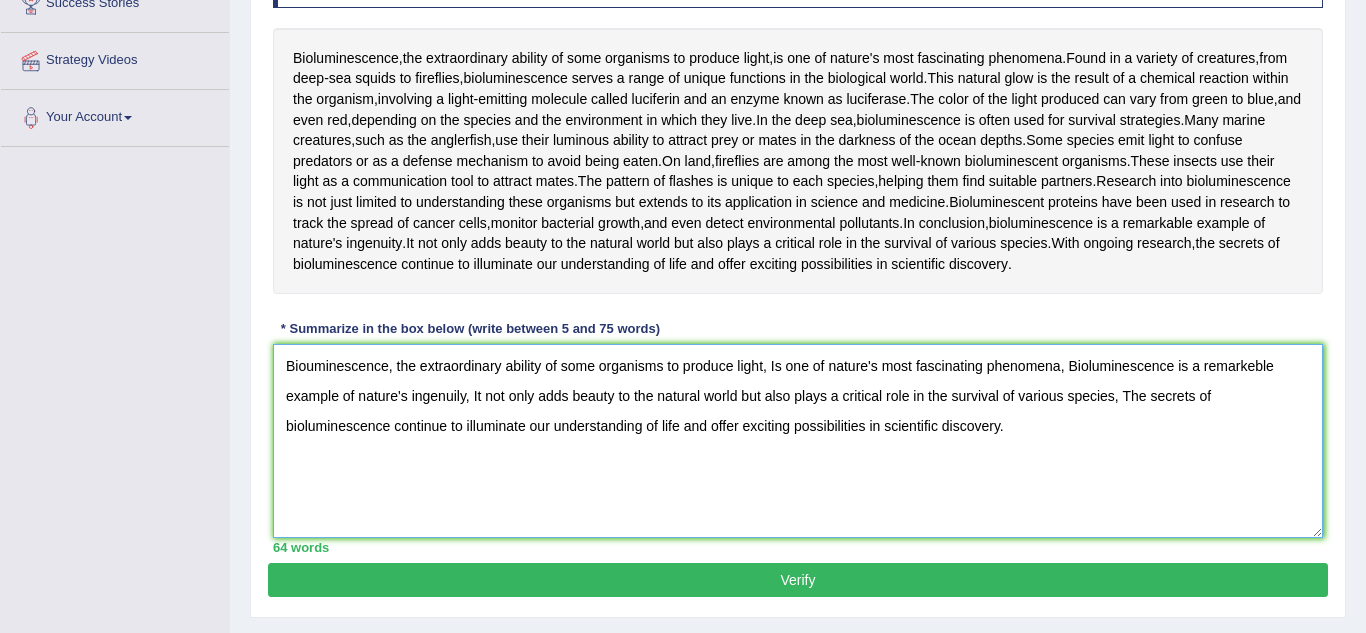 type on "Biouminescence, the extraordinary ability of some organisms to produce light, Is one of nature's most fascinating phenomena, Bioluminescence is a remarkeble example of nature's ingenuily, It not only adds beauty to the natural world but also plays a critical role in the survival of various species, The secrets of bioluminescence continue to illuminate our understanding of life and offer exciting possibilities in scientific discovery." 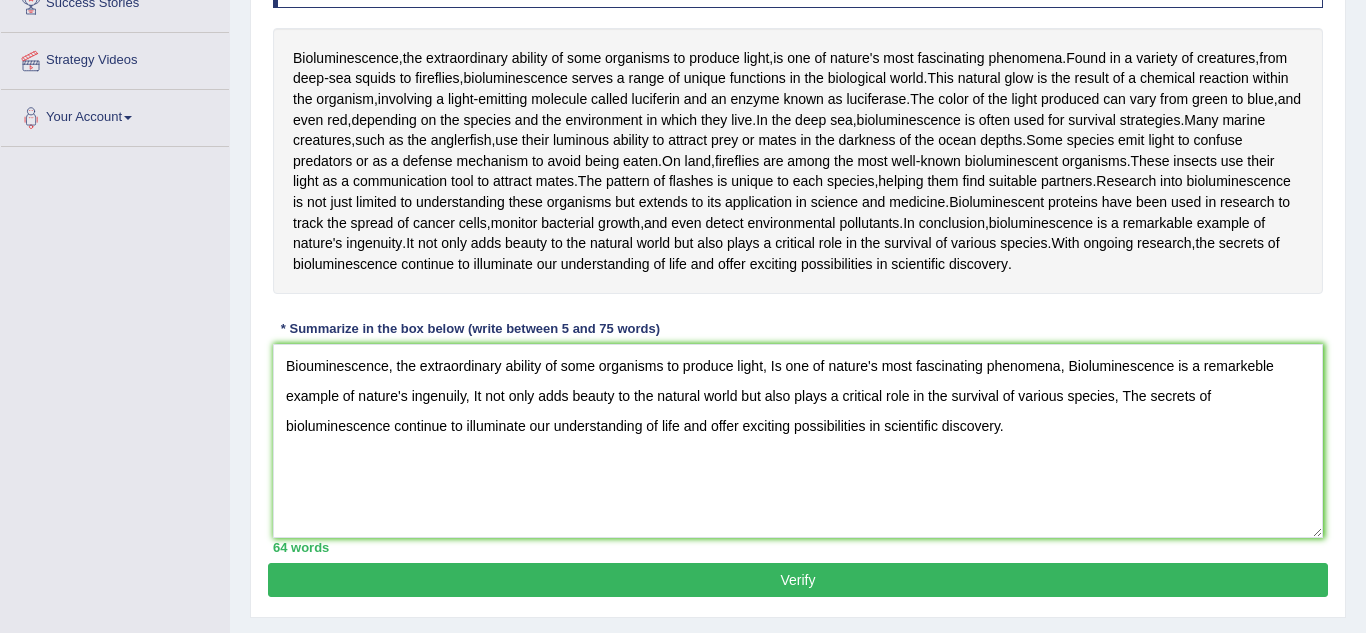 click on "Verify" at bounding box center (798, 580) 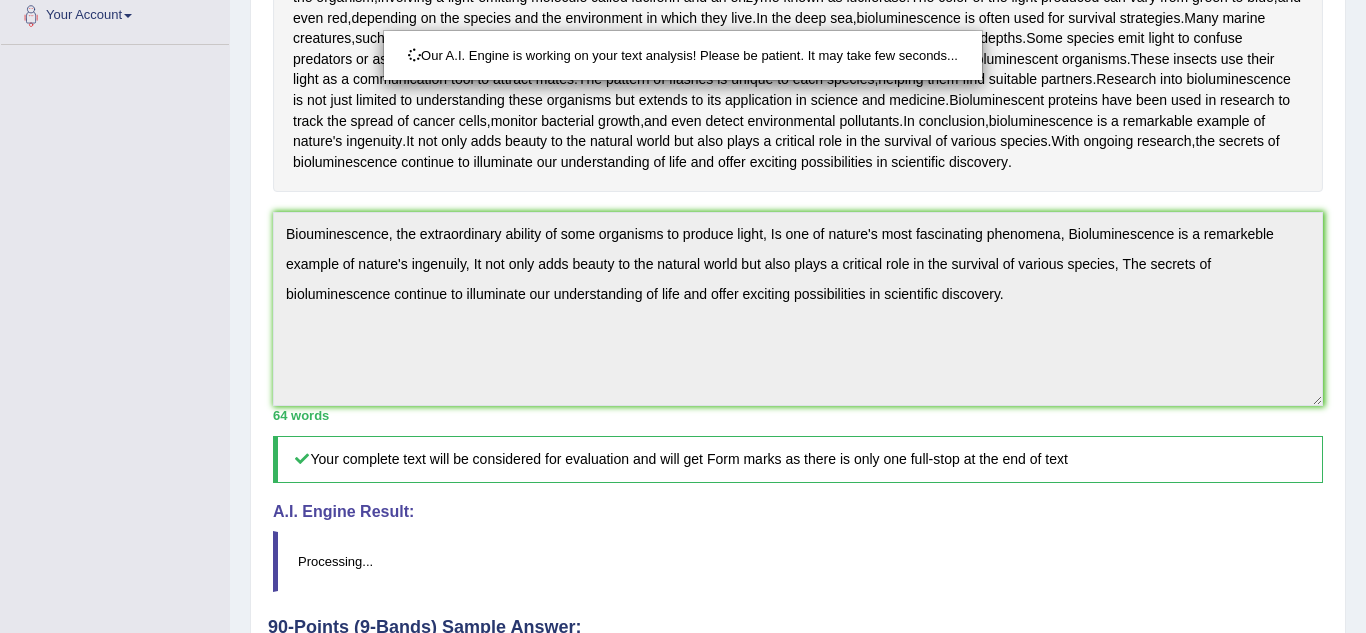 scroll, scrollTop: 626, scrollLeft: 0, axis: vertical 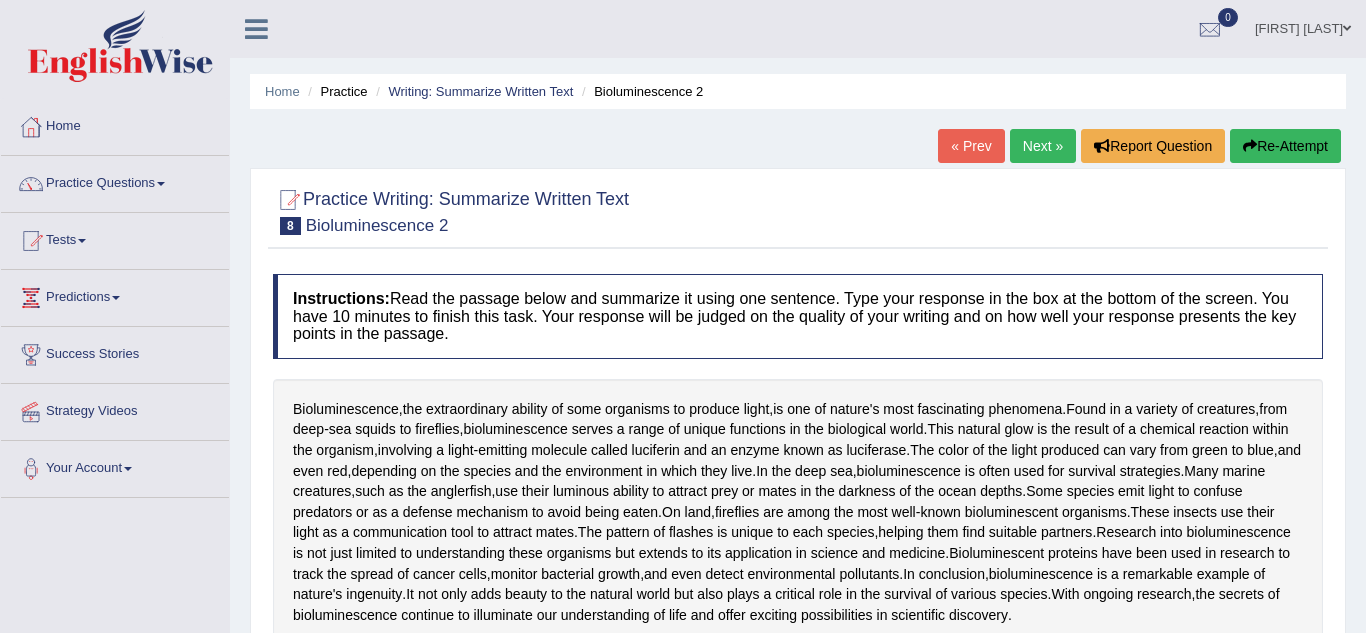 click on "Next »" at bounding box center (1043, 146) 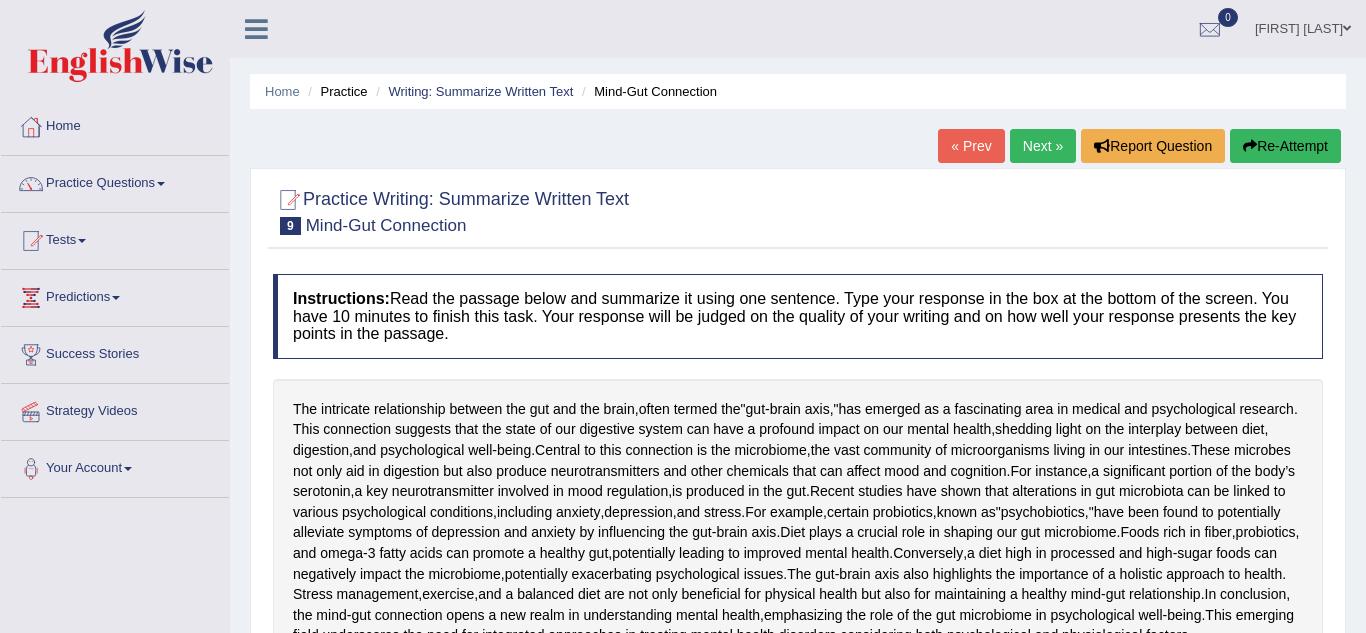 scroll, scrollTop: 0, scrollLeft: 0, axis: both 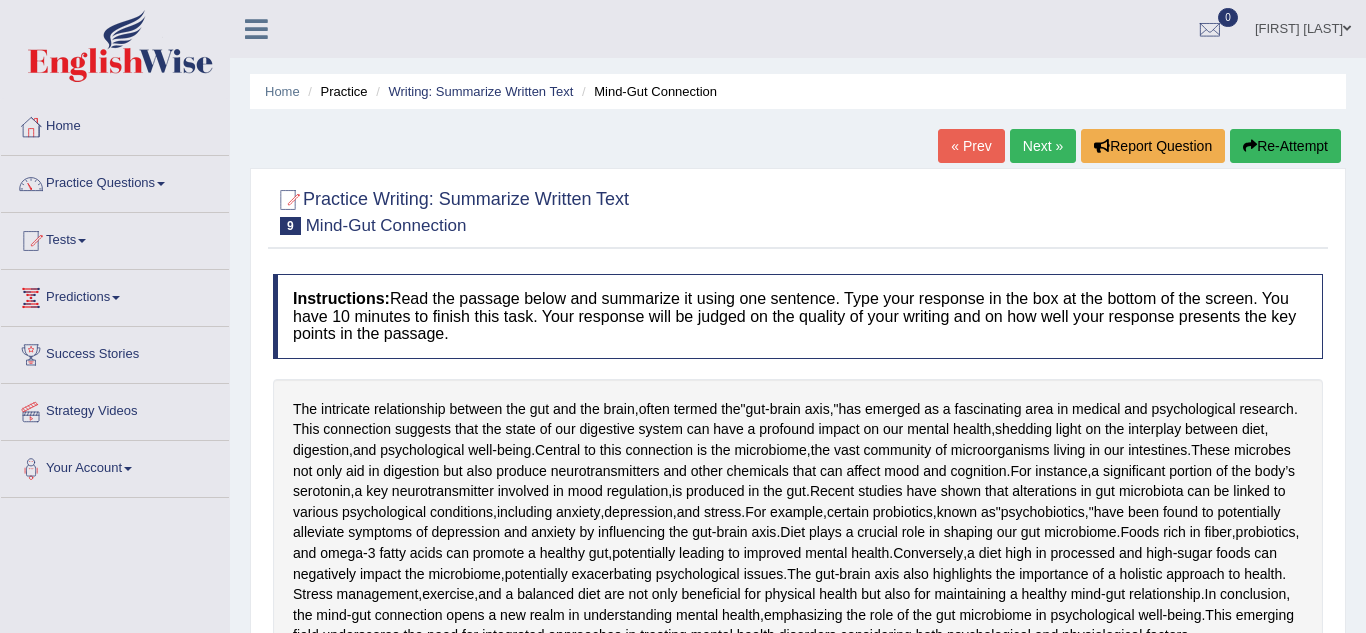 click on "Practice Questions" at bounding box center (115, 181) 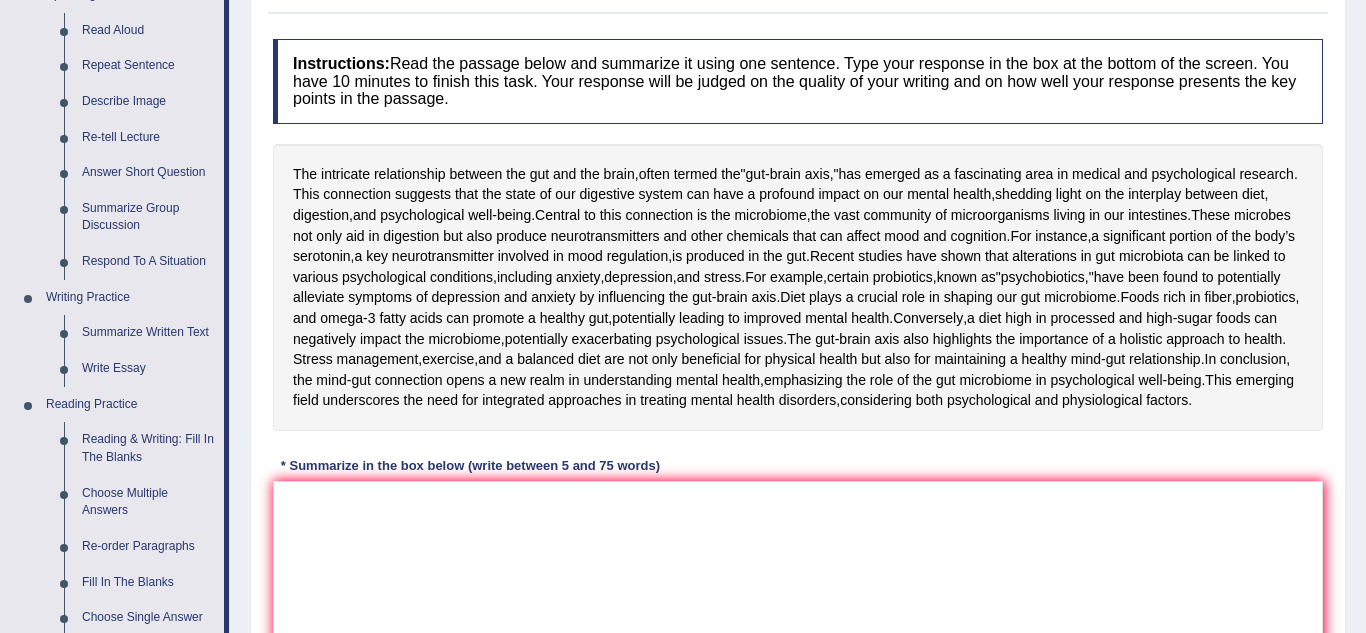 scroll, scrollTop: 236, scrollLeft: 0, axis: vertical 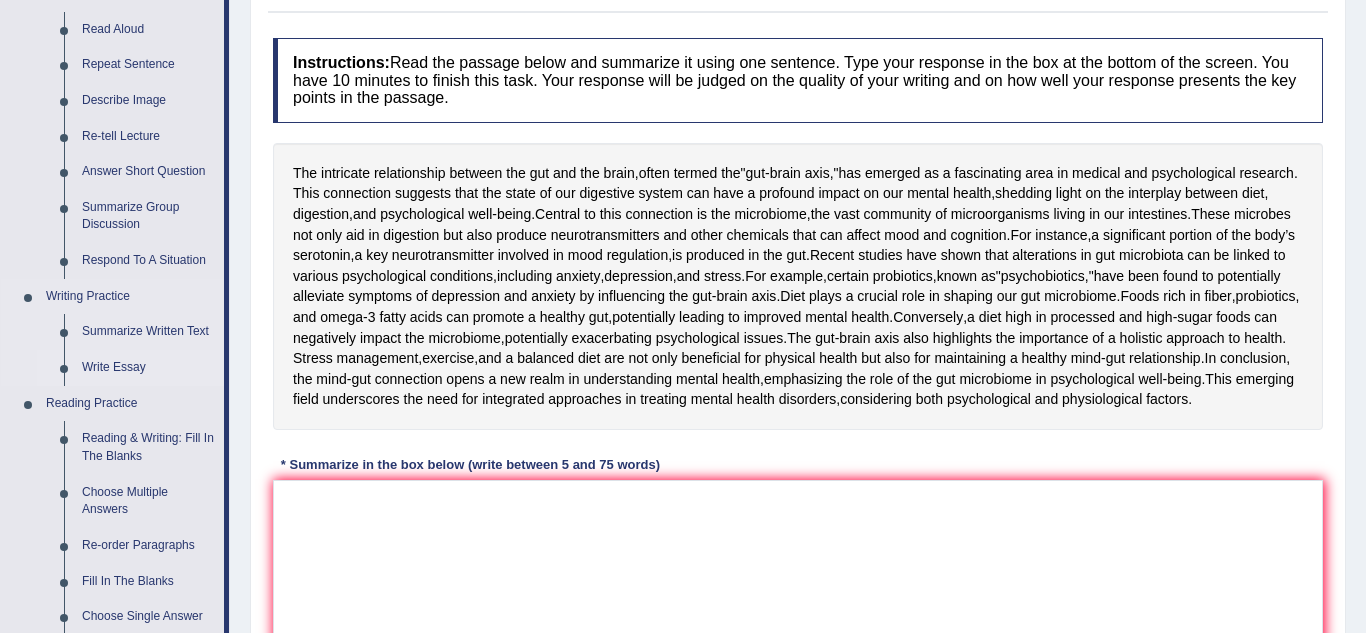 click on "Write Essay" at bounding box center [148, 368] 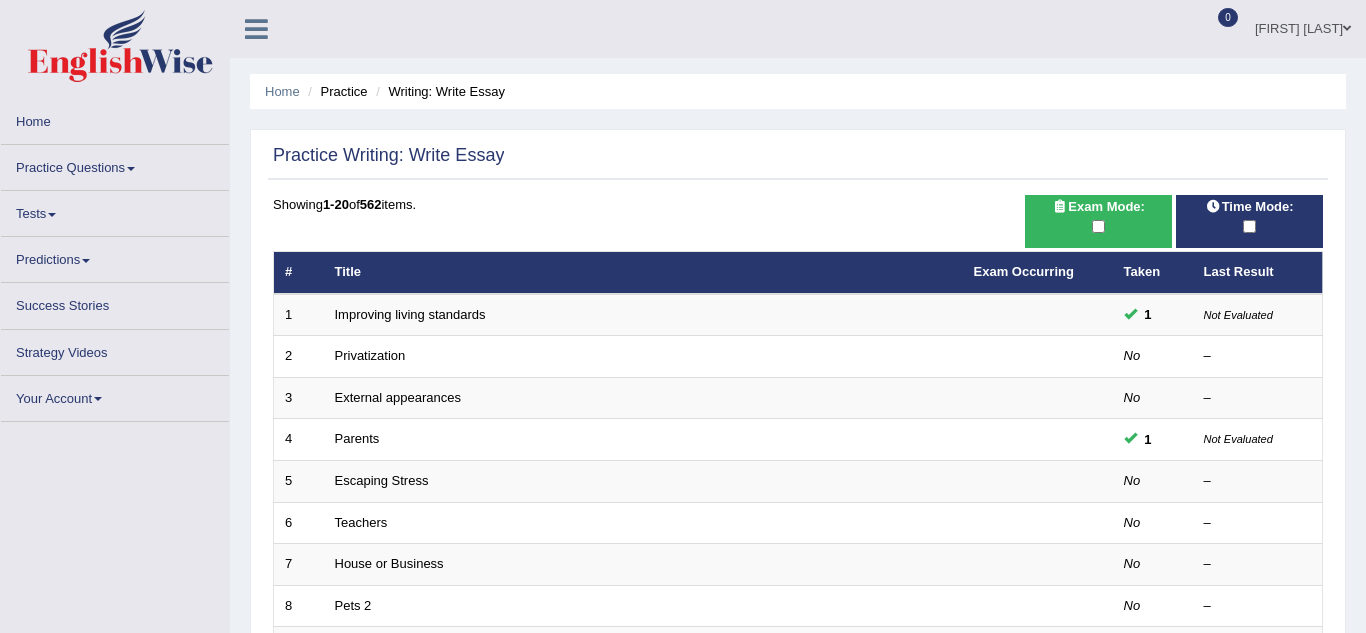 scroll, scrollTop: 0, scrollLeft: 0, axis: both 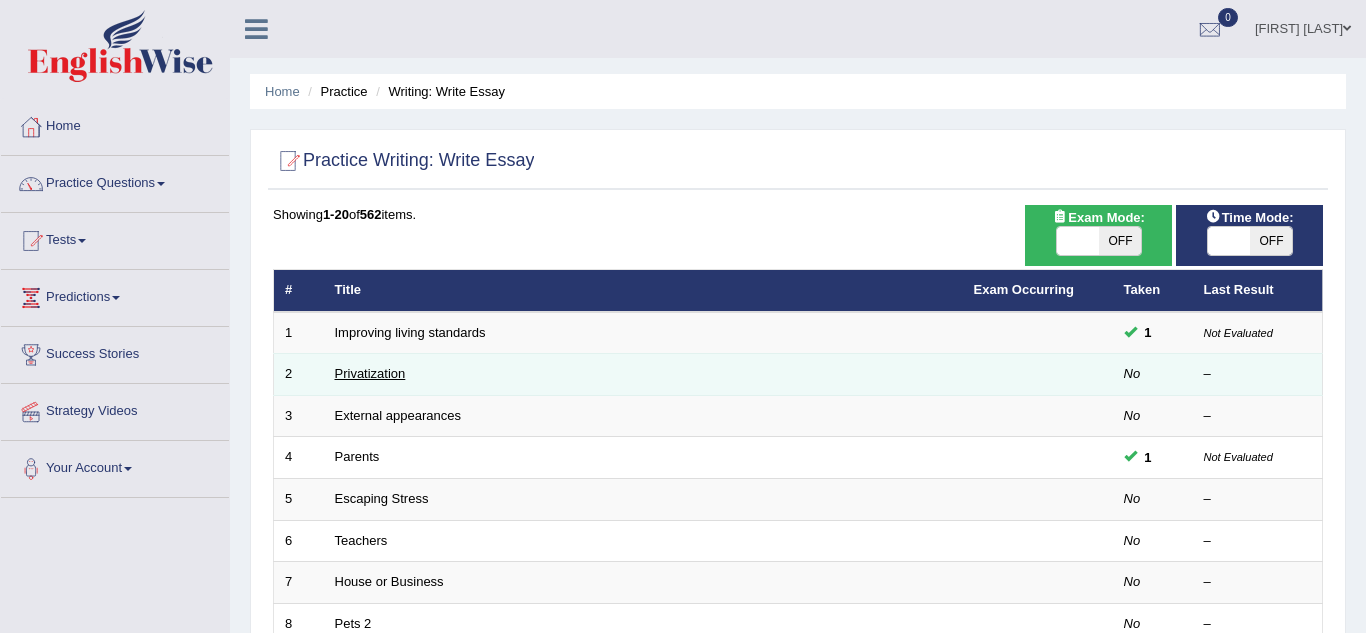 click on "Privatization" at bounding box center (370, 373) 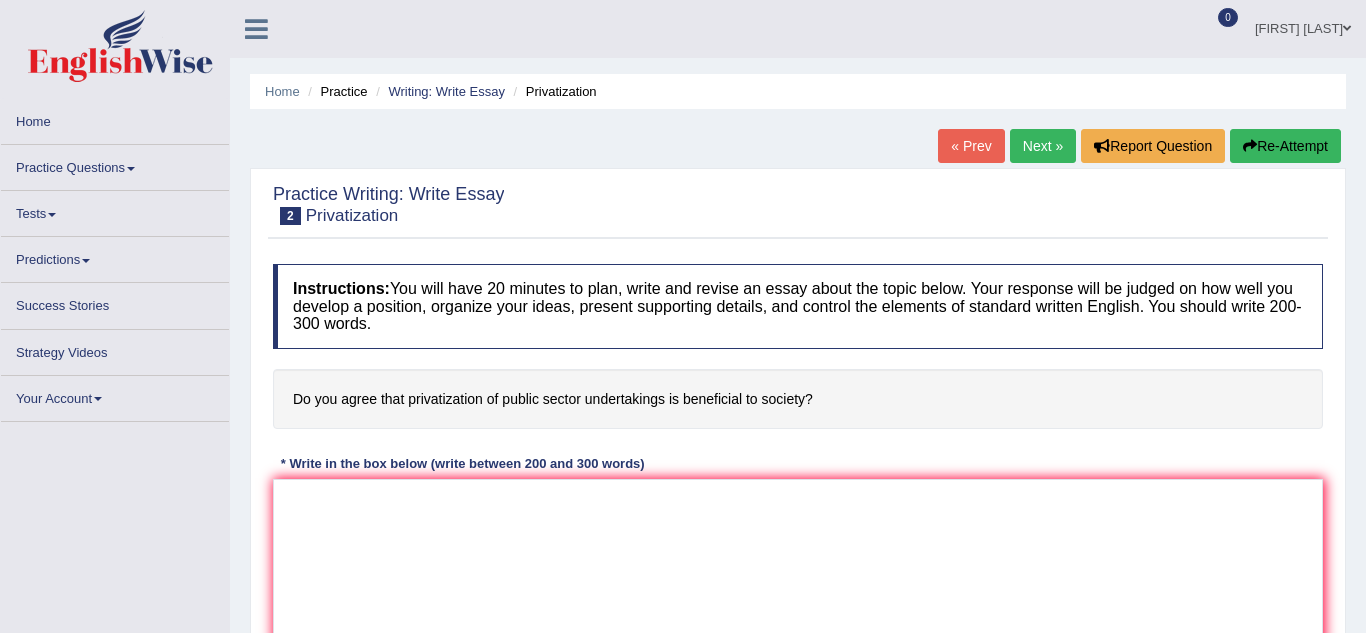 scroll, scrollTop: 0, scrollLeft: 0, axis: both 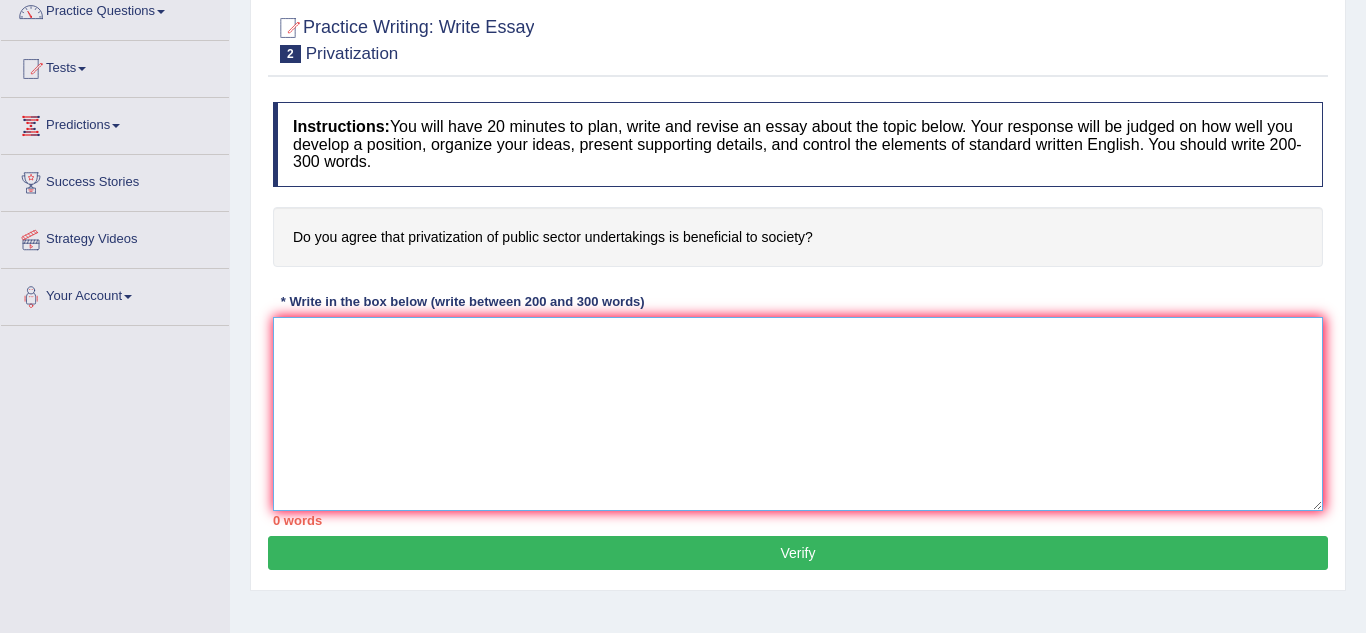 click at bounding box center [798, 414] 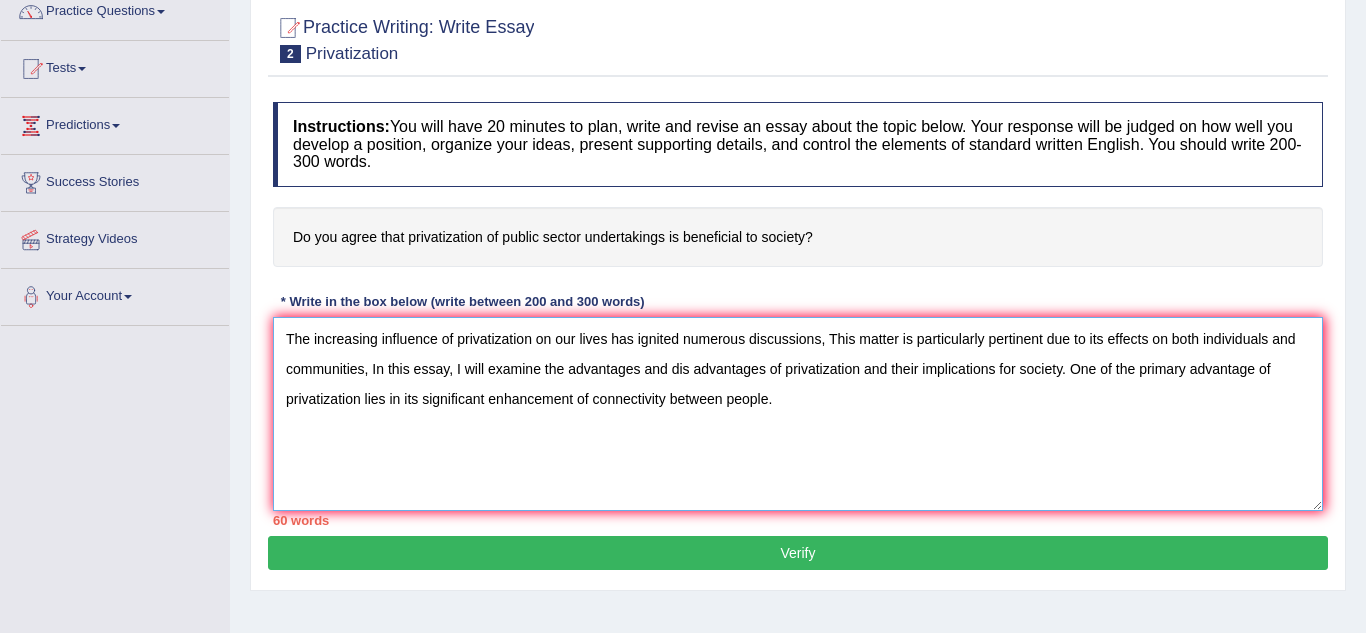 click on "The increasing influence of privatization on our lives has ignited numerous discussions, This matter is particularly pertinent due to its effects on both individuals and communities, In this essay, I will examine the advantages and dis advantages of privatization and their implications for society. One of the primary advantage of privatization lies in its significant enhancement of connectivity between people." at bounding box center (798, 414) 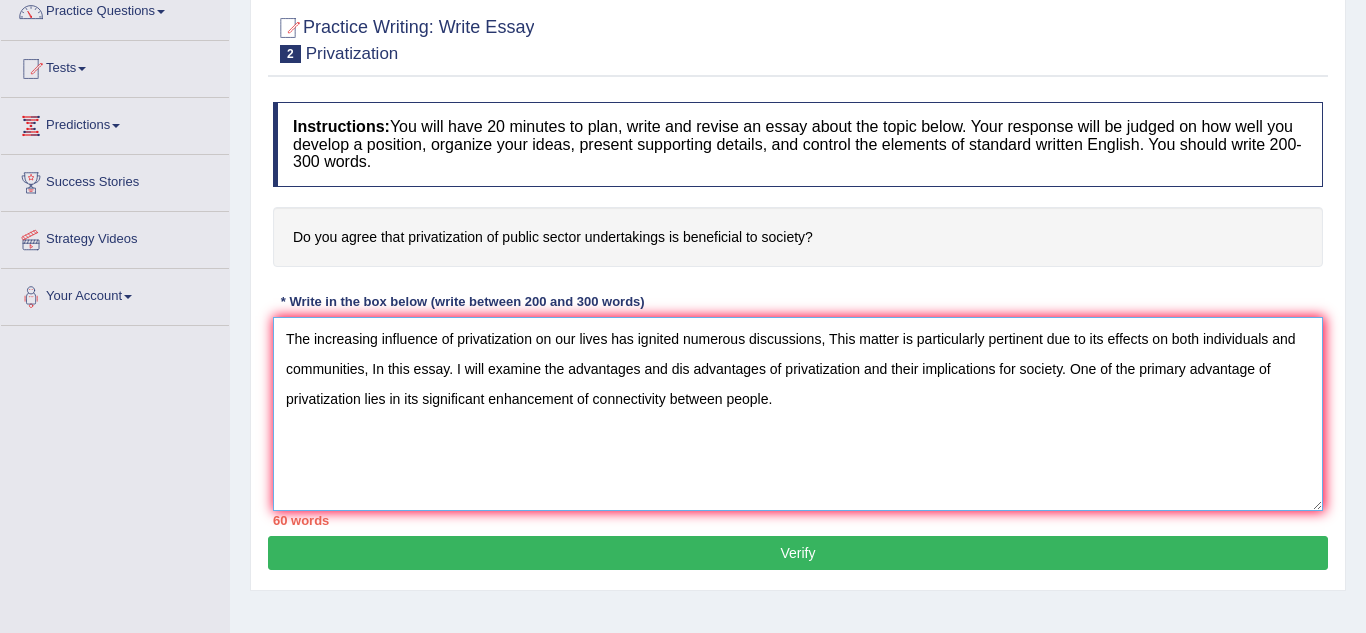 click on "The increasing influence of privatization on our lives has ignited numerous discussions, This matter is particularly pertinent due to its effects on both individuals and communities, In this essay. I will examine the advantages and dis advantages of privatization and their implications for society. One of the primary advantage of privatization lies in its significant enhancement of connectivity between people." at bounding box center [798, 414] 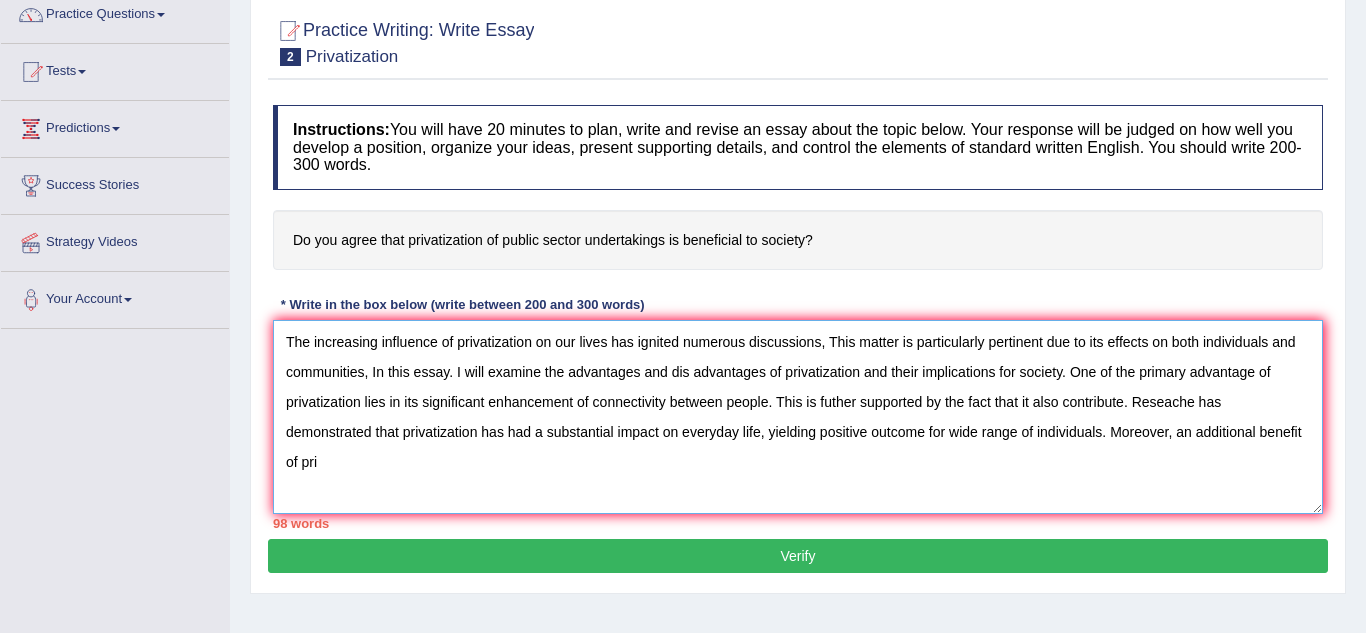 scroll, scrollTop: 168, scrollLeft: 0, axis: vertical 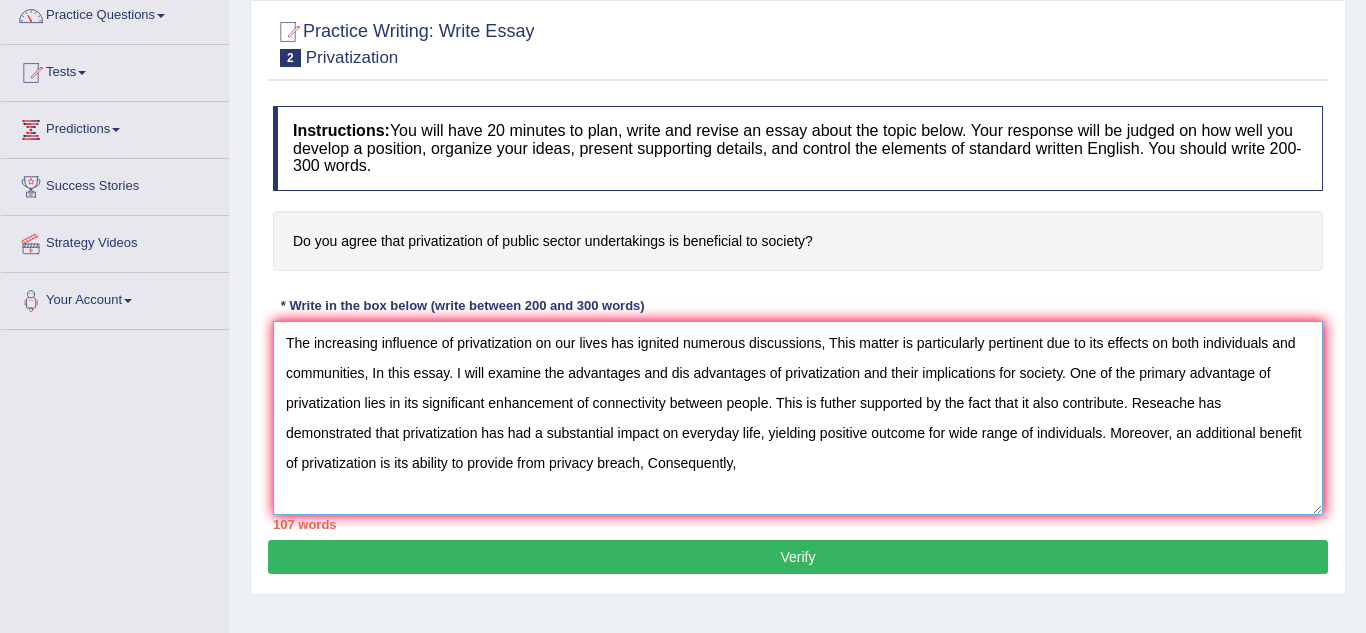 click on "The increasing influence of privatization on our lives has ignited numerous discussions, This matter is particularly pertinent due to its effects on both individuals and communities, In this essay. I will examine the advantages and dis advantages of privatization and their implications for society. One of the primary advantage of privatization lies in its significant enhancement of connectivity between people. This is futher supported by the fact that it also contribute. Reseache has demonstrated that privatization has had a substantial impact on everyday life, yielding positive outcome for wide range of individuals. Moreover, an additional benefit of privatization is its ability to provide from privacy breach, Consequently," at bounding box center (798, 418) 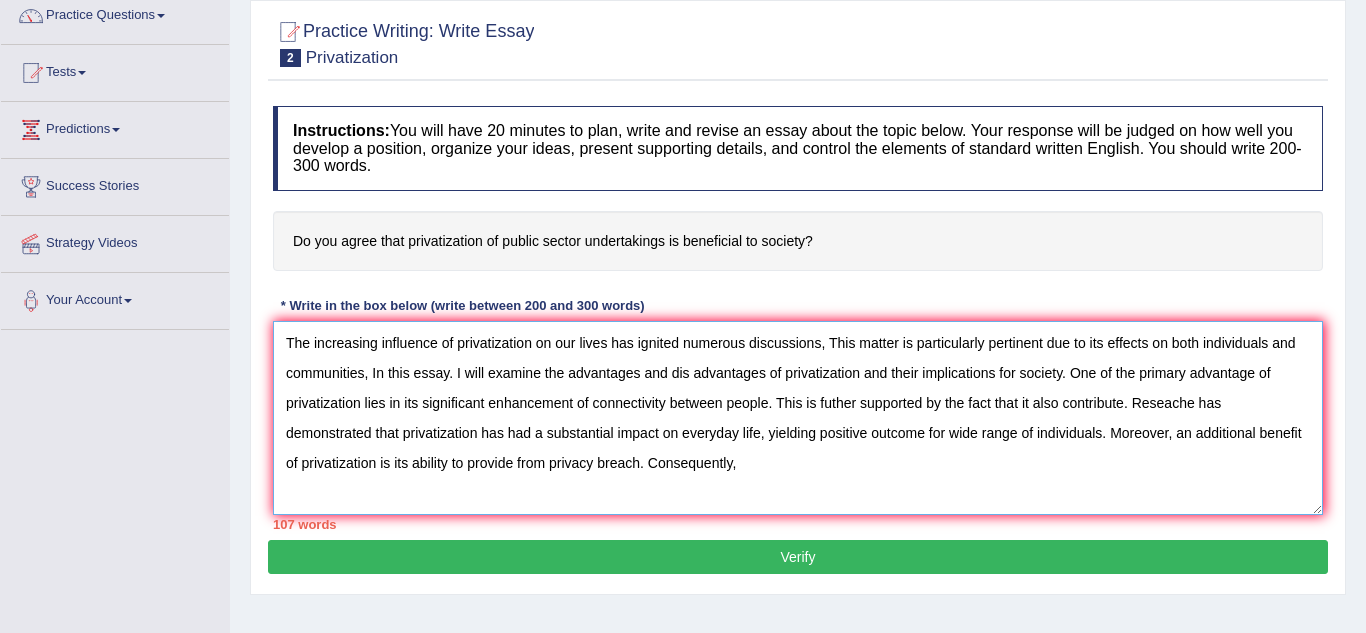 click on "The increasing influence of privatization on our lives has ignited numerous discussions, This matter is particularly pertinent due to its effects on both individuals and communities, In this essay. I will examine the advantages and dis advantages of privatization and their implications for society. One of the primary advantage of privatization lies in its significant enhancement of connectivity between people. This is futher supported by the fact that it also contribute. Reseache has demonstrated that privatization has had a substantial impact on everyday life, yielding positive outcome for wide range of individuals. Moreover, an additional benefit of privatization is its ability to provide from privacy breach. Consequently," at bounding box center (798, 418) 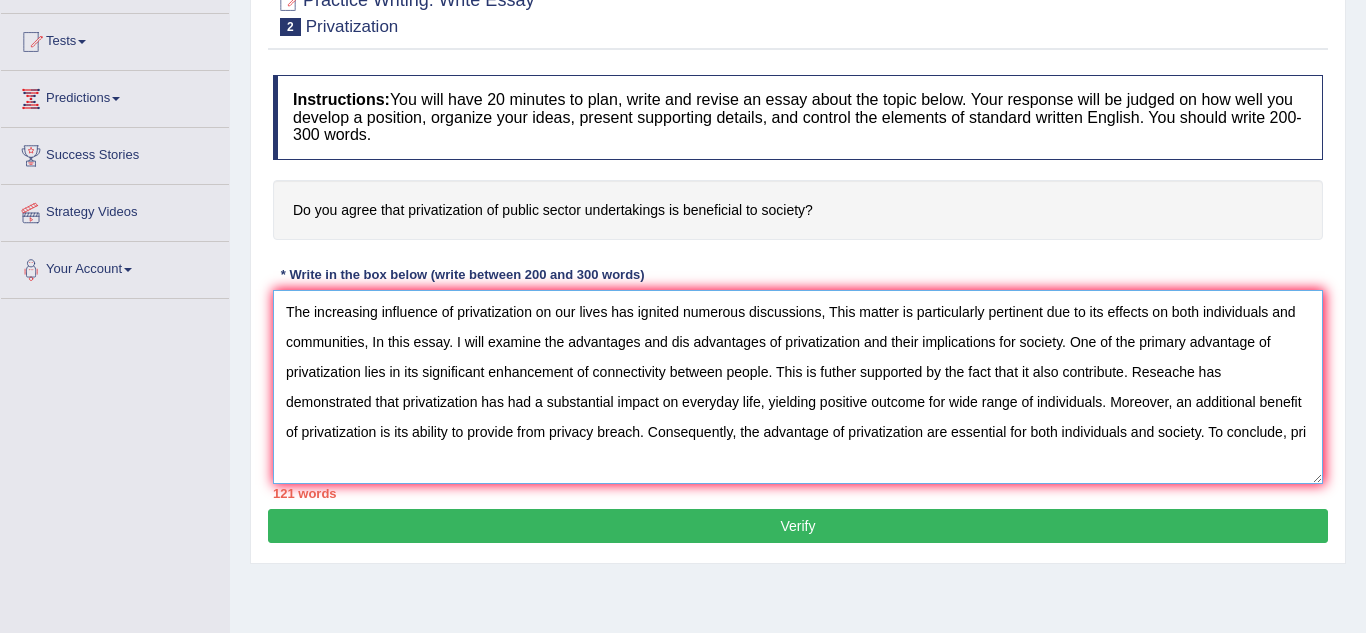 scroll, scrollTop: 203, scrollLeft: 0, axis: vertical 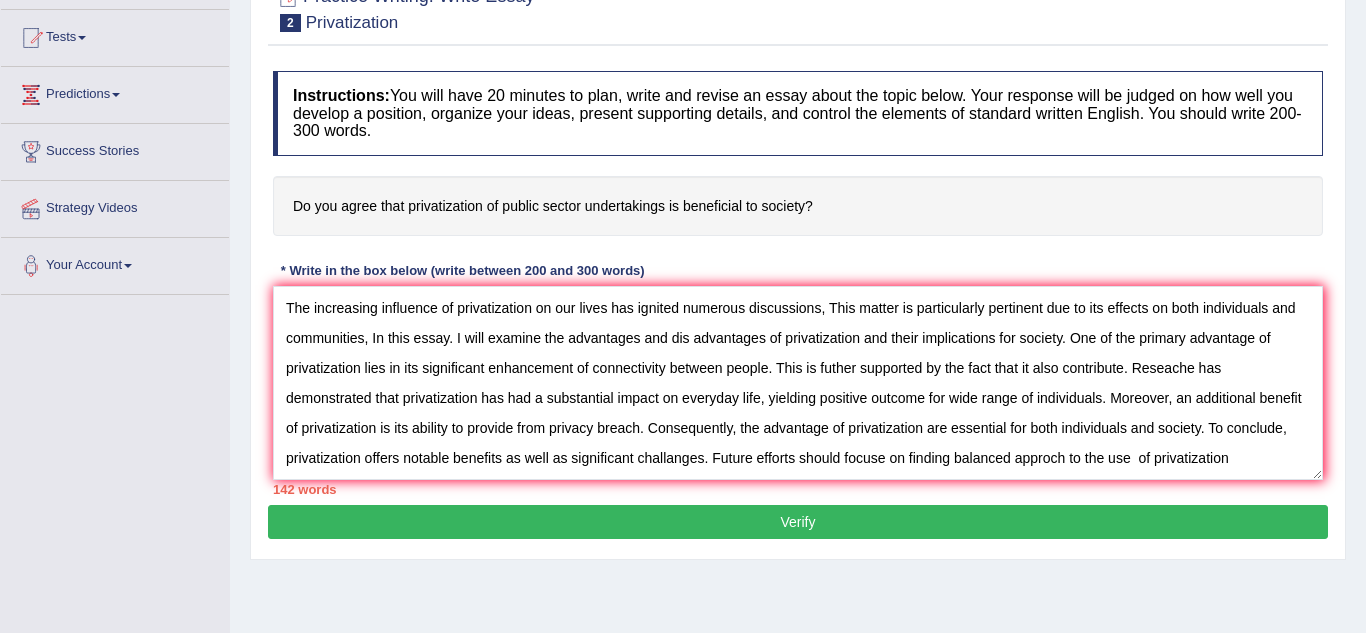 click on "Instructions:  You will have 20 minutes to plan, write and revise an essay about the topic below. Your response will be judged on how well you develop a position, organize your ideas, present supporting details, and control the elements of standard written English. You should write 200-300 words.
Do you agree that privatization of public sector undertakings is beneficial to society? * Write in the box below (write between 200 and 300 words) 142 words Written Keywords: A.I. Engine Result: Processing..." at bounding box center (798, 283) 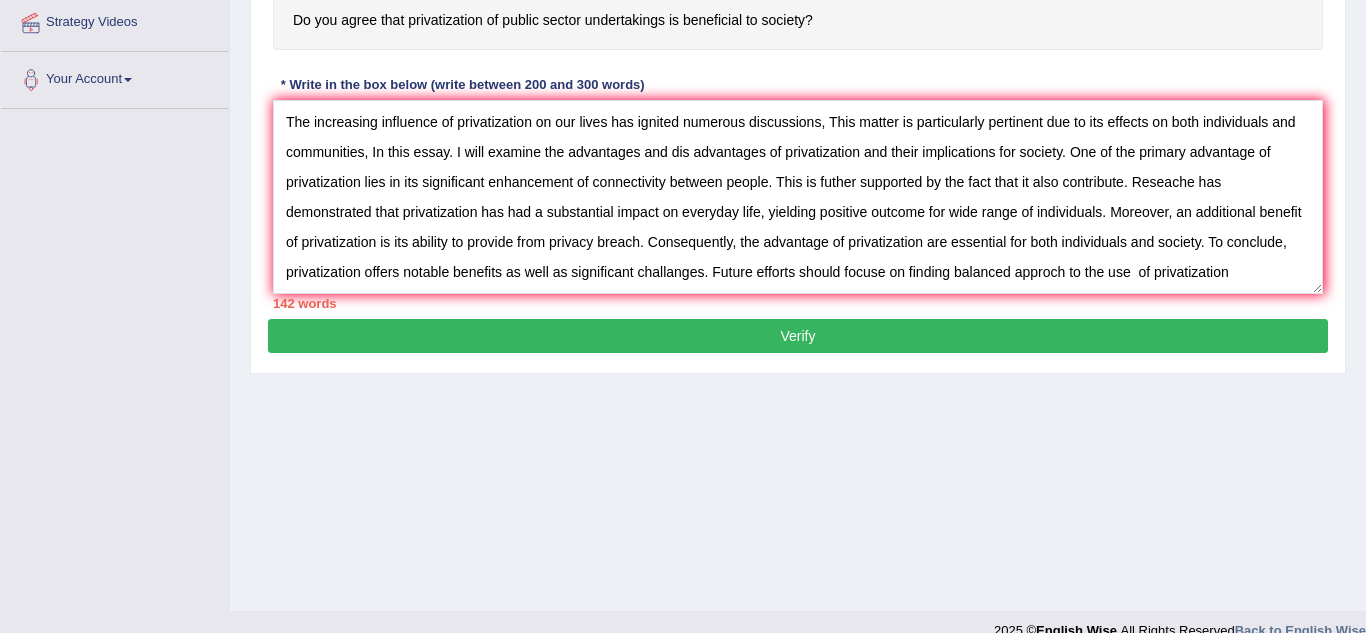 scroll, scrollTop: 417, scrollLeft: 0, axis: vertical 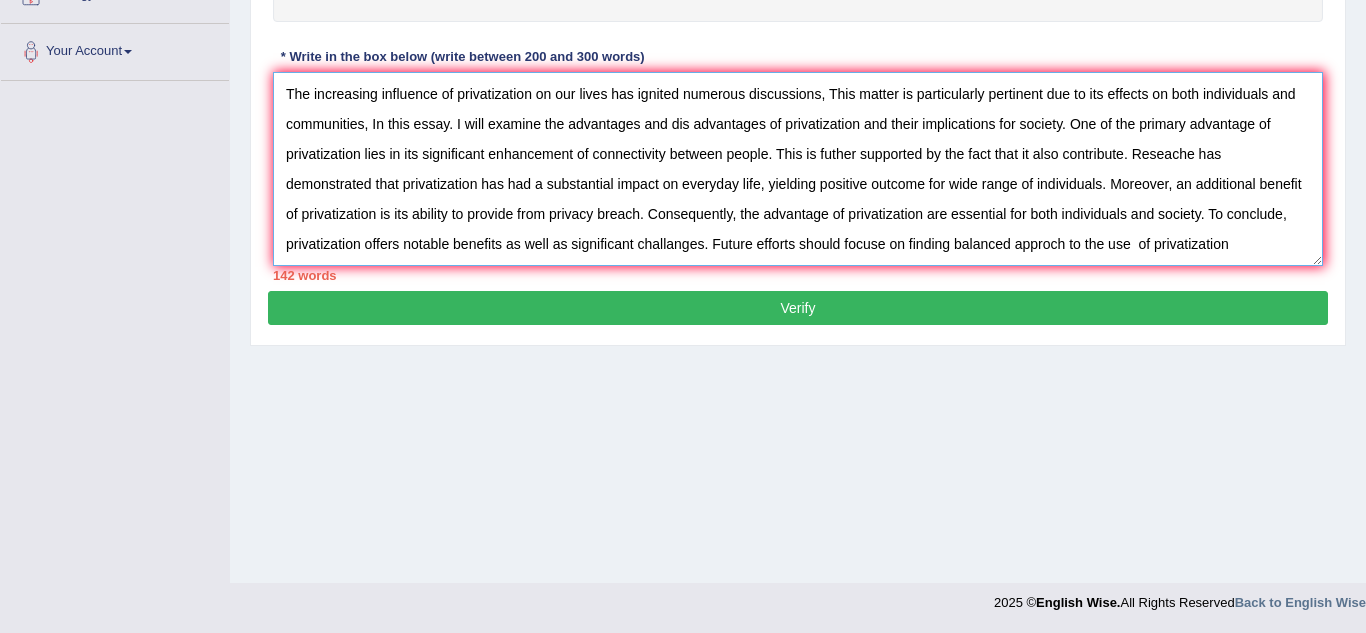 click on "The increasing influence of privatization on our lives has ignited numerous discussions, This matter is particularly pertinent due to its effects on both individuals and communities, In this essay. I will examine the advantages and dis advantages of privatization and their implications for society. One of the primary advantage of privatization lies in its significant enhancement of connectivity between people. This is futher supported by the fact that it also contribute. Reseache has demonstrated that privatization has had a substantial impact on everyday life, yielding positive outcome for wide range of individuals. Moreover, an additional benefit of privatization is its ability to provide from privacy breach. Consequently, the advantage of privatization are essential for both individuals and society. To conclude, privatization offers notable benefits as well as significant challanges. Future efforts should focuse on finding balanced approch to the use  of privatization" at bounding box center [798, 169] 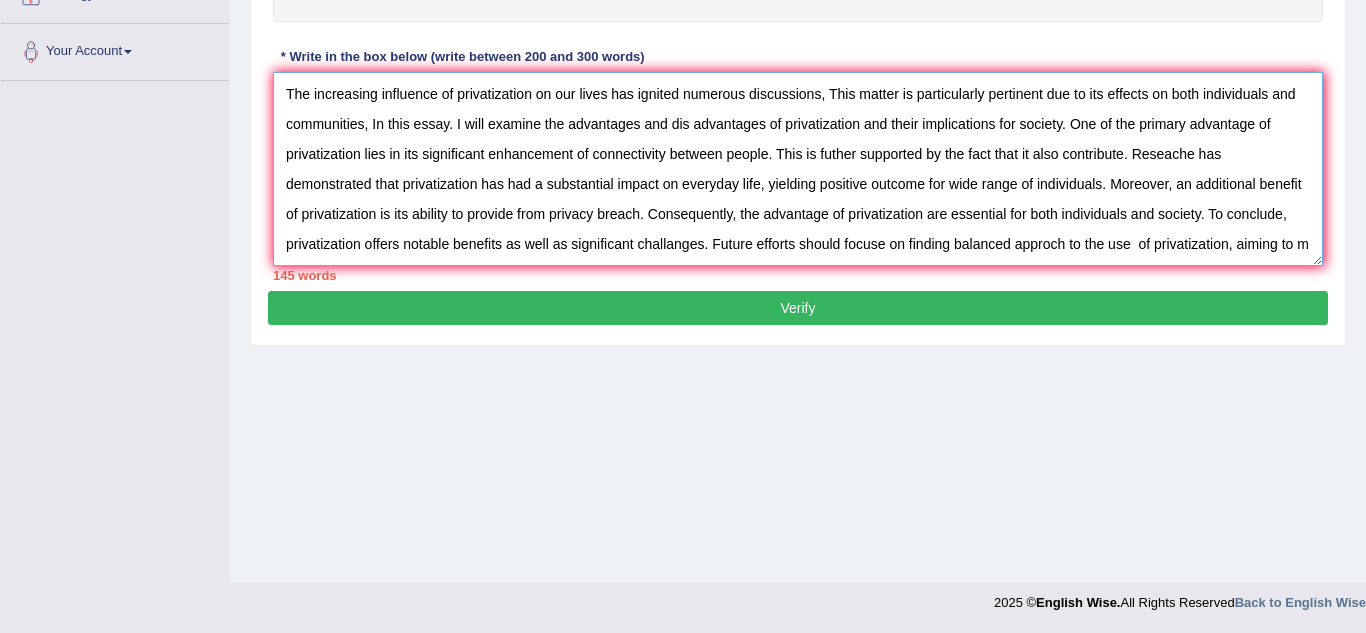 scroll, scrollTop: 17, scrollLeft: 0, axis: vertical 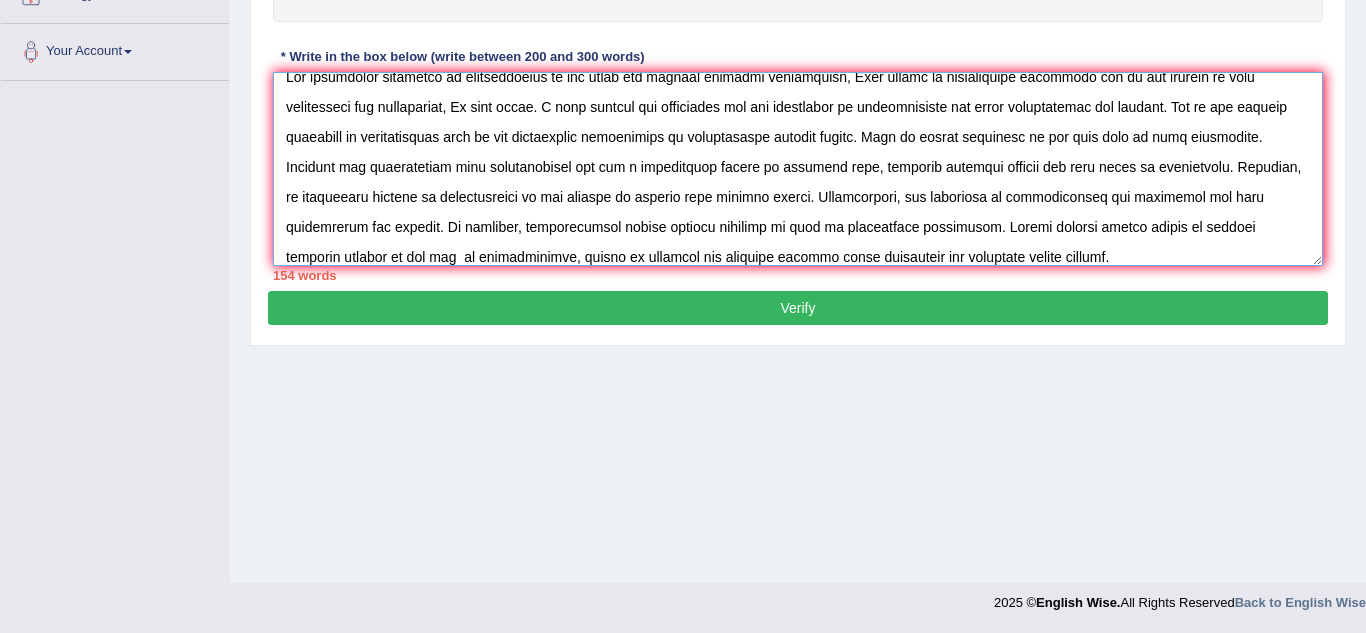 click at bounding box center [798, 169] 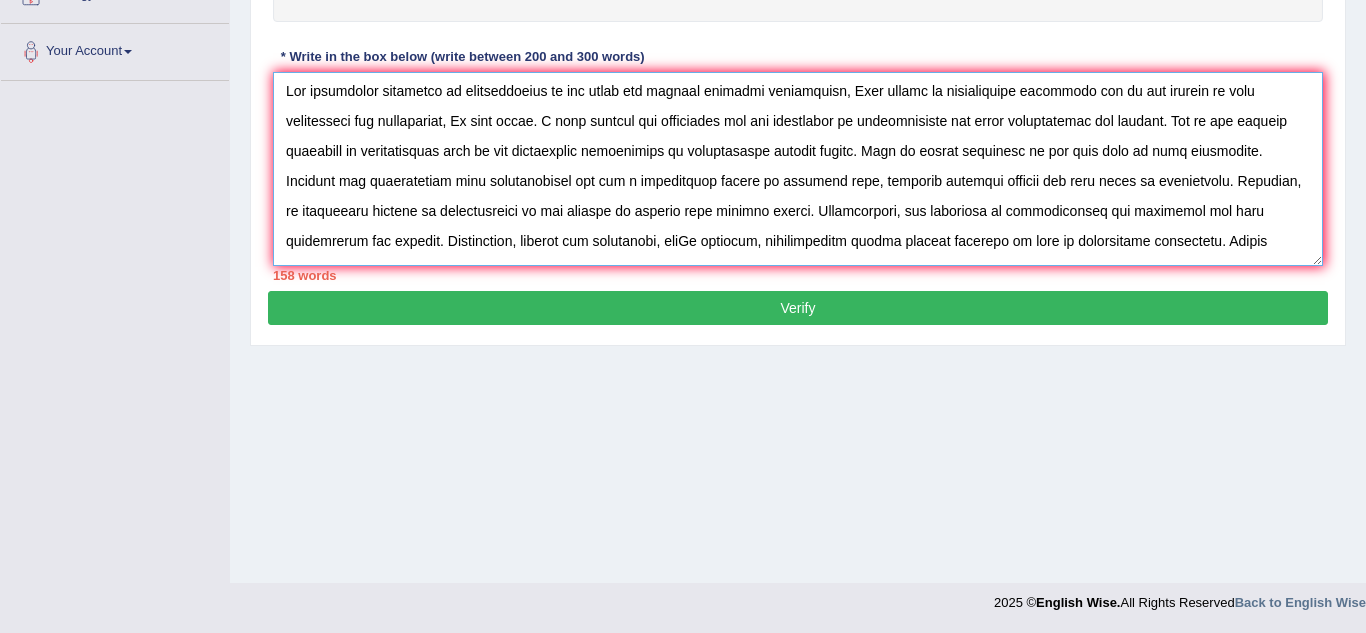 scroll, scrollTop: 0, scrollLeft: 0, axis: both 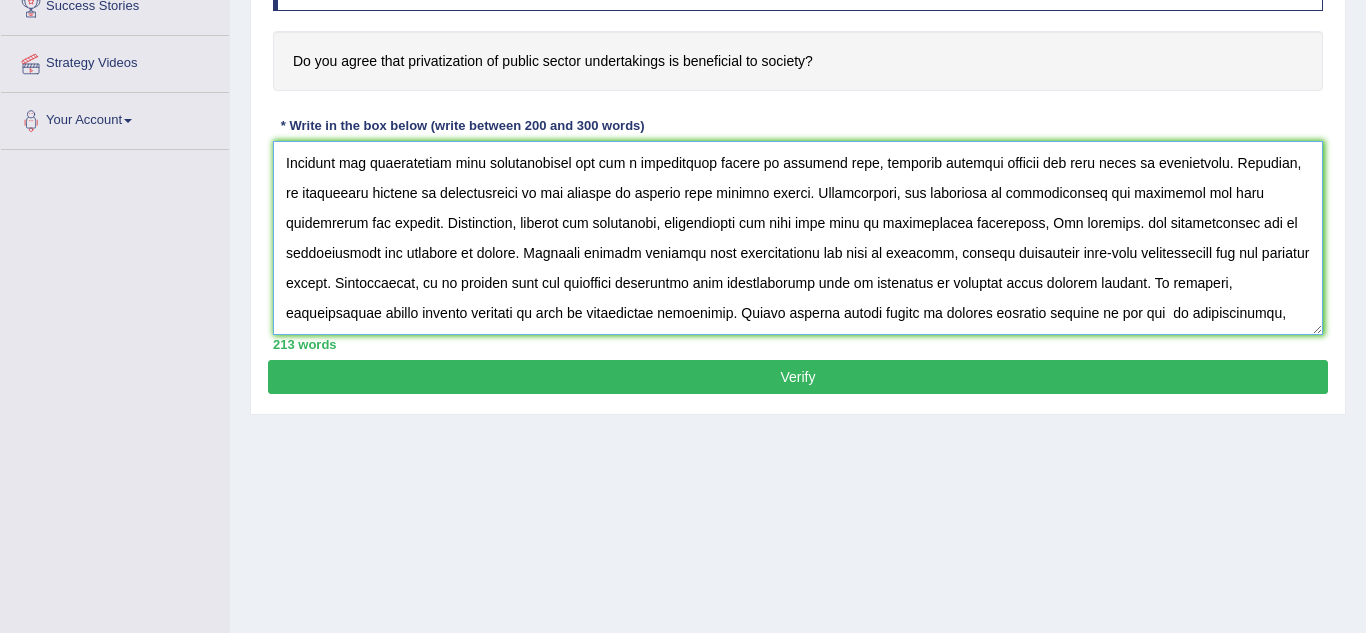 type on "The increasing influence of privatization on our lives has ignited numerous discussions, This matter is particularly pertinent due to its effects on both individuals and communities, In this essay. I will examine the advantages and dis advantages of privatization and their implications for society. One of the primary advantage of privatization lies in its significant enhancement of connectivity between people. This is futher supported by the fact that it also contribute. Reseache has demonstrated that privatization has had a substantial impact on everyday life, yielding positive outcome for wide range of individuals. Moreover, an additional benefit of privatization is its ability to provide from privacy breach. Consequently, the advantage of privatization are essential for both individuals and society. Nonetheless, despite its advantages, priatization can alos give rise to considerable challanges, For instance. the inappropriate use of privatization has resulted in issues. Numerous studies indicate that pr..." 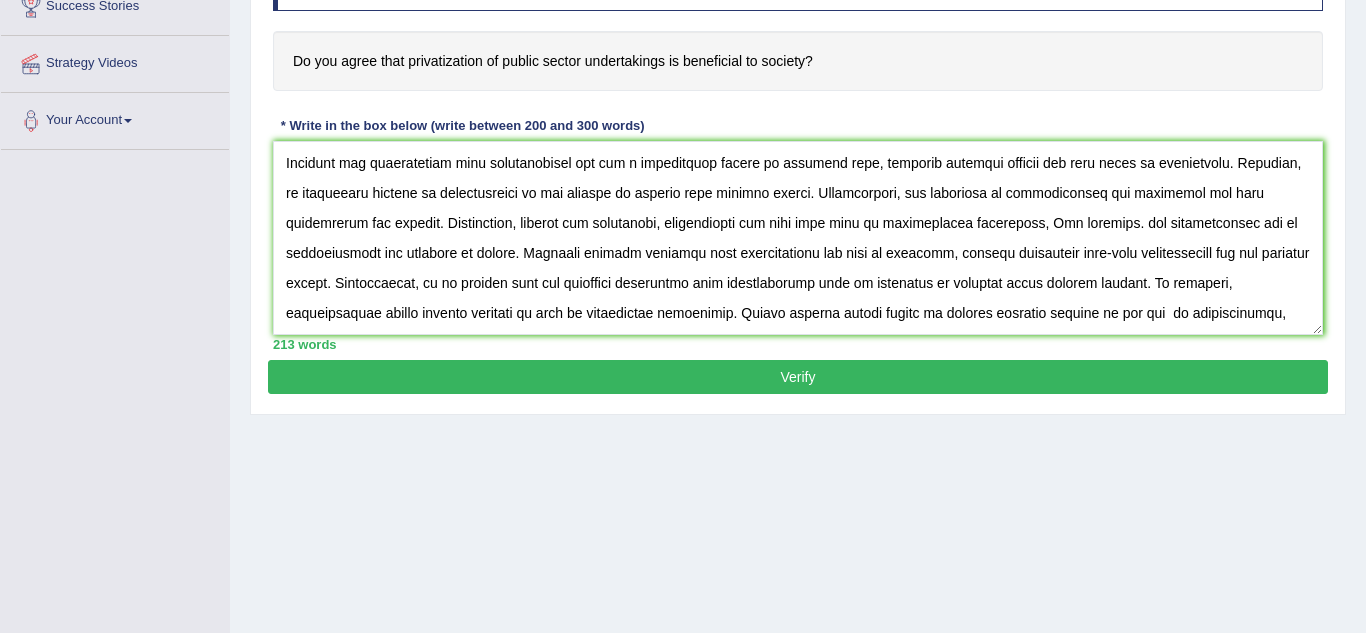 click on "Verify" at bounding box center [798, 377] 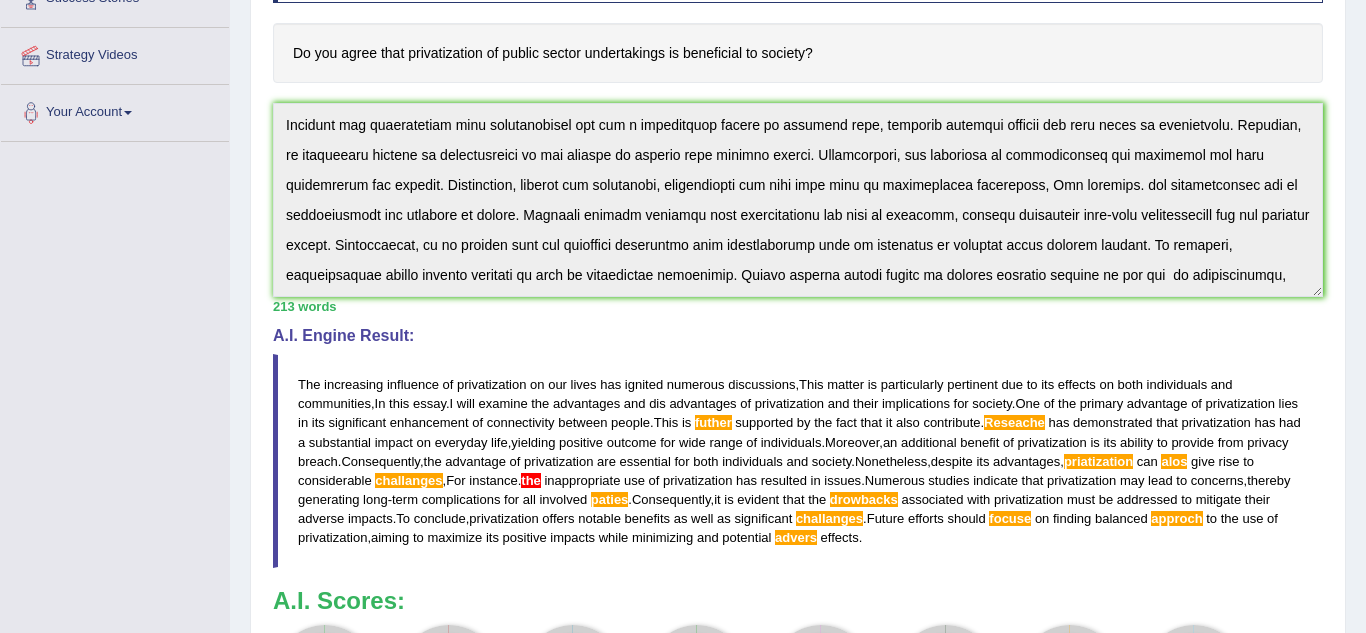 scroll, scrollTop: 355, scrollLeft: 0, axis: vertical 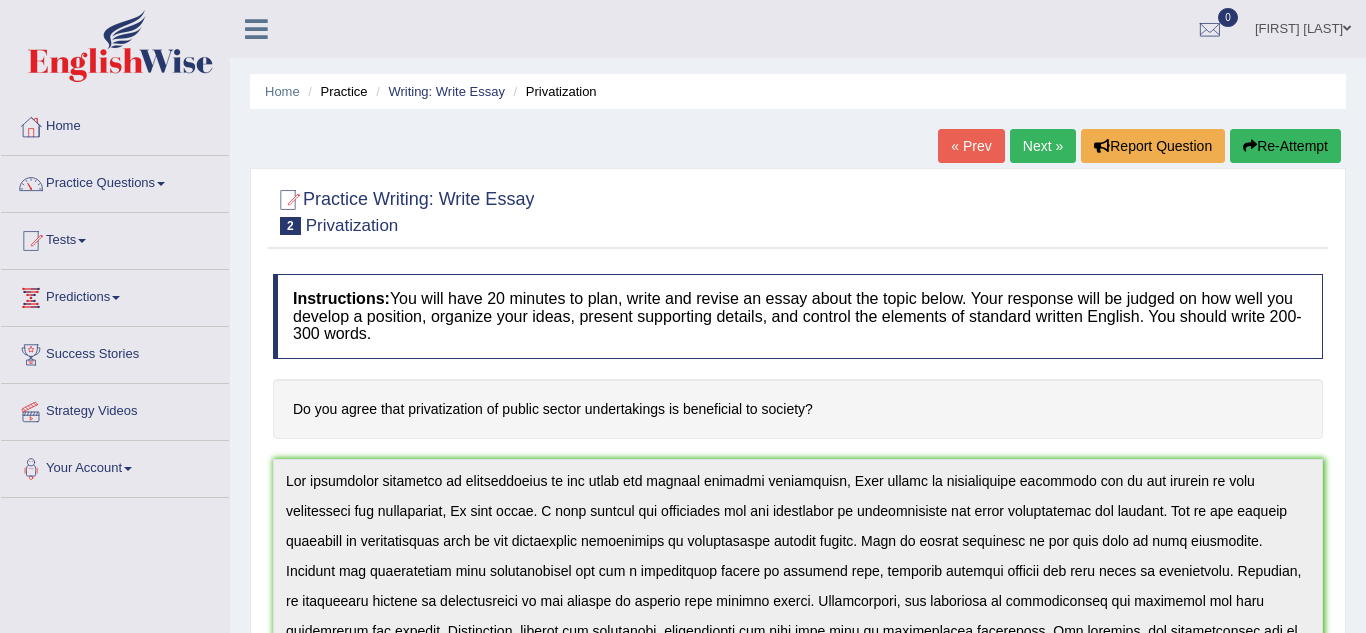 click on "Home" at bounding box center [115, 124] 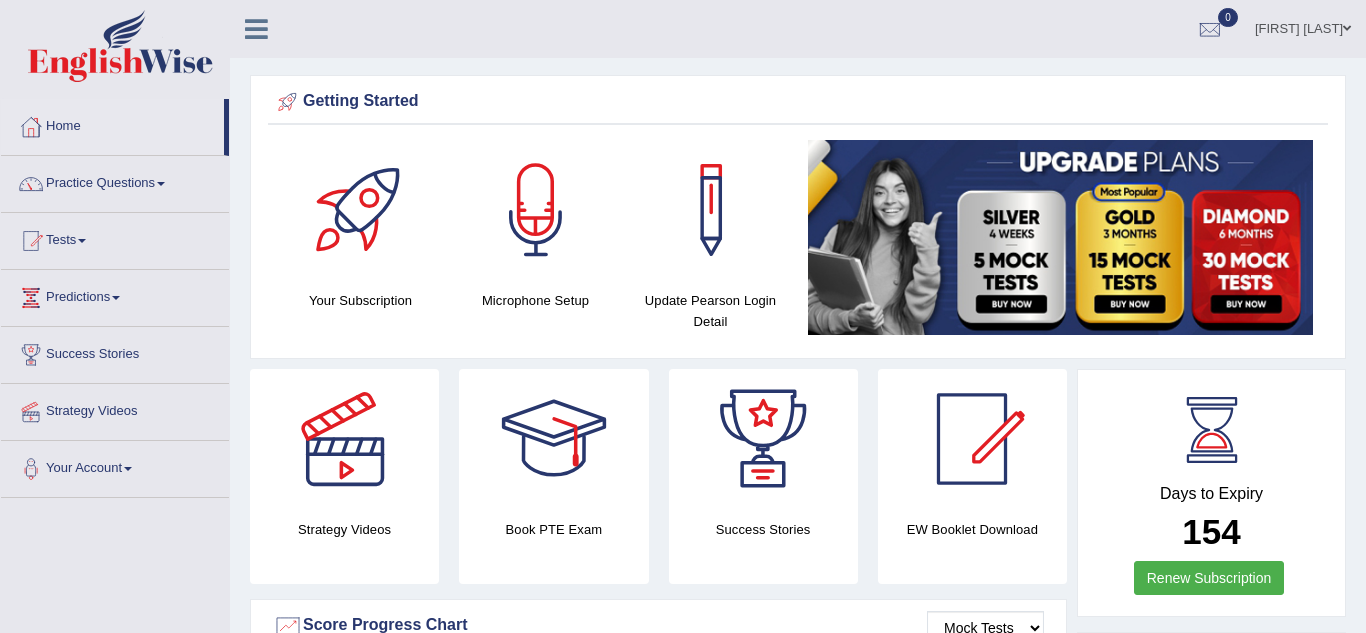 scroll, scrollTop: 0, scrollLeft: 0, axis: both 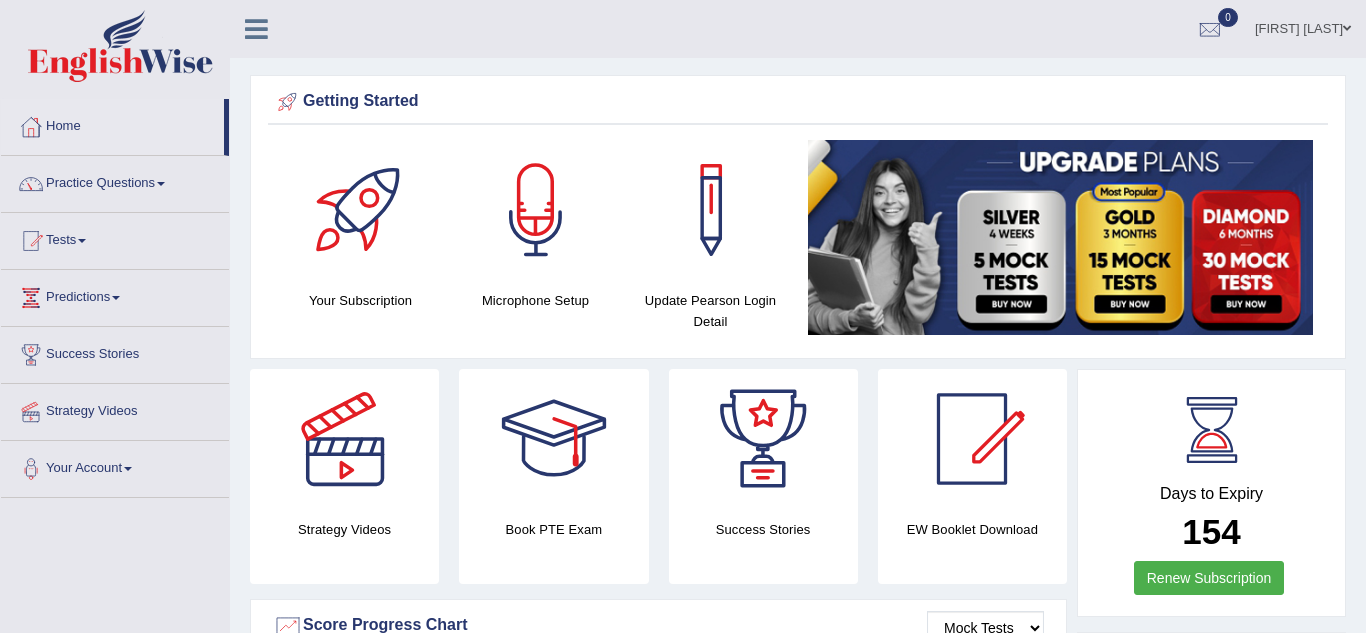 click on "Practice Questions" at bounding box center [115, 181] 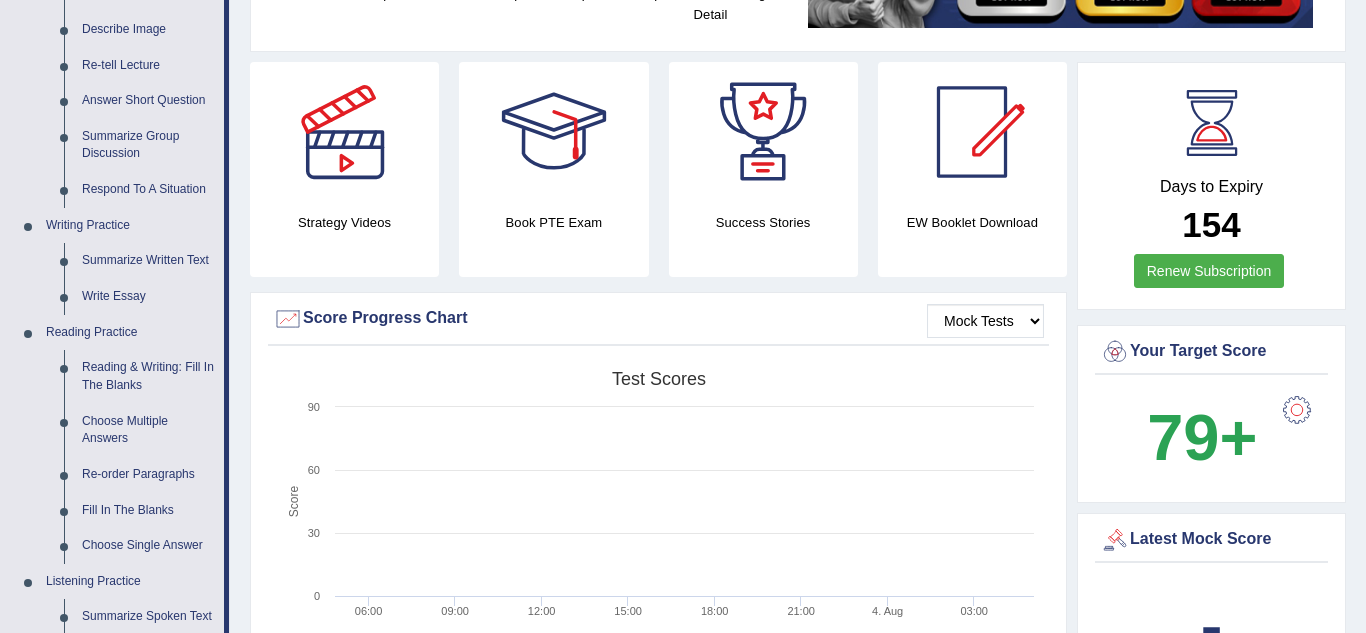 scroll, scrollTop: 310, scrollLeft: 0, axis: vertical 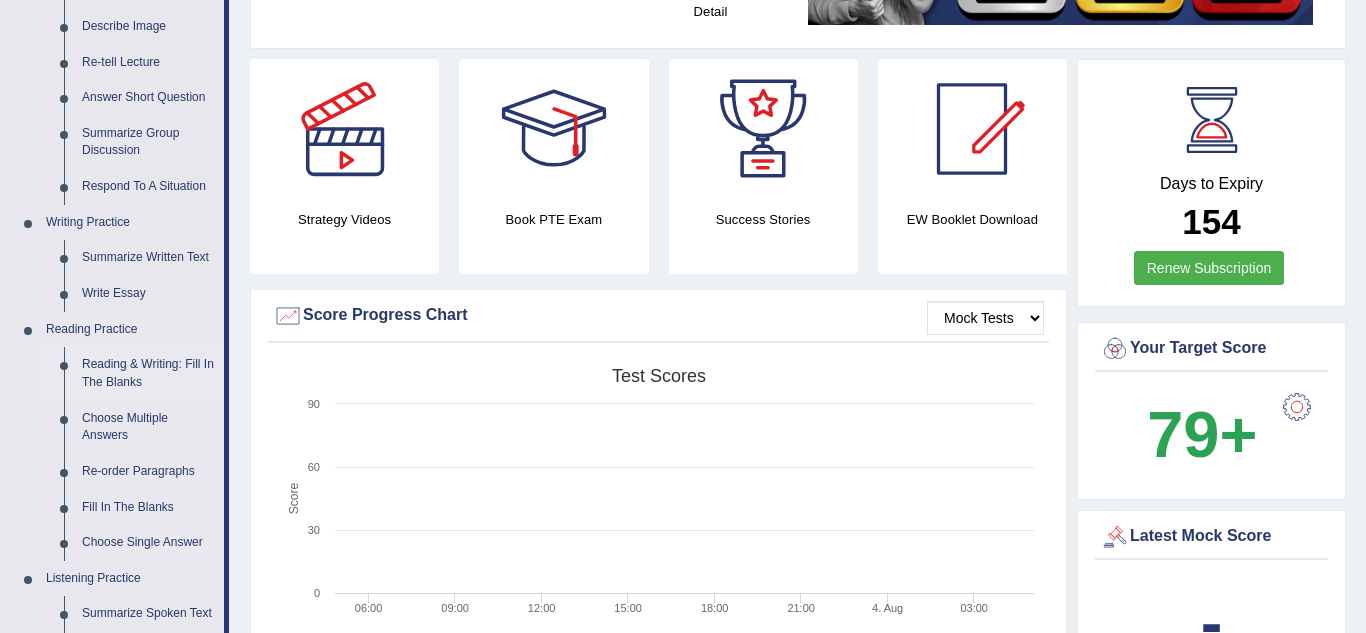 click on "Reading & Writing: Fill In The Blanks" at bounding box center [148, 373] 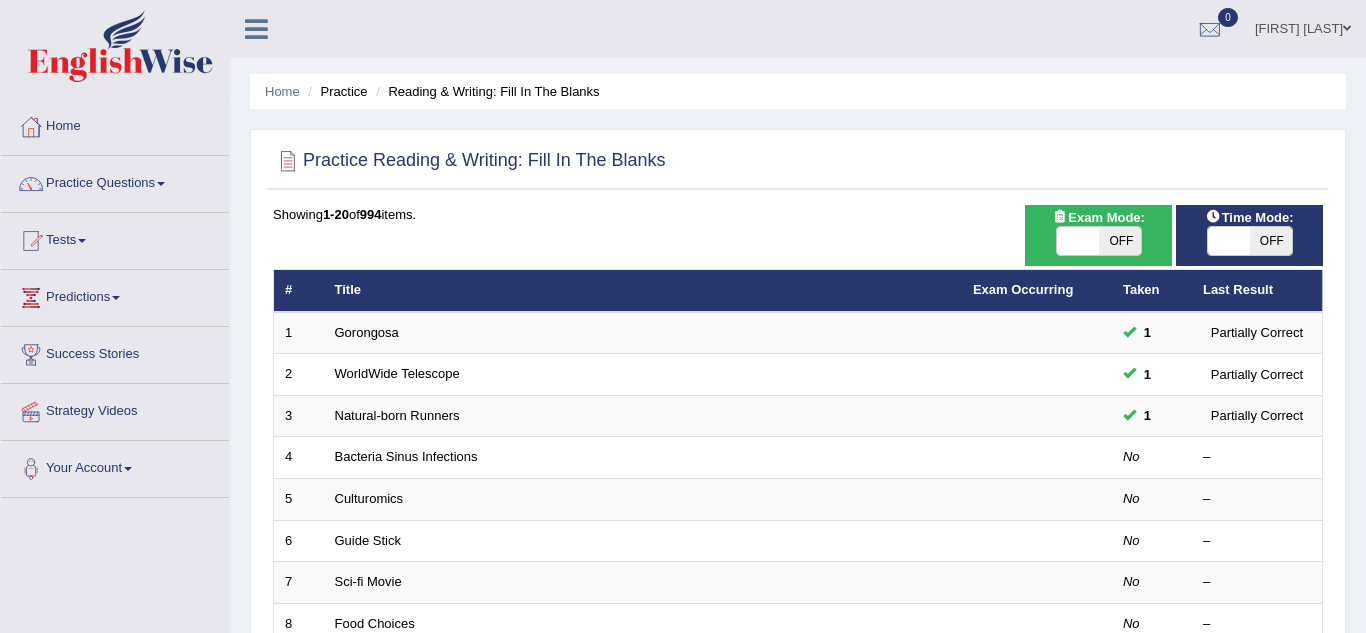 scroll, scrollTop: 0, scrollLeft: 0, axis: both 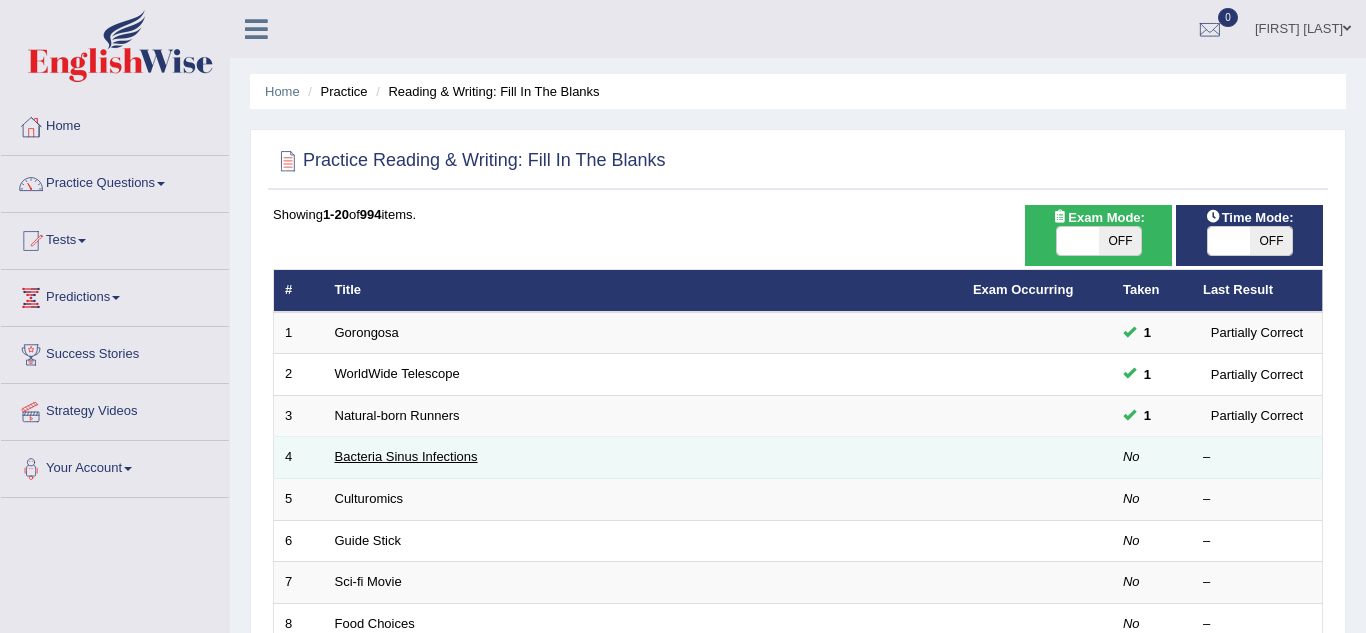 click on "Bacteria Sinus Infections" at bounding box center (406, 456) 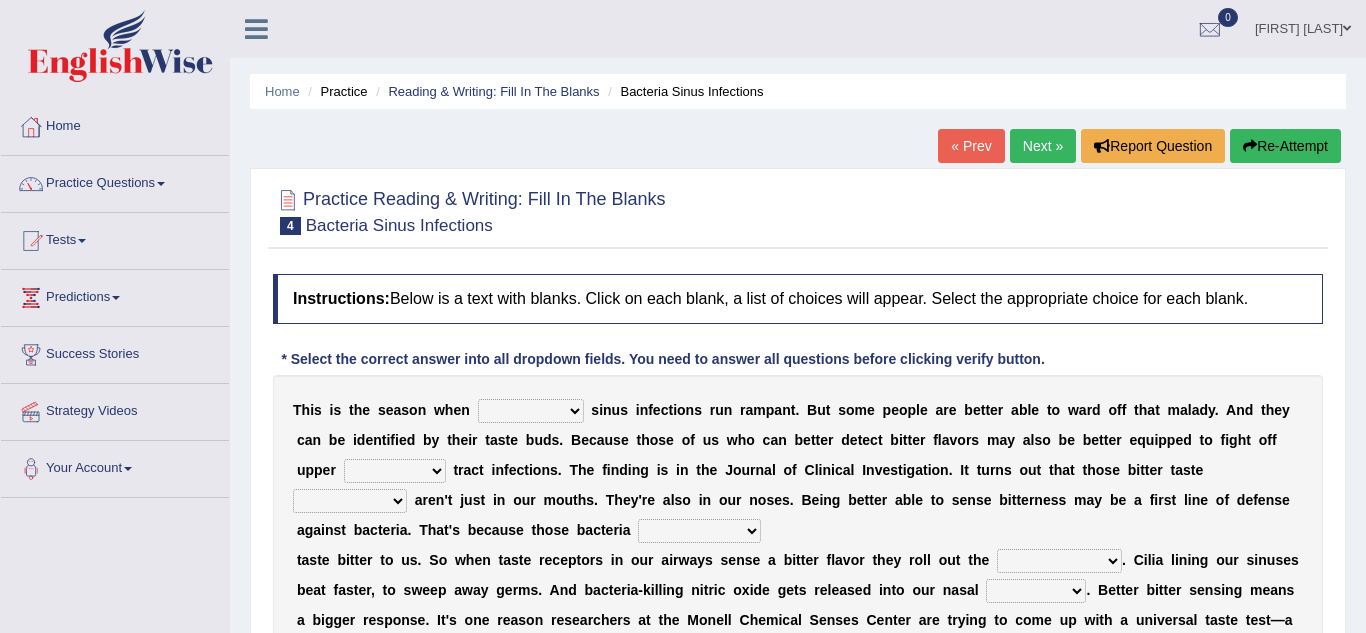 scroll, scrollTop: 0, scrollLeft: 0, axis: both 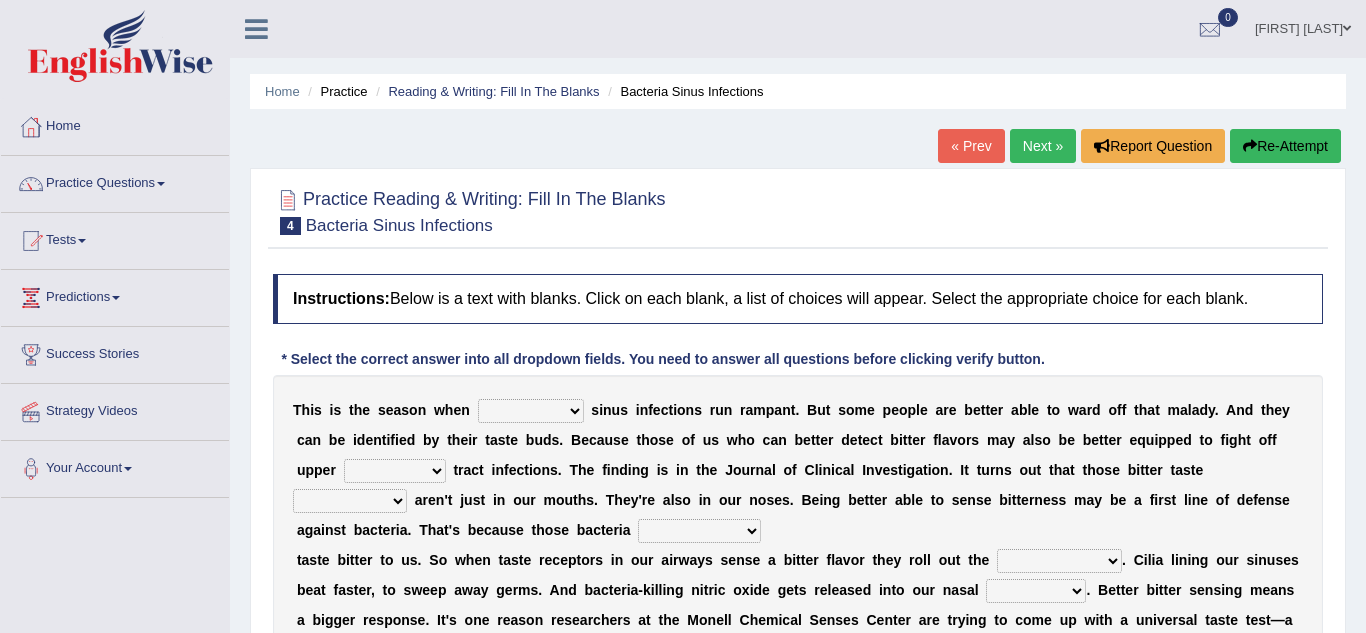 click on "conventicle atheist bacterial prissier" at bounding box center (531, 411) 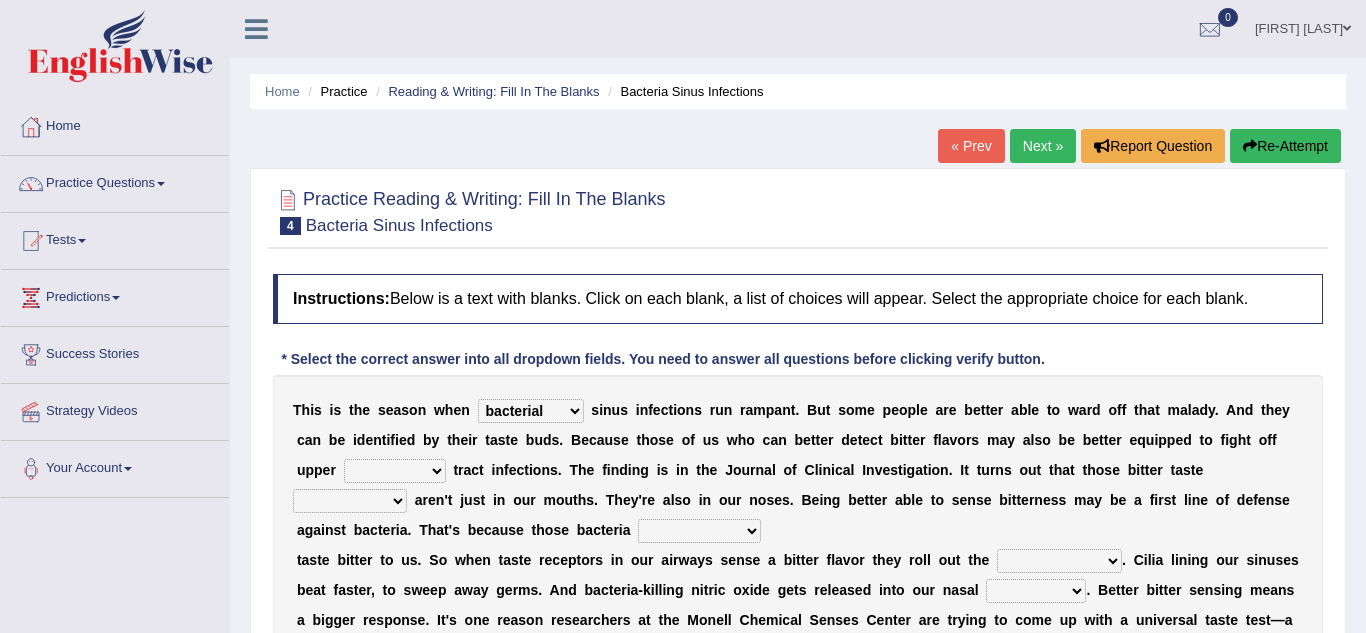 click on "conventicle atheist bacterial prissier" at bounding box center [531, 411] 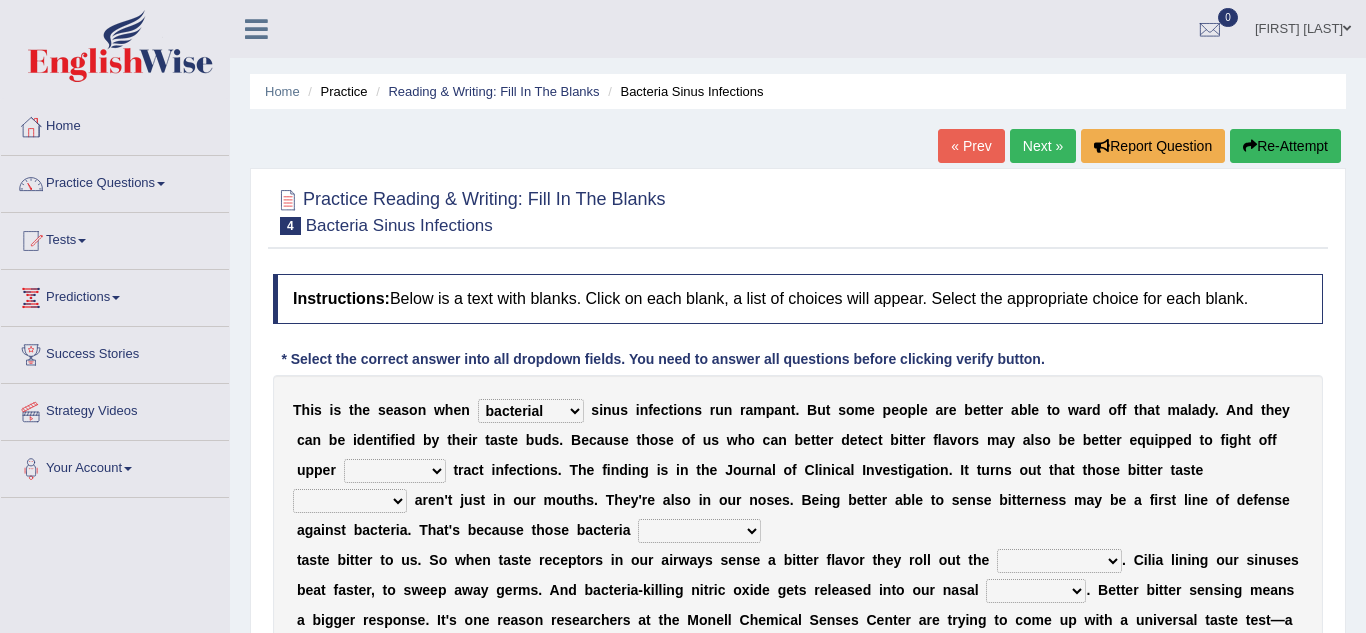 click on "e" at bounding box center [625, 440] 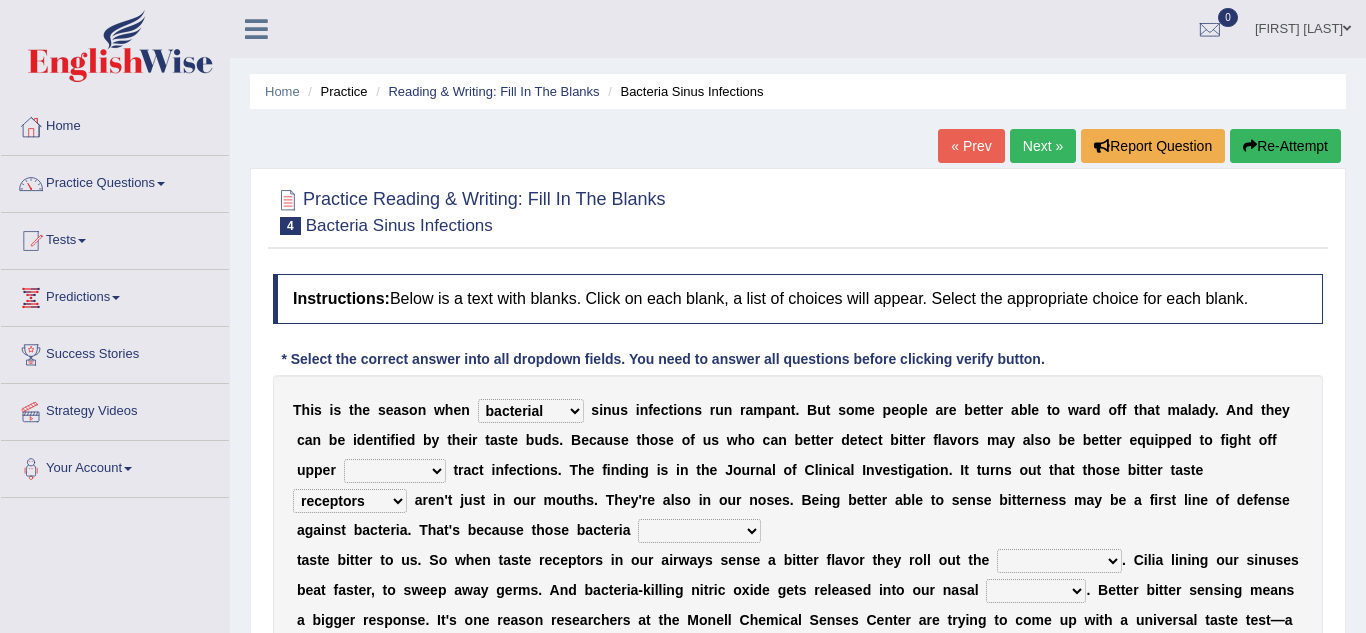 click on "depressions dinners submissions receptors" at bounding box center (350, 501) 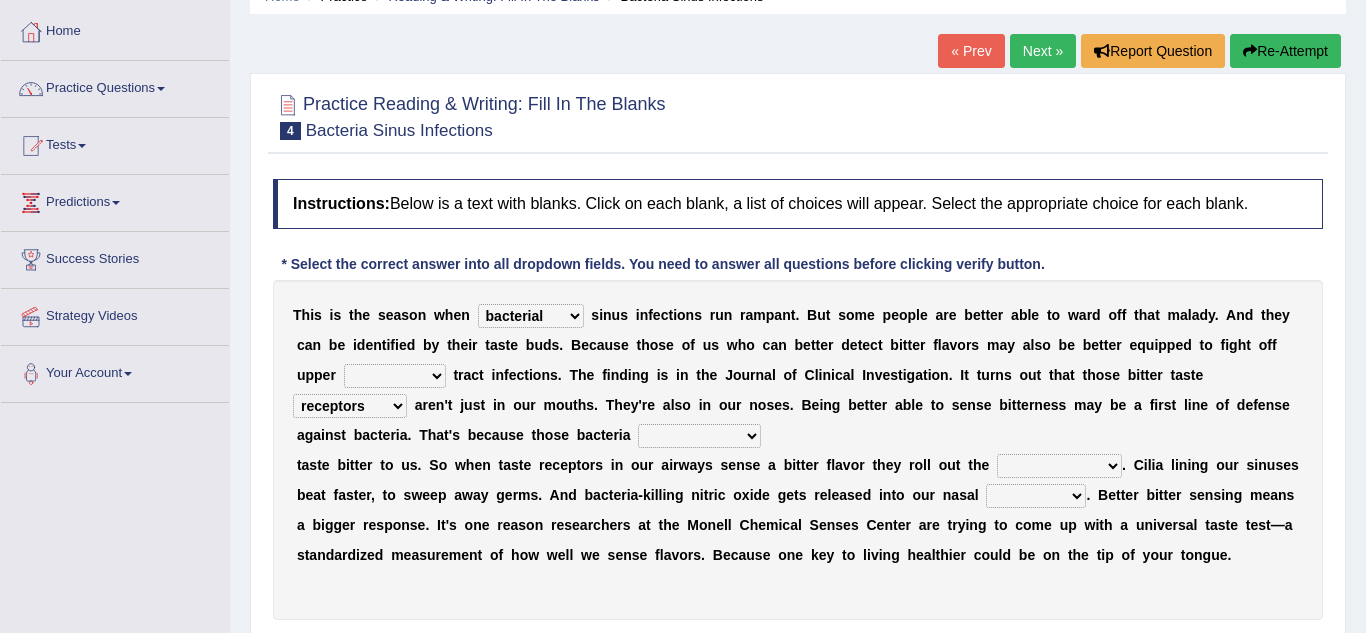 scroll, scrollTop: 94, scrollLeft: 0, axis: vertical 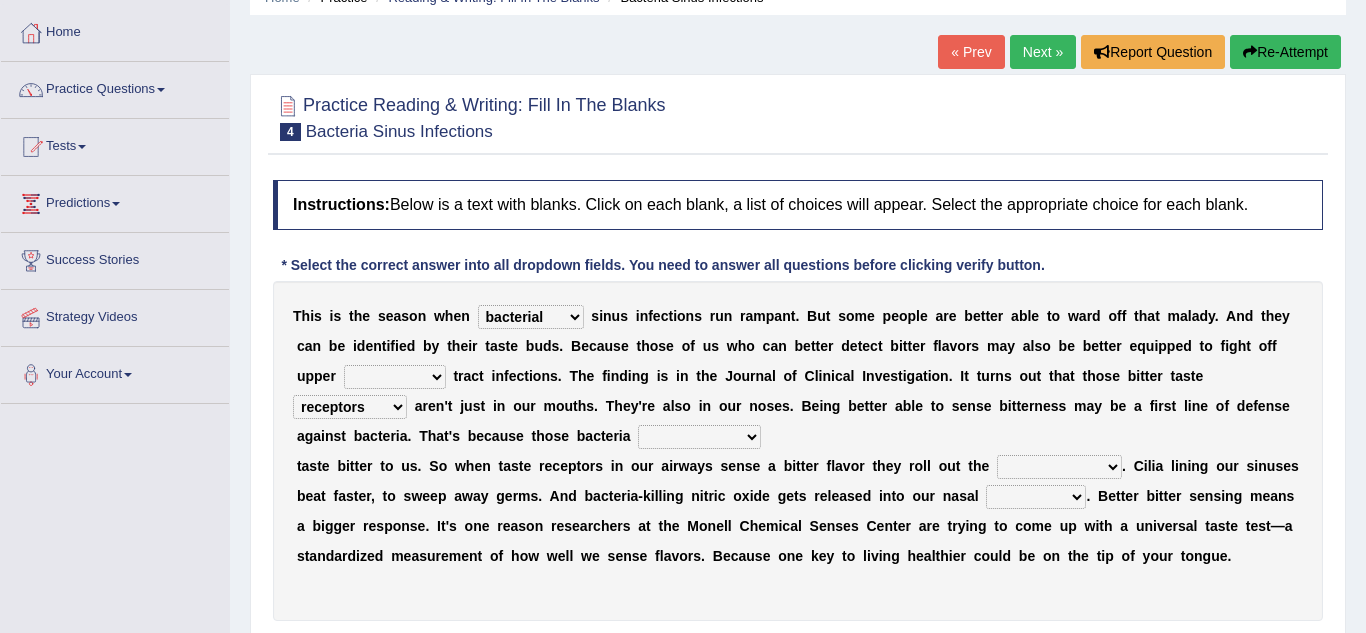 click on "faulty respiratory togae gawky" at bounding box center (395, 377) 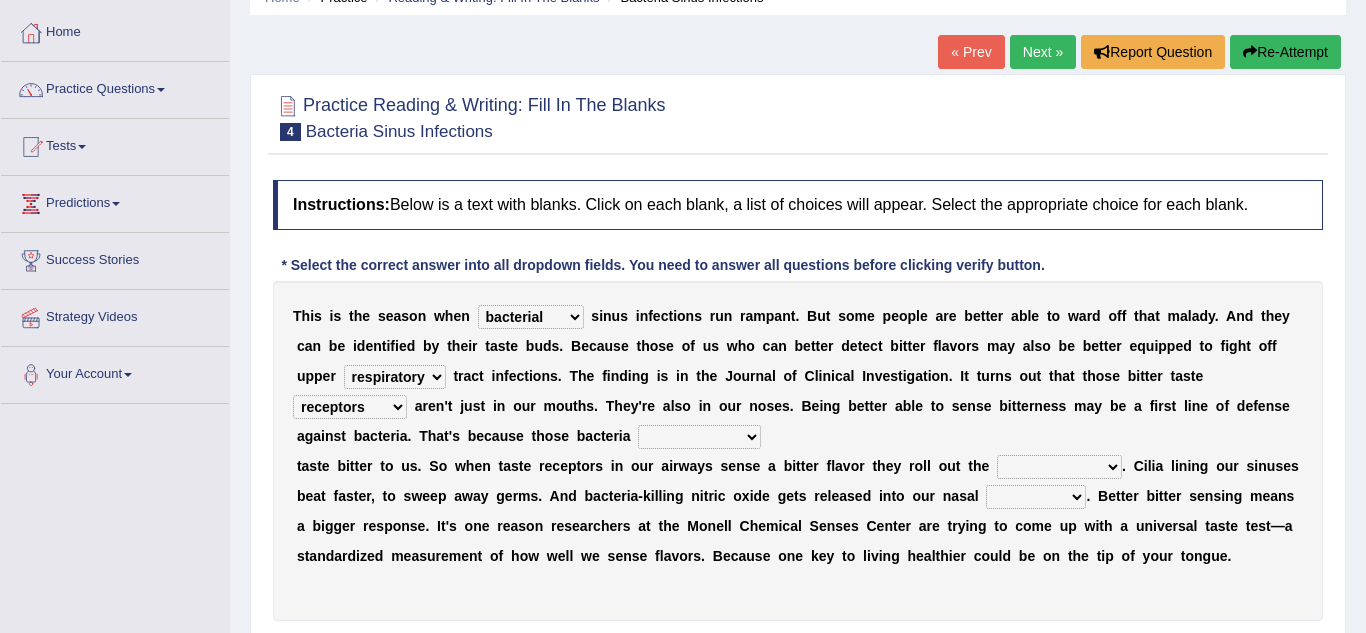 click on "faulty respiratory togae gawky" at bounding box center [395, 377] 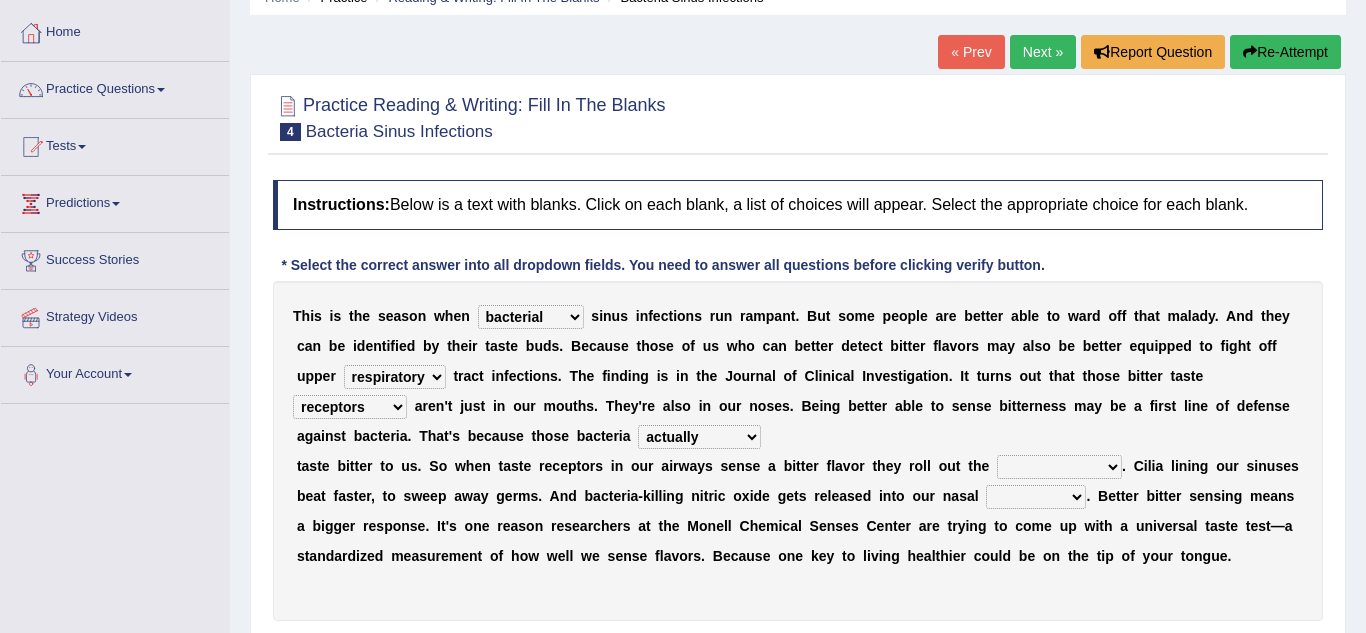 click on "." at bounding box center [1124, 466] 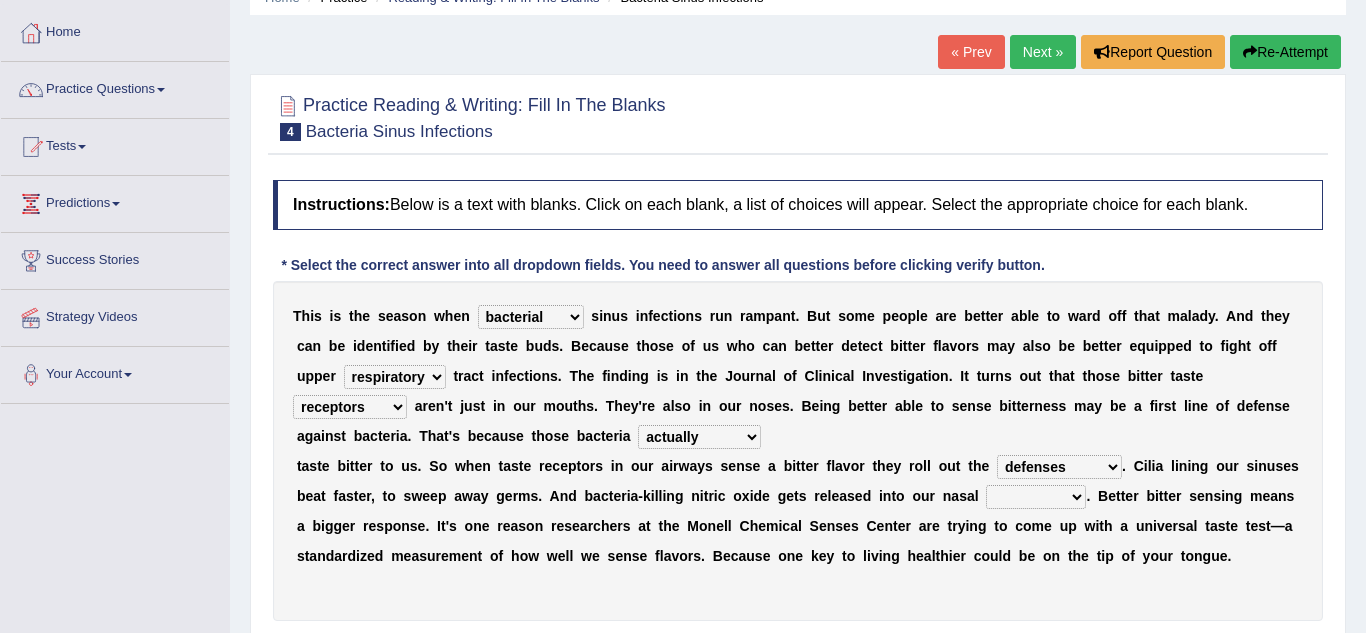 click on "causalities localities infirmities cavities" at bounding box center (1036, 497) 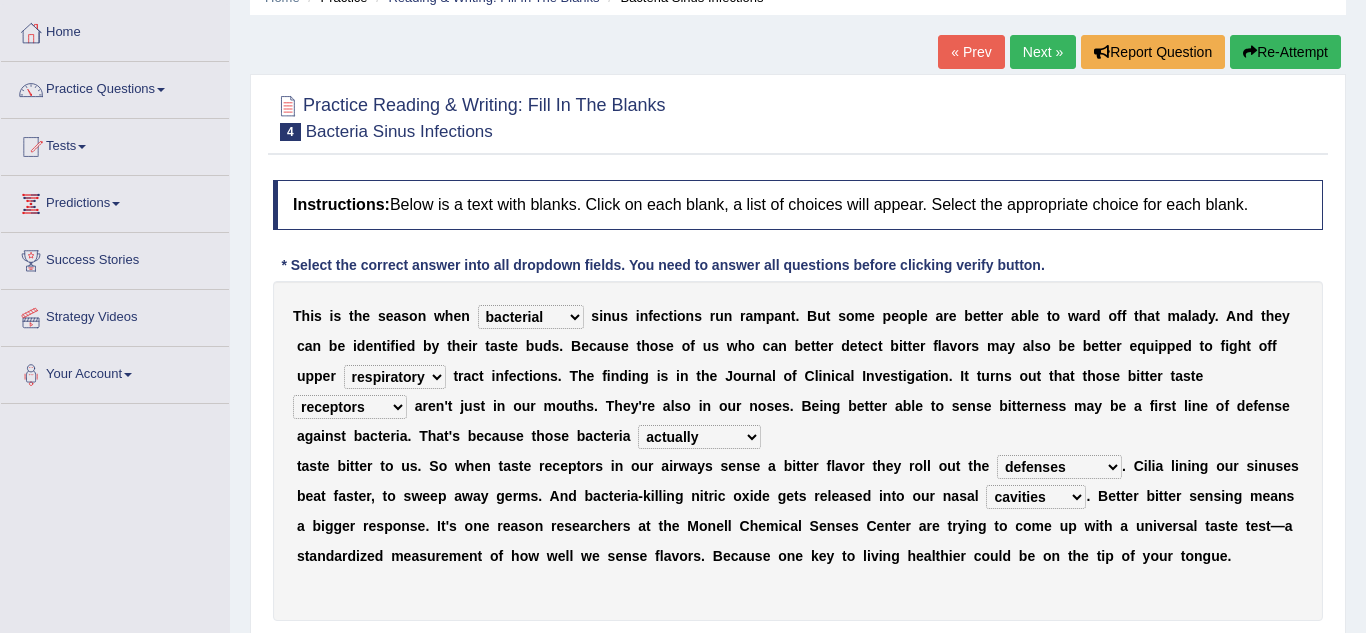click on "causalities localities infirmities cavities" at bounding box center [1036, 497] 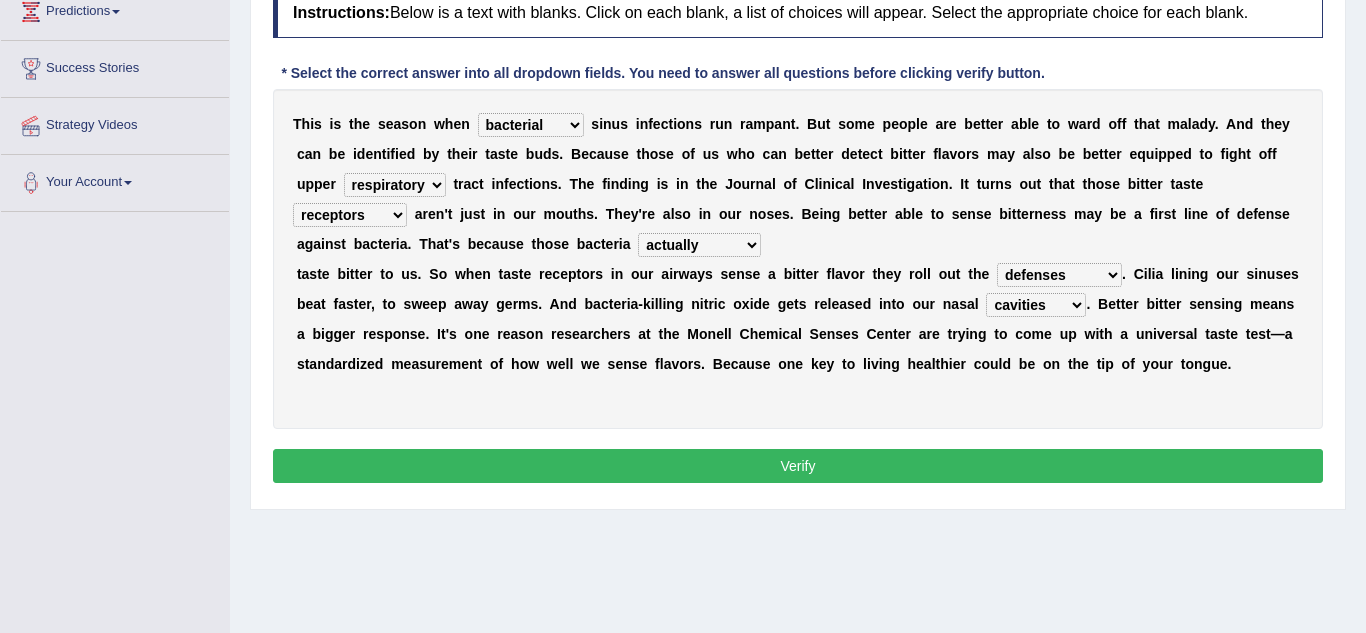 scroll, scrollTop: 296, scrollLeft: 0, axis: vertical 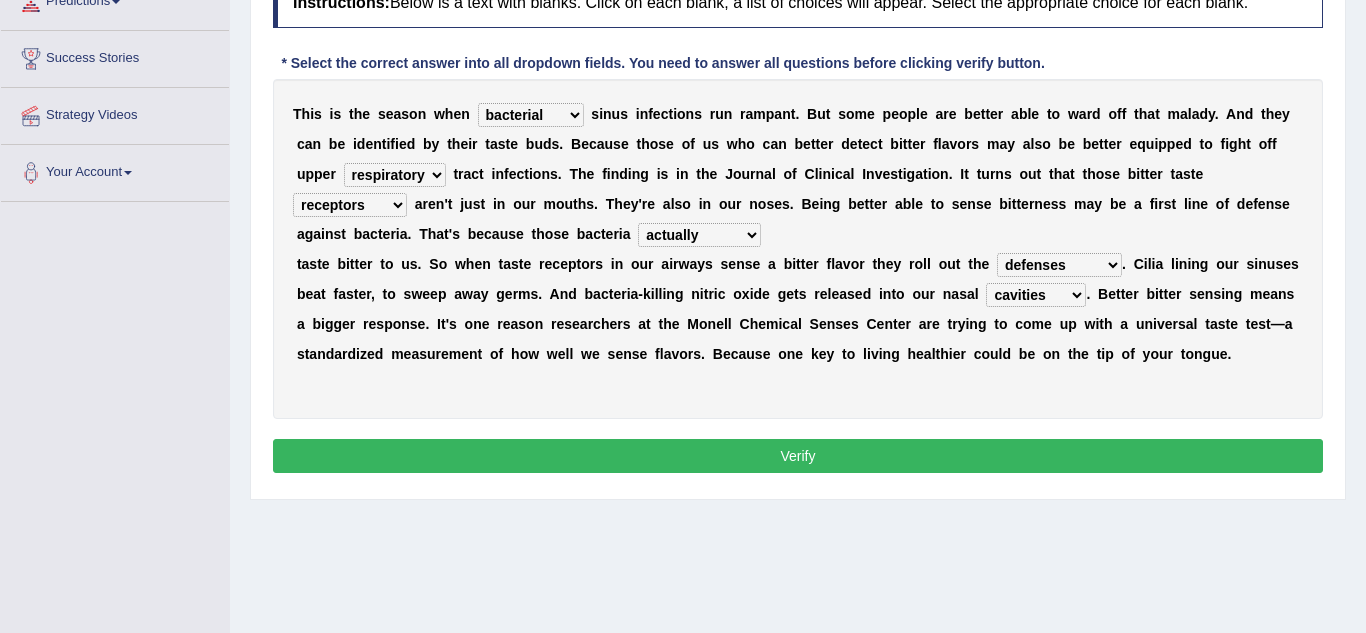 click on "Verify" at bounding box center (798, 456) 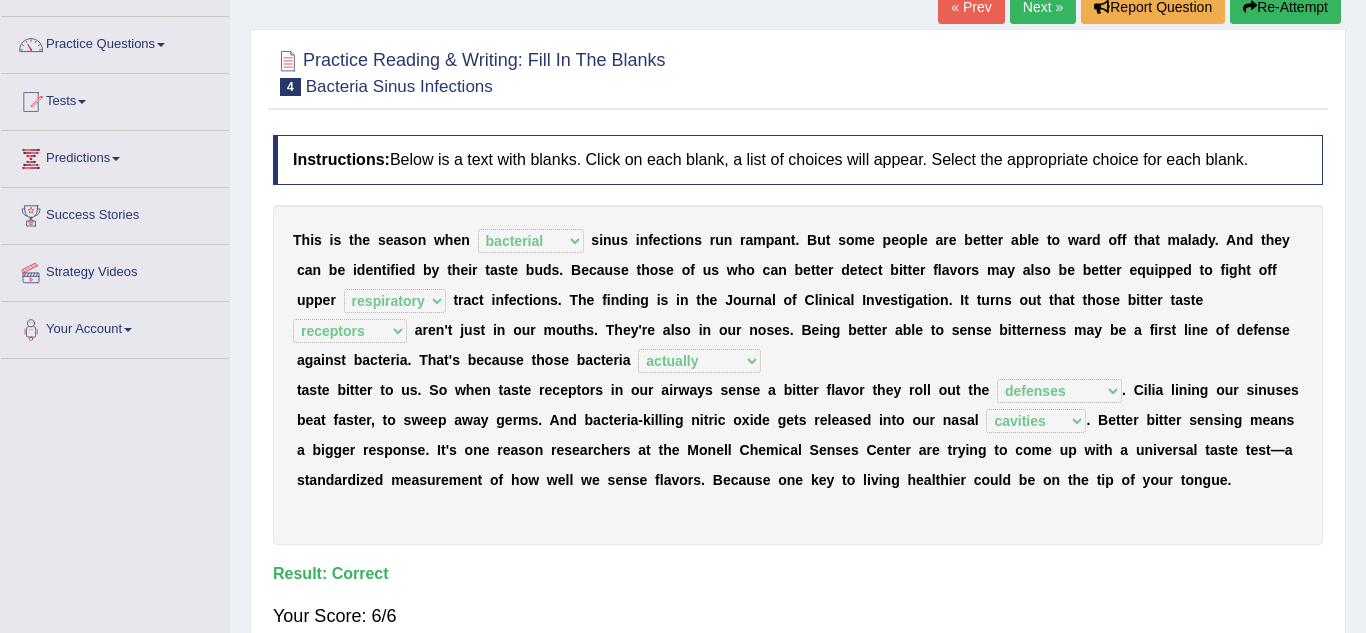 scroll, scrollTop: 0, scrollLeft: 0, axis: both 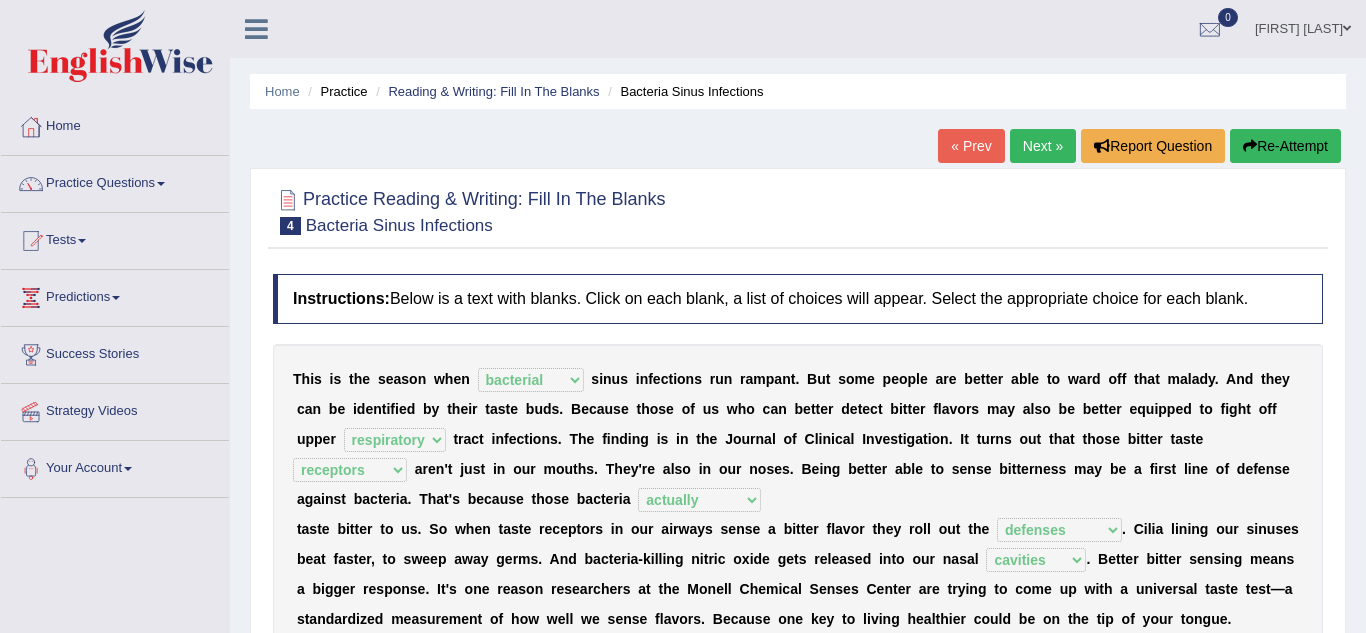 click on "Next »" at bounding box center (1043, 146) 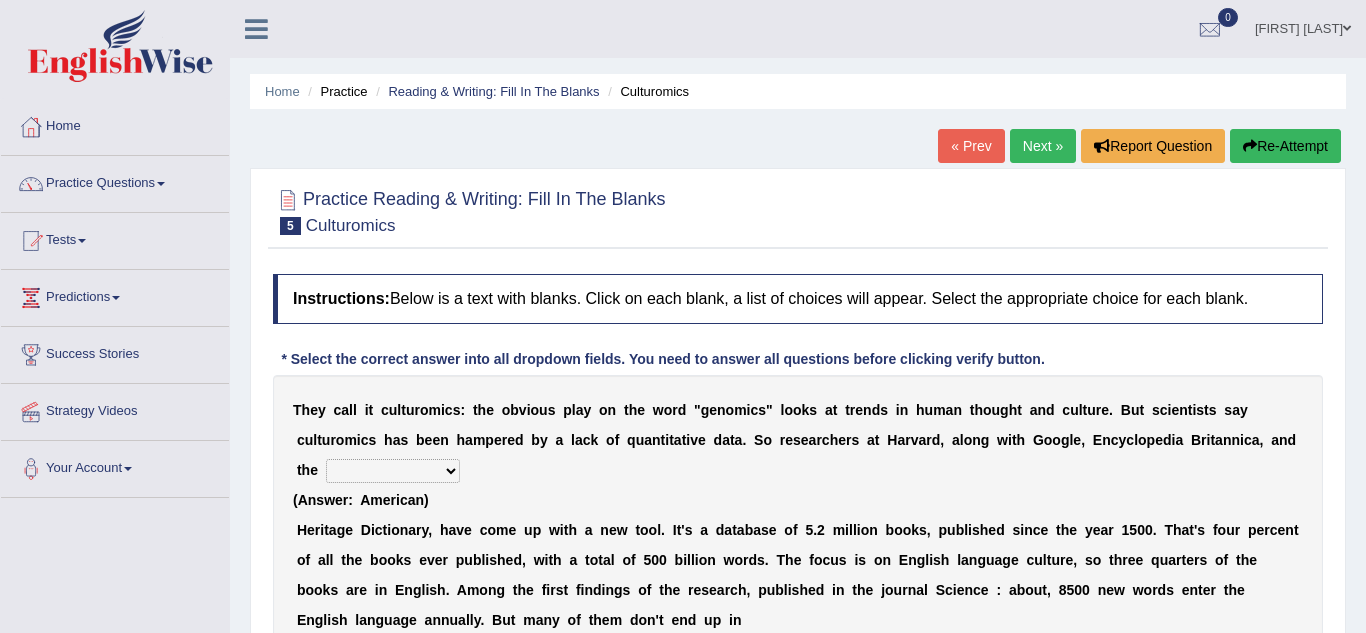 scroll, scrollTop: 0, scrollLeft: 0, axis: both 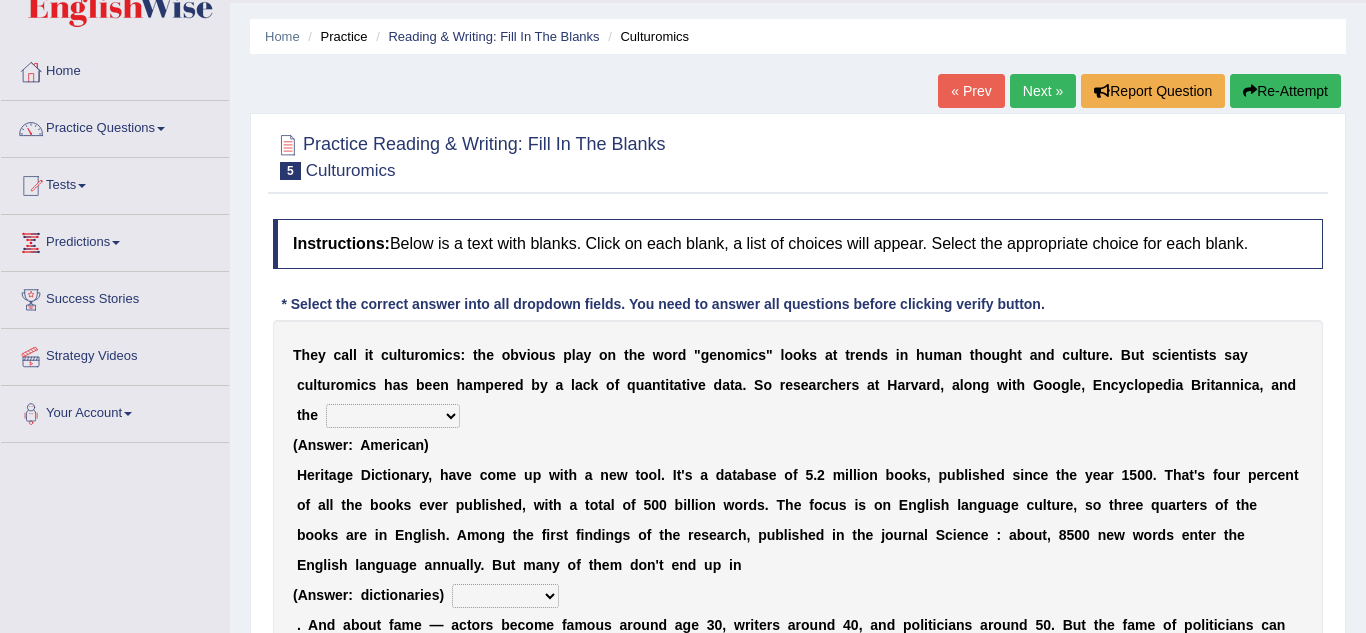 click on "Mettlesome Silicon Acetaminophen American" at bounding box center (393, 416) 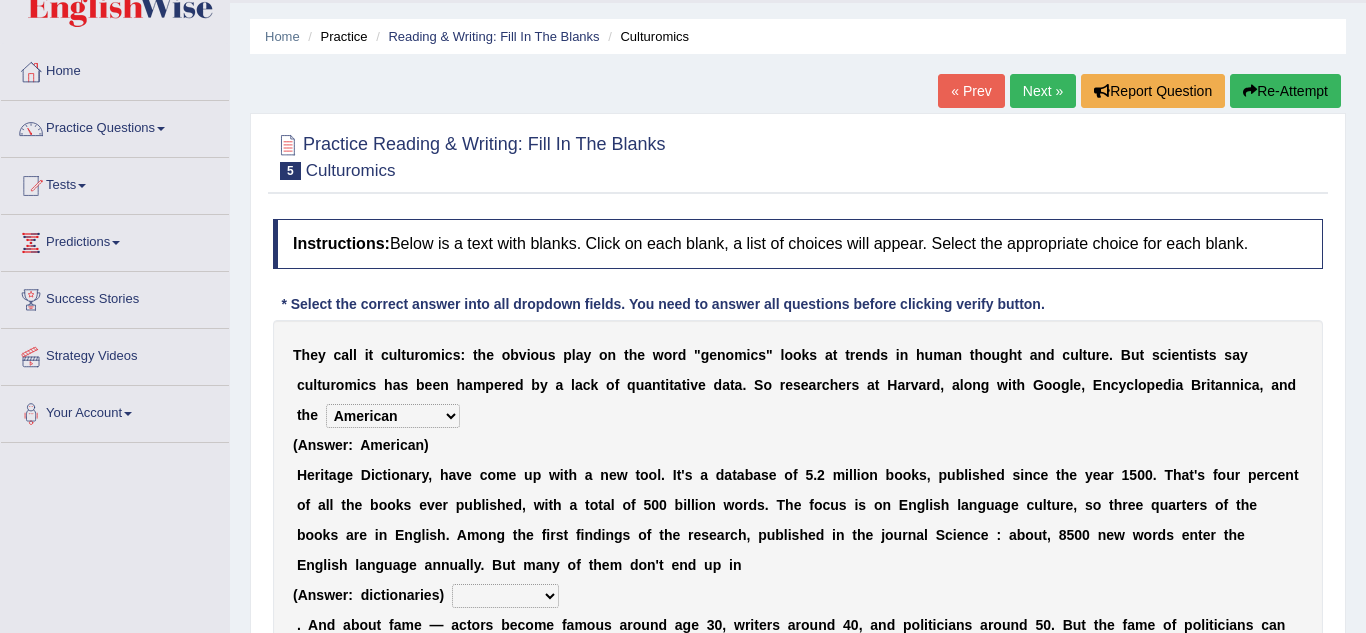 click on "Mettlesome Silicon Acetaminophen American" at bounding box center (393, 416) 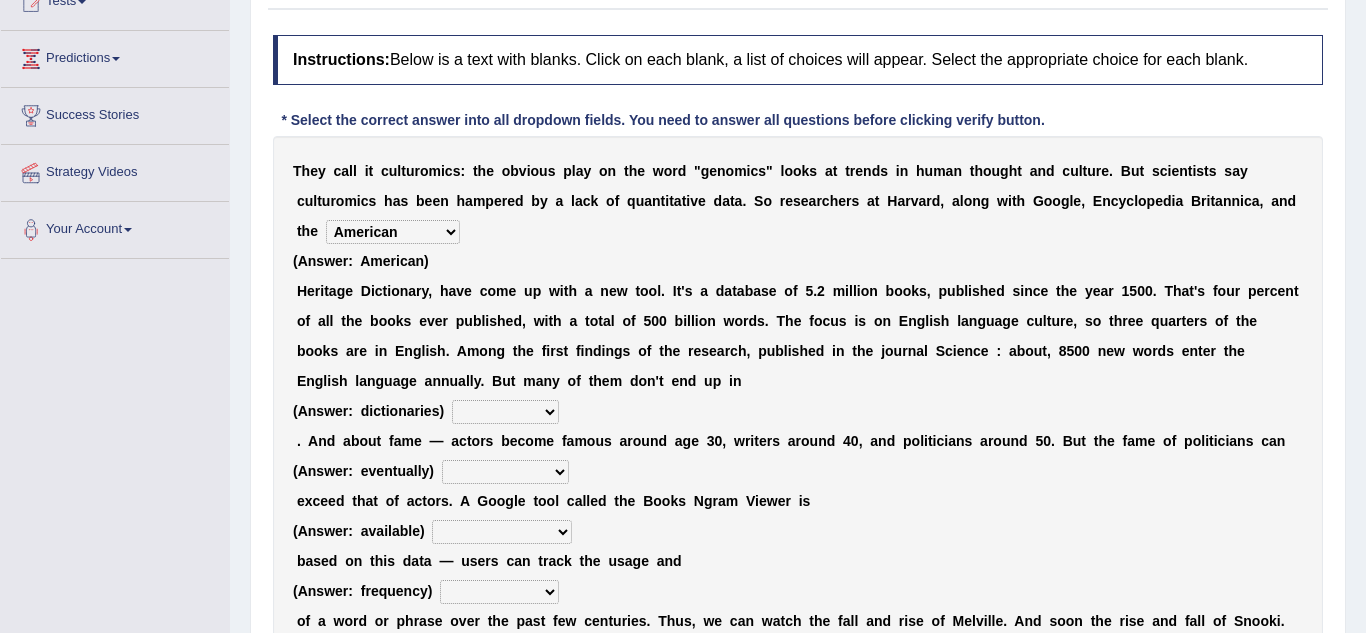 scroll, scrollTop: 248, scrollLeft: 0, axis: vertical 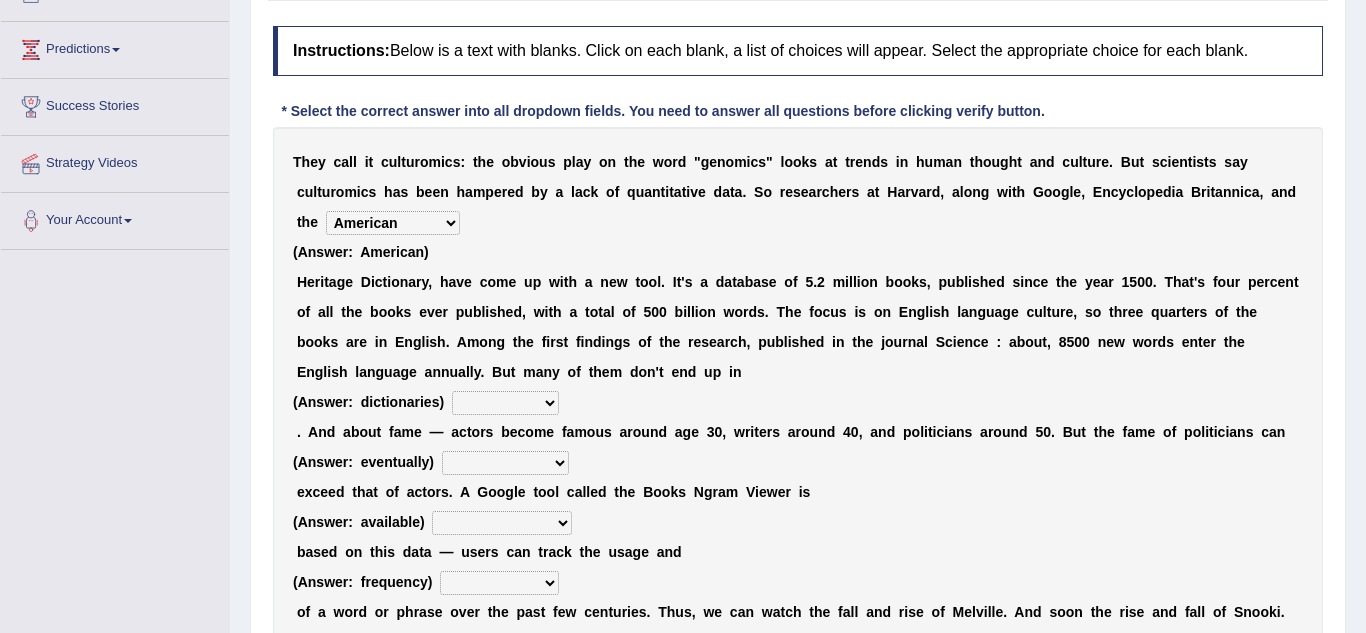 click on "veterinaries fairies dictionaries smithies" at bounding box center [505, 403] 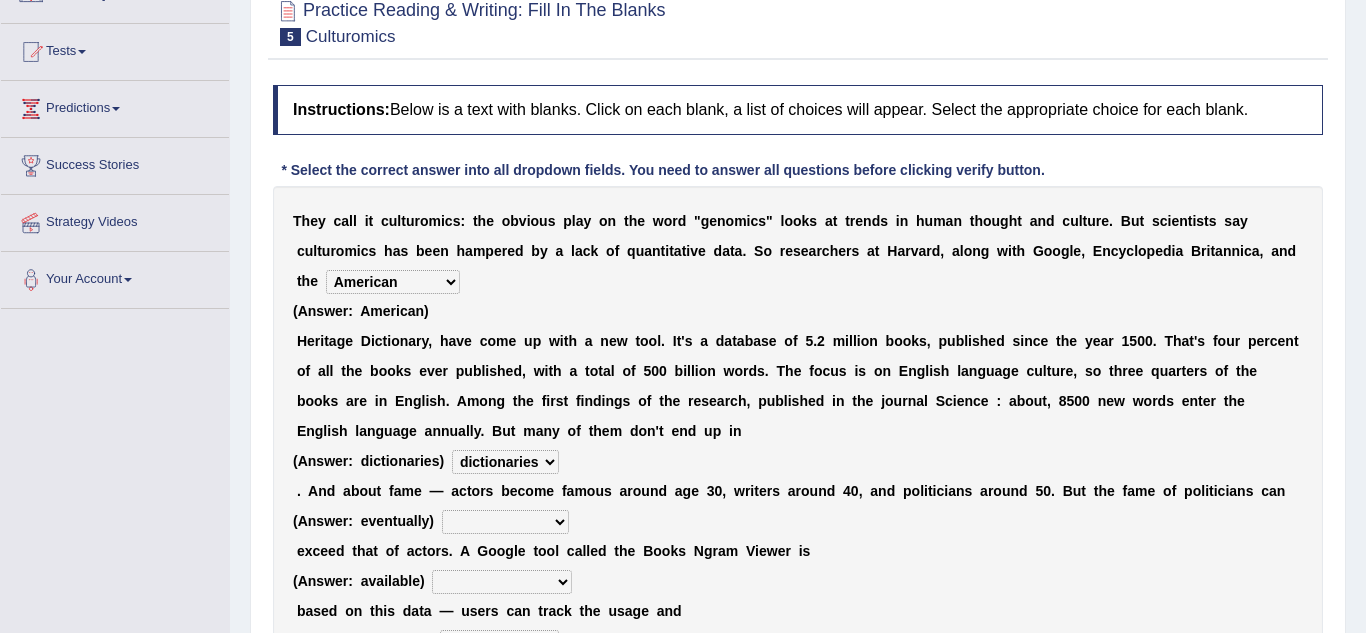 scroll, scrollTop: 0, scrollLeft: 0, axis: both 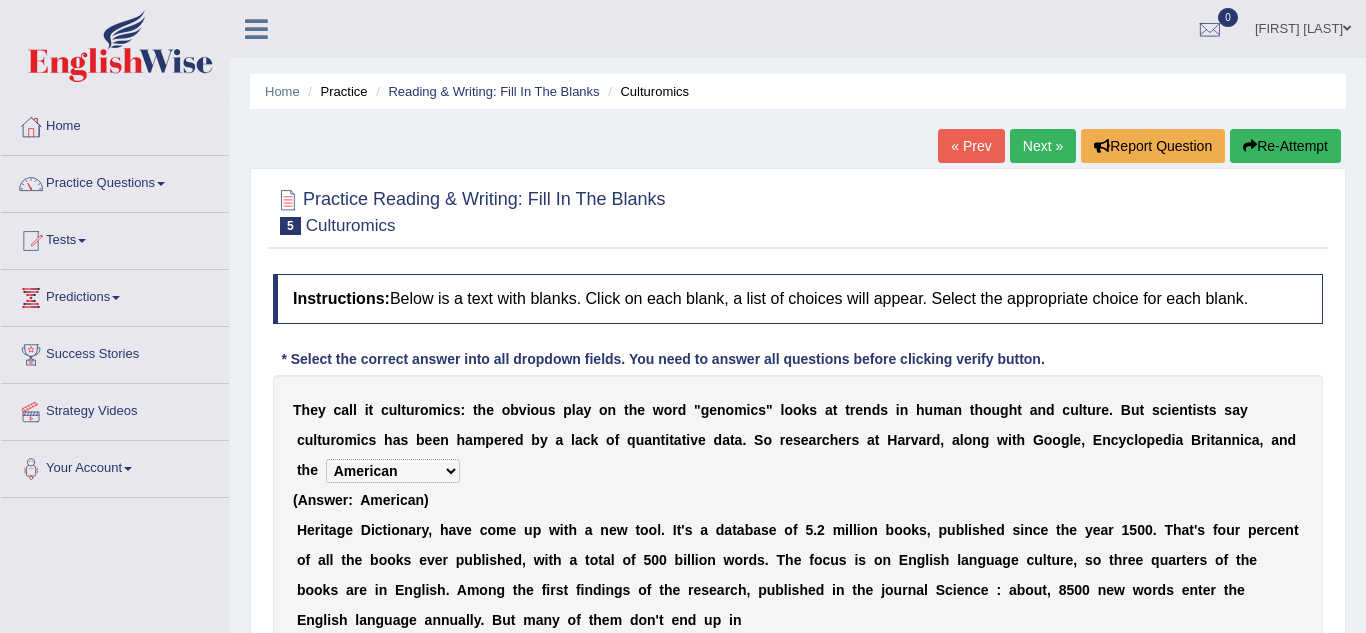 click on "Practice Questions" at bounding box center [115, 181] 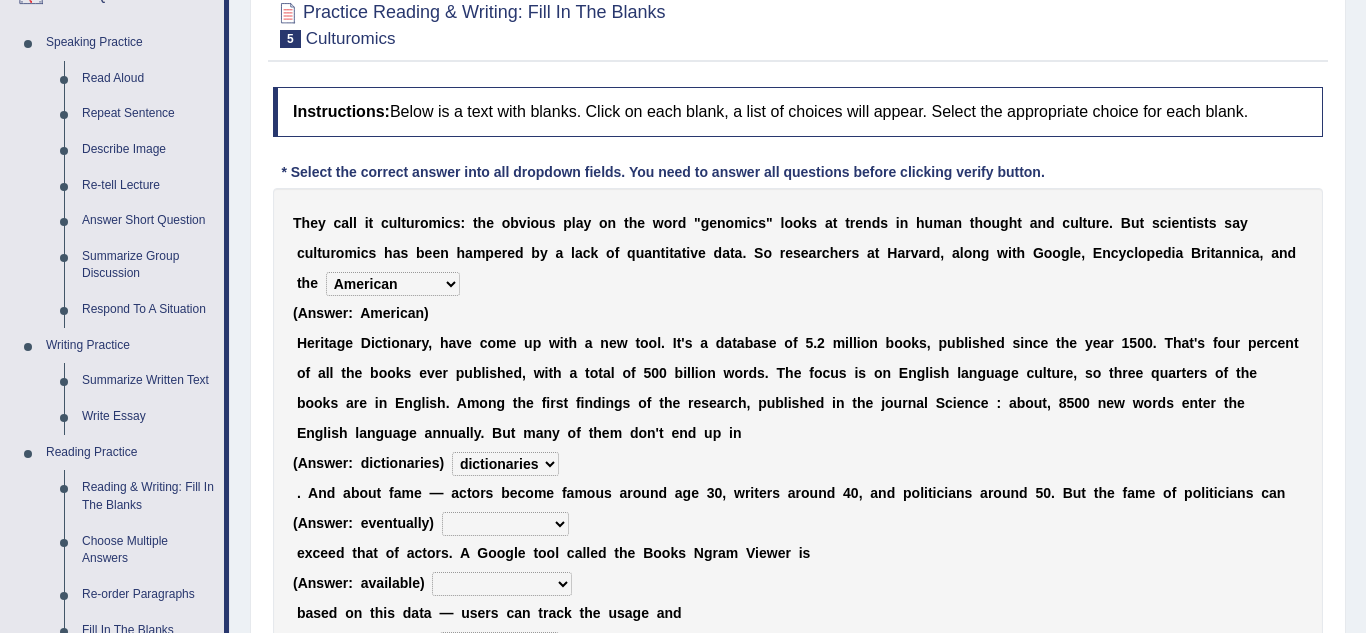scroll, scrollTop: 188, scrollLeft: 0, axis: vertical 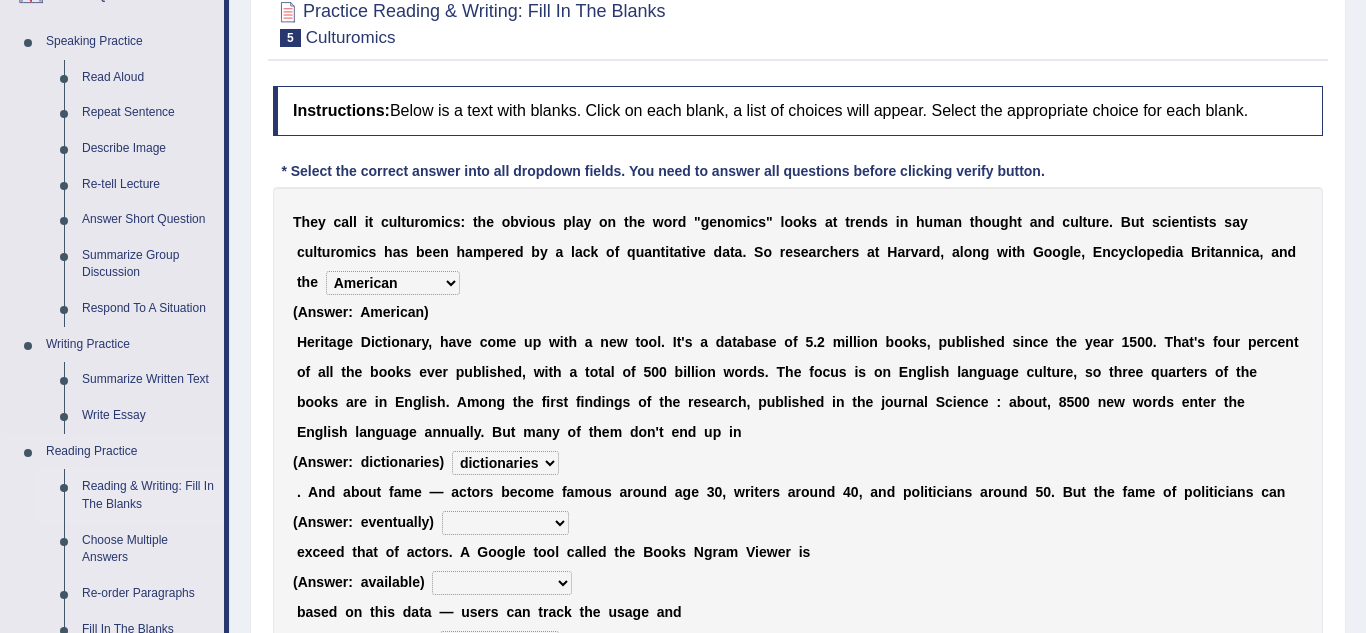 click on "Reading & Writing: Fill In The Blanks" at bounding box center (148, 495) 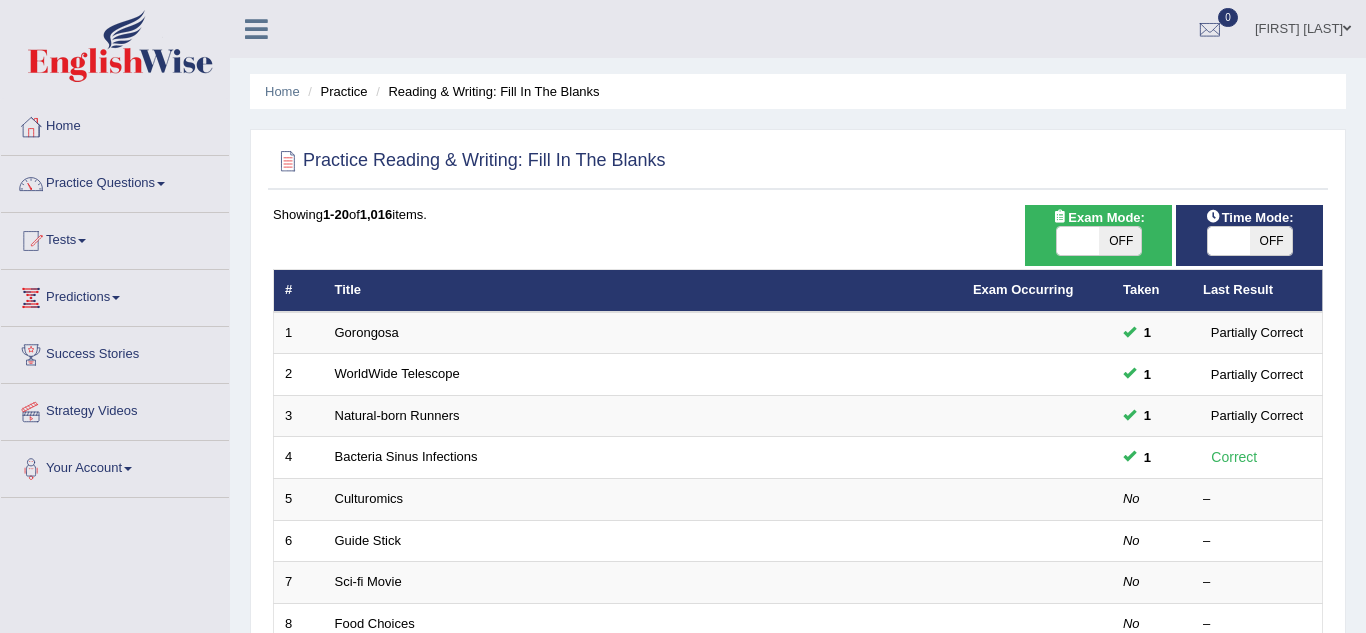 scroll, scrollTop: 0, scrollLeft: 0, axis: both 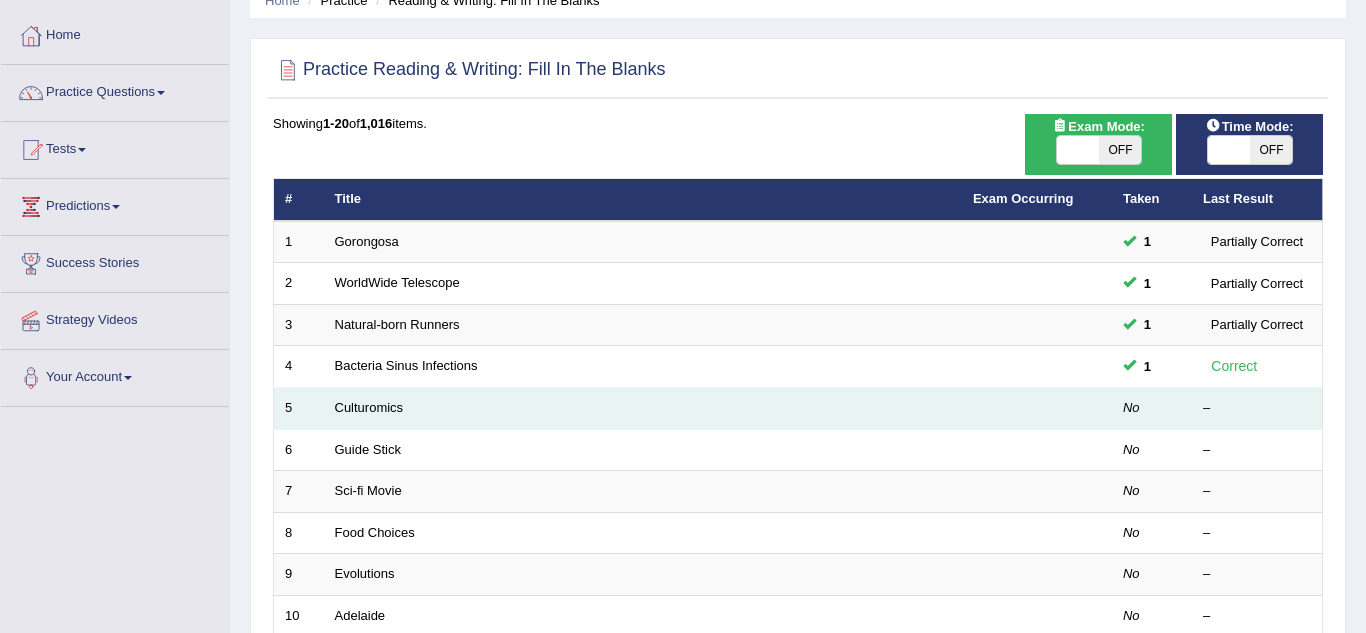 click at bounding box center (1037, 409) 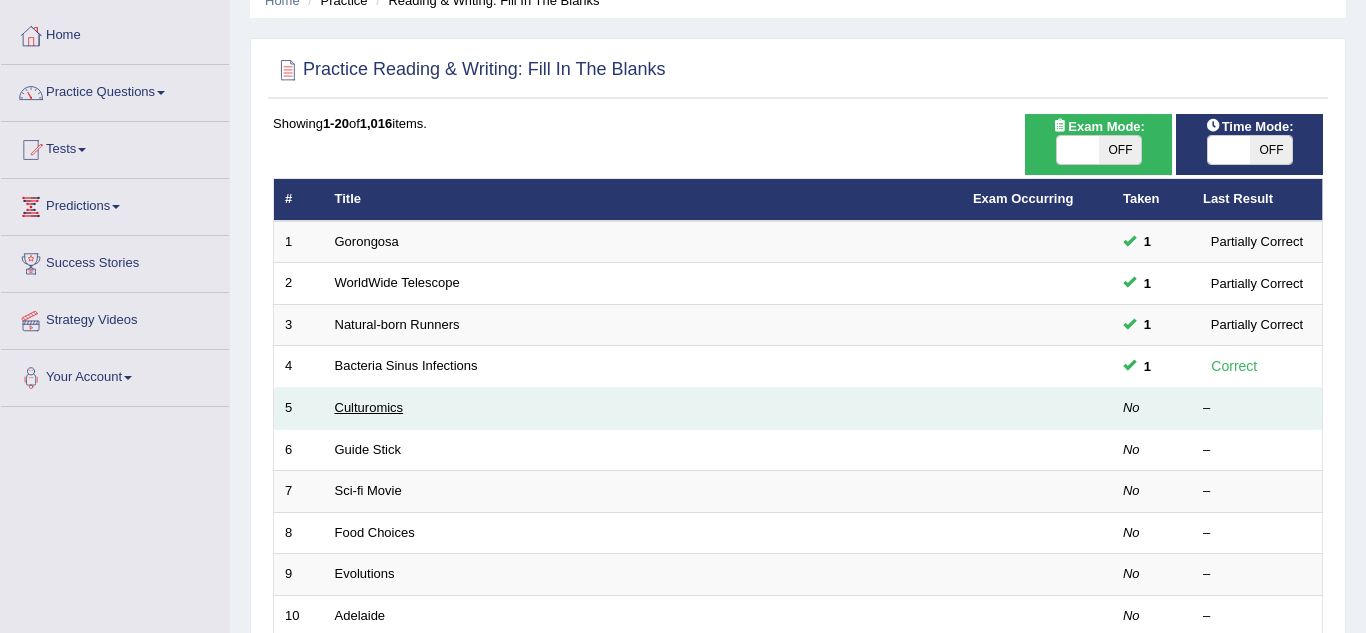 click on "Culturomics" at bounding box center (369, 407) 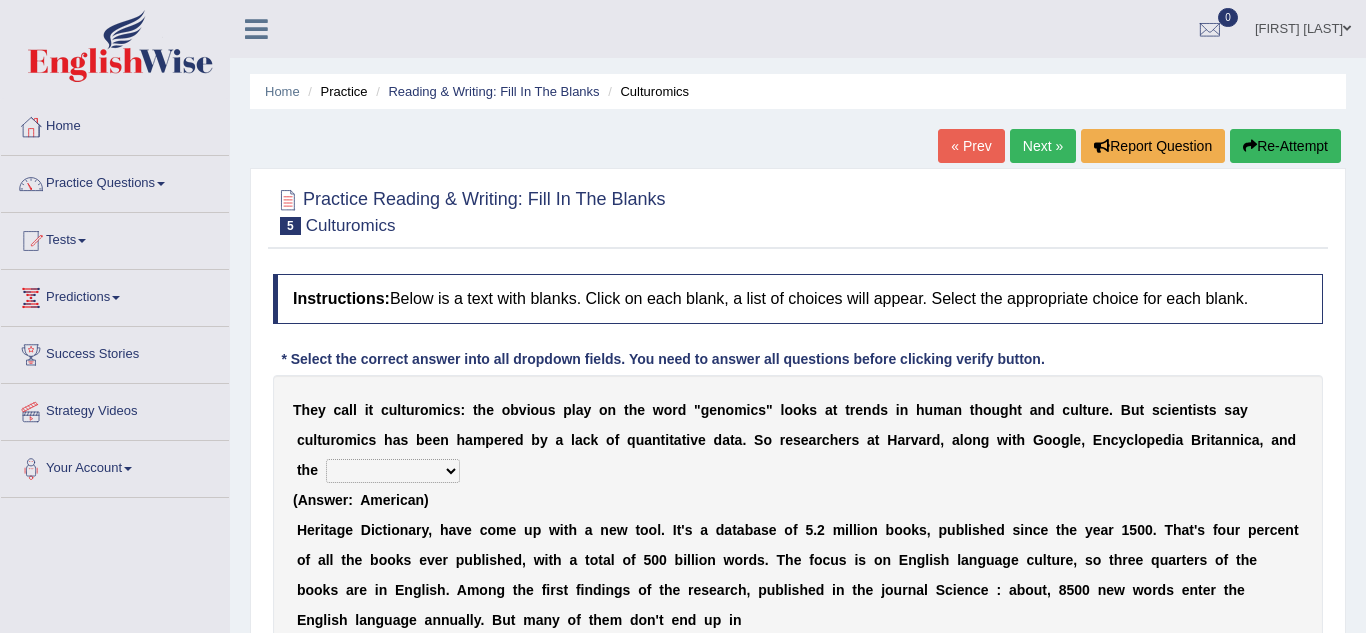 scroll, scrollTop: 0, scrollLeft: 0, axis: both 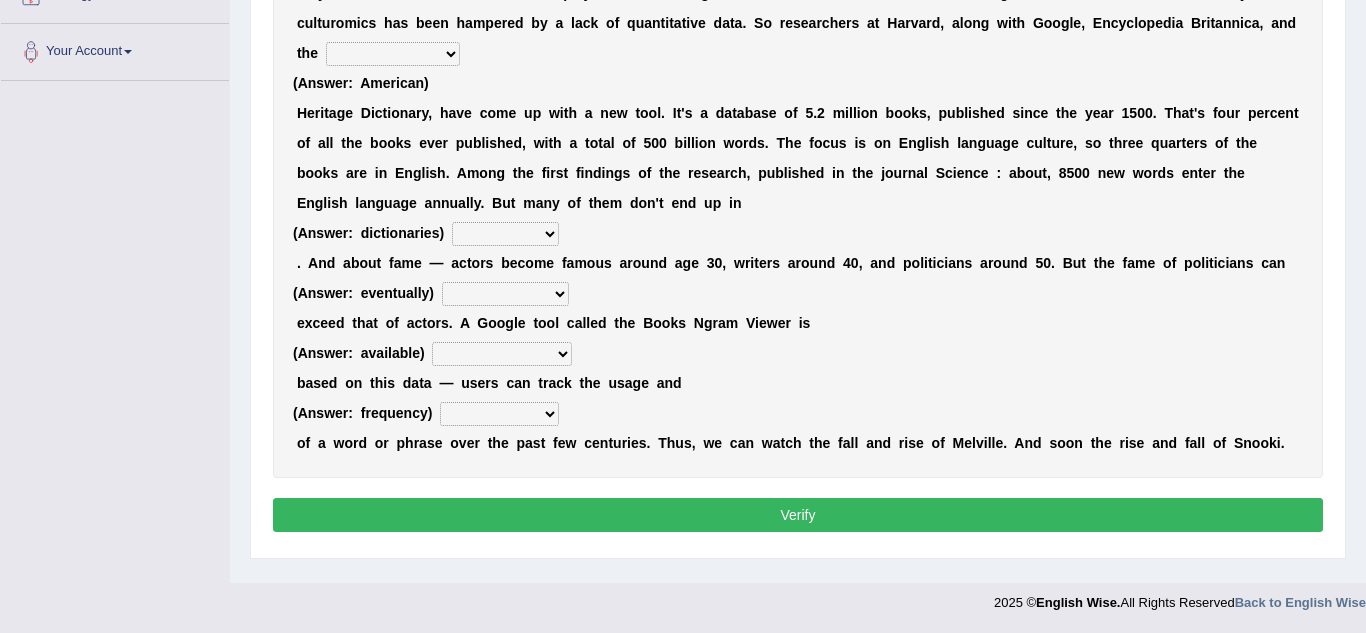 click on "frequency derisory drearily inappreciably" at bounding box center [499, 414] 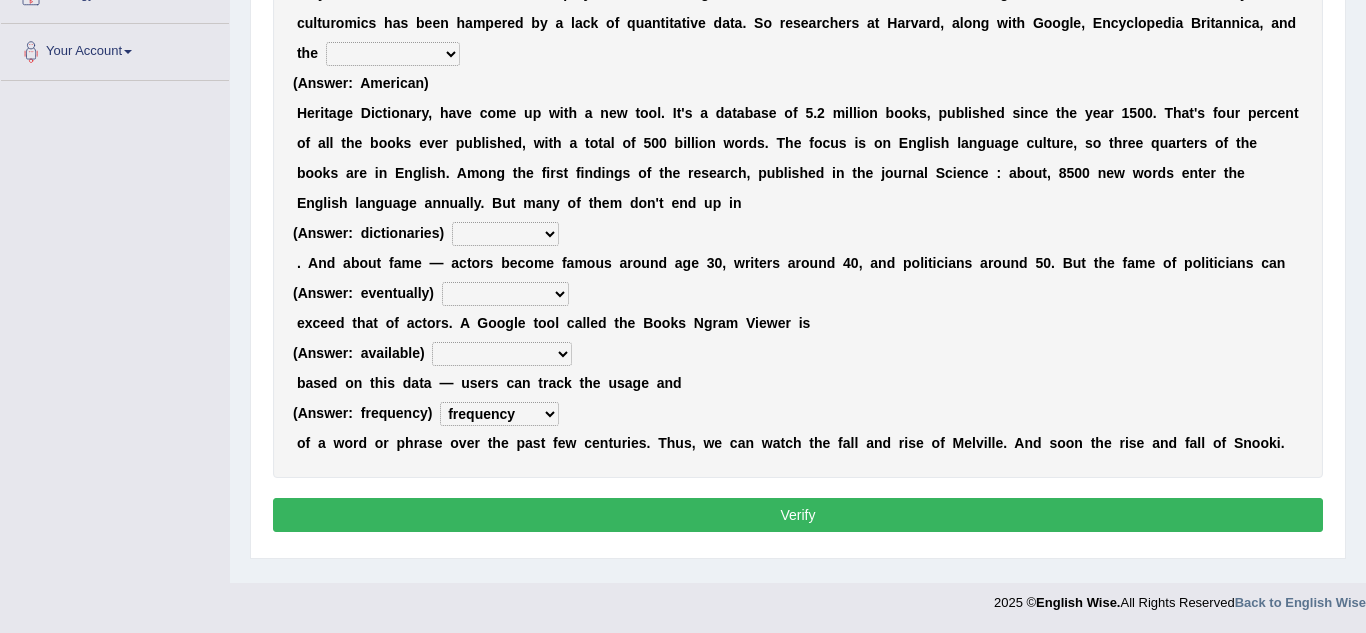 click on "frequency derisory drearily inappreciably" at bounding box center [499, 414] 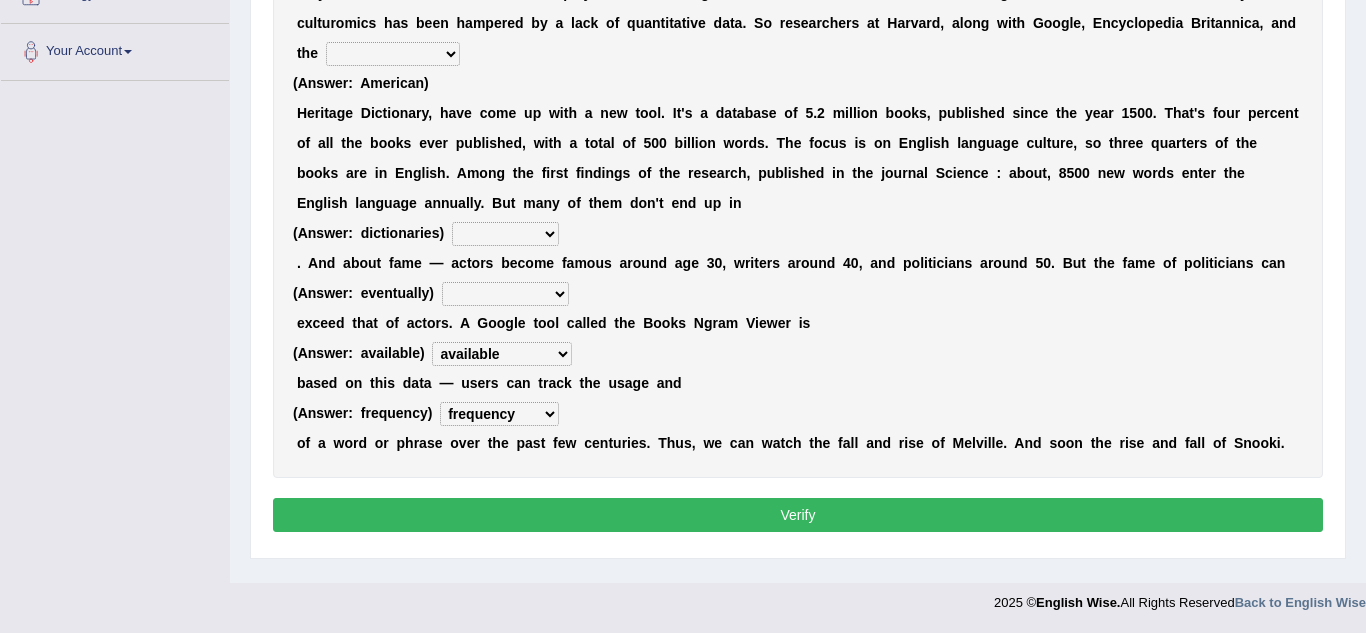 click on "nonoccupational nonbreakable trainable available" at bounding box center [502, 354] 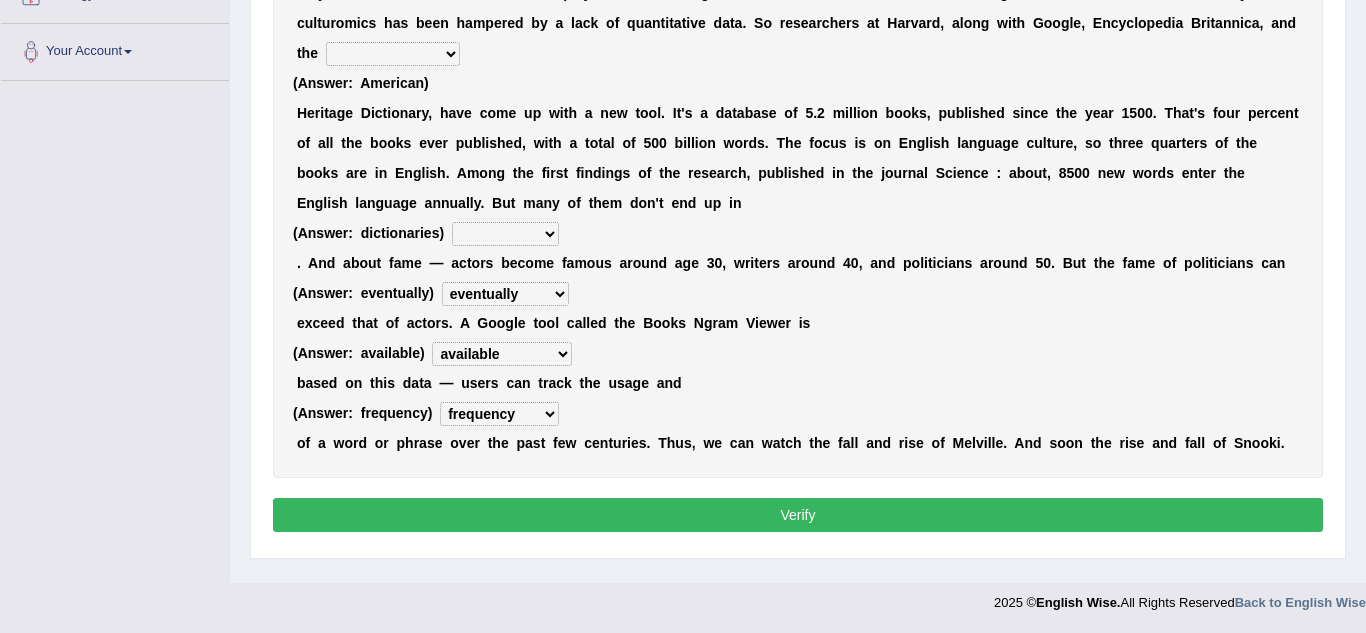 click on "intelligibly eventually venturesomely preferably" at bounding box center [505, 294] 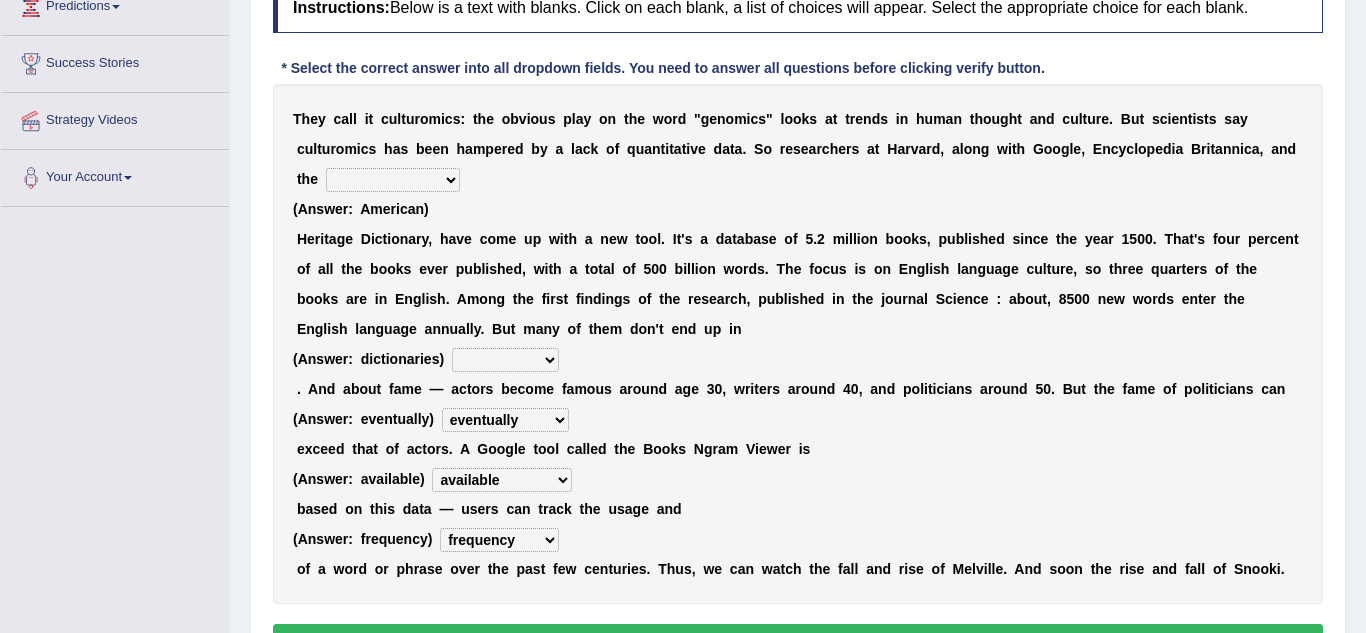 scroll, scrollTop: 290, scrollLeft: 0, axis: vertical 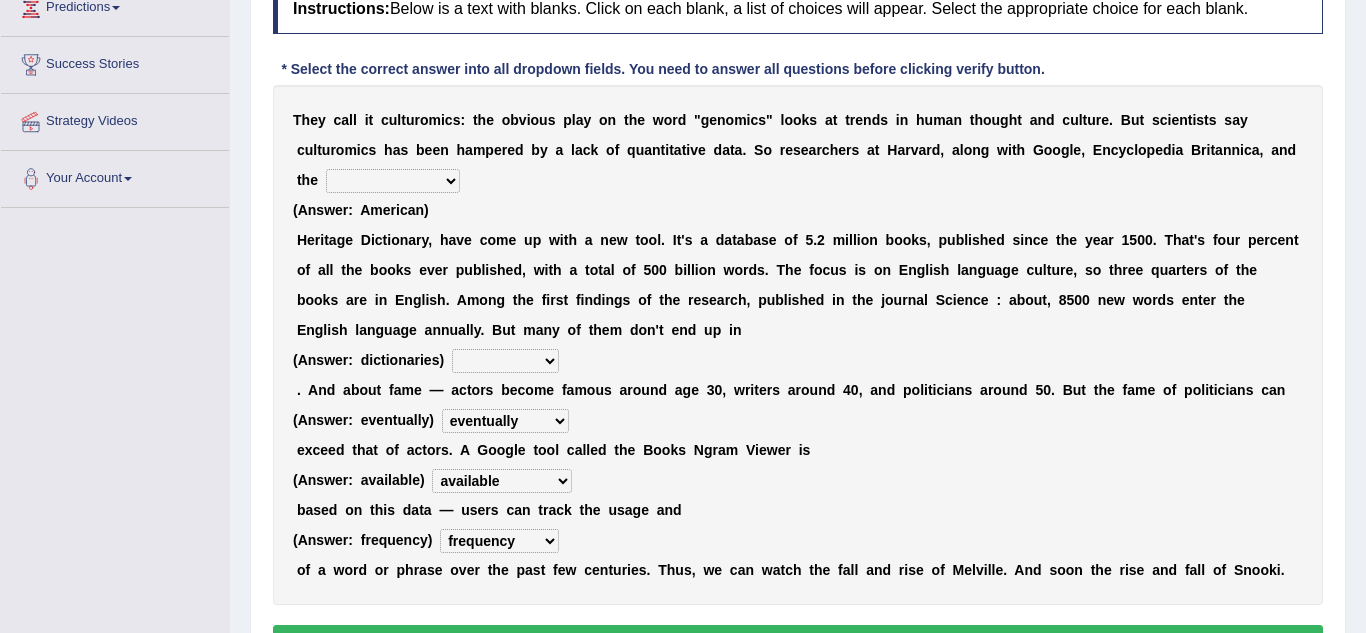 click on "veterinaries fairies dictionaries smithies" at bounding box center (505, 361) 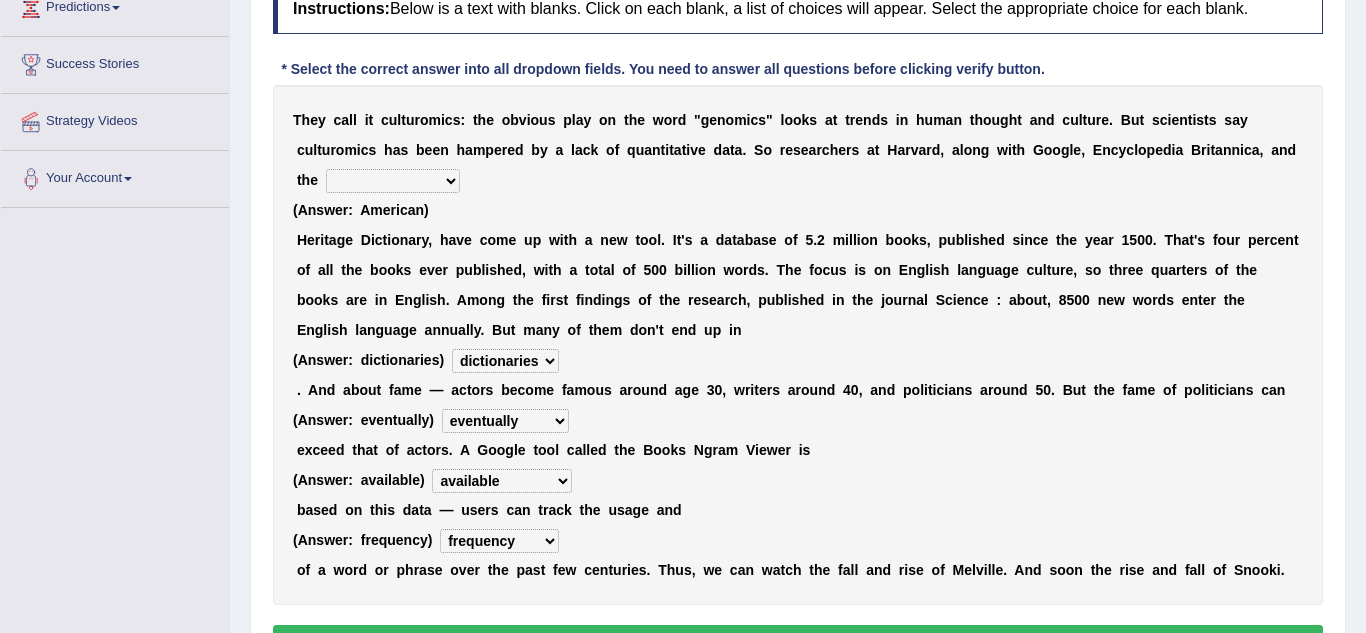 click on "veterinaries fairies dictionaries smithies" at bounding box center (505, 361) 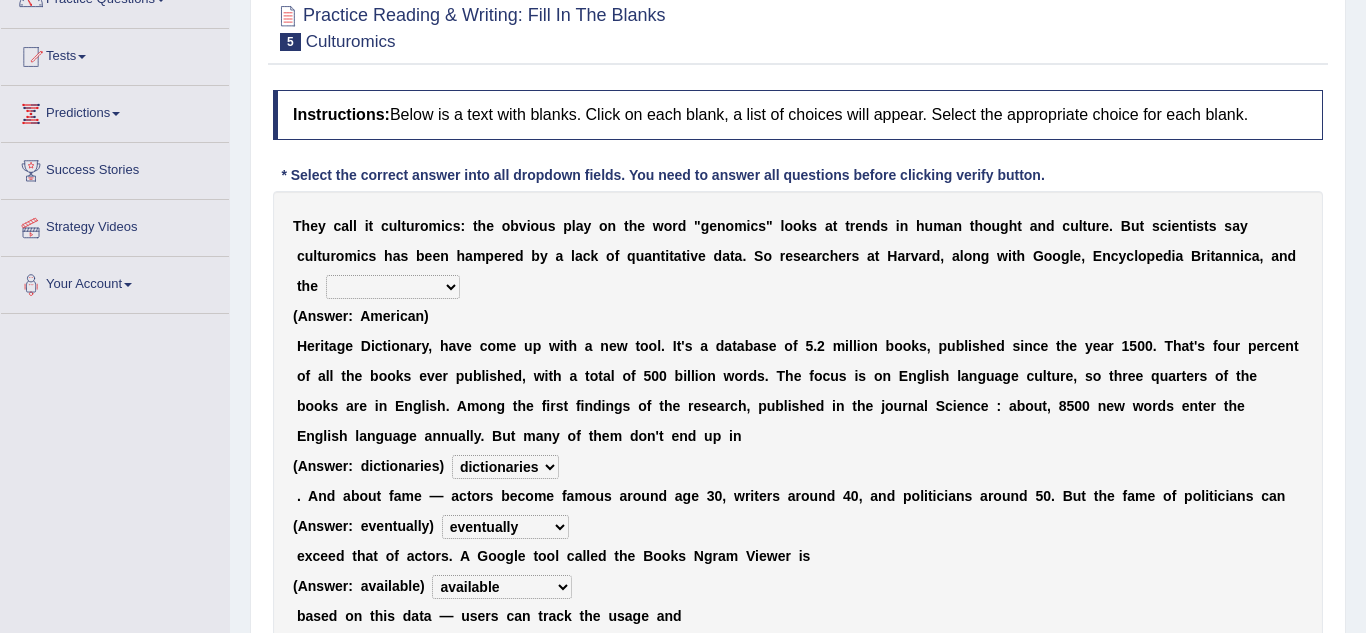 scroll, scrollTop: 182, scrollLeft: 0, axis: vertical 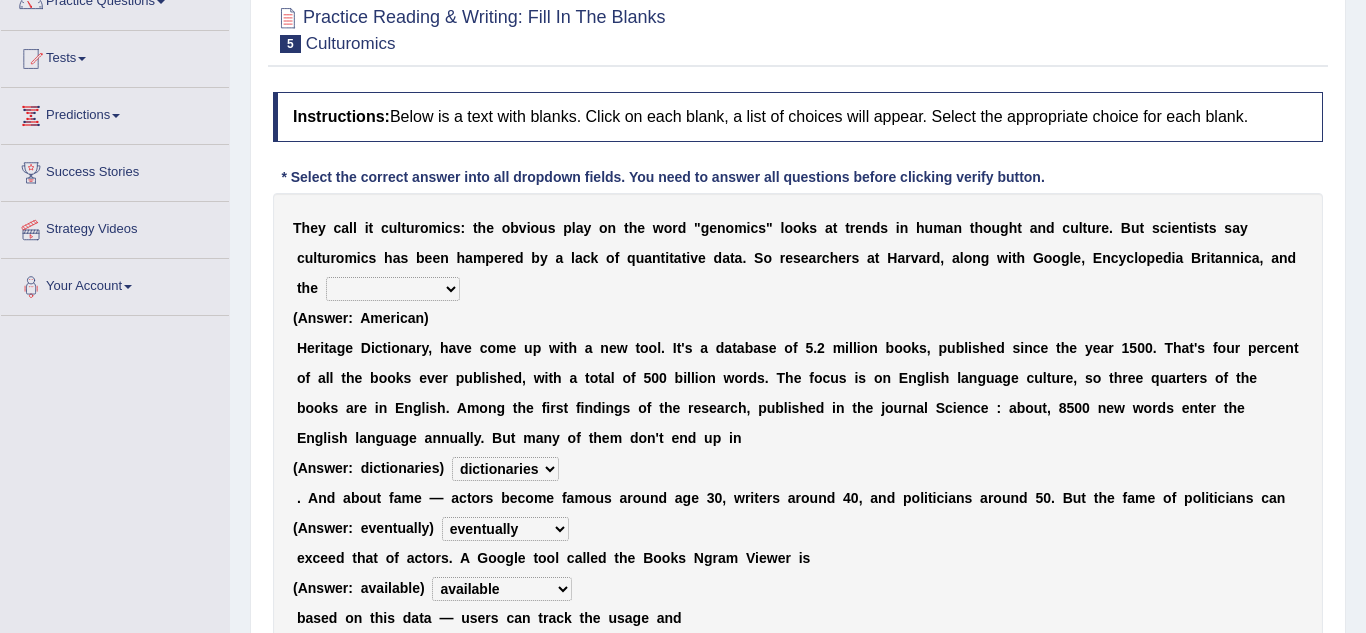 click on "Mettlesome Silicon Acetaminophen American" at bounding box center (393, 289) 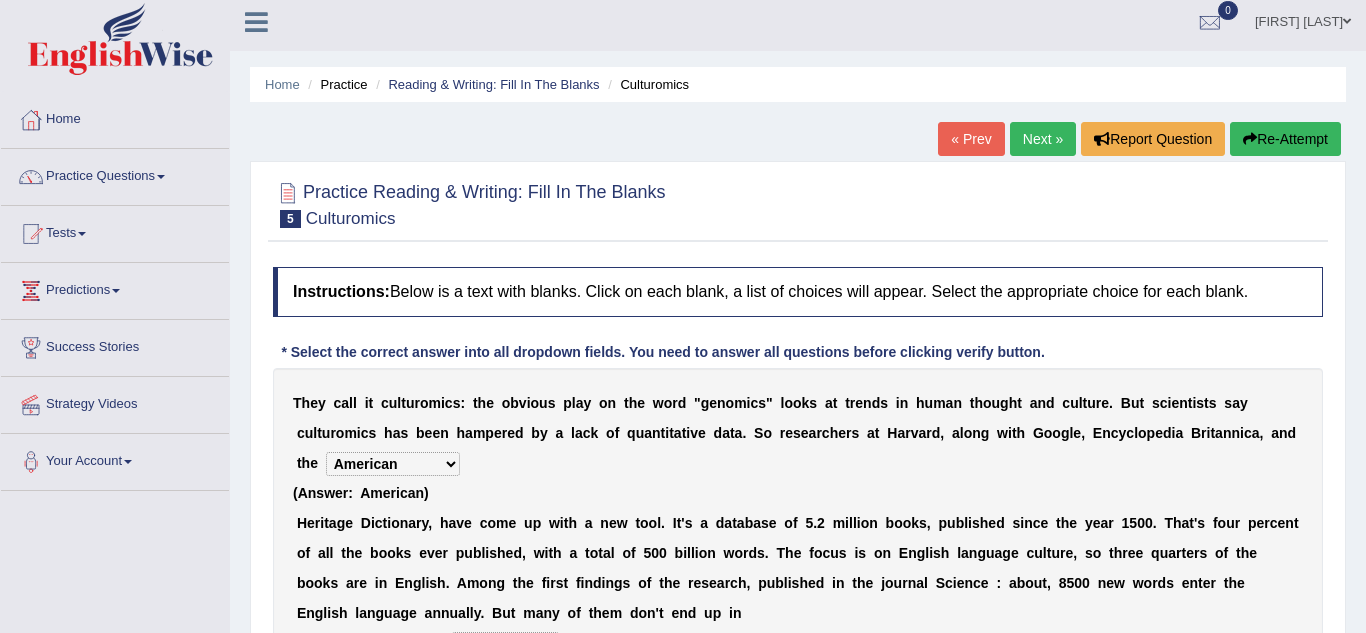 scroll, scrollTop: 0, scrollLeft: 0, axis: both 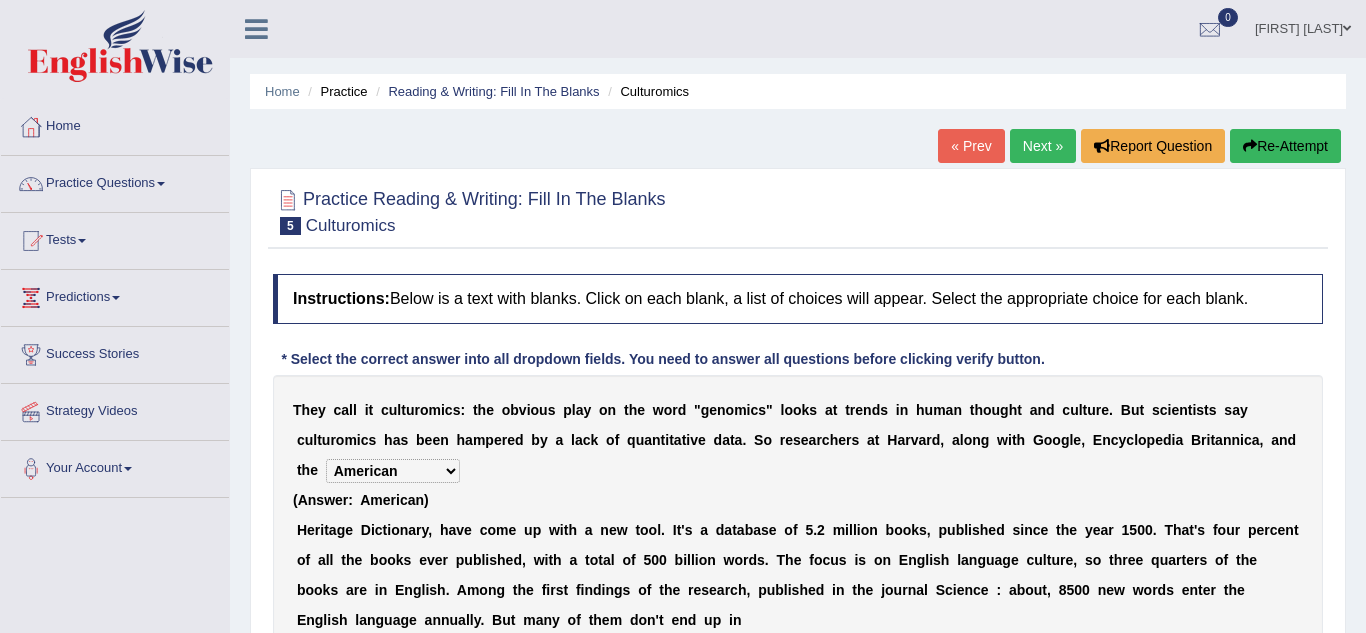click on "Next »" at bounding box center (1043, 146) 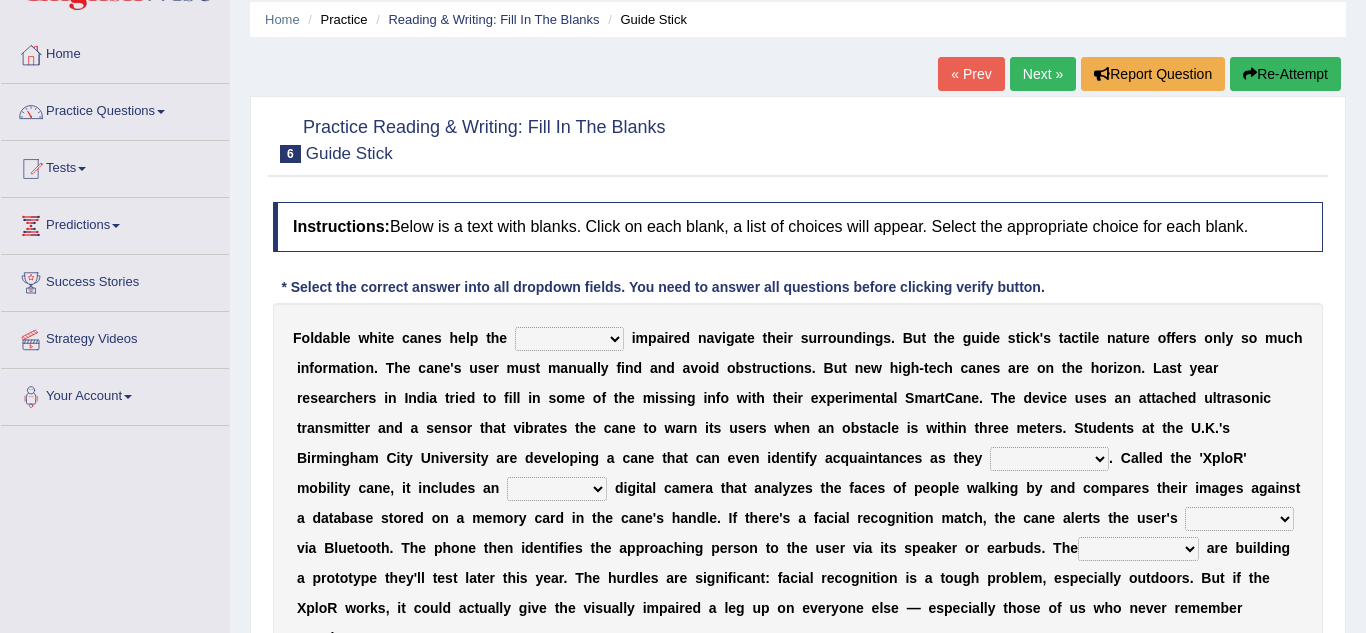 scroll, scrollTop: 205, scrollLeft: 0, axis: vertical 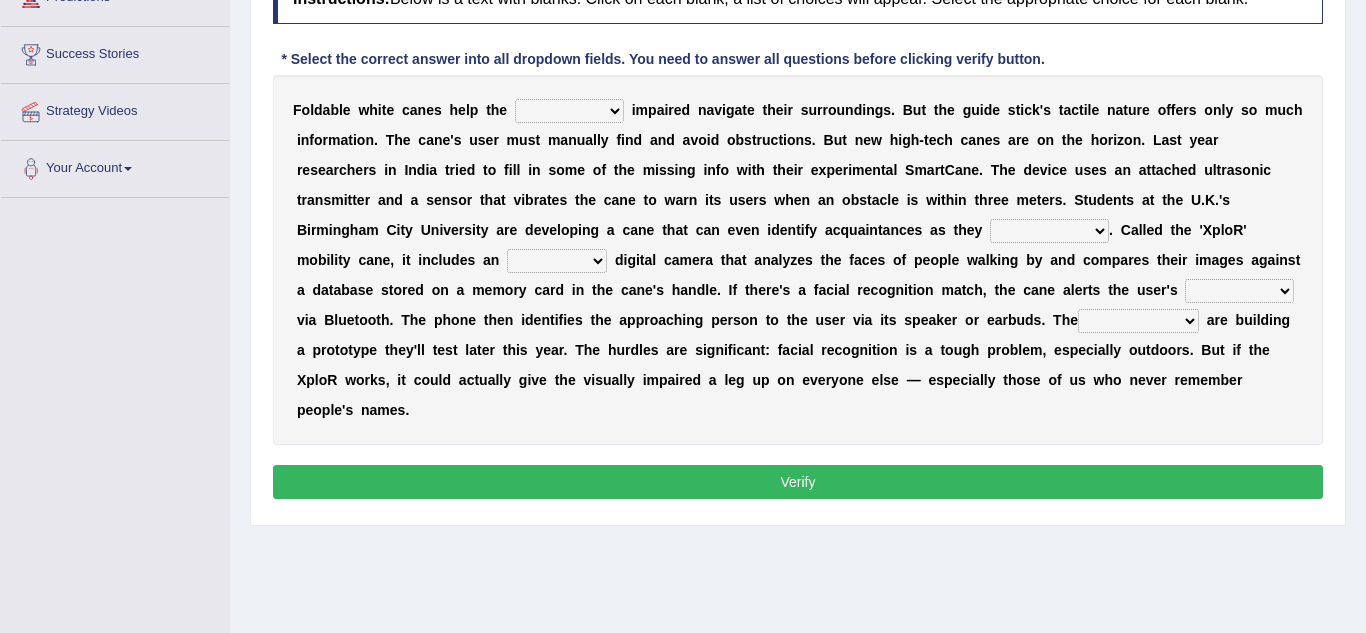 click on "felicity insensitivity visually malleability" at bounding box center [569, 111] 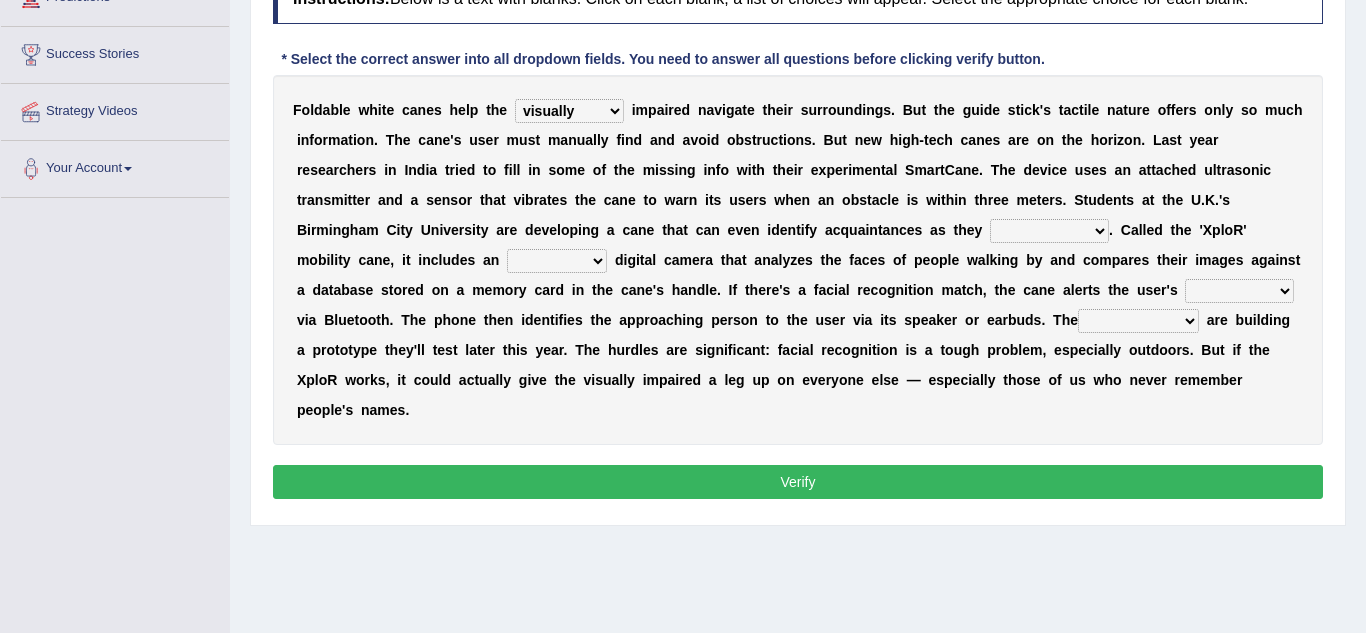click on "felicity insensitivity visually malleability" at bounding box center [569, 111] 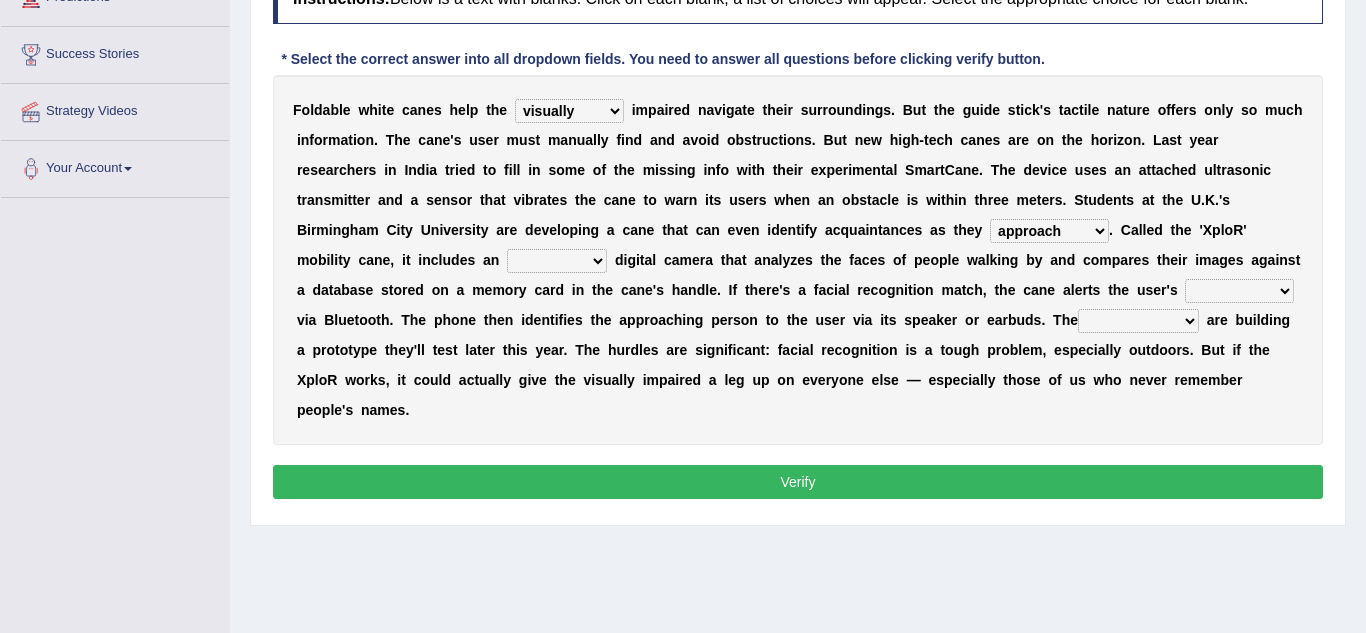 click on "untested embedded deadest skinhead" at bounding box center (557, 261) 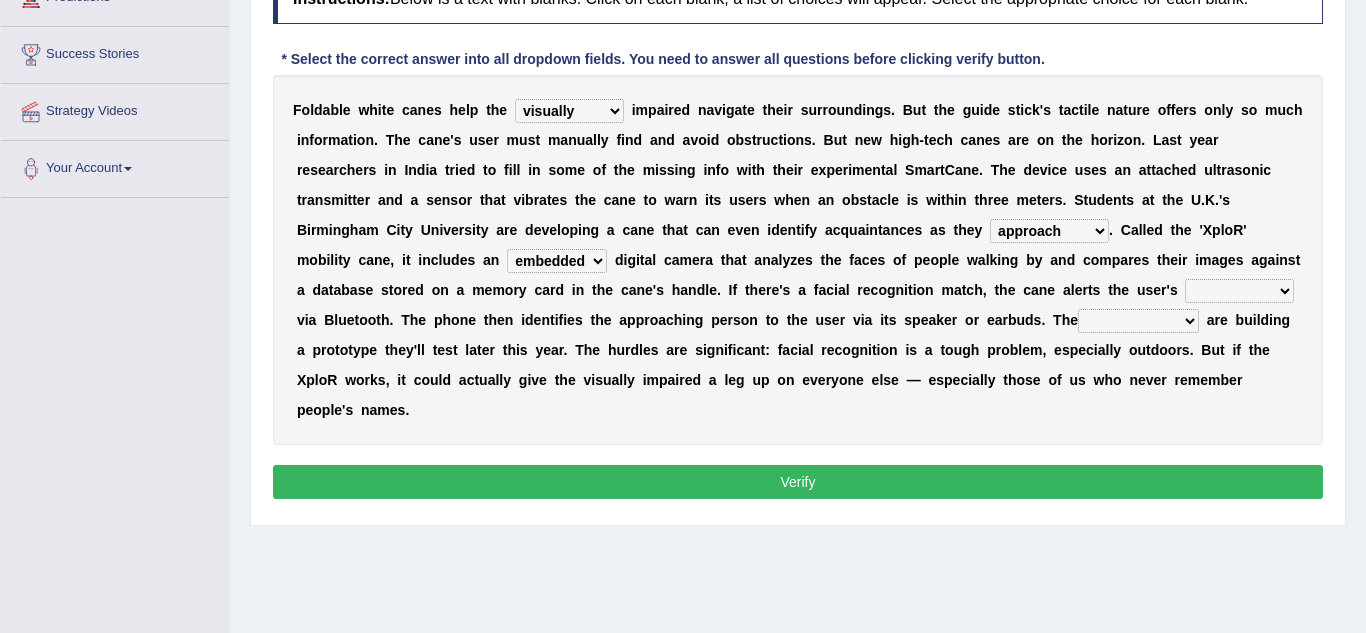 click on "untested embedded deadest skinhead" at bounding box center (557, 261) 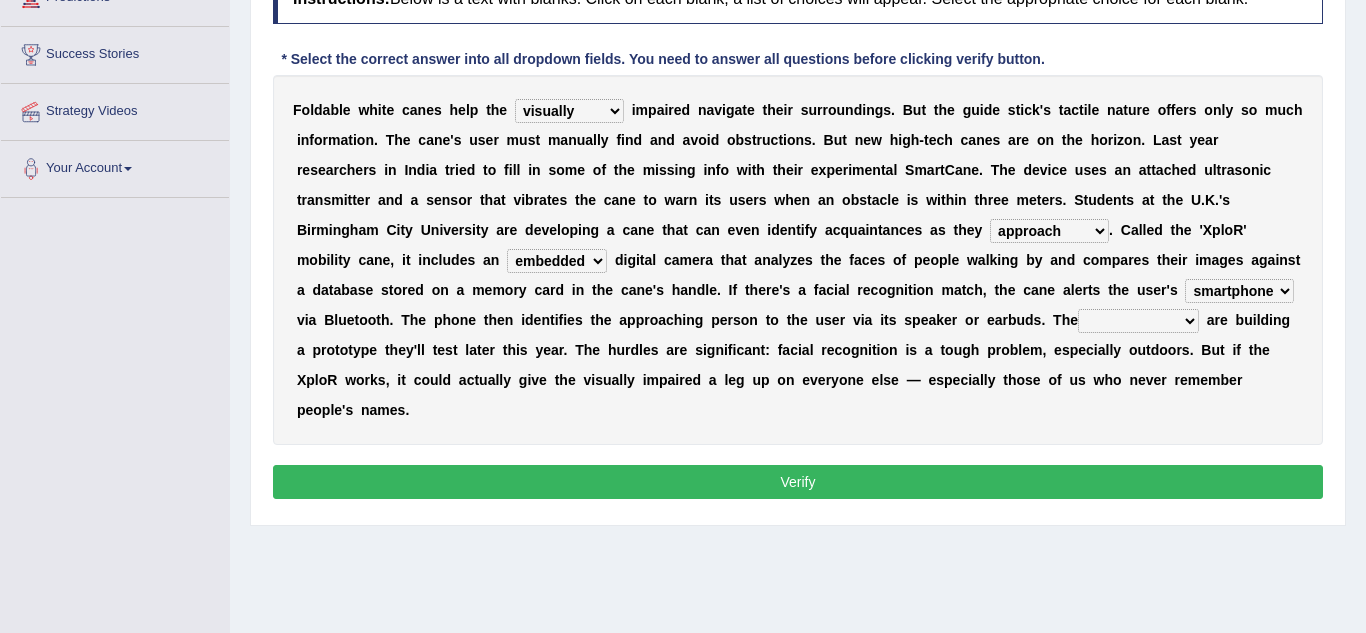 click on "waterborne alone smartphone postpone" at bounding box center [1239, 291] 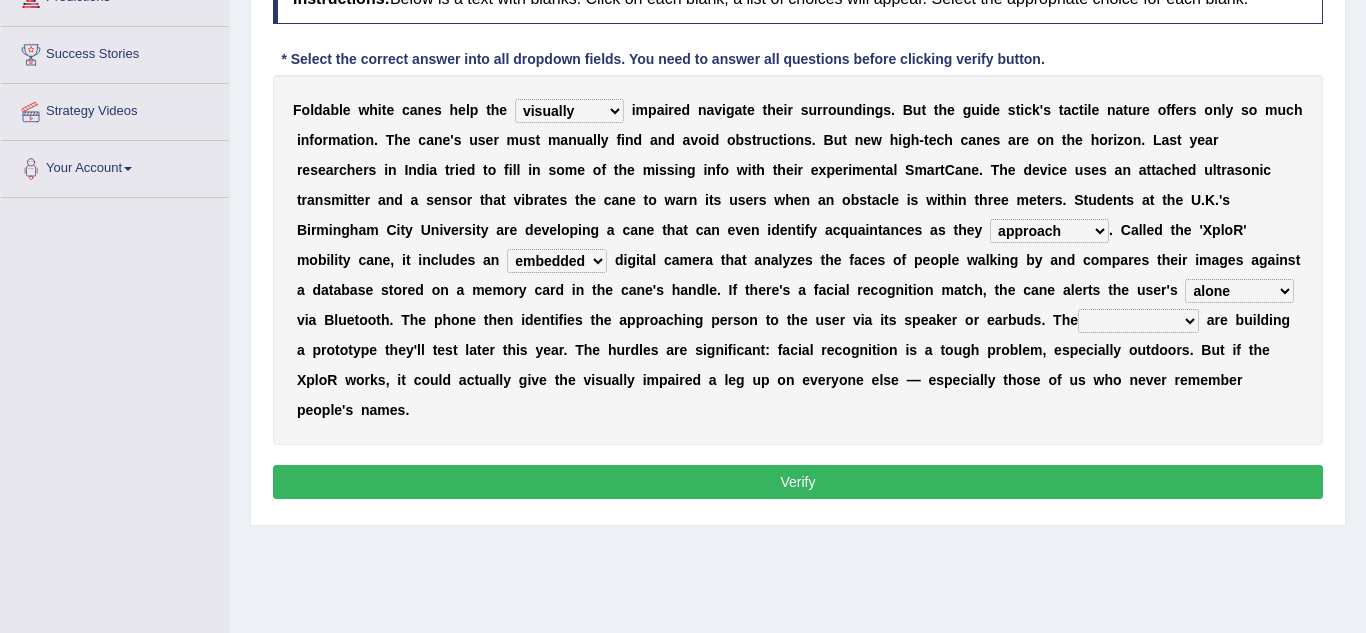 click on "waterborne alone smartphone postpone" at bounding box center [1239, 291] 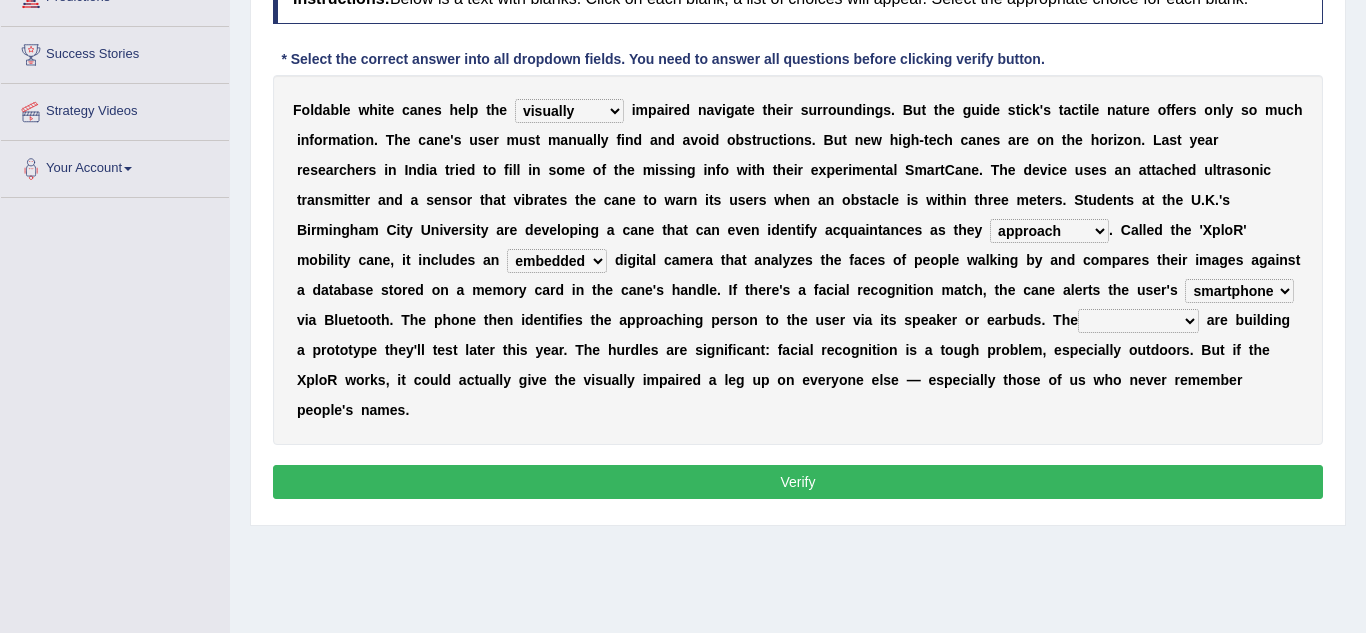 click on "jurisprudence bootless students jukebox" at bounding box center (1138, 321) 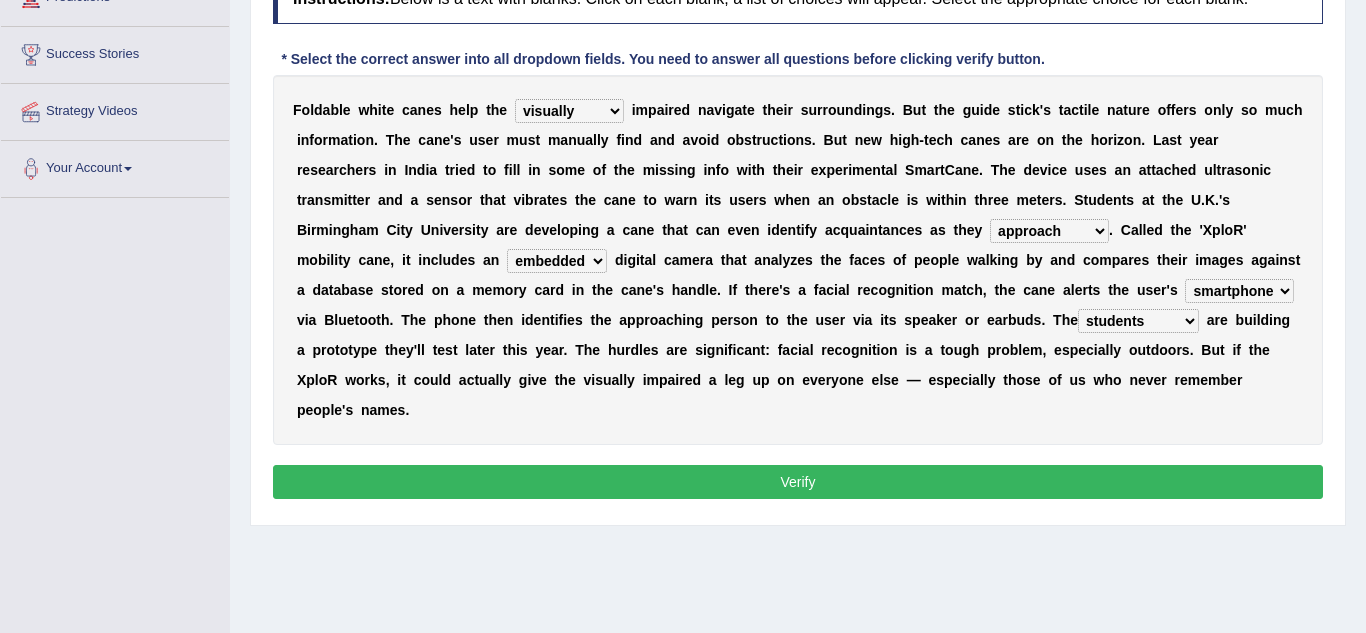 click on "Verify" at bounding box center (798, 482) 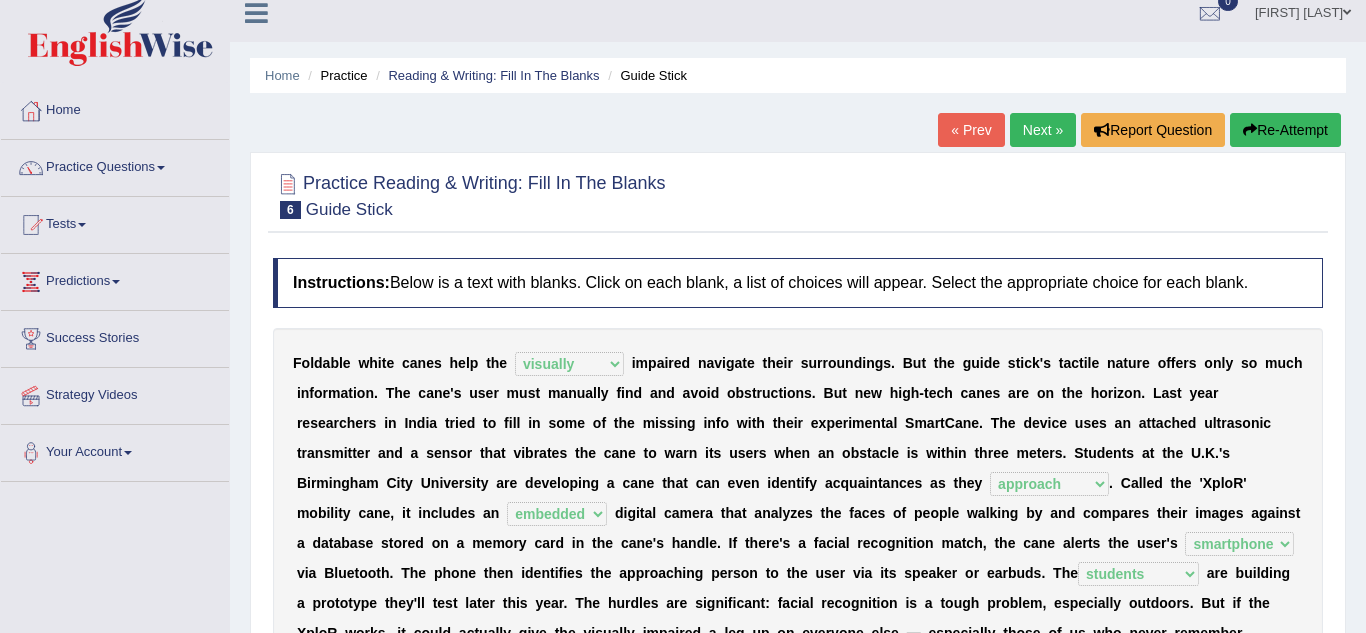 scroll, scrollTop: 0, scrollLeft: 0, axis: both 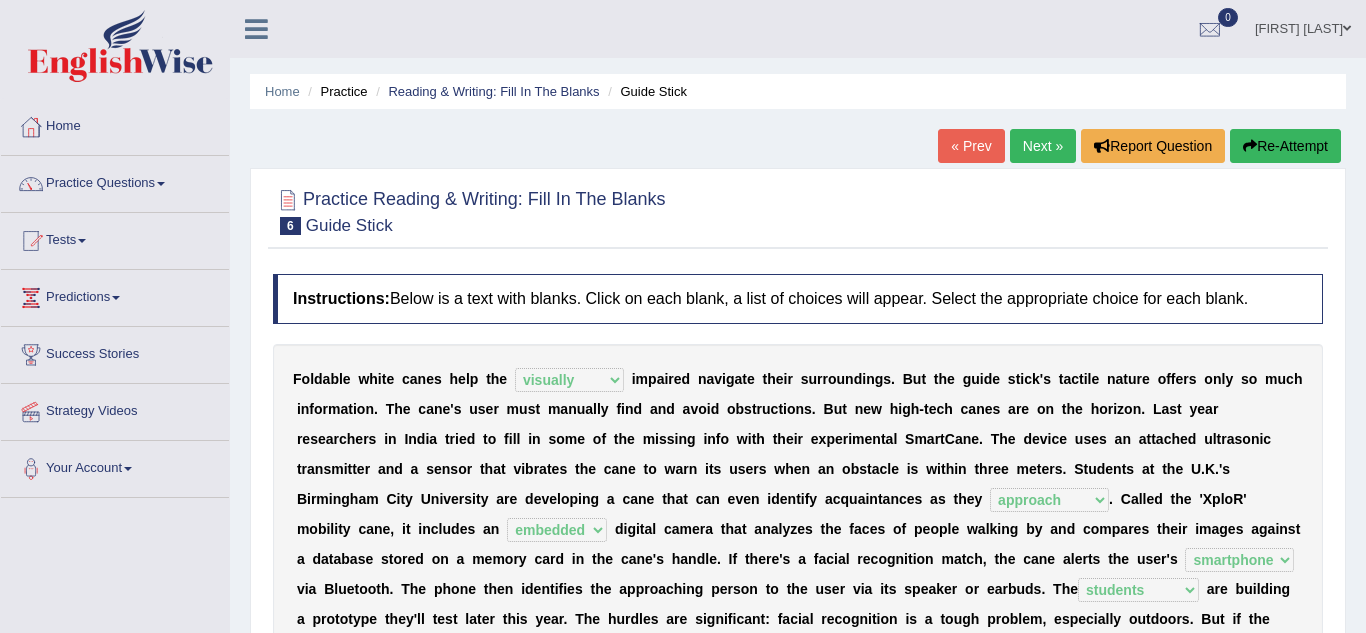 click on "Next »" at bounding box center [1043, 146] 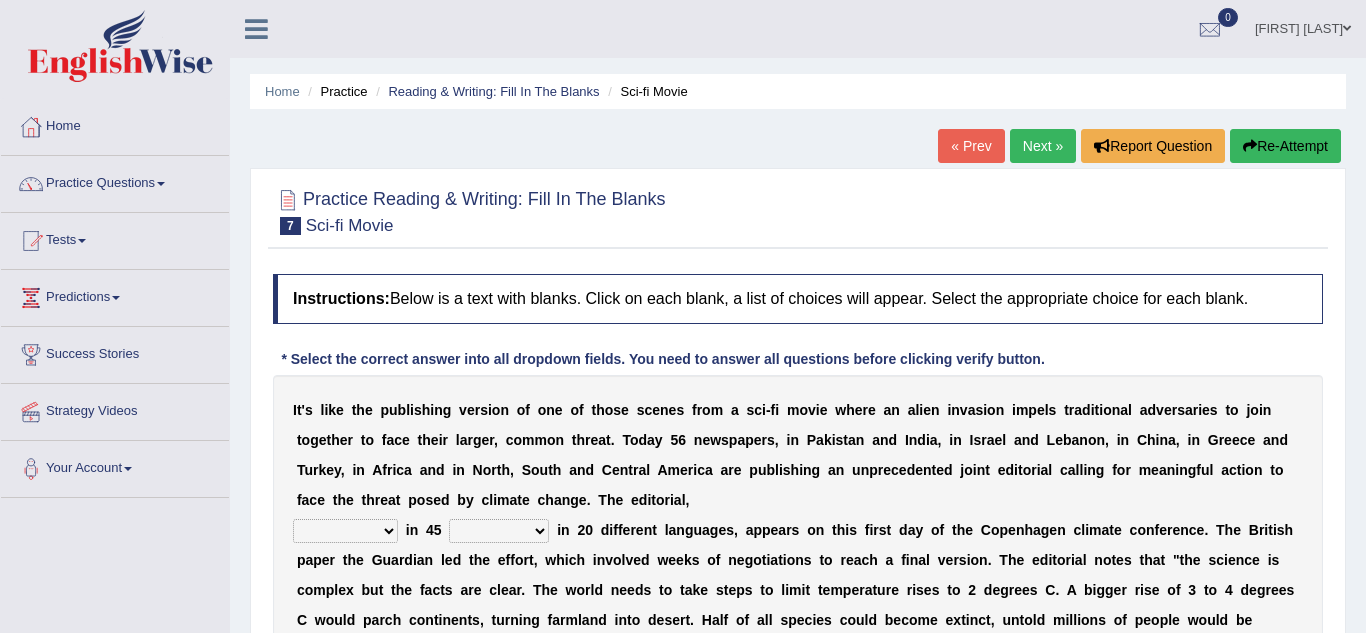 scroll, scrollTop: 0, scrollLeft: 0, axis: both 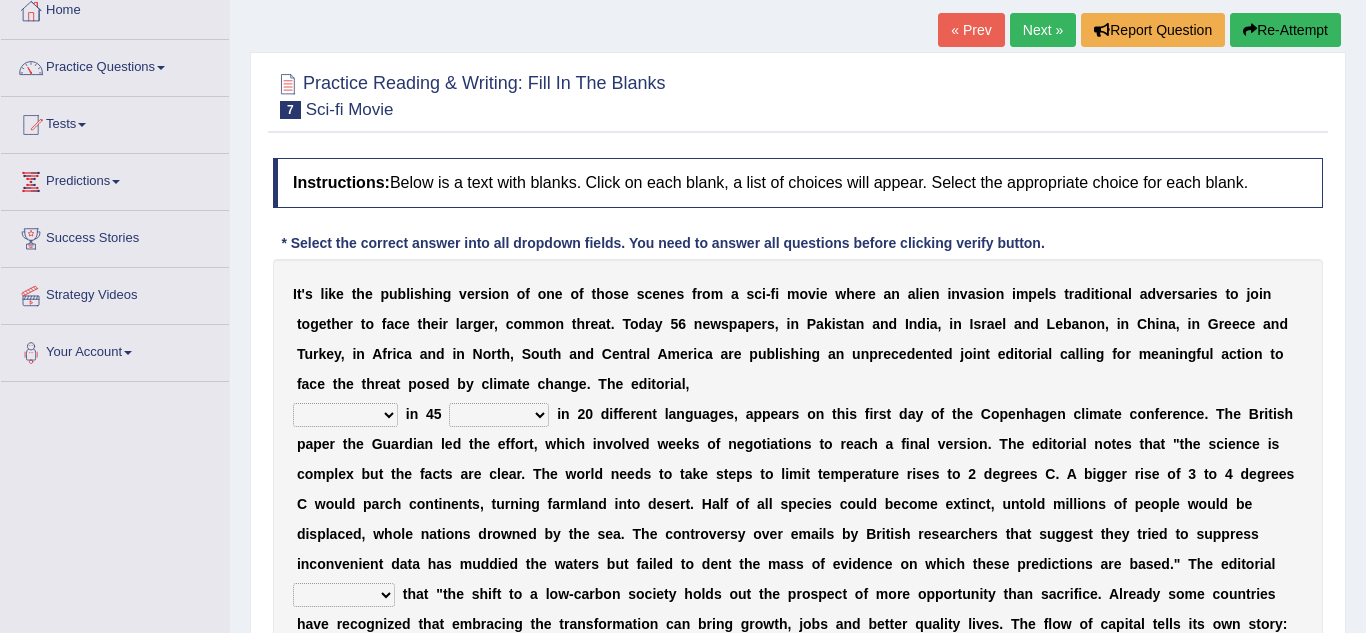 click on "published publicized burnished transmitted" at bounding box center [345, 415] 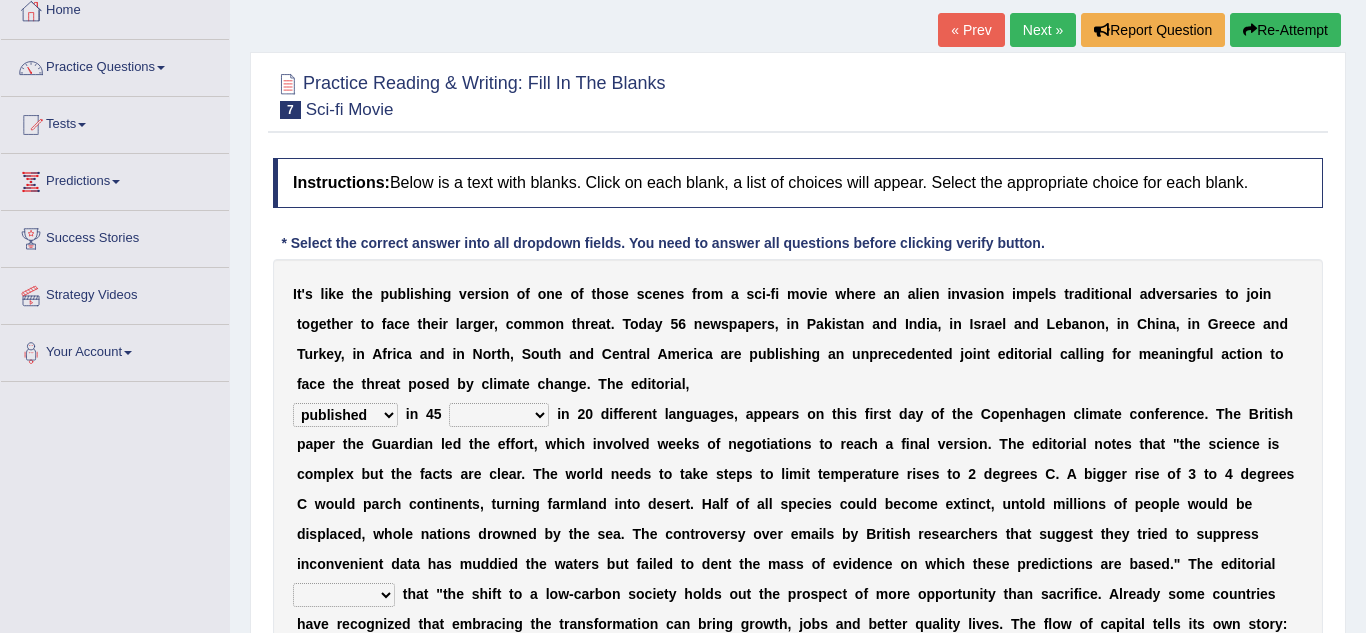 click on "published publicized burnished transmitted" at bounding box center [345, 415] 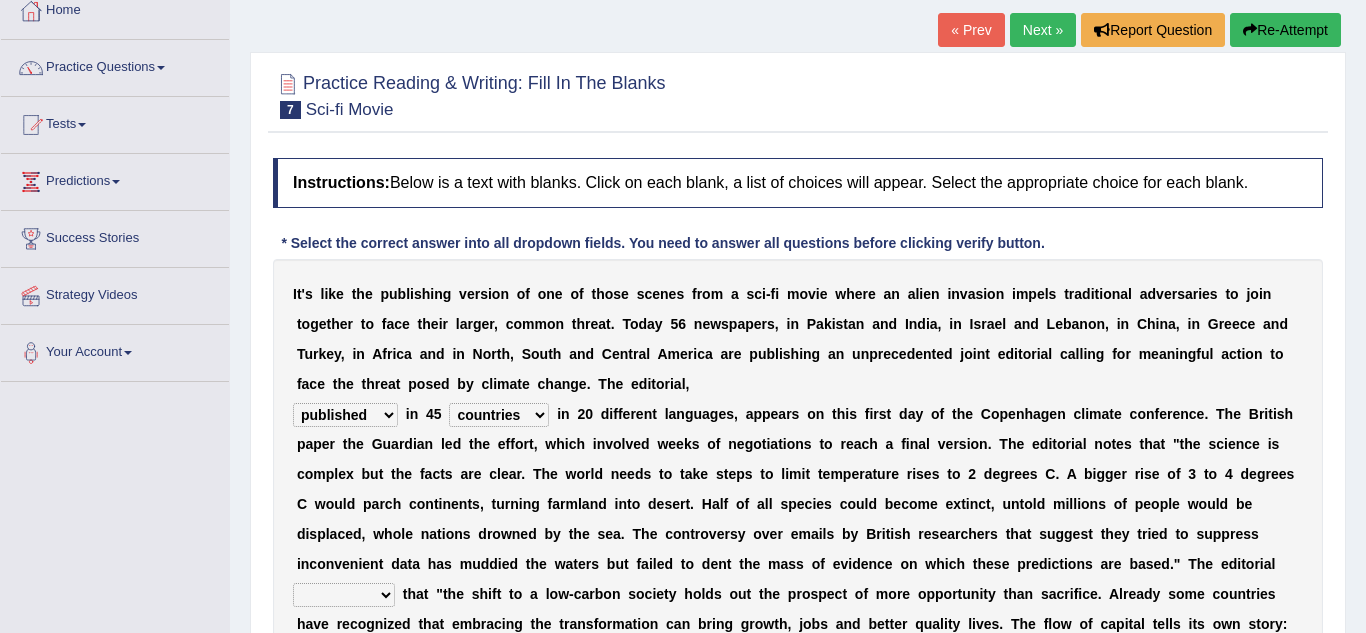 click on "clans countries continents terraces" at bounding box center (499, 415) 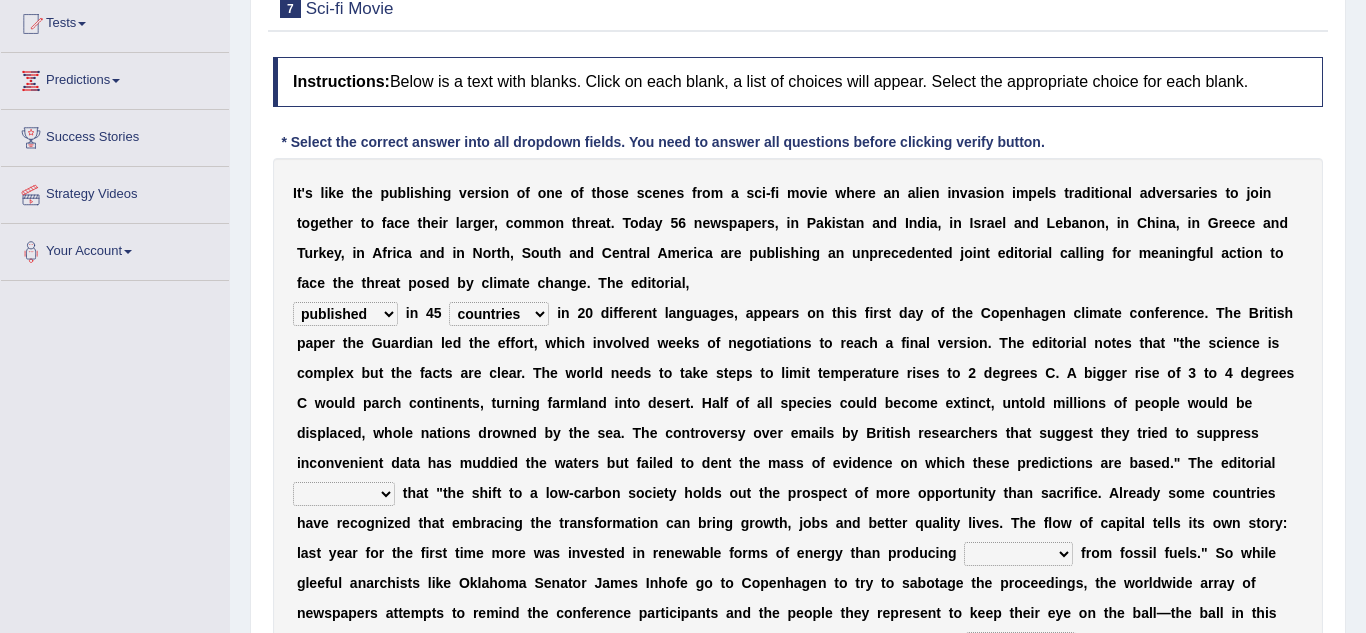 scroll, scrollTop: 218, scrollLeft: 0, axis: vertical 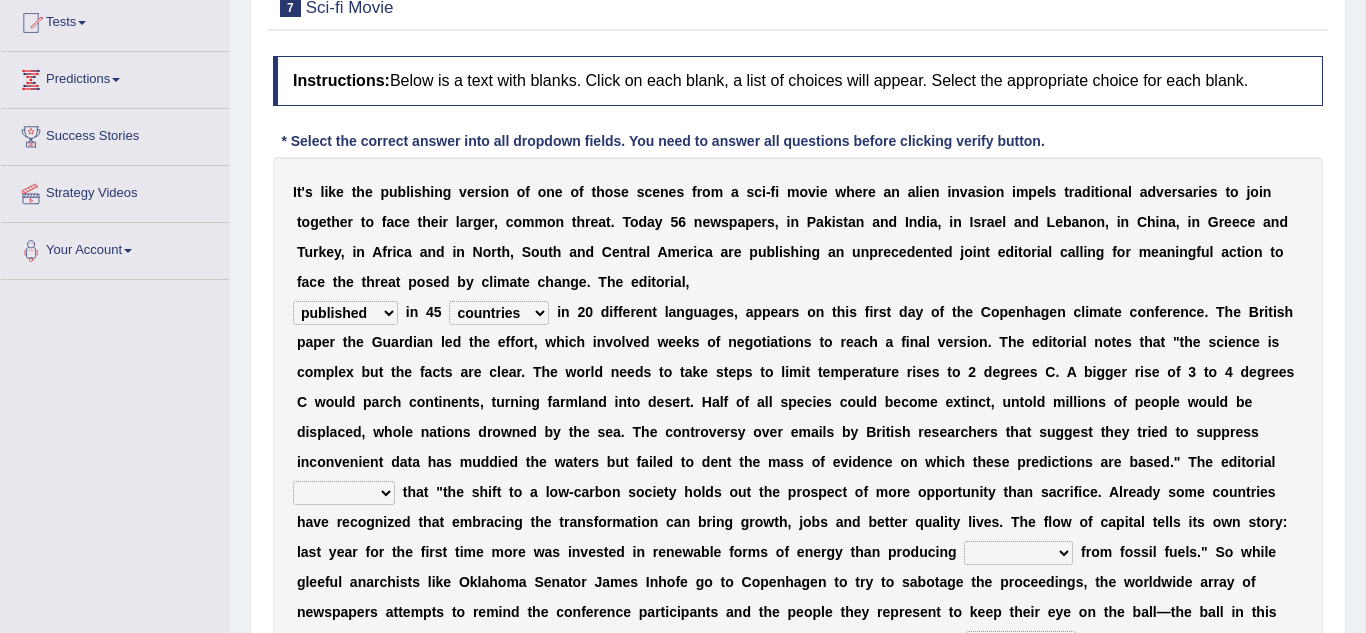 click on "modified protested recognized declined" at bounding box center [344, 493] 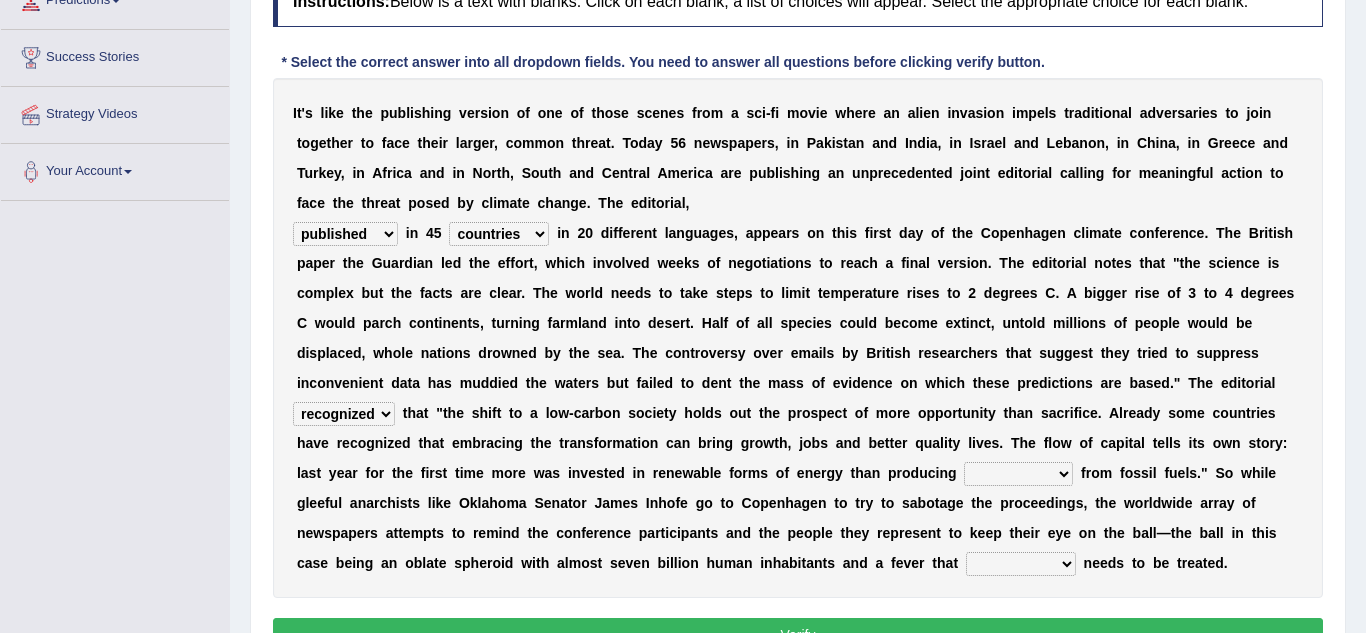 scroll, scrollTop: 300, scrollLeft: 0, axis: vertical 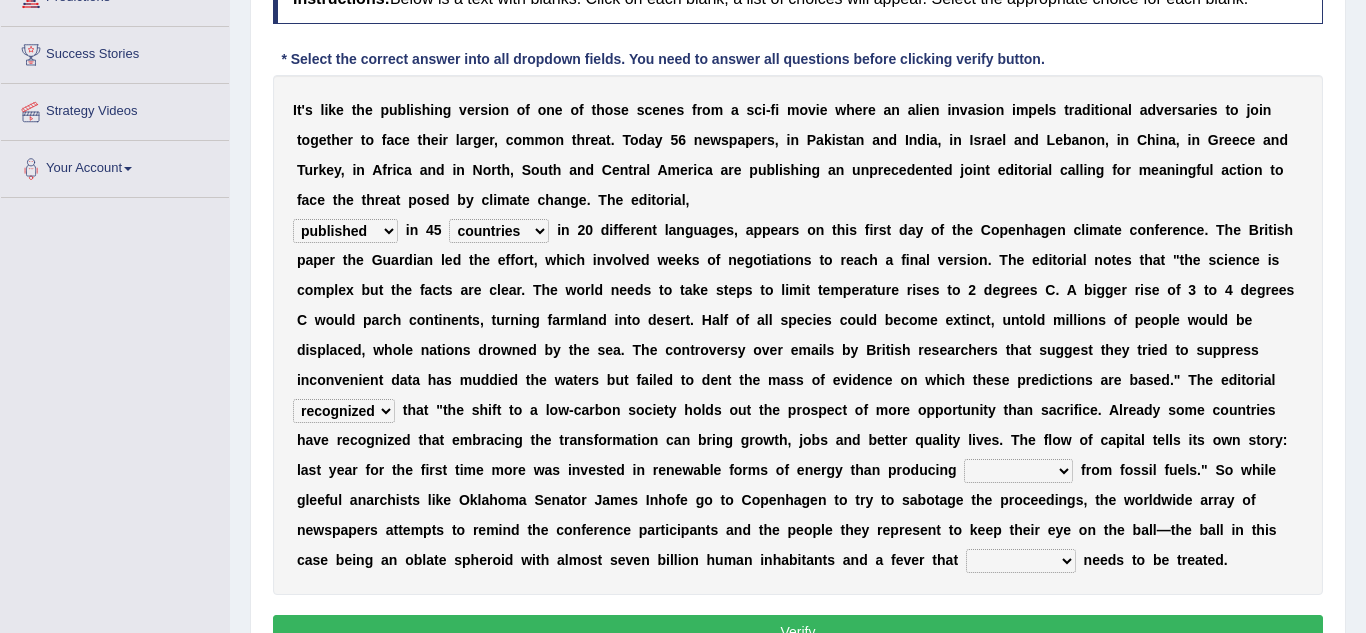click on "electricity indivisibility negativity significance" at bounding box center [1018, 471] 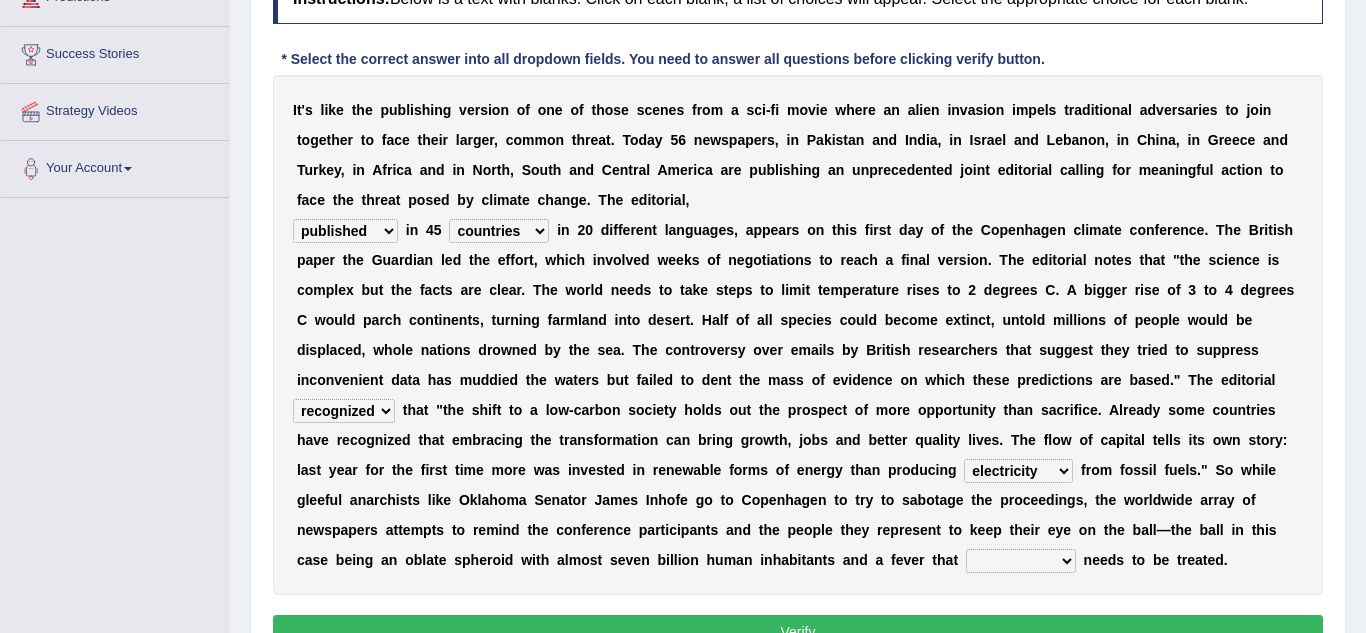 click on "electricity indivisibility negativity significance" at bounding box center [1018, 471] 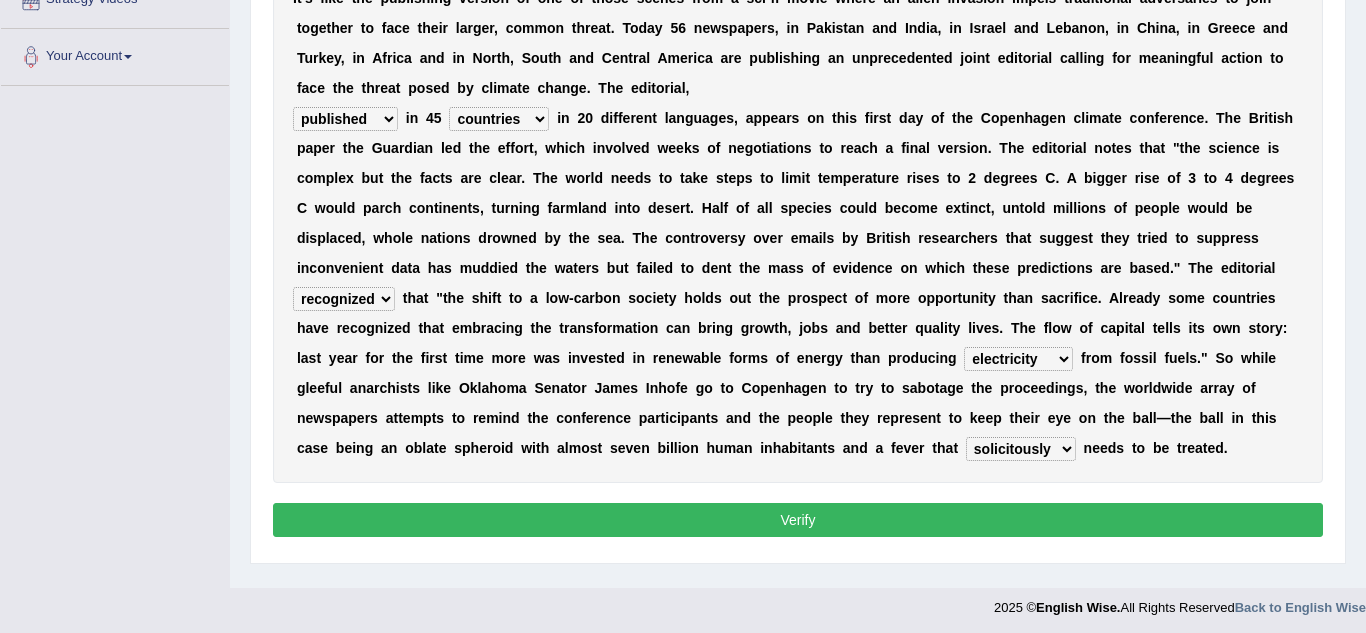 scroll, scrollTop: 417, scrollLeft: 0, axis: vertical 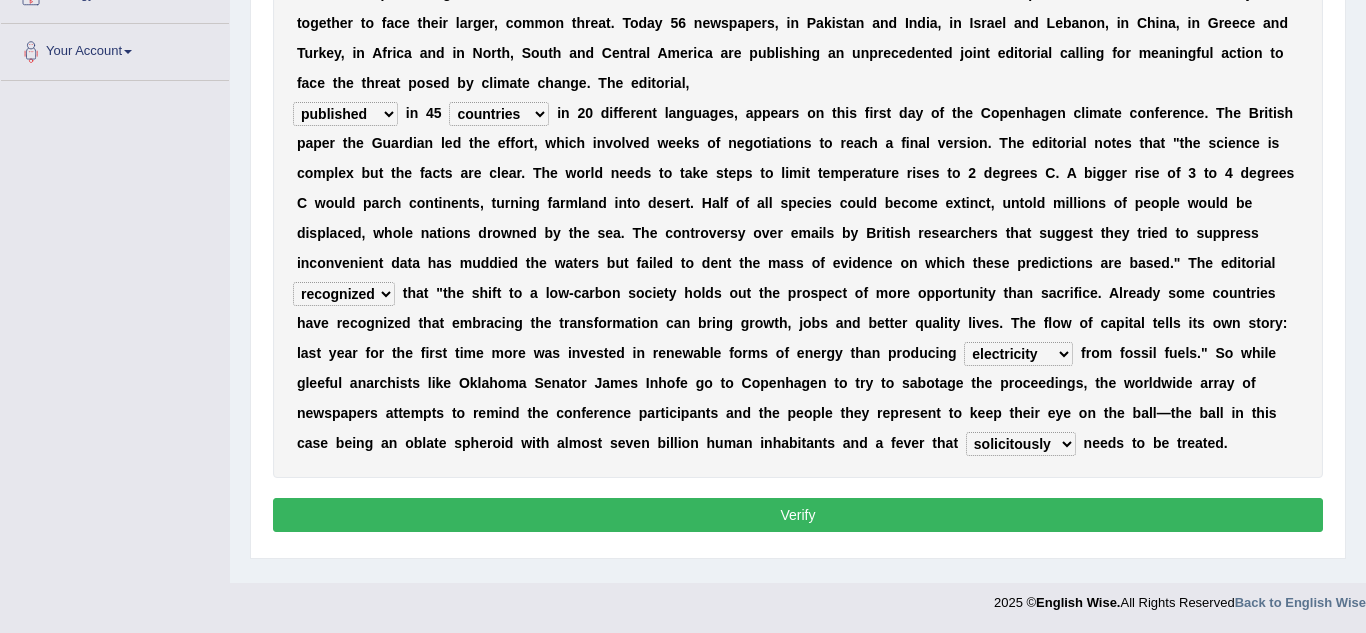 click on "Verify" at bounding box center (798, 515) 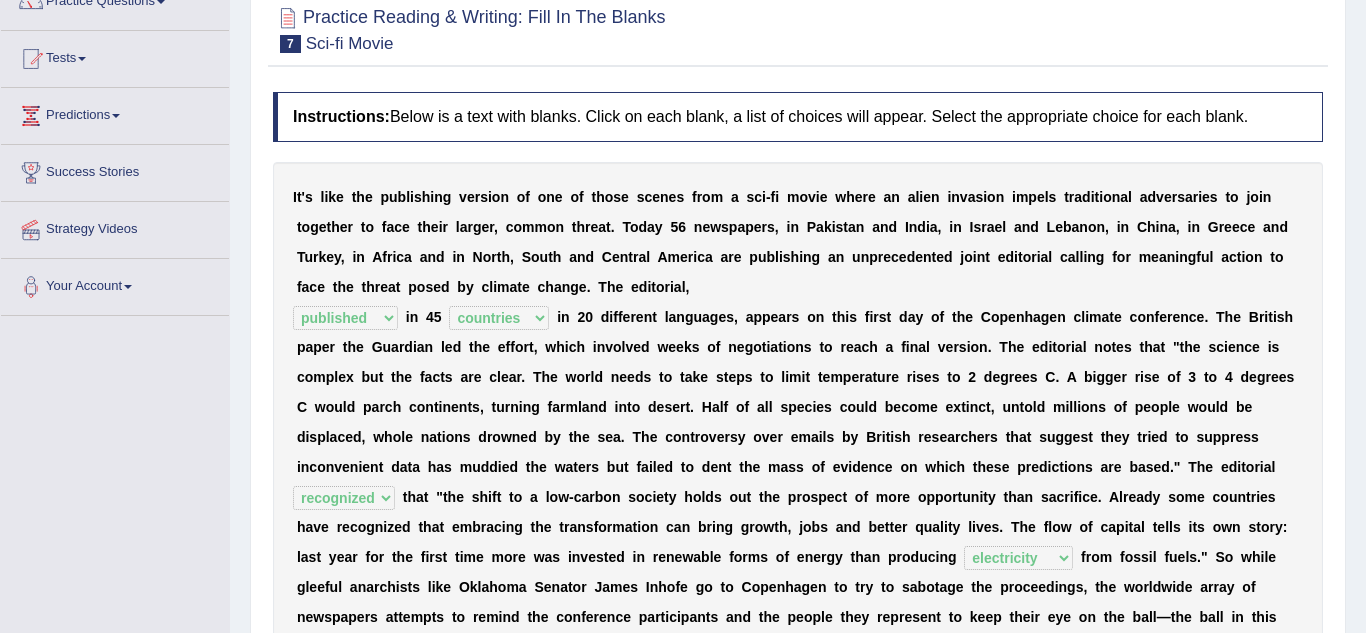 scroll, scrollTop: 0, scrollLeft: 0, axis: both 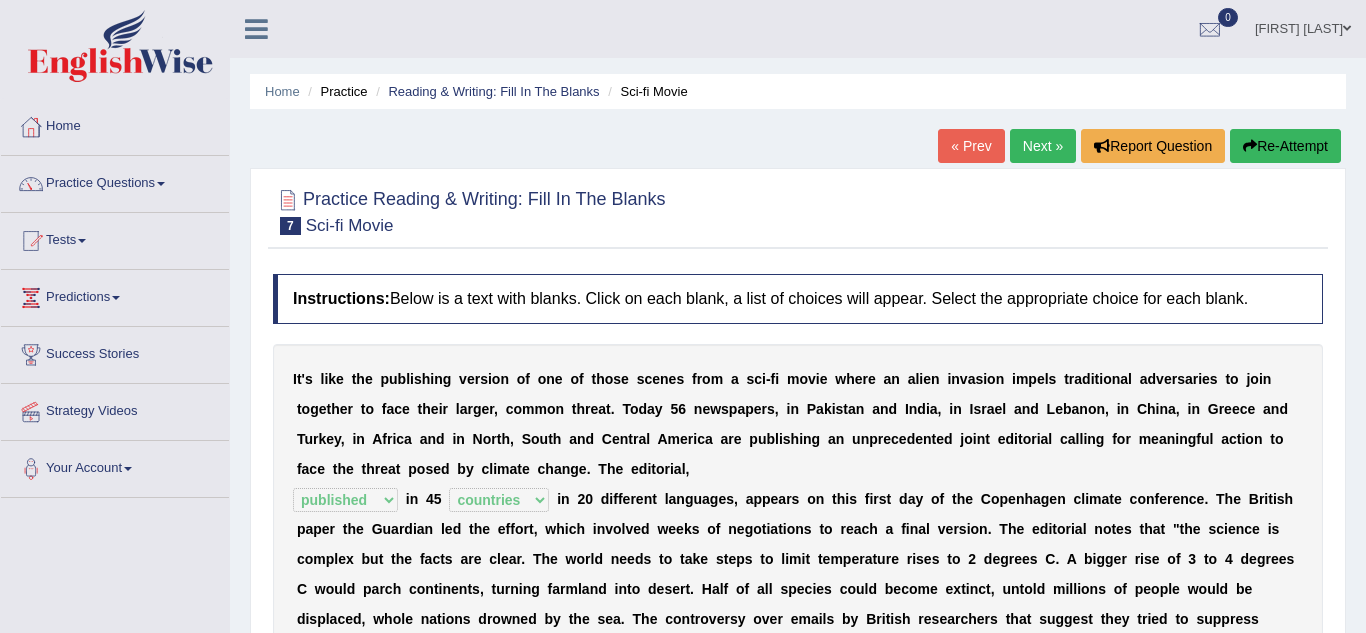 click on "Next »" at bounding box center [1043, 146] 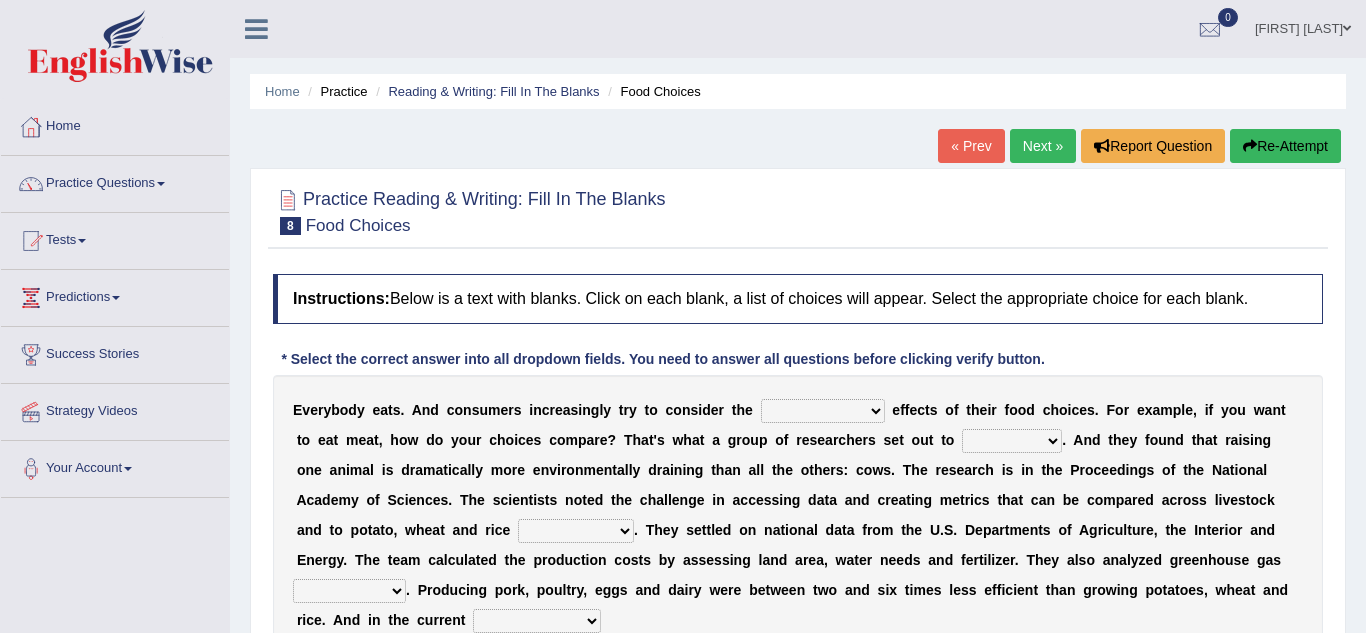 scroll, scrollTop: 0, scrollLeft: 0, axis: both 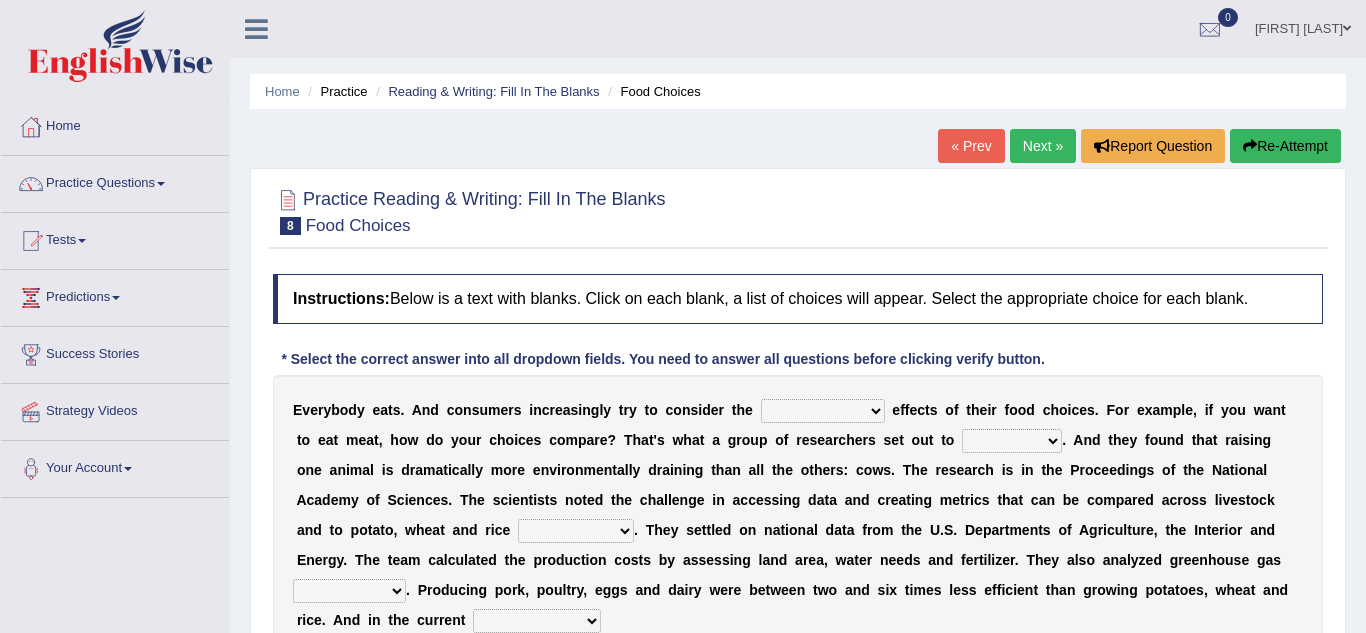 click on "Practice Questions" at bounding box center [115, 181] 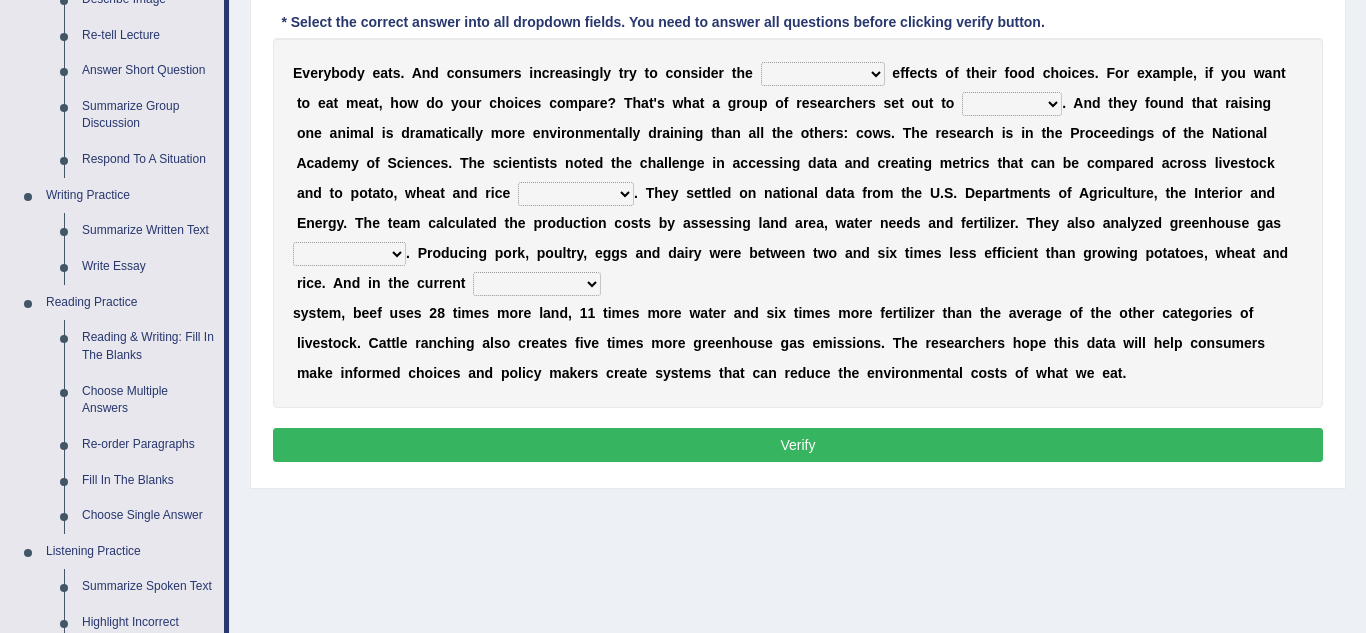 scroll, scrollTop: 338, scrollLeft: 0, axis: vertical 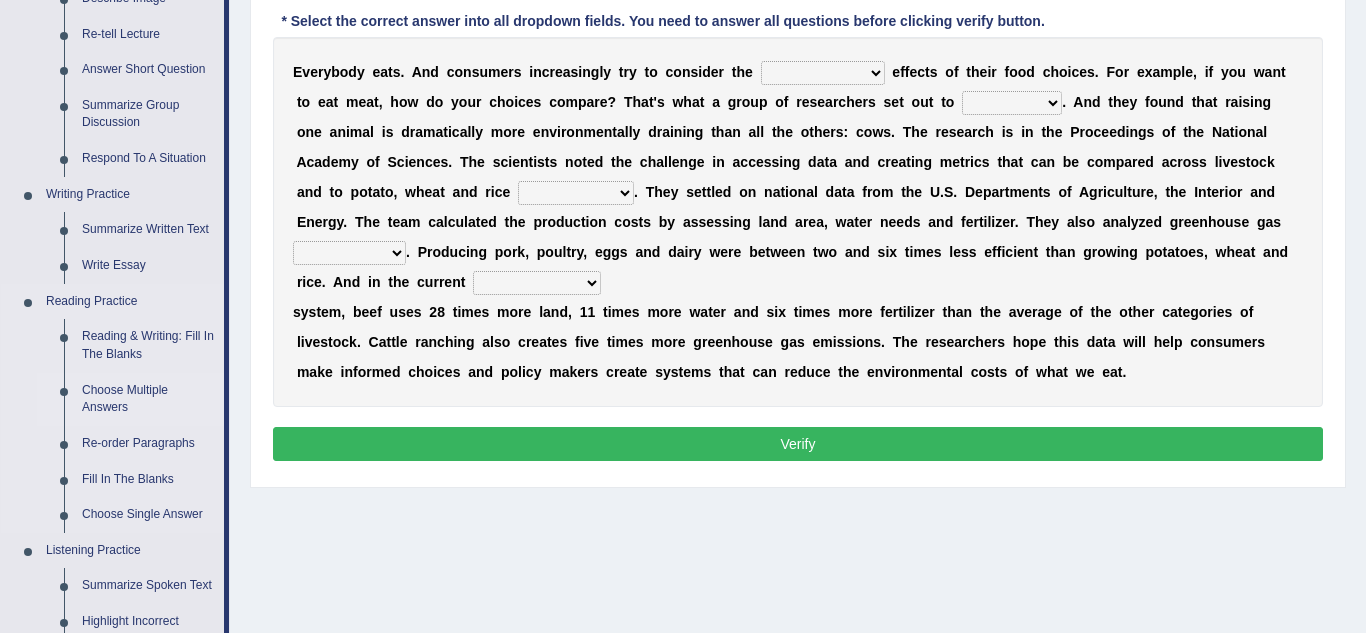 click on "Choose Multiple Answers" at bounding box center [148, 399] 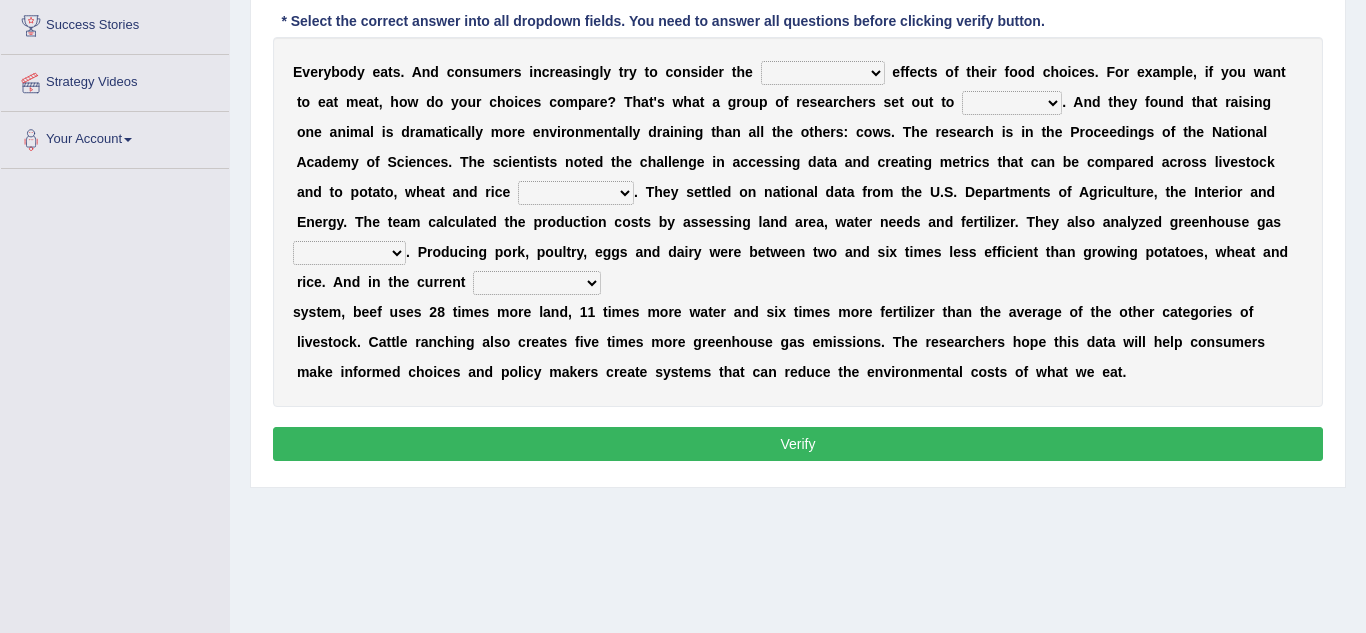 scroll, scrollTop: 339, scrollLeft: 0, axis: vertical 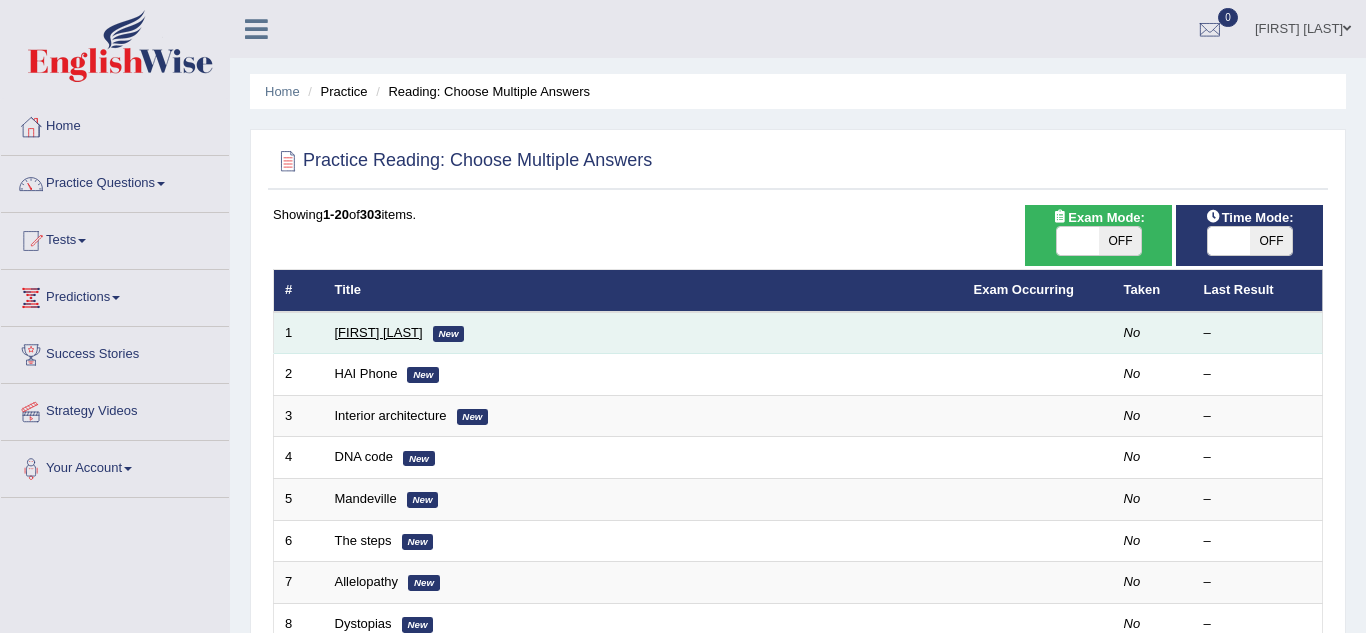 click on "[FIRST] [LAST]" at bounding box center [379, 332] 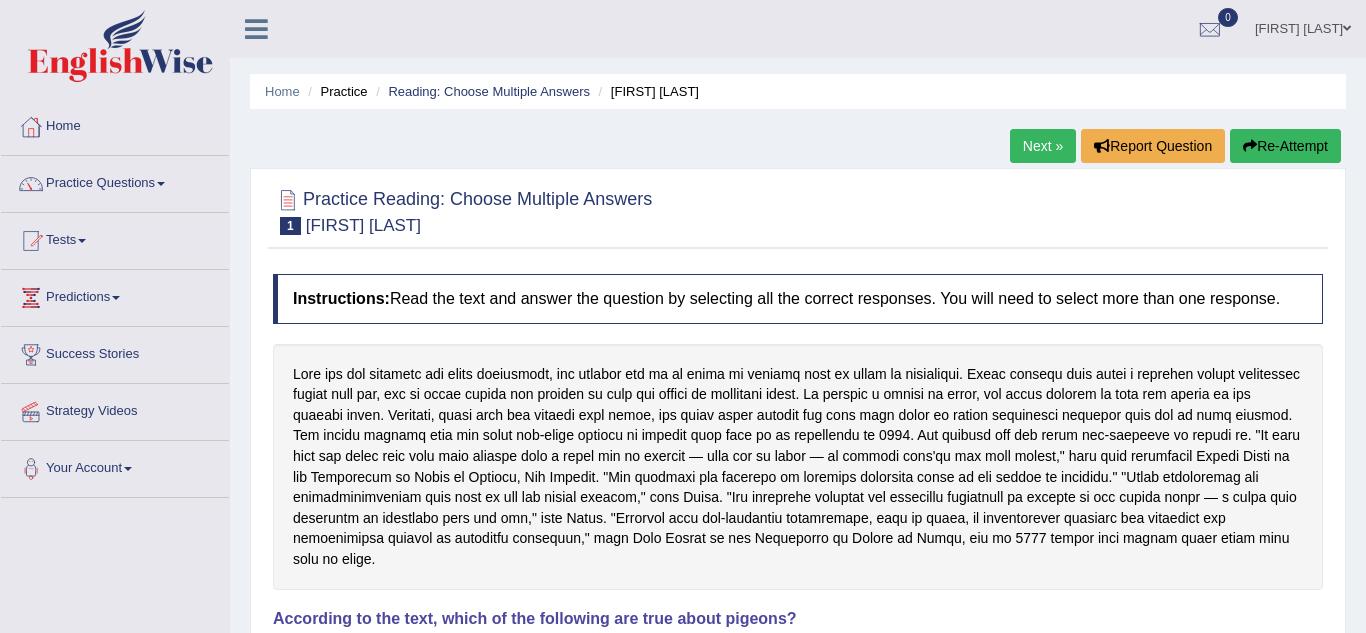 scroll, scrollTop: 0, scrollLeft: 0, axis: both 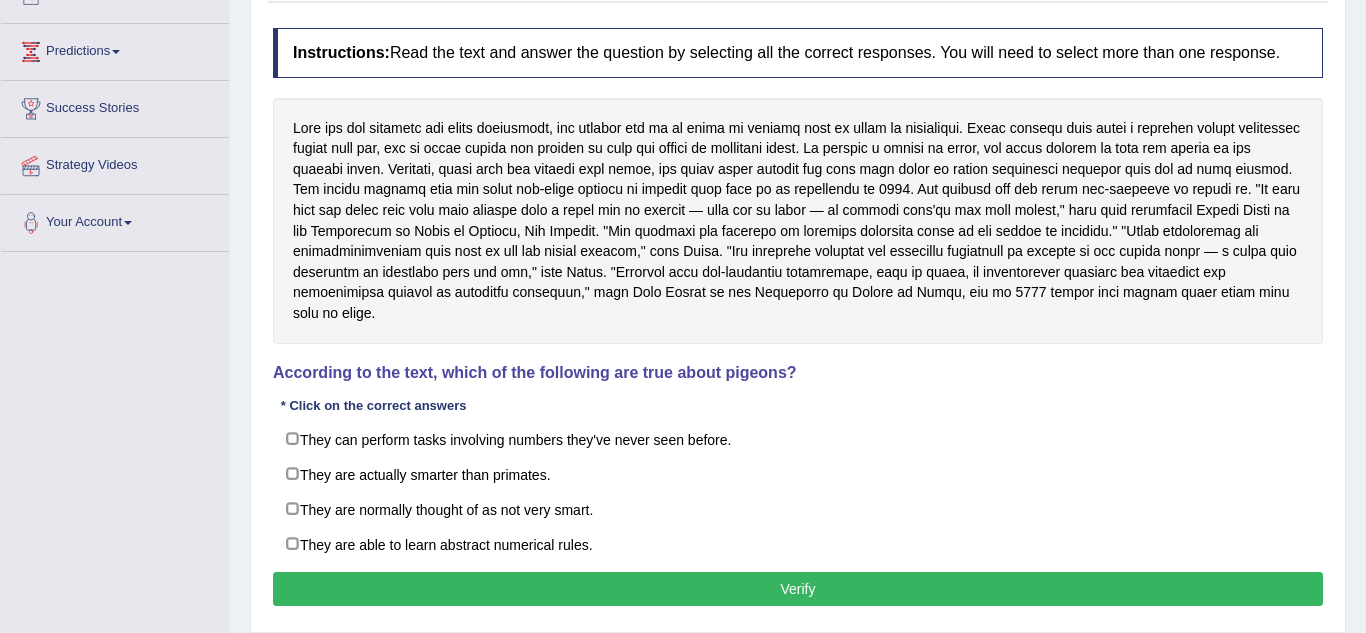 click on "Home
Practice
Reading: Choose Multiple Answers
[FIRST] [LAST]
Next »  Report Question  Re-Attempt
Practice Reading: Choose Multiple Answers
1
[FIRST] [LAST]
Instructions:  Read the text and answer the question by selecting all the correct responses. You will need to select more than one response.
According to the text, which of the following are true about pigeons? * Click on the correct answers  They can perform tasks involving numbers they've never seen before.  They are actually smarter than primates.  They are normally thought of as not very smart.  They are able to learn abstract numerical rules. Result:  Verify" at bounding box center (798, 254) 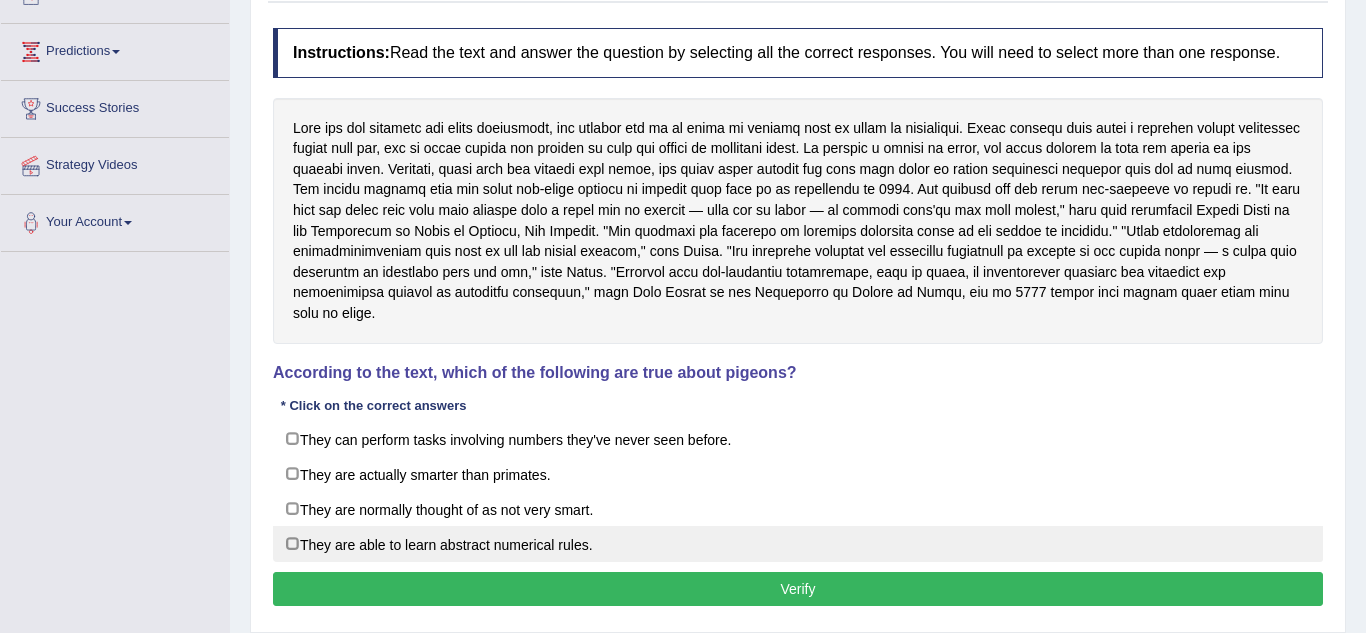 click on "They are able to learn abstract numerical rules." at bounding box center (798, 544) 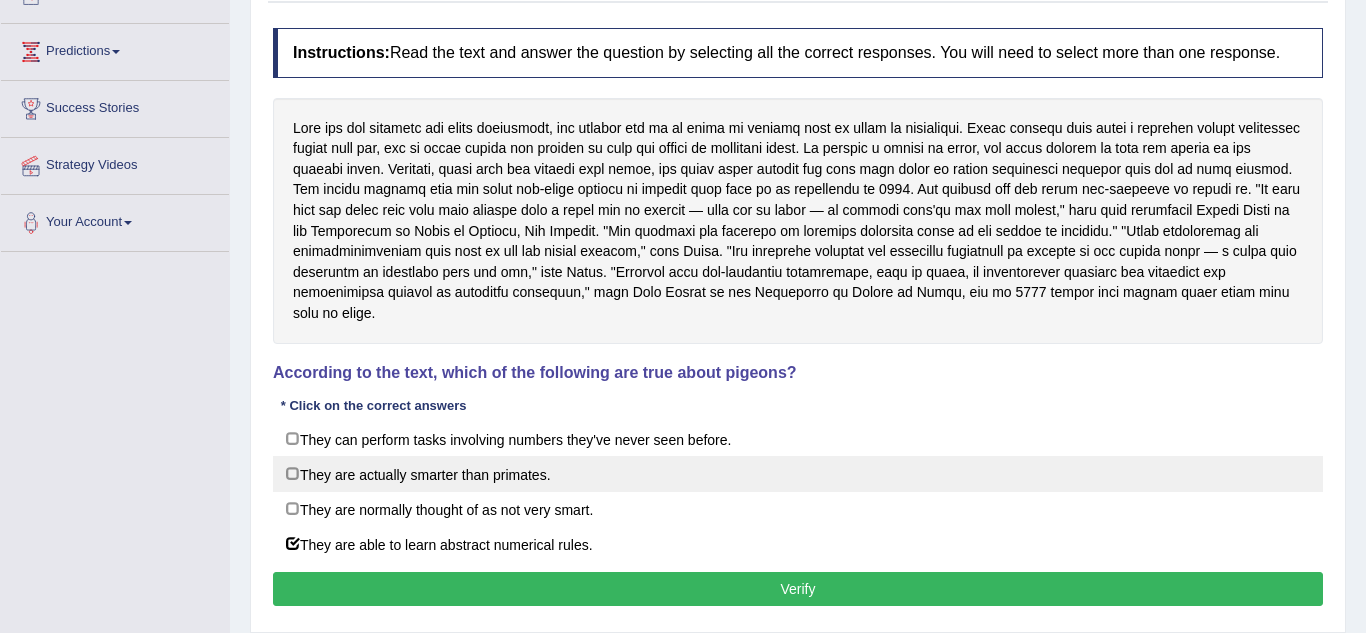 click on "They are actually smarter than primates." at bounding box center (798, 474) 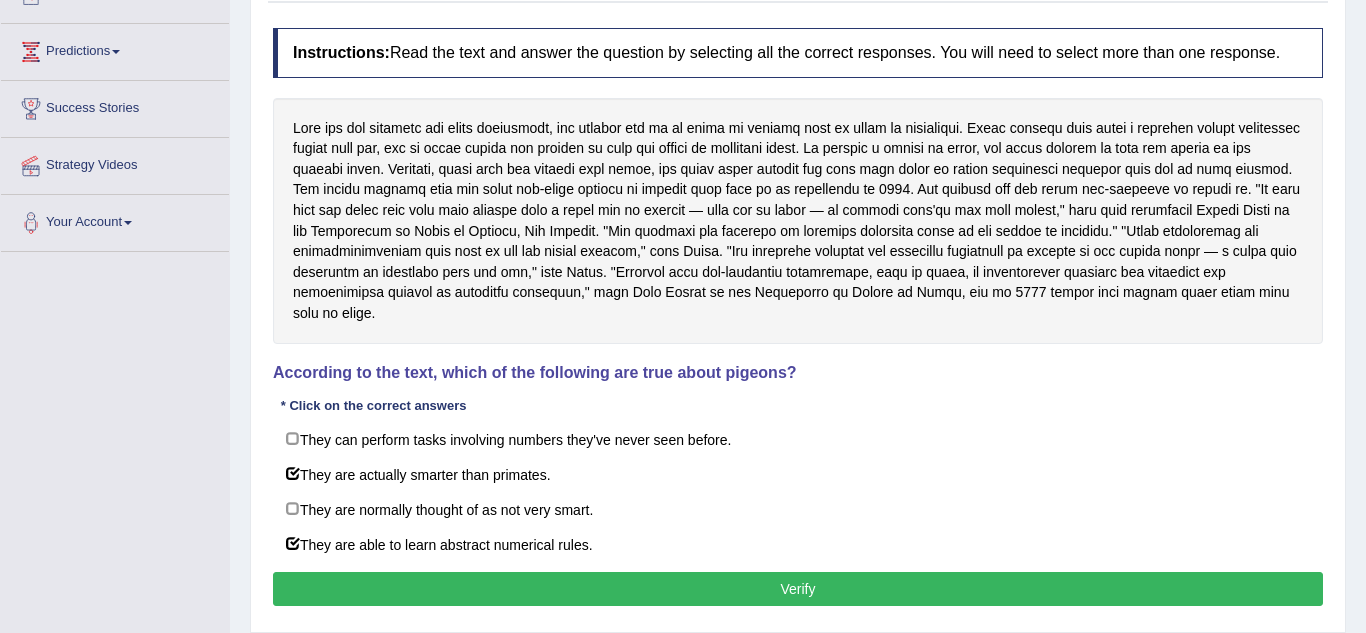 click on "Verify" at bounding box center [798, 589] 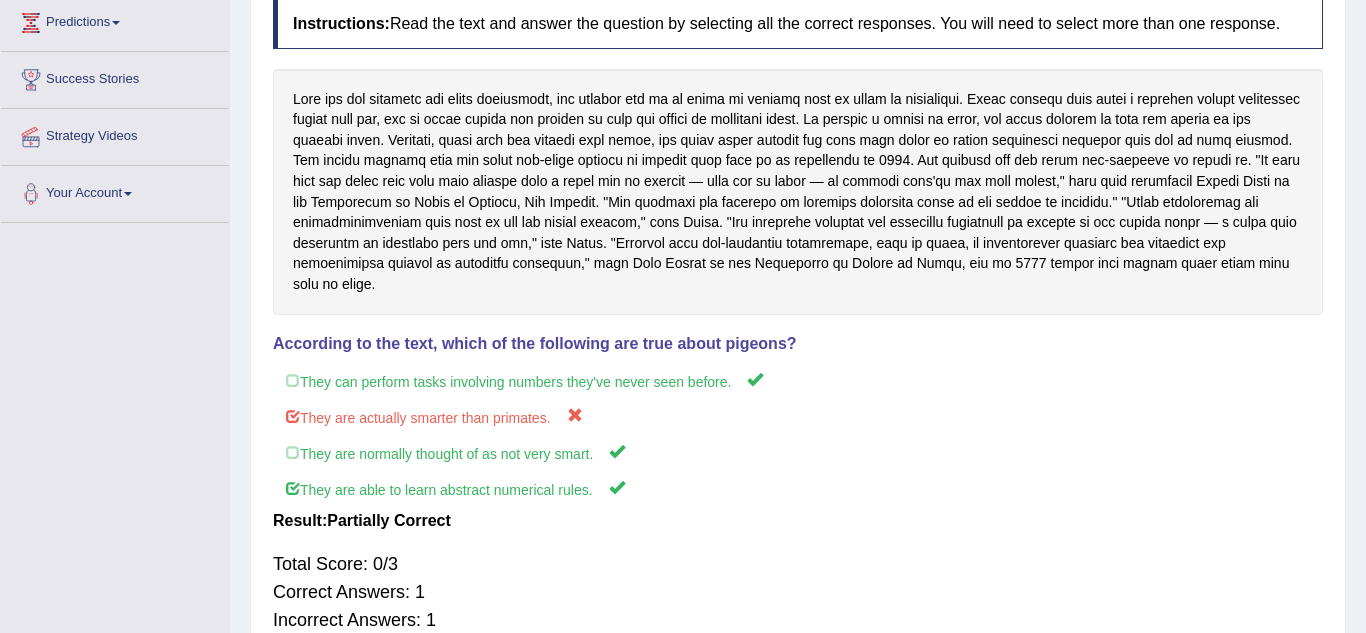 scroll, scrollTop: 0, scrollLeft: 0, axis: both 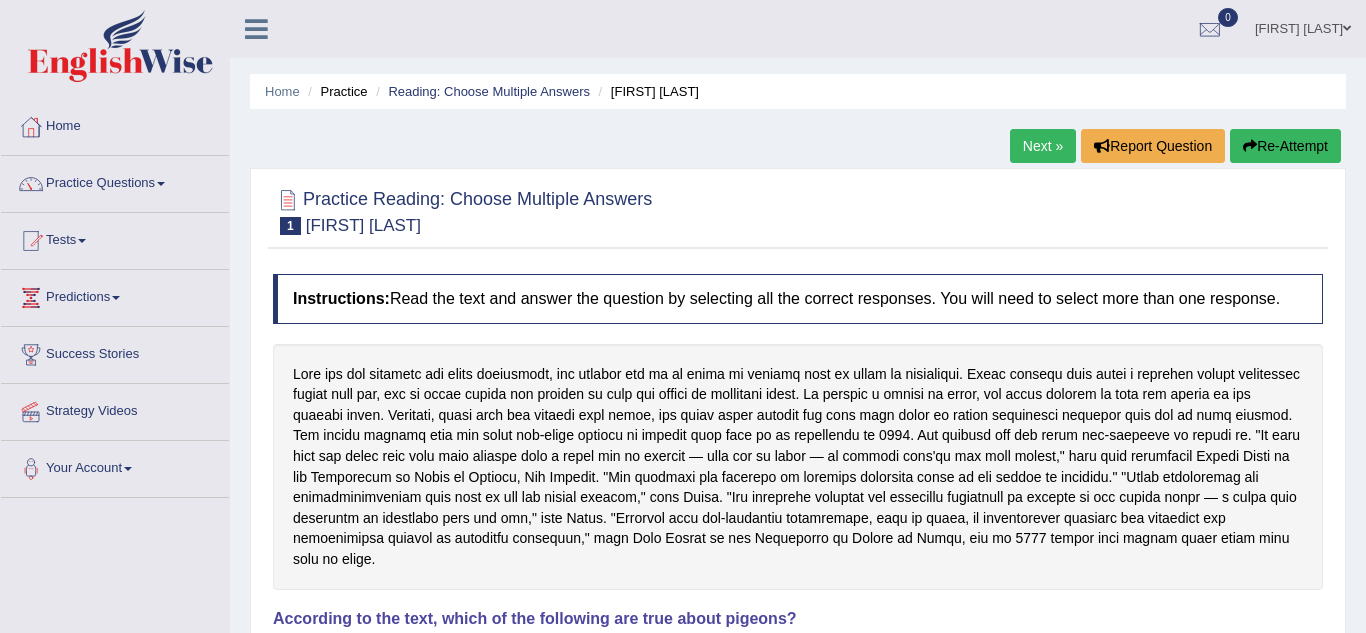click on "Next »" at bounding box center [1043, 146] 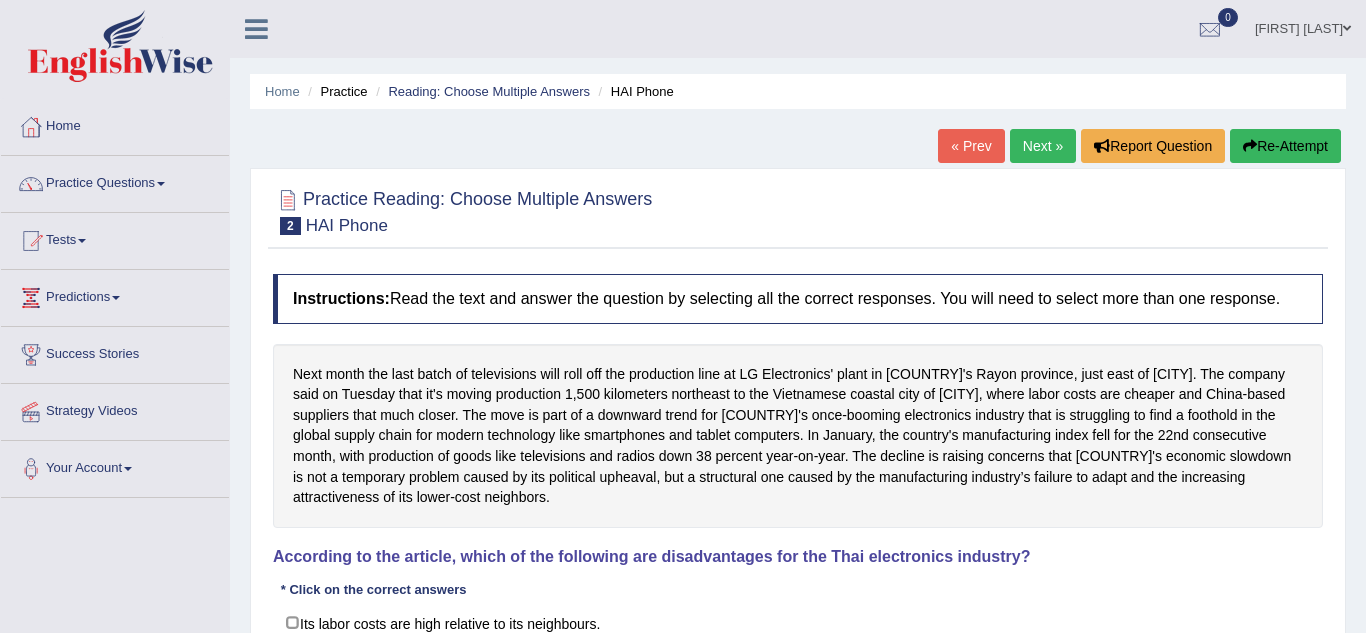 scroll, scrollTop: 0, scrollLeft: 0, axis: both 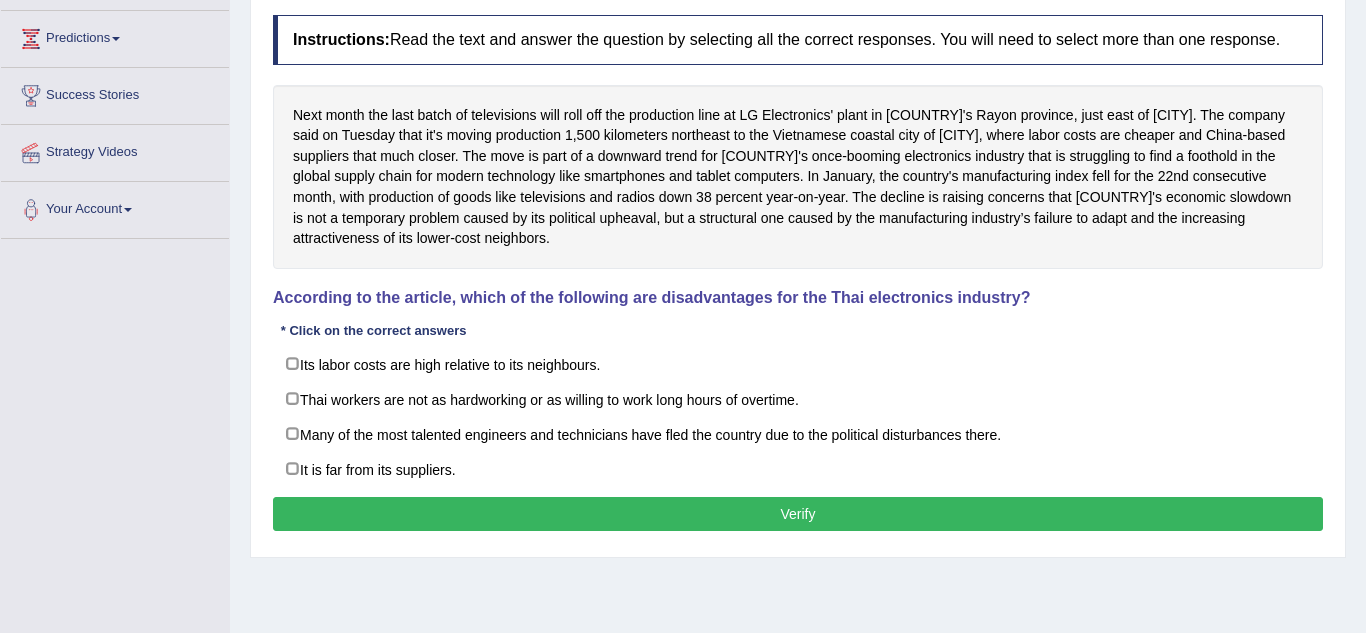 click on "Many of the most talented engineers and technicians have fled the country due to the political disturbances there." at bounding box center (798, 434) 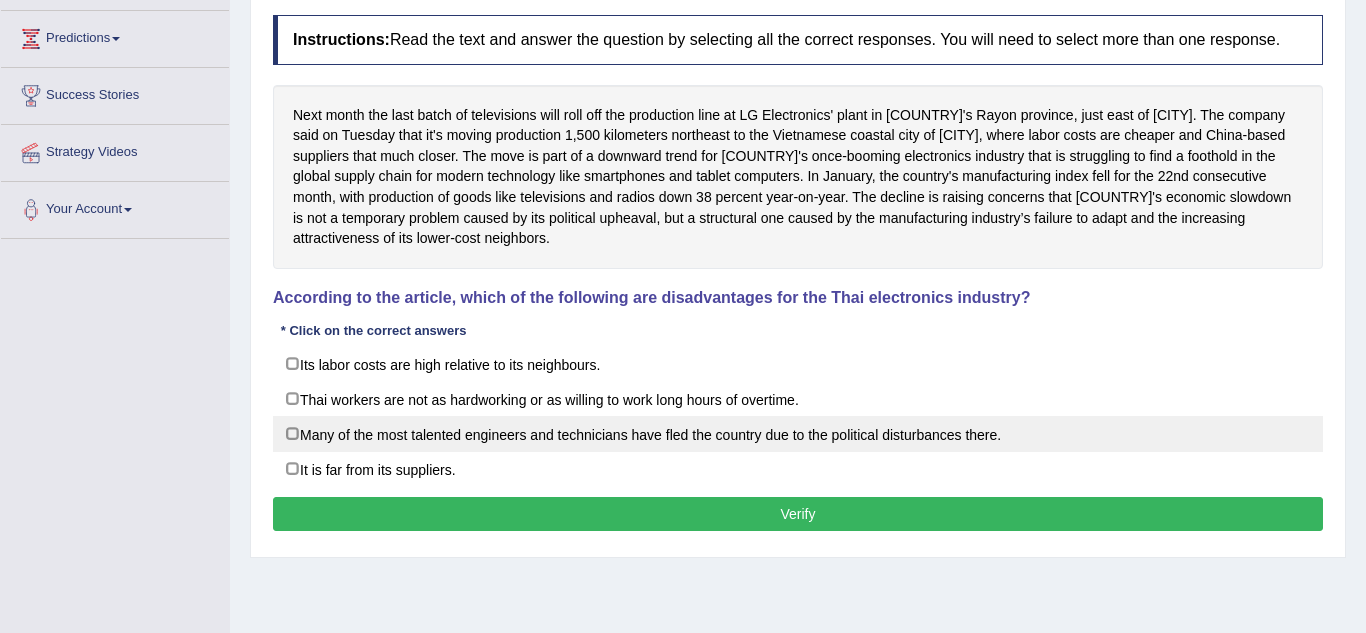 checkbox on "true" 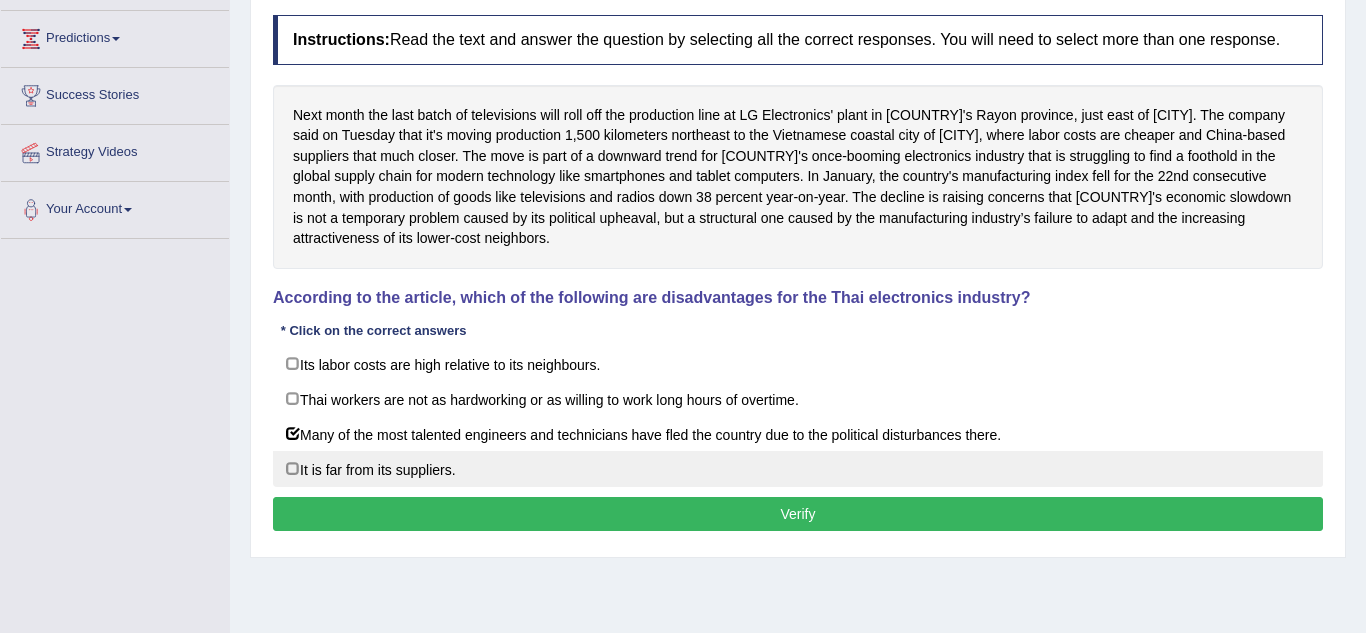 click on "It is far from its suppliers." at bounding box center [798, 469] 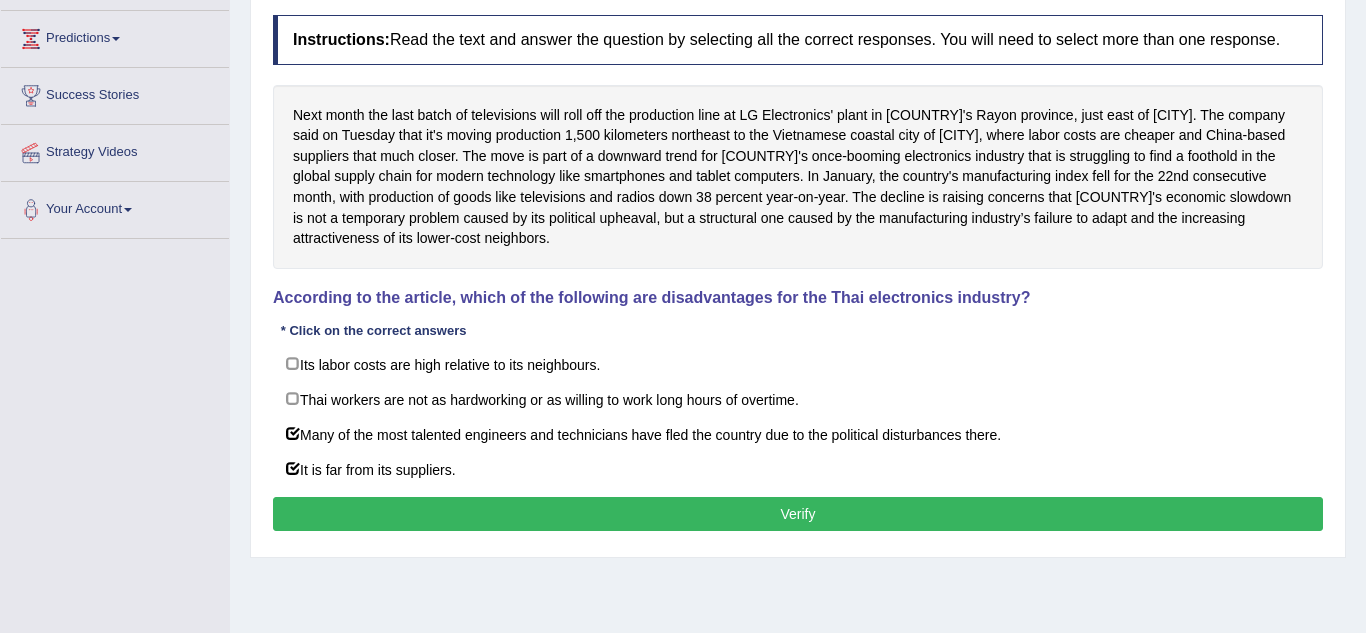 click on "Verify" at bounding box center (798, 514) 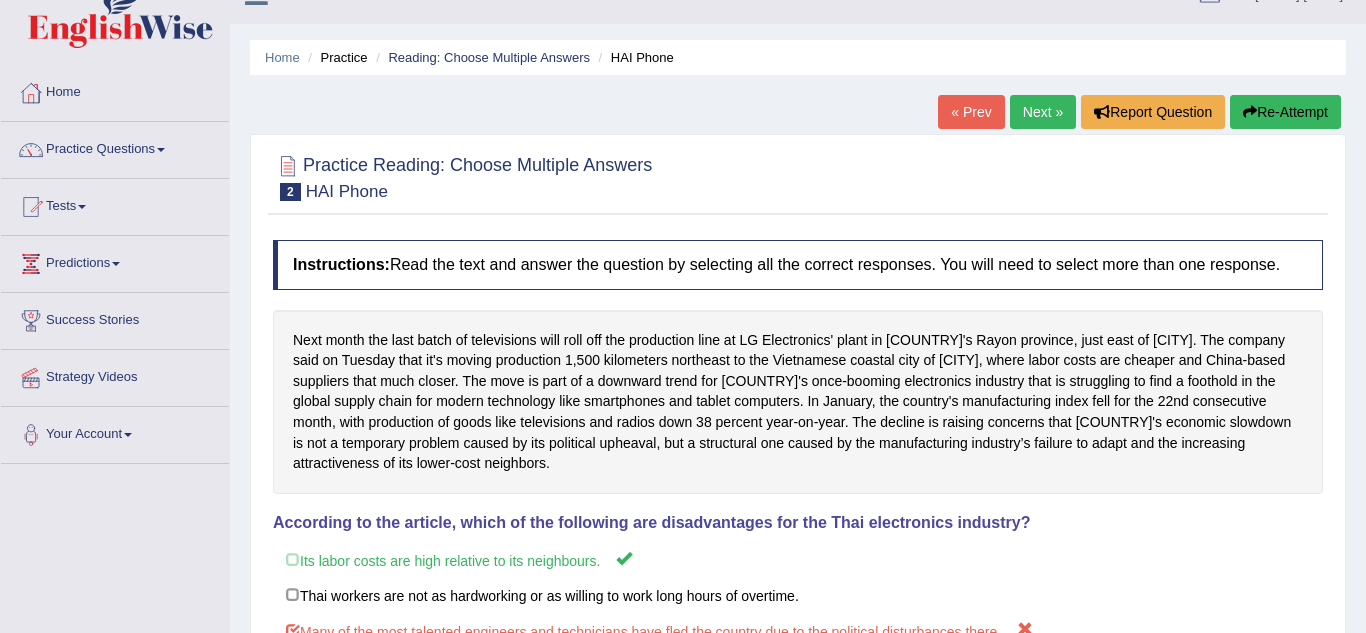 scroll, scrollTop: 0, scrollLeft: 0, axis: both 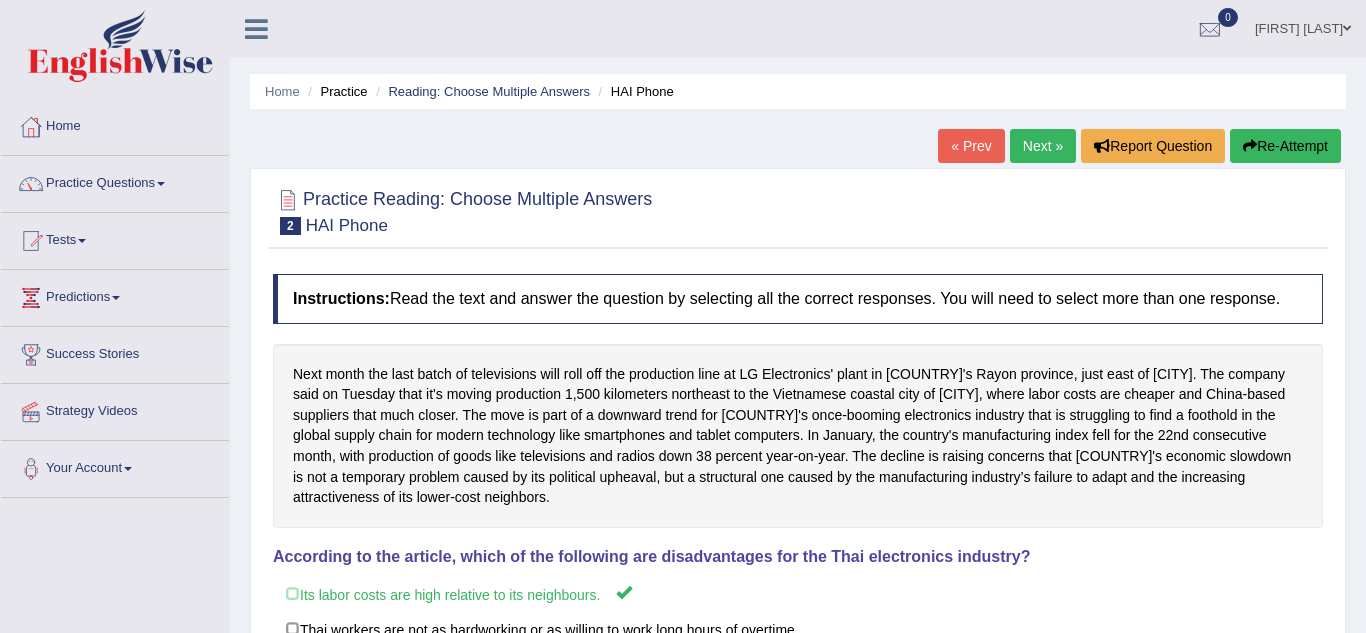 click on "Next »" at bounding box center [1043, 146] 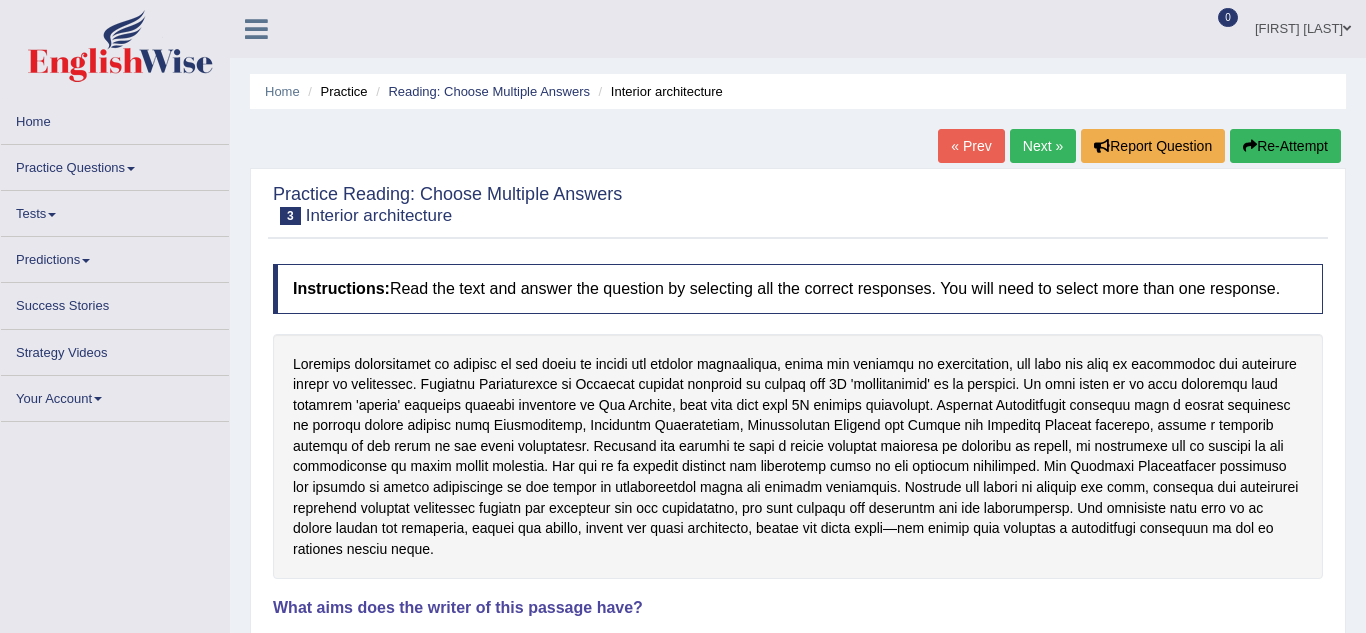 scroll, scrollTop: 0, scrollLeft: 0, axis: both 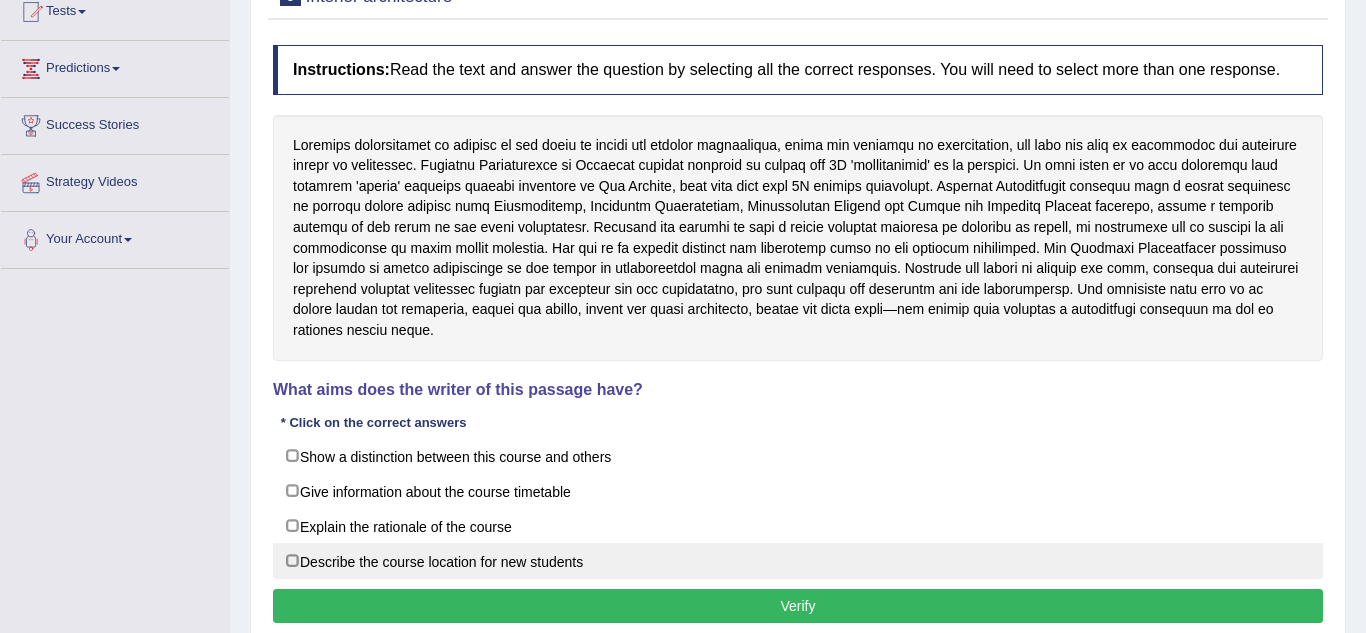 click on "Describe the course location for new students" at bounding box center [798, 561] 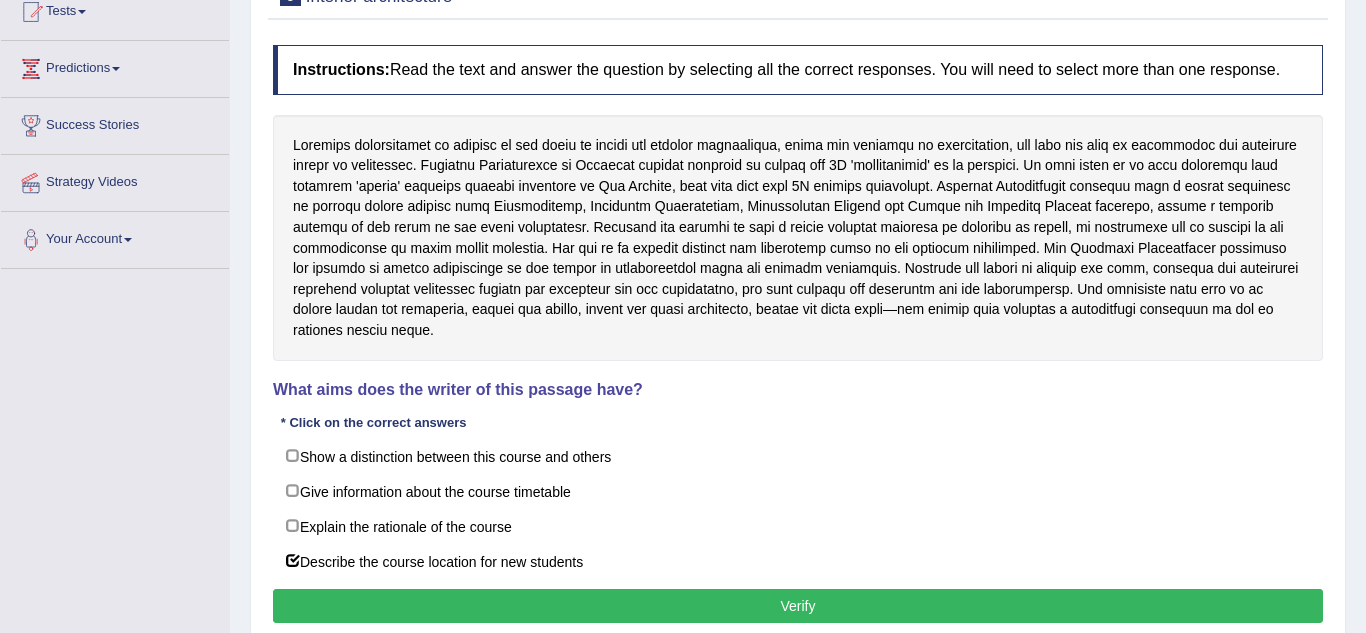 click on "Verify" at bounding box center [798, 606] 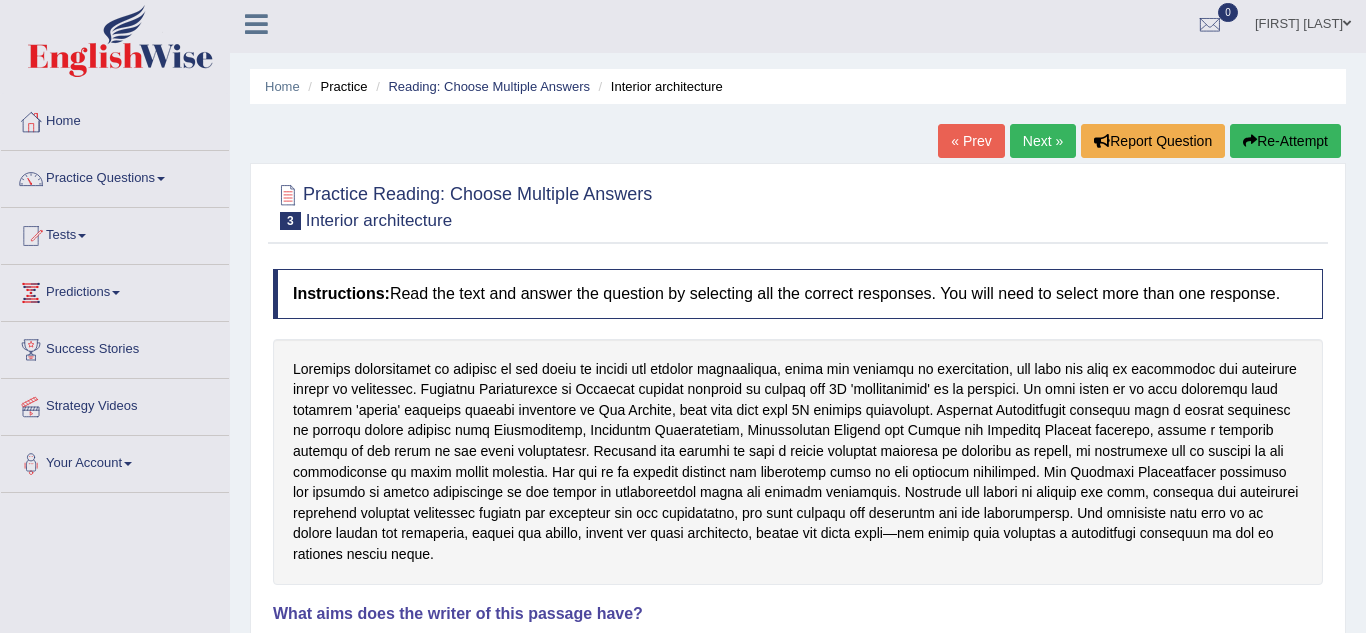scroll, scrollTop: 0, scrollLeft: 0, axis: both 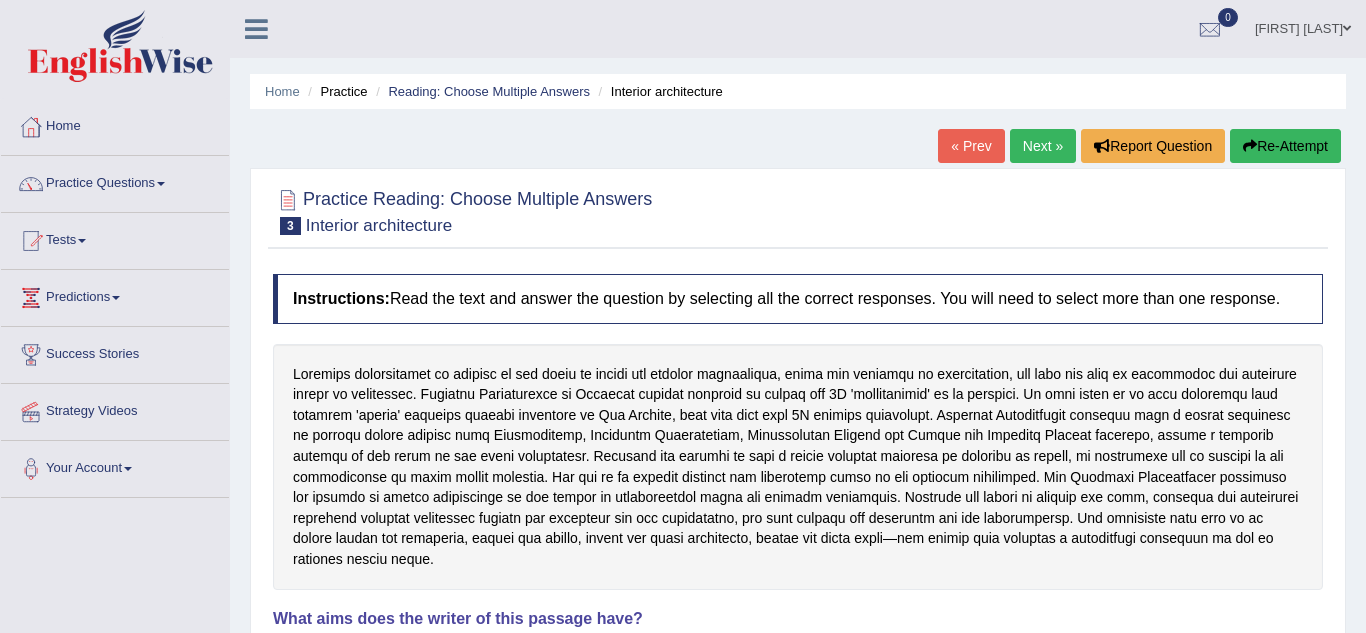 click on "Next »" at bounding box center [1043, 146] 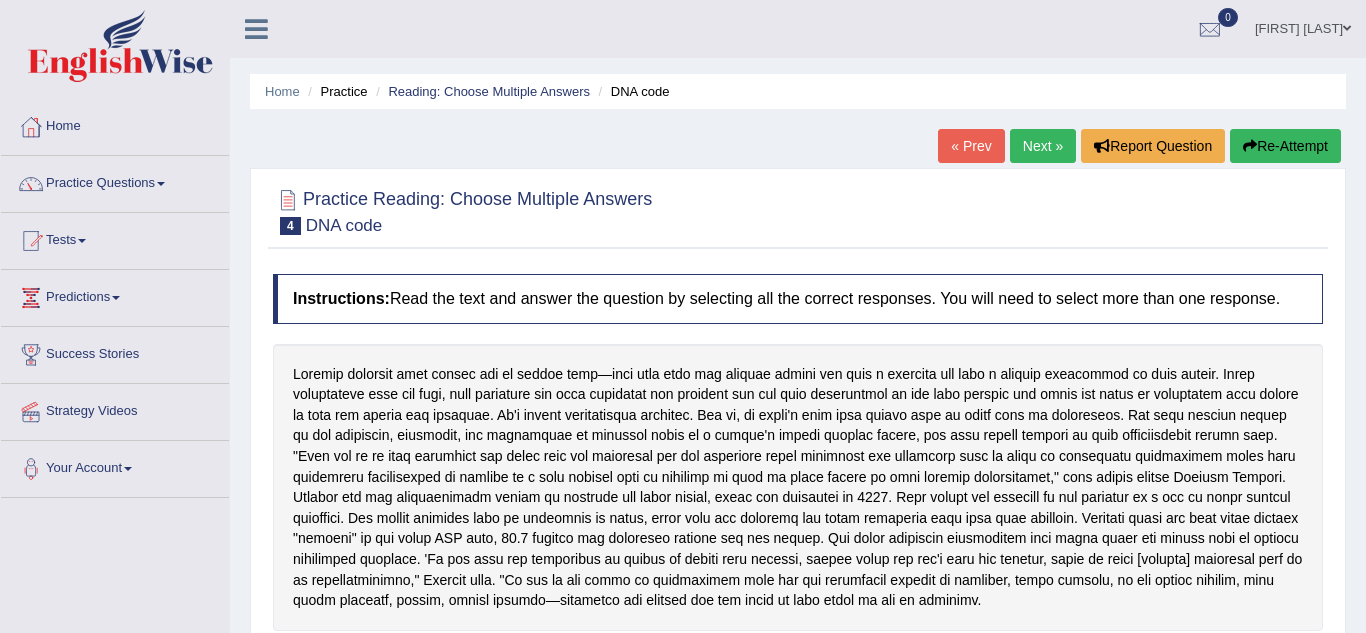 scroll, scrollTop: 0, scrollLeft: 0, axis: both 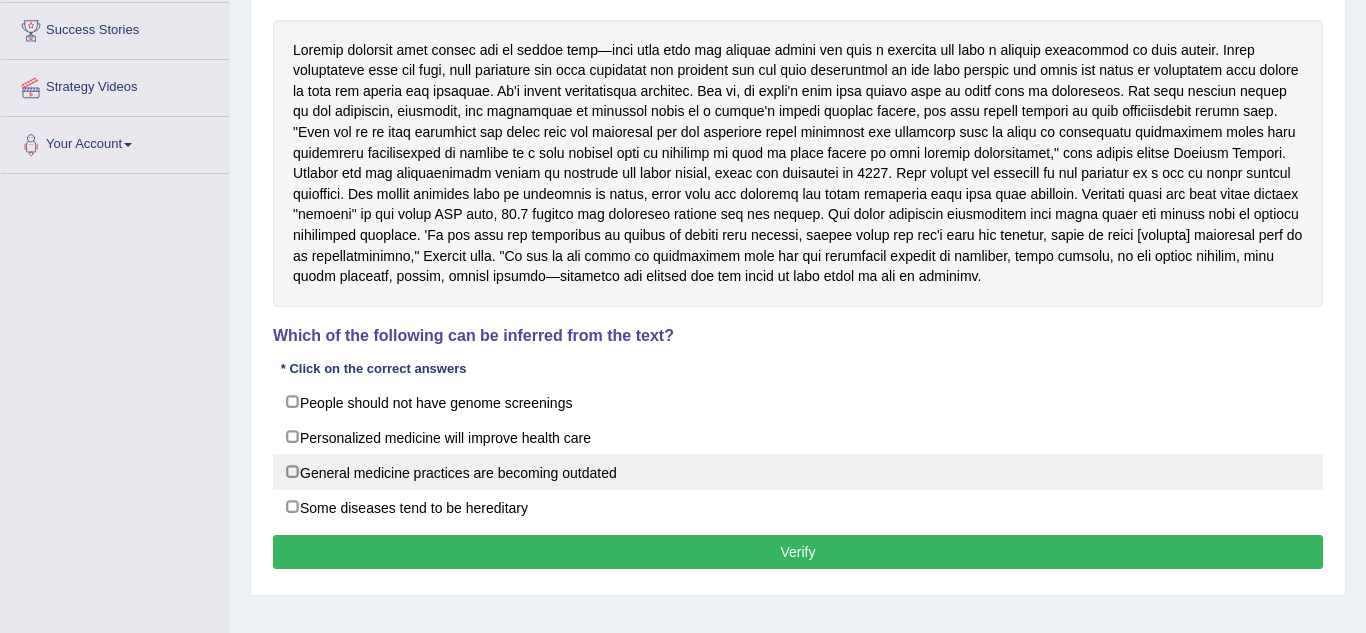 click on "General medicine practices are becoming outdated" at bounding box center (798, 472) 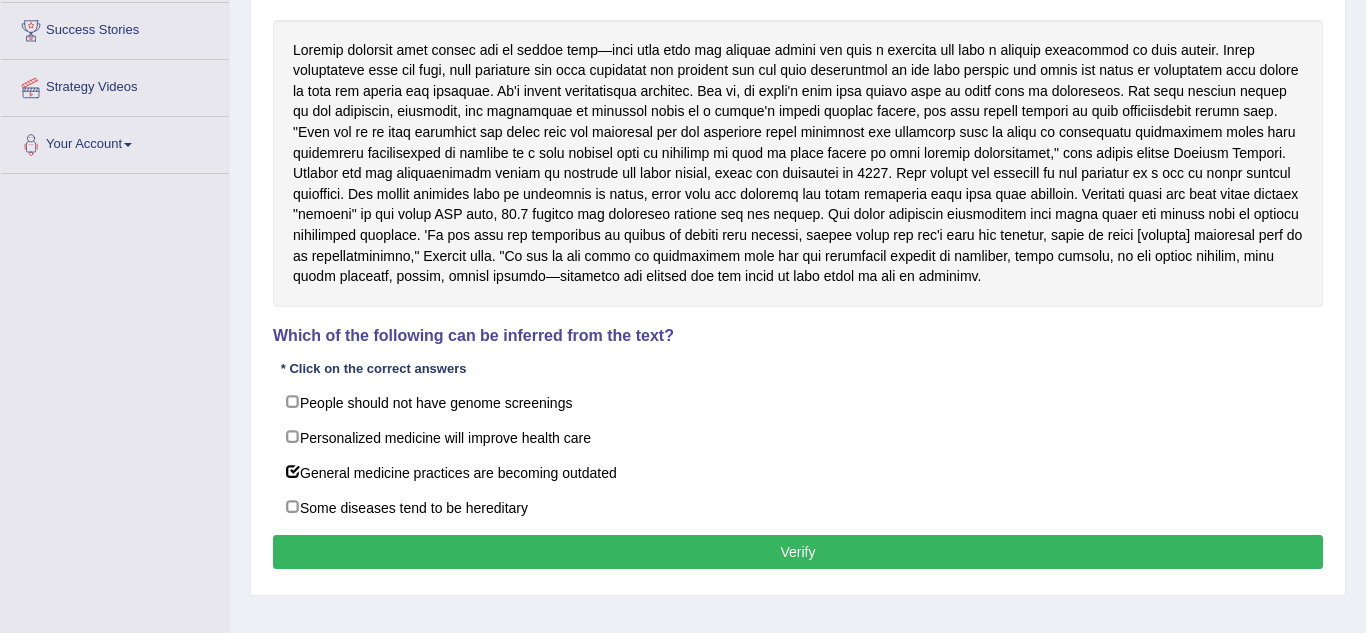 click on "Verify" at bounding box center [798, 552] 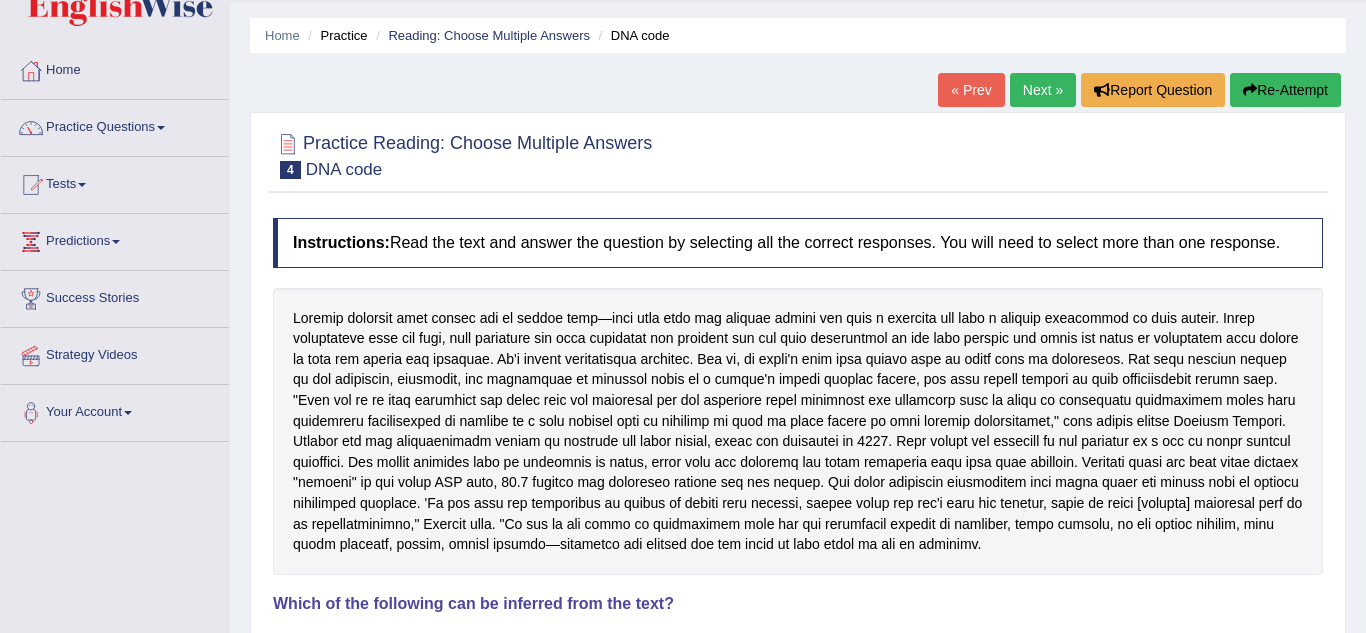 scroll, scrollTop: 0, scrollLeft: 0, axis: both 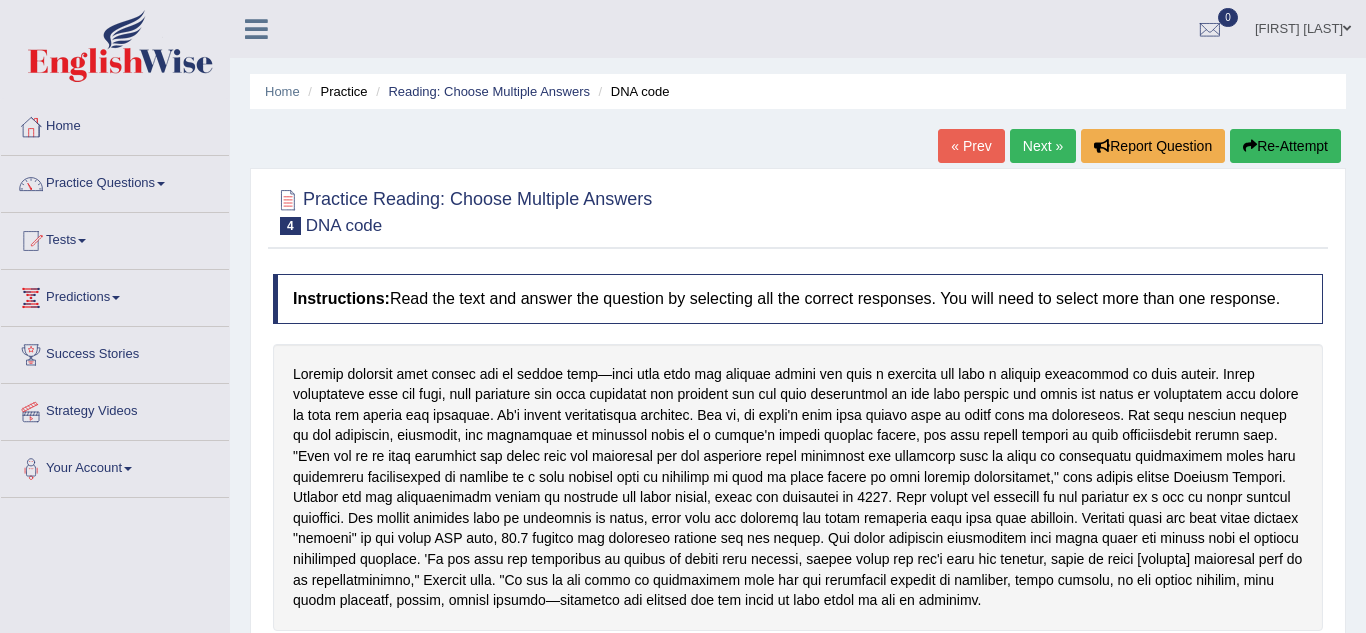 click on "Next »" at bounding box center (1043, 146) 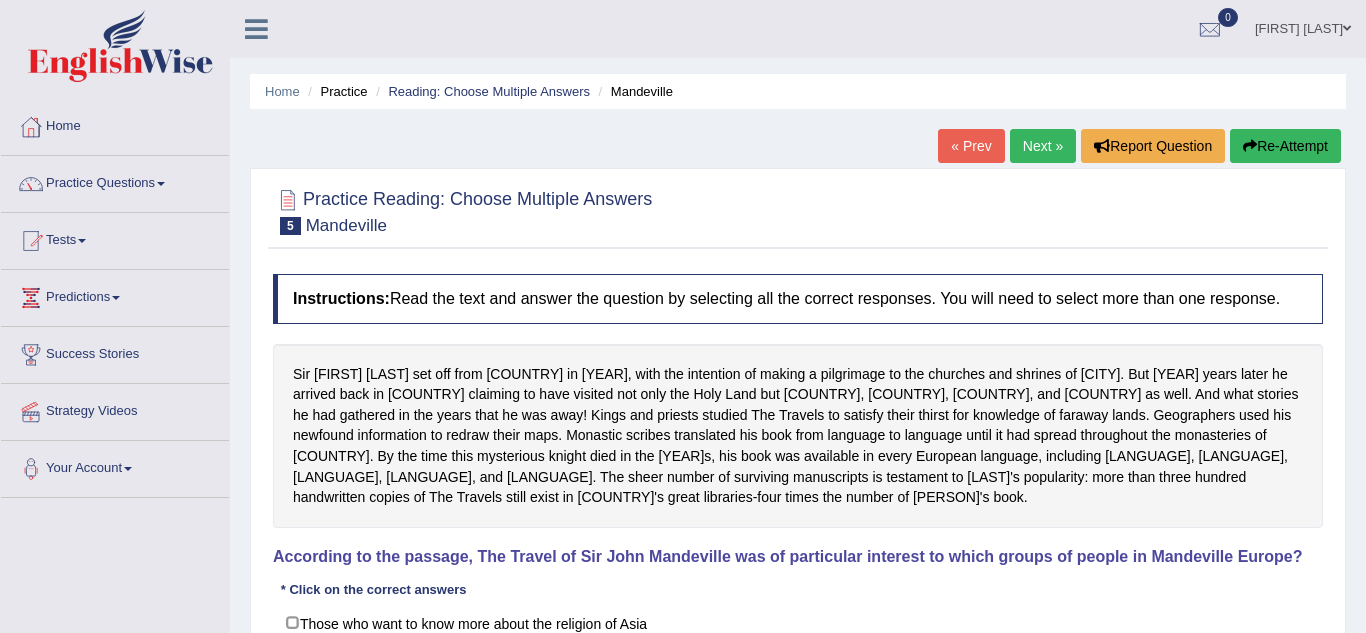scroll, scrollTop: 0, scrollLeft: 0, axis: both 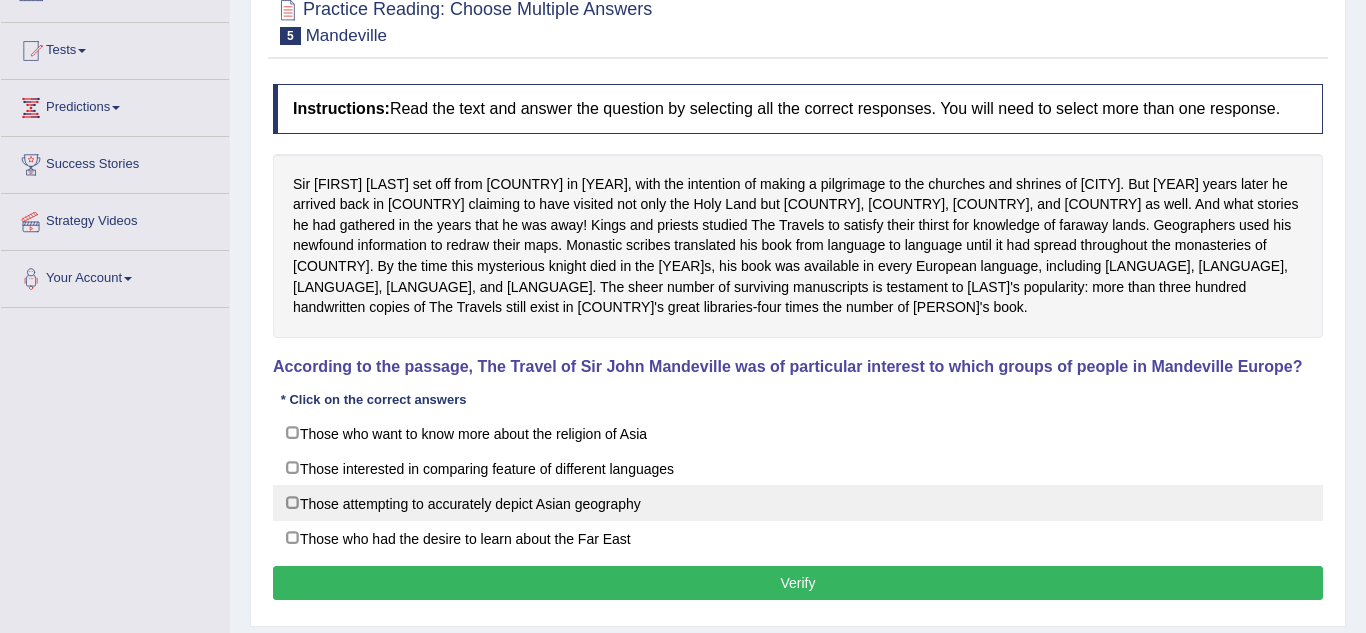 click on "Those attempting to accurately depict Asian geography" at bounding box center (798, 503) 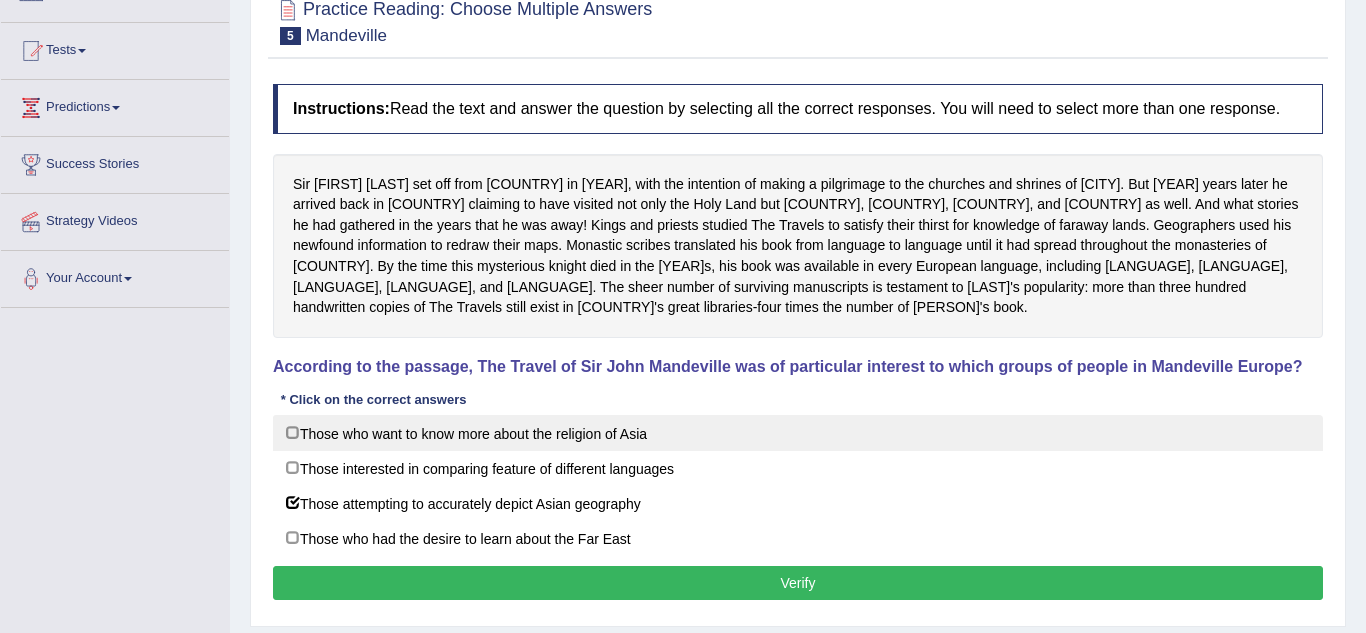 click on "Those who want to know more about the religion of Asia" at bounding box center (798, 433) 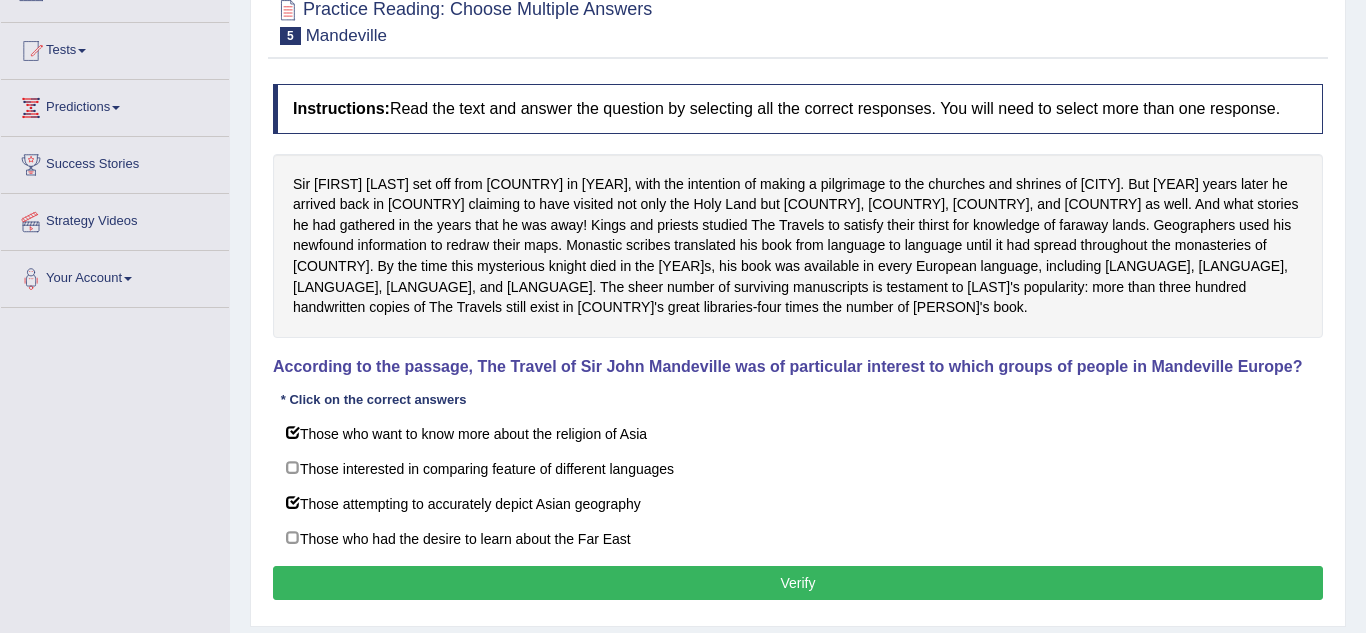 click on "Verify" at bounding box center (798, 583) 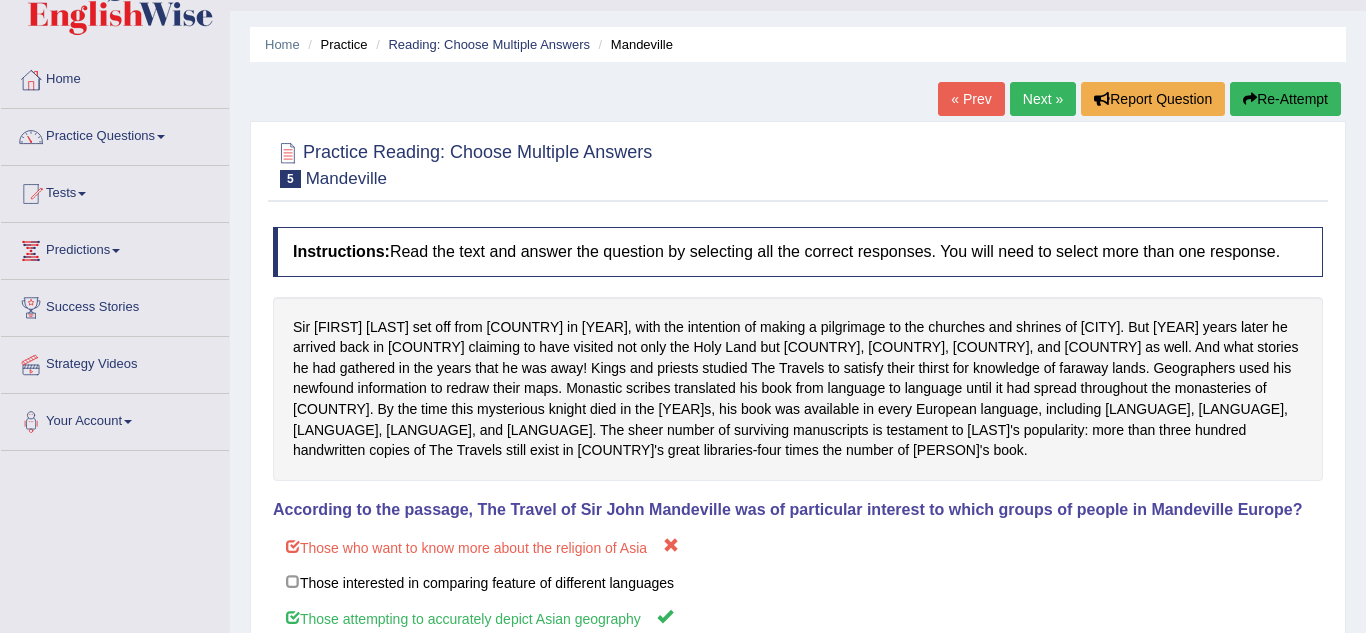 scroll, scrollTop: 32, scrollLeft: 0, axis: vertical 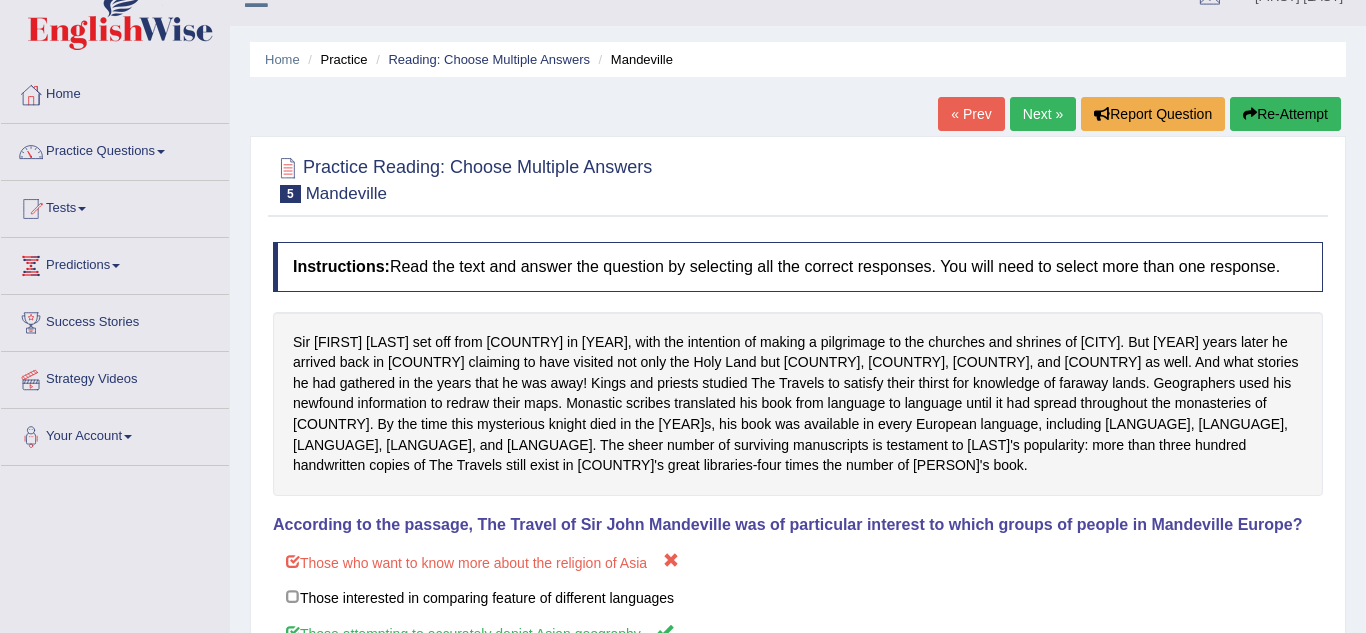 click on "Next »" at bounding box center (1043, 114) 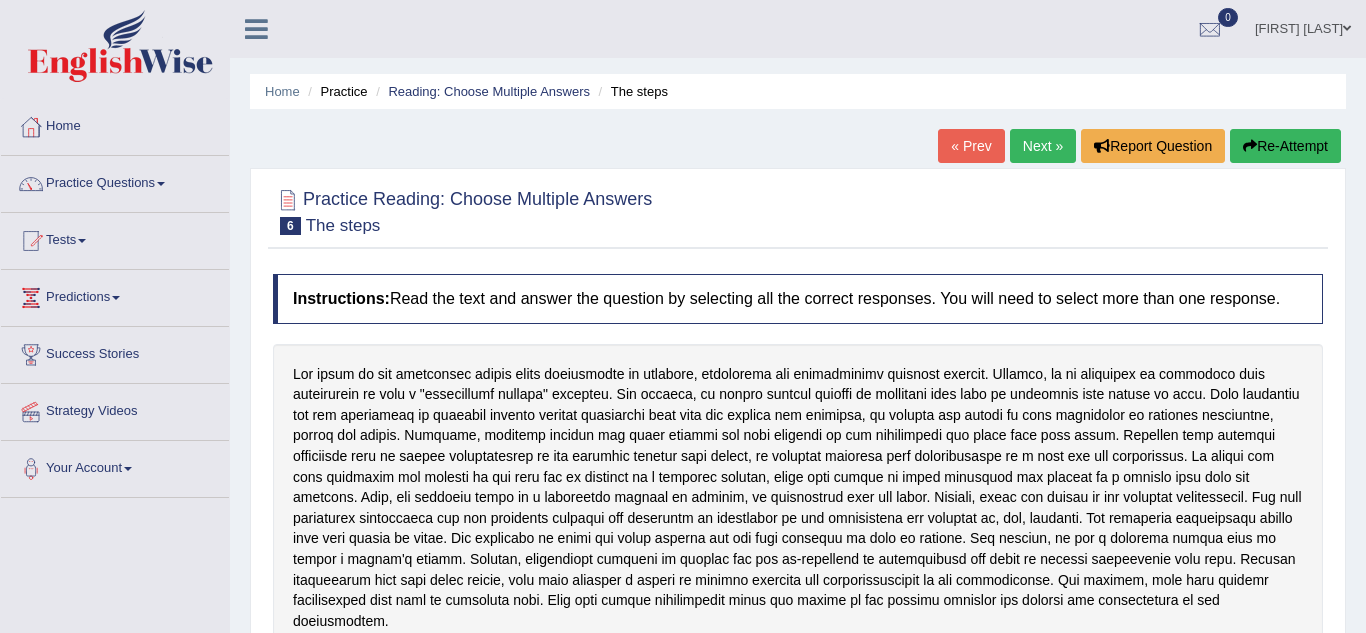 scroll, scrollTop: 98, scrollLeft: 0, axis: vertical 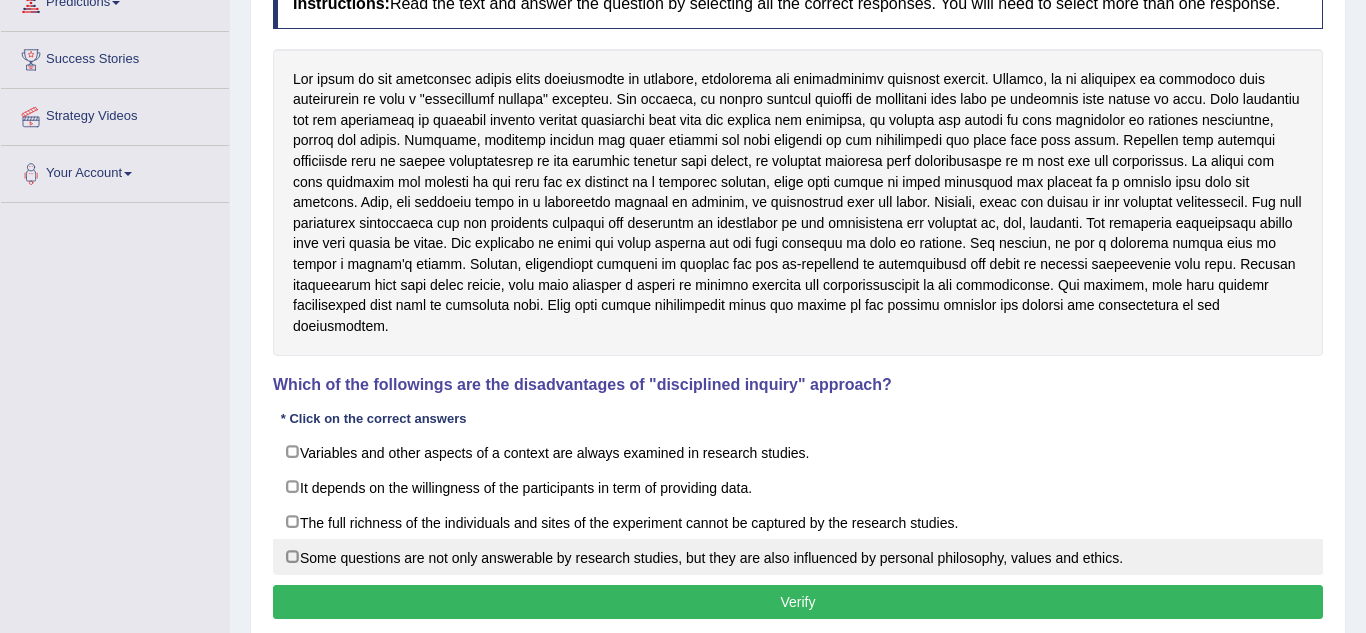 click on "Some questions are not only answerable by research studies, but they are also influenced by personal philosophy, values and ethics." at bounding box center (798, 557) 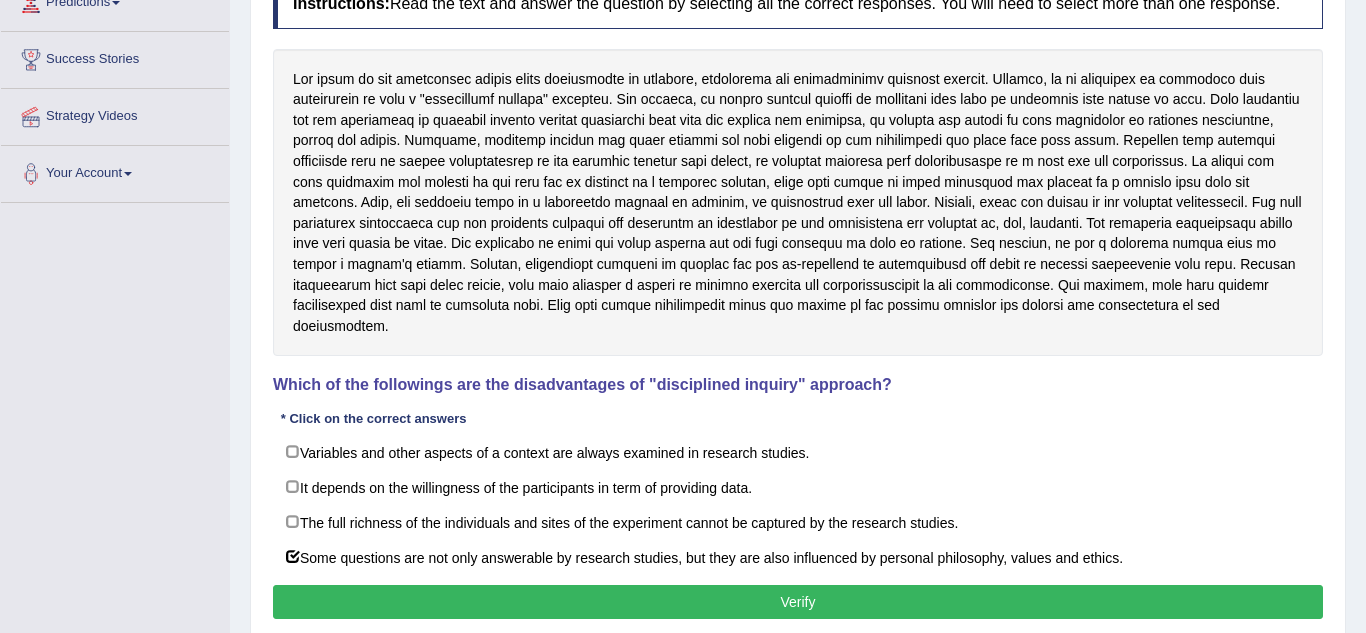 click on "Verify" at bounding box center (798, 602) 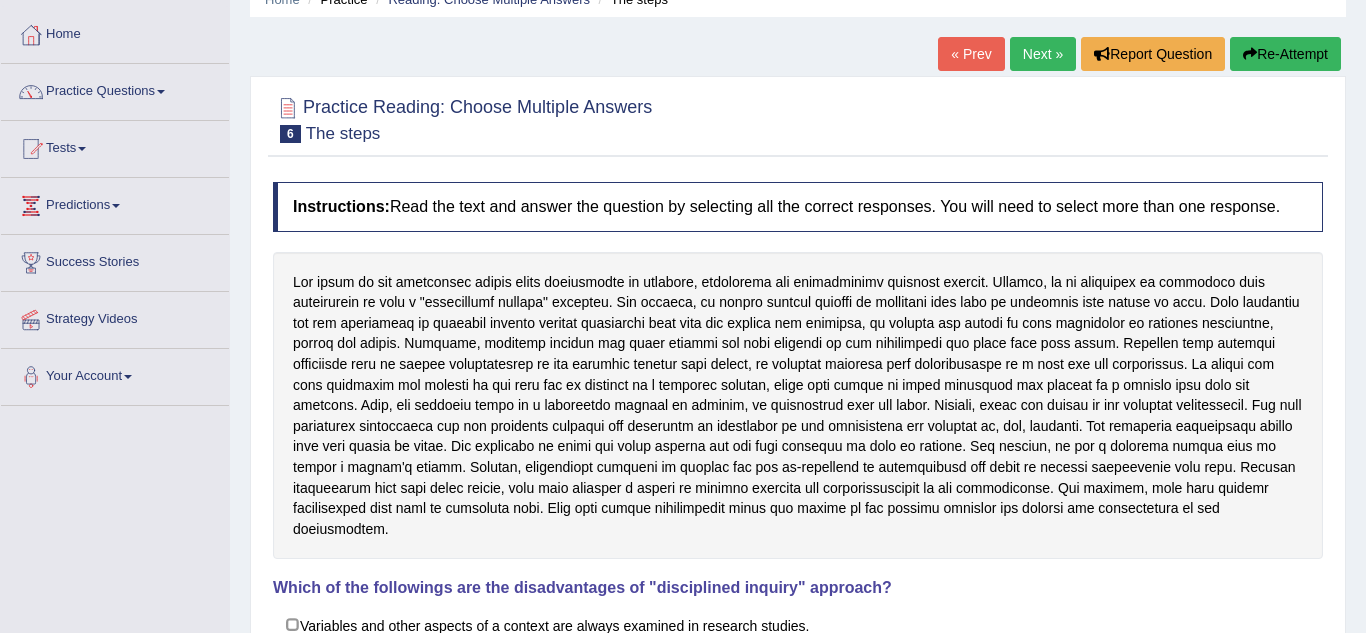 scroll, scrollTop: 0, scrollLeft: 0, axis: both 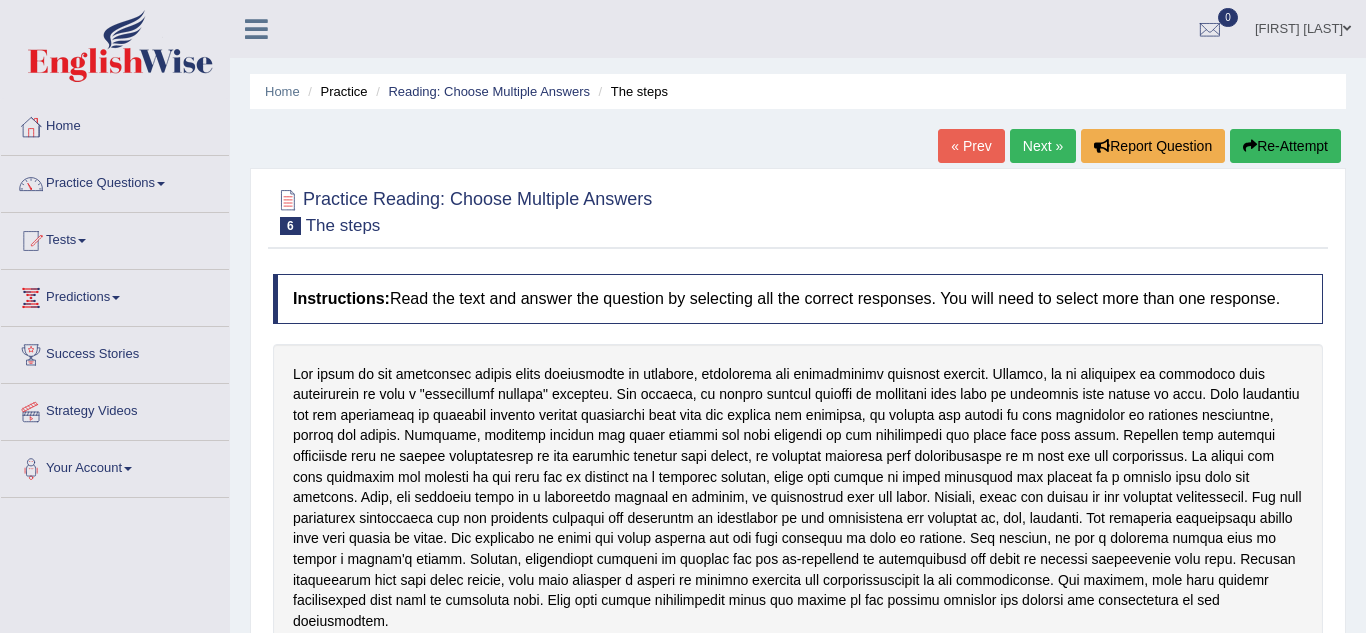 click on "Next »" at bounding box center (1043, 146) 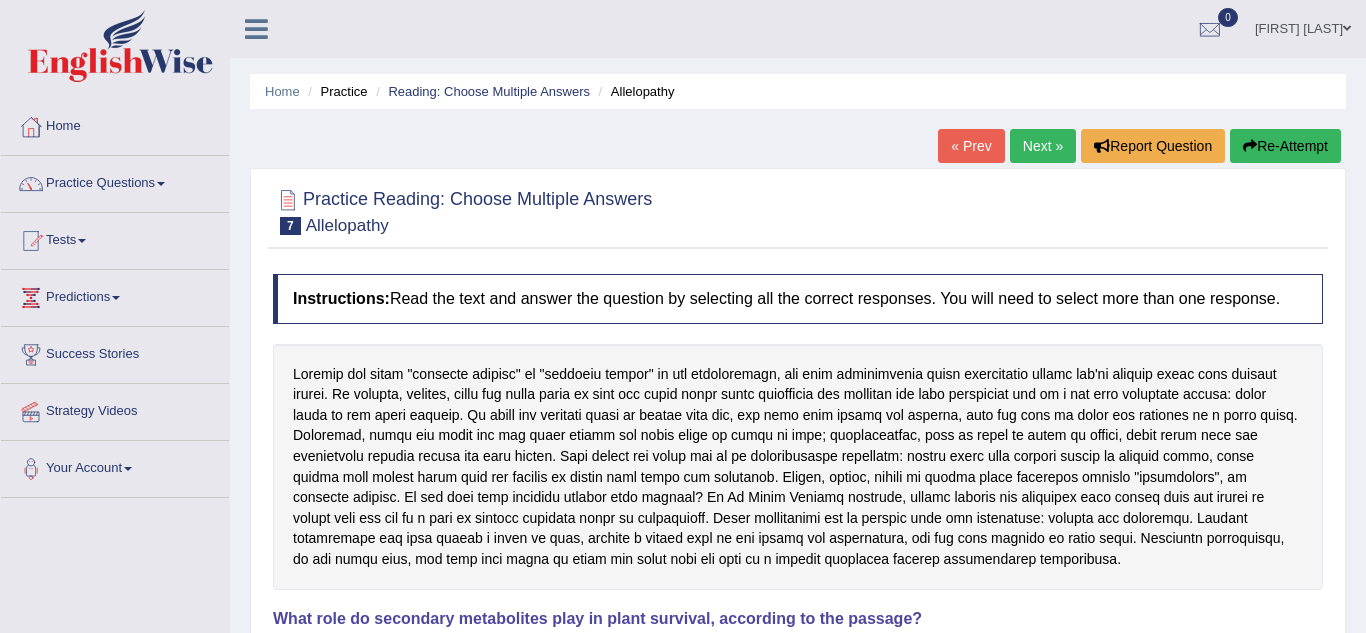 scroll, scrollTop: 0, scrollLeft: 0, axis: both 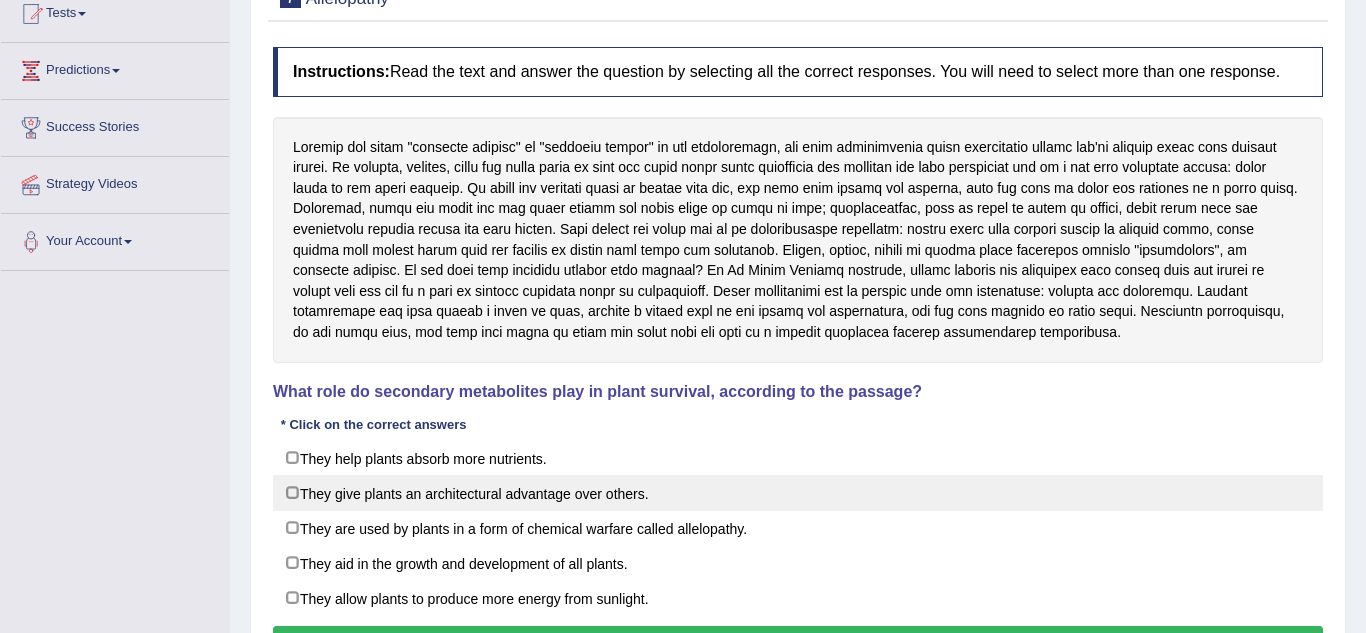 click on "They give plants an architectural advantage over others." at bounding box center [798, 493] 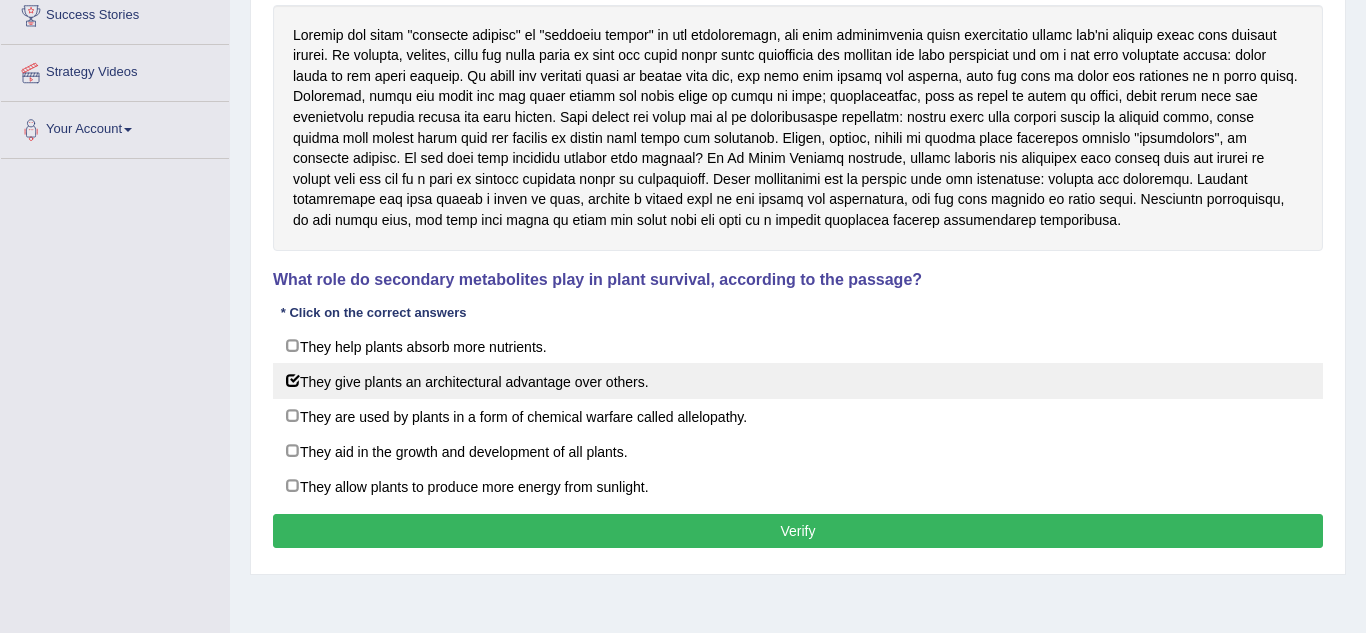 scroll, scrollTop: 342, scrollLeft: 0, axis: vertical 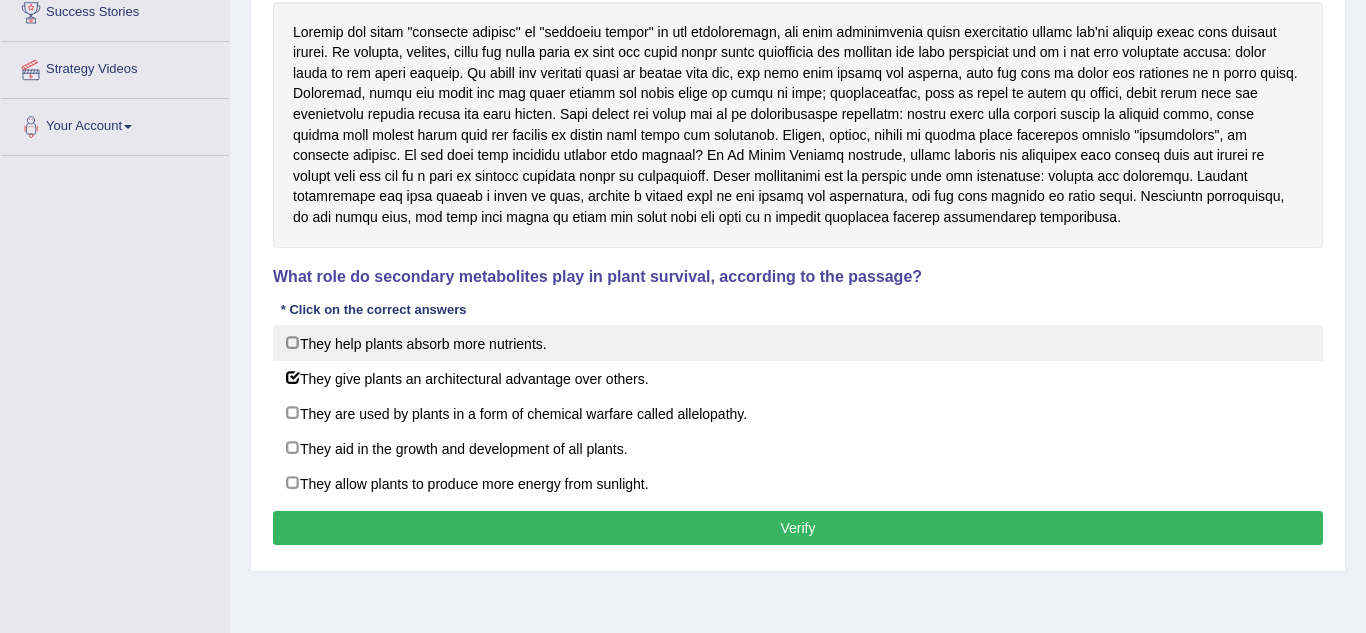 click on "They help plants absorb more nutrients." at bounding box center [798, 343] 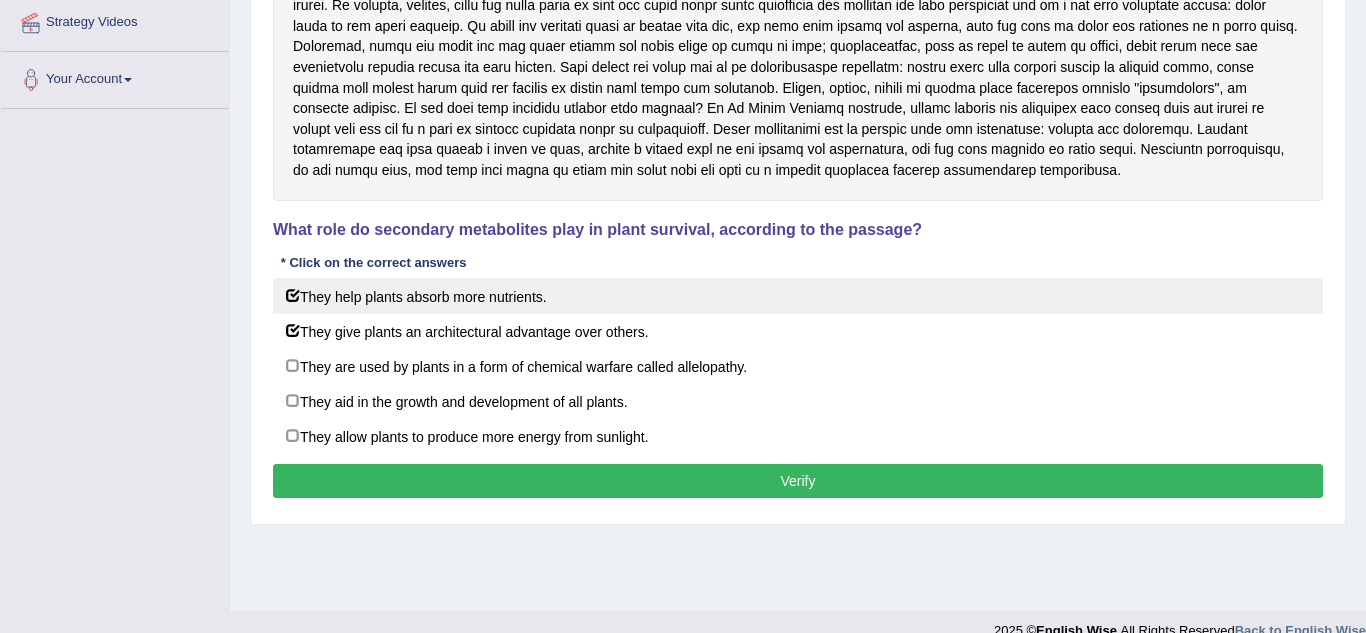 scroll, scrollTop: 390, scrollLeft: 0, axis: vertical 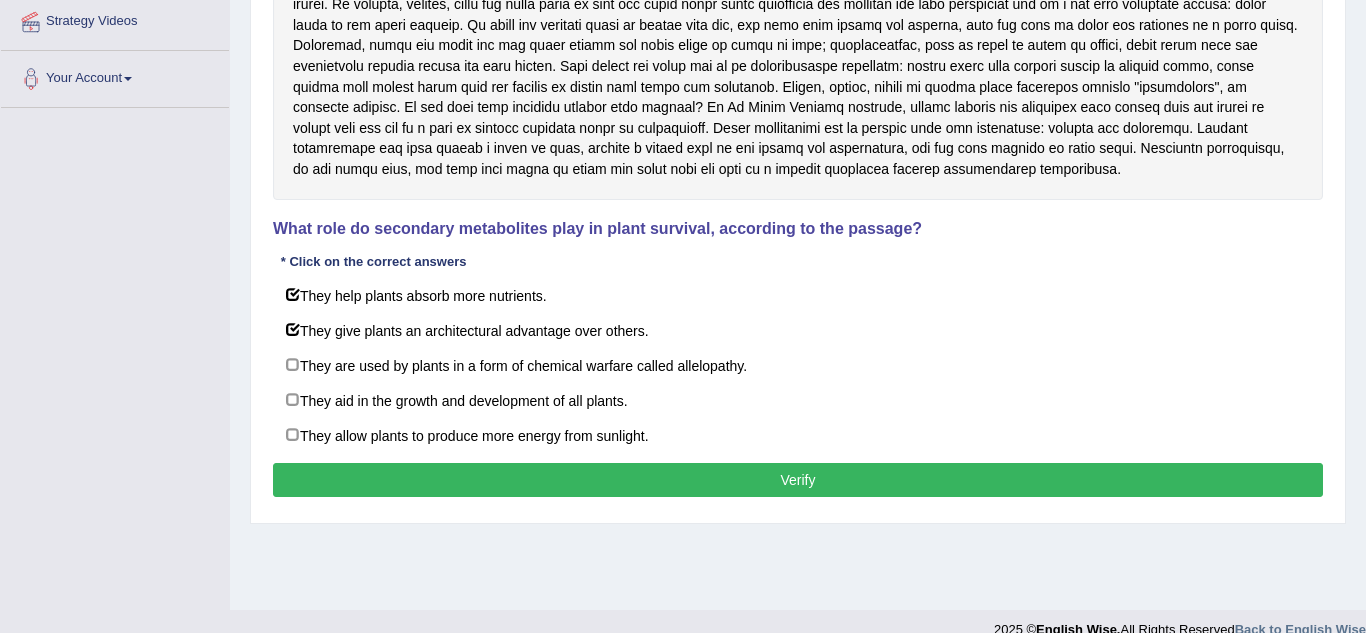 click on "Verify" at bounding box center (798, 480) 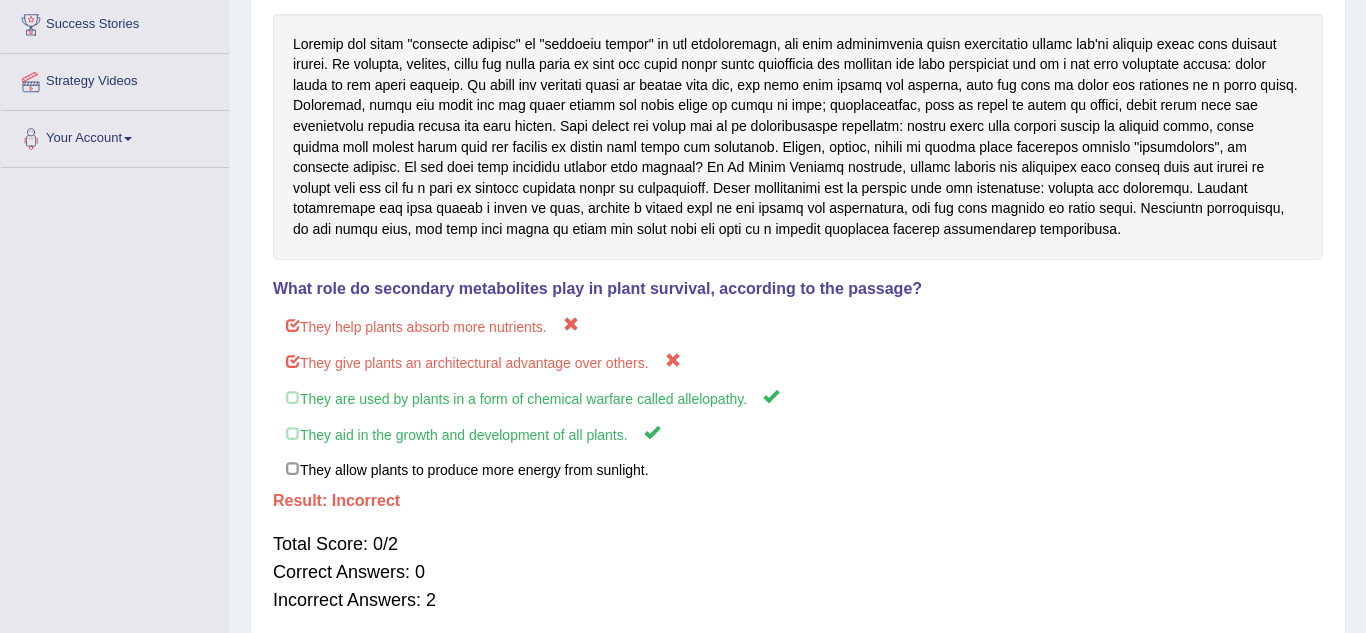 scroll, scrollTop: 0, scrollLeft: 0, axis: both 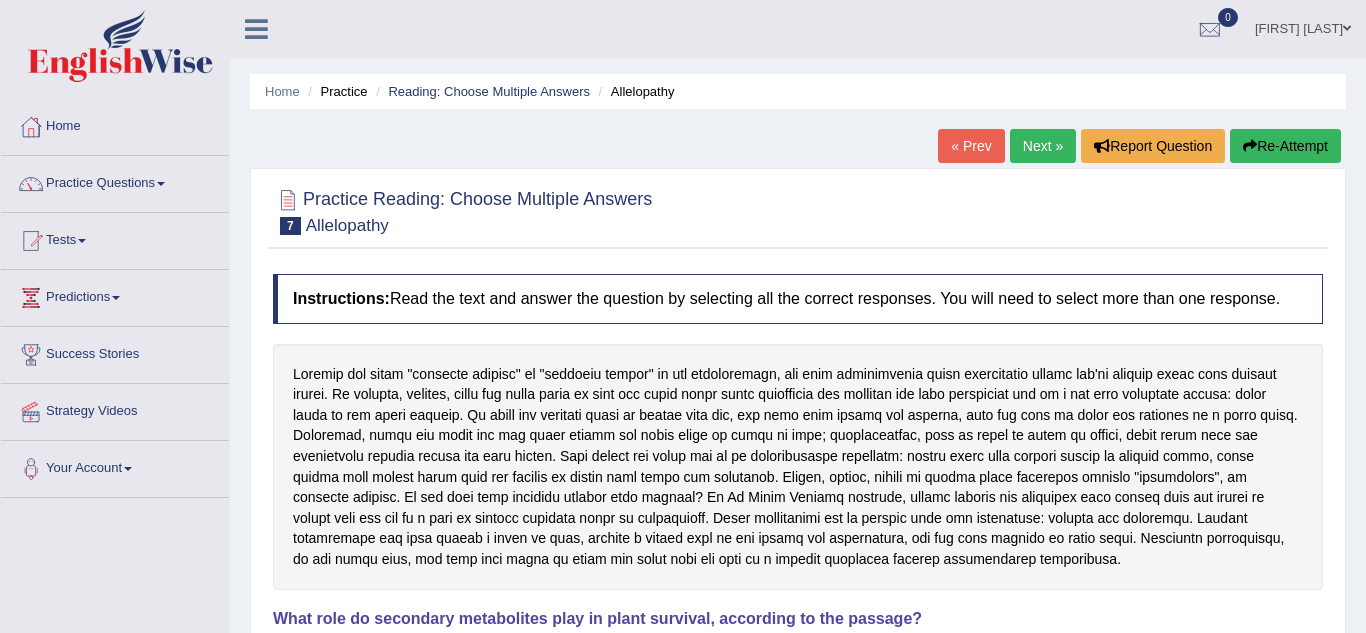 click on "Next »" at bounding box center (1043, 146) 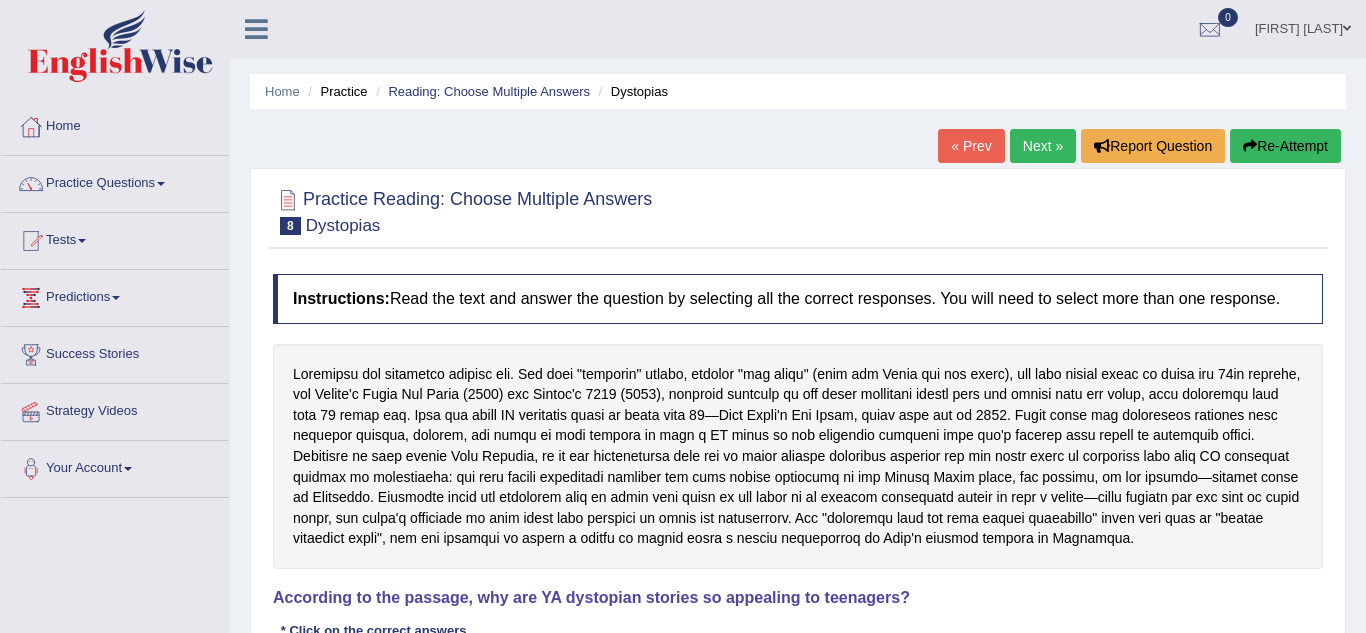 scroll, scrollTop: 71, scrollLeft: 0, axis: vertical 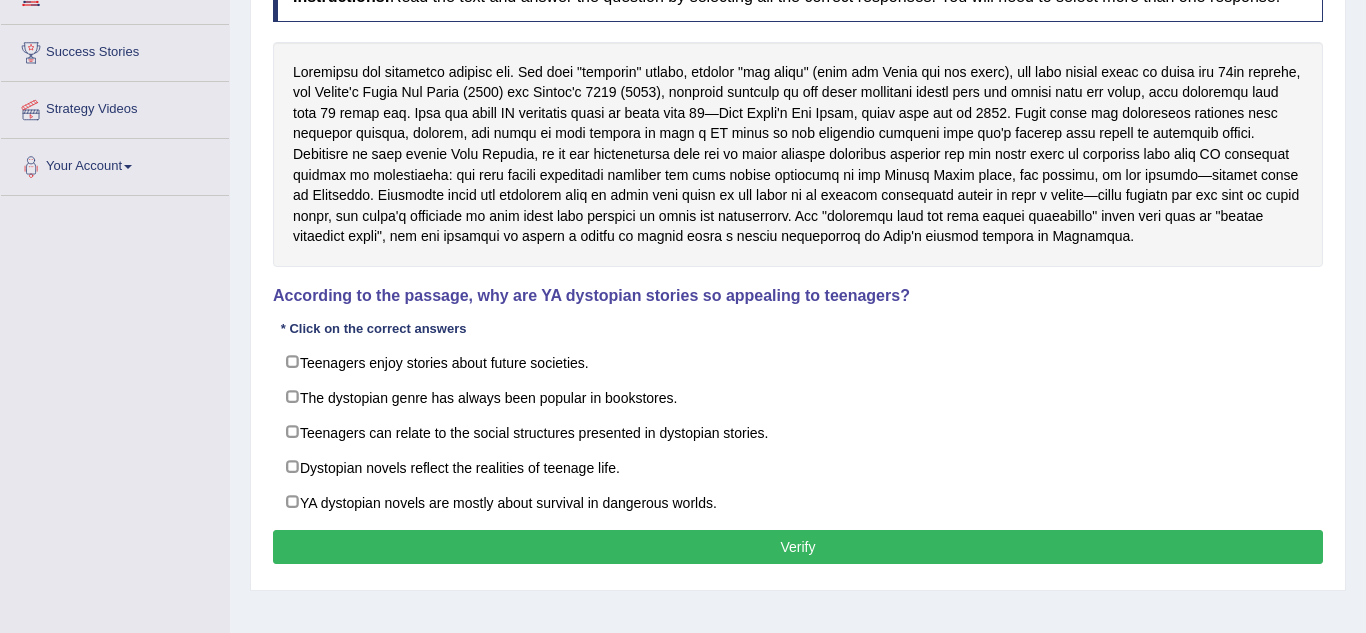 click on "Dystopian novels reflect the realities of teenage life." at bounding box center [798, 467] 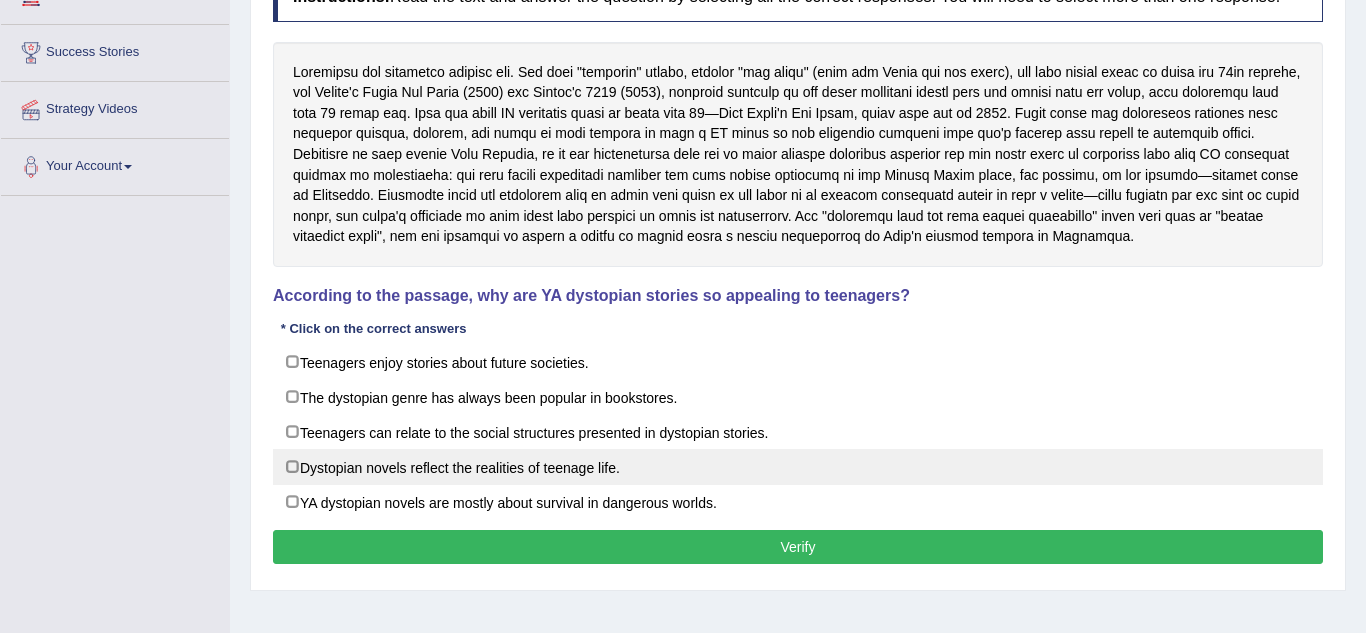 checkbox on "true" 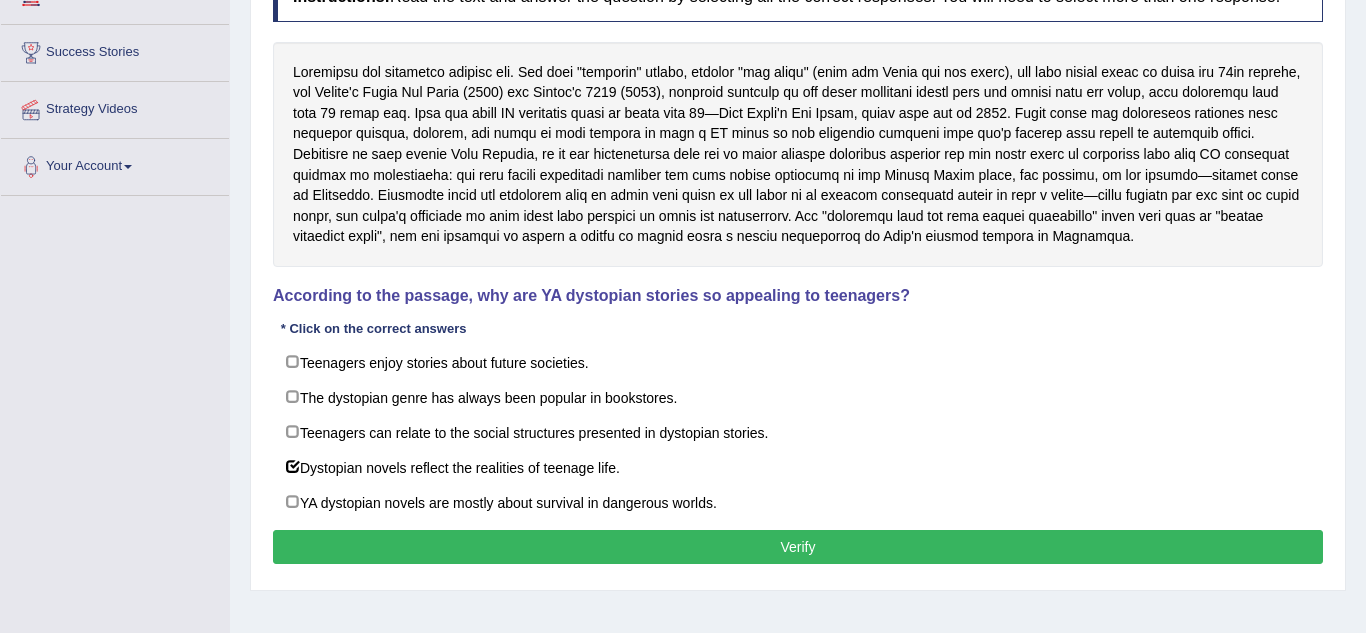 click on "Verify" at bounding box center [798, 547] 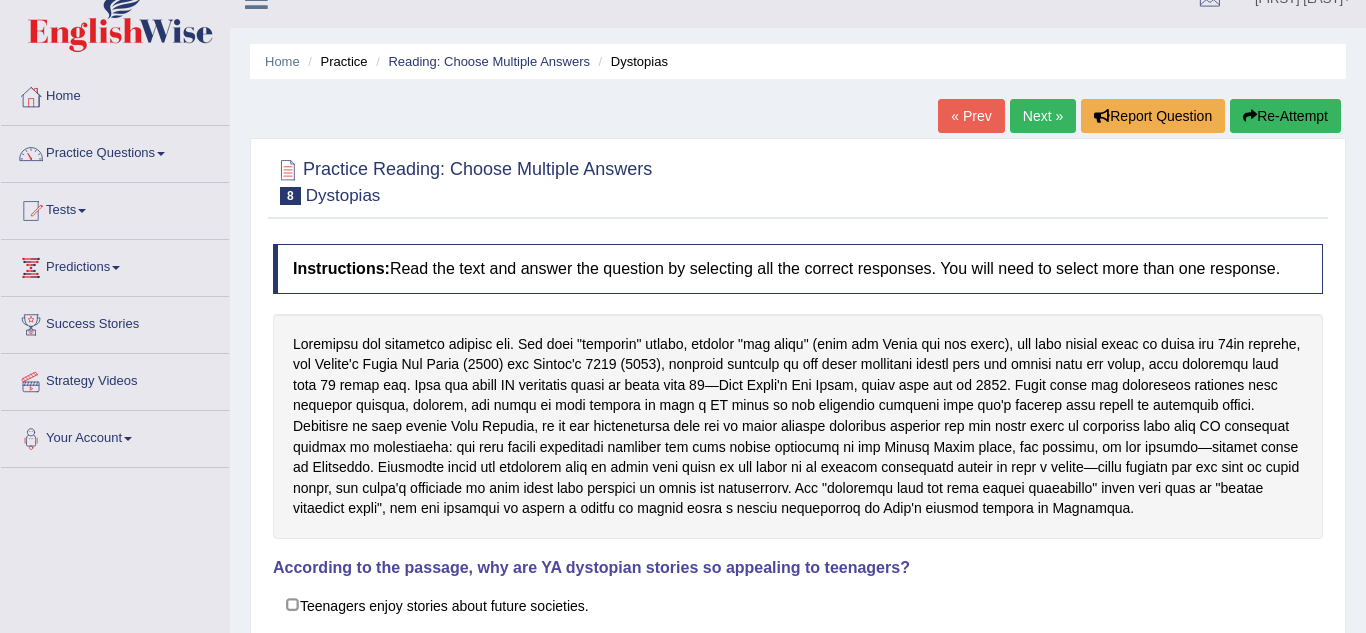 scroll, scrollTop: 29, scrollLeft: 0, axis: vertical 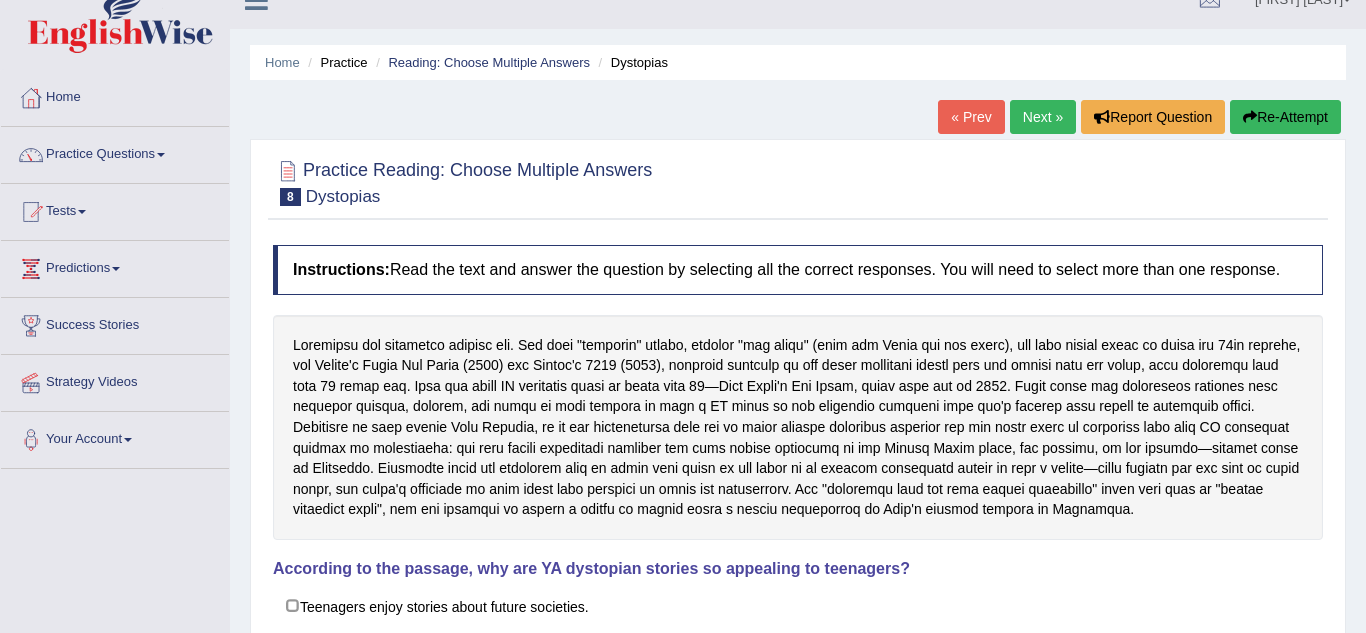 click on "Next »" at bounding box center (1043, 117) 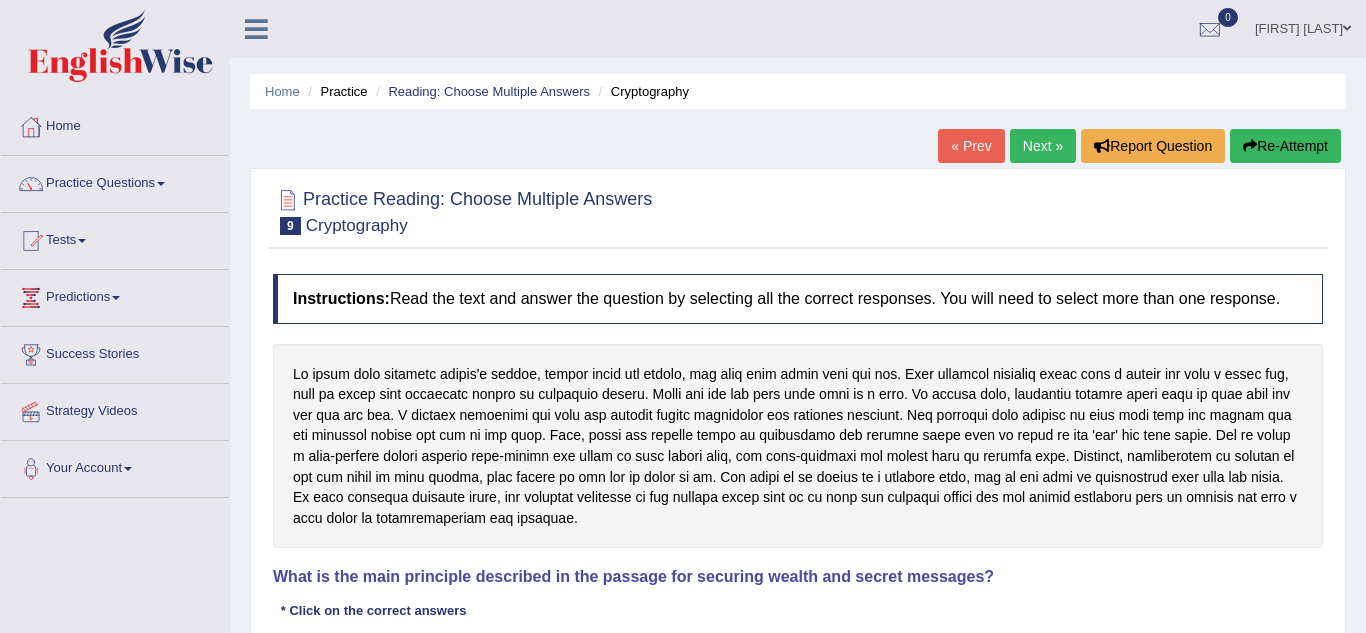 scroll, scrollTop: 0, scrollLeft: 0, axis: both 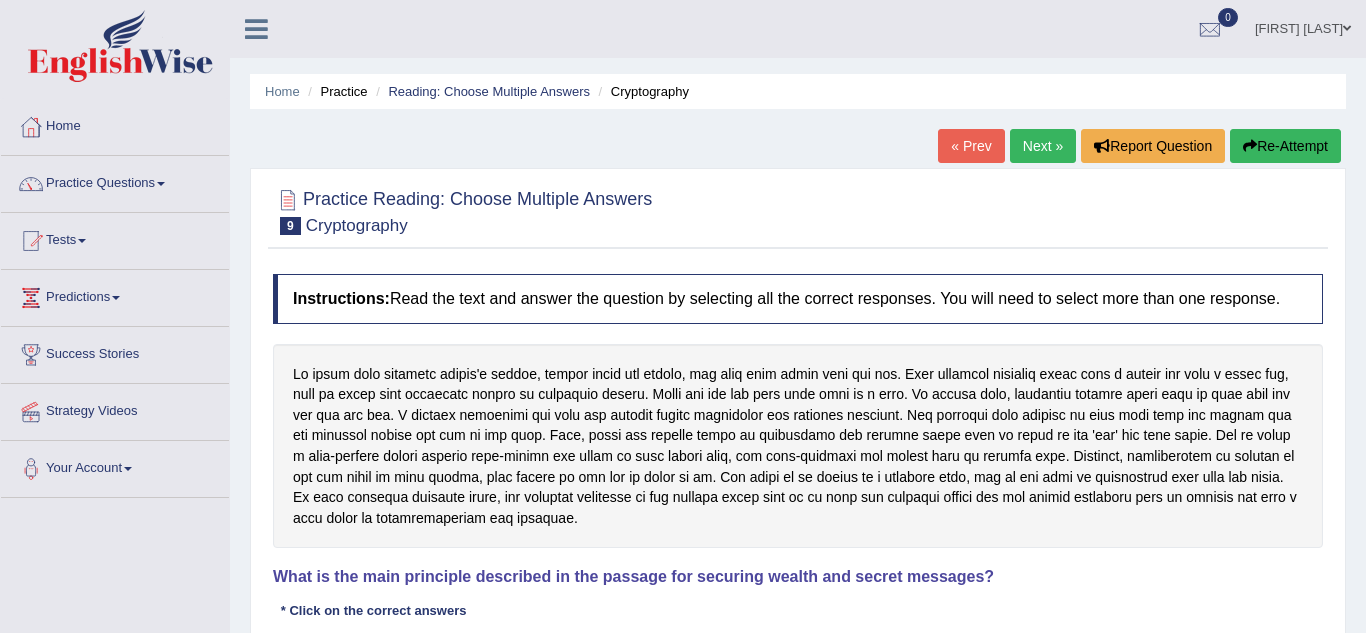 click on "Practice Questions" at bounding box center [115, 181] 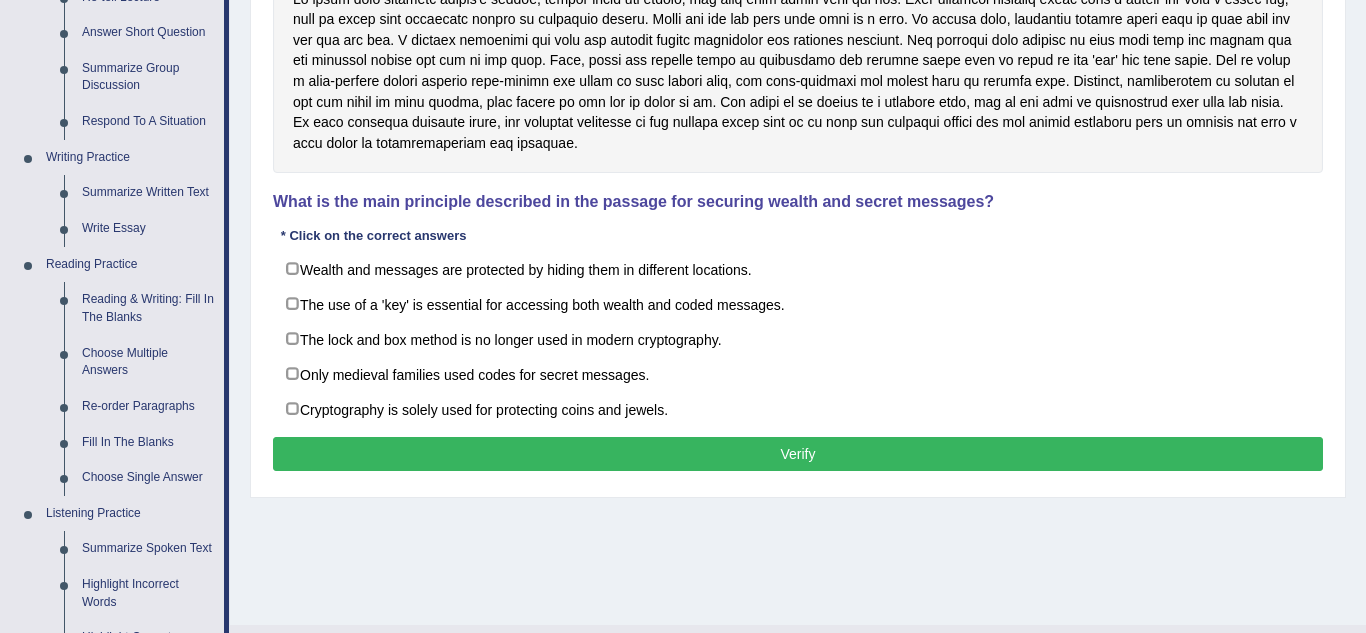 scroll, scrollTop: 378, scrollLeft: 0, axis: vertical 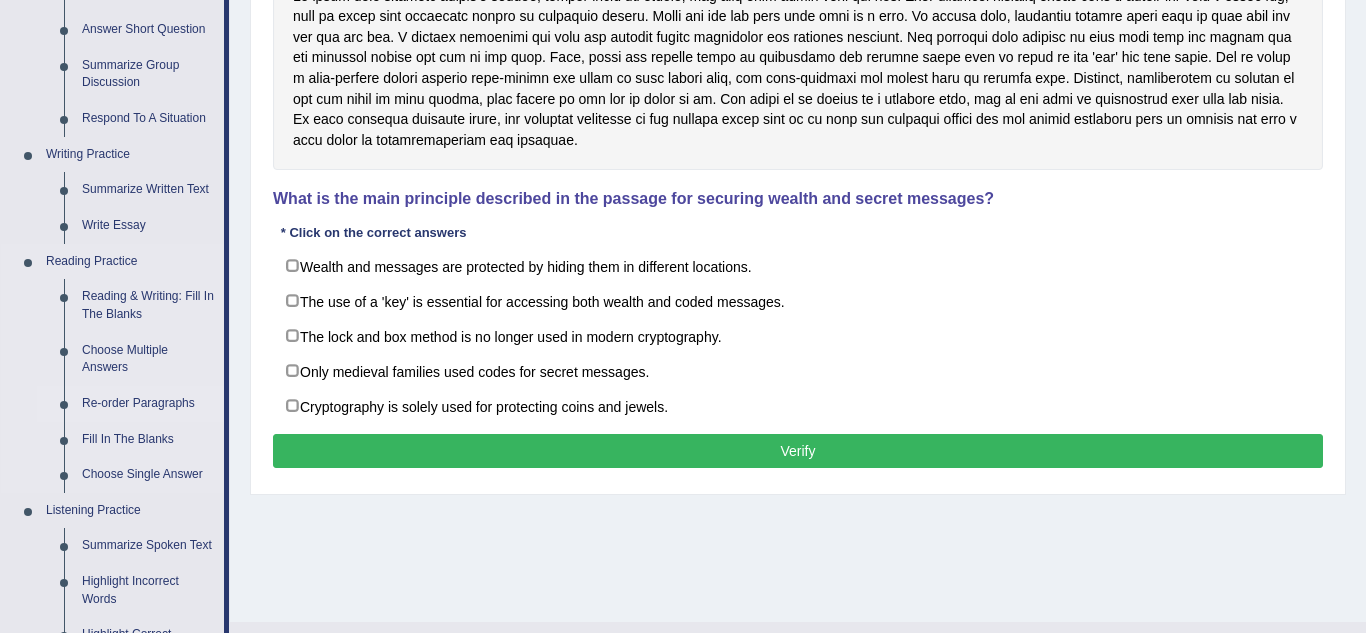 click on "Re-order Paragraphs" at bounding box center (148, 404) 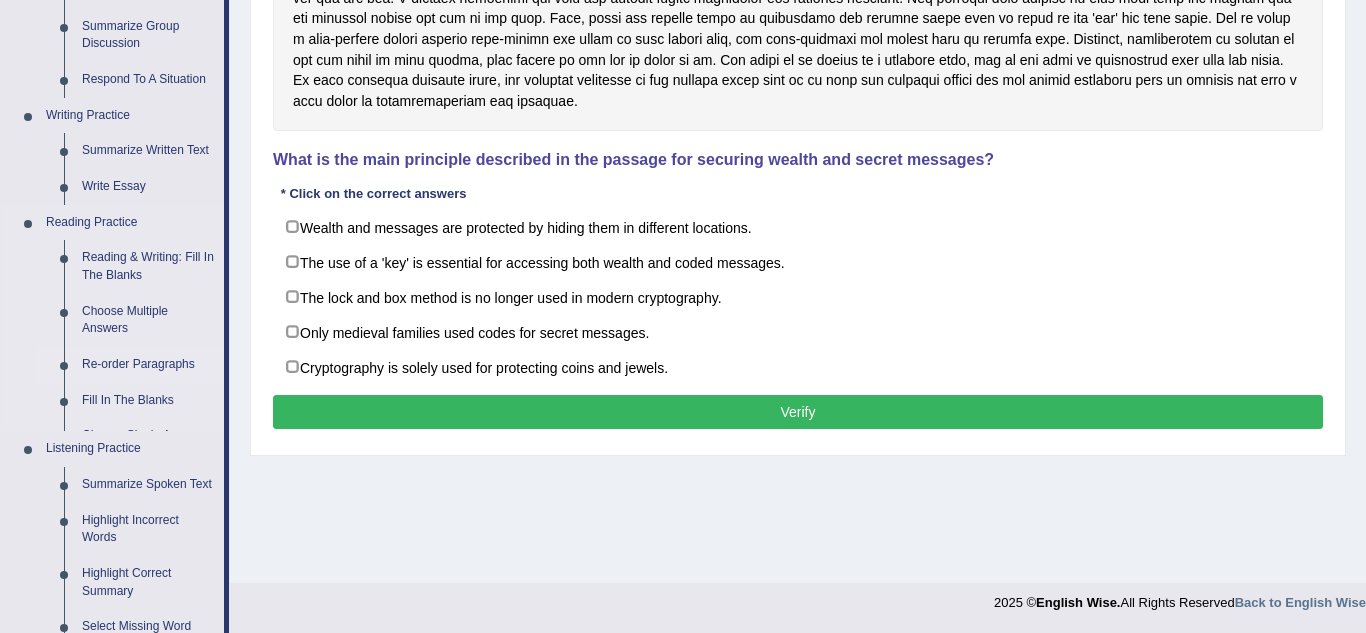 scroll, scrollTop: 801, scrollLeft: 0, axis: vertical 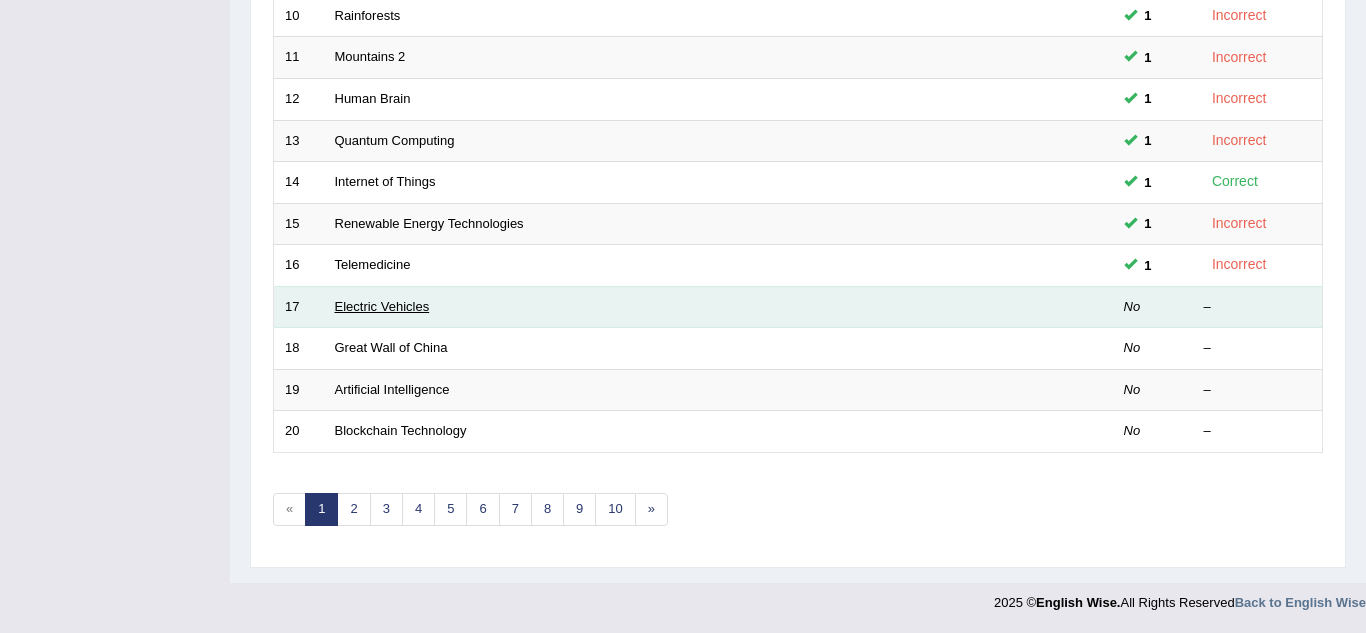 click on "Electric Vehicles" at bounding box center [382, 306] 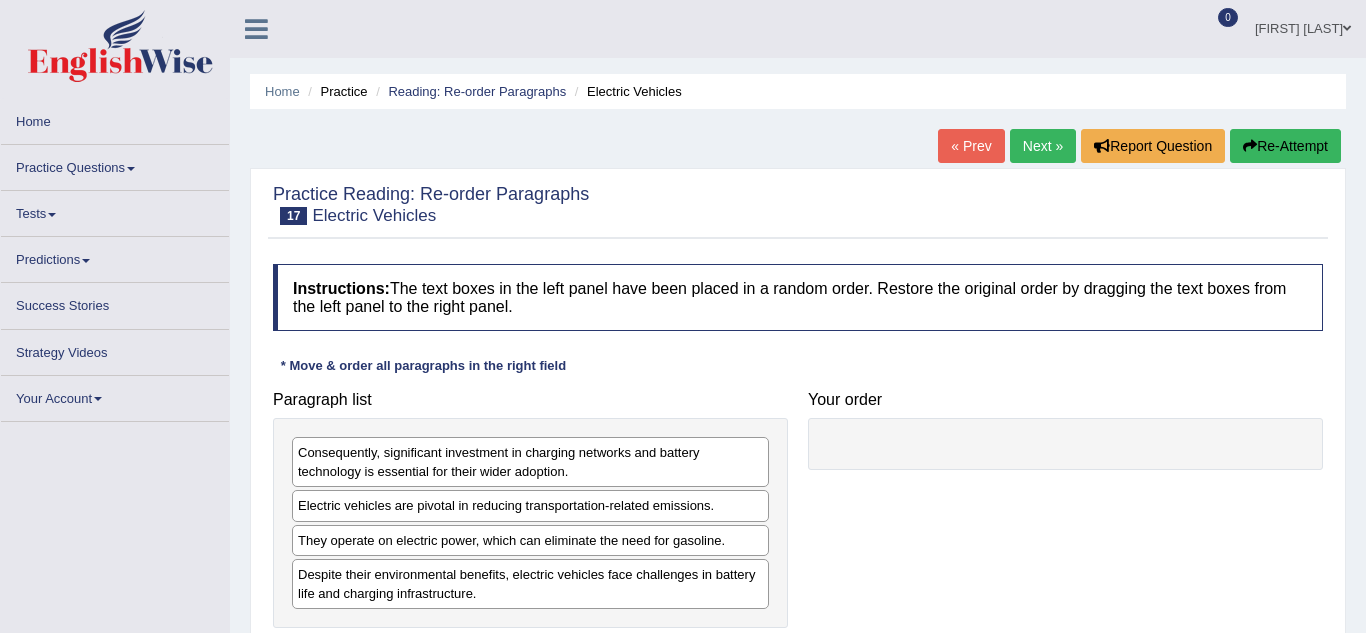 scroll, scrollTop: 0, scrollLeft: 0, axis: both 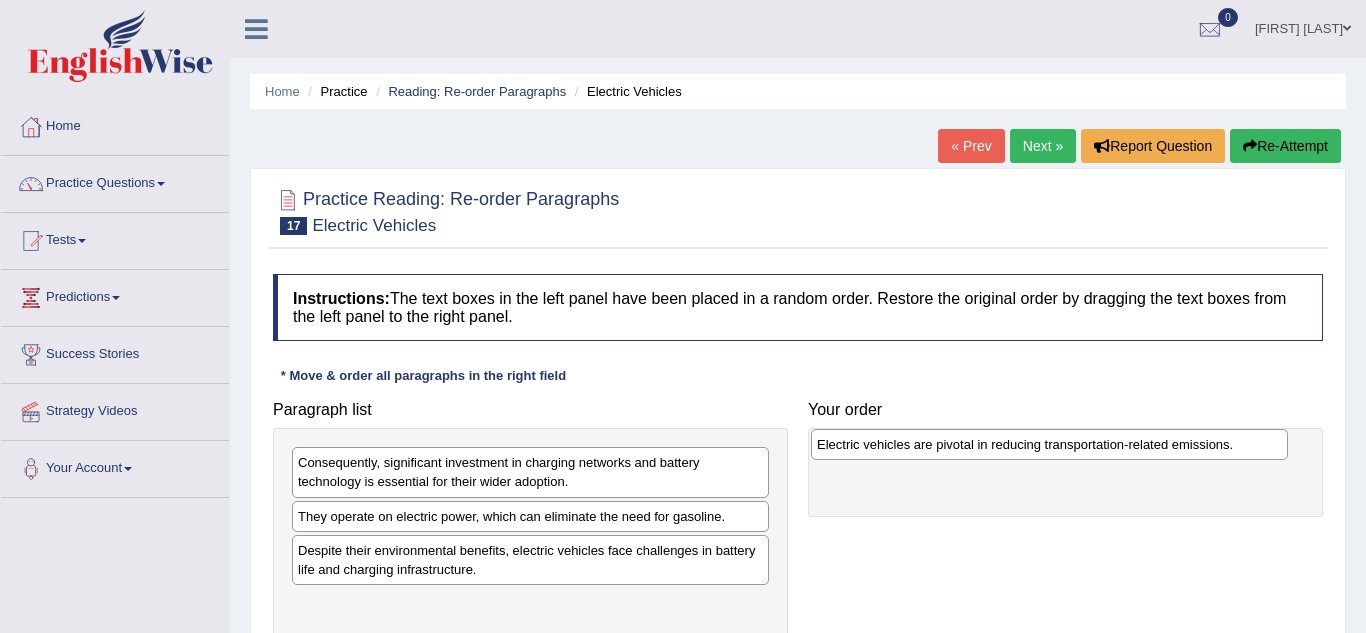 drag, startPoint x: 724, startPoint y: 523, endPoint x: 1244, endPoint y: 452, distance: 524.8247 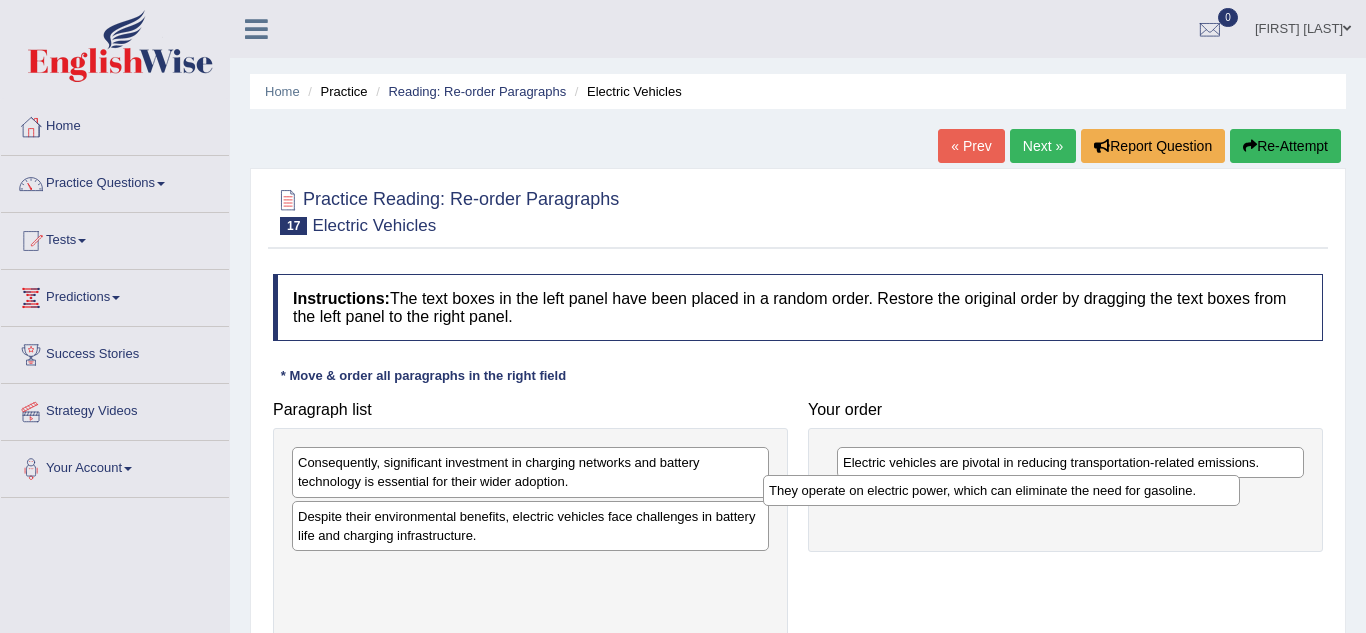 drag, startPoint x: 559, startPoint y: 524, endPoint x: 1030, endPoint y: 498, distance: 471.71707 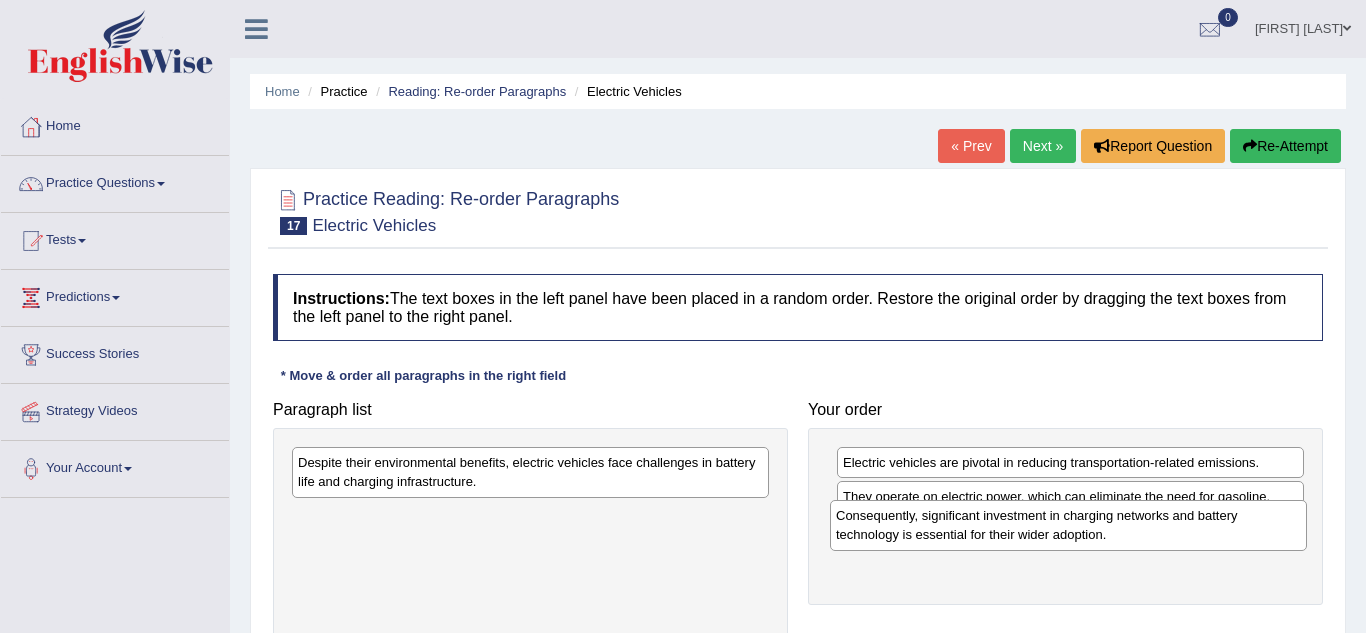 drag, startPoint x: 608, startPoint y: 473, endPoint x: 1146, endPoint y: 526, distance: 540.6043 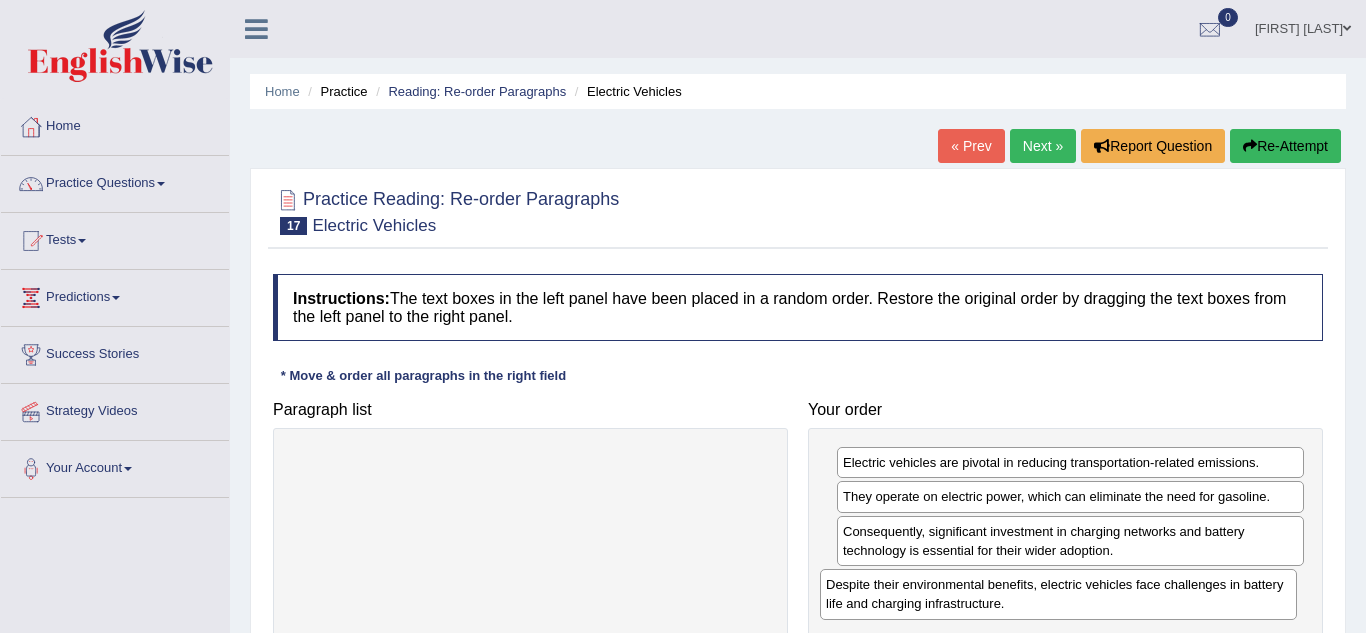 drag, startPoint x: 412, startPoint y: 484, endPoint x: 942, endPoint y: 606, distance: 543.8603 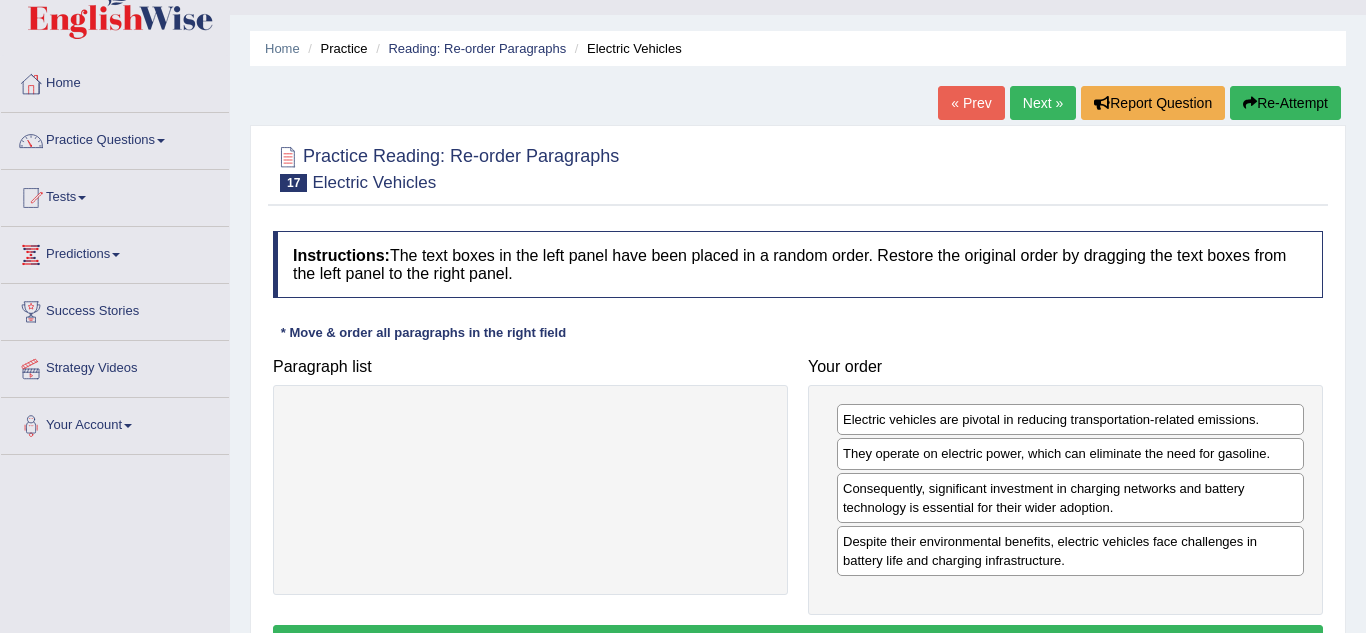 scroll, scrollTop: 175, scrollLeft: 0, axis: vertical 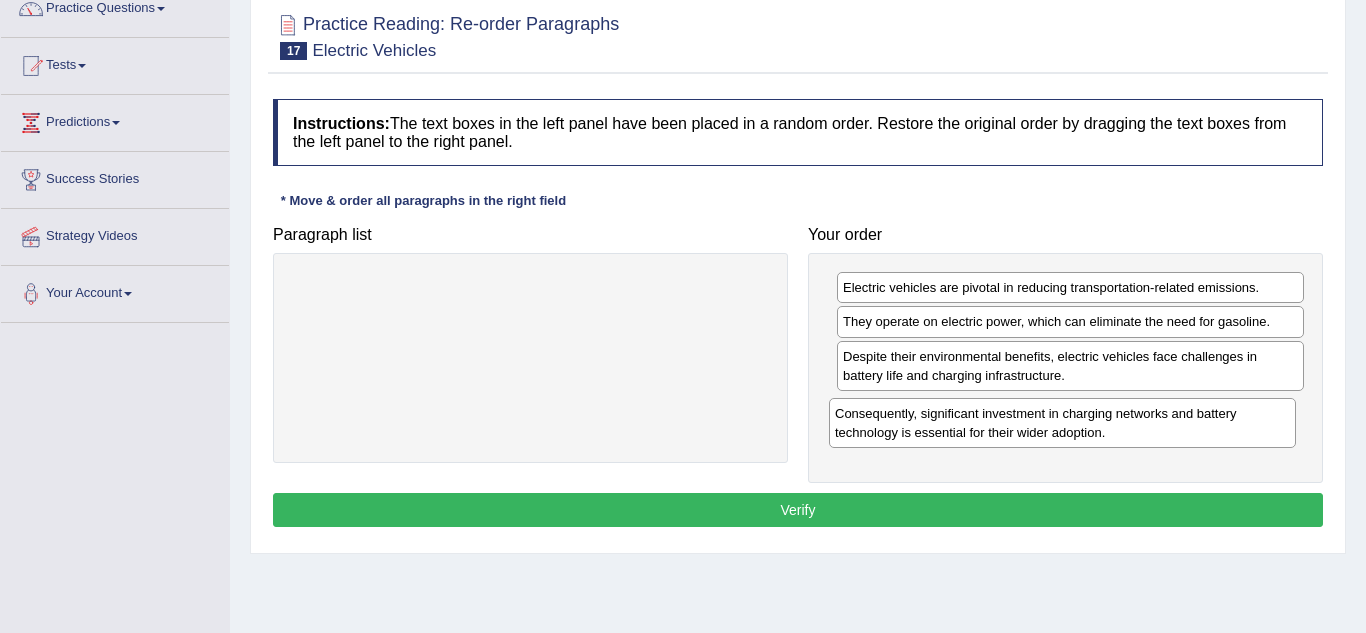 drag, startPoint x: 1040, startPoint y: 378, endPoint x: 1033, endPoint y: 419, distance: 41.59327 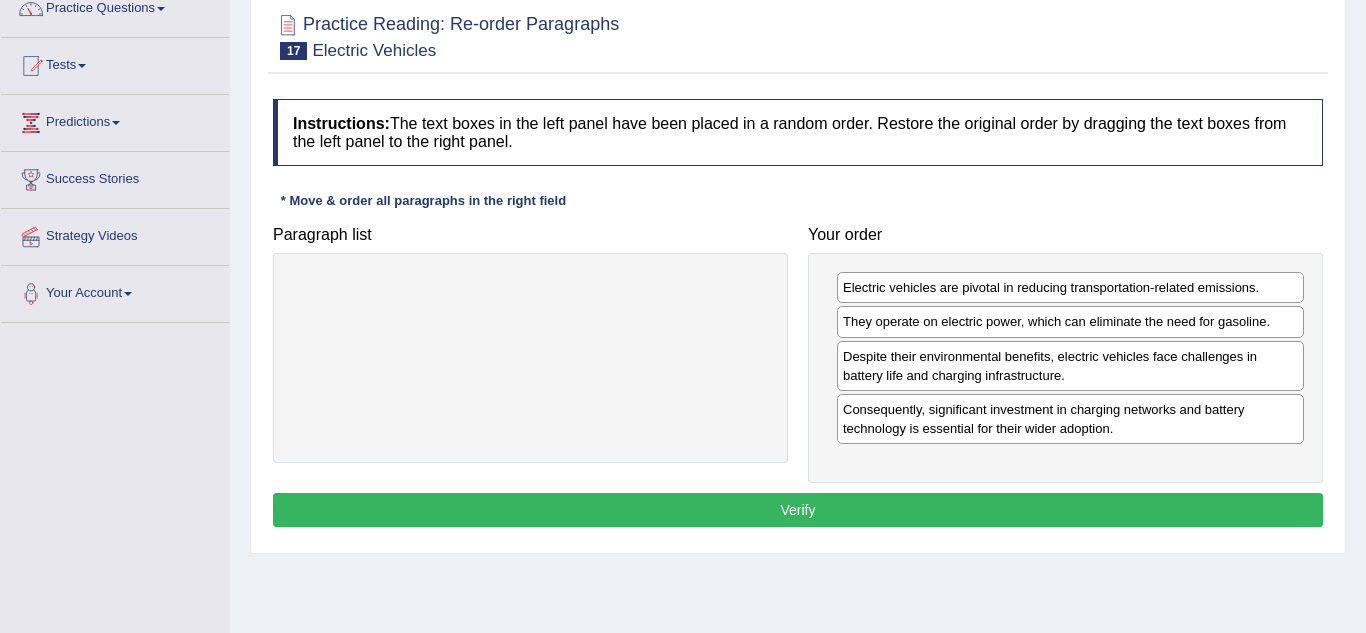 click on "Verify" at bounding box center [798, 510] 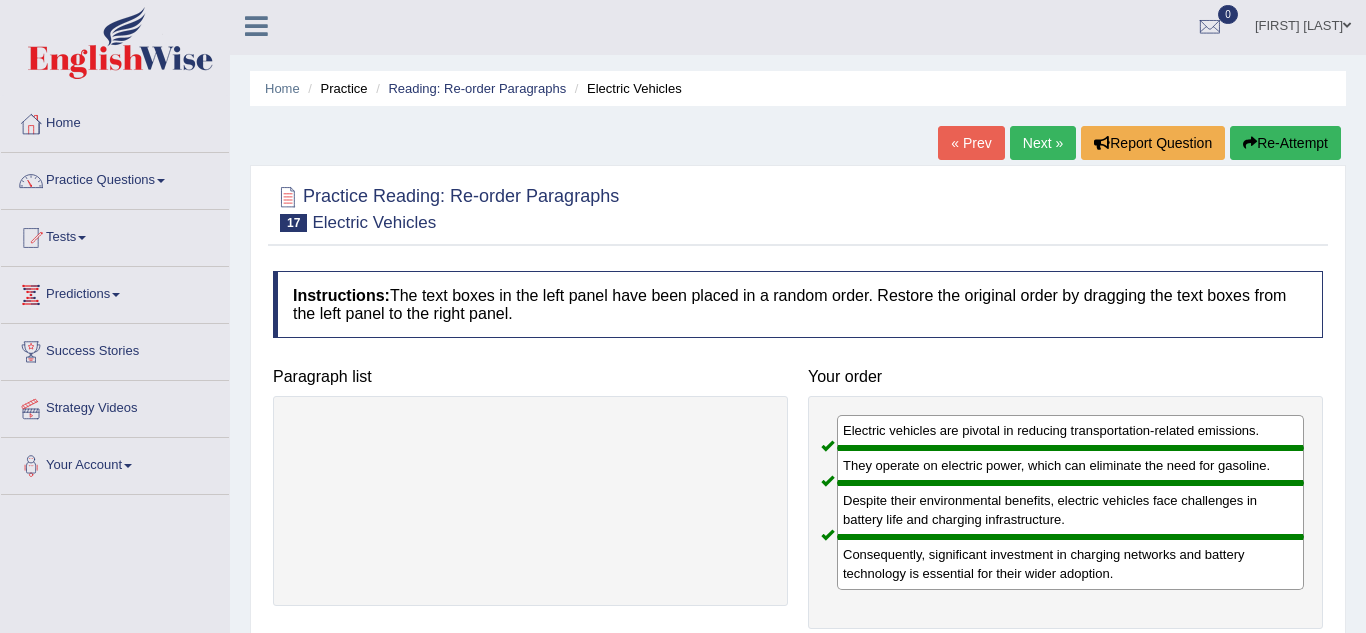 scroll, scrollTop: 0, scrollLeft: 0, axis: both 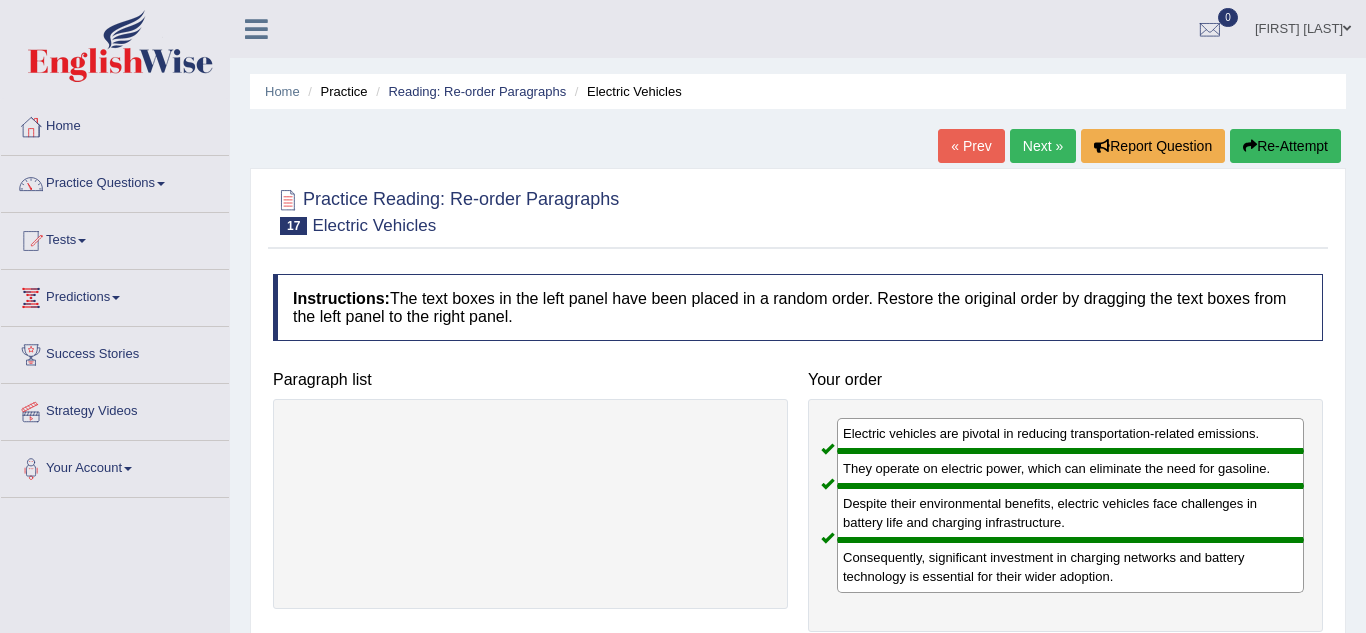 click on "Next »" at bounding box center (1043, 146) 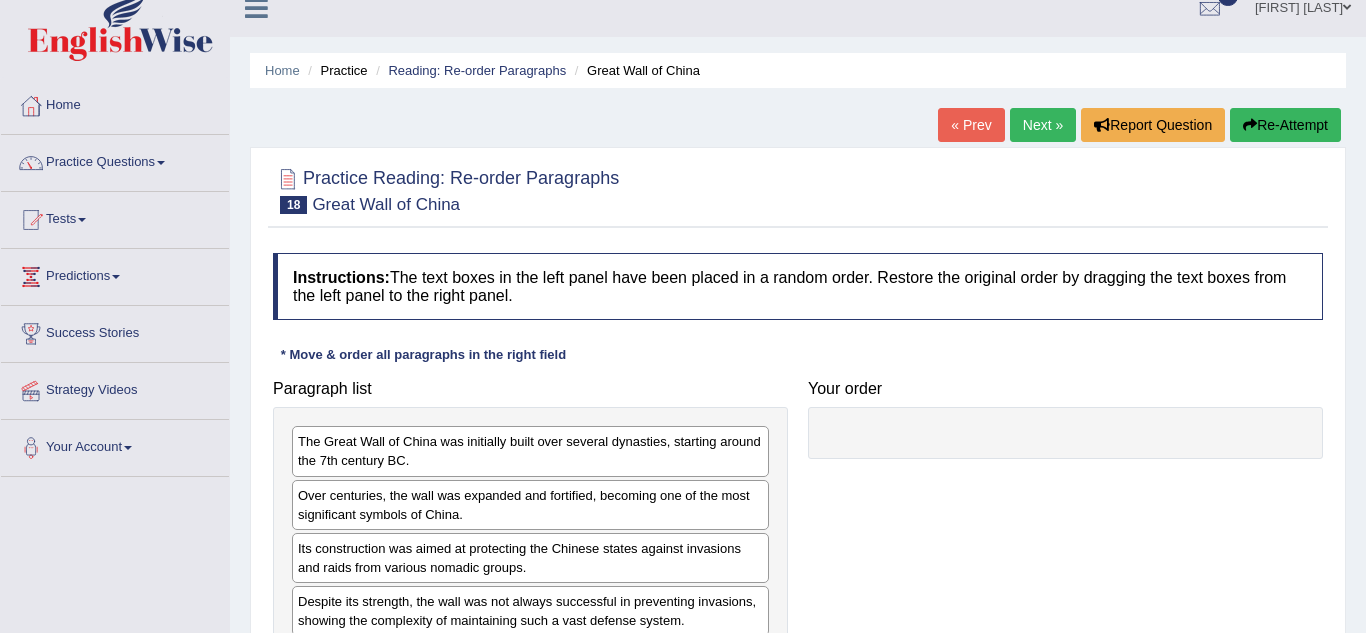 scroll, scrollTop: 0, scrollLeft: 0, axis: both 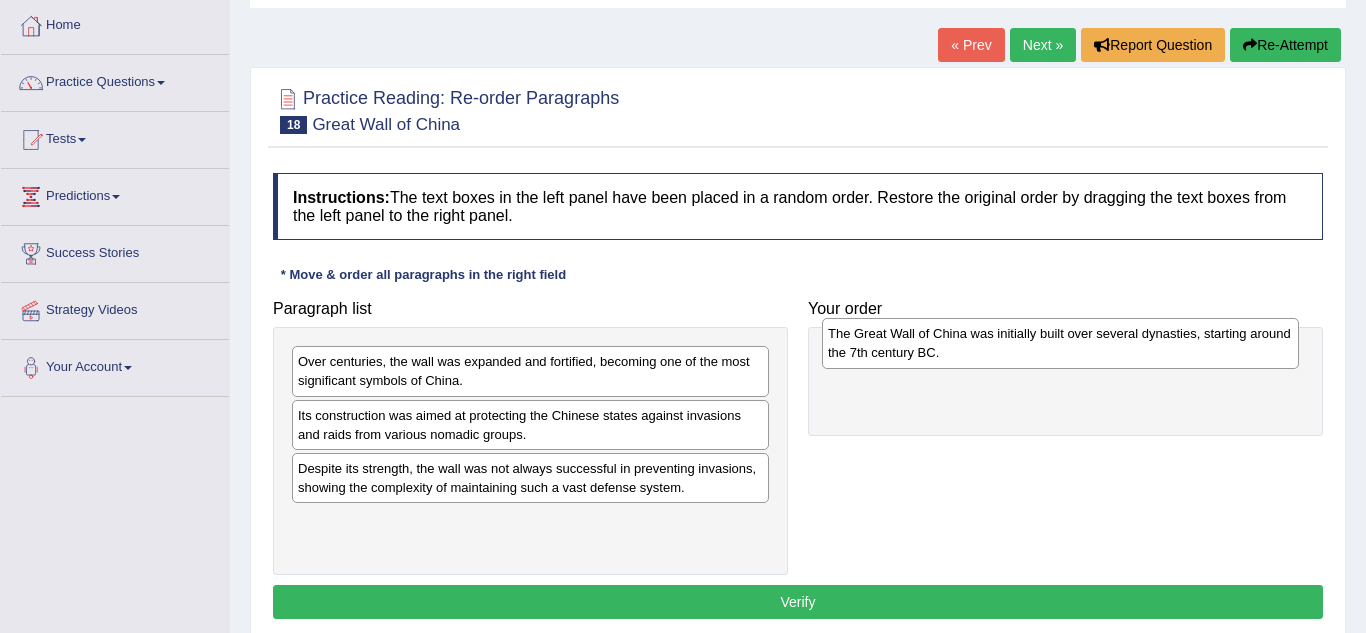 drag, startPoint x: 507, startPoint y: 380, endPoint x: 1038, endPoint y: 353, distance: 531.686 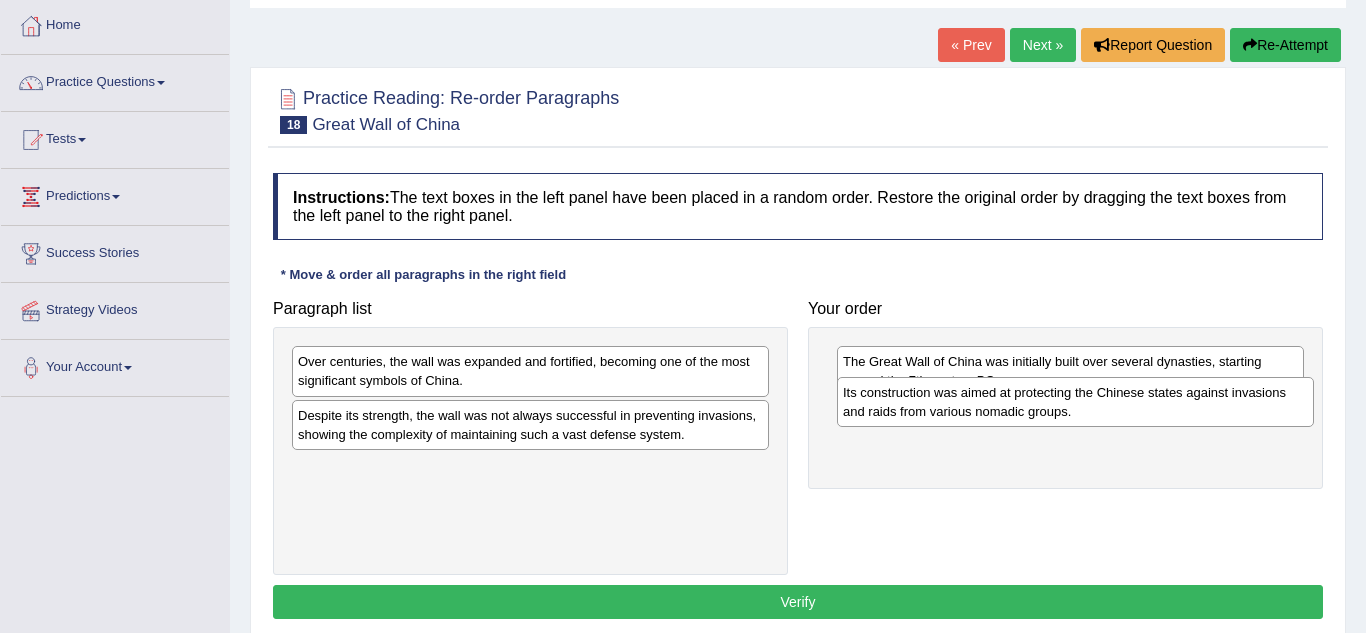 drag, startPoint x: 542, startPoint y: 427, endPoint x: 1091, endPoint y: 409, distance: 549.295 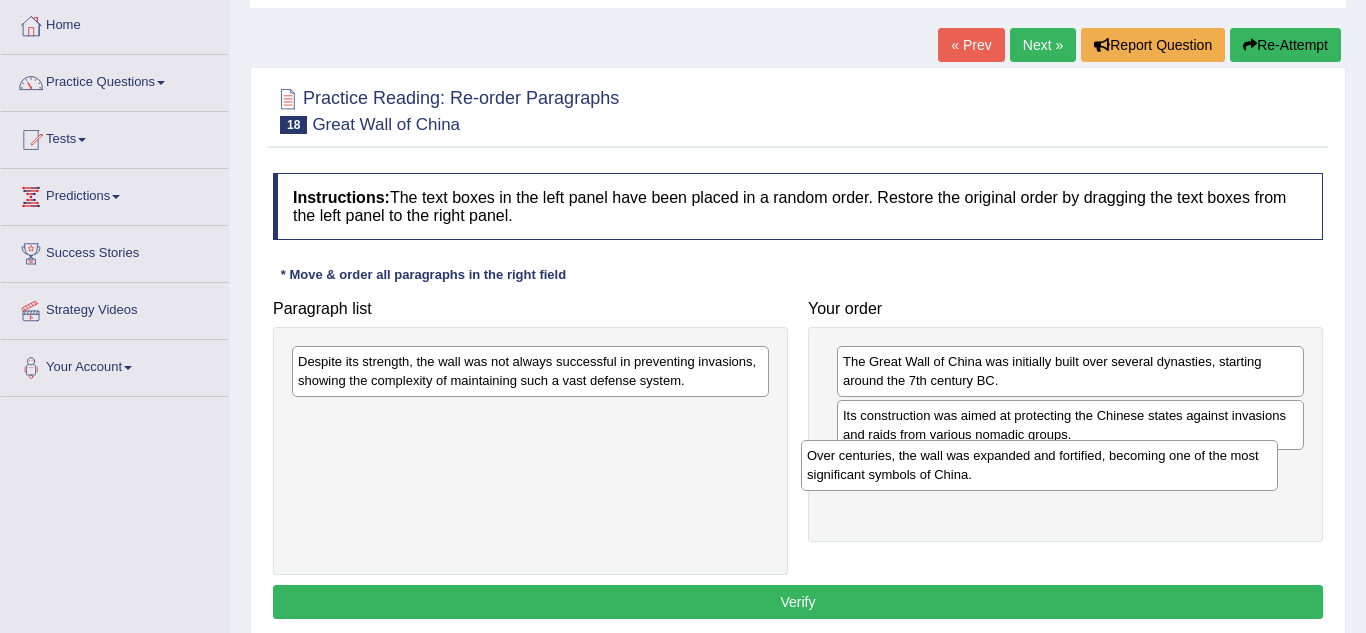 drag, startPoint x: 497, startPoint y: 375, endPoint x: 1006, endPoint y: 469, distance: 517.607 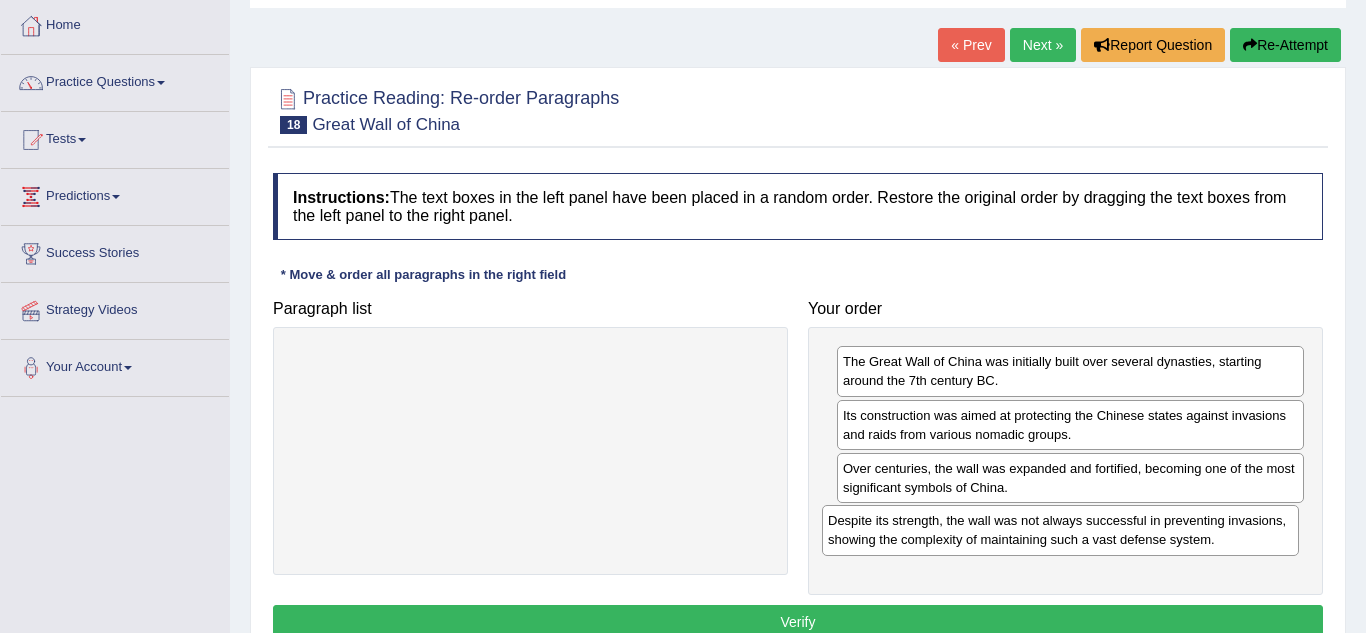 drag, startPoint x: 457, startPoint y: 384, endPoint x: 999, endPoint y: 541, distance: 564.28094 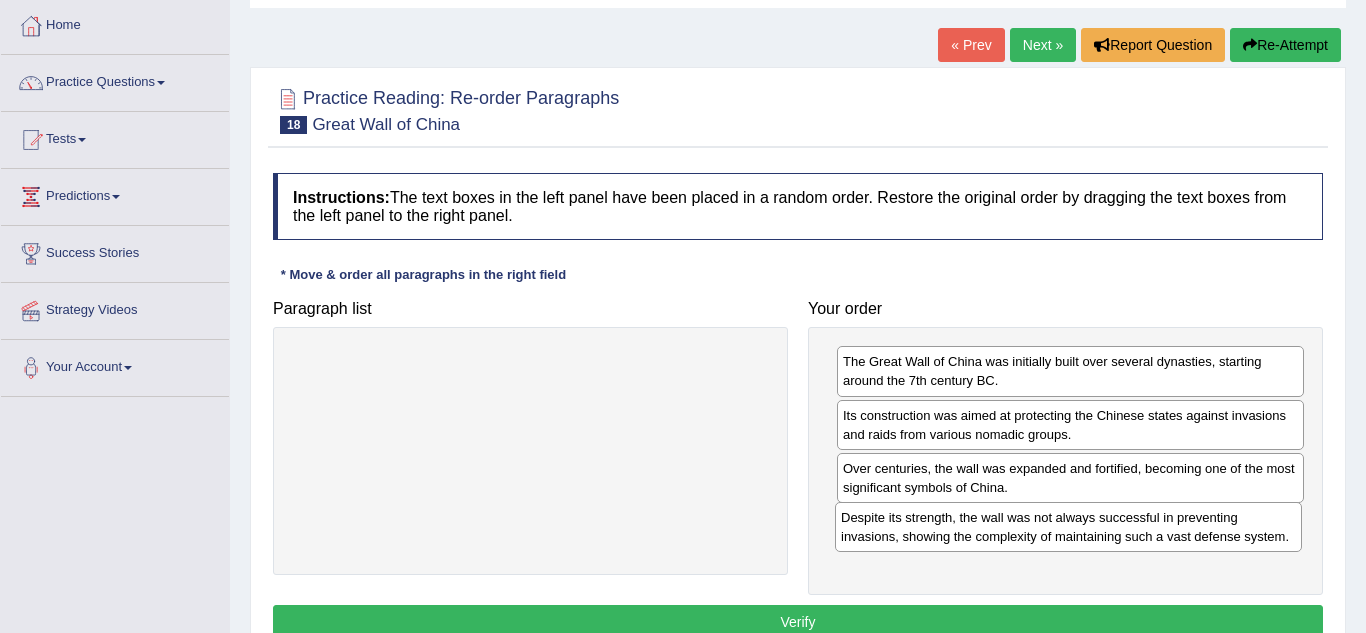 click on "Despite its strength, the wall was not always successful in preventing invasions, showing the complexity of
maintaining such a vast defense system." at bounding box center [1068, 527] 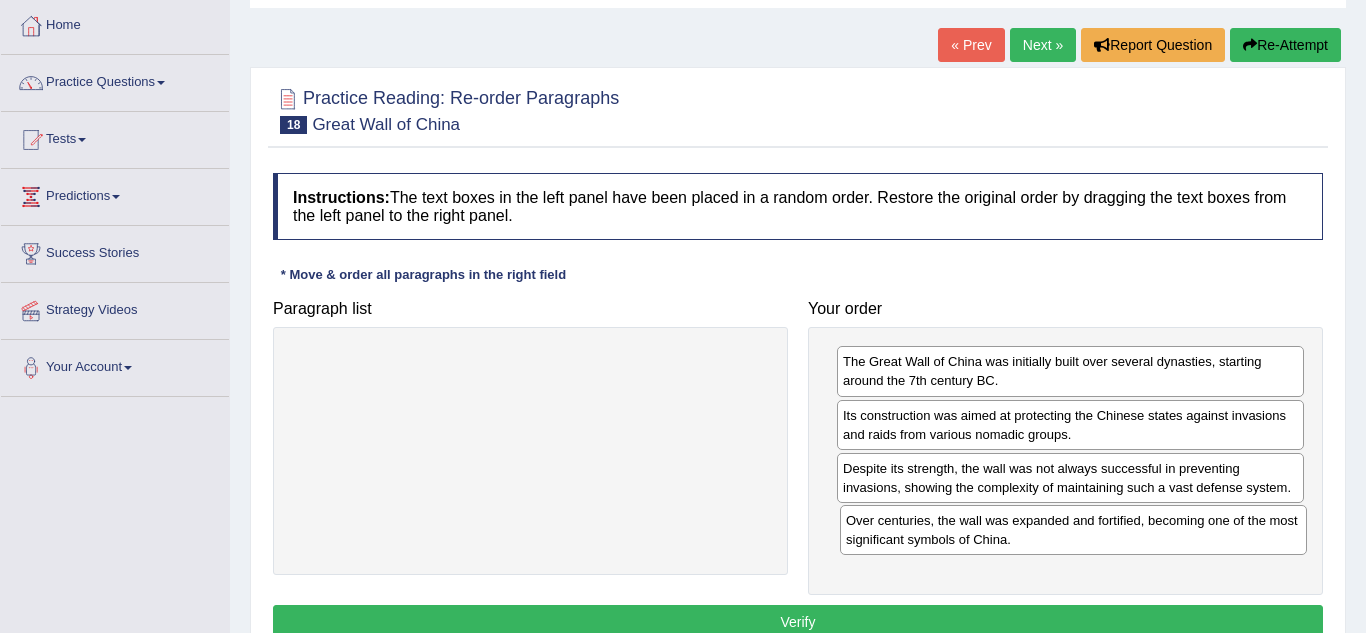 drag, startPoint x: 1049, startPoint y: 482, endPoint x: 1052, endPoint y: 533, distance: 51.088158 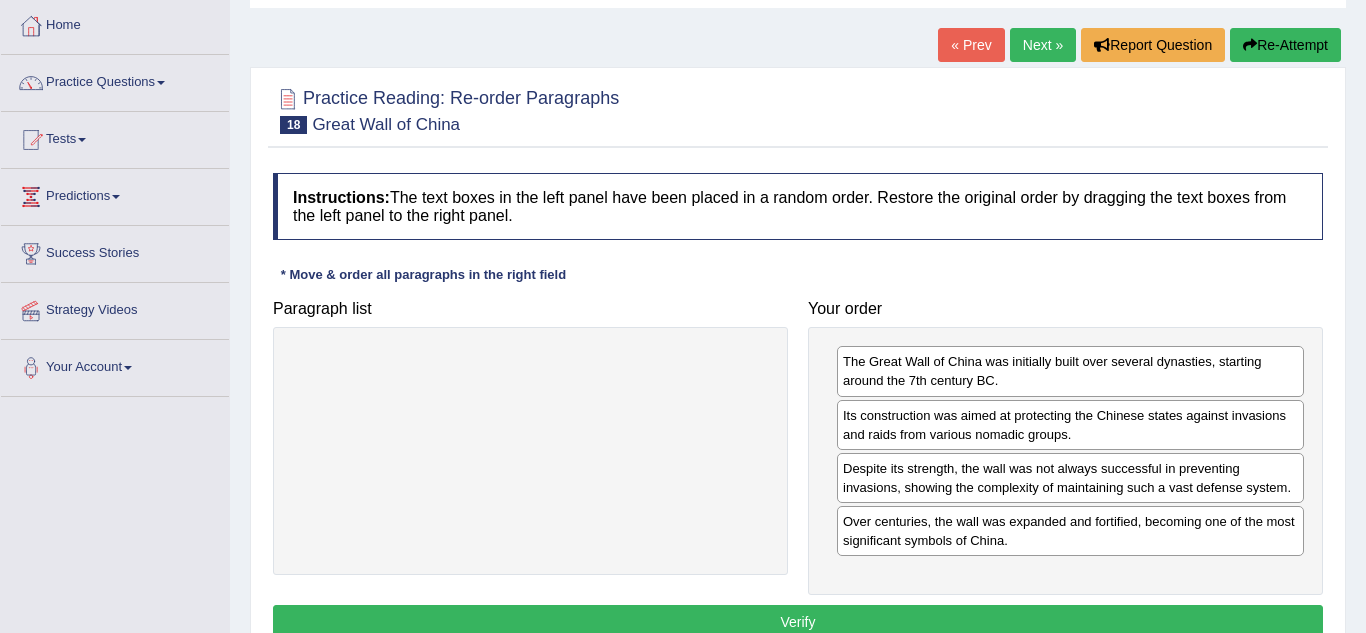 click on "Verify" at bounding box center [798, 622] 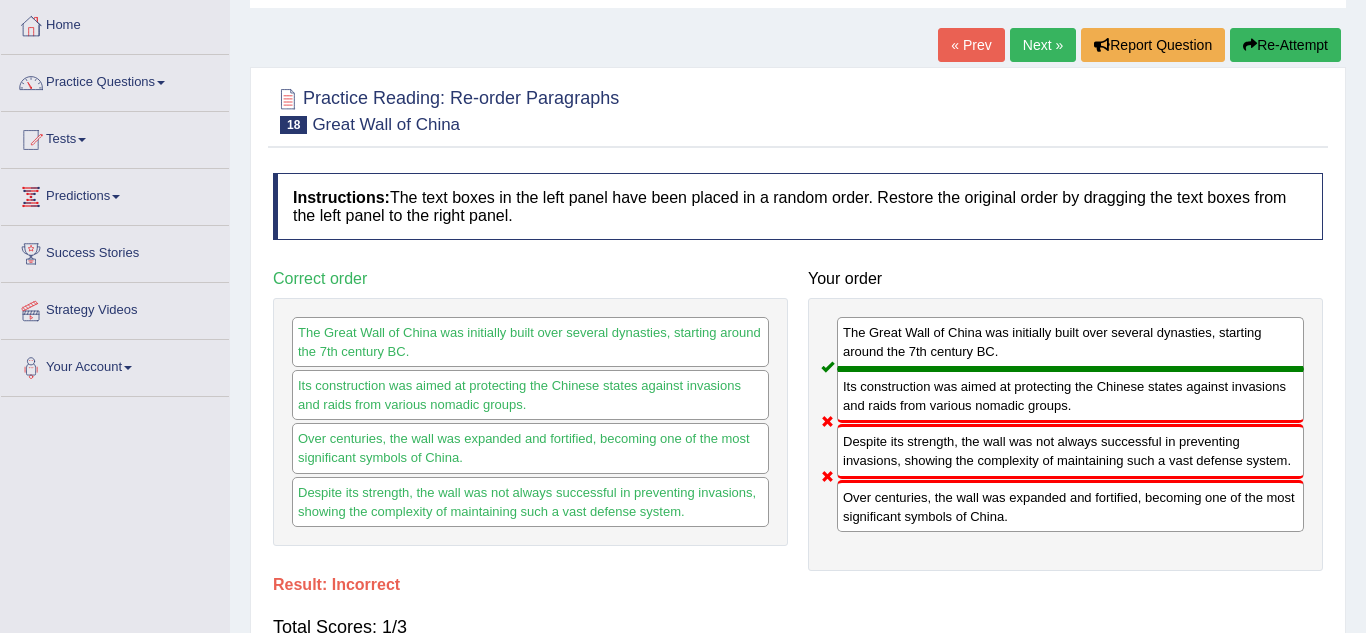 click on "Next »" at bounding box center [1043, 45] 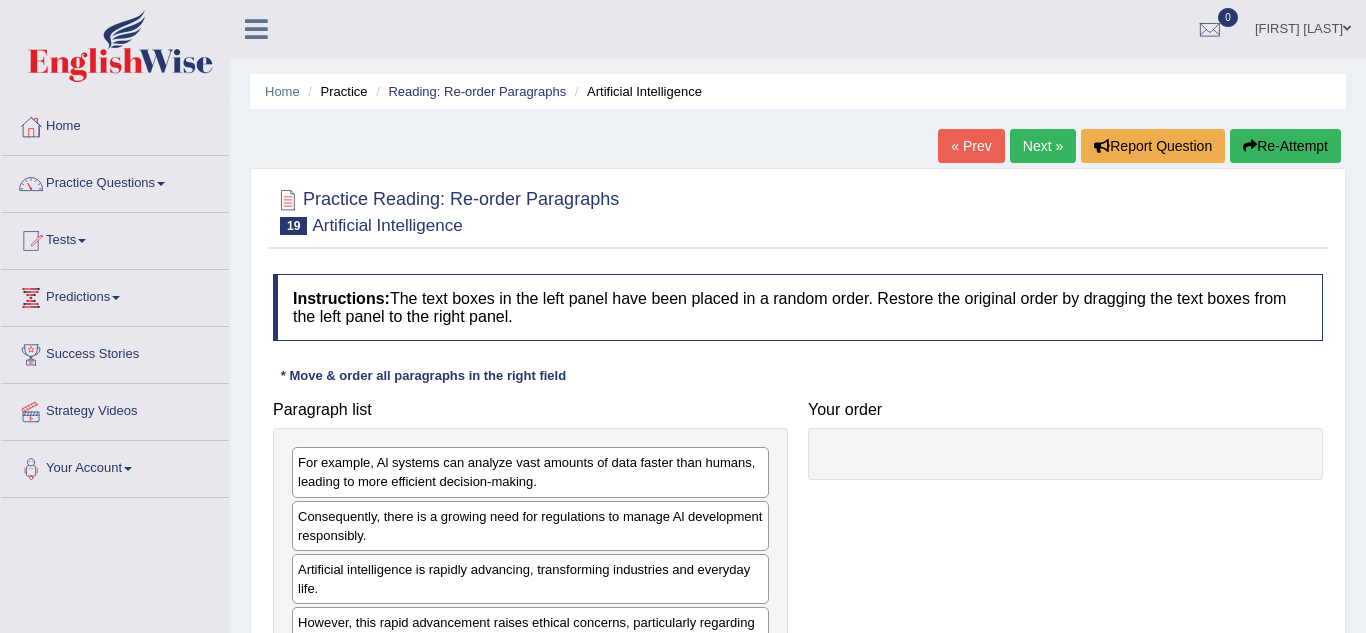 scroll, scrollTop: 0, scrollLeft: 0, axis: both 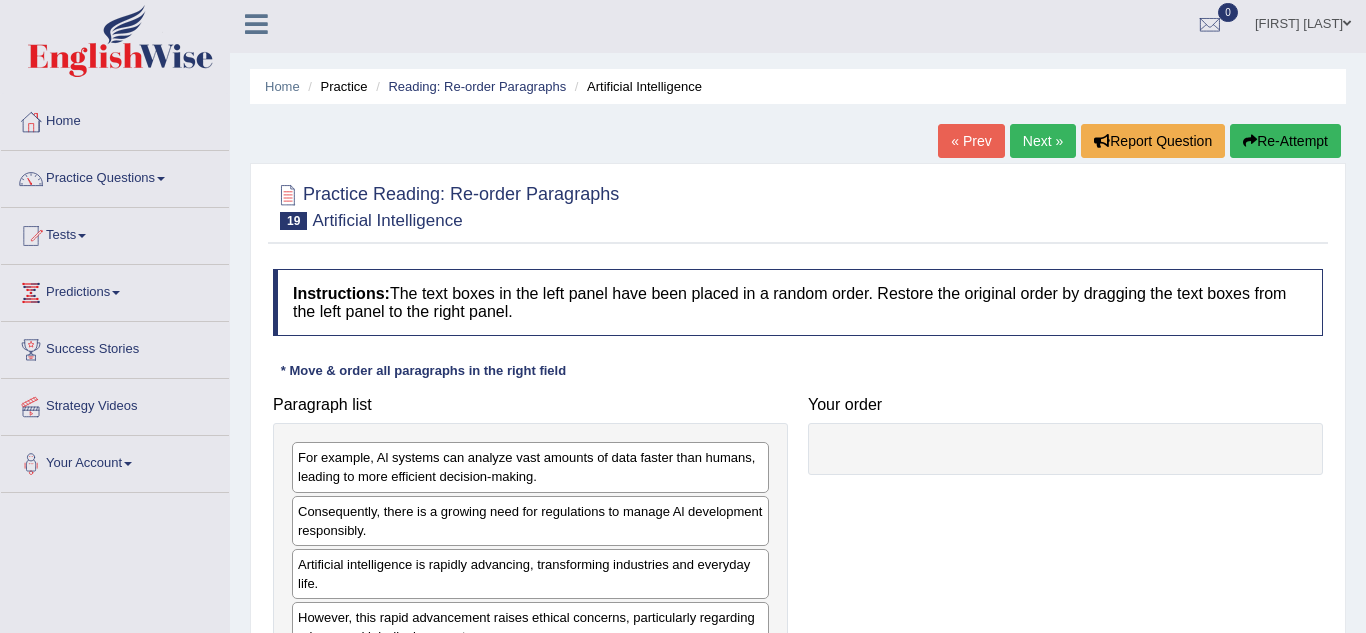 drag, startPoint x: 842, startPoint y: 503, endPoint x: 965, endPoint y: 406, distance: 156.6461 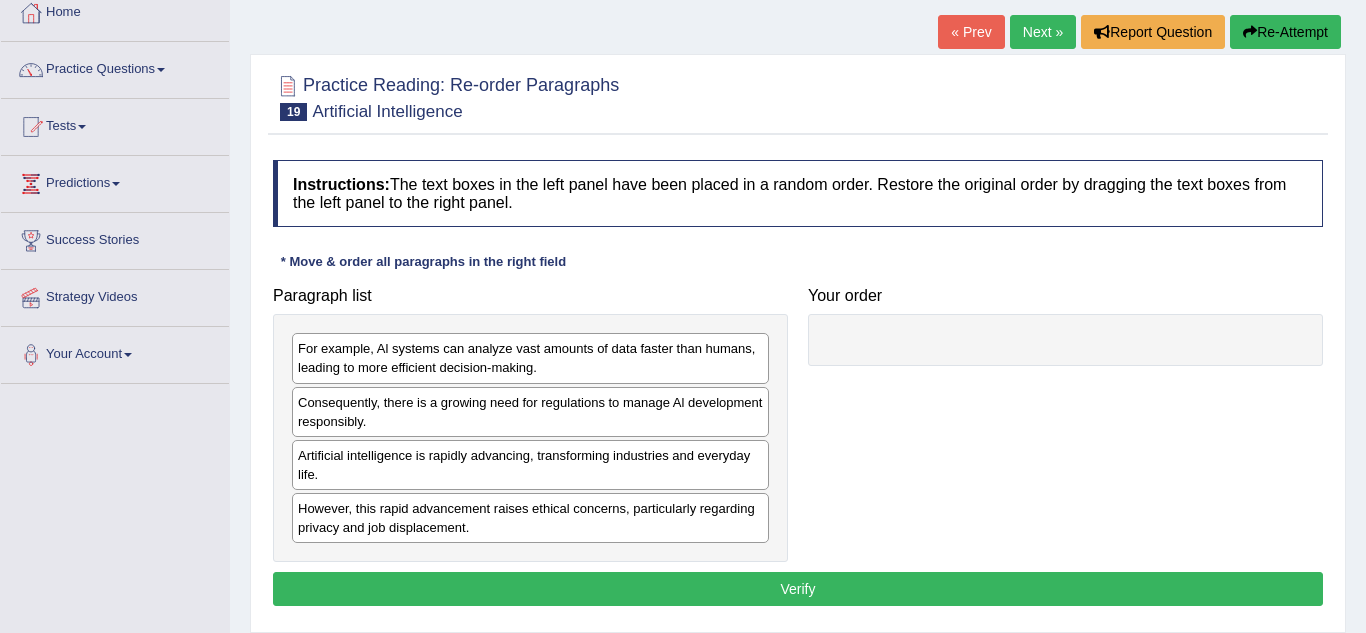 scroll, scrollTop: 117, scrollLeft: 0, axis: vertical 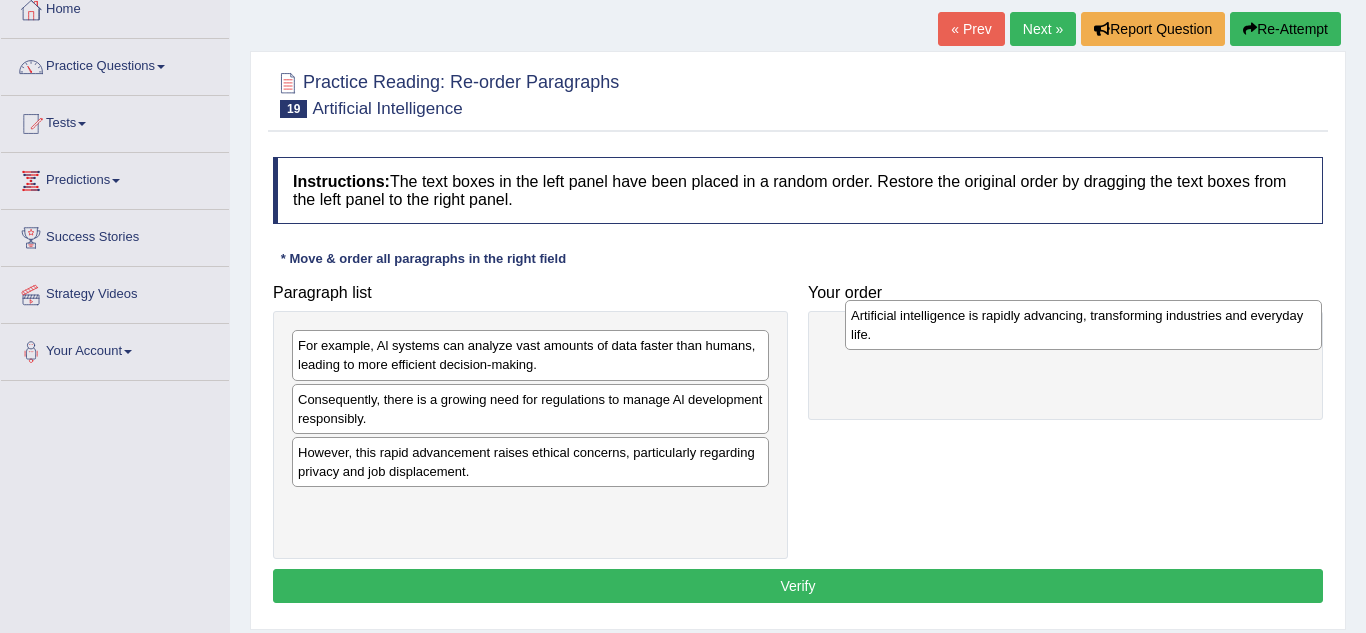 drag, startPoint x: 399, startPoint y: 469, endPoint x: 952, endPoint y: 332, distance: 569.71747 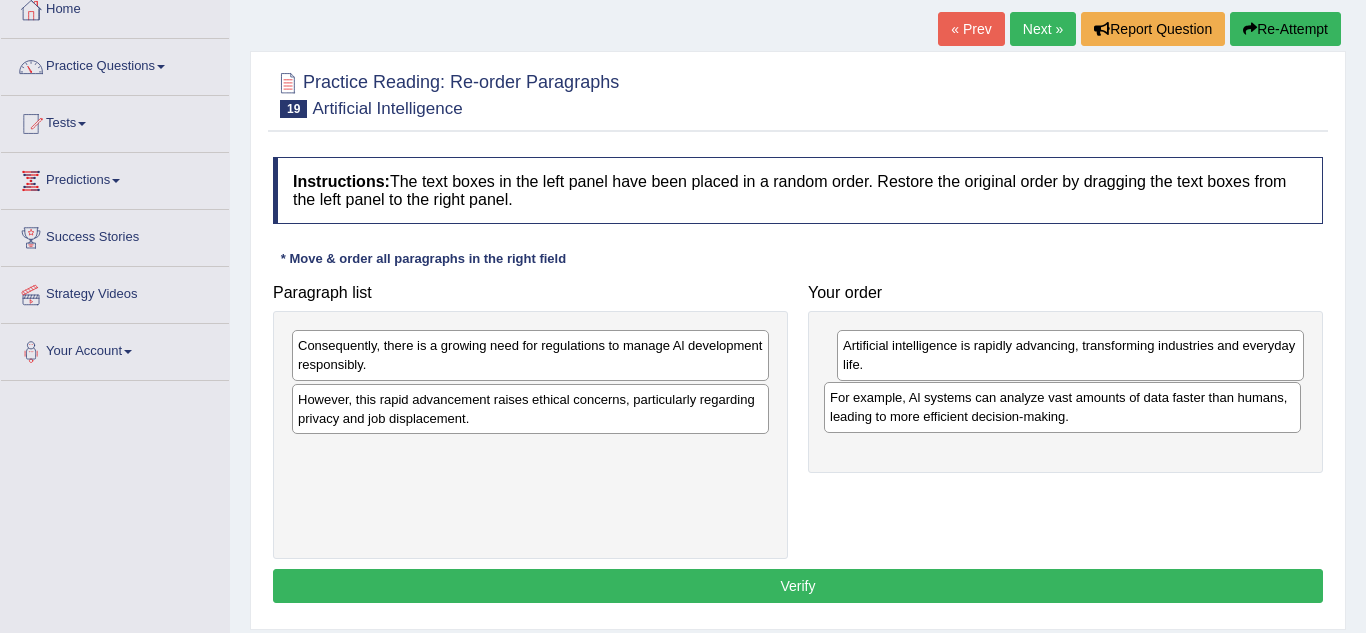 drag, startPoint x: 364, startPoint y: 351, endPoint x: 897, endPoint y: 403, distance: 535.5306 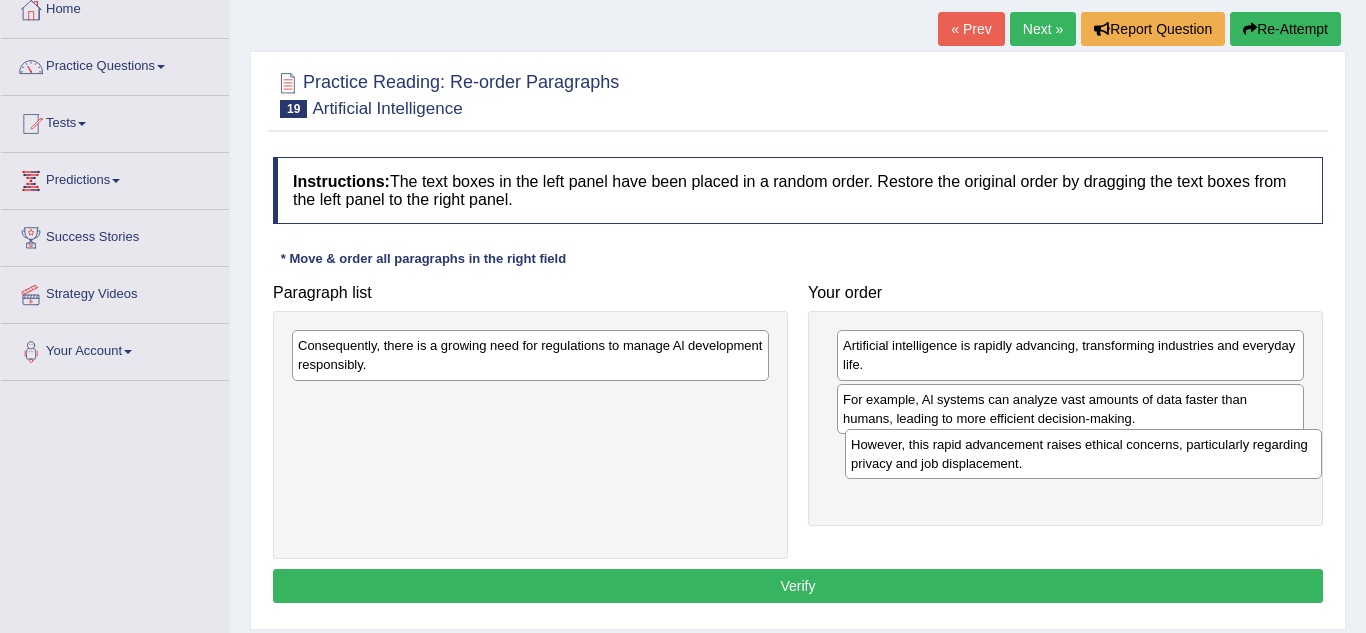 drag, startPoint x: 390, startPoint y: 406, endPoint x: 943, endPoint y: 451, distance: 554.8279 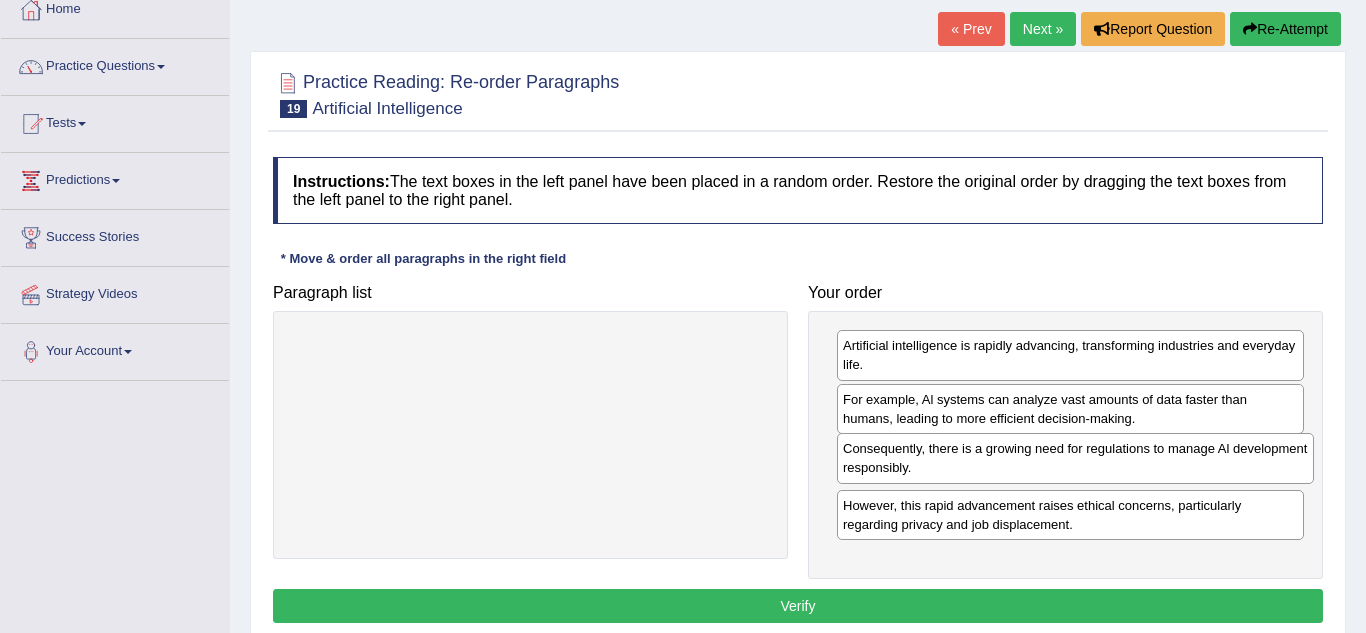 drag, startPoint x: 565, startPoint y: 356, endPoint x: 1109, endPoint y: 458, distance: 553.4799 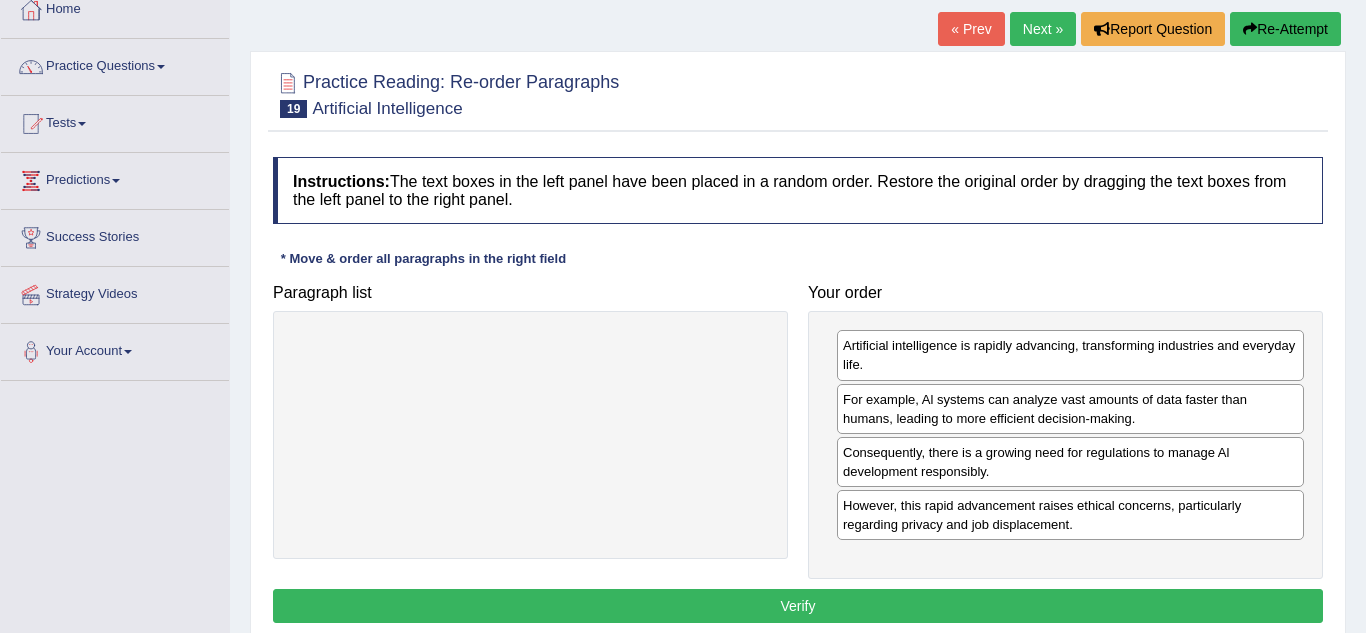 click on "Verify" at bounding box center (798, 606) 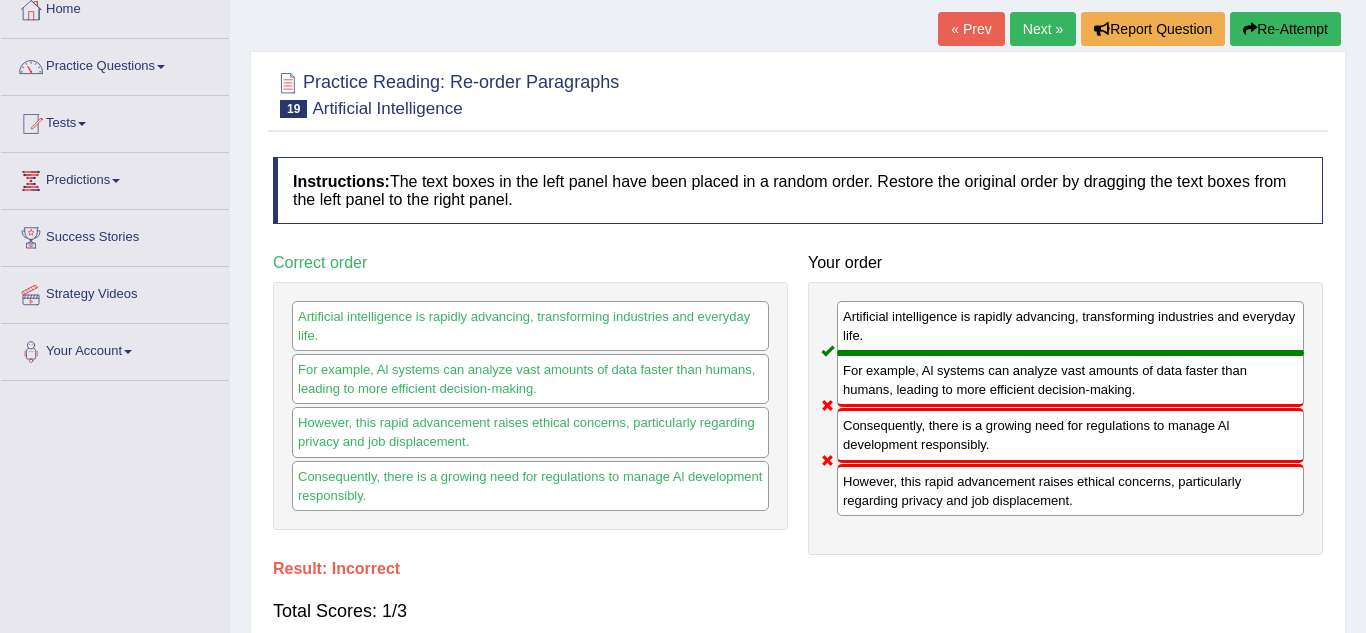 click on "Next »" at bounding box center (1043, 29) 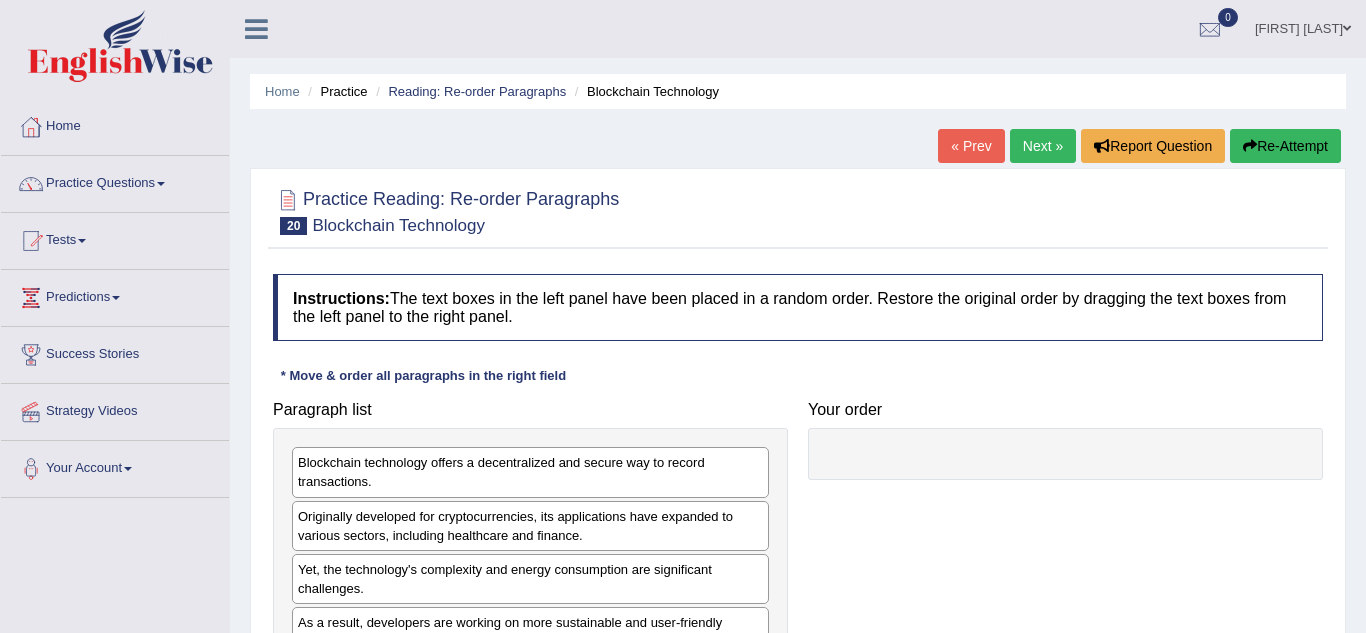 scroll, scrollTop: 0, scrollLeft: 0, axis: both 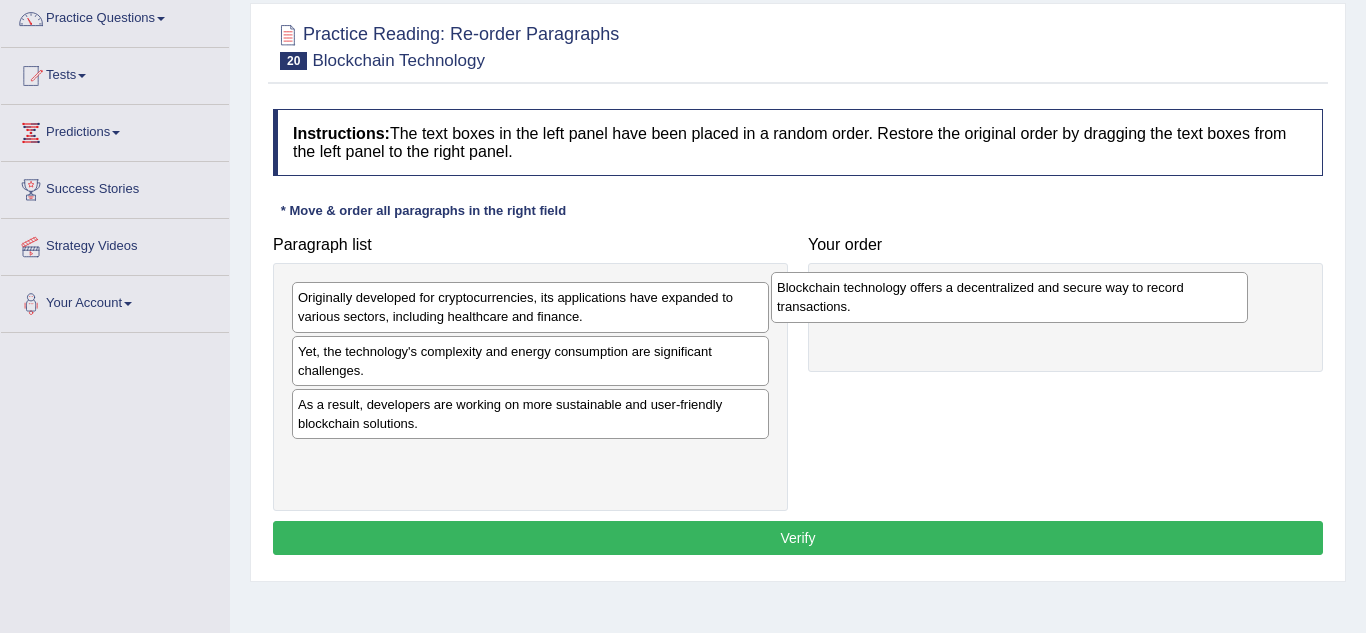 drag, startPoint x: 683, startPoint y: 324, endPoint x: 1176, endPoint y: 314, distance: 493.1014 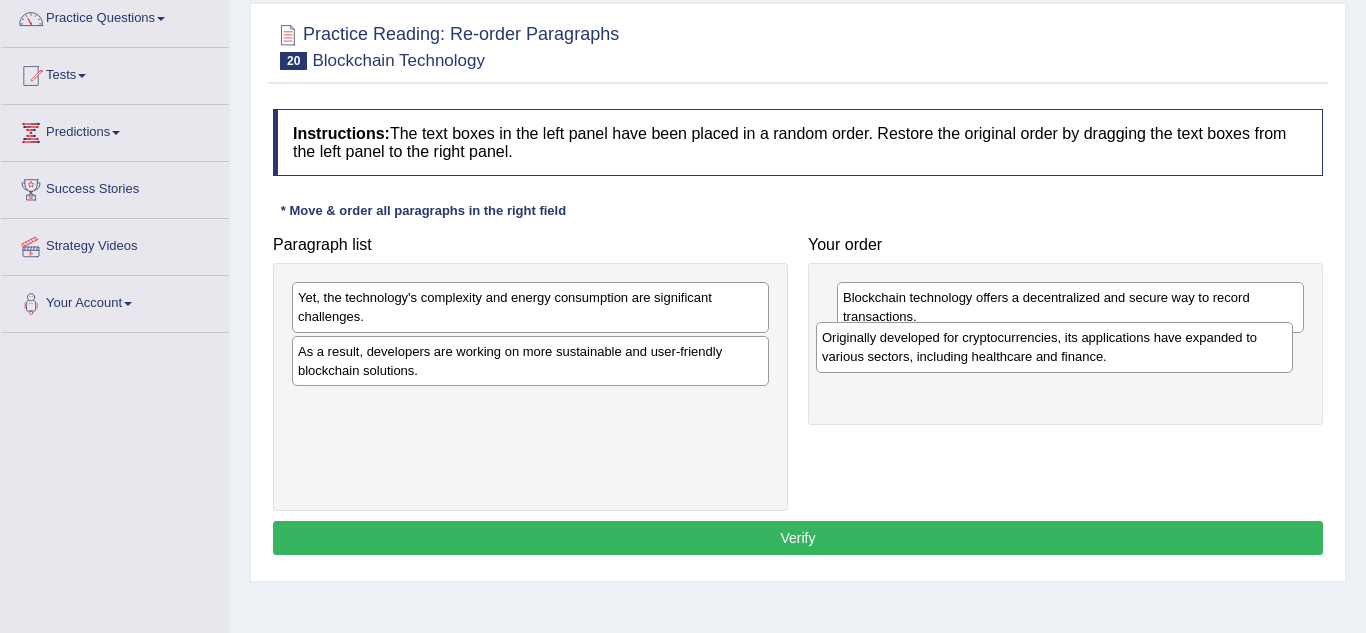 drag, startPoint x: 657, startPoint y: 327, endPoint x: 1184, endPoint y: 370, distance: 528.75134 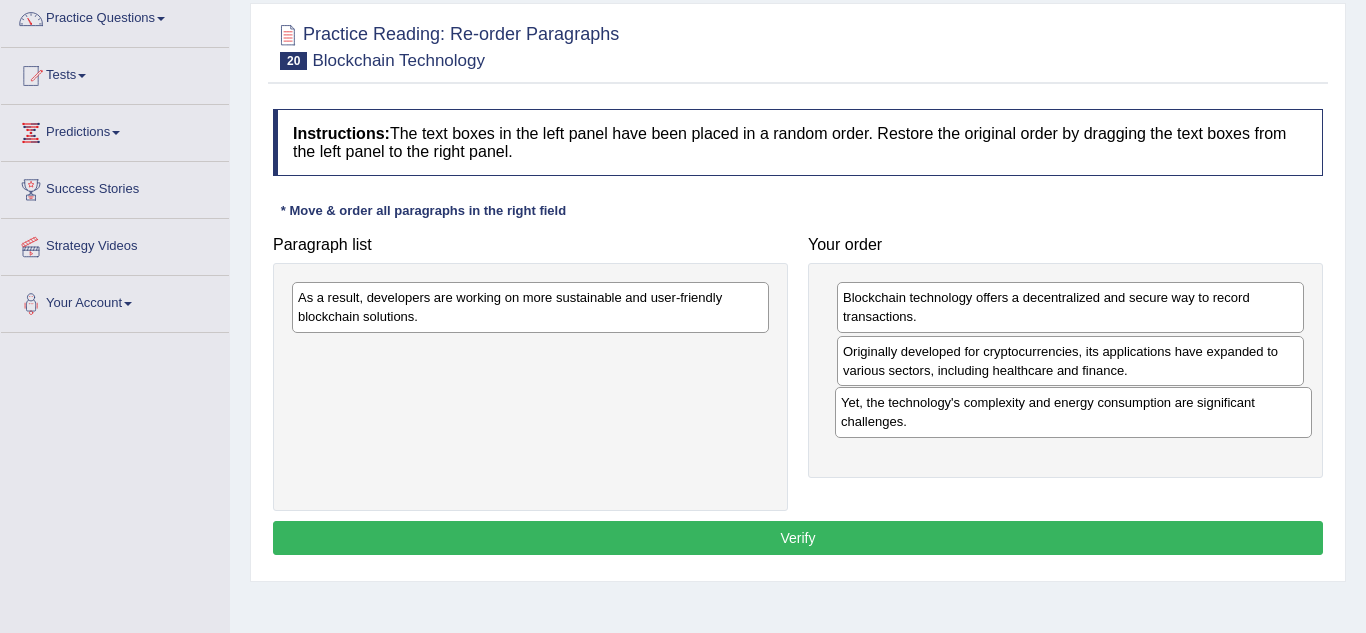 drag, startPoint x: 534, startPoint y: 320, endPoint x: 1078, endPoint y: 425, distance: 554.0406 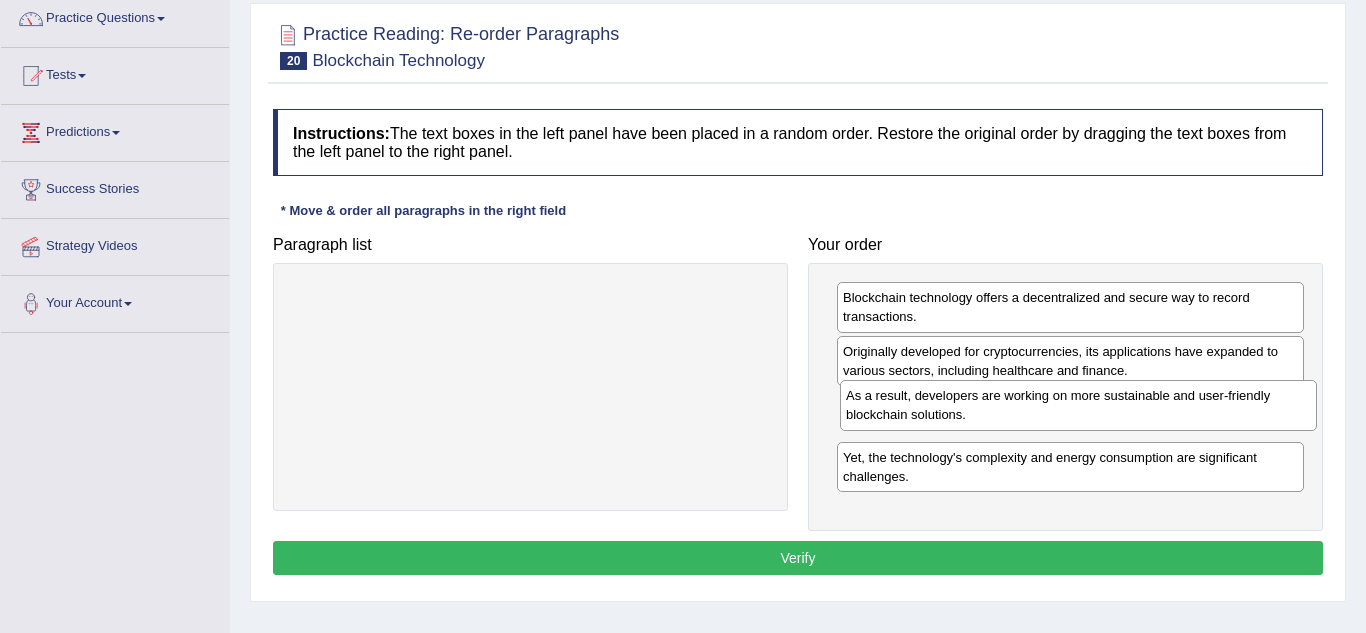 drag, startPoint x: 618, startPoint y: 298, endPoint x: 1168, endPoint y: 396, distance: 558.66266 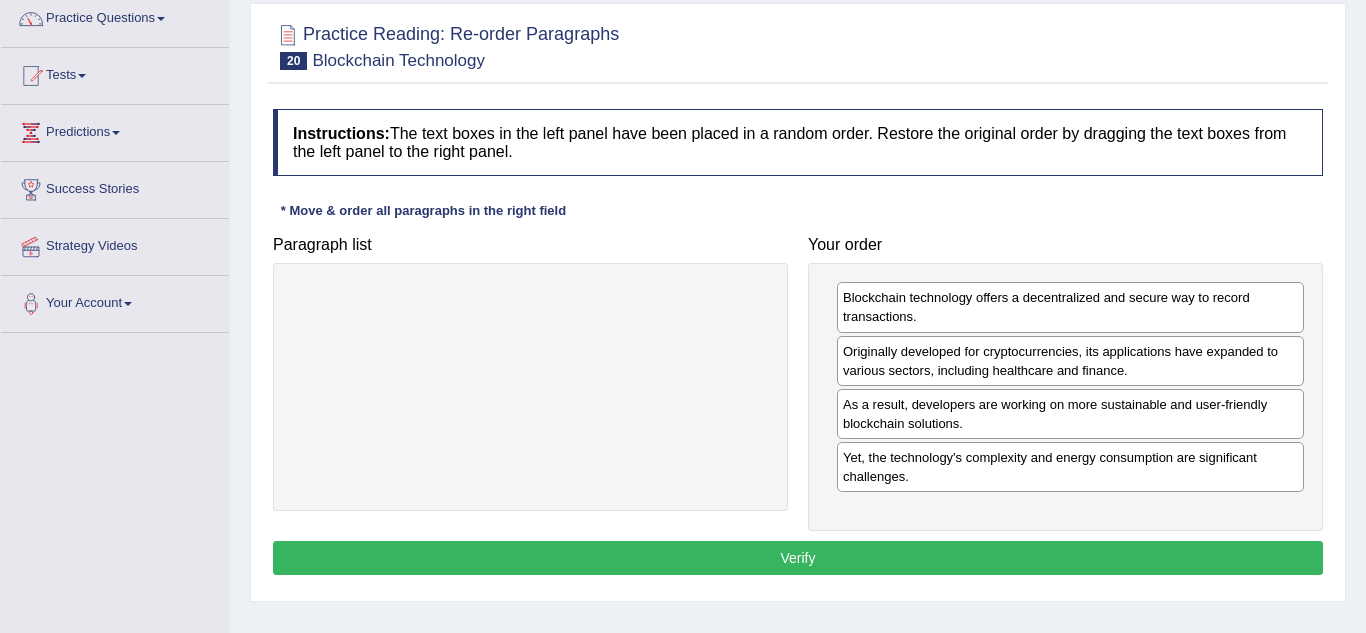 click on "Verify" at bounding box center [798, 558] 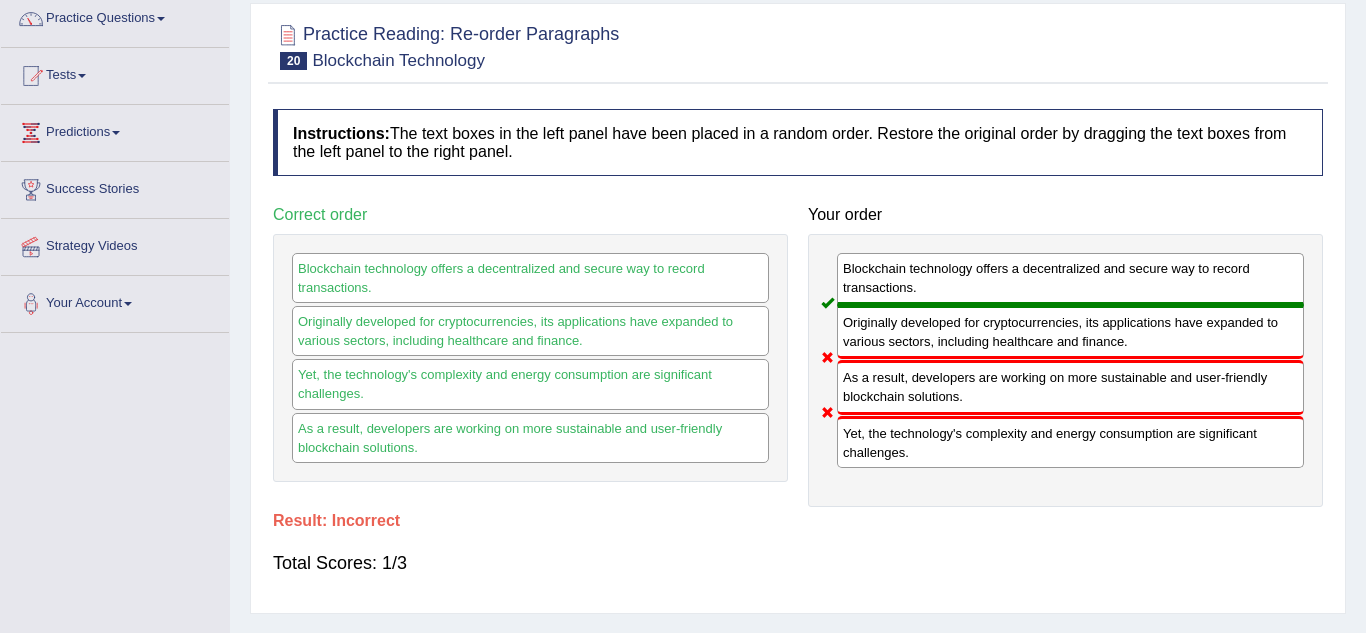 drag, startPoint x: 1011, startPoint y: 61, endPoint x: 1000, endPoint y: -6, distance: 67.89698 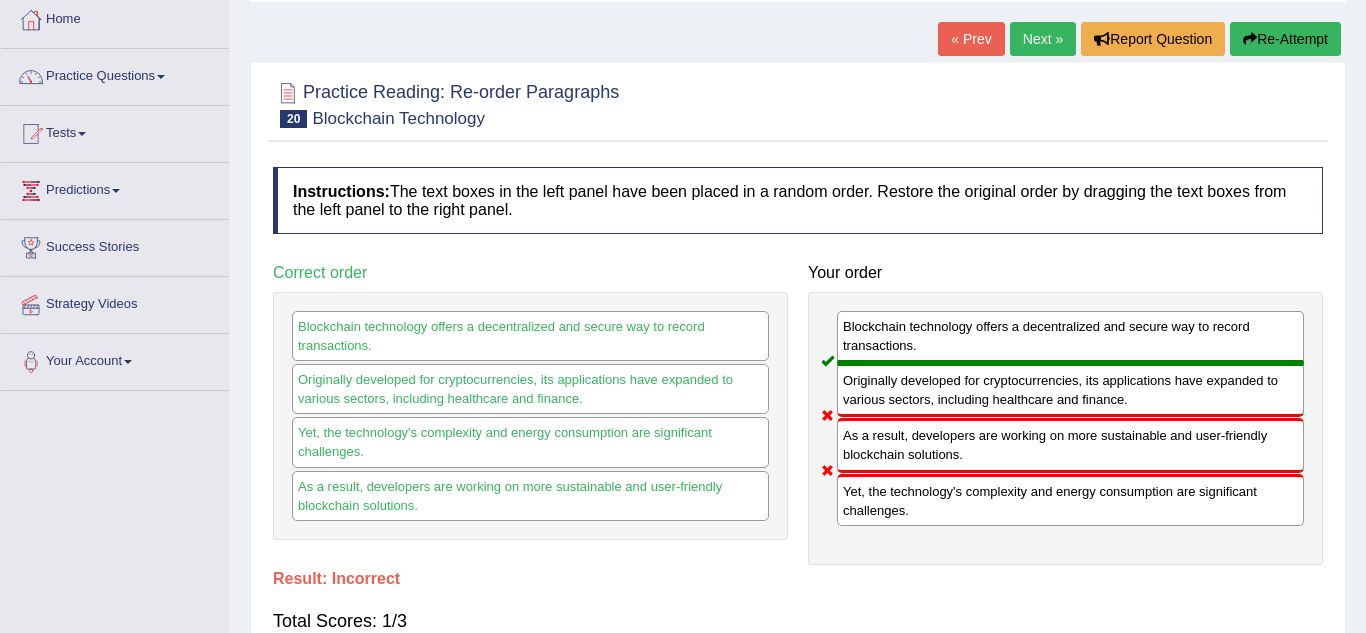 scroll, scrollTop: 89, scrollLeft: 0, axis: vertical 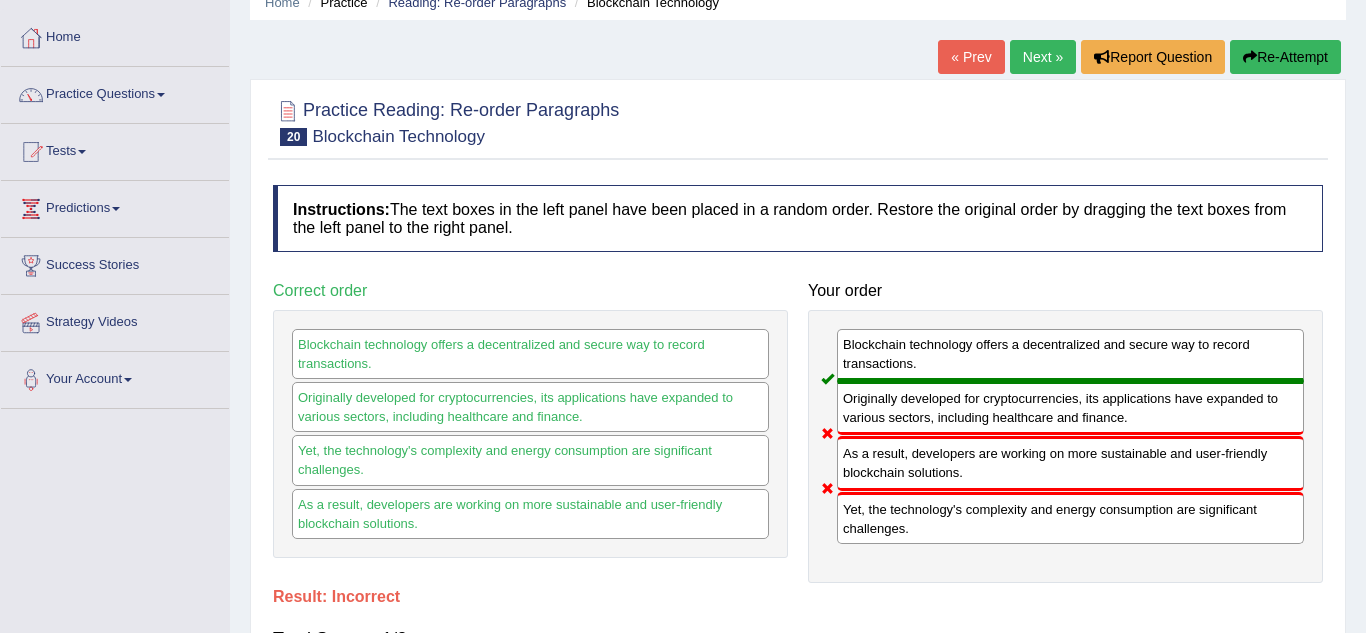 click on "Next »" at bounding box center (1043, 57) 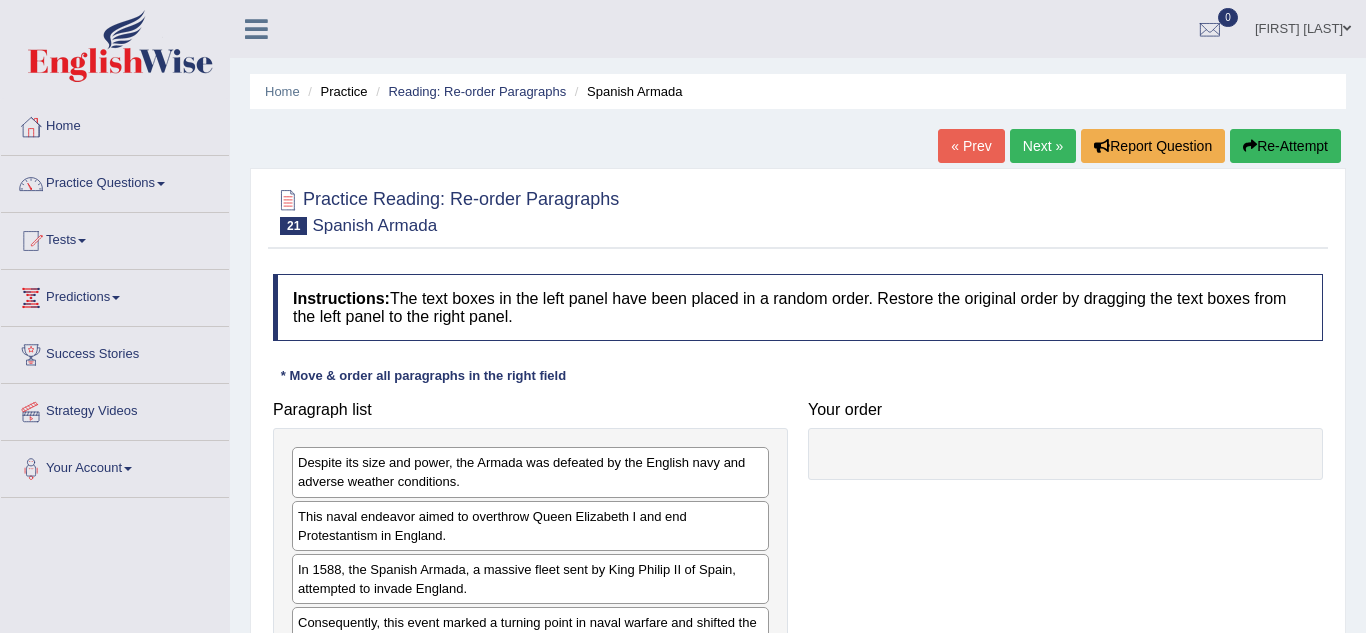 scroll, scrollTop: 0, scrollLeft: 0, axis: both 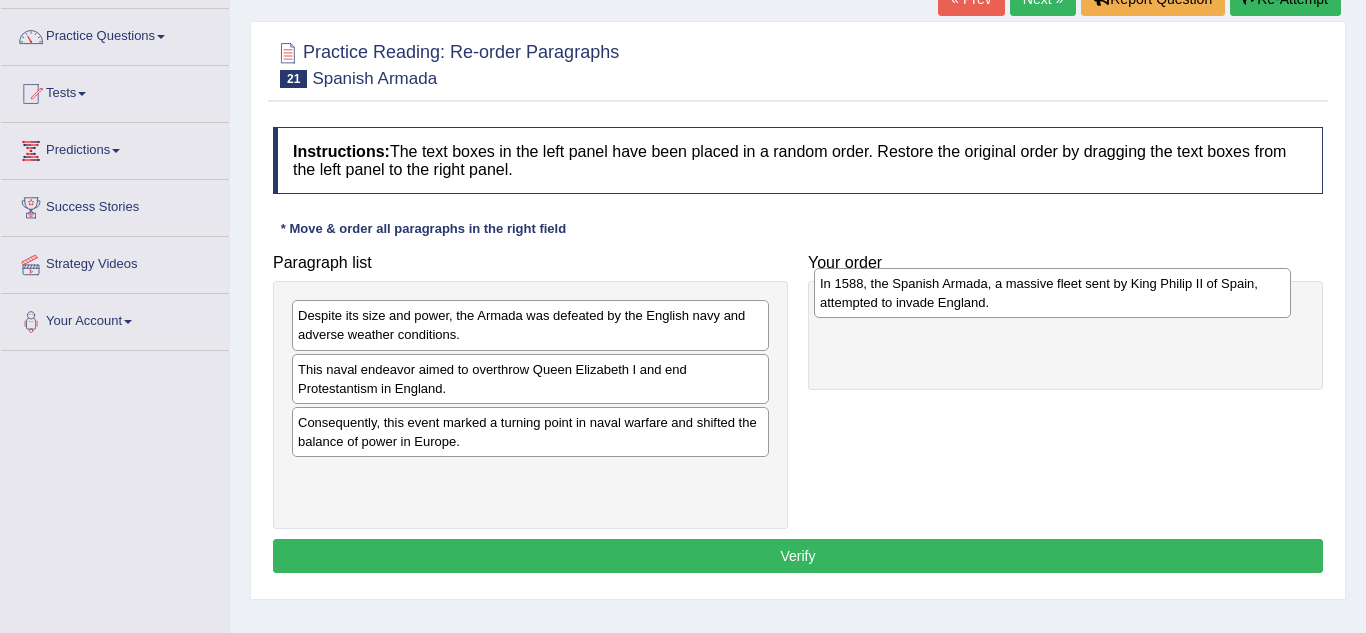 drag, startPoint x: 455, startPoint y: 428, endPoint x: 977, endPoint y: 289, distance: 540.18976 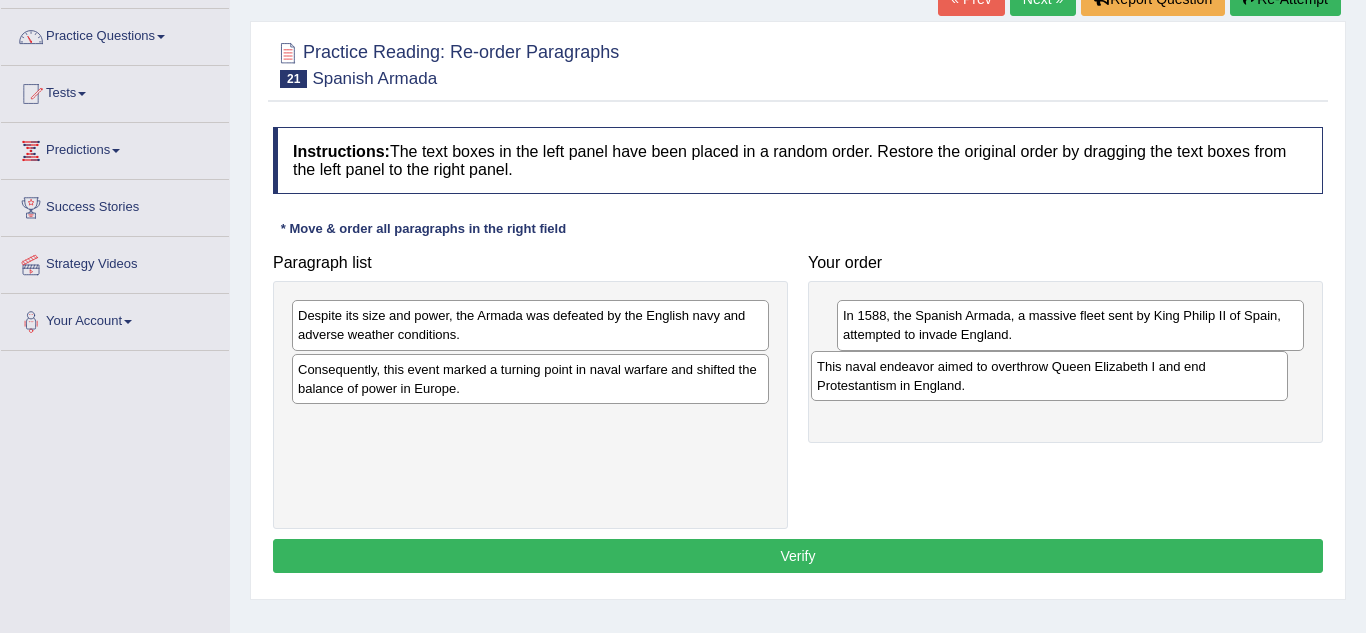 drag, startPoint x: 437, startPoint y: 398, endPoint x: 956, endPoint y: 395, distance: 519.00867 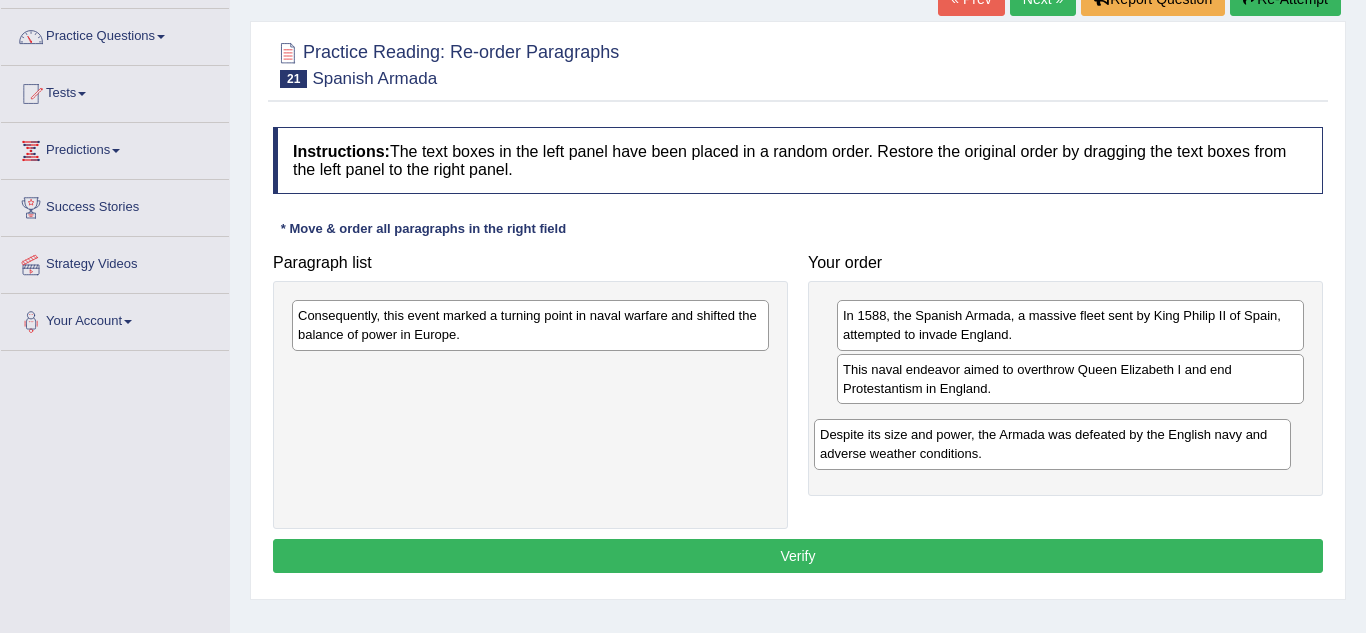 drag, startPoint x: 517, startPoint y: 321, endPoint x: 1044, endPoint y: 436, distance: 539.40155 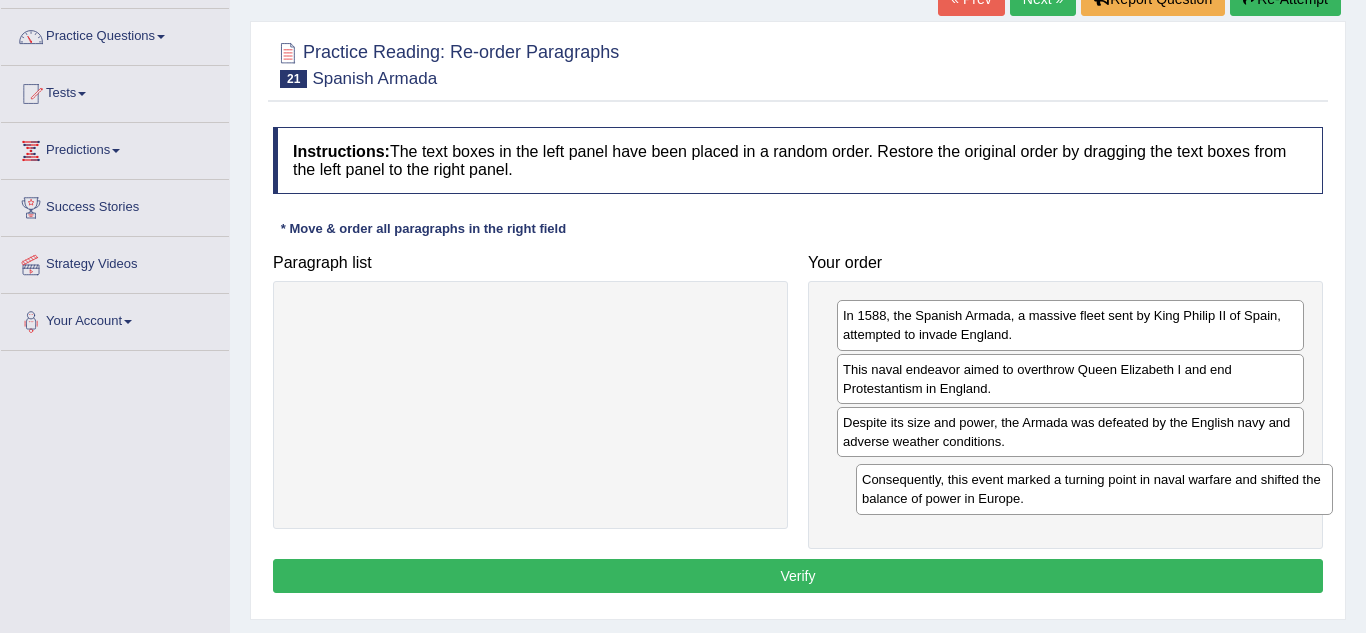 drag, startPoint x: 691, startPoint y: 340, endPoint x: 1254, endPoint y: 503, distance: 586.12115 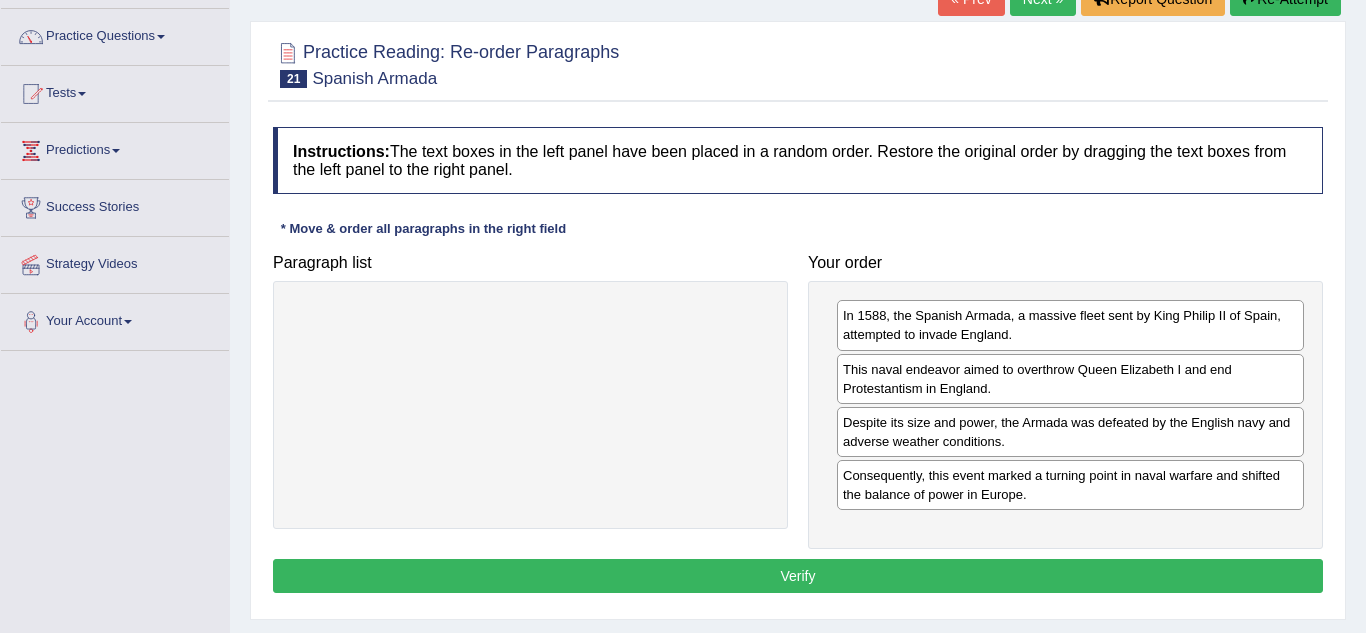 click on "Verify" at bounding box center (798, 576) 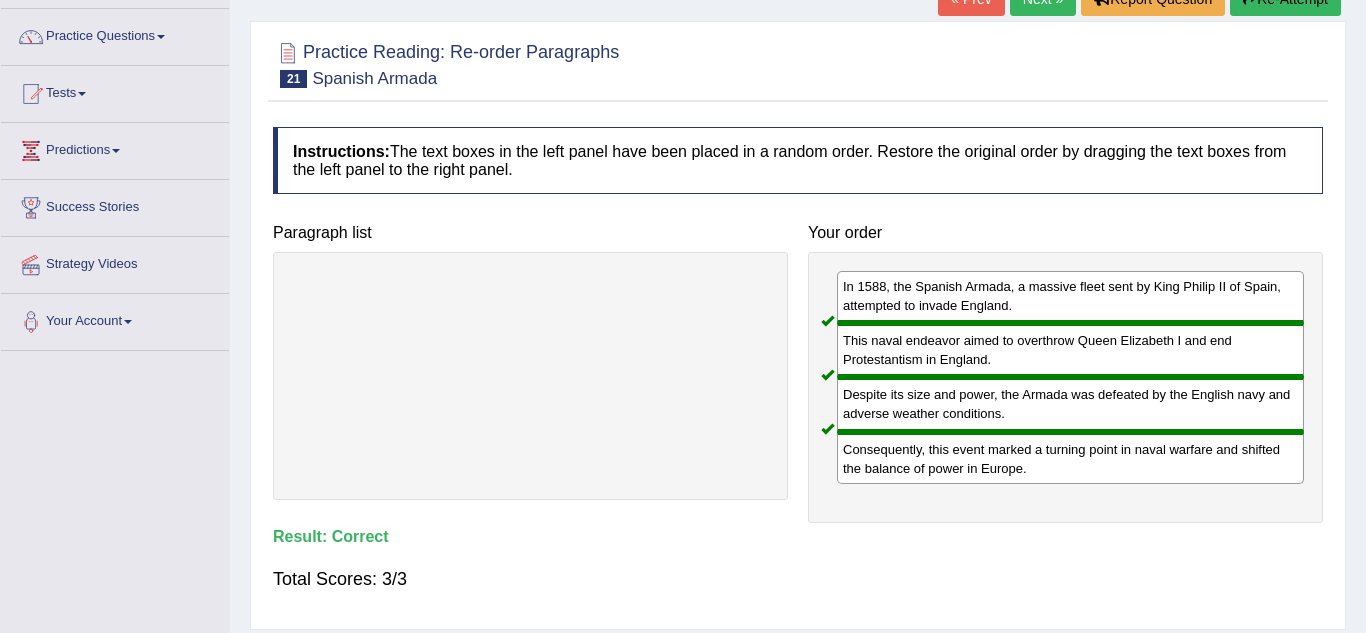 click on "Next »" at bounding box center (1043, -1) 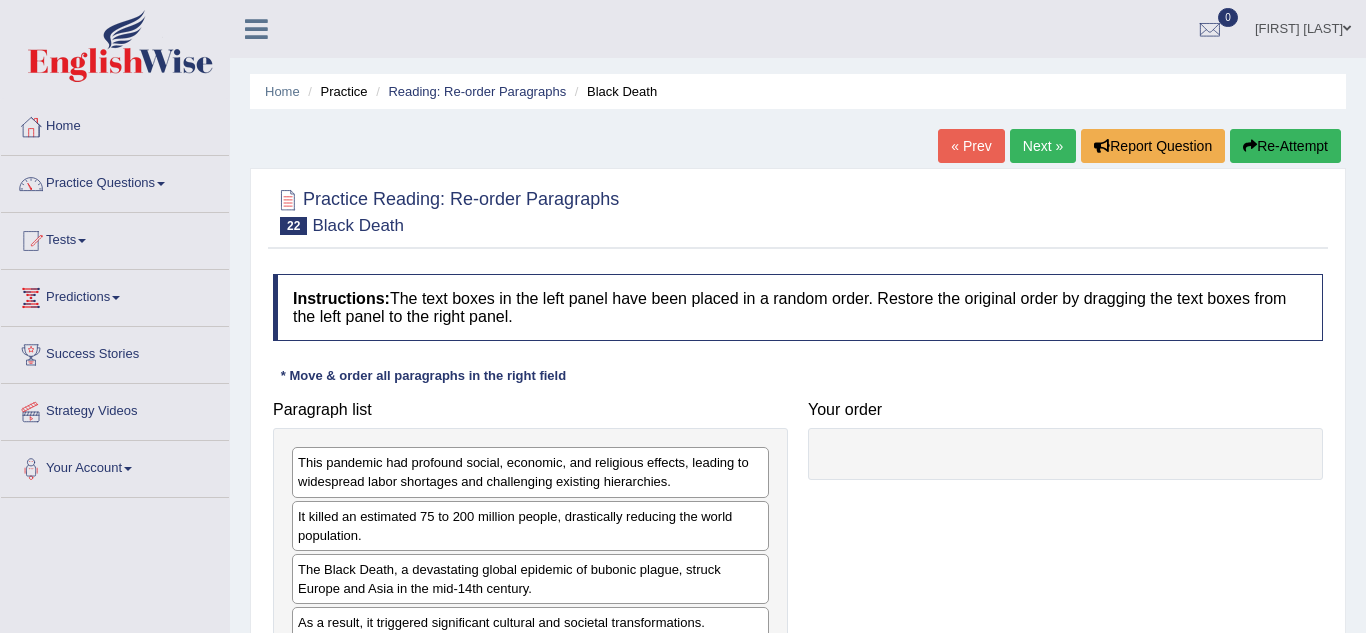 scroll, scrollTop: 0, scrollLeft: 0, axis: both 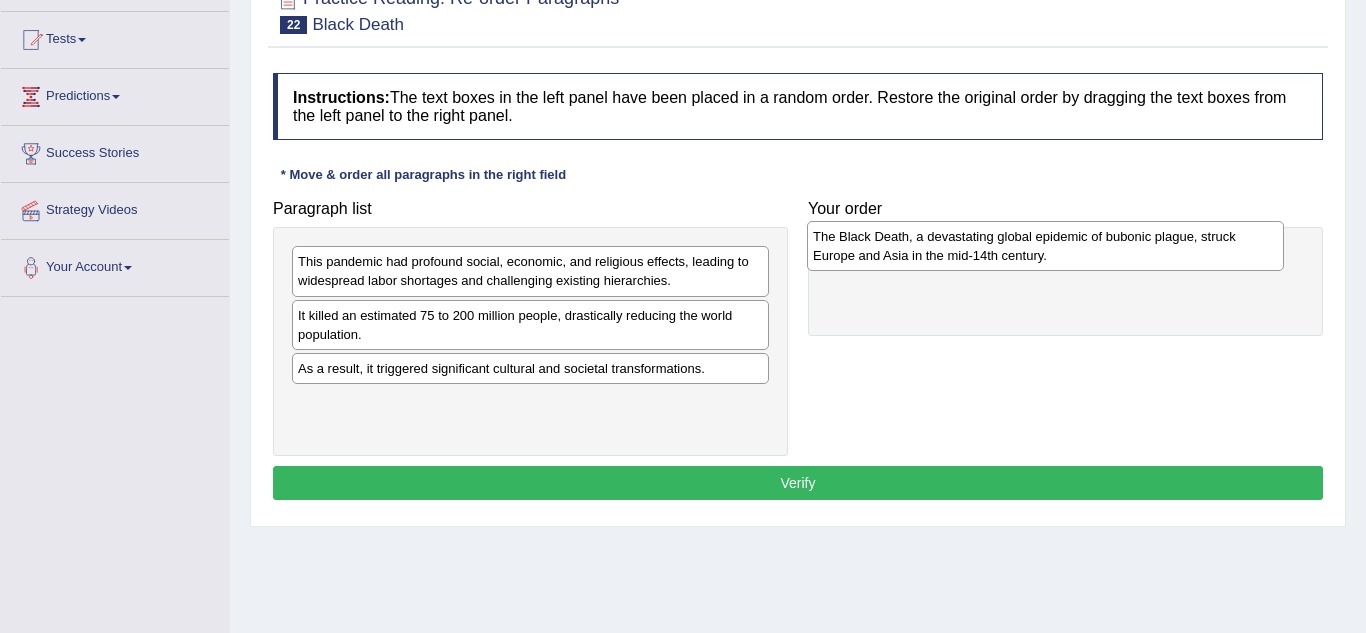 drag, startPoint x: 415, startPoint y: 387, endPoint x: 930, endPoint y: 255, distance: 531.64746 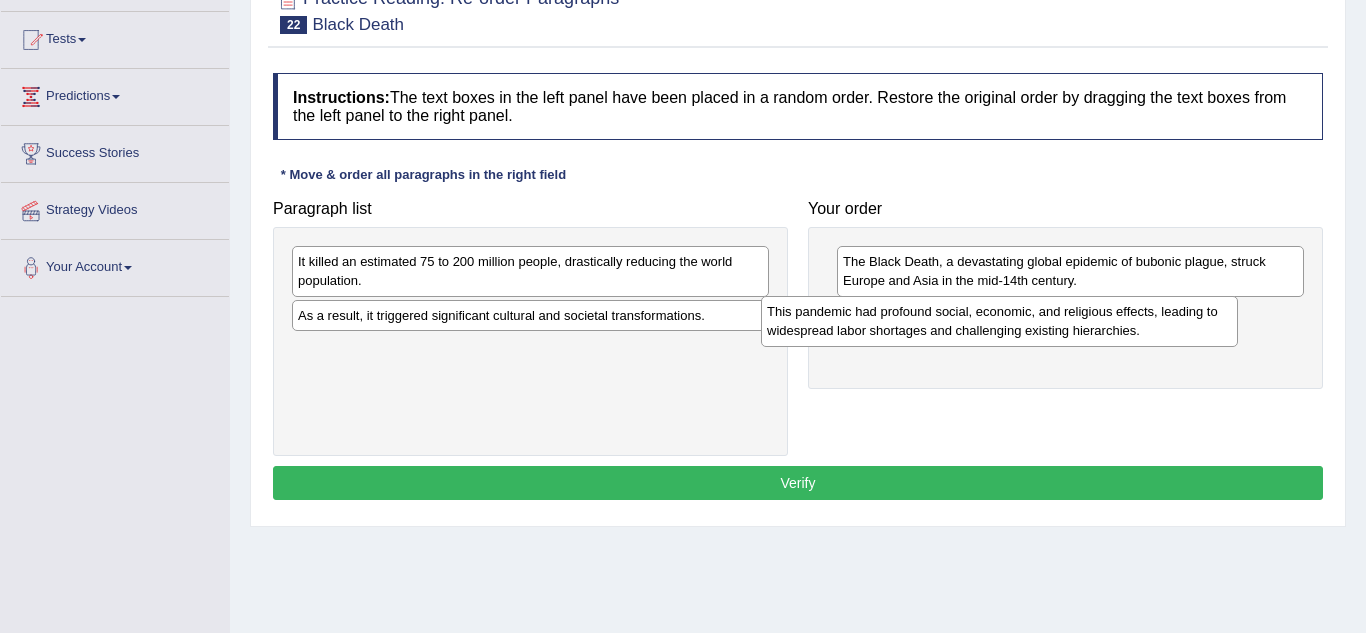 drag, startPoint x: 579, startPoint y: 277, endPoint x: 1048, endPoint y: 327, distance: 471.6577 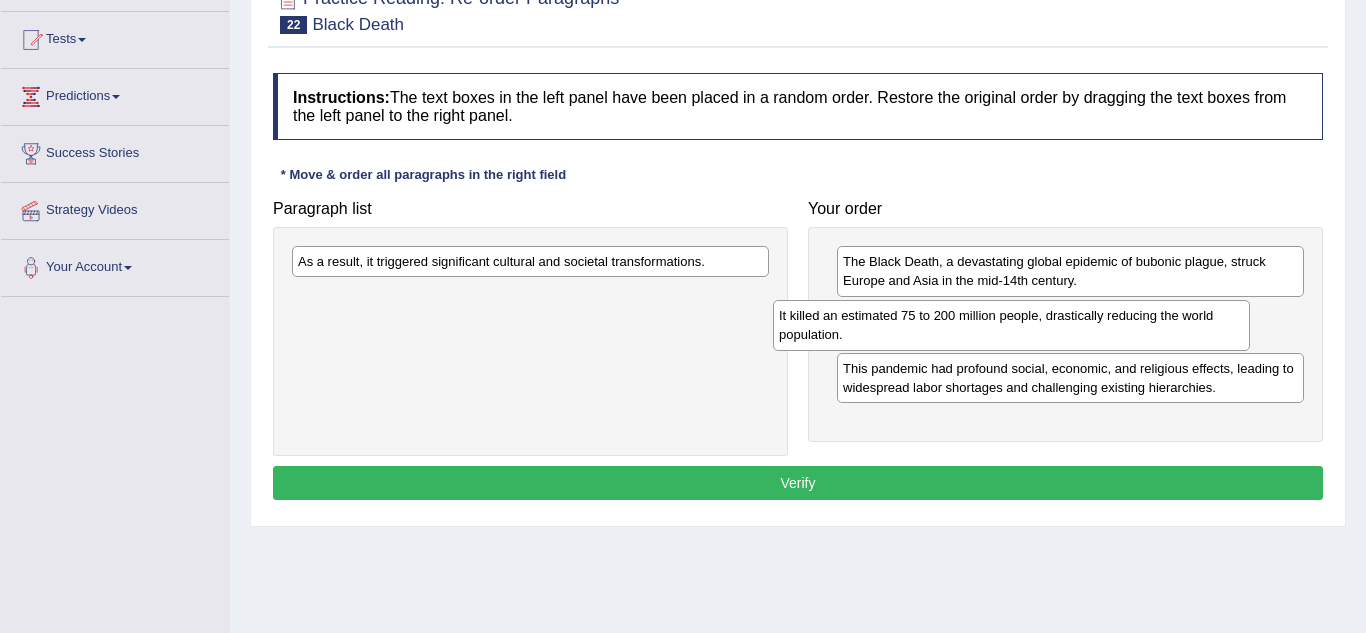 drag, startPoint x: 503, startPoint y: 282, endPoint x: 985, endPoint y: 335, distance: 484.90515 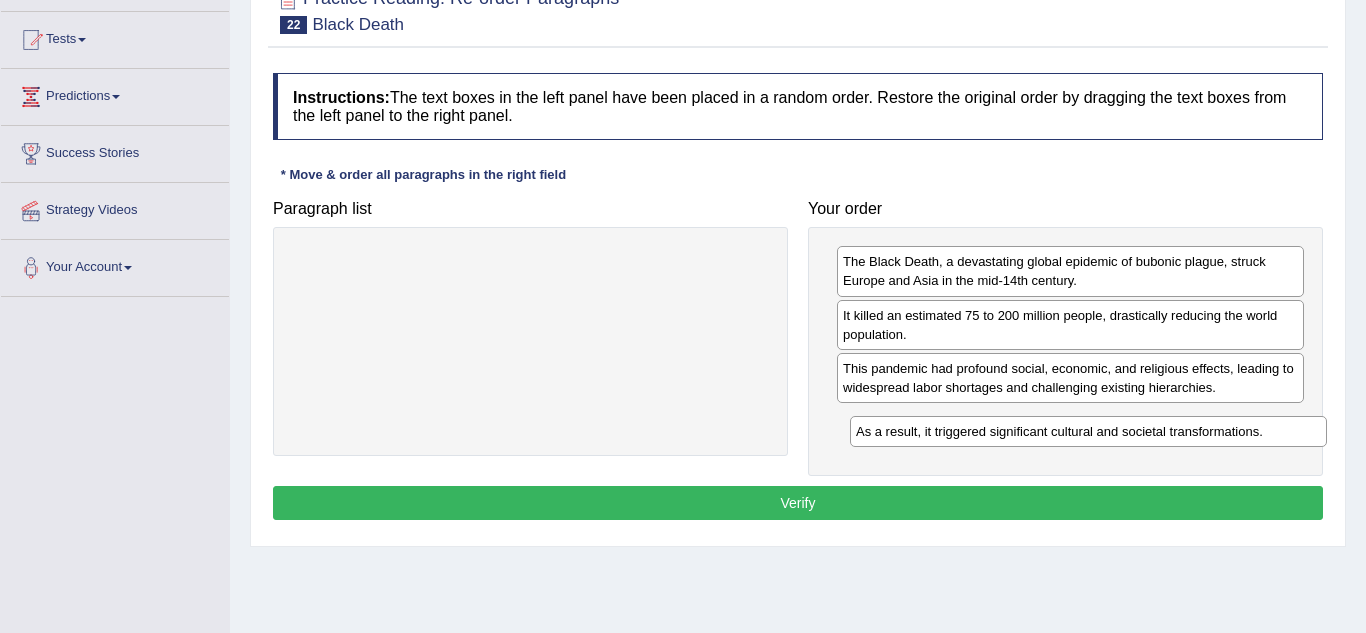 drag, startPoint x: 401, startPoint y: 262, endPoint x: 961, endPoint y: 431, distance: 584.9453 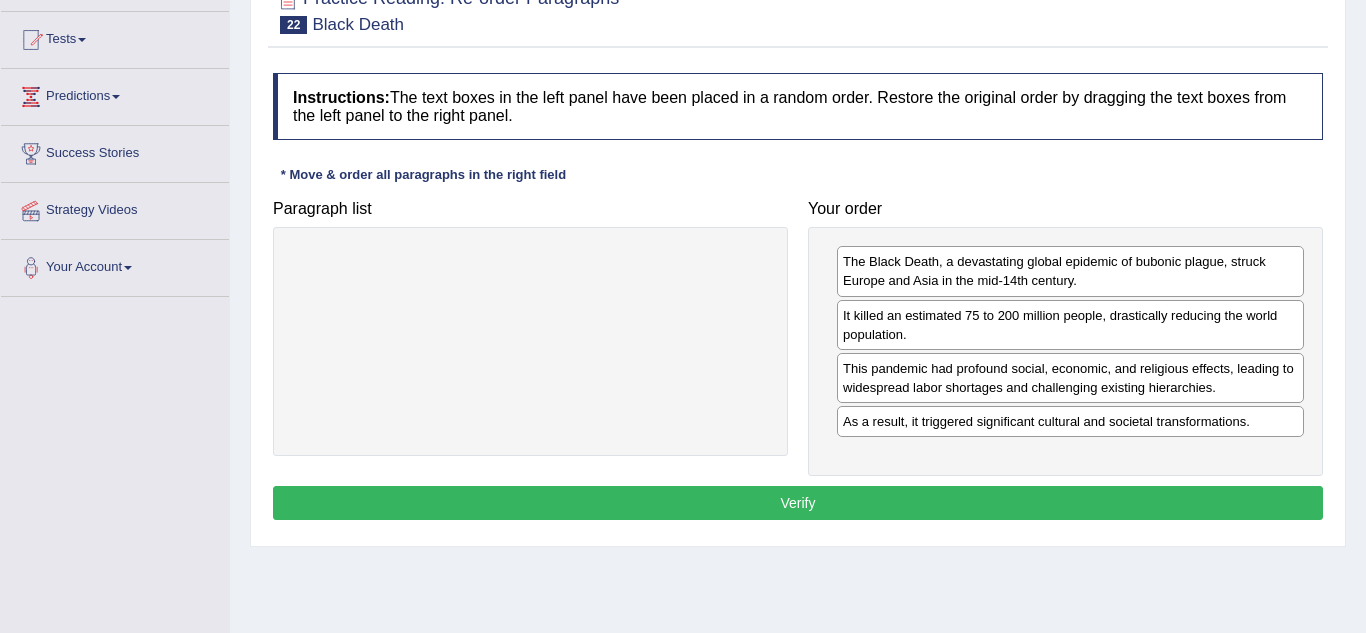 click on "Verify" at bounding box center [798, 503] 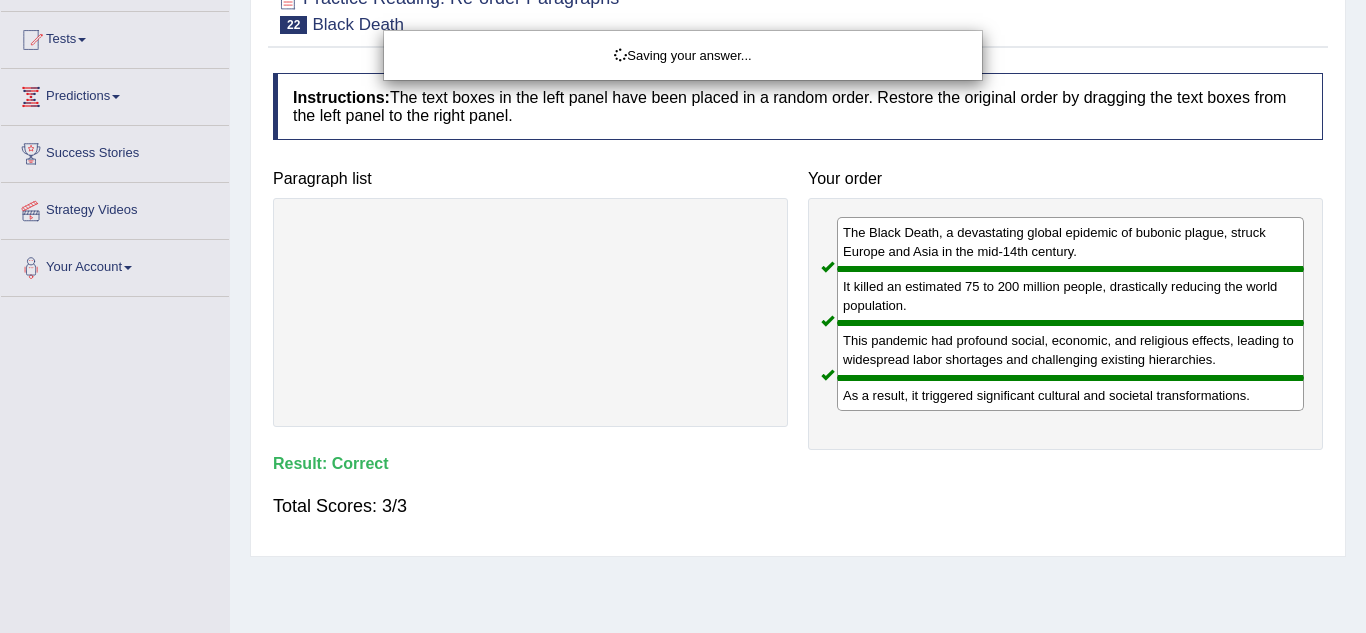 click on "Saving your answer..." at bounding box center [683, 316] 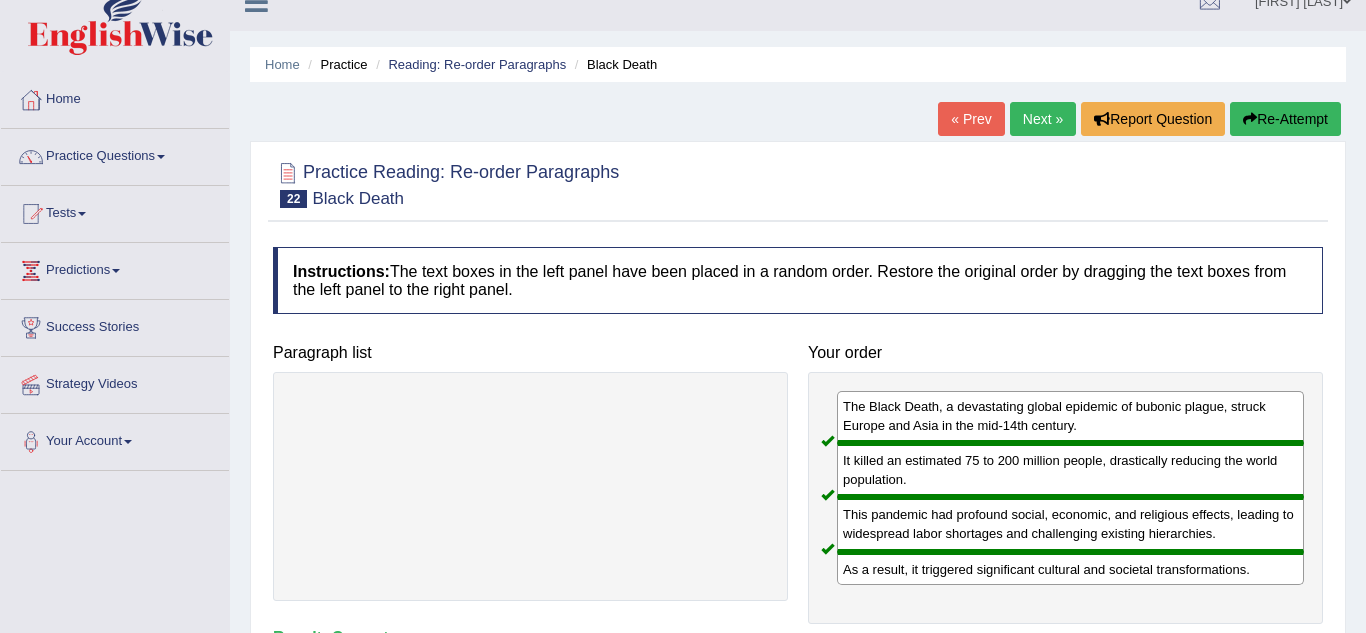 scroll, scrollTop: 30, scrollLeft: 0, axis: vertical 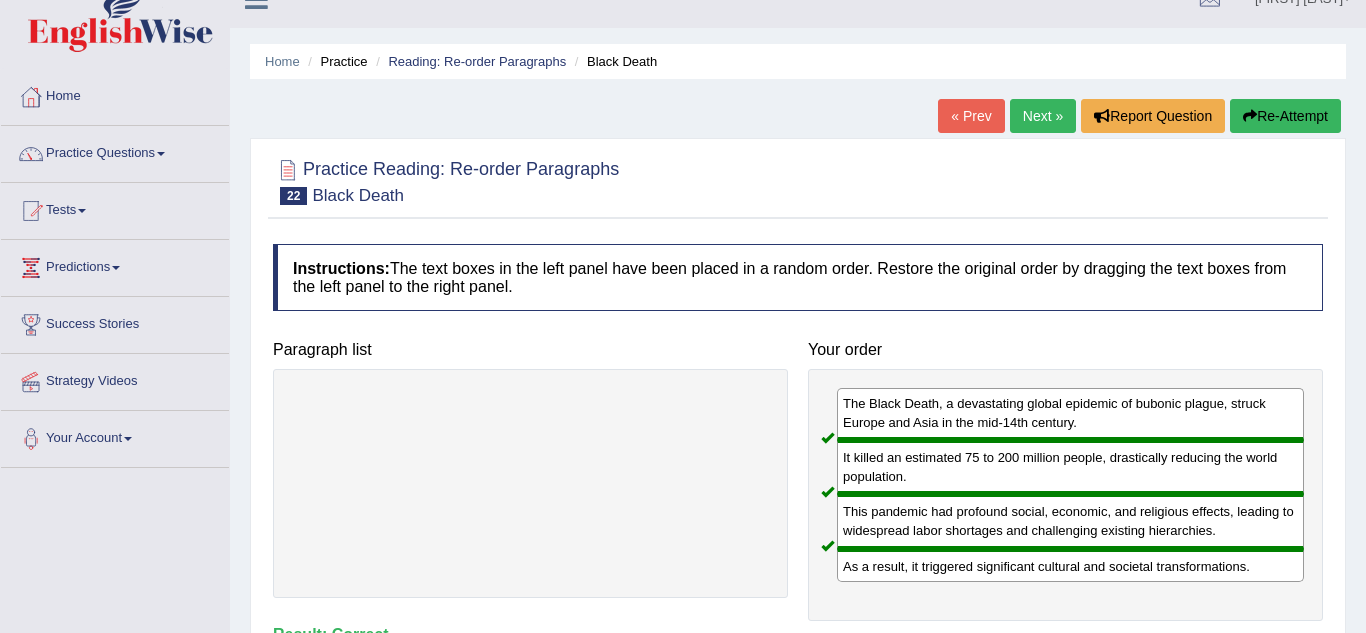 click on "« Prev Next »  Report Question  Re-Attempt" at bounding box center (1142, 118) 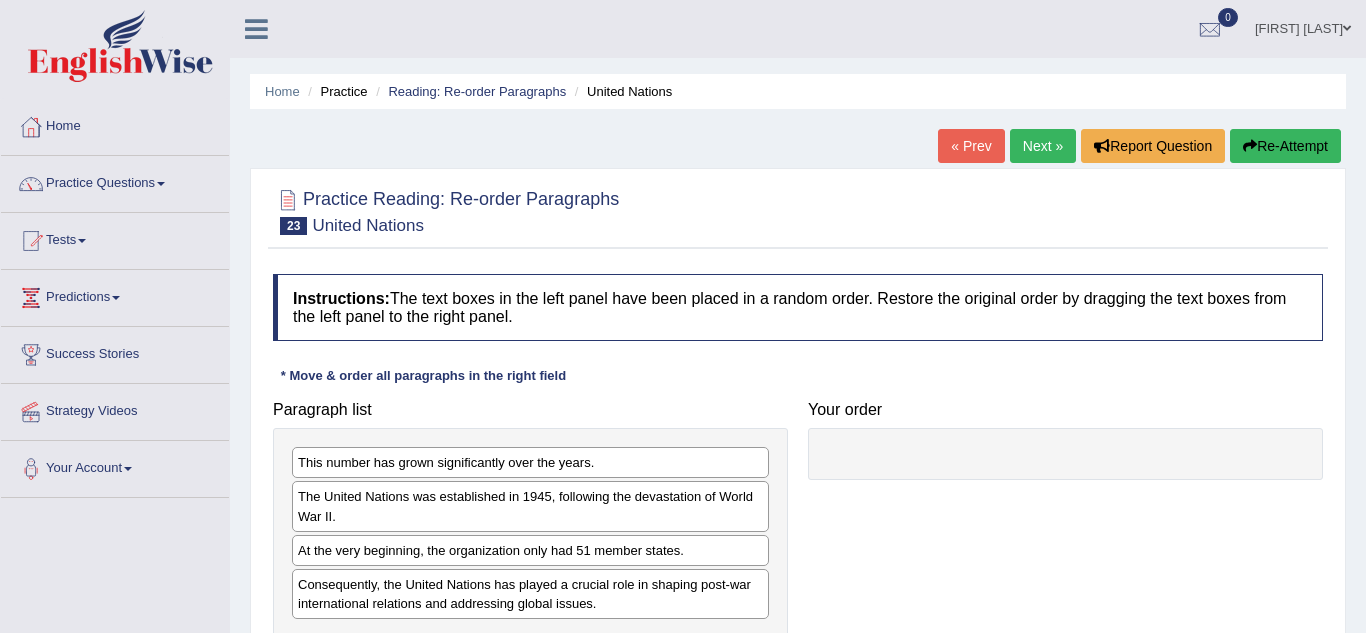 scroll, scrollTop: 0, scrollLeft: 0, axis: both 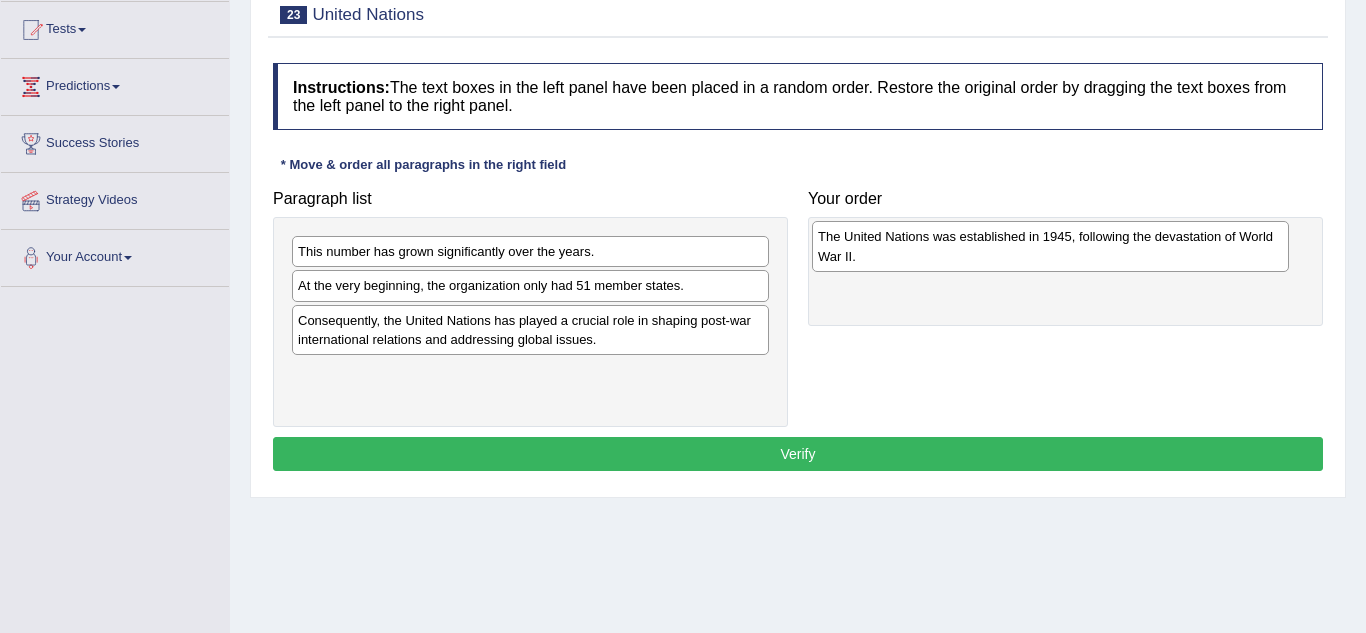 drag, startPoint x: 642, startPoint y: 306, endPoint x: 1163, endPoint y: 258, distance: 523.2065 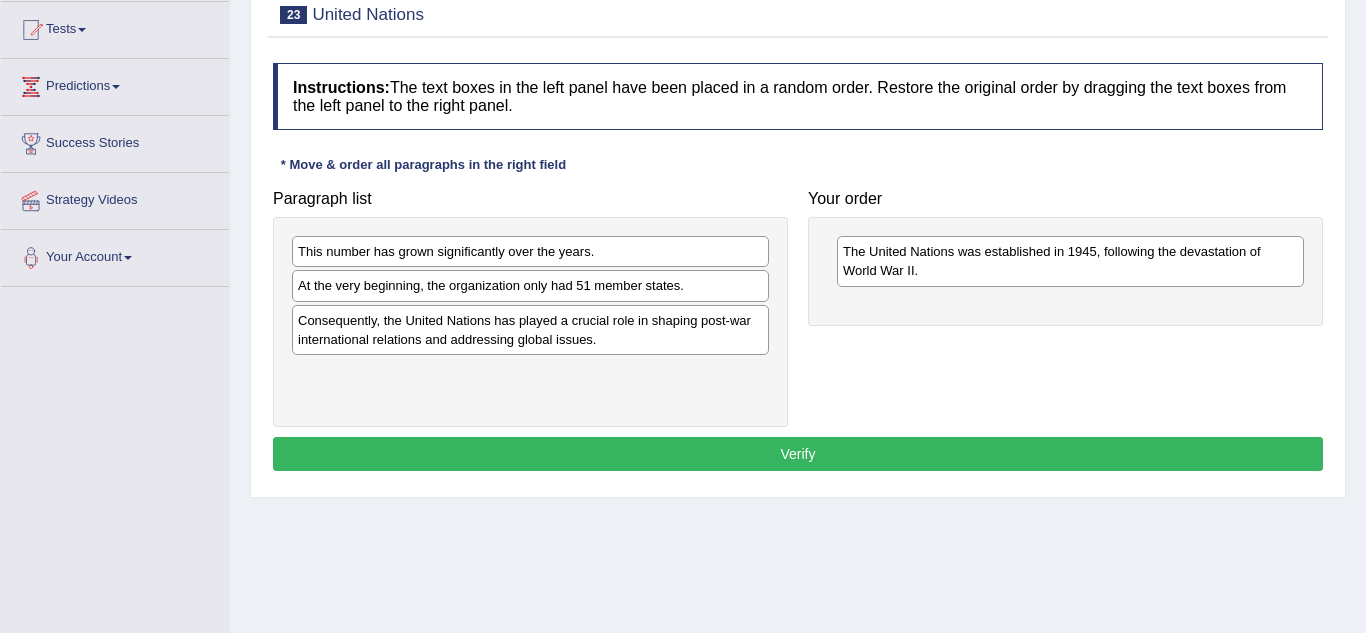 scroll, scrollTop: 212, scrollLeft: 0, axis: vertical 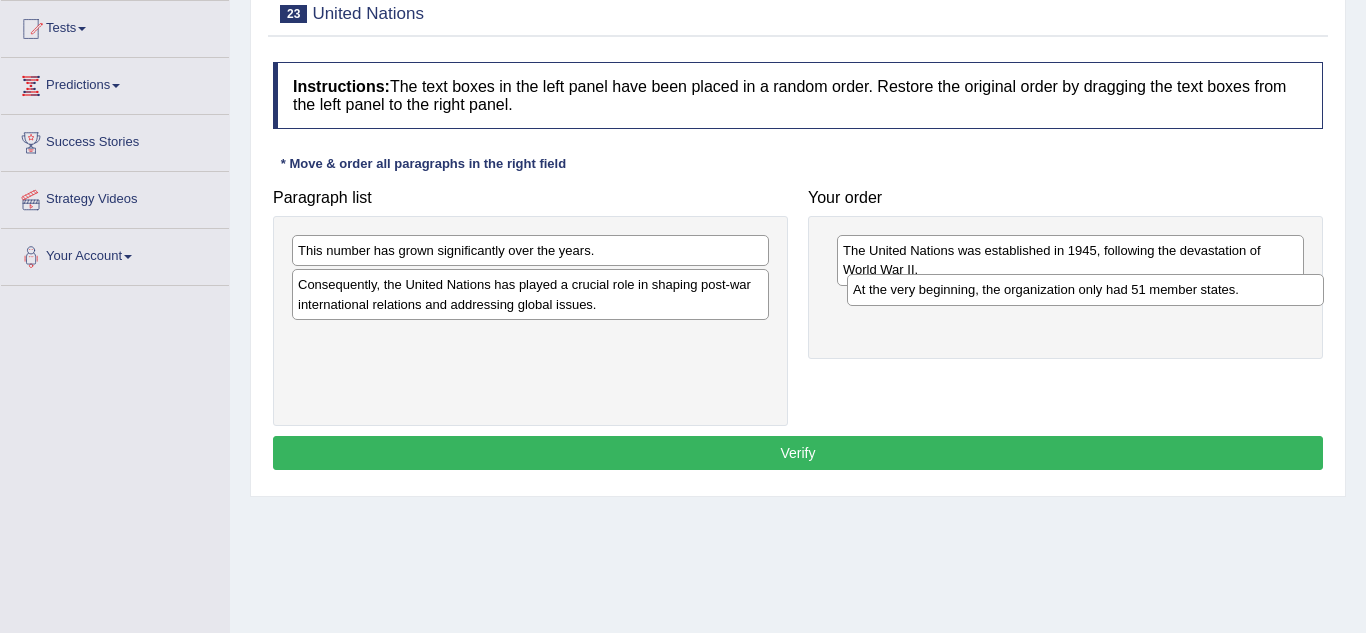 drag, startPoint x: 508, startPoint y: 284, endPoint x: 1063, endPoint y: 289, distance: 555.0225 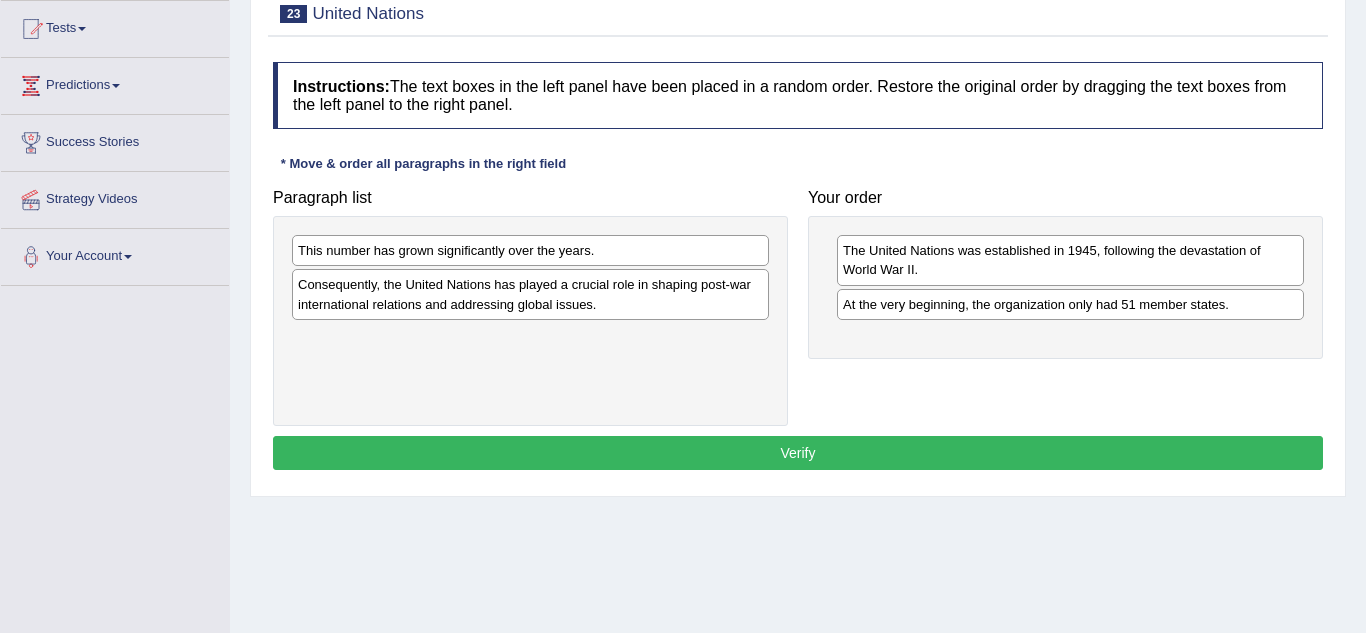 click on "The United Nations was established in 1945, following the devastation of World War II. At the very beginning, the organization only had 51 member states." at bounding box center [1065, 287] 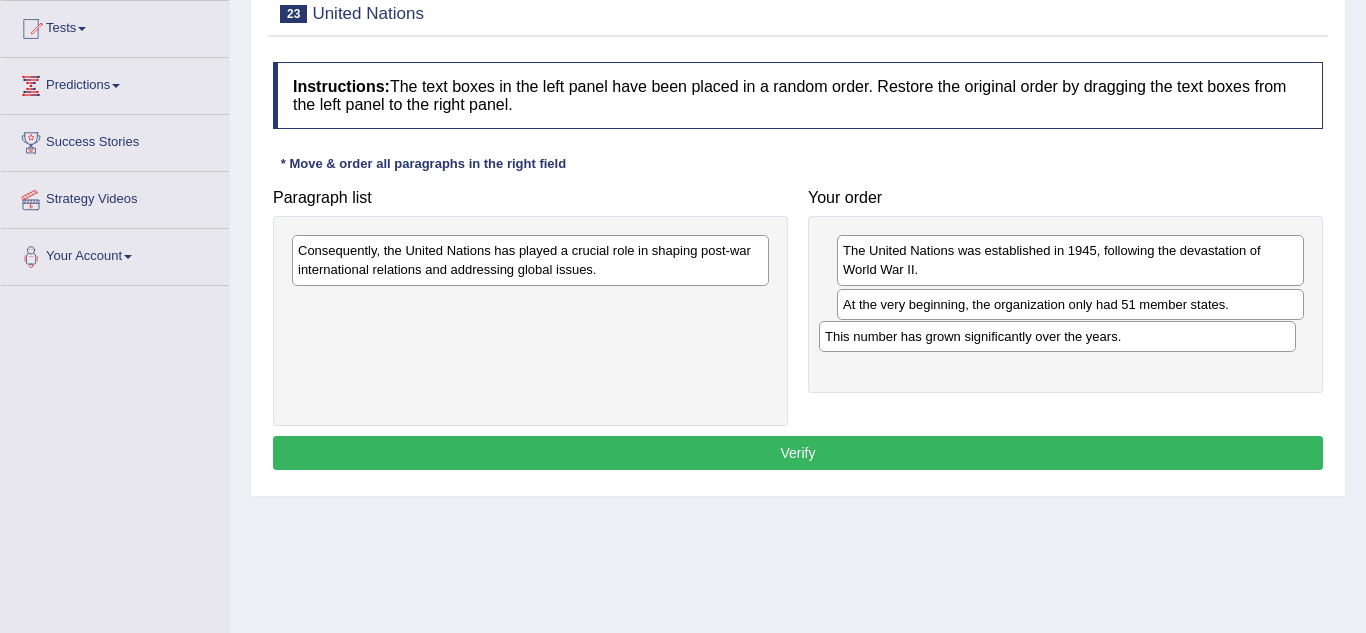 drag, startPoint x: 702, startPoint y: 262, endPoint x: 1229, endPoint y: 350, distance: 534.29675 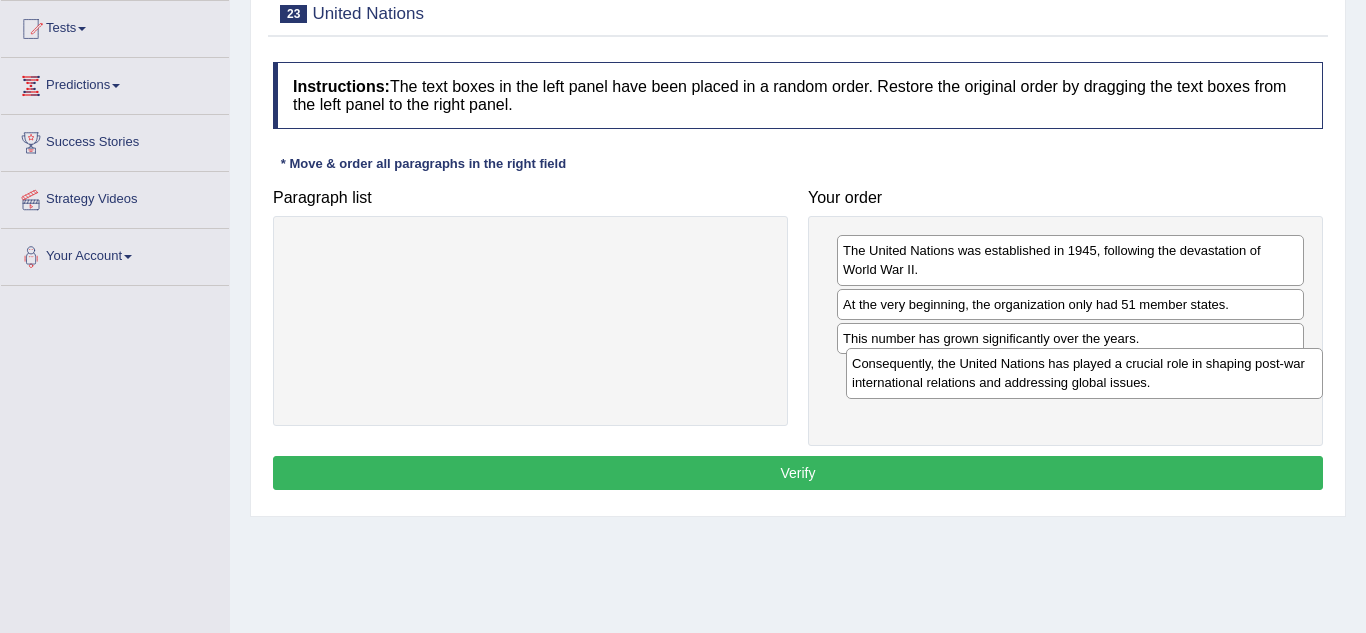 drag, startPoint x: 524, startPoint y: 248, endPoint x: 1078, endPoint y: 361, distance: 565.4069 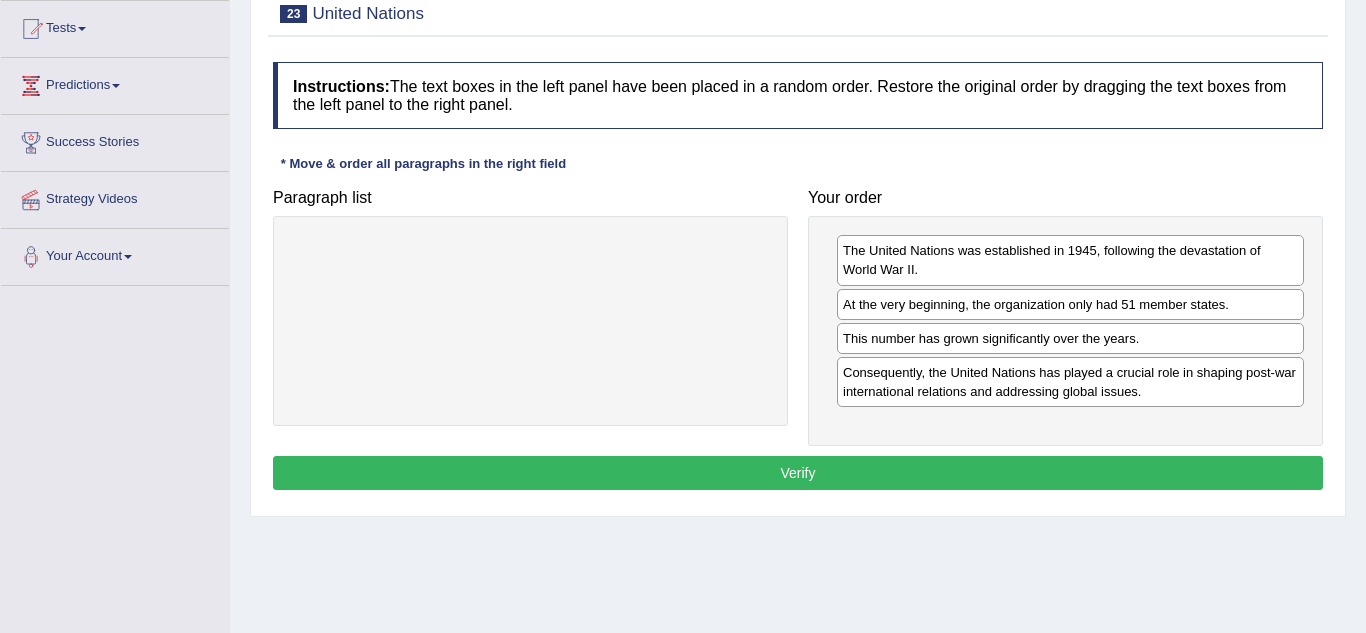 click on "Verify" at bounding box center [798, 473] 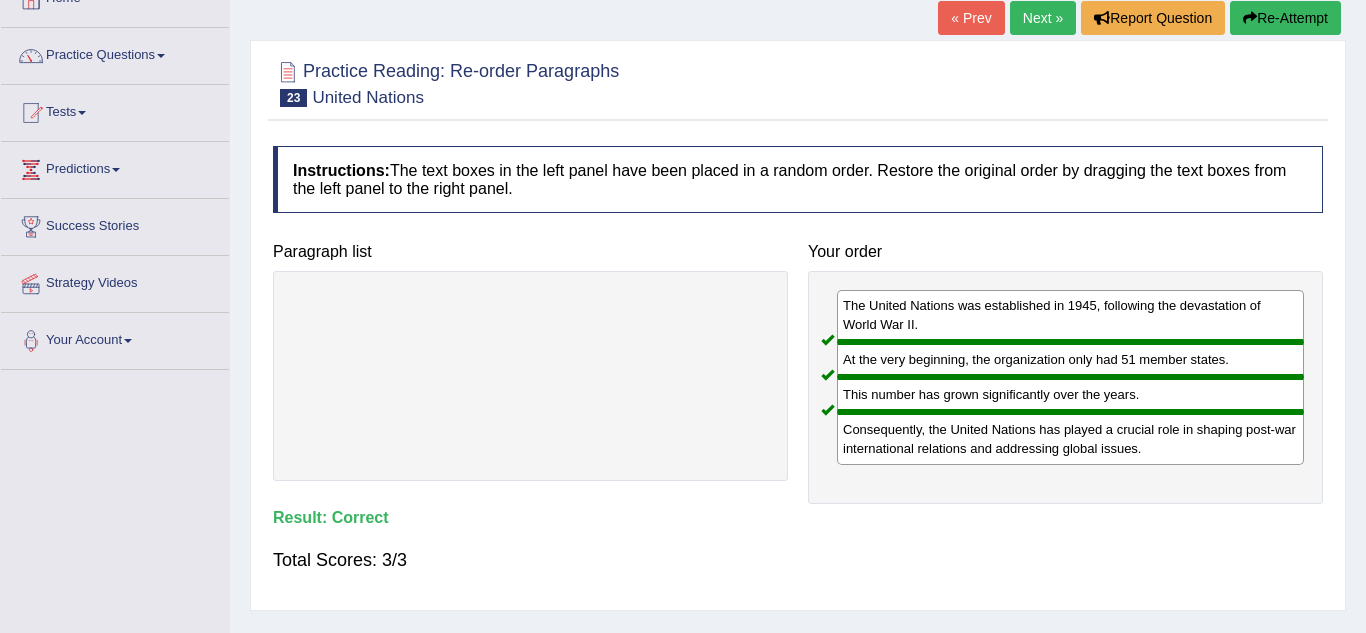 scroll, scrollTop: 0, scrollLeft: 0, axis: both 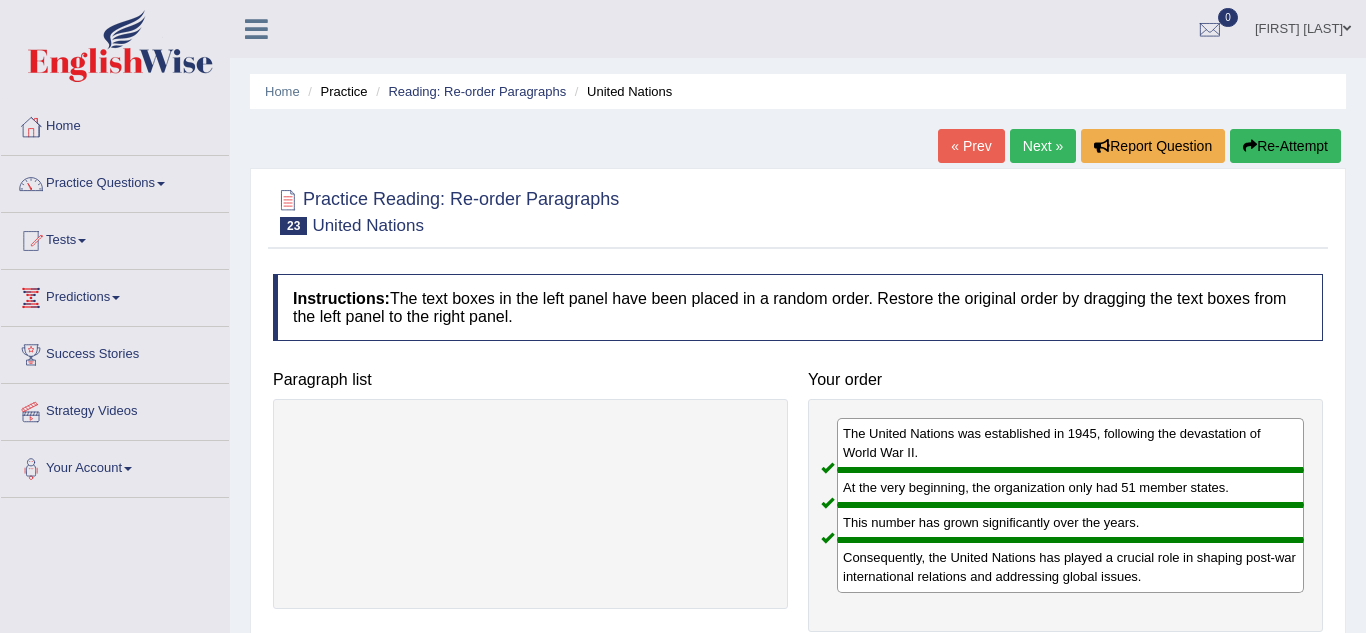 click on "Next »" at bounding box center (1043, 146) 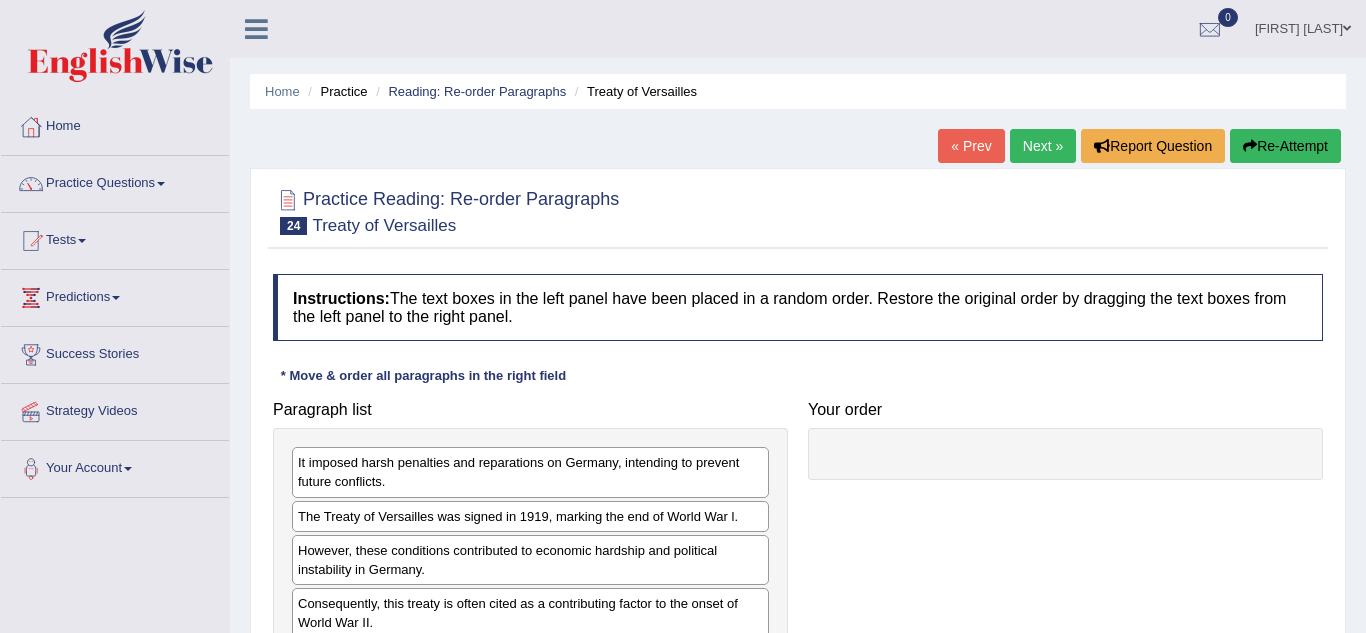 scroll, scrollTop: 0, scrollLeft: 0, axis: both 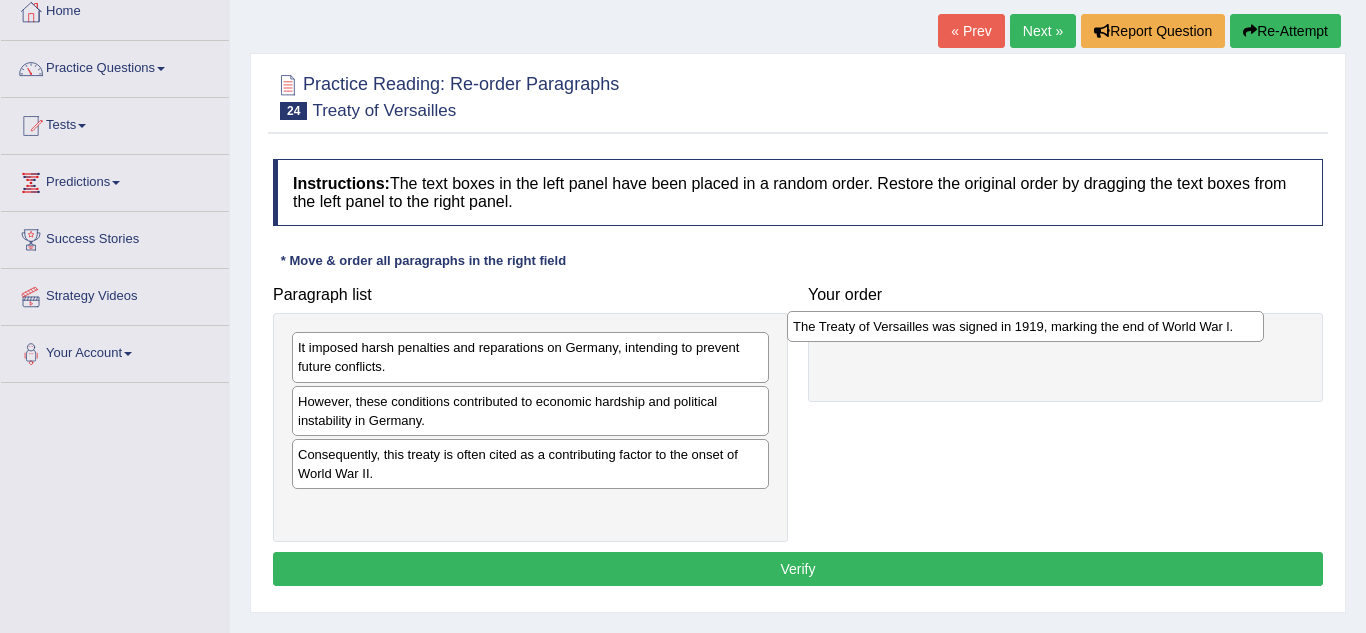drag, startPoint x: 522, startPoint y: 415, endPoint x: 1020, endPoint y: 341, distance: 503.468 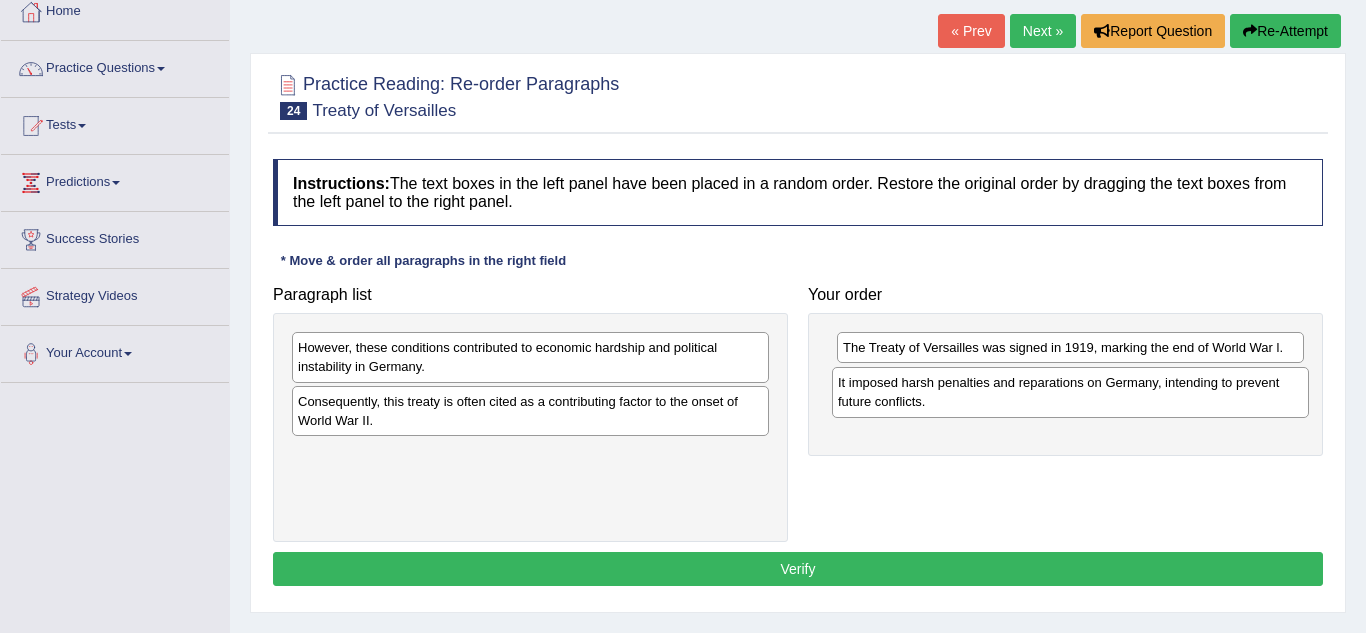 drag, startPoint x: 561, startPoint y: 369, endPoint x: 1101, endPoint y: 404, distance: 541.13306 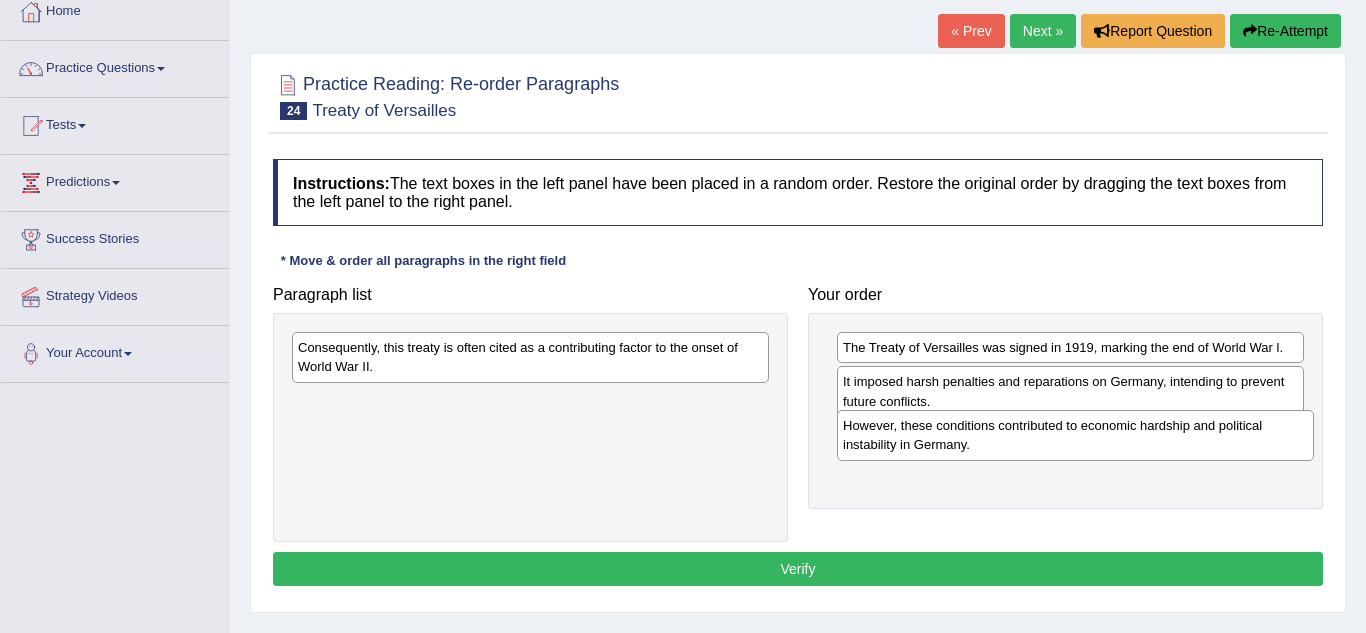 drag, startPoint x: 721, startPoint y: 381, endPoint x: 1266, endPoint y: 459, distance: 550.55334 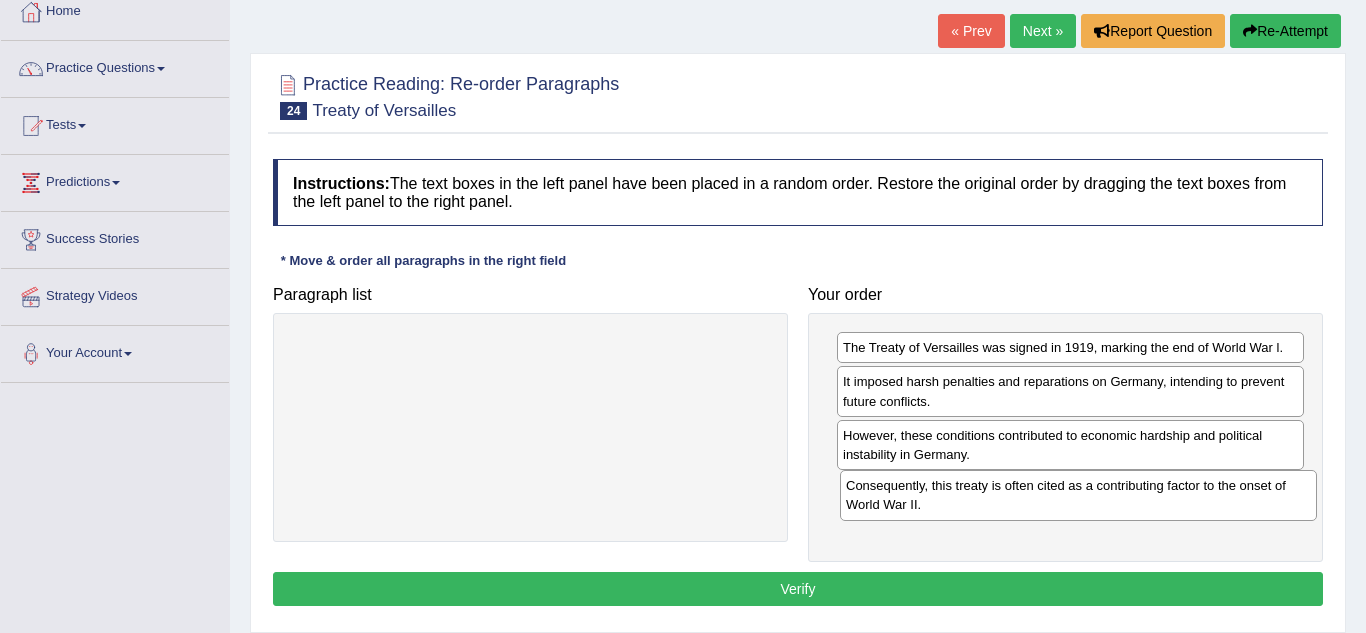 drag, startPoint x: 738, startPoint y: 372, endPoint x: 1288, endPoint y: 510, distance: 567.0485 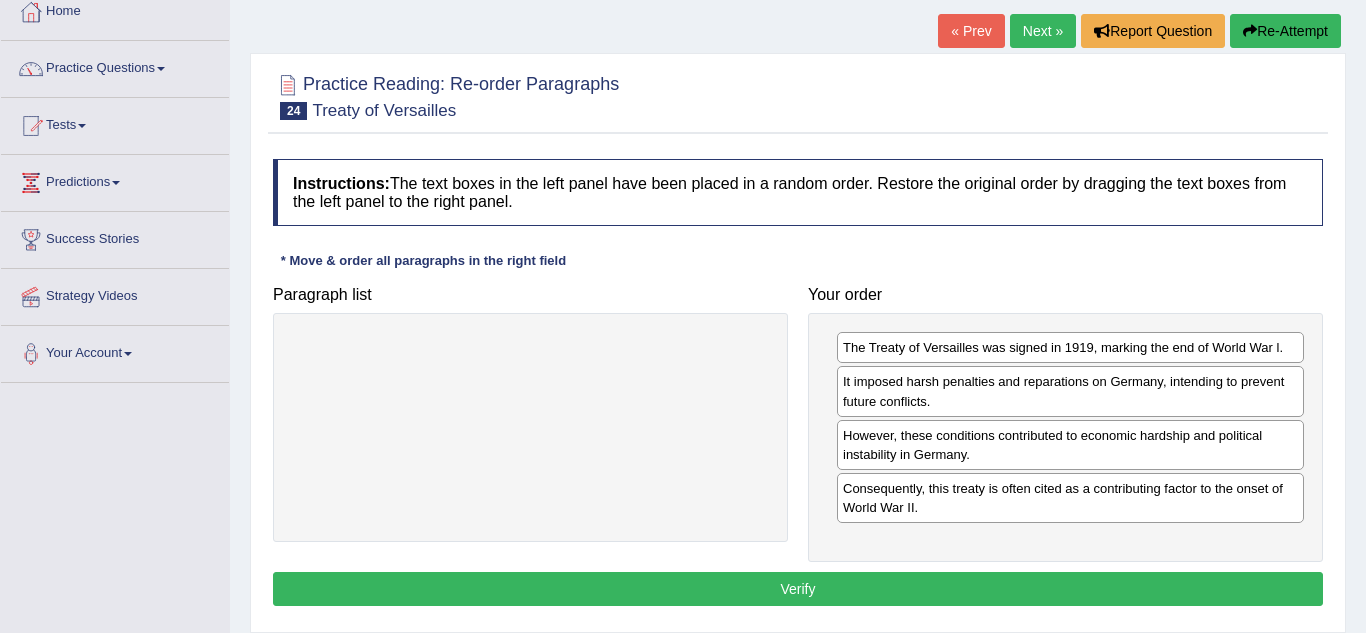 click on "Verify" at bounding box center [798, 589] 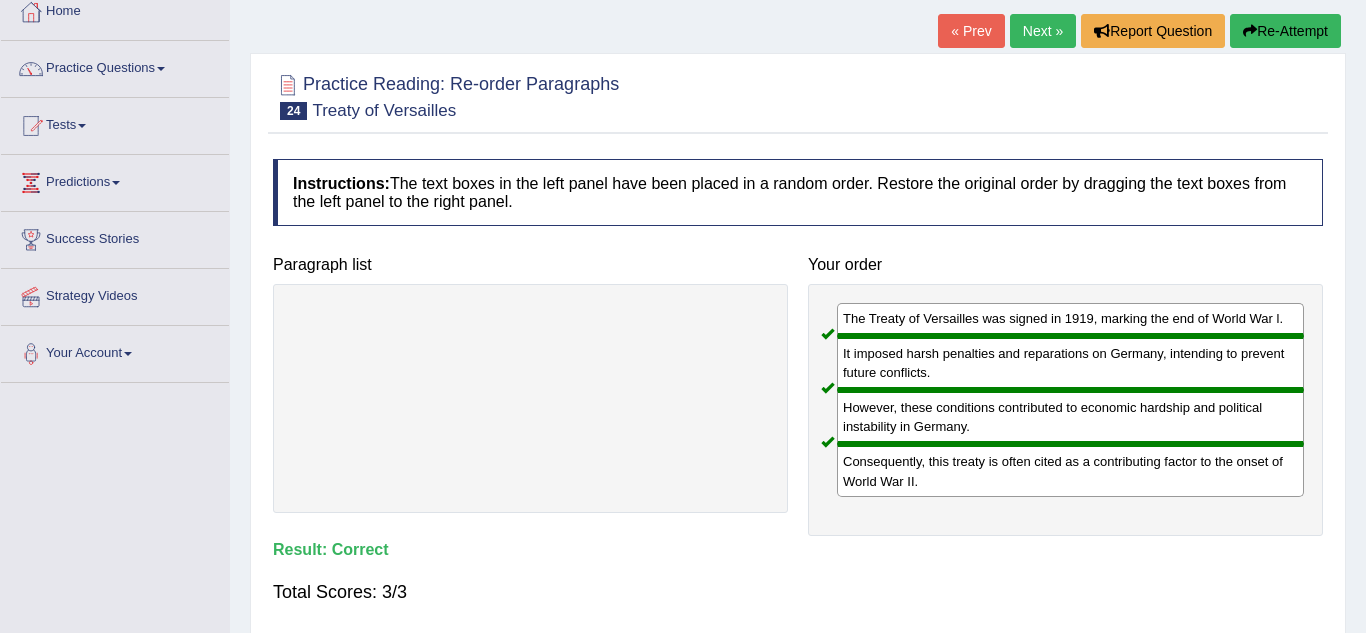 click on "Next »" at bounding box center (1043, 31) 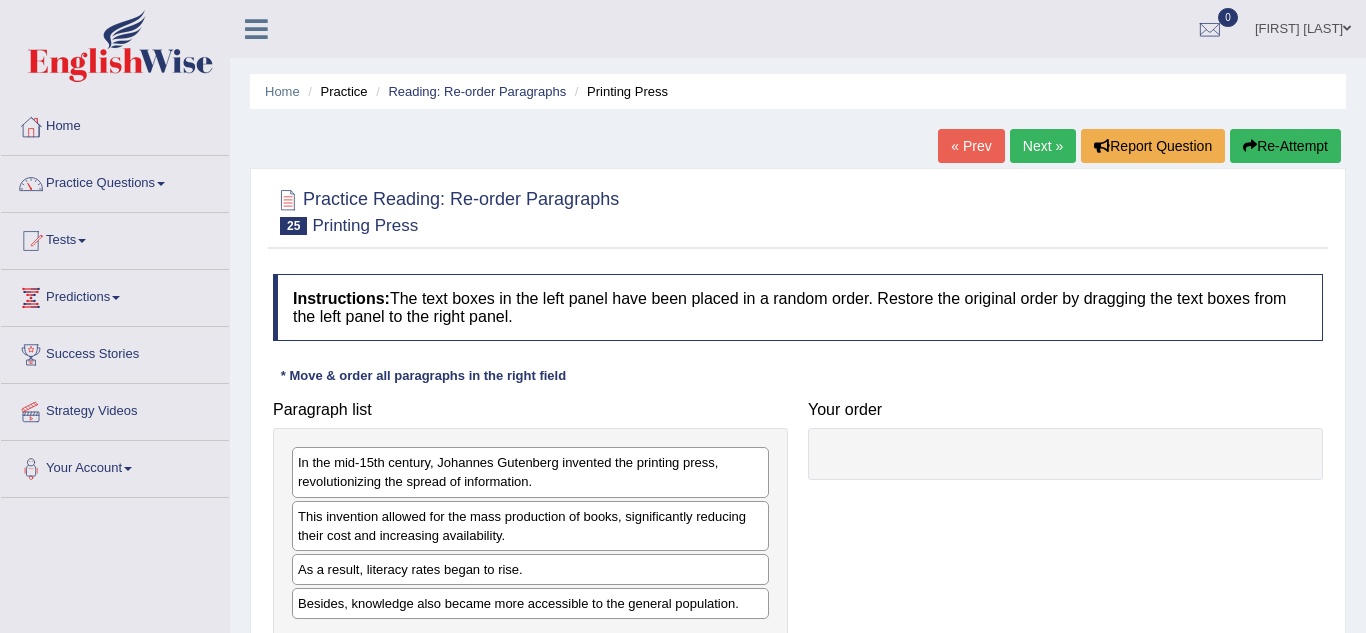 scroll, scrollTop: 0, scrollLeft: 0, axis: both 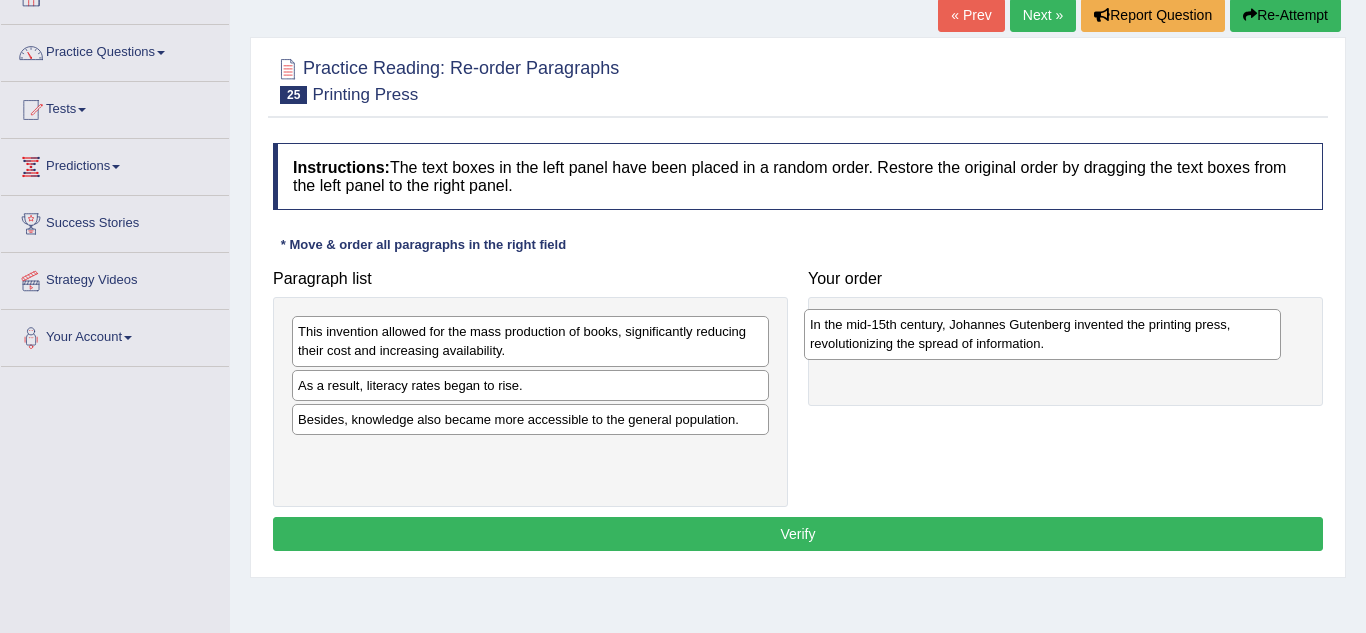drag, startPoint x: 559, startPoint y: 329, endPoint x: 1071, endPoint y: 322, distance: 512.04785 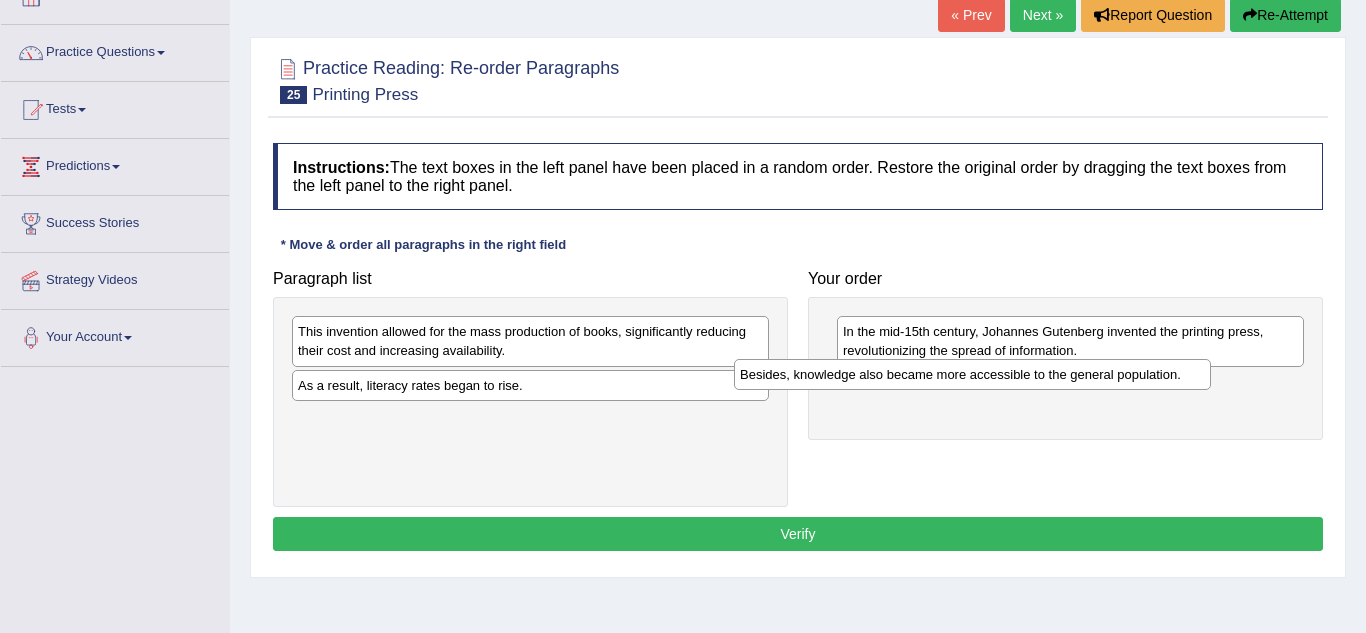 drag, startPoint x: 487, startPoint y: 428, endPoint x: 929, endPoint y: 382, distance: 444.3872 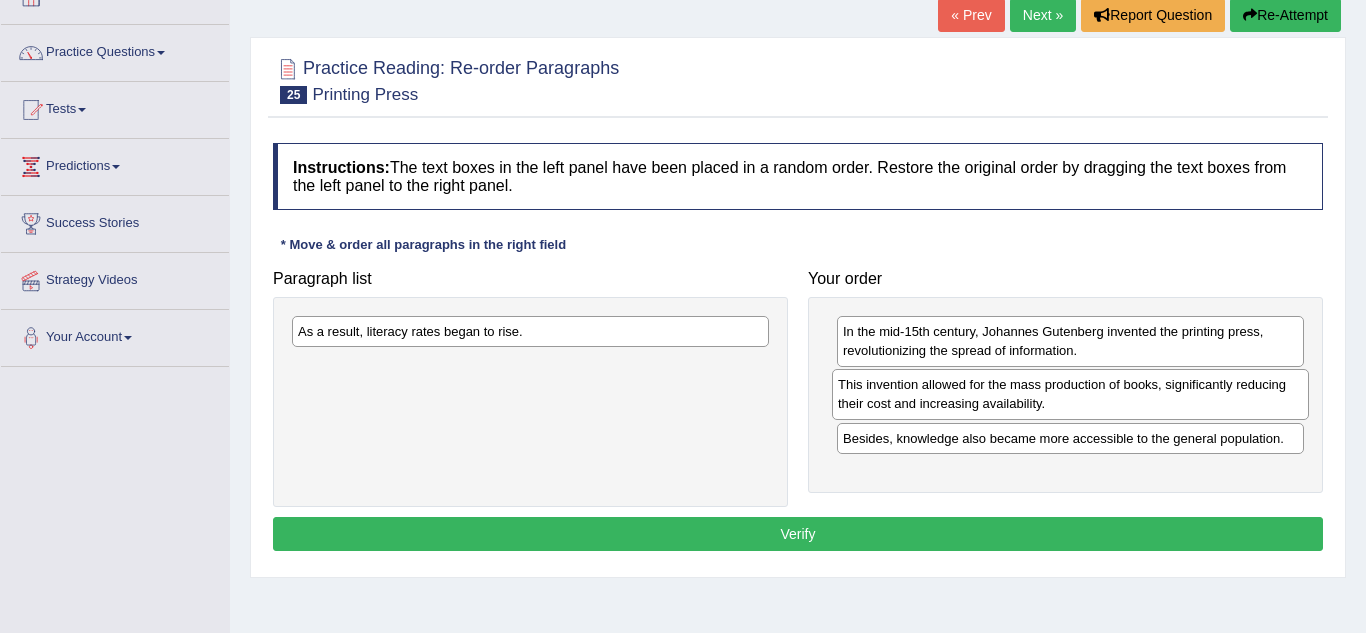 drag, startPoint x: 463, startPoint y: 344, endPoint x: 1003, endPoint y: 397, distance: 542.59467 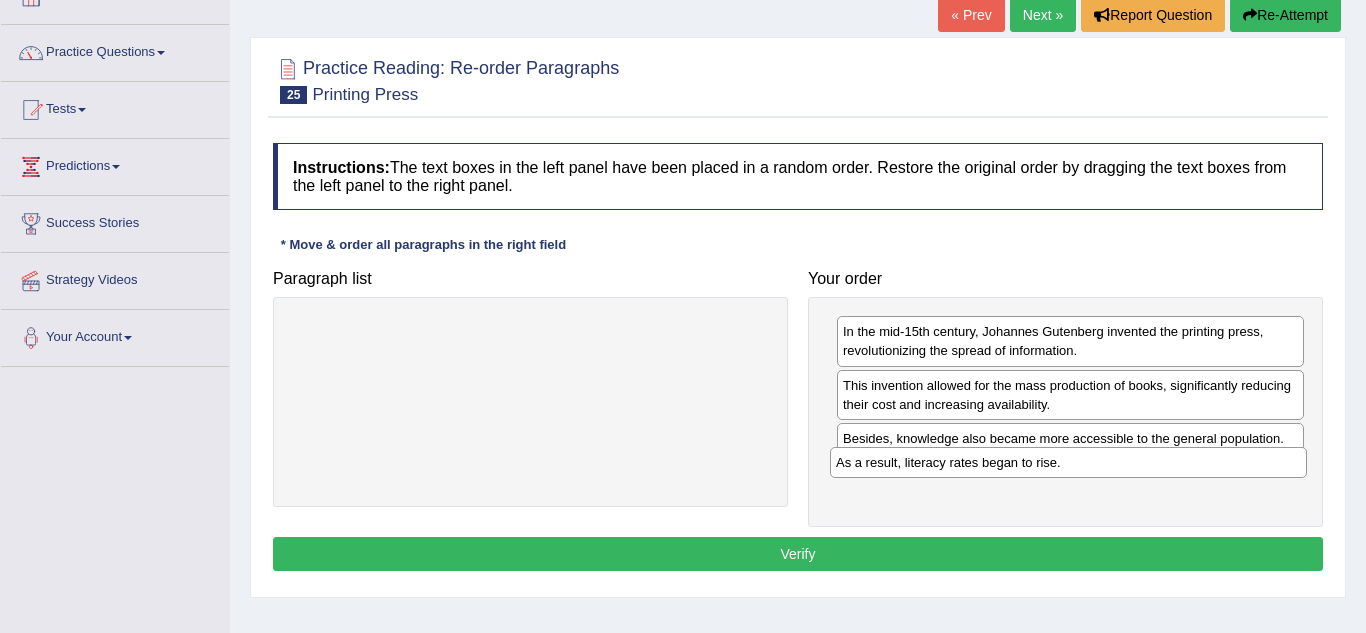 drag, startPoint x: 674, startPoint y: 342, endPoint x: 1212, endPoint y: 474, distance: 553.95667 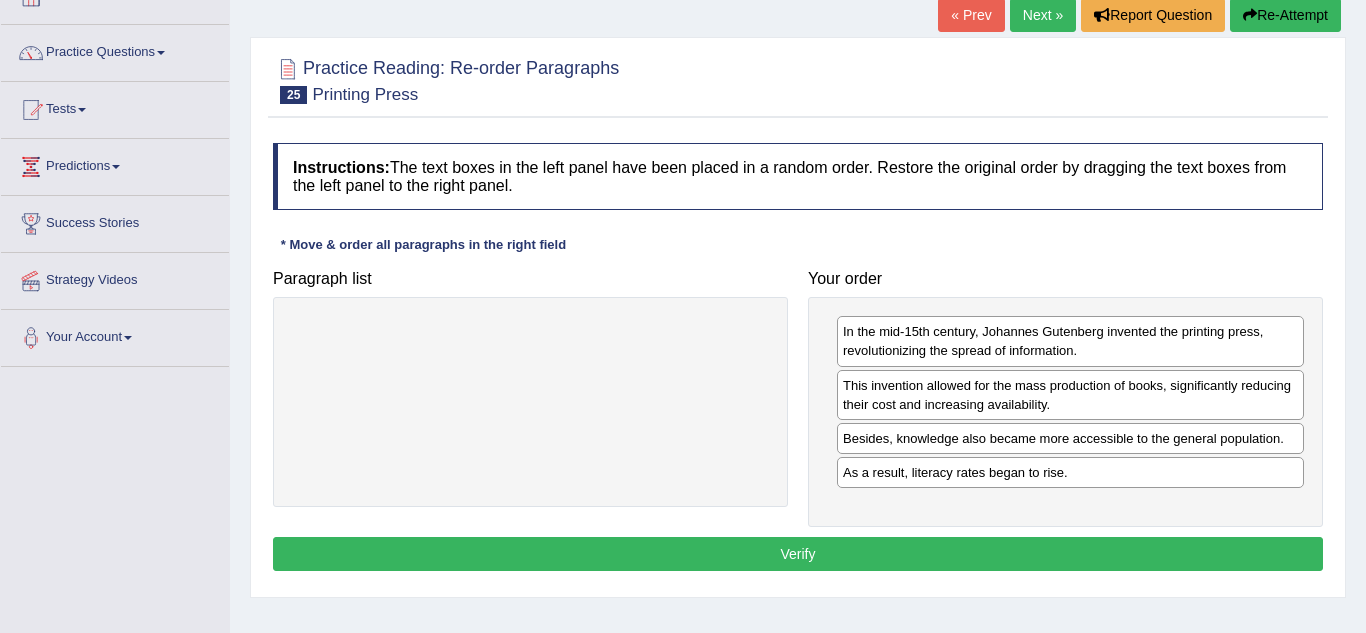 click on "Next »" at bounding box center [1043, 15] 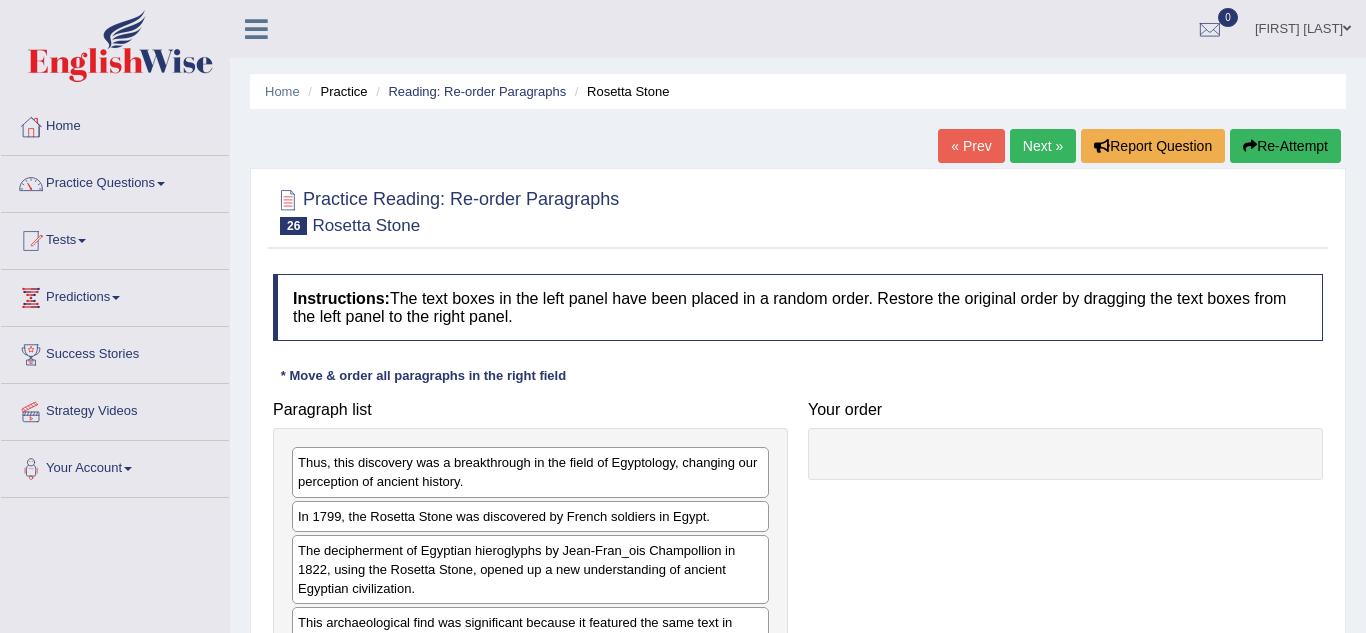 scroll, scrollTop: 0, scrollLeft: 0, axis: both 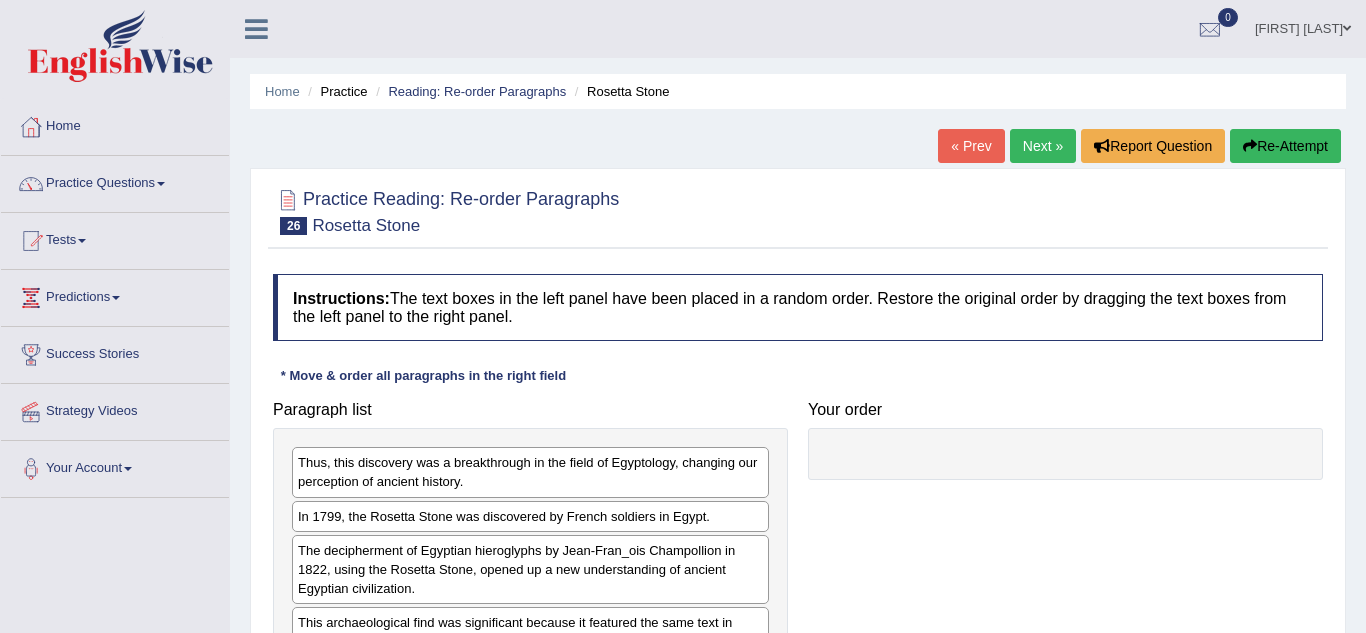 click on "« Prev" at bounding box center [971, 146] 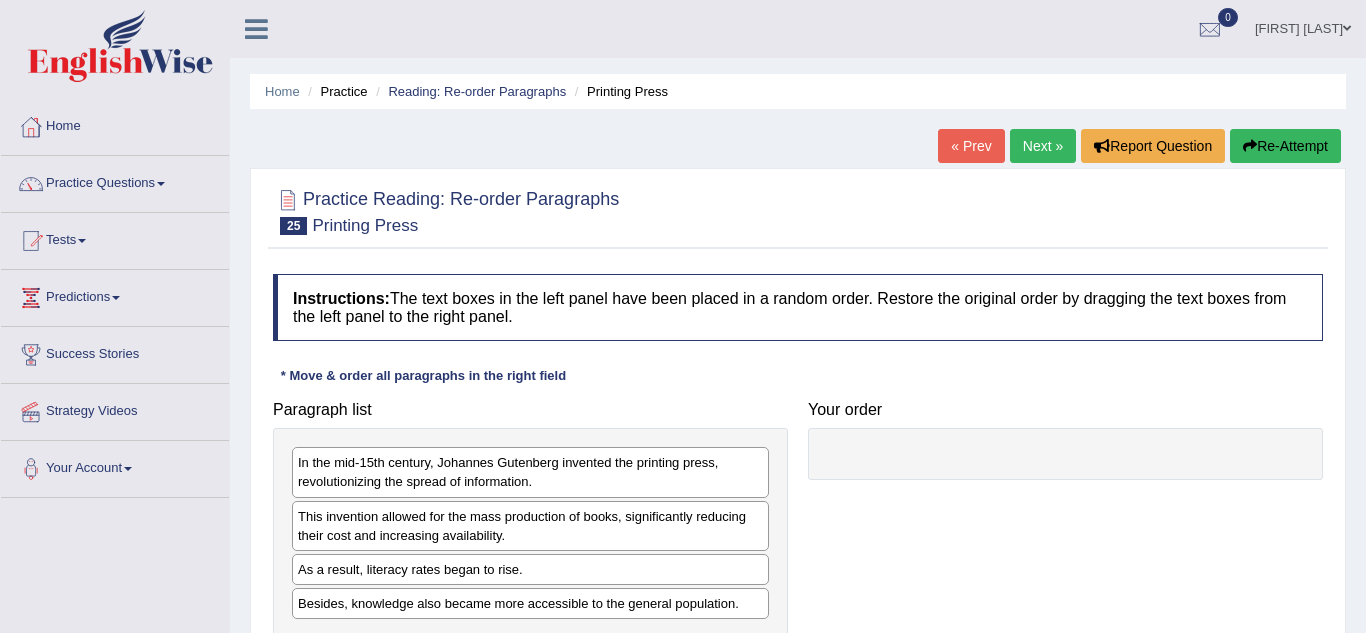 scroll, scrollTop: 0, scrollLeft: 0, axis: both 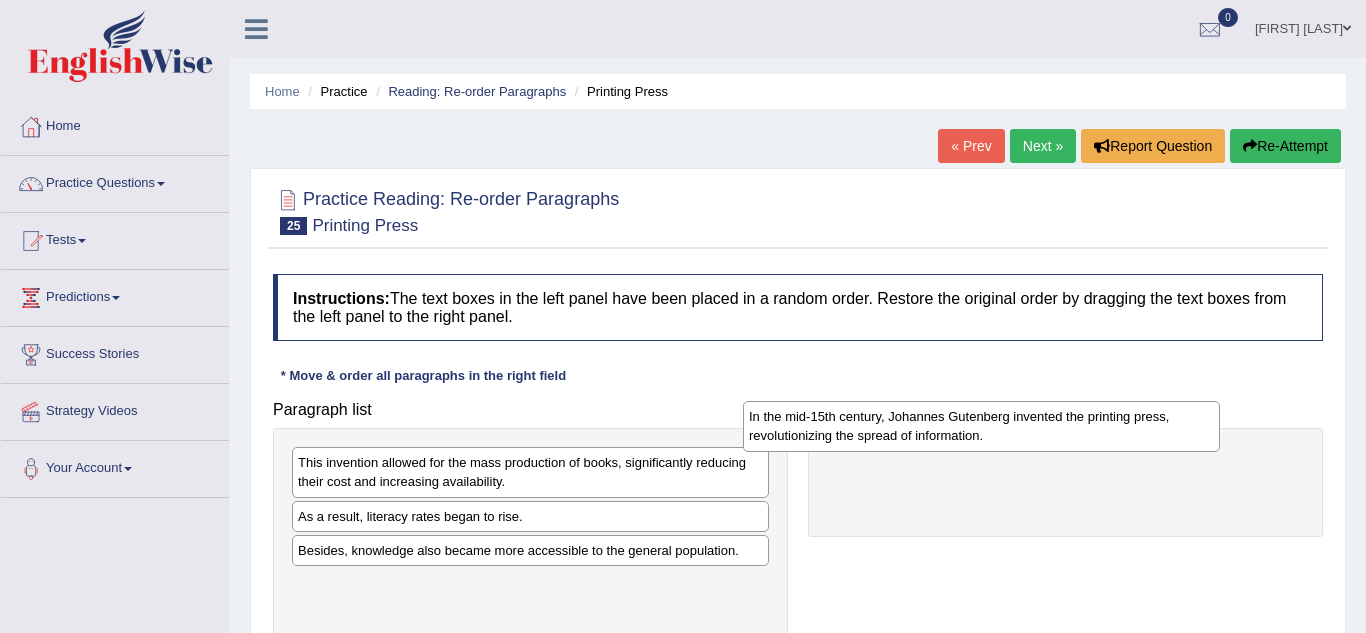 drag, startPoint x: 705, startPoint y: 499, endPoint x: 1133, endPoint y: 450, distance: 430.79578 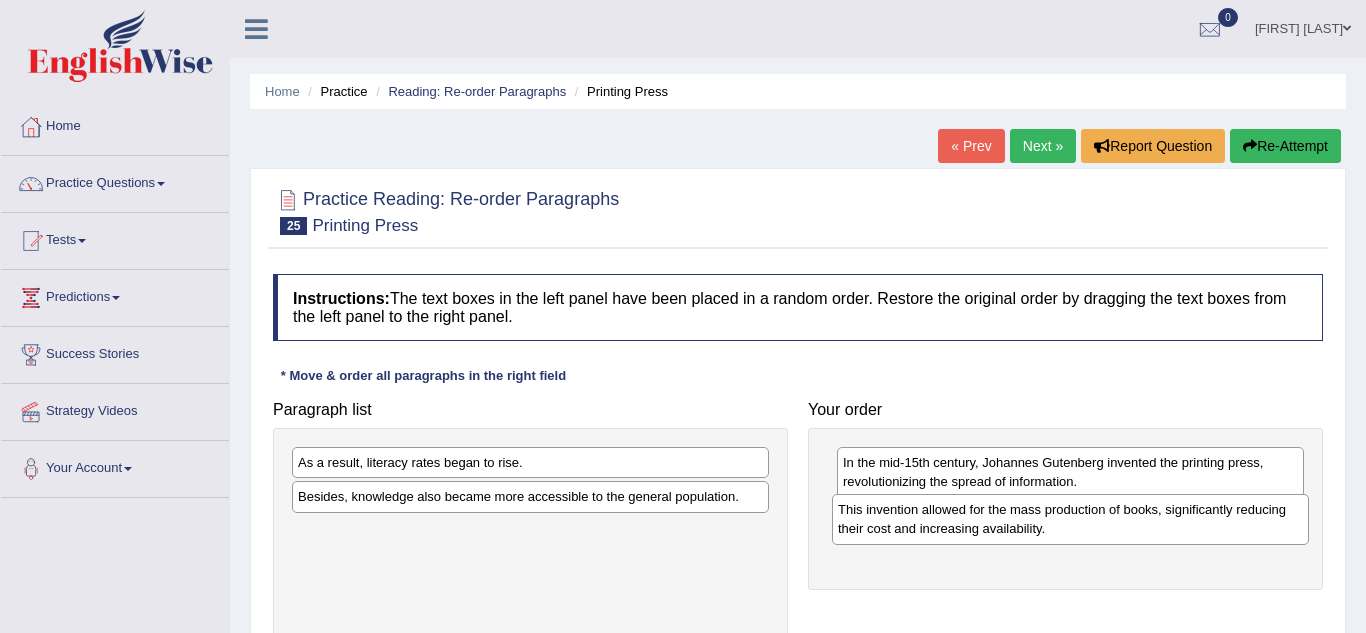 drag, startPoint x: 556, startPoint y: 469, endPoint x: 1099, endPoint y: 515, distance: 544.94495 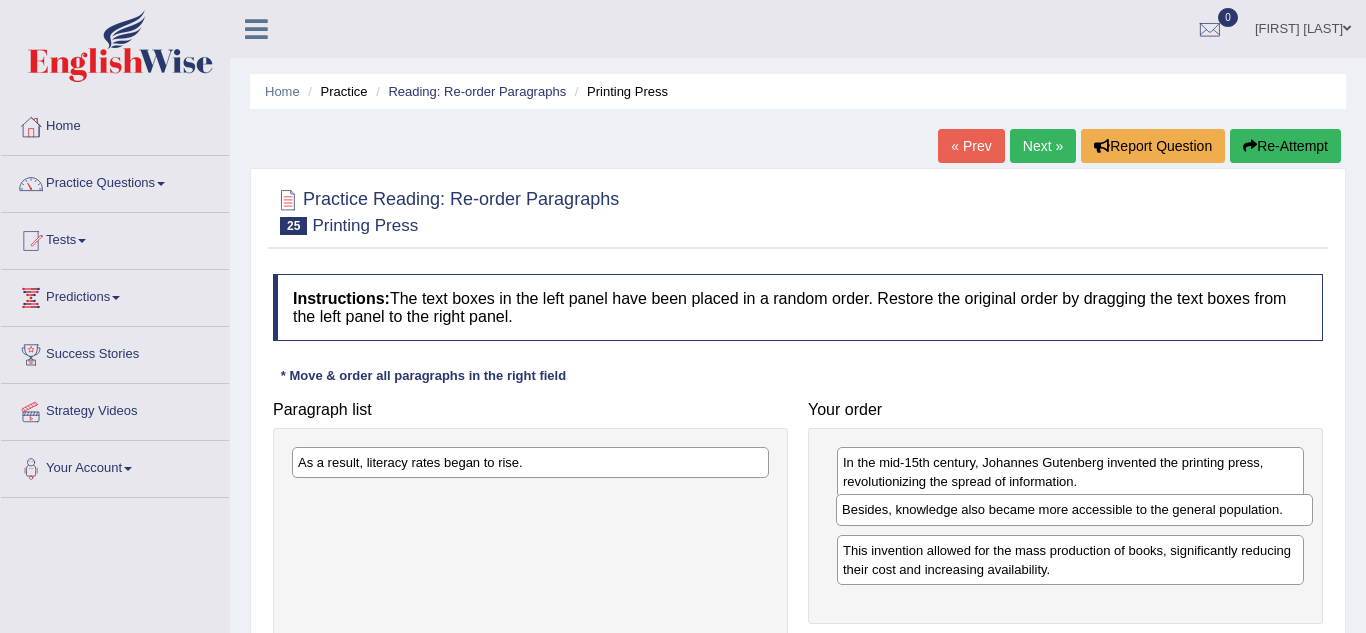 drag, startPoint x: 636, startPoint y: 498, endPoint x: 1181, endPoint y: 511, distance: 545.155 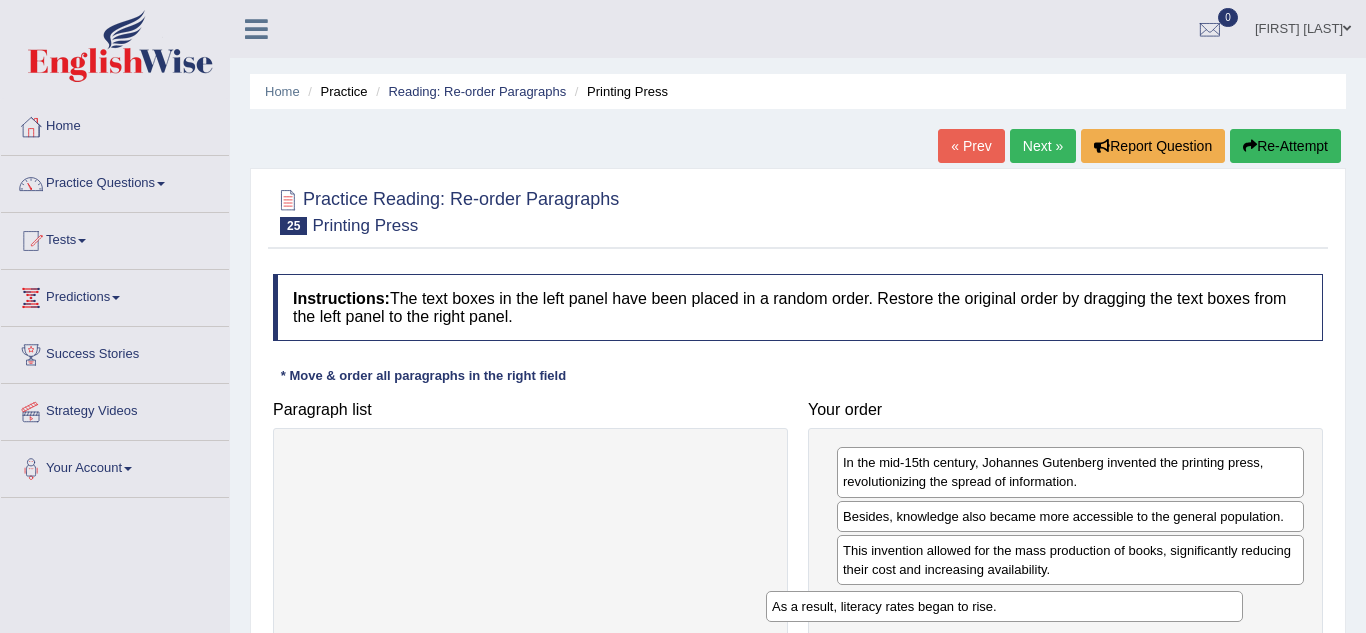 drag, startPoint x: 673, startPoint y: 477, endPoint x: 1147, endPoint y: 621, distance: 495.39075 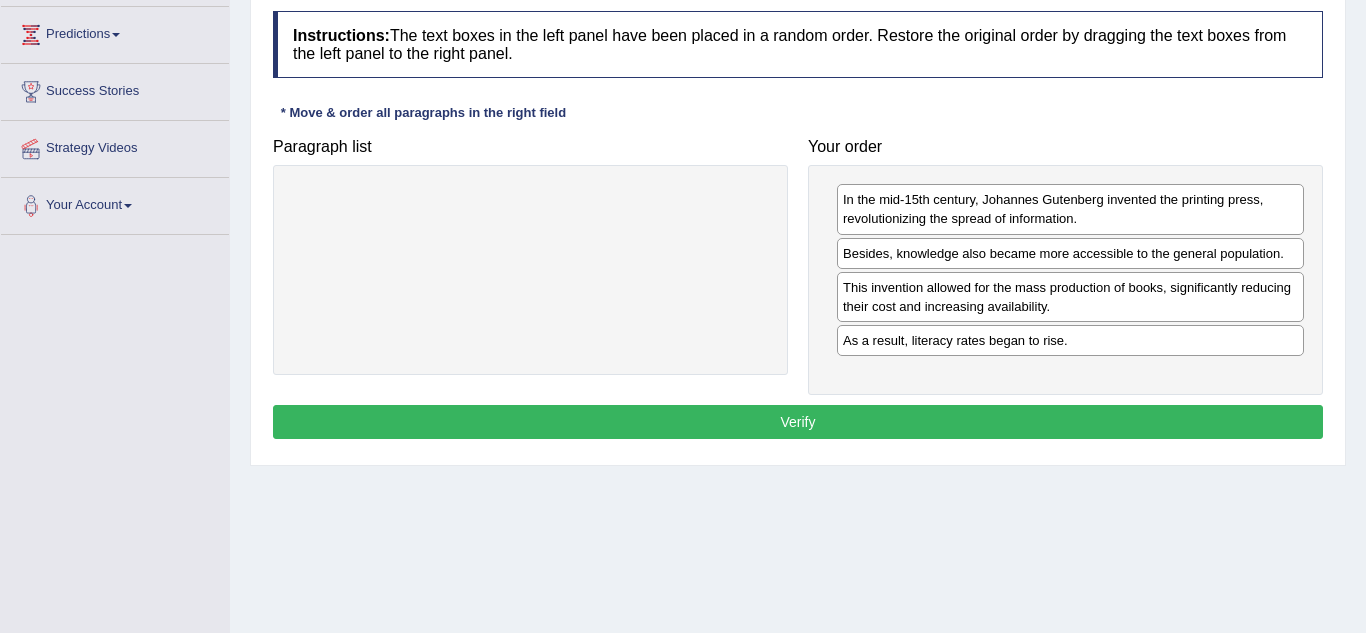 scroll, scrollTop: 279, scrollLeft: 0, axis: vertical 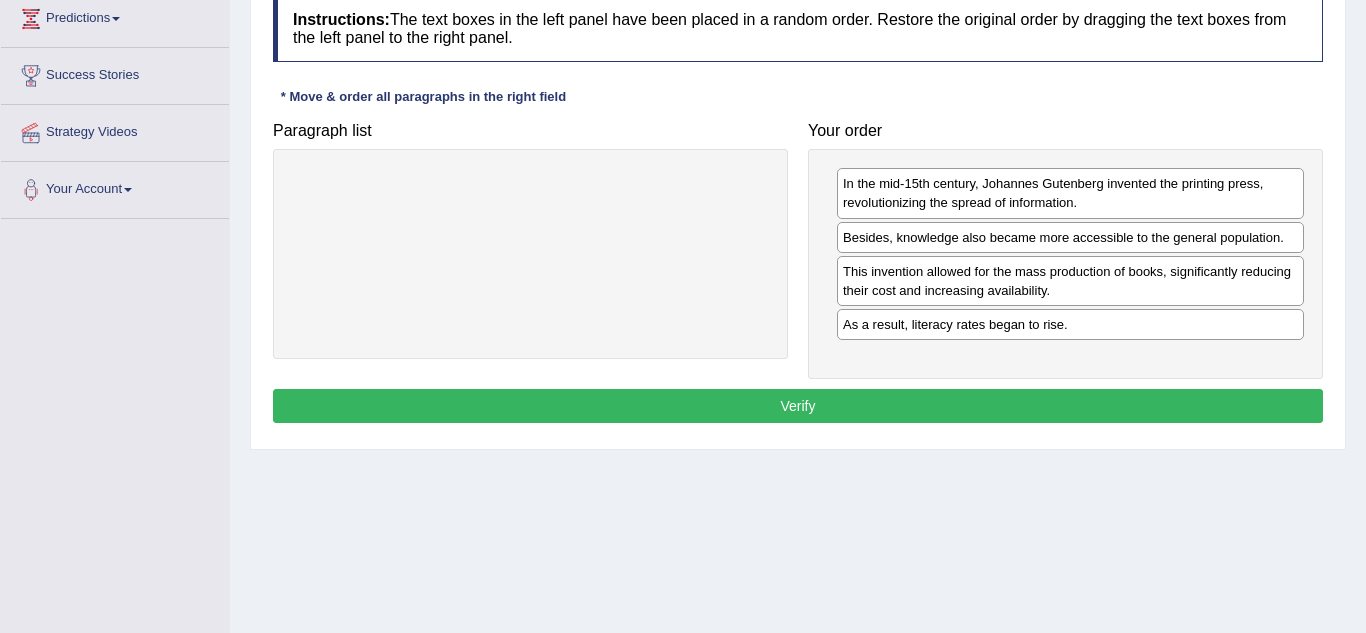 click on "Verify" at bounding box center (798, 406) 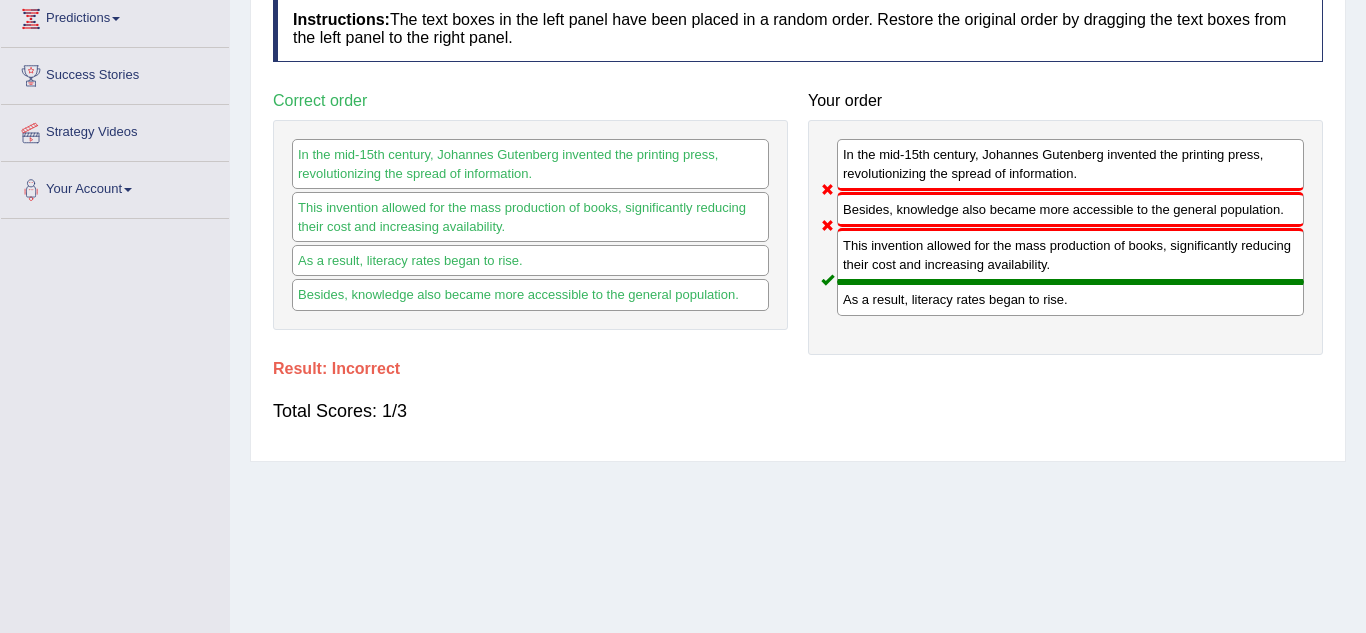drag, startPoint x: 949, startPoint y: 207, endPoint x: 929, endPoint y: 104, distance: 104.92378 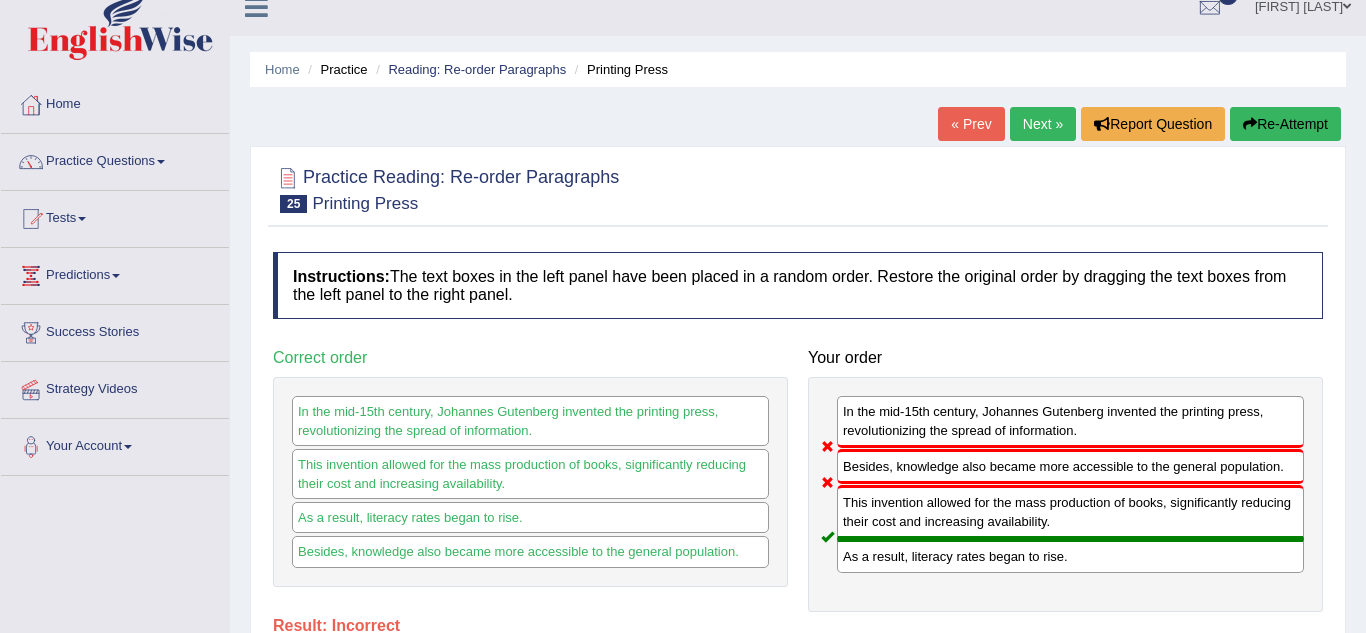 scroll, scrollTop: 0, scrollLeft: 0, axis: both 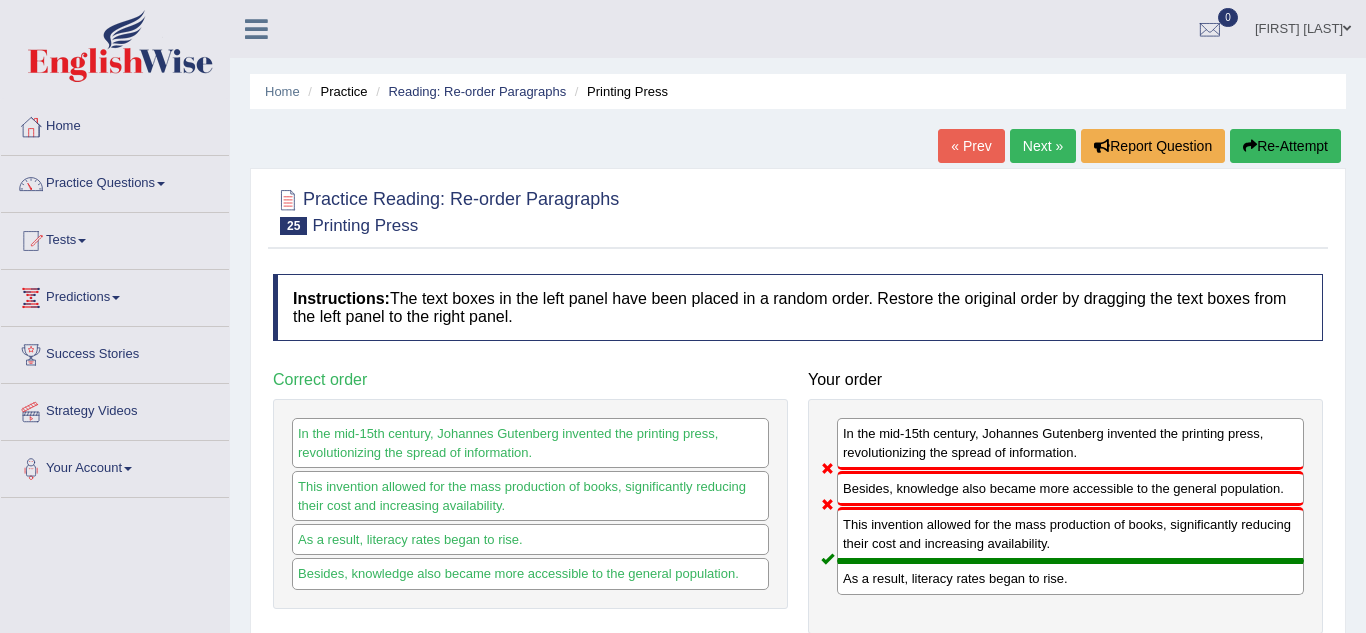 click on "Next »" at bounding box center (1043, 146) 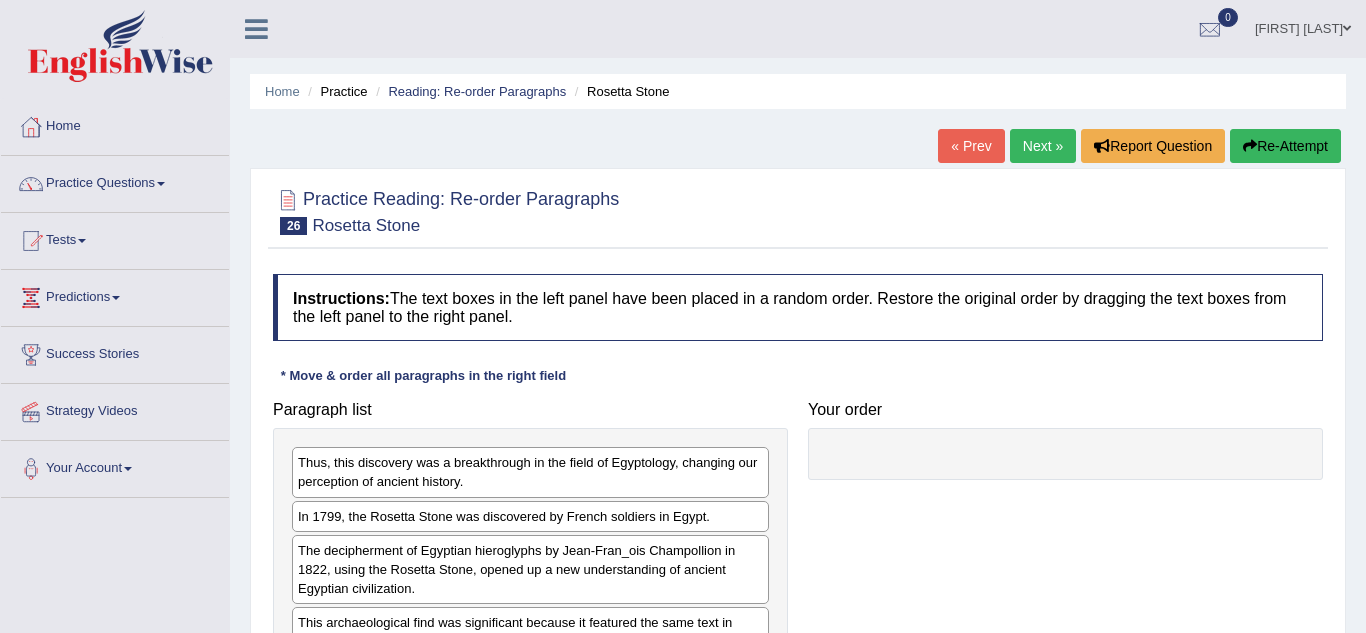scroll, scrollTop: 0, scrollLeft: 0, axis: both 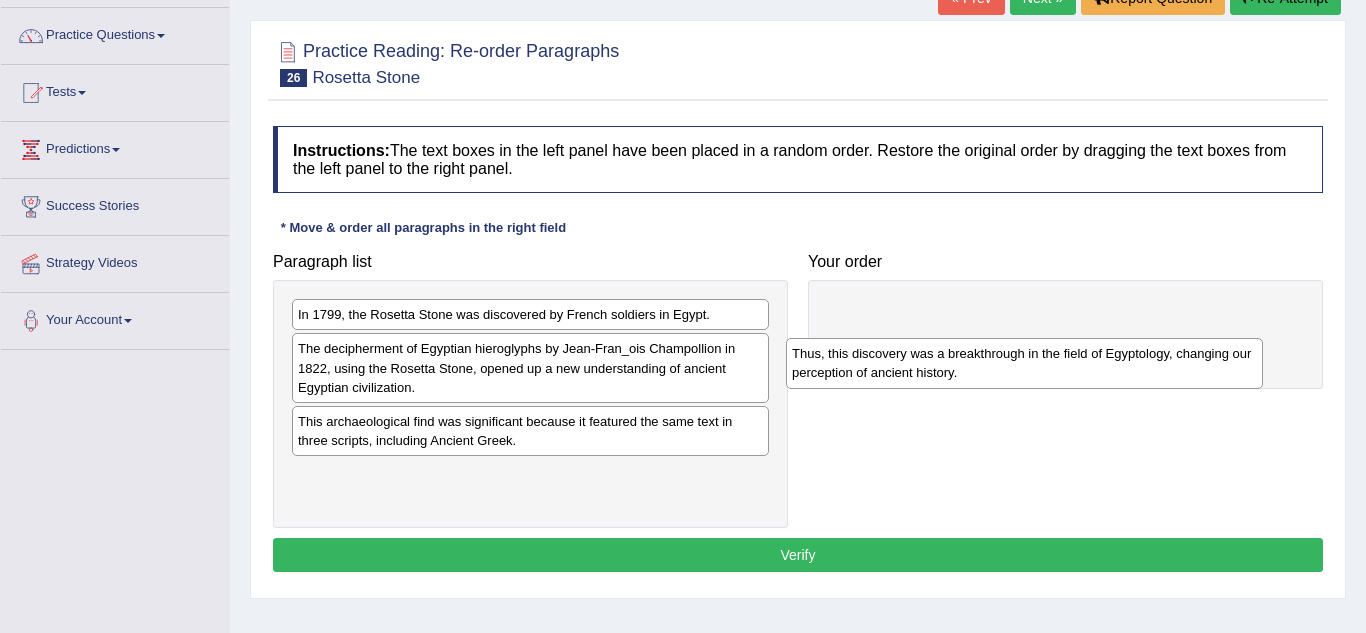 drag, startPoint x: 615, startPoint y: 321, endPoint x: 1153, endPoint y: 348, distance: 538.67706 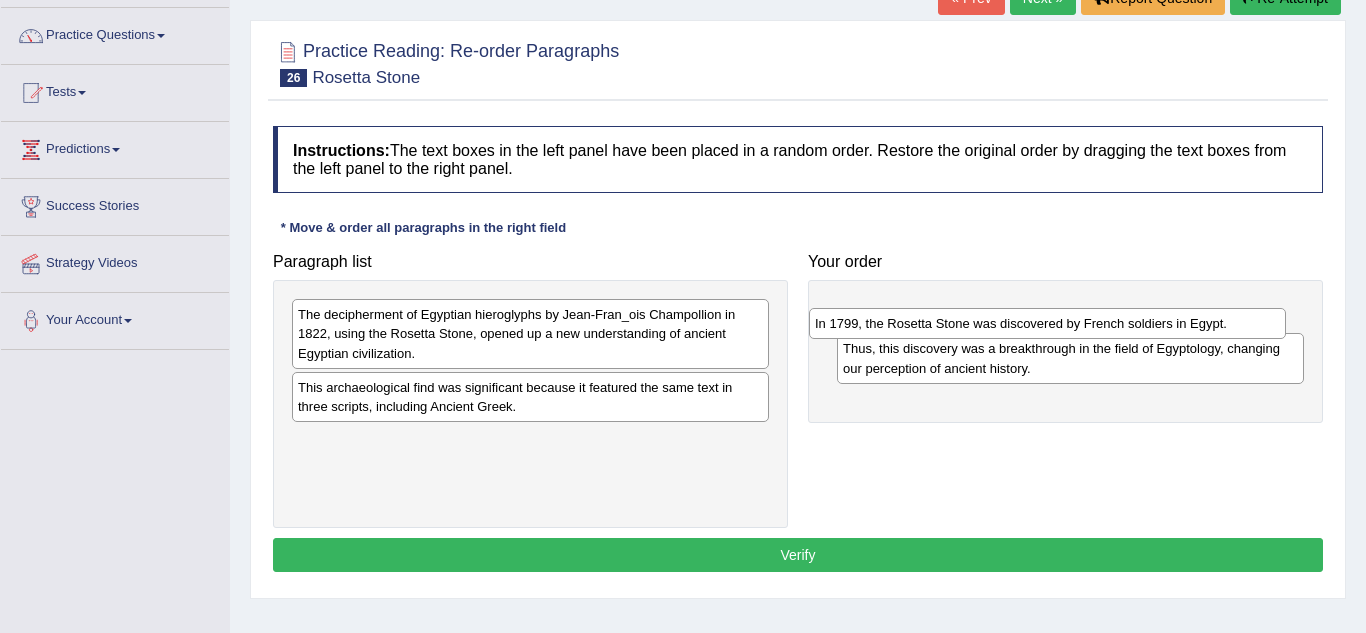 drag, startPoint x: 655, startPoint y: 322, endPoint x: 1172, endPoint y: 330, distance: 517.0619 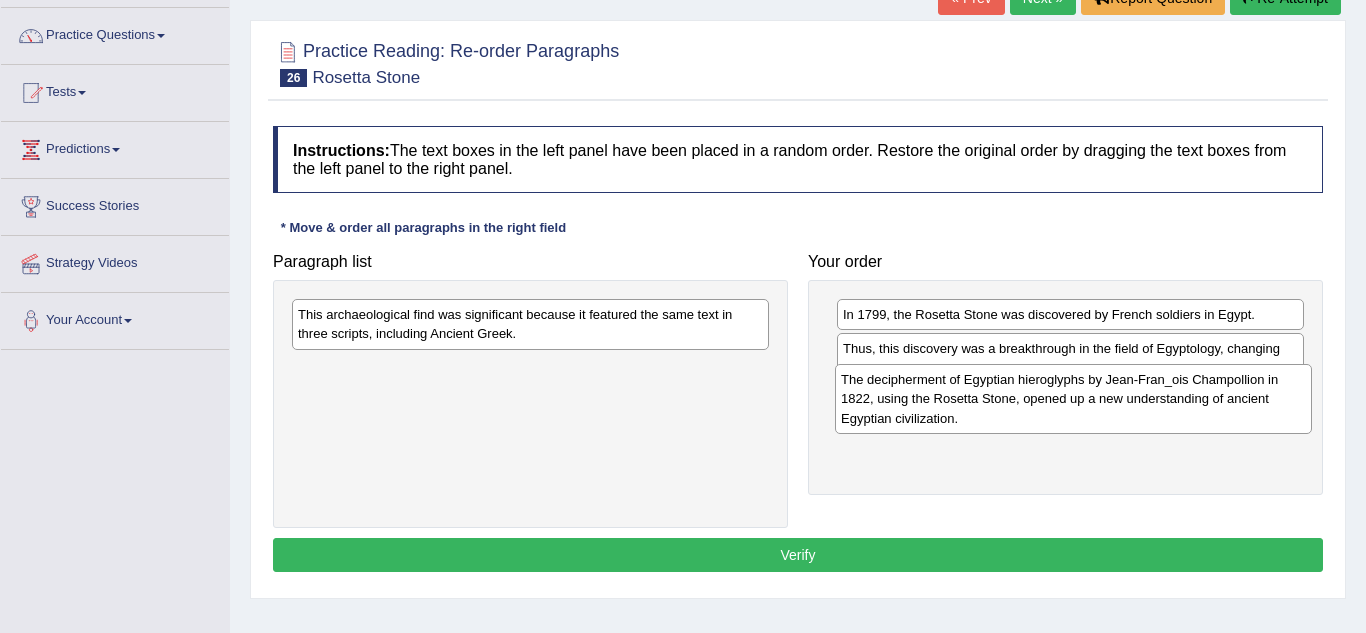 drag, startPoint x: 447, startPoint y: 326, endPoint x: 997, endPoint y: 393, distance: 554.06586 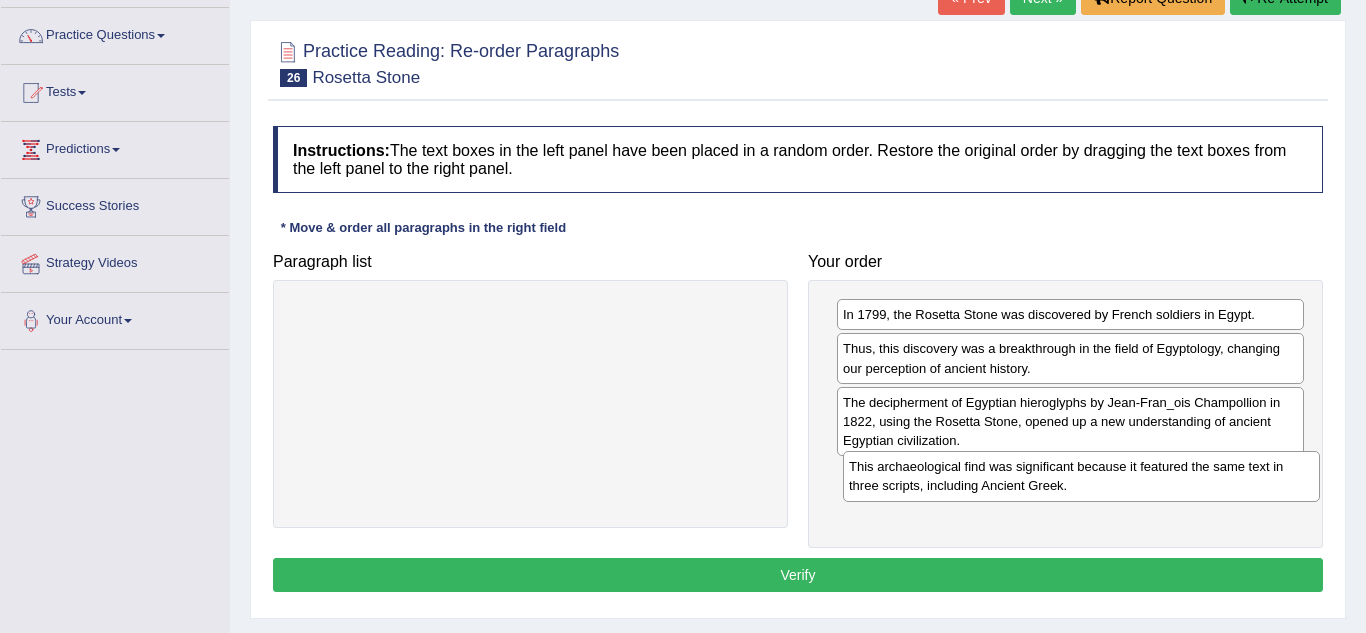 drag, startPoint x: 706, startPoint y: 332, endPoint x: 1257, endPoint y: 485, distance: 571.8479 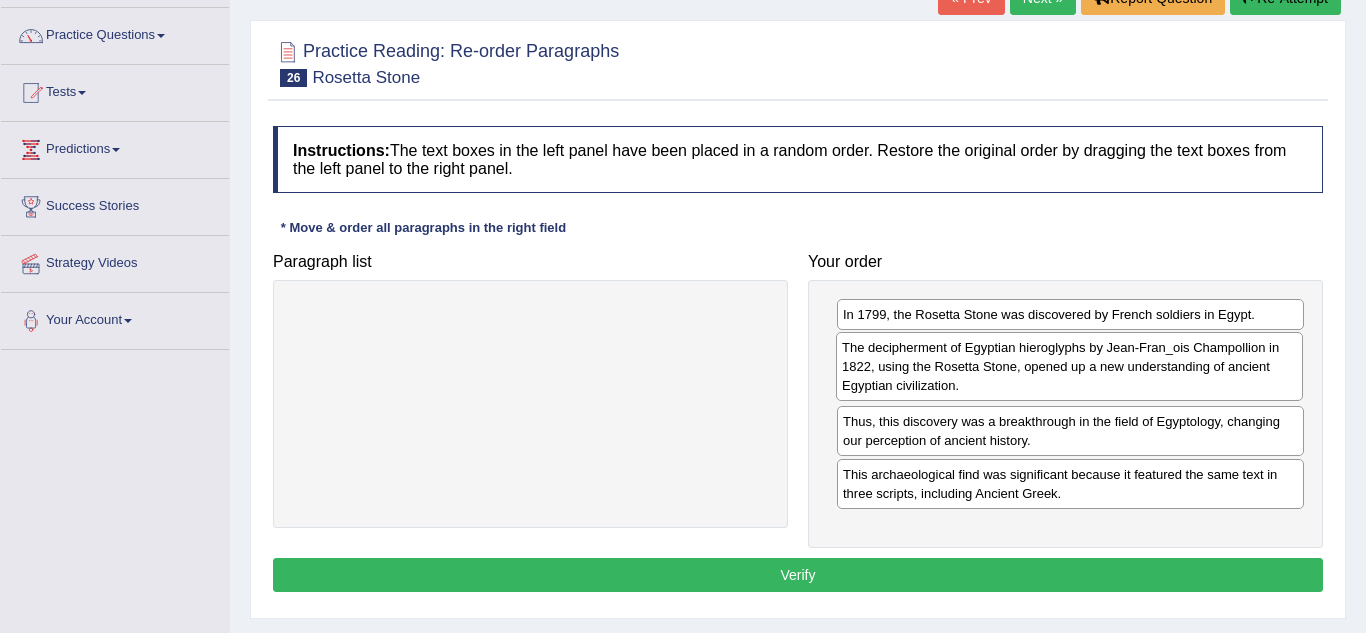drag, startPoint x: 1025, startPoint y: 422, endPoint x: 1023, endPoint y: 369, distance: 53.037724 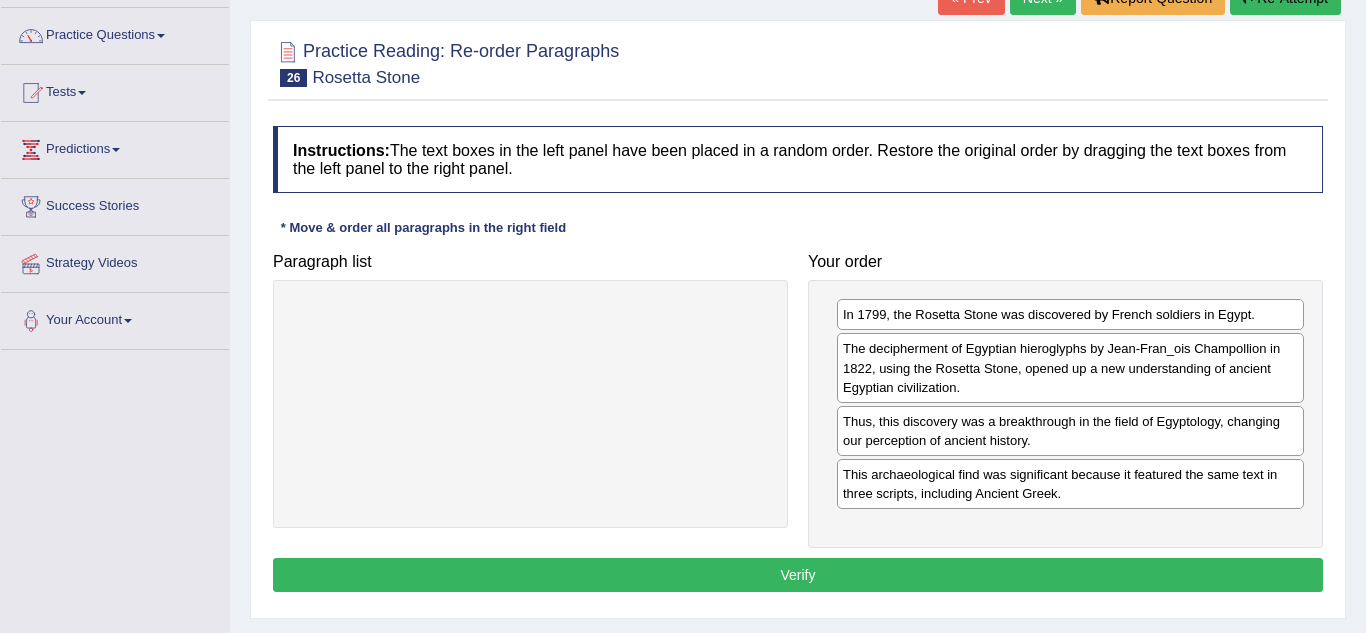 click on "Verify" at bounding box center (798, 575) 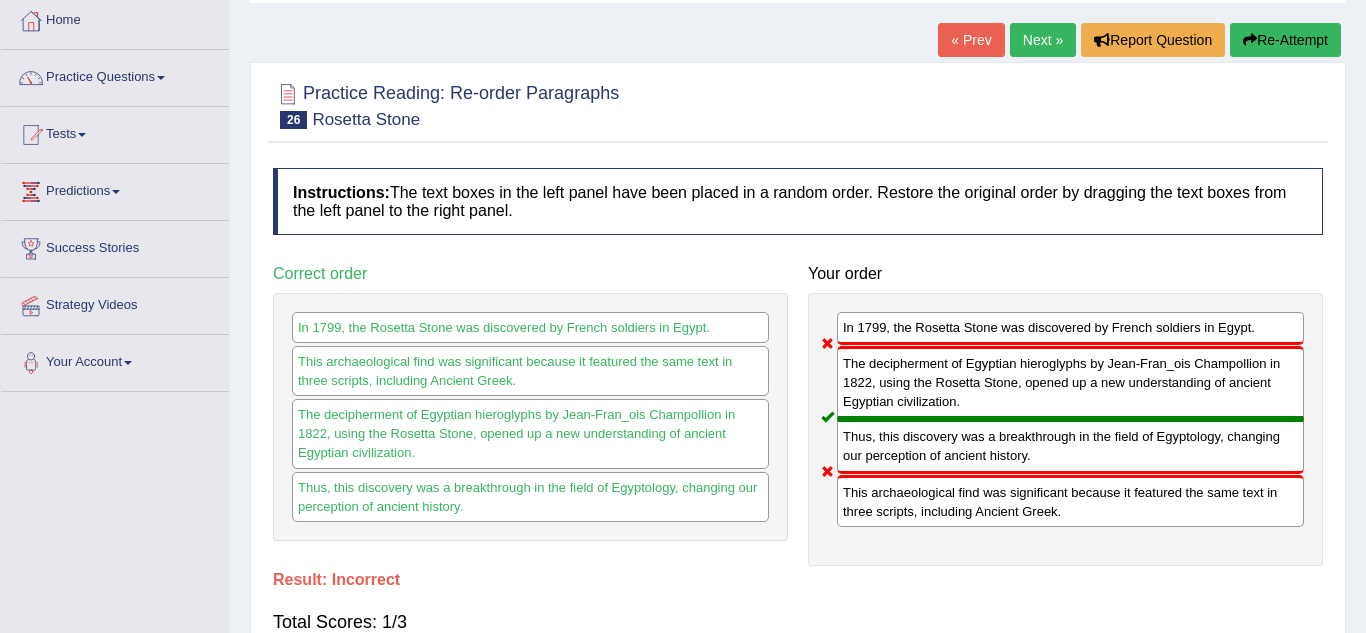 scroll, scrollTop: 0, scrollLeft: 0, axis: both 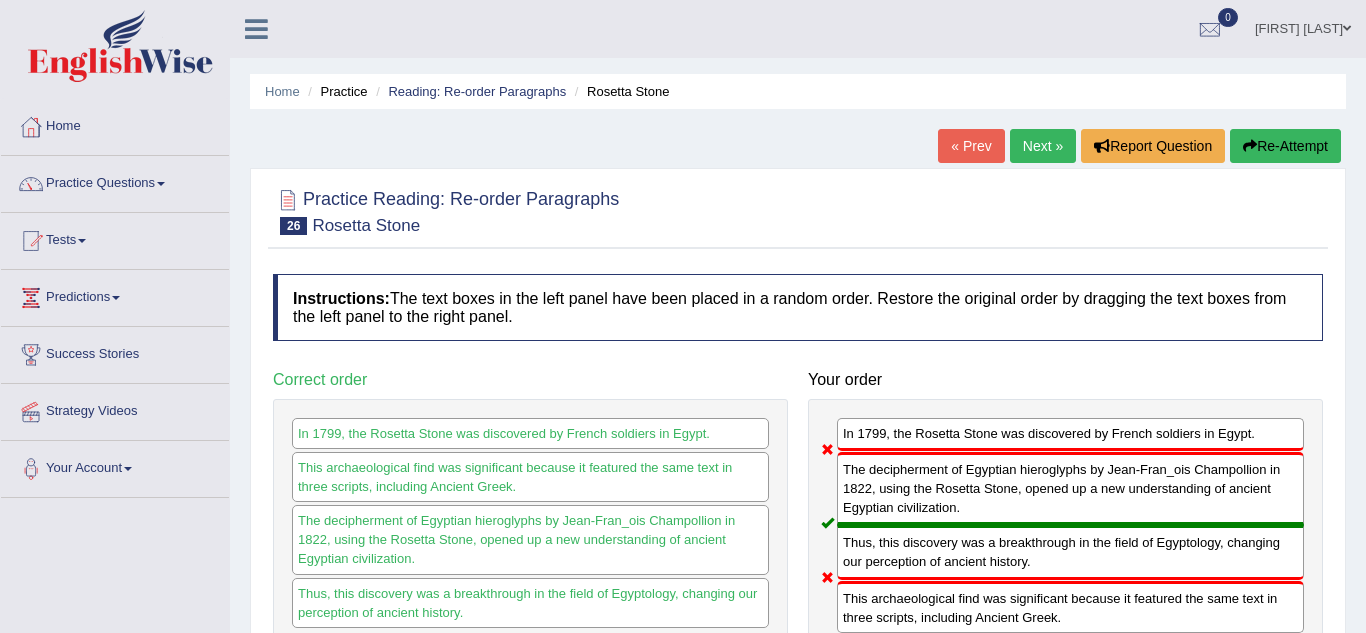 click on "Next »" at bounding box center [1043, 146] 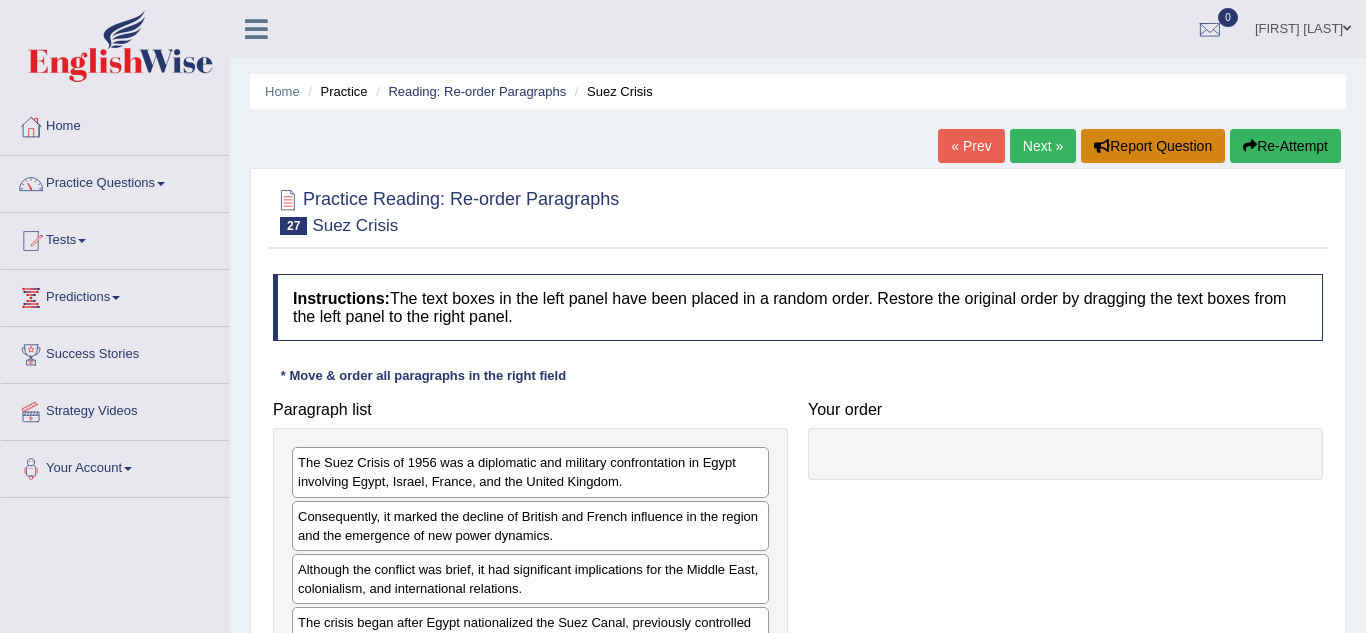 scroll, scrollTop: 0, scrollLeft: 0, axis: both 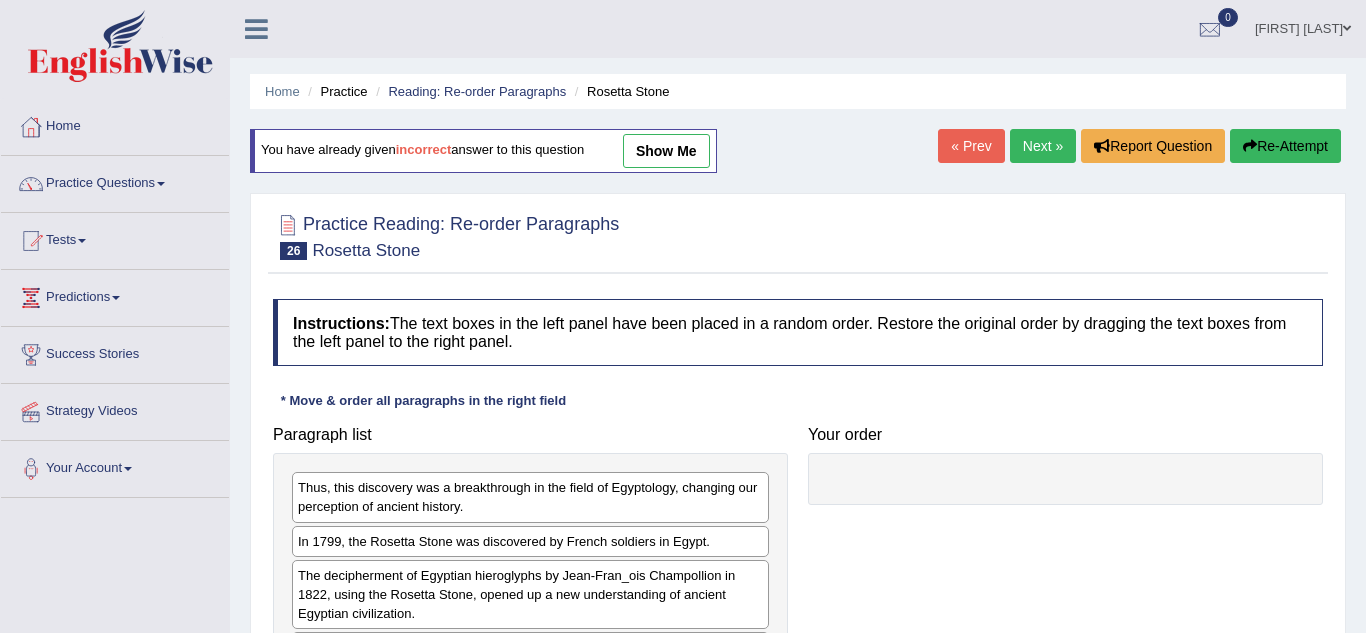click on "Next »" at bounding box center (1043, 146) 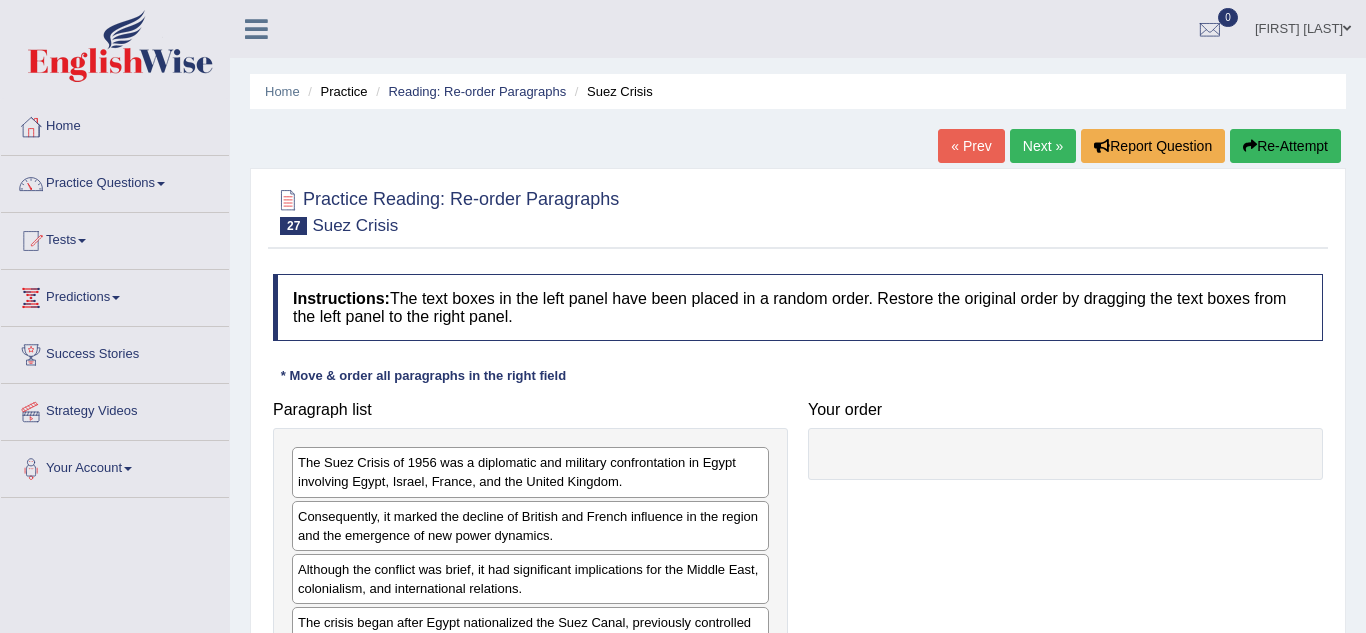 scroll, scrollTop: 0, scrollLeft: 0, axis: both 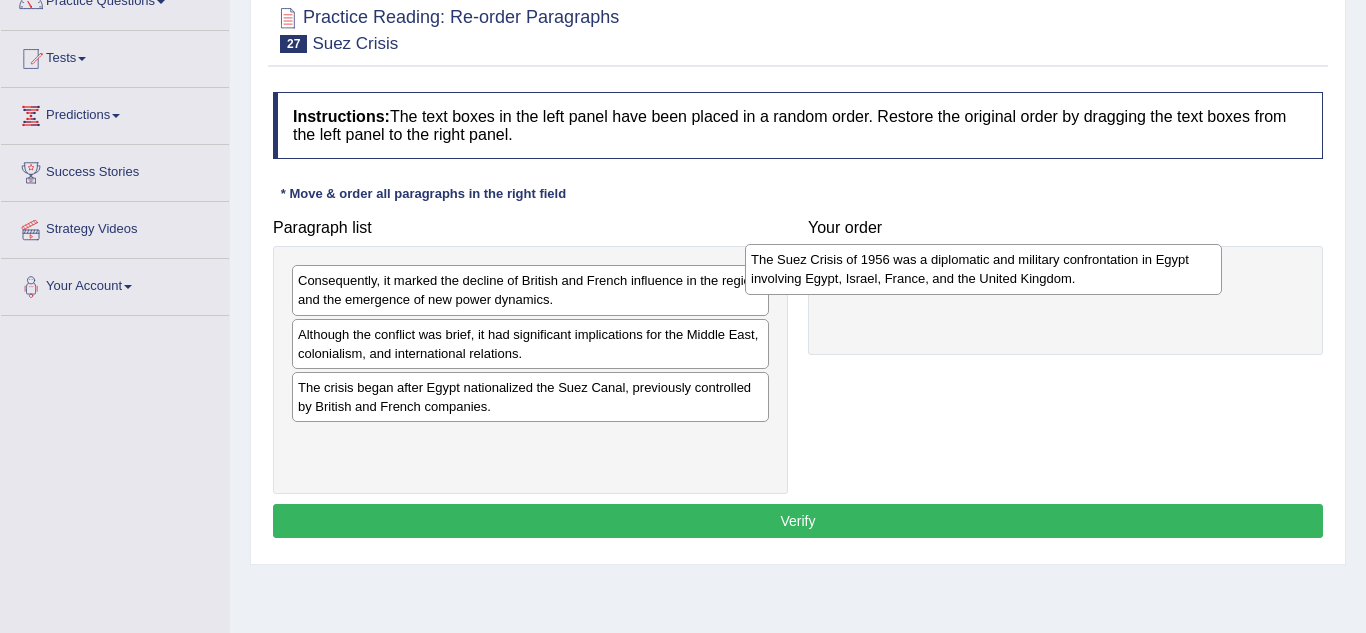 drag, startPoint x: 598, startPoint y: 290, endPoint x: 1052, endPoint y: 269, distance: 454.4854 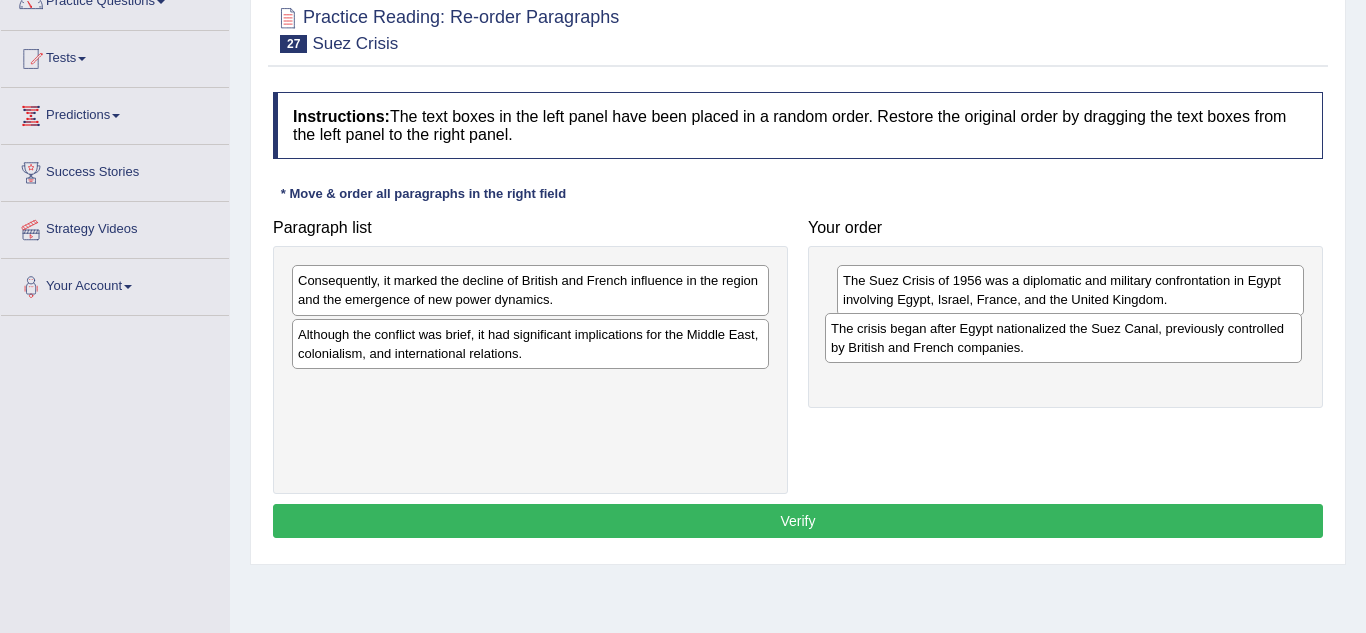 drag, startPoint x: 457, startPoint y: 407, endPoint x: 990, endPoint y: 348, distance: 536.25555 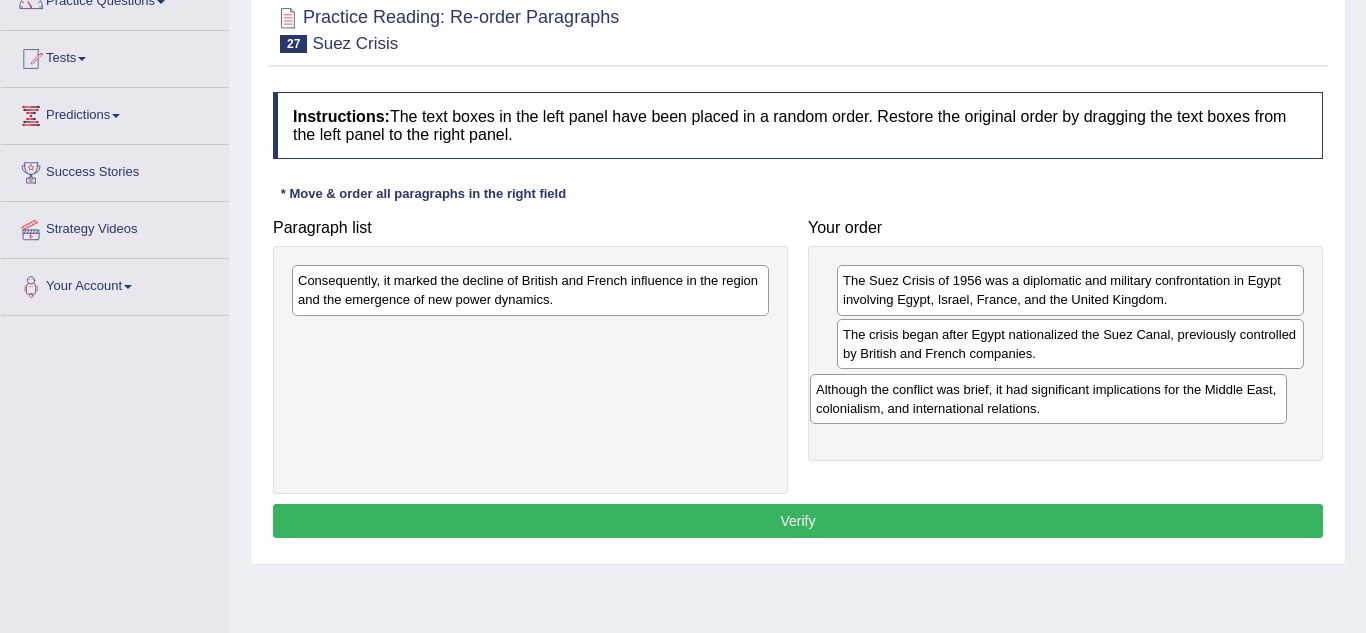 drag, startPoint x: 622, startPoint y: 328, endPoint x: 1140, endPoint y: 383, distance: 520.9117 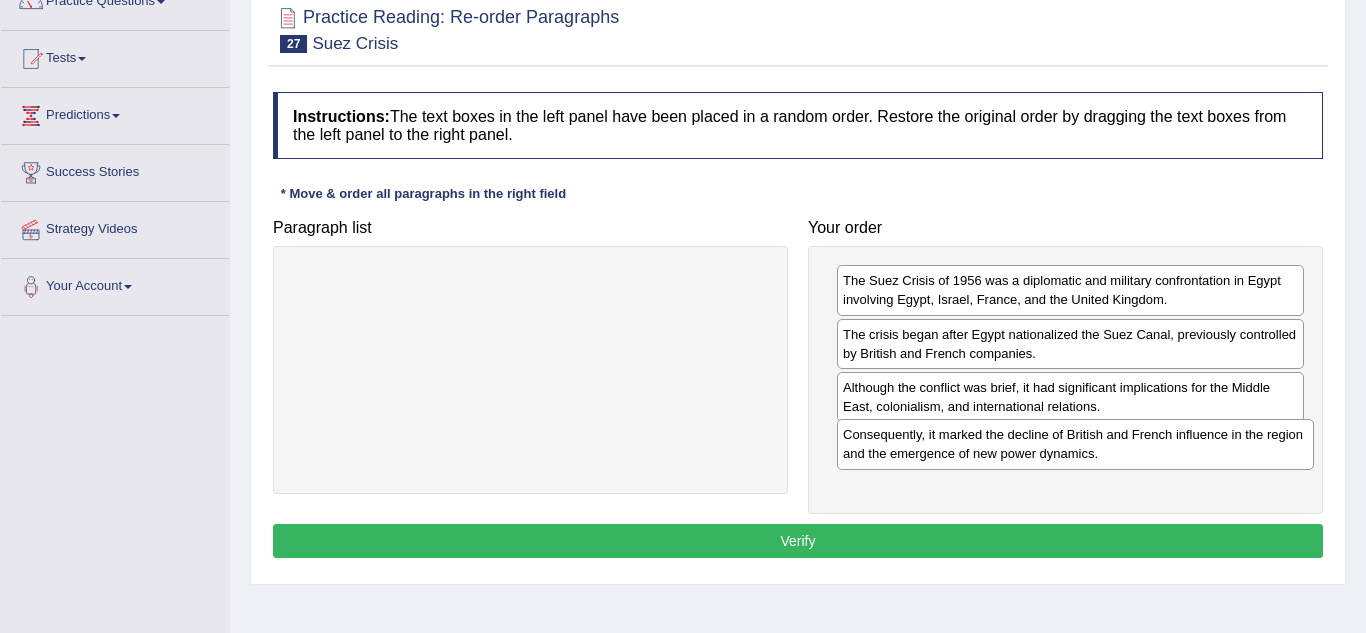 drag, startPoint x: 671, startPoint y: 292, endPoint x: 1213, endPoint y: 447, distance: 563.7278 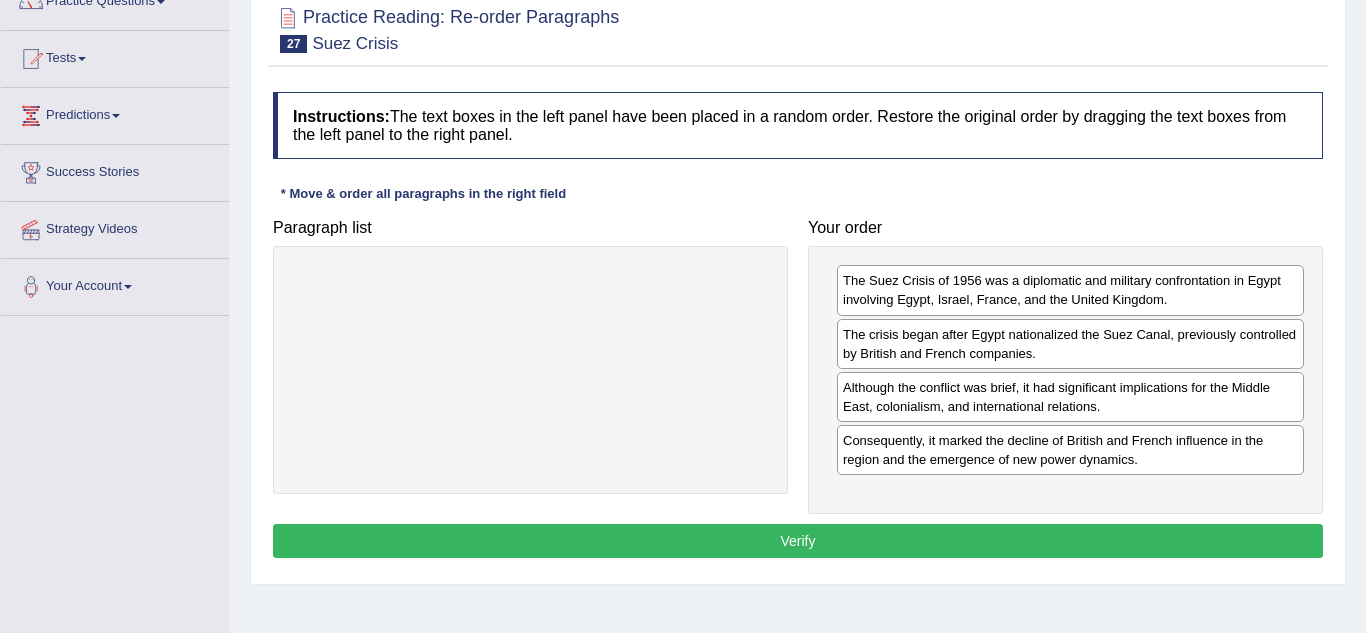 click on "Verify" at bounding box center (798, 541) 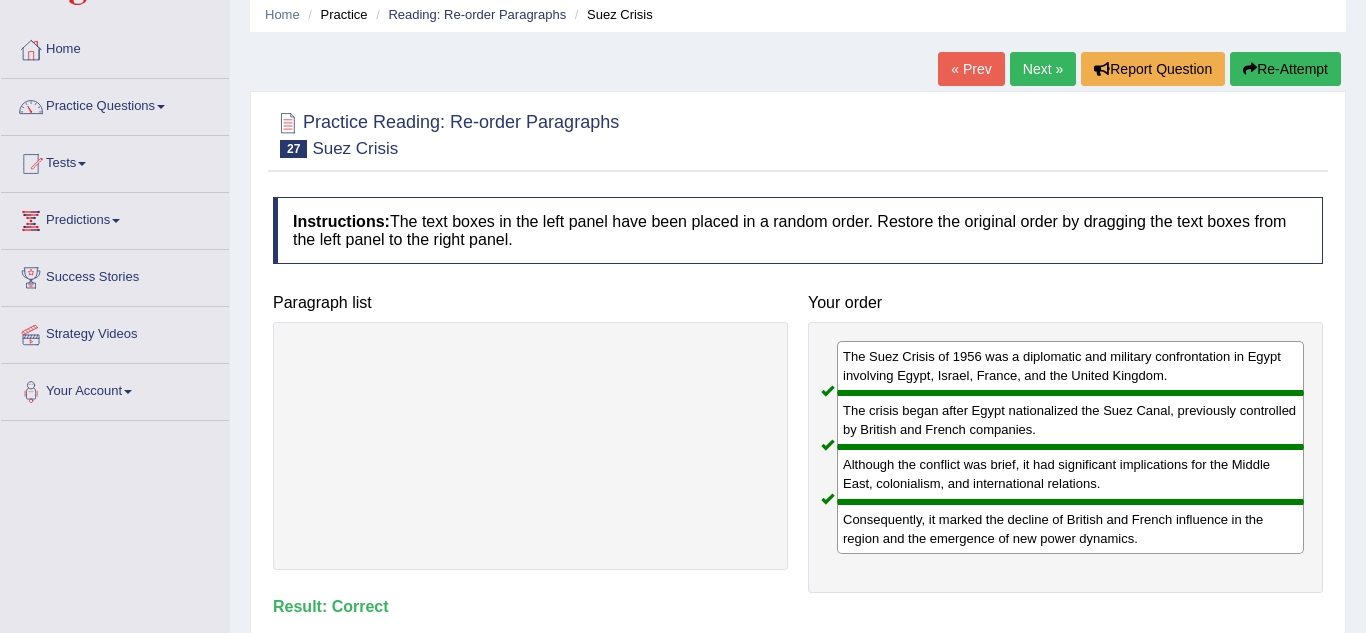 scroll, scrollTop: 0, scrollLeft: 0, axis: both 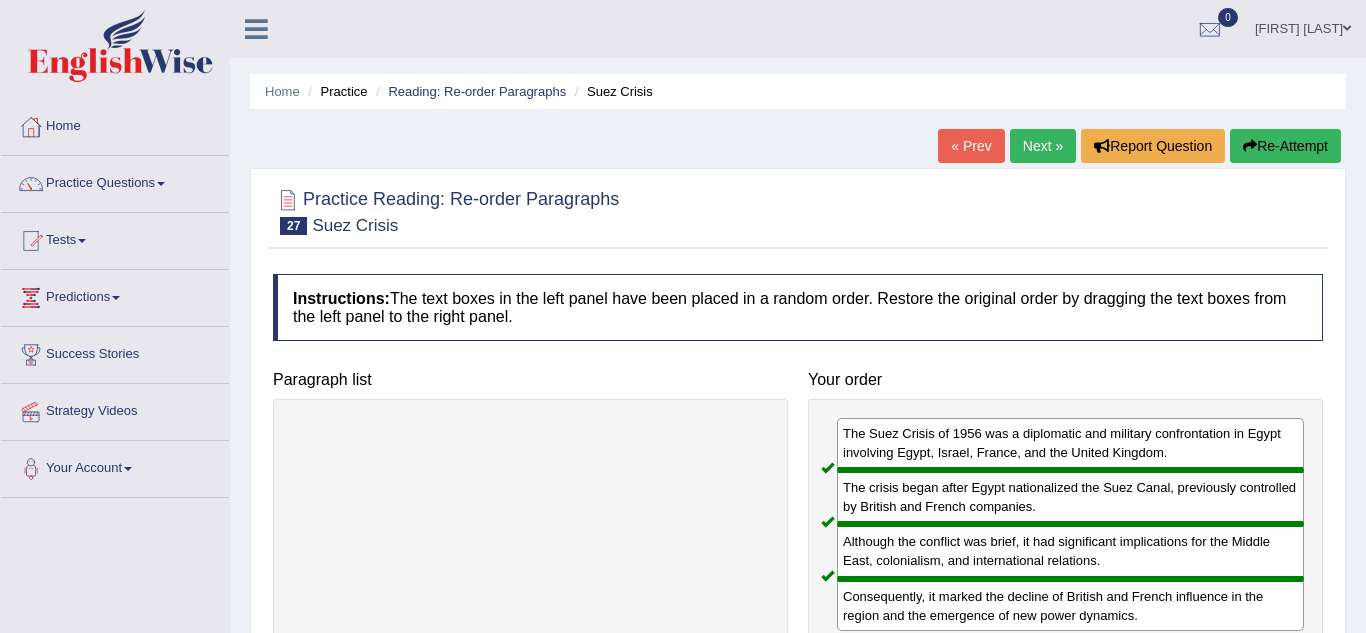 click on "Practice Questions" at bounding box center (115, 181) 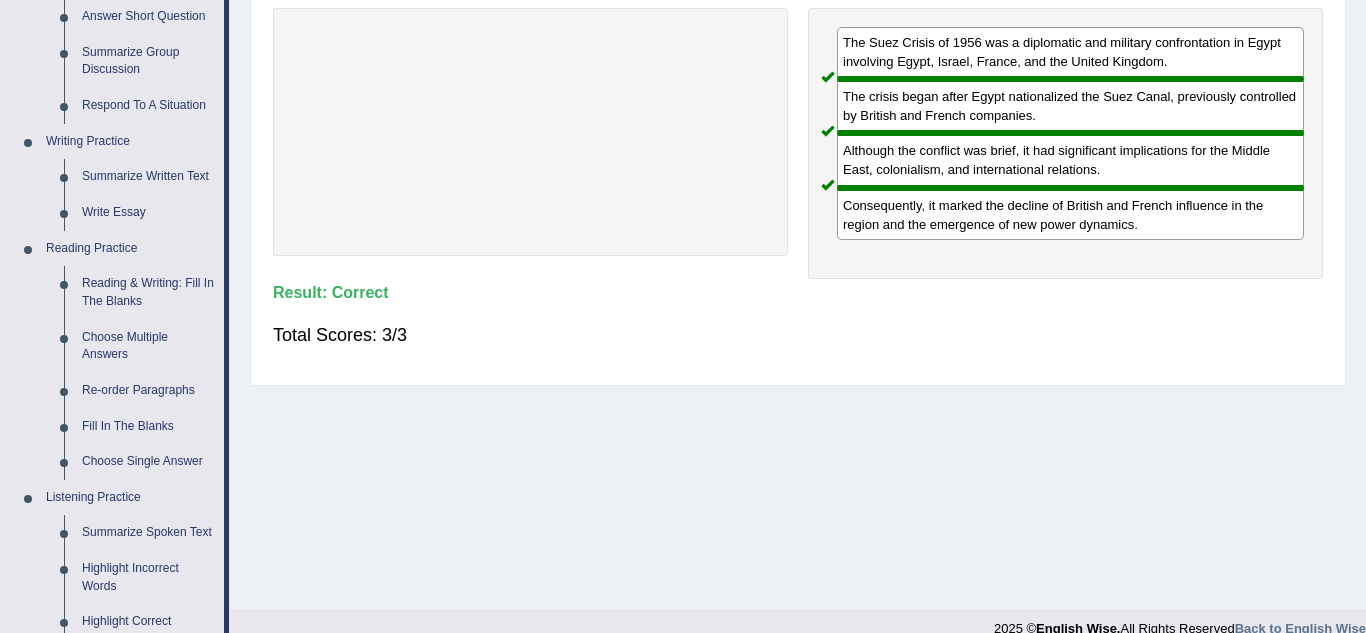 scroll, scrollTop: 398, scrollLeft: 0, axis: vertical 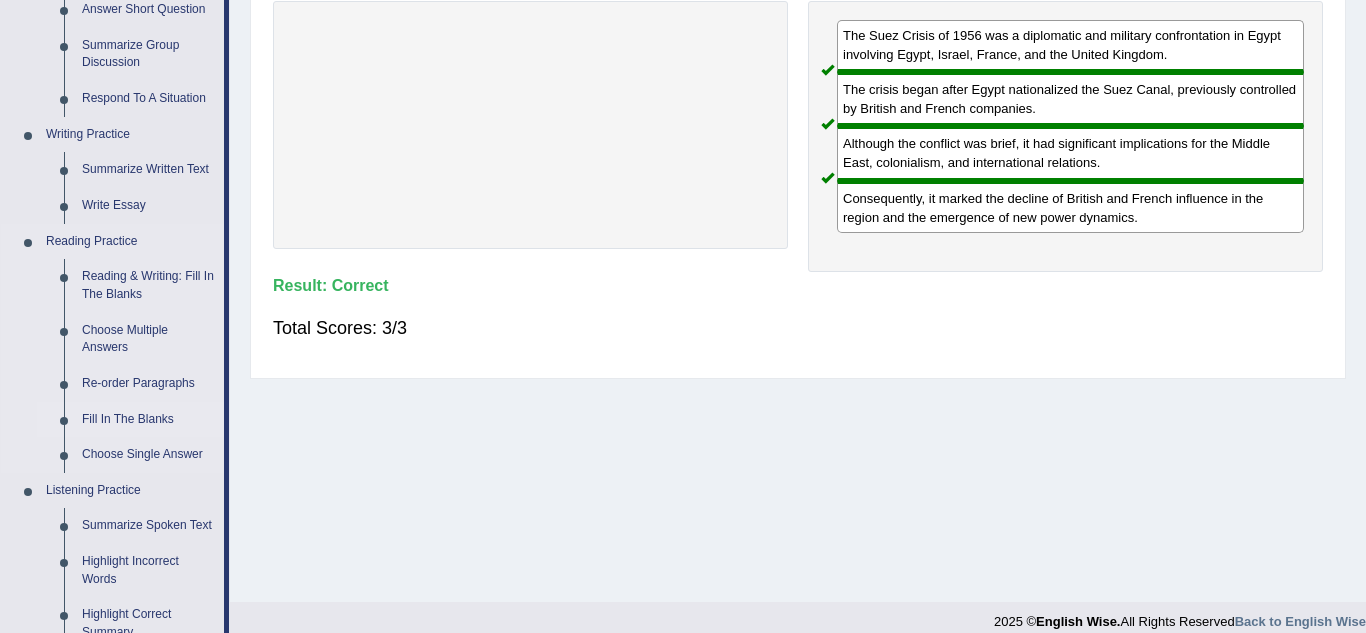 click on "Fill In The Blanks" at bounding box center [148, 420] 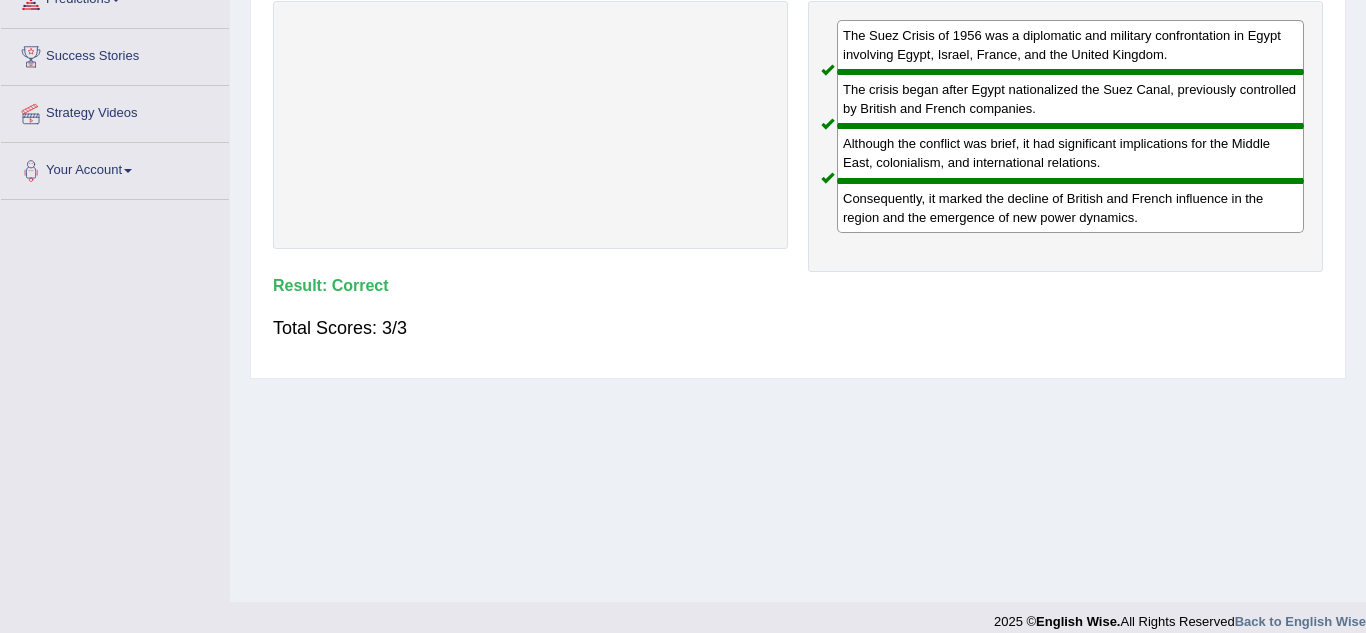 scroll, scrollTop: 417, scrollLeft: 0, axis: vertical 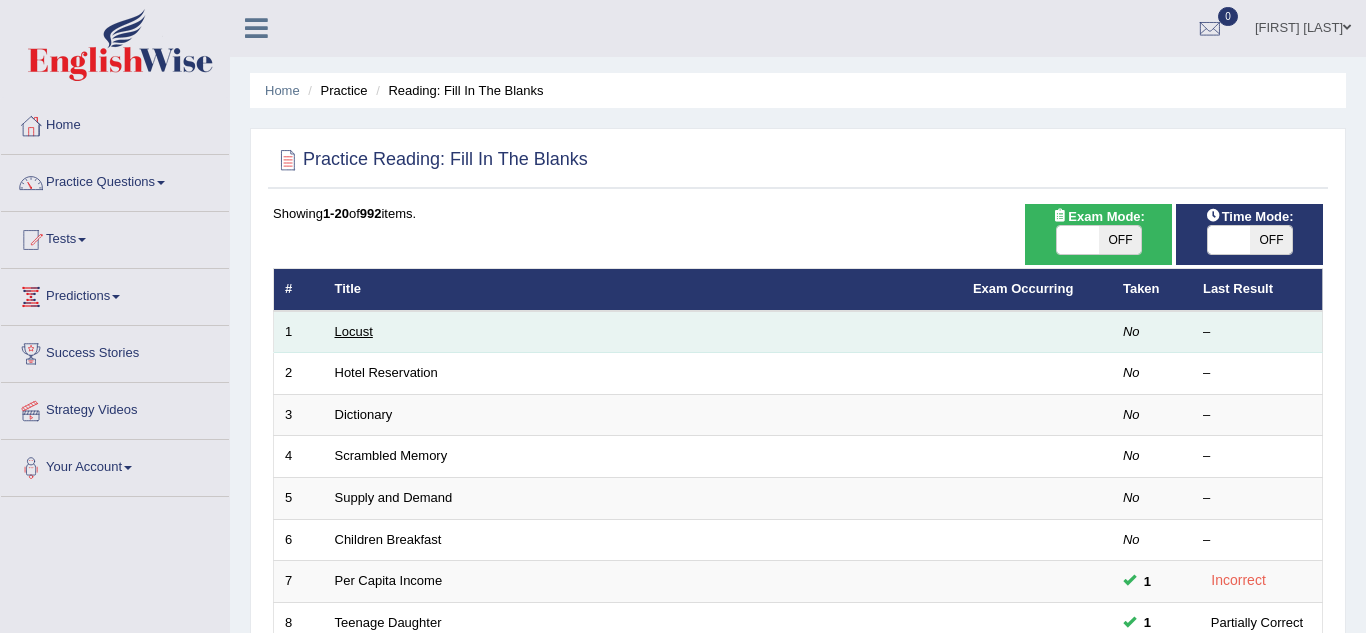 click on "Locust" at bounding box center [354, 331] 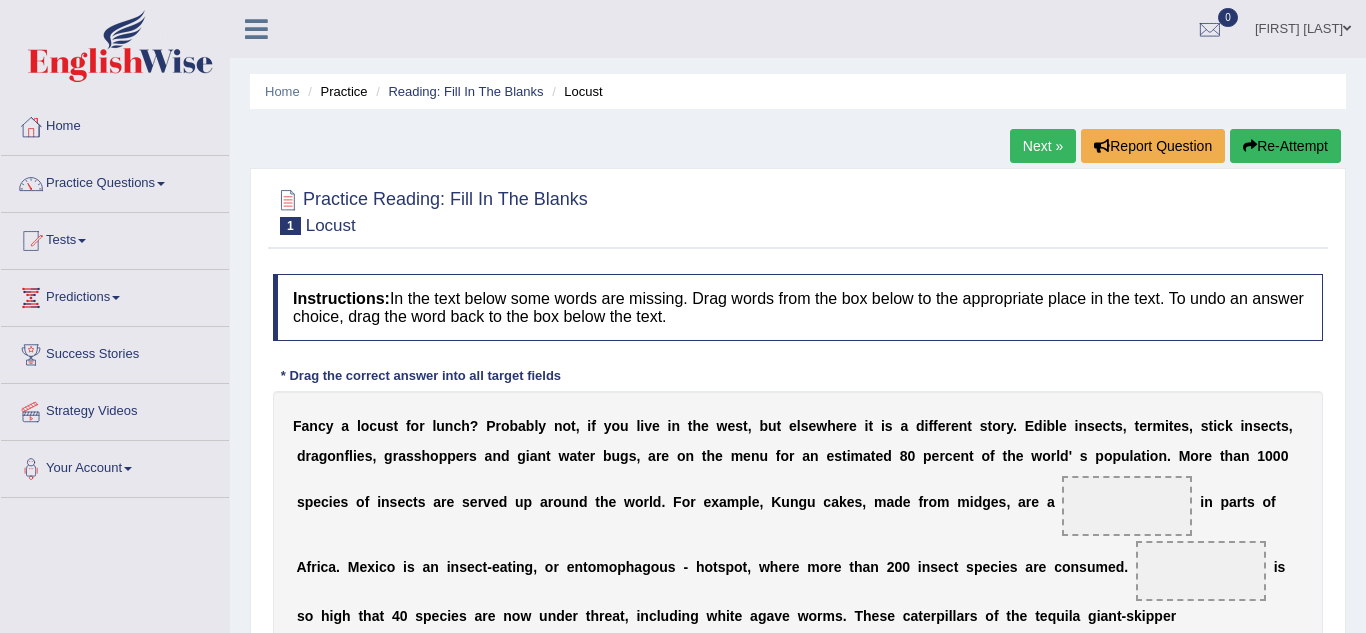 scroll, scrollTop: 0, scrollLeft: 0, axis: both 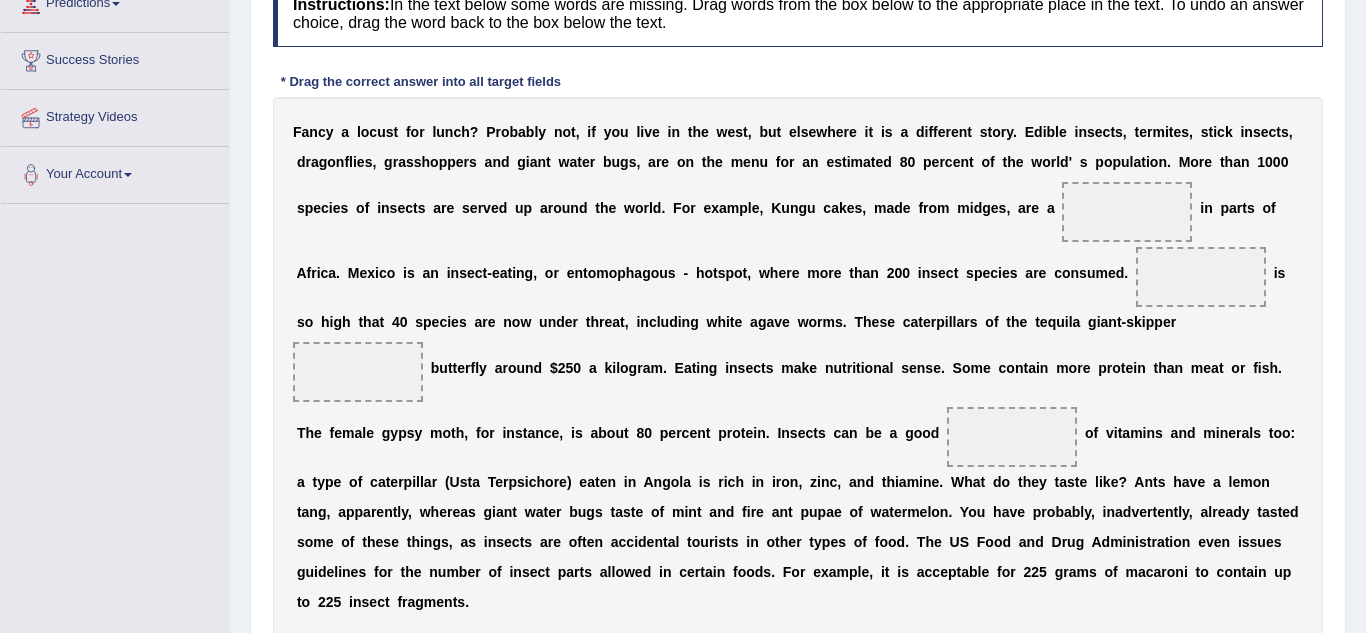 click on "F a n c y    a    l o c u s t    f o r    l u n c h ?    P r o b a b l y    n o t ,    i f    y o u    l i v e    i n    t h e    w e s t ,    b u t    e l s e w h e r e    i t    i s    a    d i f f e r e n t    s t o r y .    E d i b l e    i n s e c t s ,    t e r m i t e s ,    s t i c k    i n s e c t s ,    d r a g o n f l i e s ,    g r a s s h o p p e r s    a n d    g i a n t    w a t e r    b u g s ,    a r e    o n    t h e    m e n u    f o r    a n    e s t i m a t e d    8 0    p e r c e n t    o f    t h e    w o r l d '    s    p o p u l a t i o n .    M o r e    t h a n    1 0 0 0    s p e c i e s    o f    i n s e c t s    a r e    s e r v e d    u p    a r o u n d    t h e    w o r l d .    F o r    e x a m p l e ,    K u n g u    c a k e s ,    m a d e    f r o m    m i d g e s ,    a r e    a       i n    p a r t s    o f    A f r i c a .    M e x i c o    i s    a n    i n s e c t - e a t i n g ,    o r    e n t" at bounding box center [798, 367] 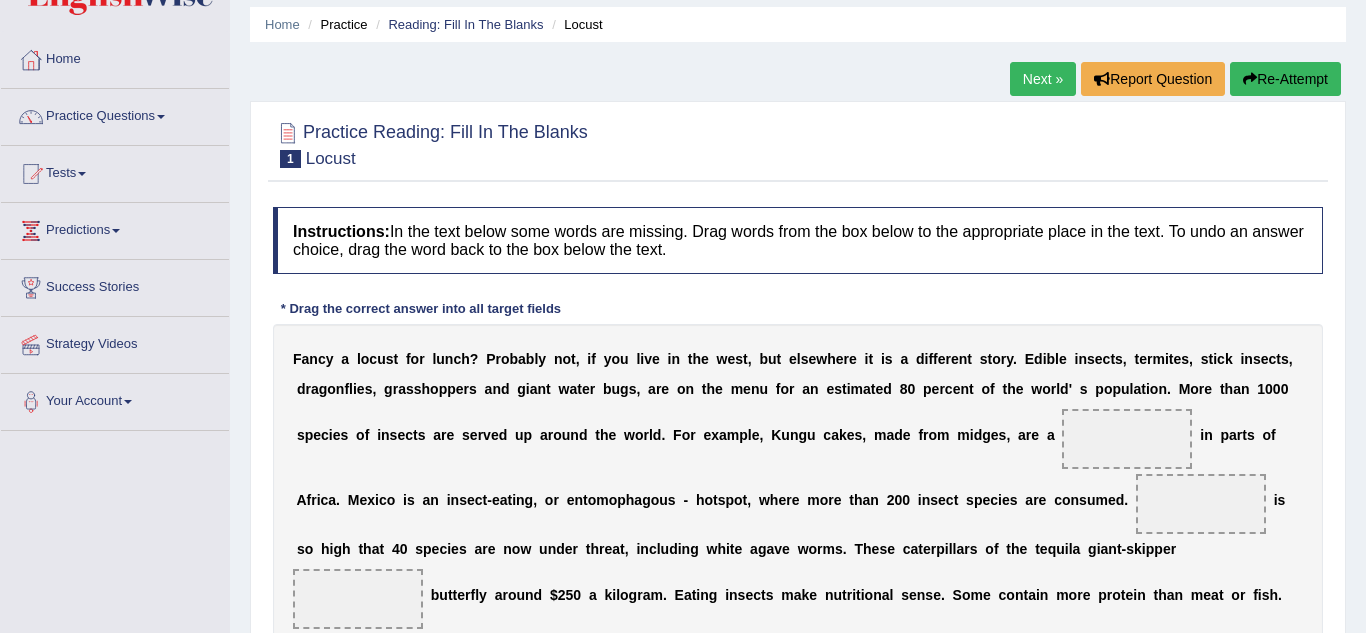 scroll, scrollTop: 0, scrollLeft: 0, axis: both 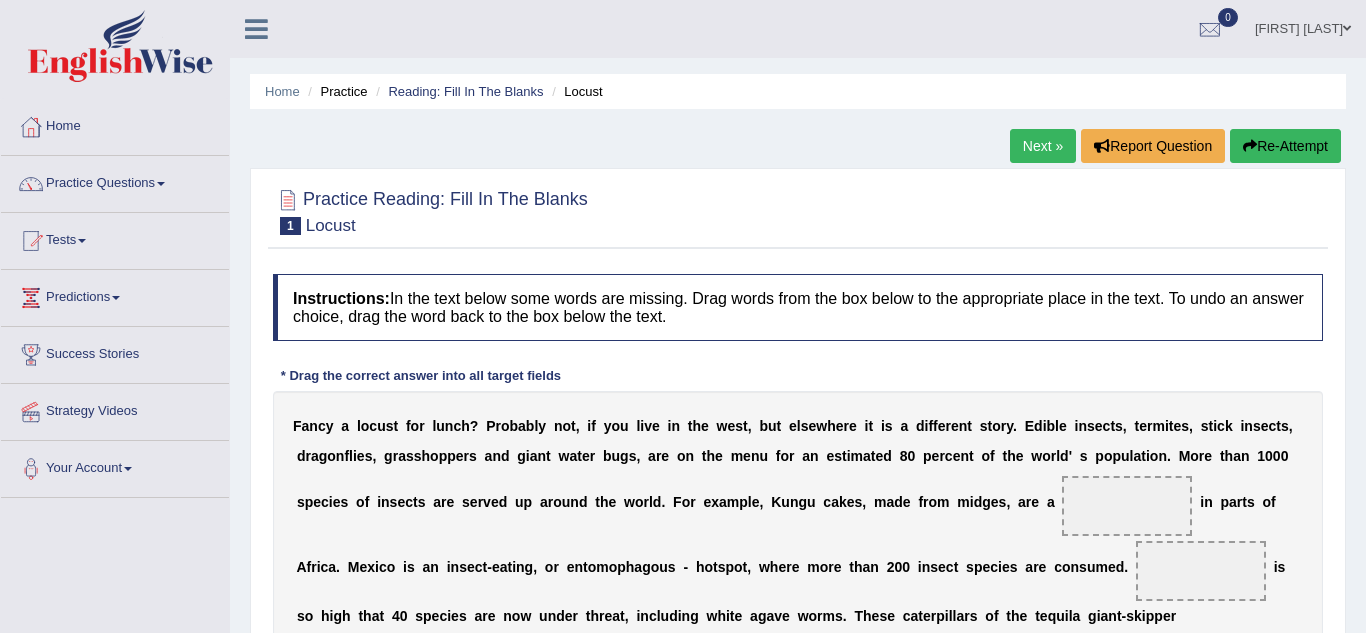 click on "Practice Questions" at bounding box center [115, 181] 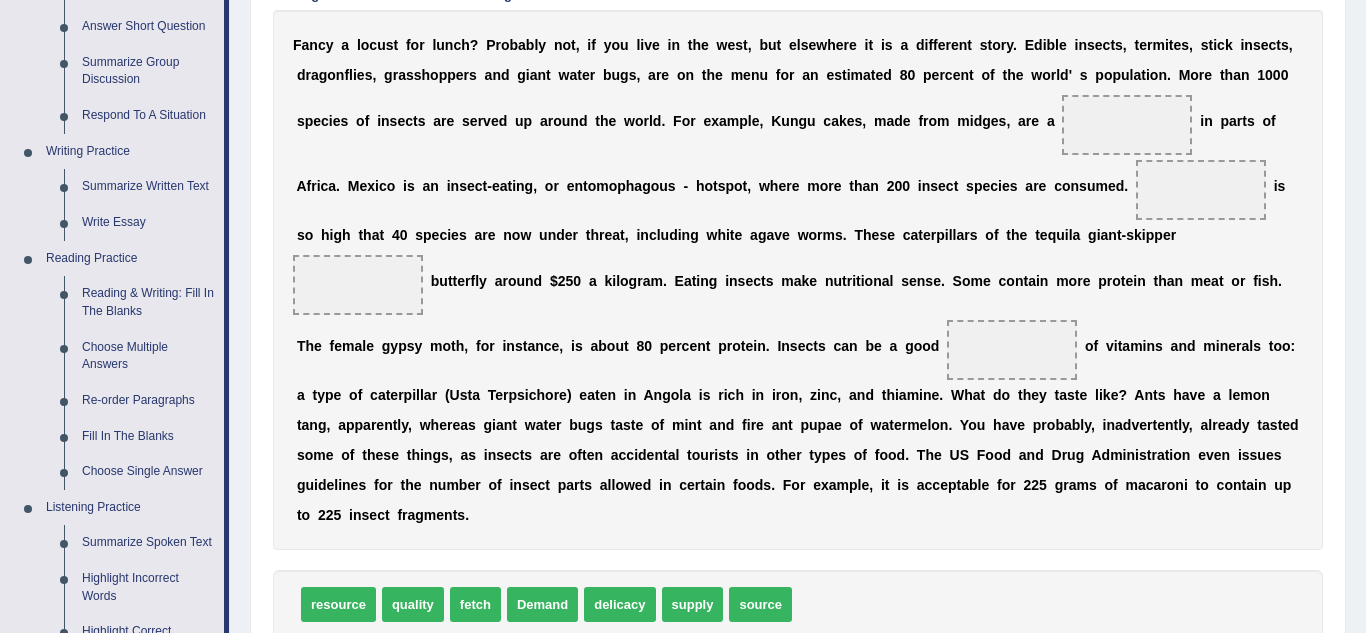 scroll, scrollTop: 407, scrollLeft: 0, axis: vertical 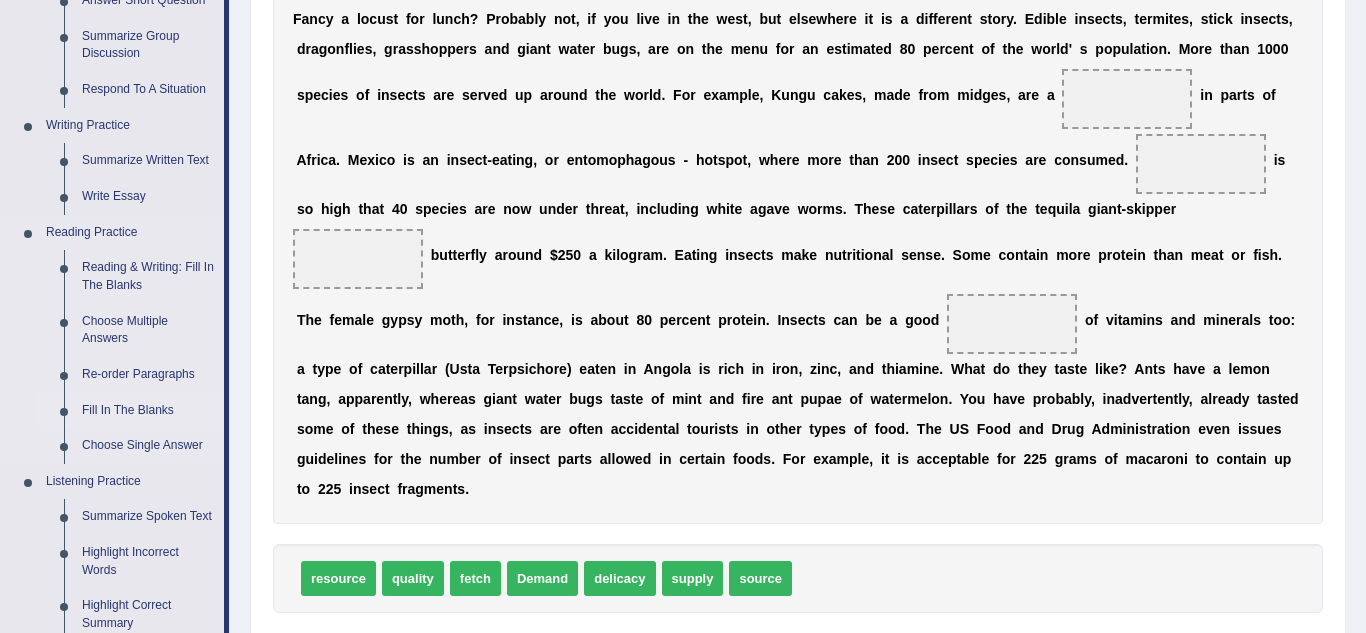 click on "Fill In The Blanks" at bounding box center [148, 411] 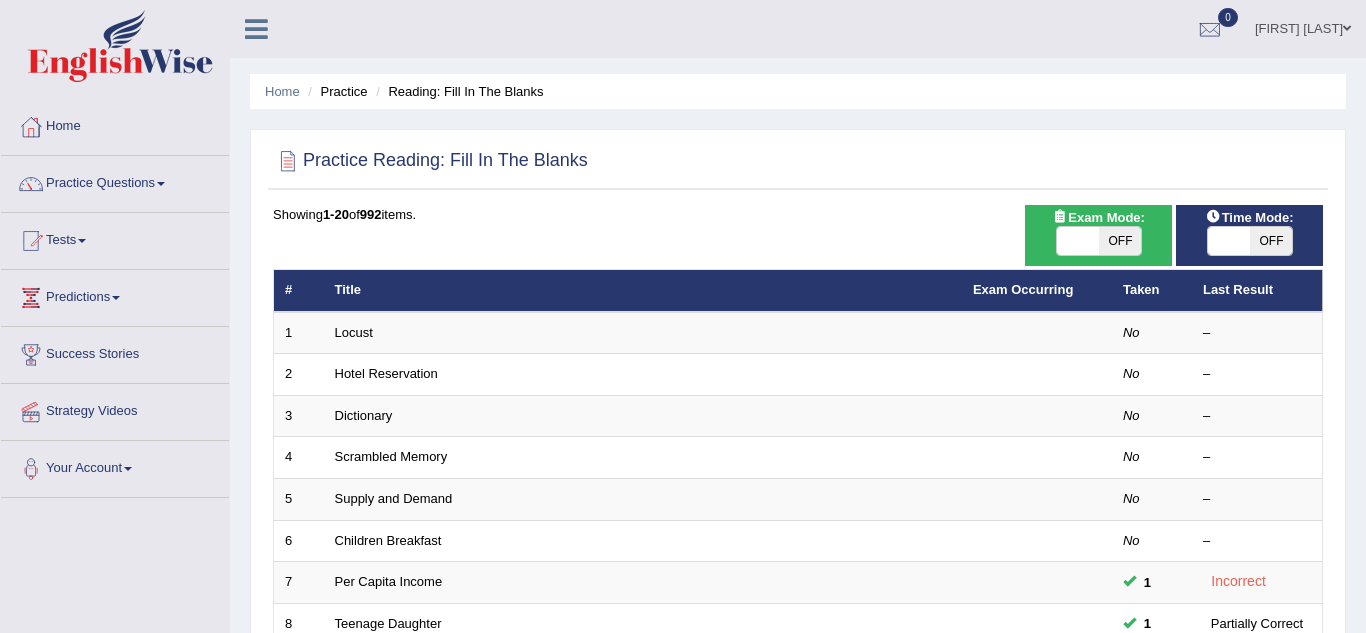 scroll, scrollTop: 362, scrollLeft: 0, axis: vertical 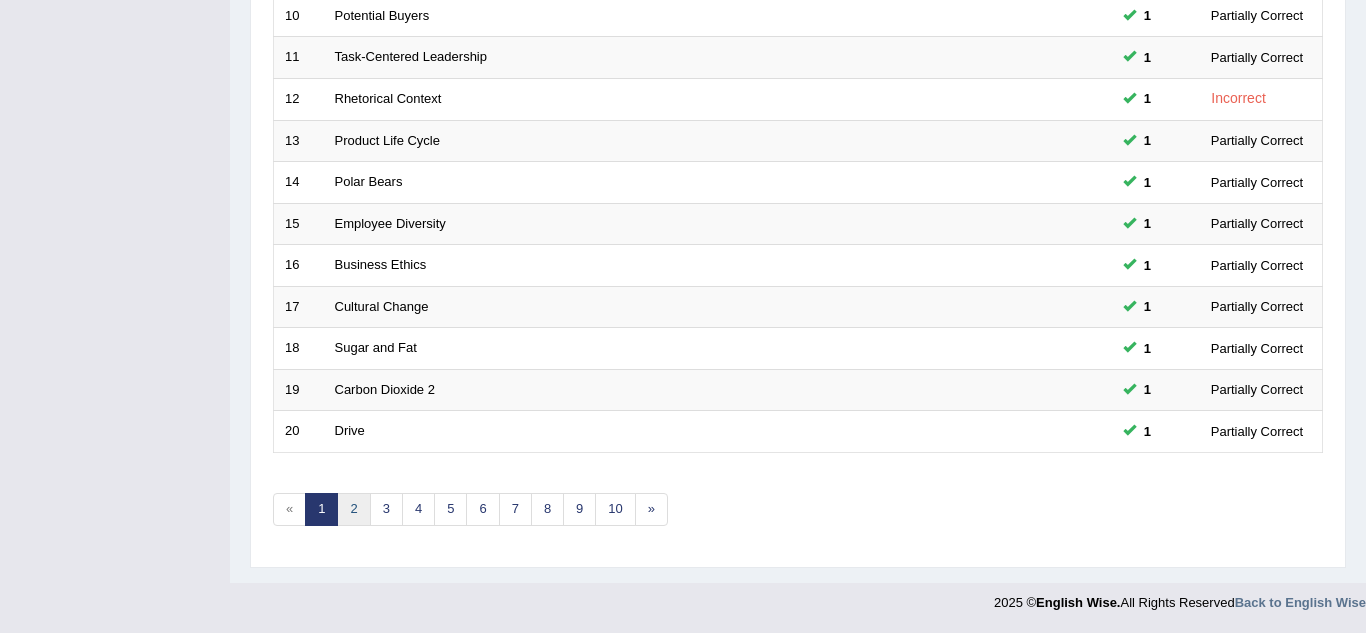 click on "2" at bounding box center [353, 509] 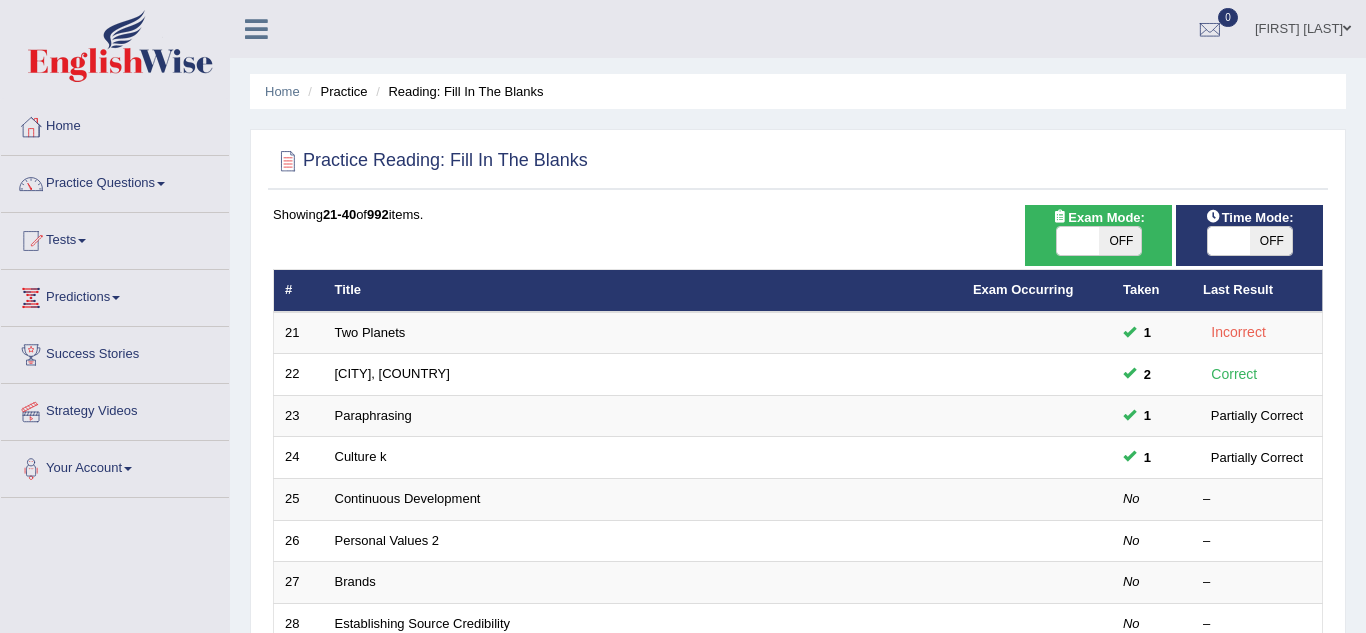 scroll, scrollTop: 0, scrollLeft: 0, axis: both 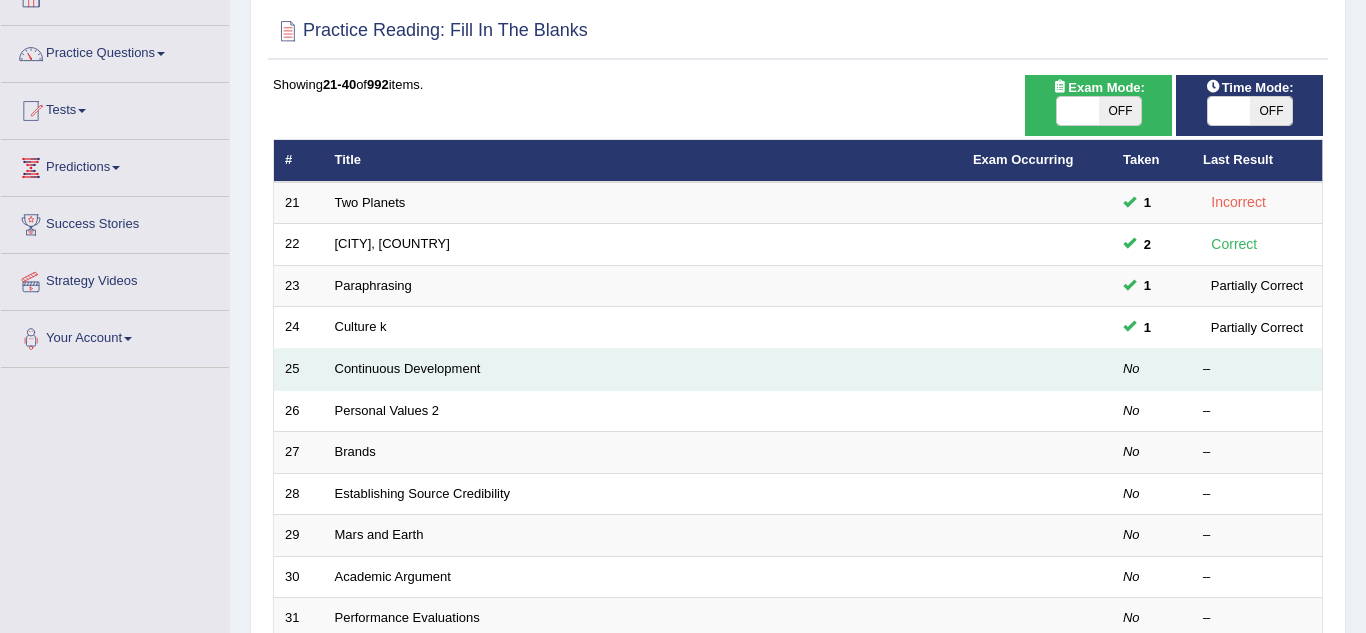 click on "Continuous Development" at bounding box center [643, 370] 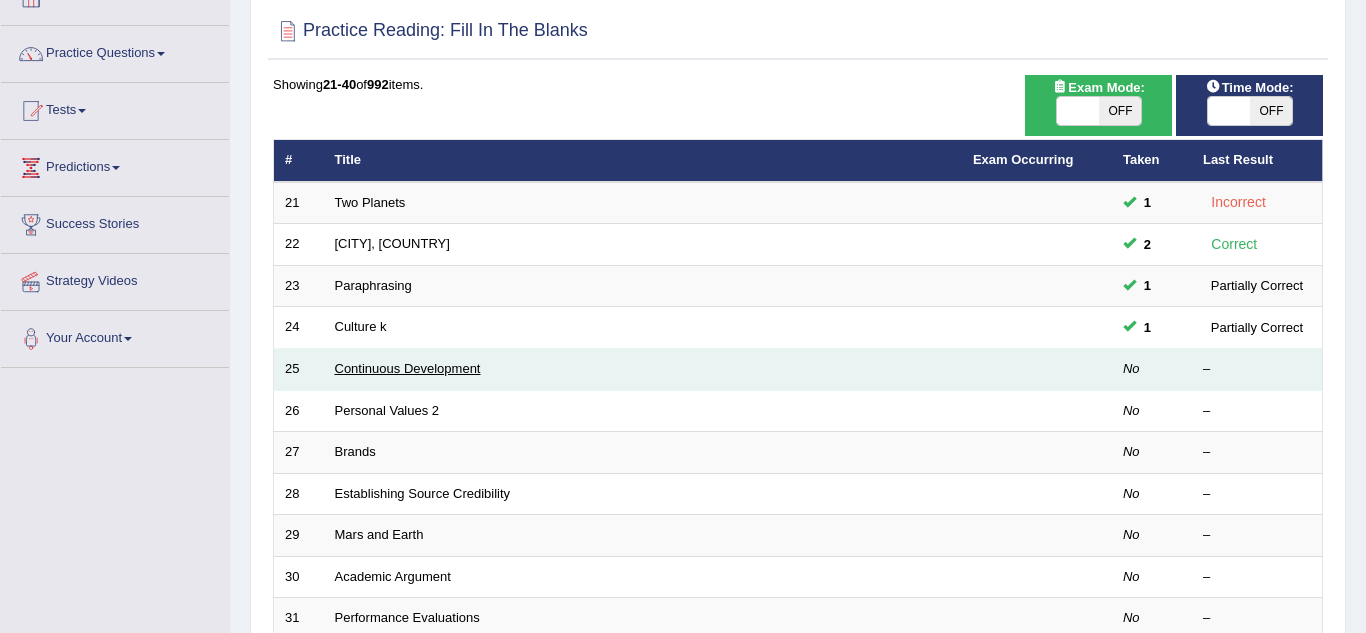 click on "Continuous Development" at bounding box center [408, 368] 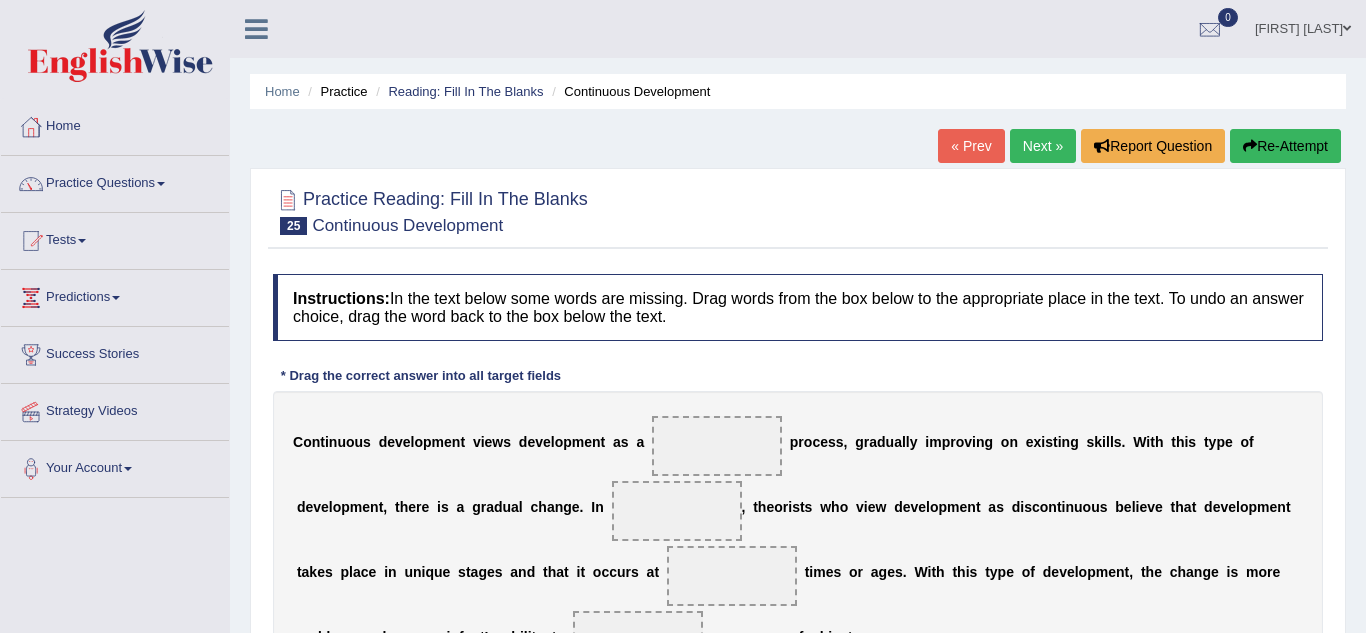 scroll, scrollTop: 0, scrollLeft: 0, axis: both 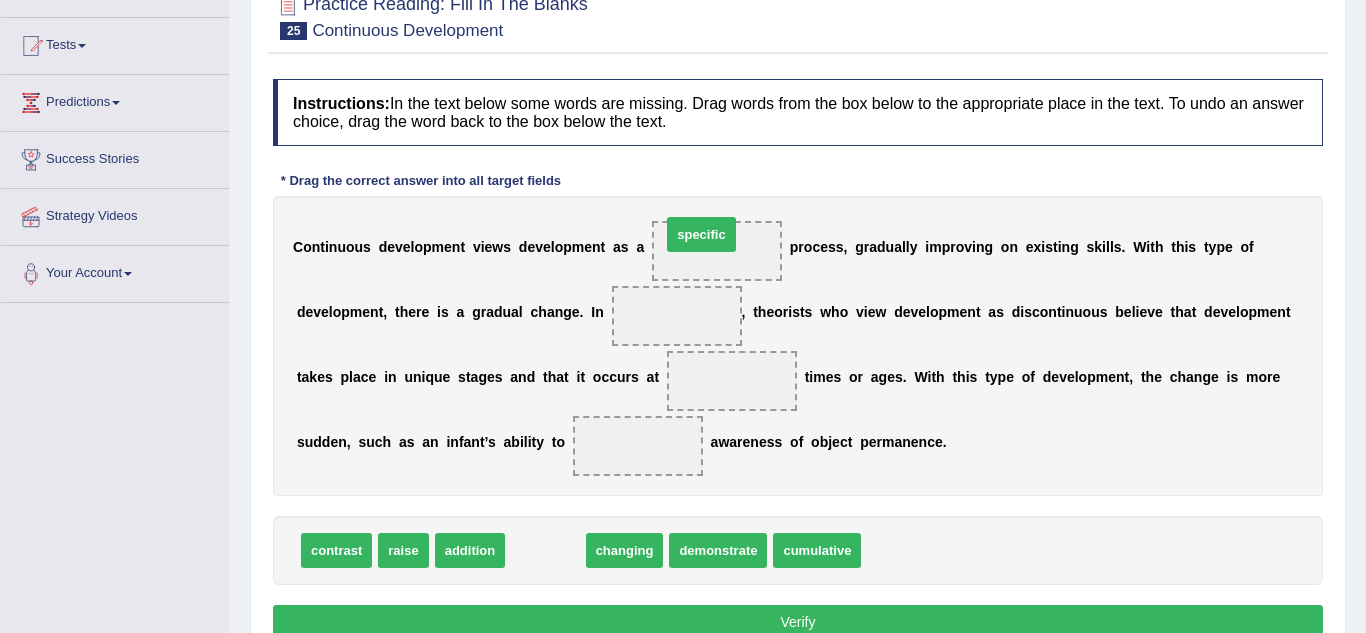 drag, startPoint x: 542, startPoint y: 548, endPoint x: 700, endPoint y: 233, distance: 352.4046 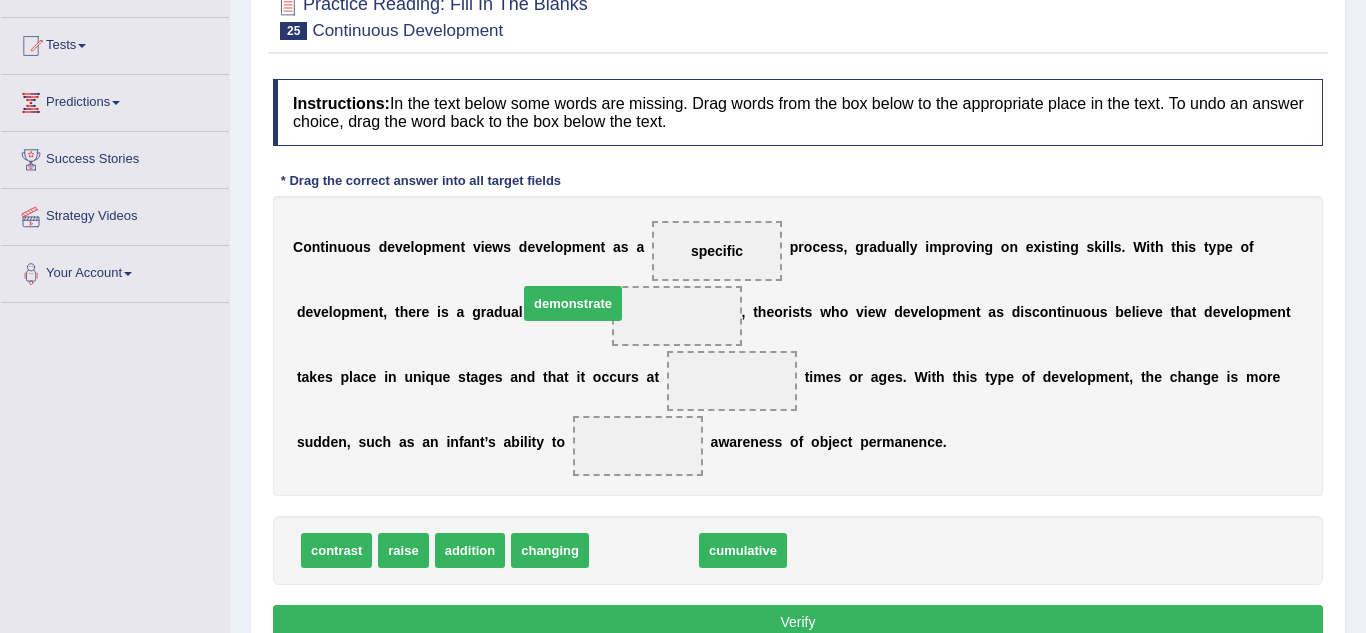 drag, startPoint x: 644, startPoint y: 554, endPoint x: 573, endPoint y: 307, distance: 257.00195 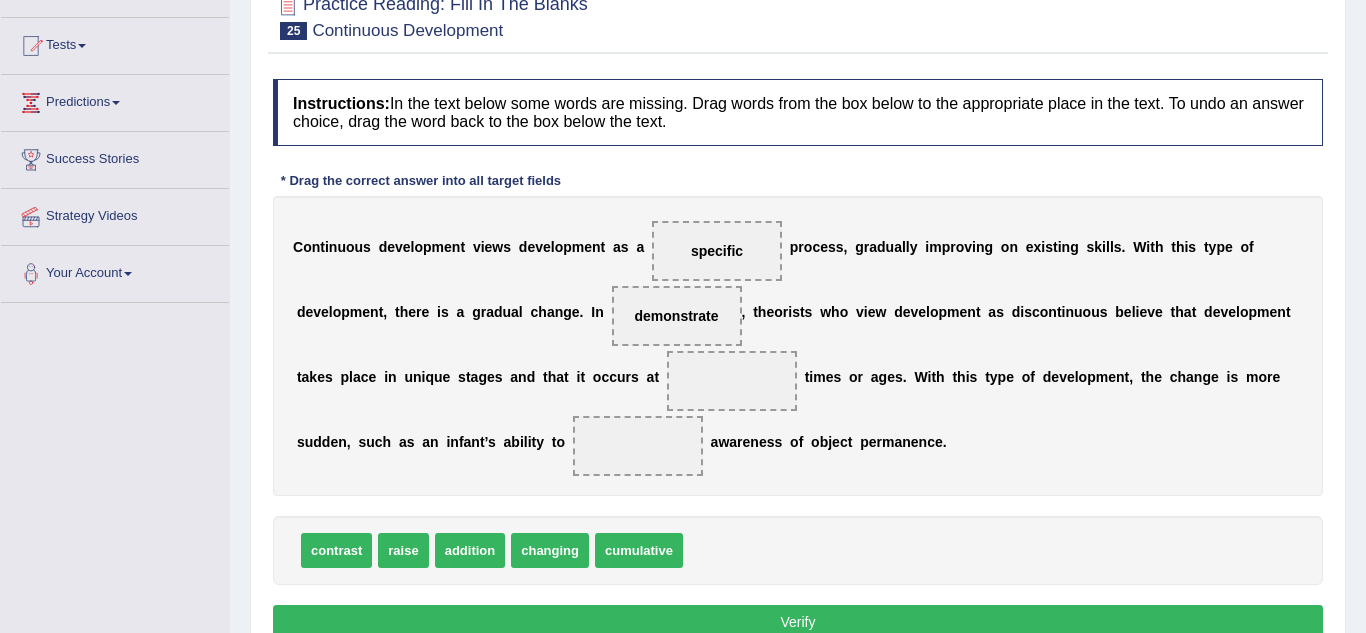 click on "addition" at bounding box center (470, 550) 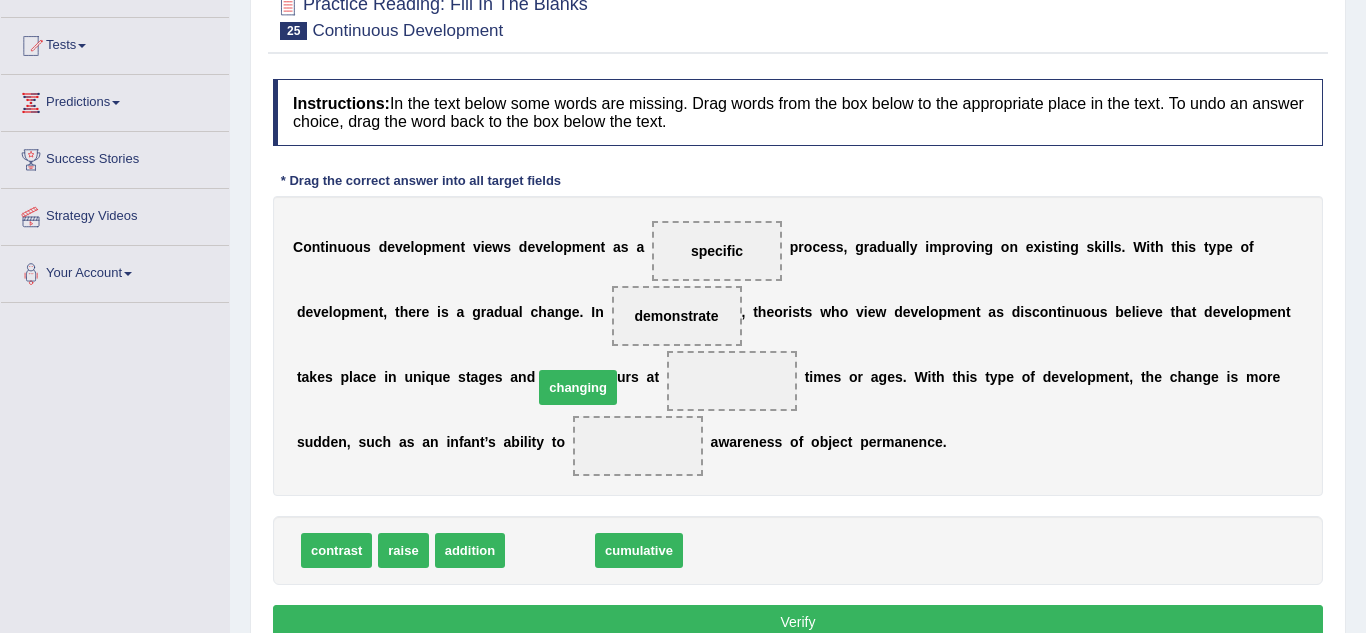 drag, startPoint x: 521, startPoint y: 555, endPoint x: 549, endPoint y: 392, distance: 165.38742 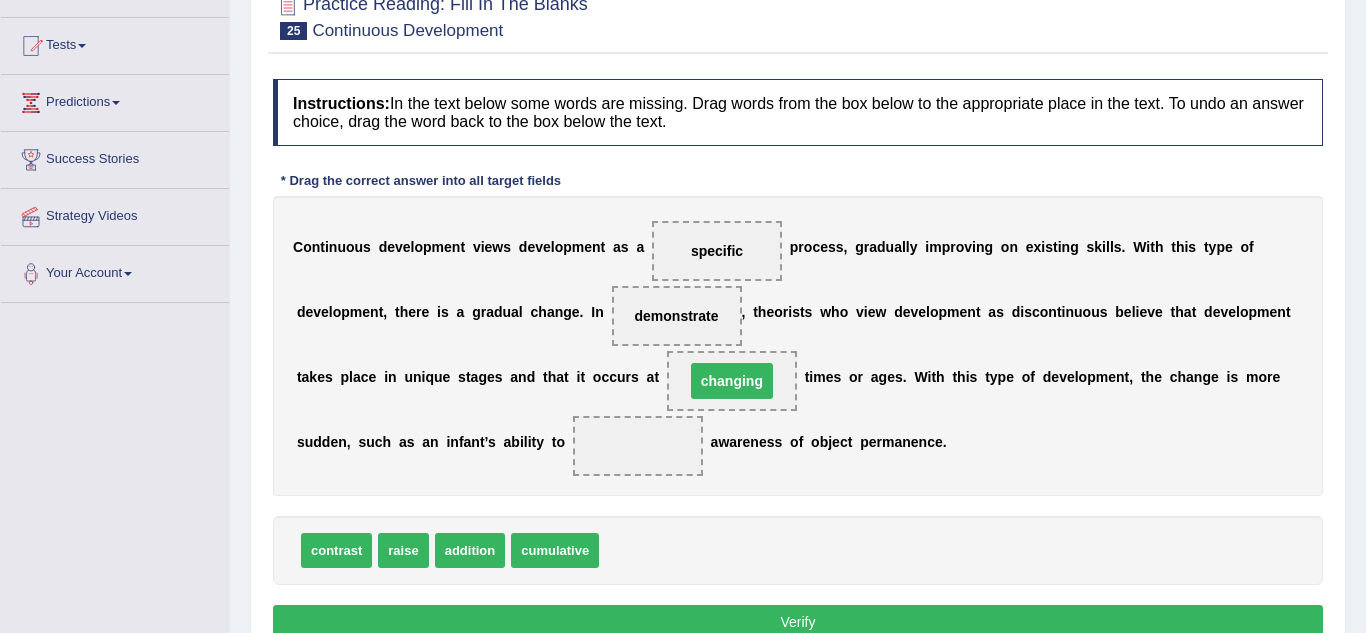 click on "changing" at bounding box center [732, 381] 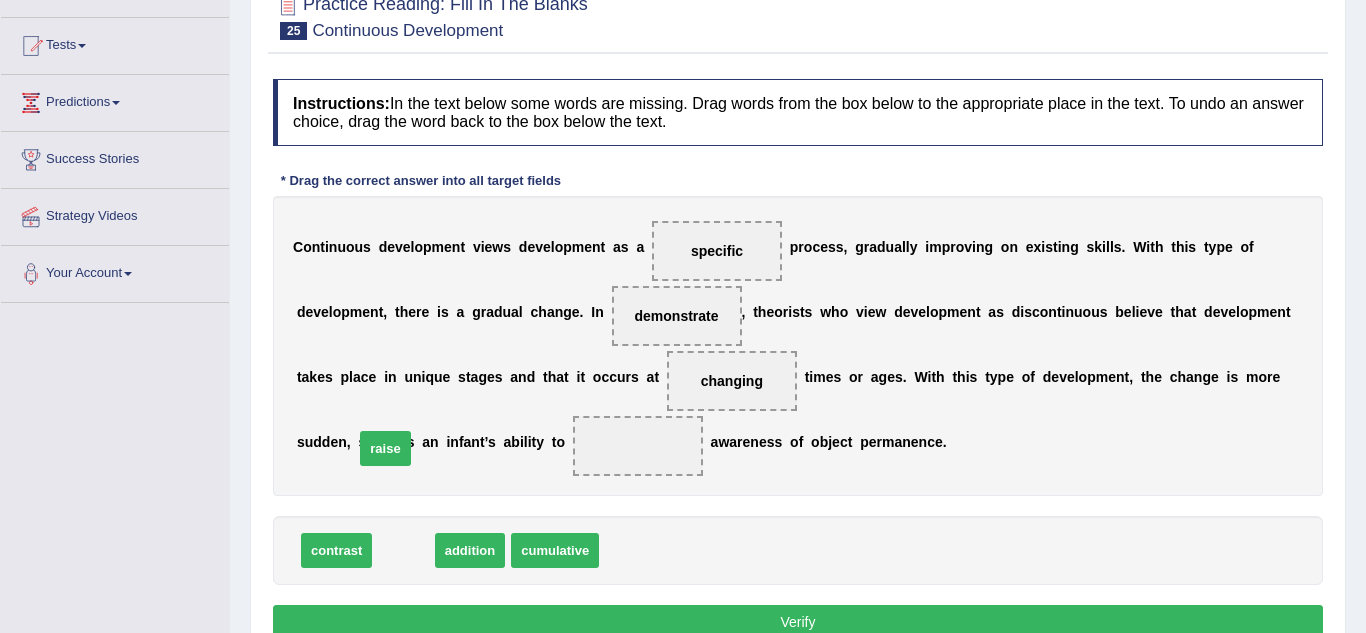 drag, startPoint x: 409, startPoint y: 555, endPoint x: 392, endPoint y: 450, distance: 106.36729 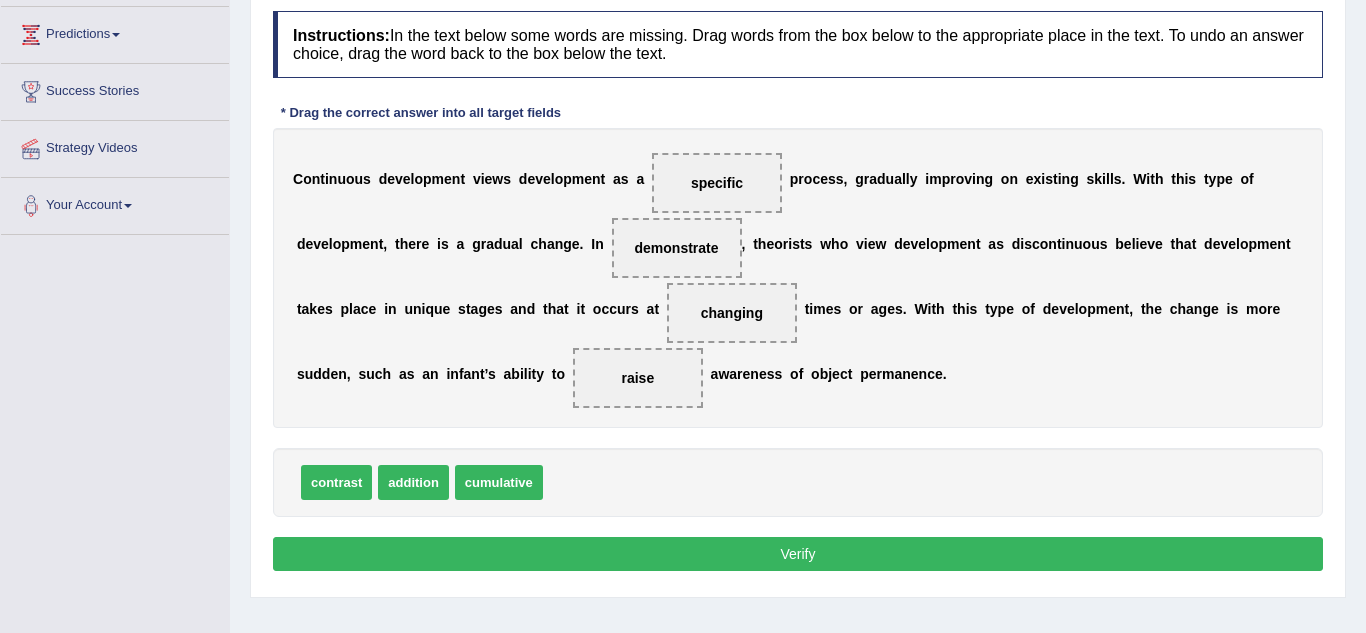 scroll, scrollTop: 262, scrollLeft: 0, axis: vertical 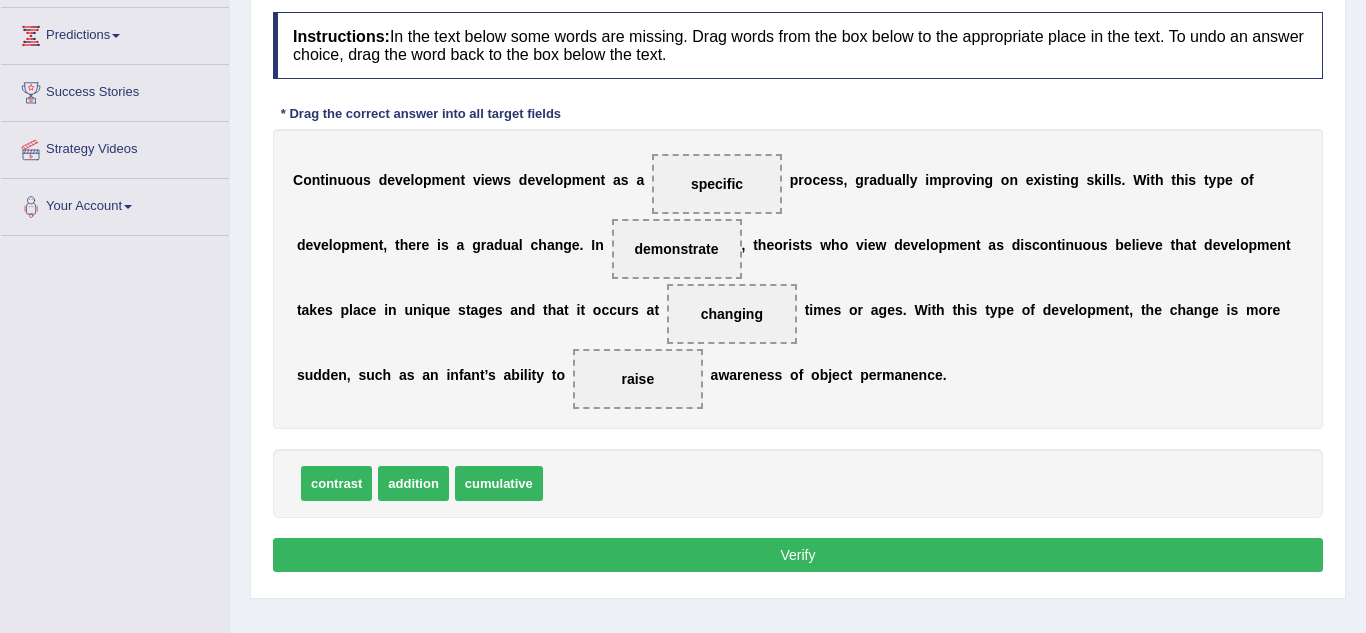 click on "Verify" at bounding box center (798, 555) 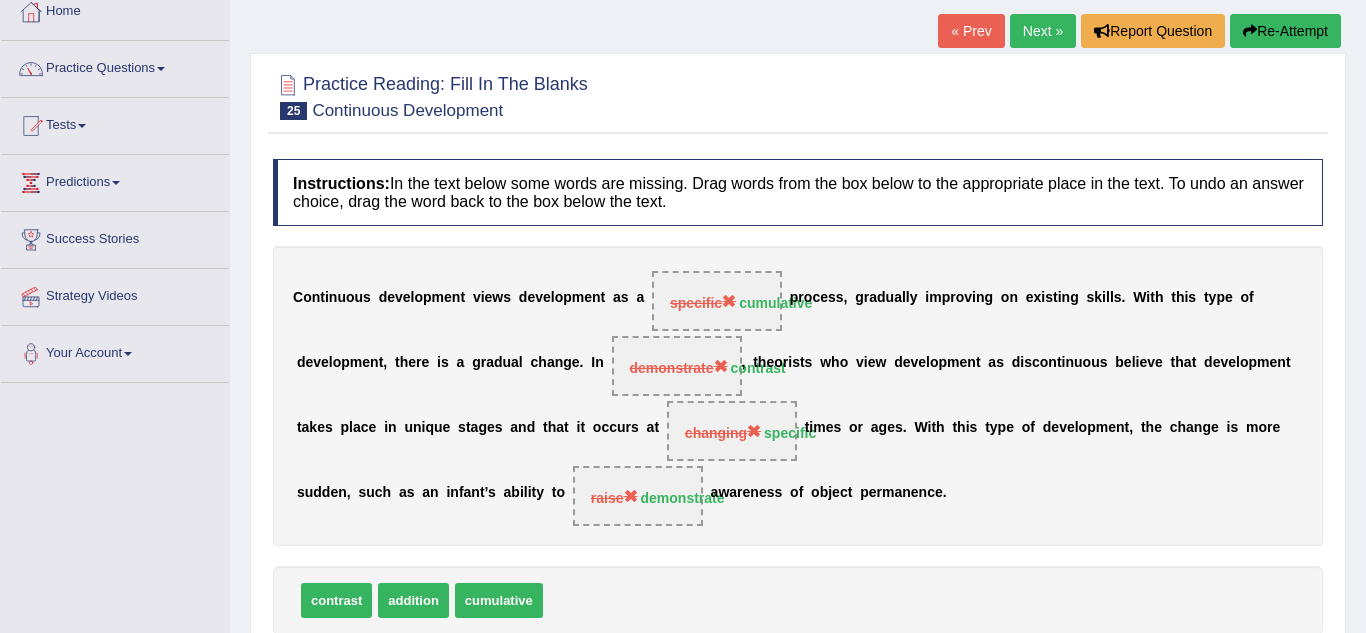 scroll, scrollTop: 0, scrollLeft: 0, axis: both 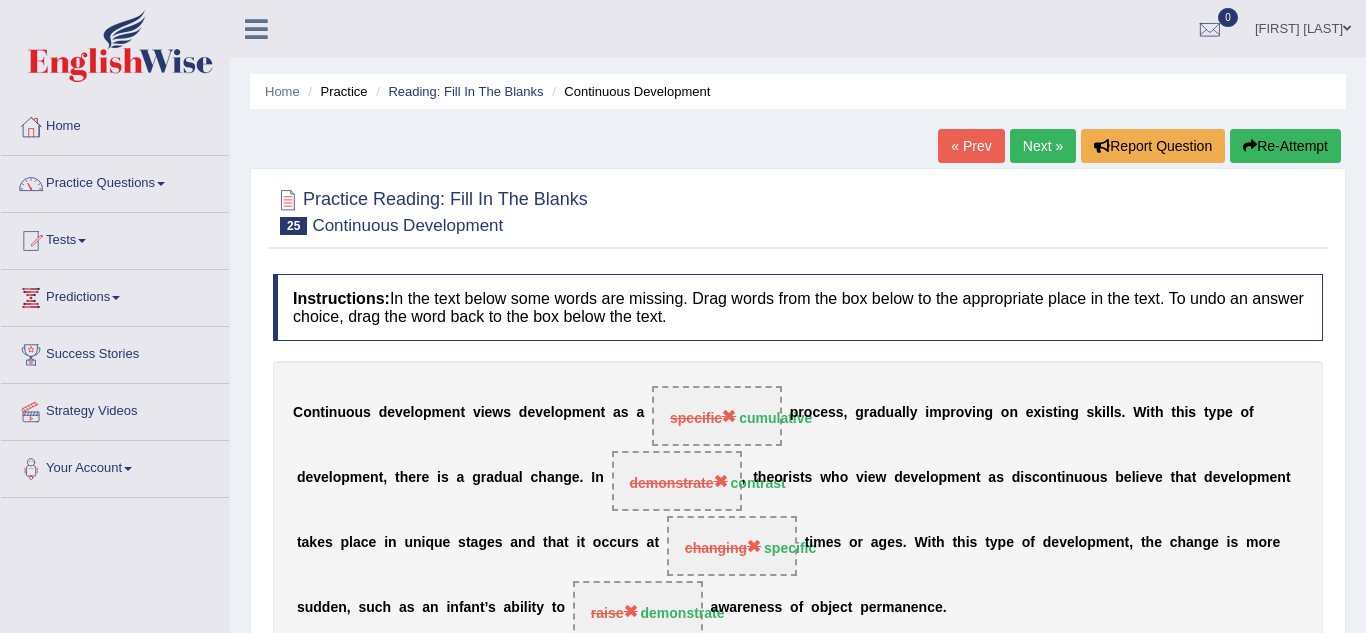 click on "Next »" at bounding box center [1043, 146] 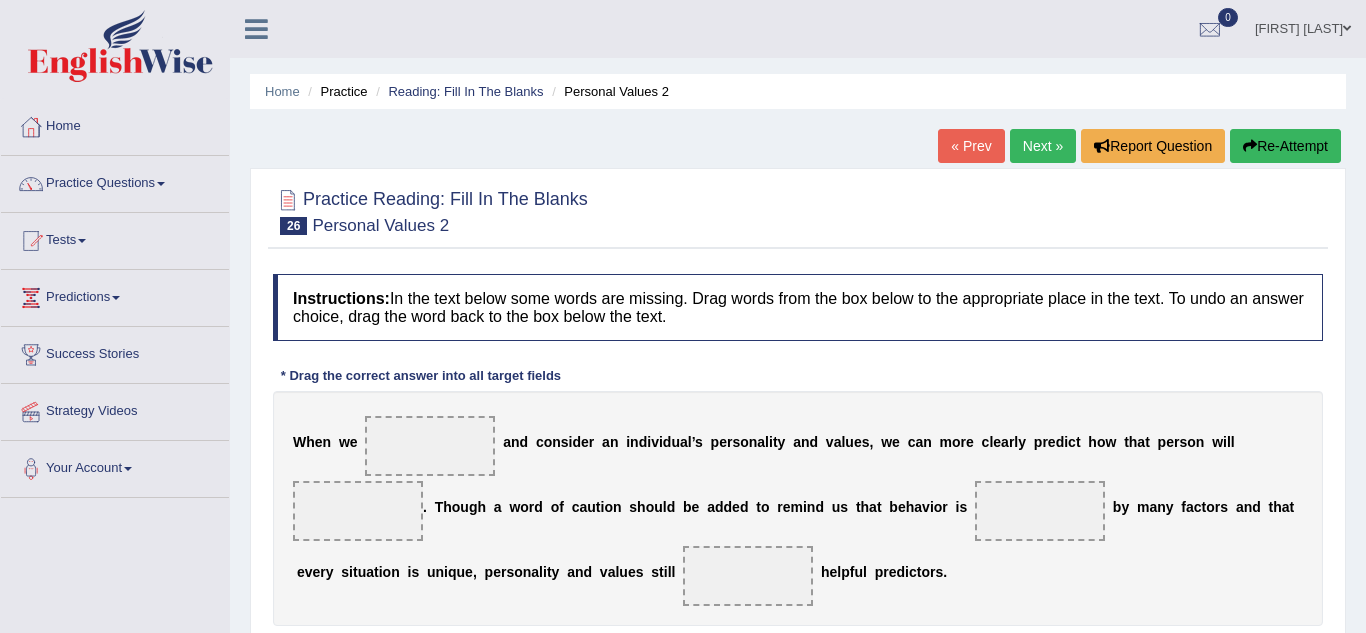 scroll, scrollTop: 0, scrollLeft: 0, axis: both 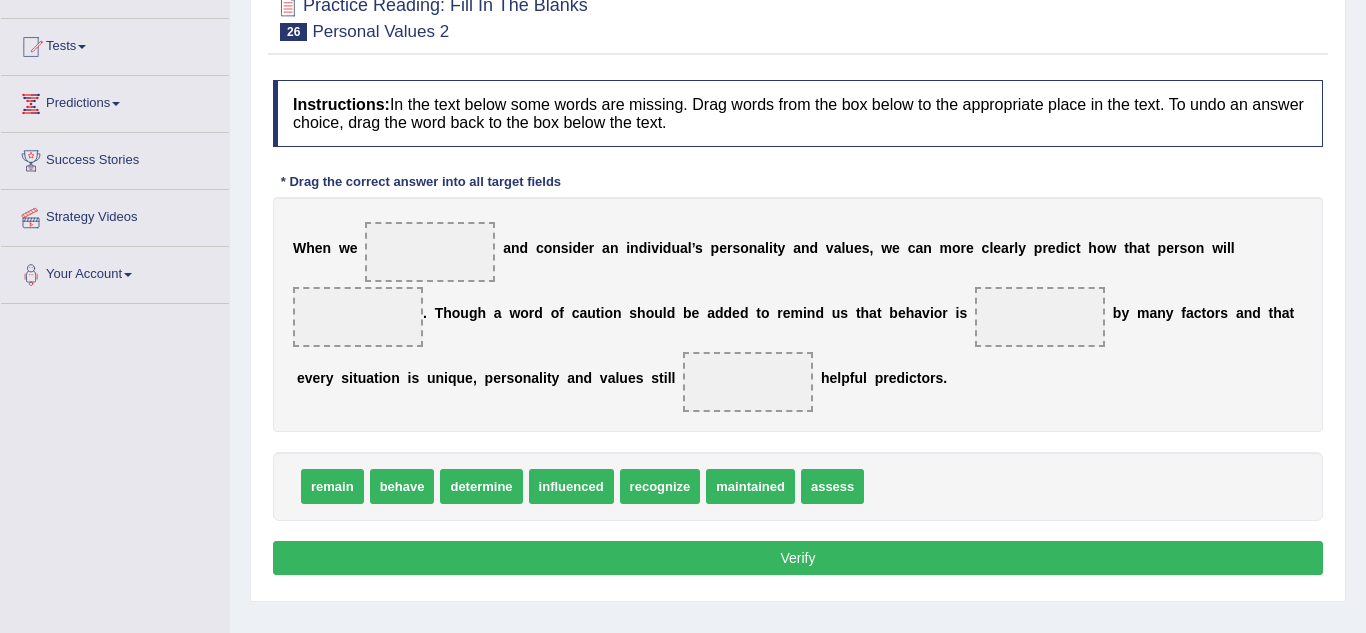 drag, startPoint x: 400, startPoint y: 485, endPoint x: 429, endPoint y: 289, distance: 198.13379 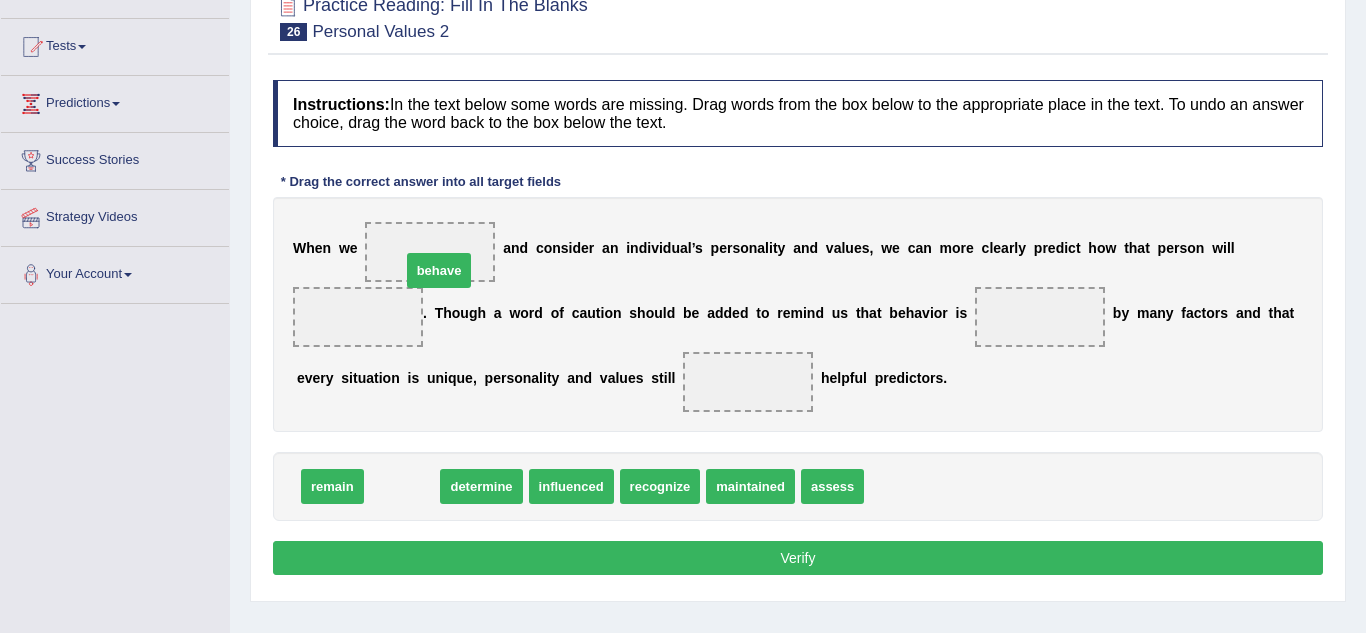 drag, startPoint x: 412, startPoint y: 490, endPoint x: 450, endPoint y: 278, distance: 215.37874 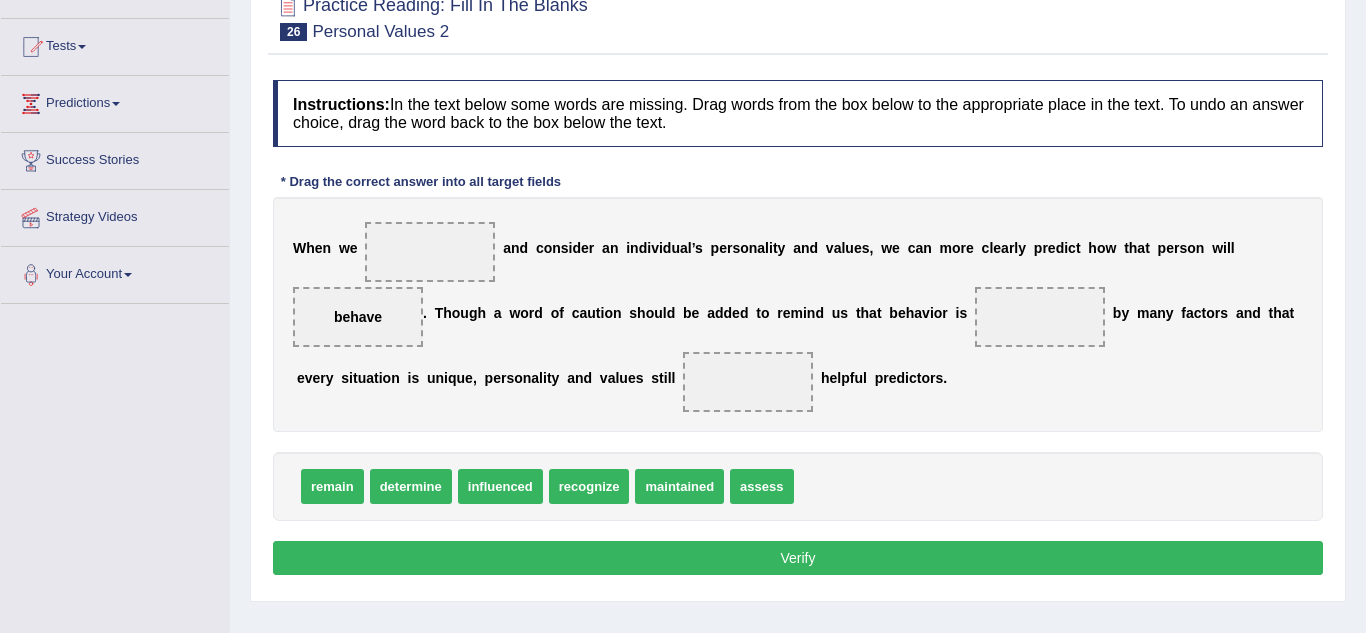 drag, startPoint x: 392, startPoint y: 307, endPoint x: 305, endPoint y: 376, distance: 111.040535 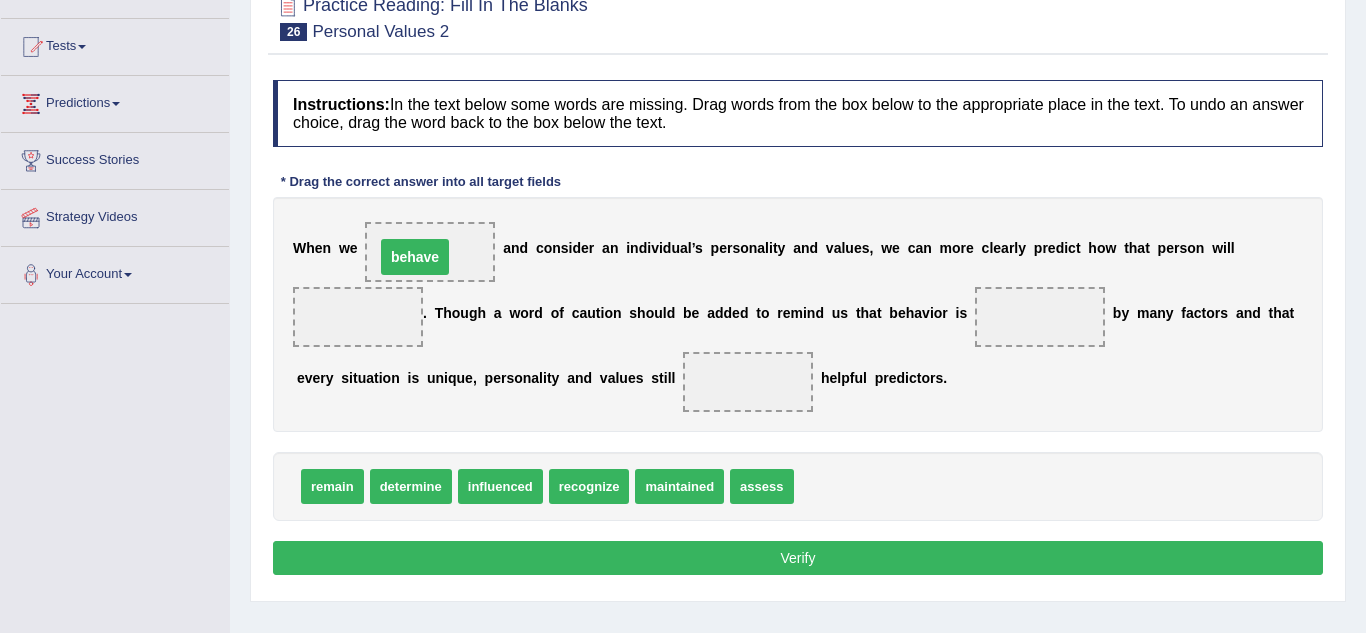 drag, startPoint x: 346, startPoint y: 324, endPoint x: 403, endPoint y: 263, distance: 83.48653 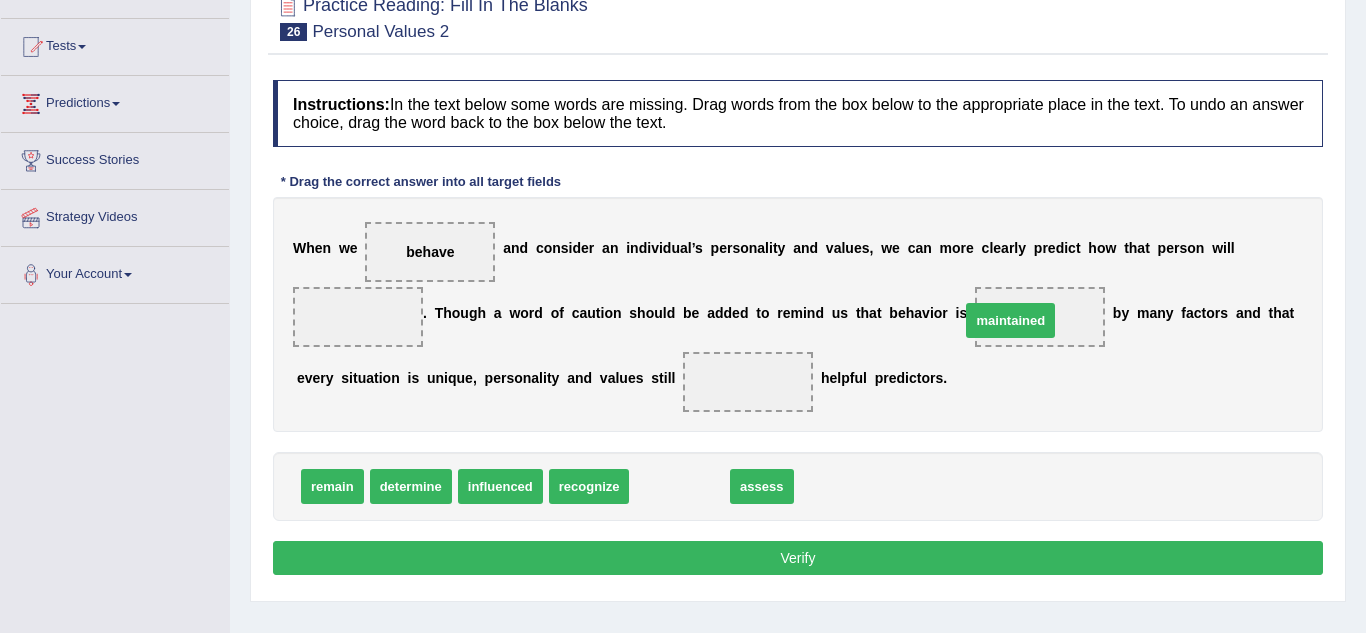 drag, startPoint x: 706, startPoint y: 468, endPoint x: 1004, endPoint y: 321, distance: 332.28452 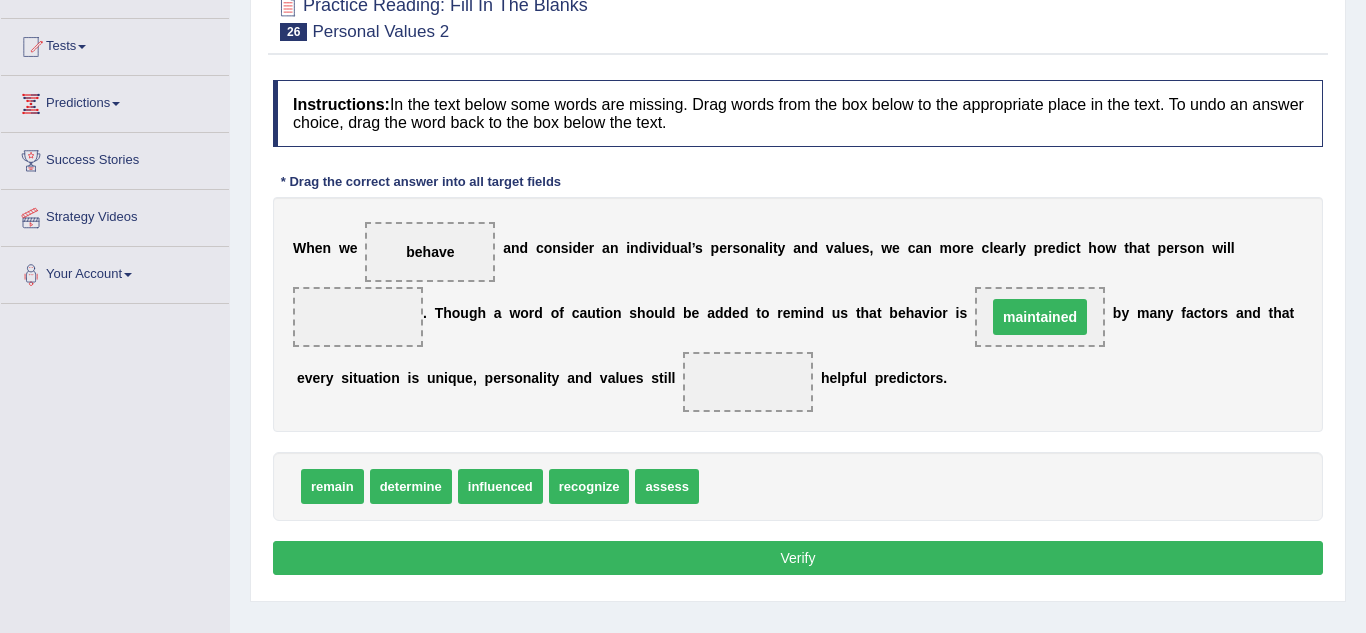click on "maintained" at bounding box center [1040, 317] 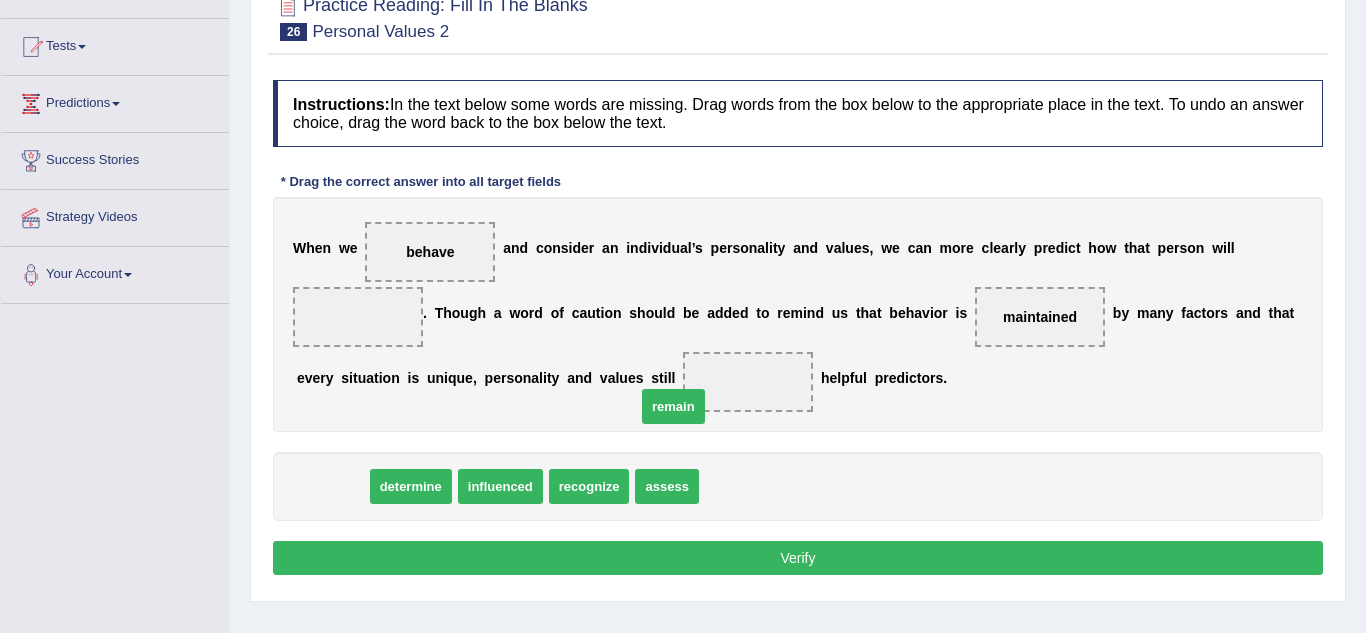 drag, startPoint x: 331, startPoint y: 496, endPoint x: 670, endPoint y: 409, distance: 349.98572 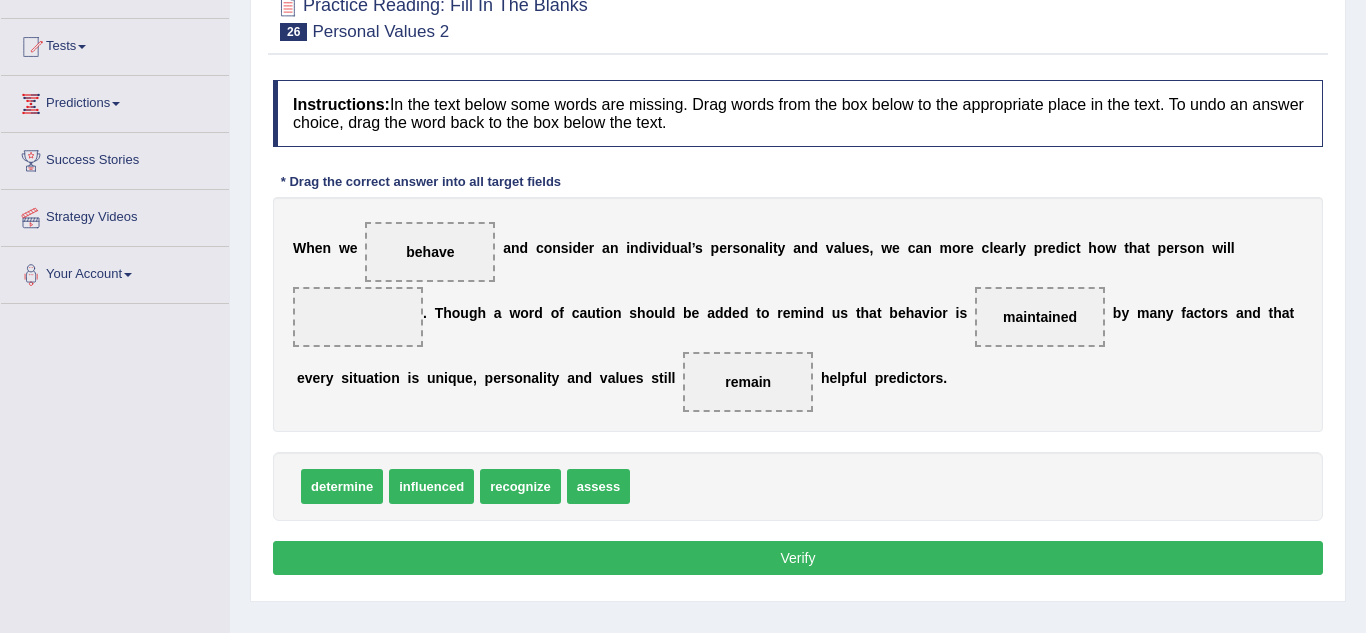 drag, startPoint x: 461, startPoint y: 244, endPoint x: 391, endPoint y: 306, distance: 93.50936 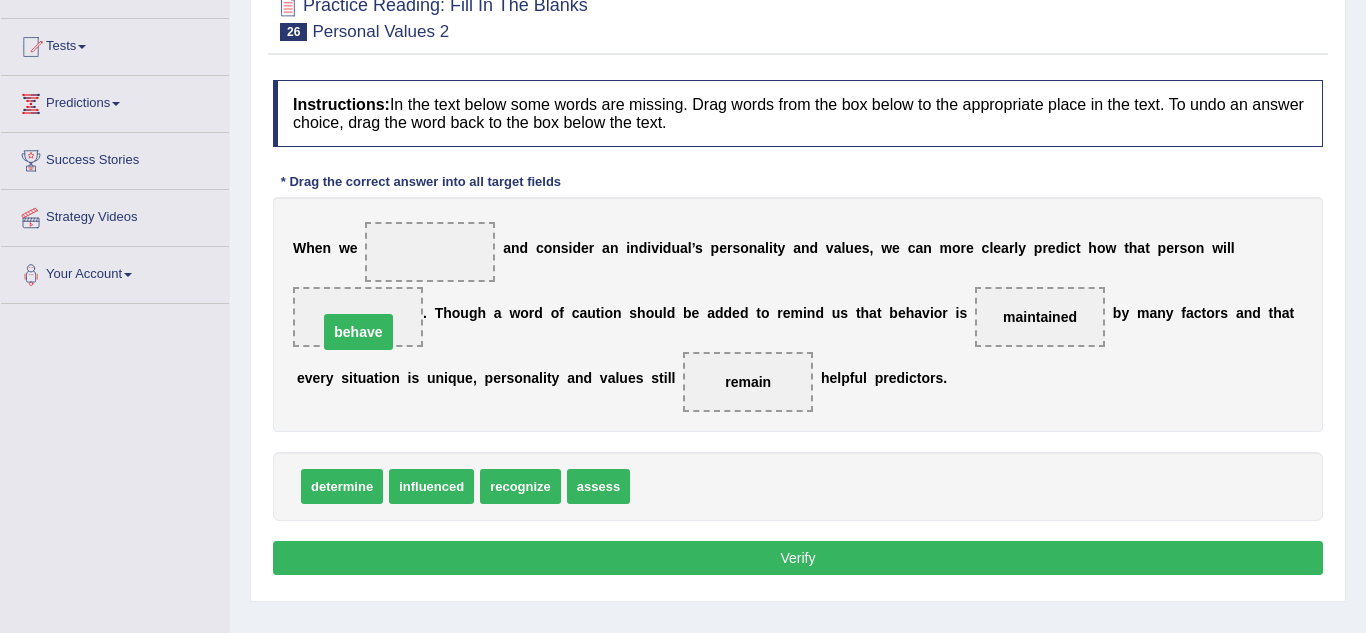 drag, startPoint x: 430, startPoint y: 249, endPoint x: 358, endPoint y: 330, distance: 108.37435 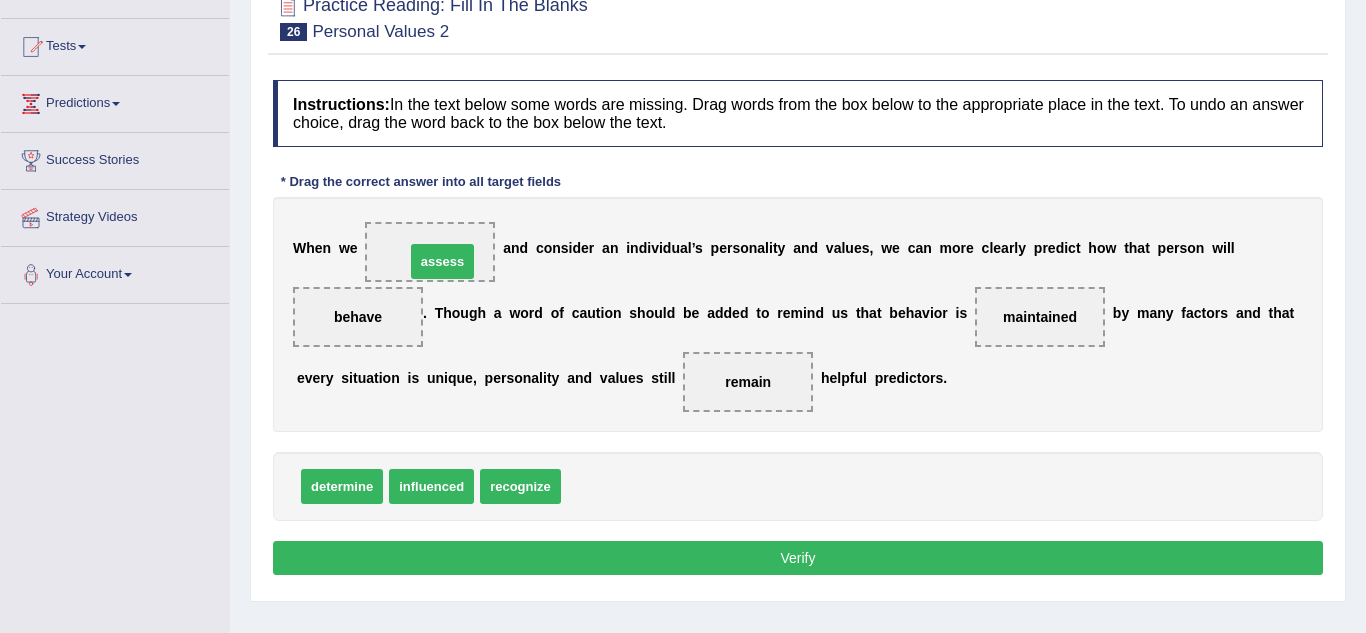 drag, startPoint x: 582, startPoint y: 492, endPoint x: 426, endPoint y: 267, distance: 273.79007 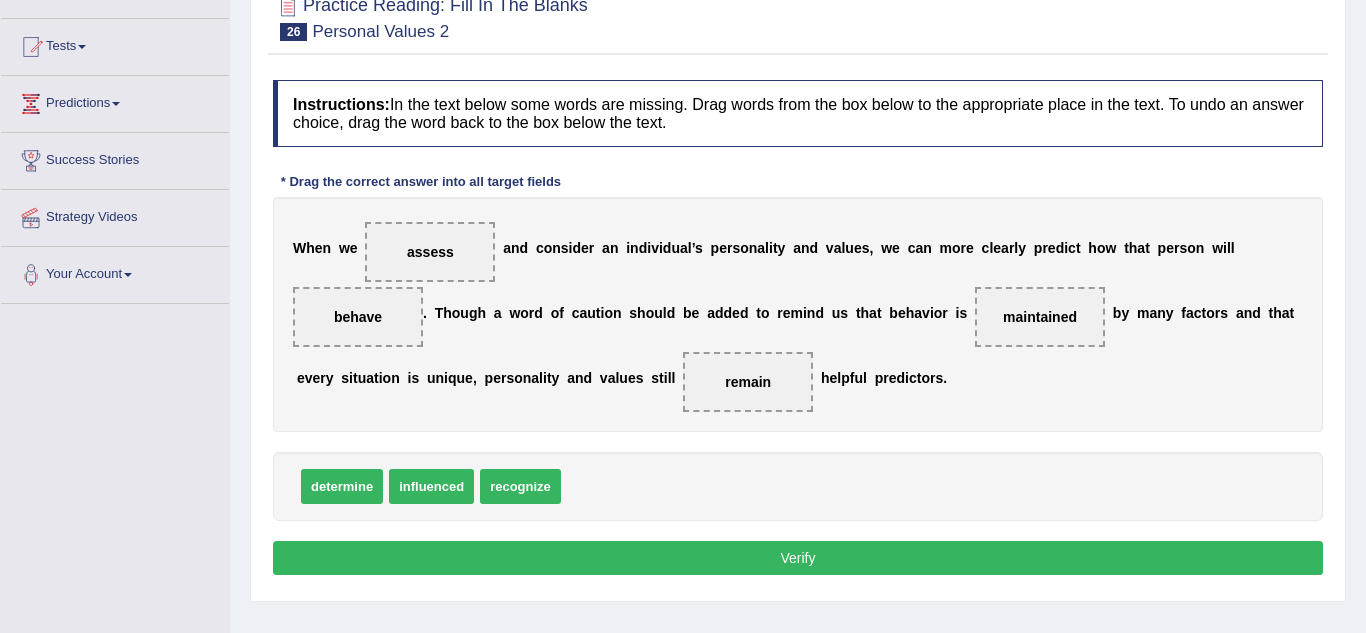 click on "Verify" at bounding box center [798, 558] 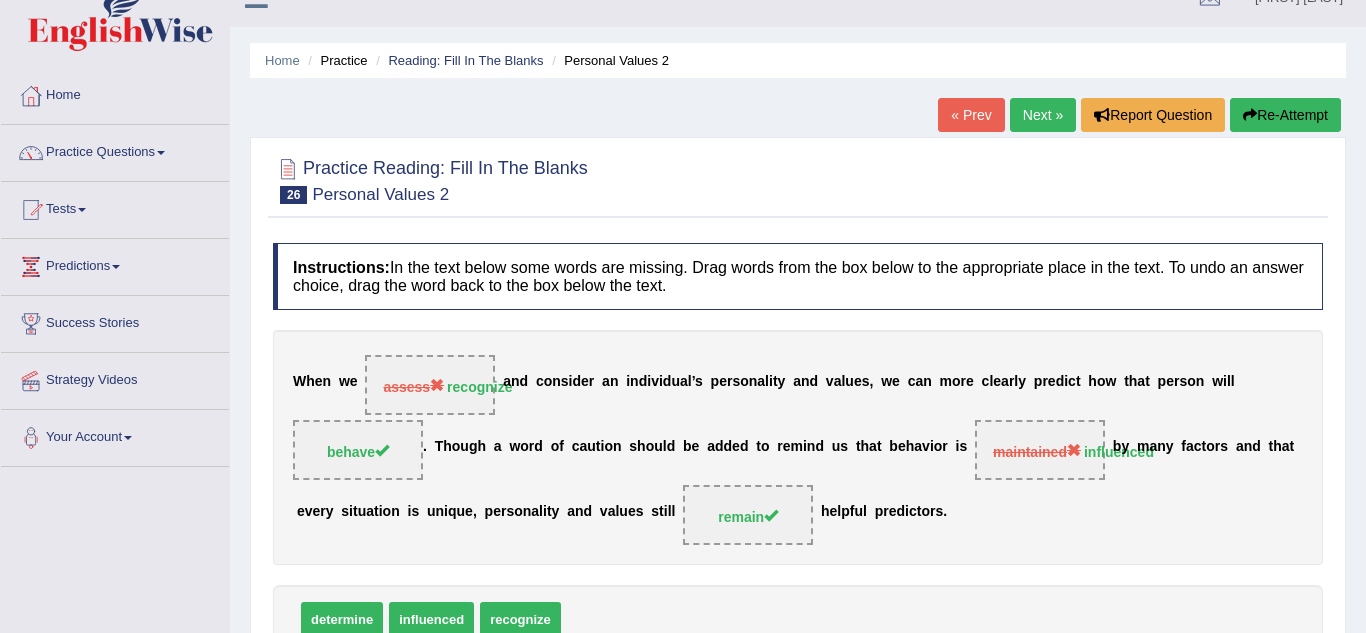 scroll, scrollTop: 0, scrollLeft: 0, axis: both 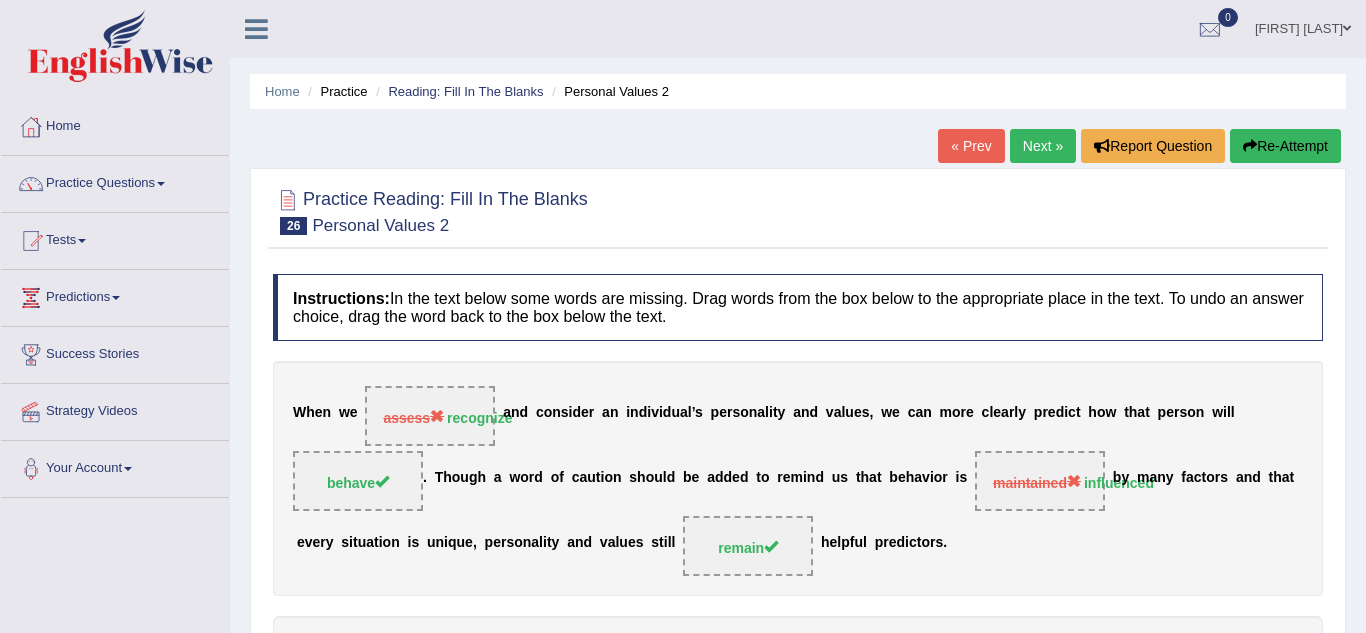 click on "Next »" at bounding box center (1043, 146) 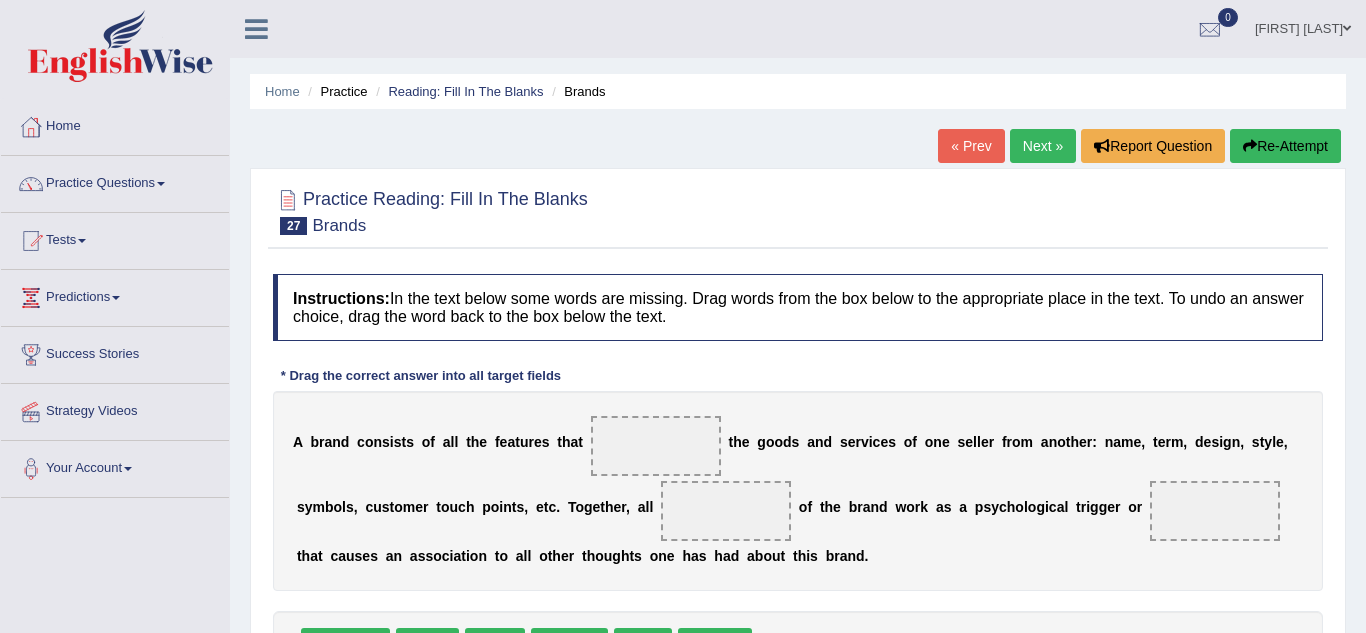 scroll, scrollTop: 0, scrollLeft: 0, axis: both 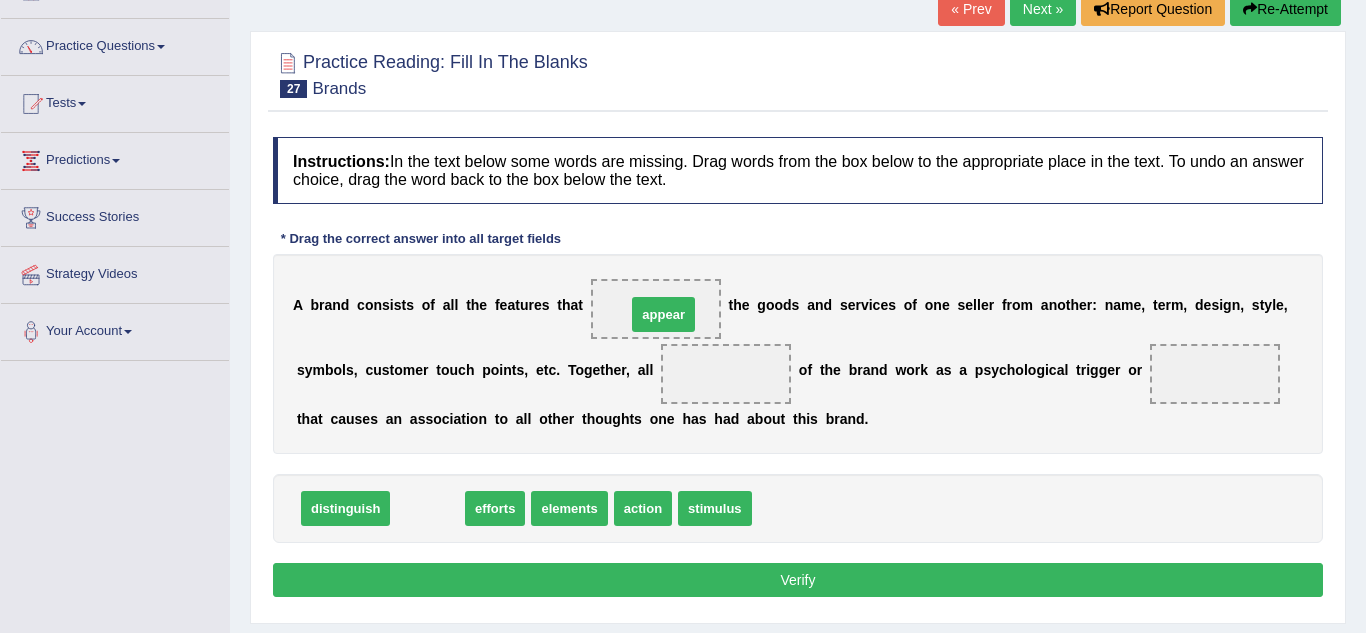 drag, startPoint x: 430, startPoint y: 505, endPoint x: 666, endPoint y: 311, distance: 305.50287 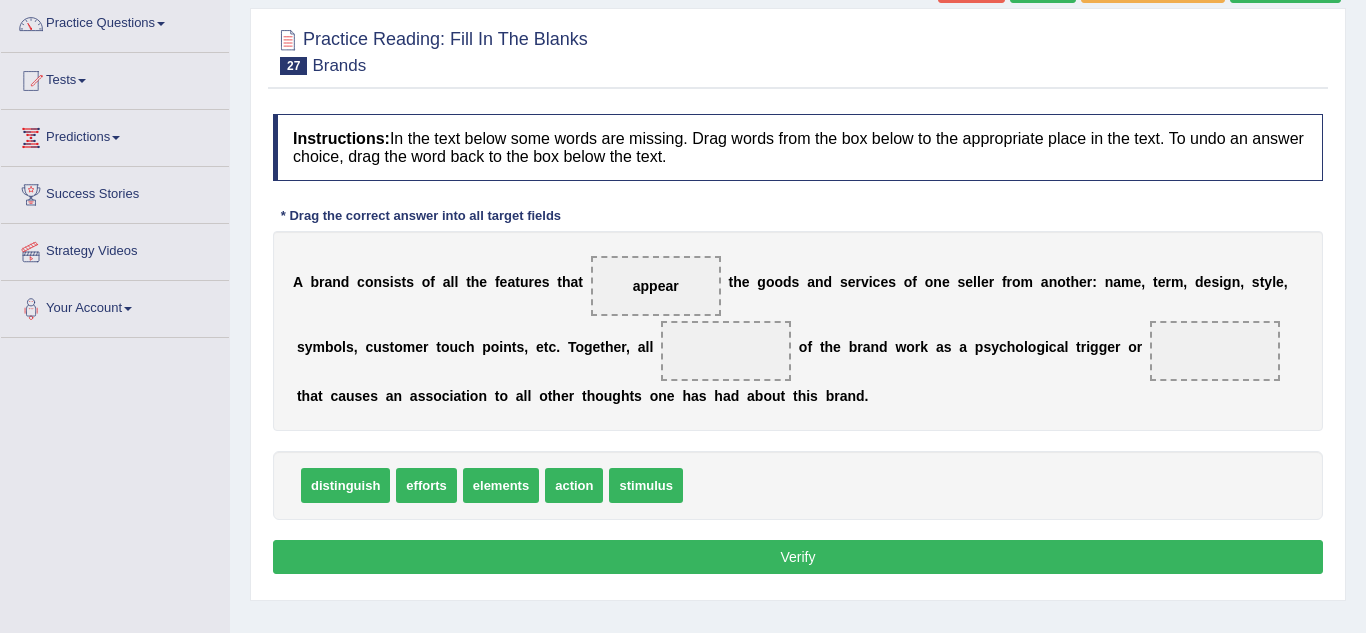 scroll, scrollTop: 164, scrollLeft: 0, axis: vertical 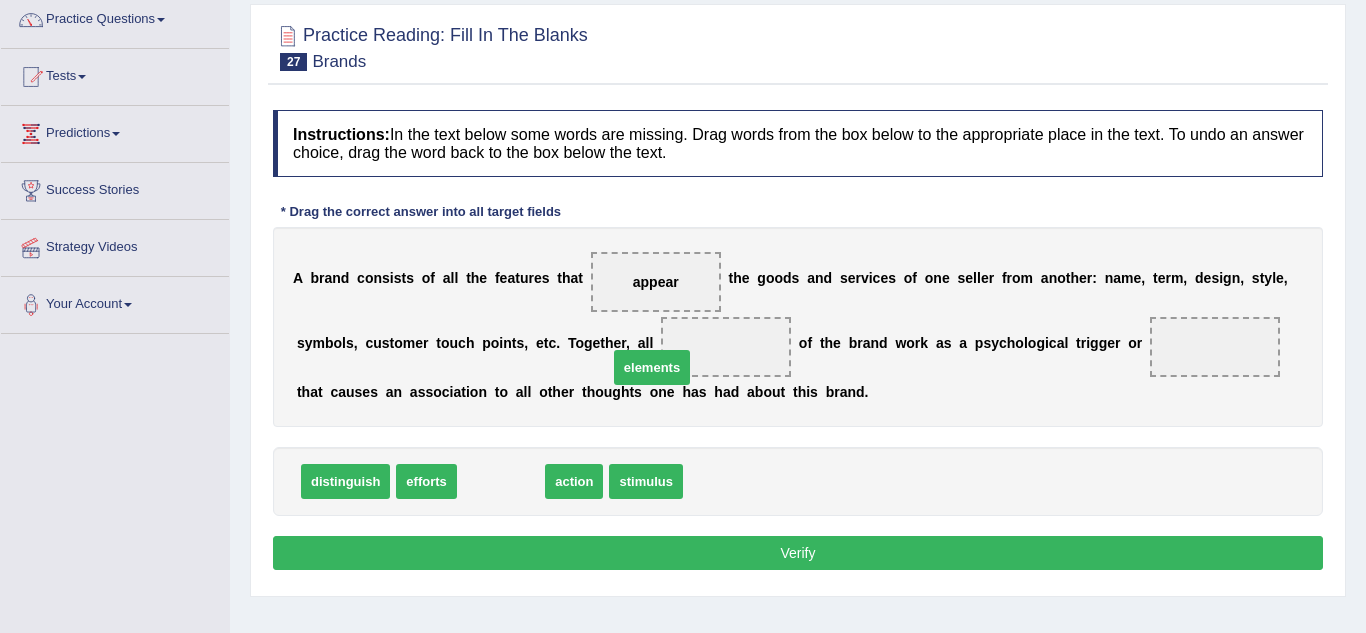 drag, startPoint x: 492, startPoint y: 479, endPoint x: 643, endPoint y: 365, distance: 189.20096 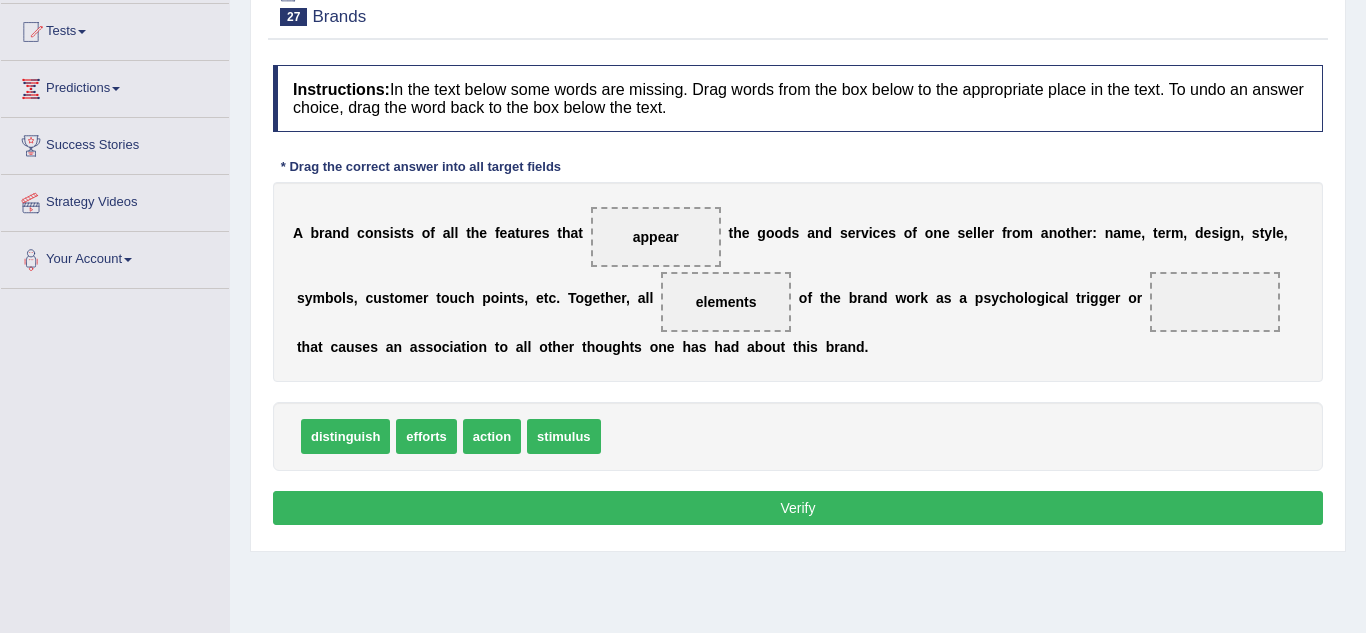 scroll, scrollTop: 205, scrollLeft: 0, axis: vertical 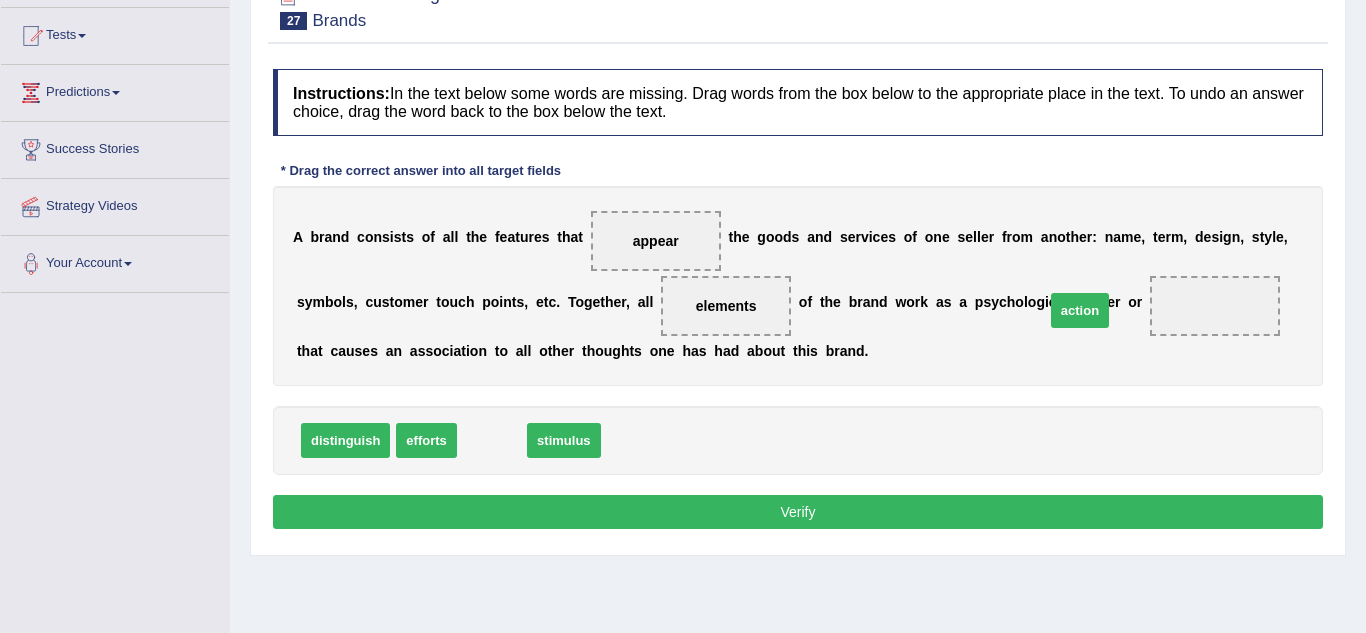 drag, startPoint x: 495, startPoint y: 451, endPoint x: 1083, endPoint y: 321, distance: 602.1993 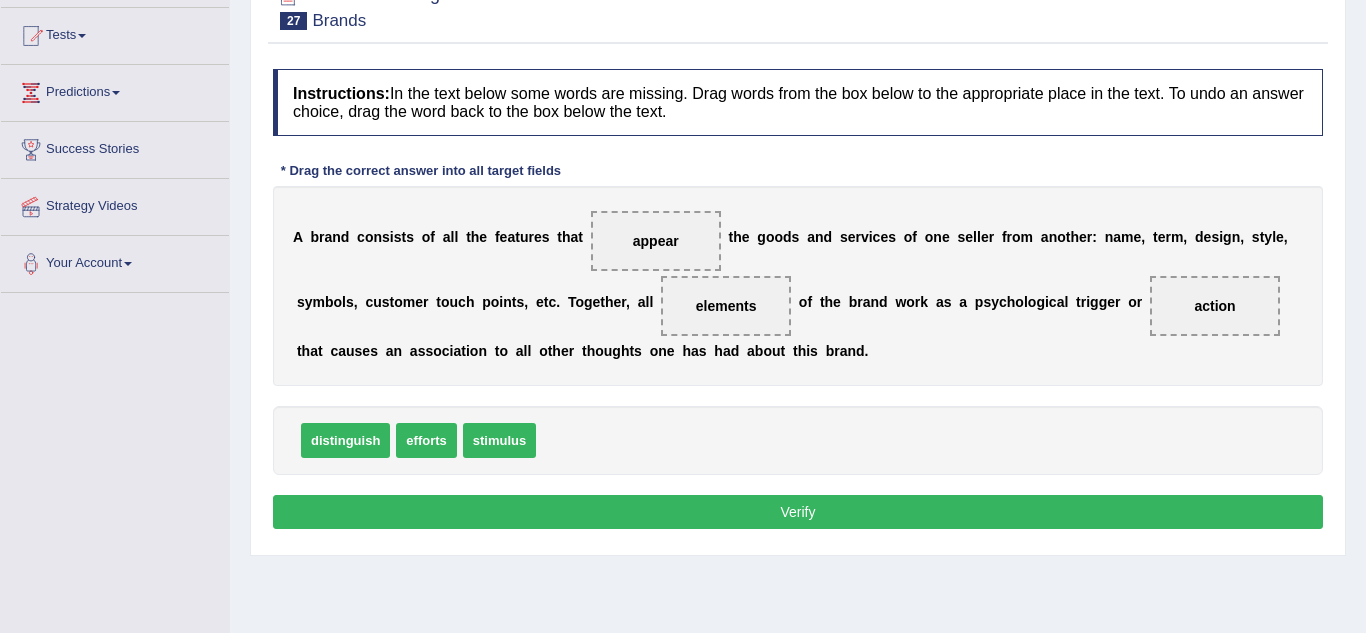 click on "Verify" at bounding box center [798, 512] 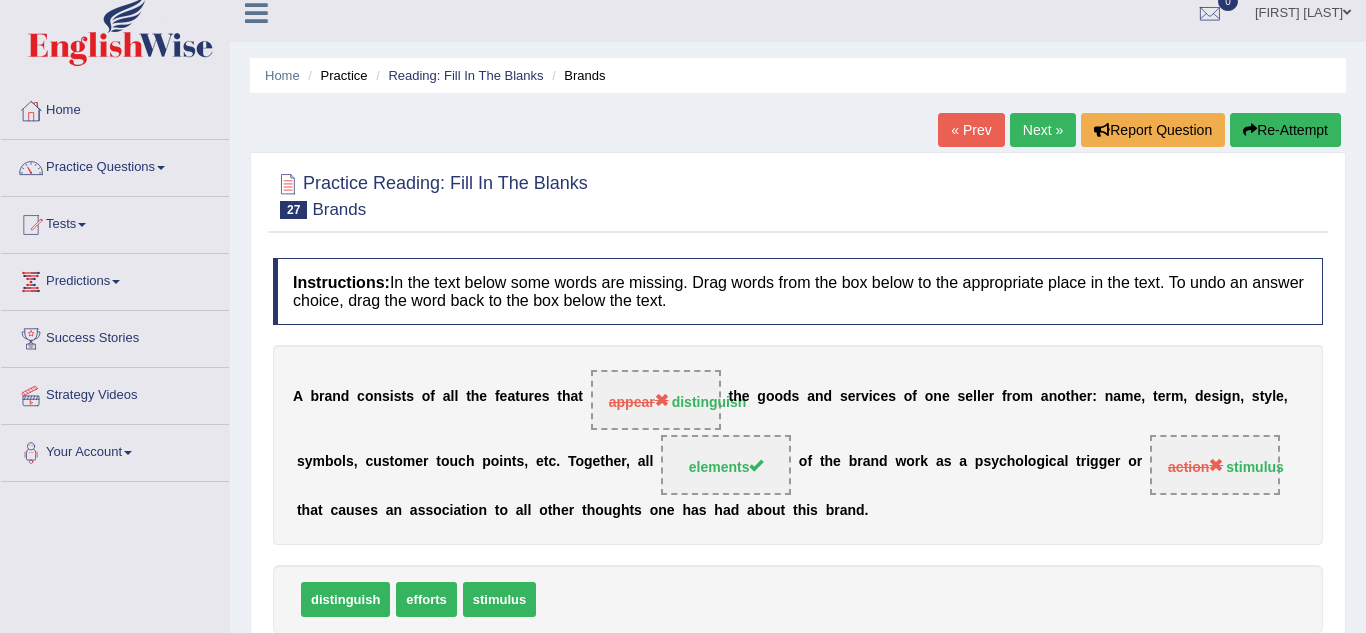 scroll, scrollTop: 0, scrollLeft: 0, axis: both 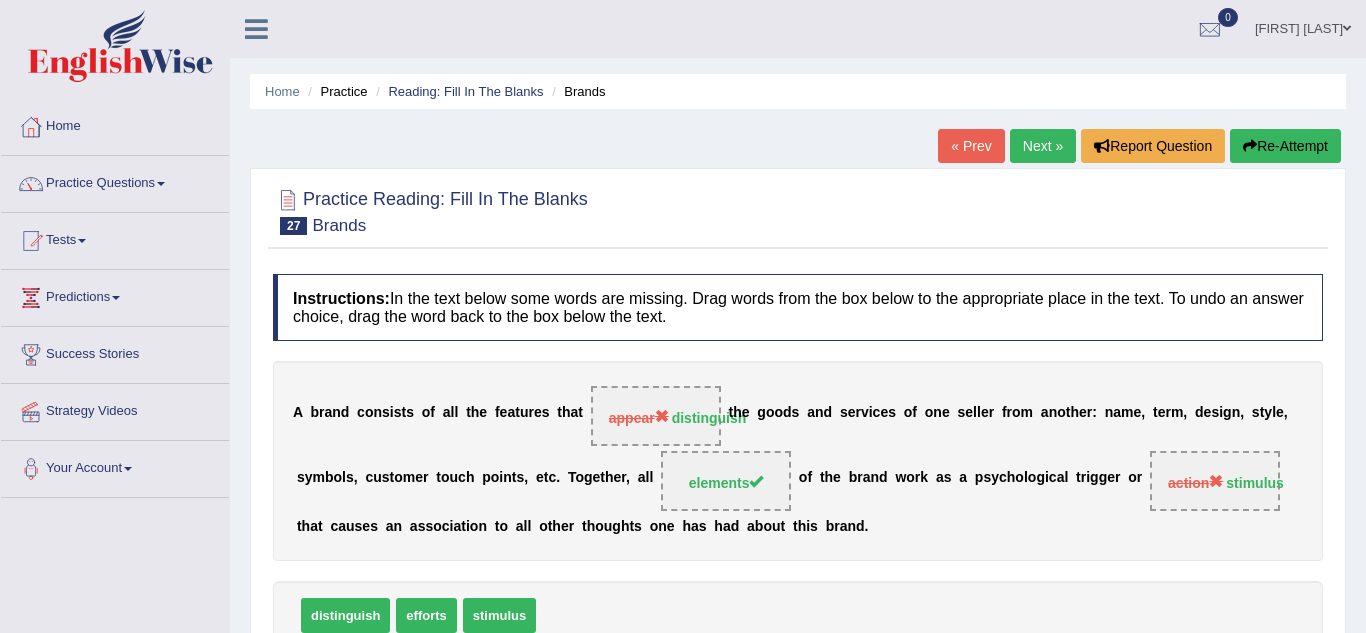 click on "Next »" at bounding box center (1043, 146) 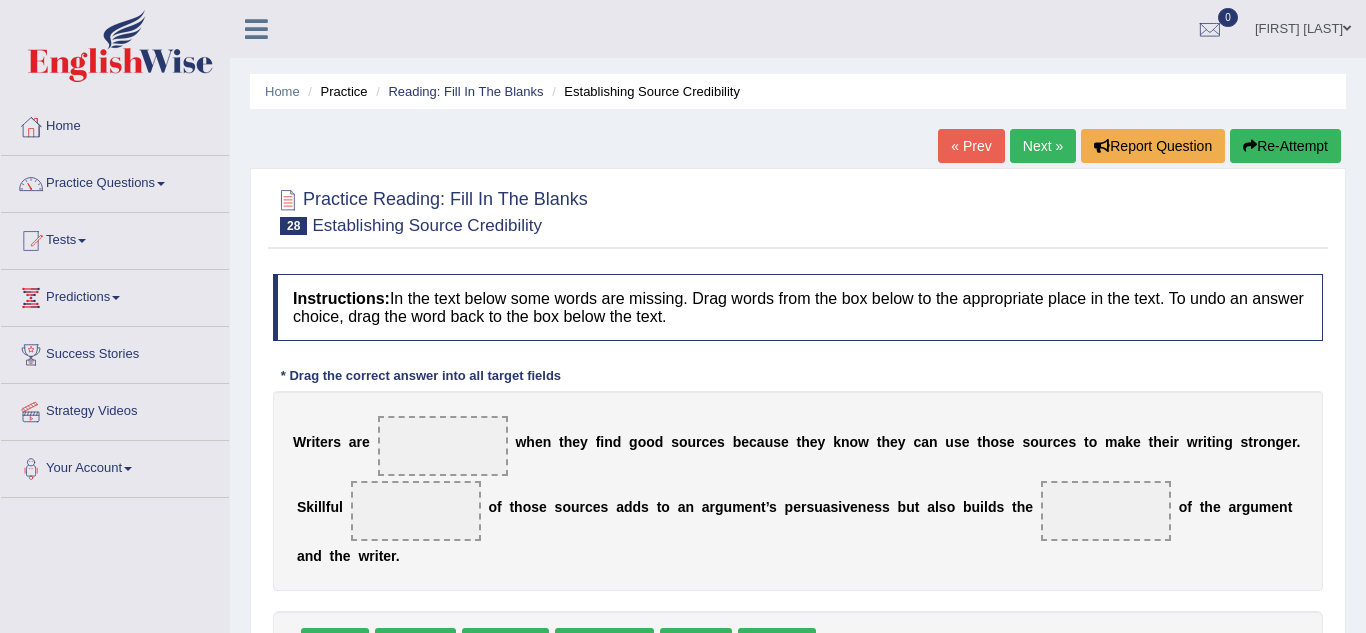 scroll, scrollTop: 0, scrollLeft: 0, axis: both 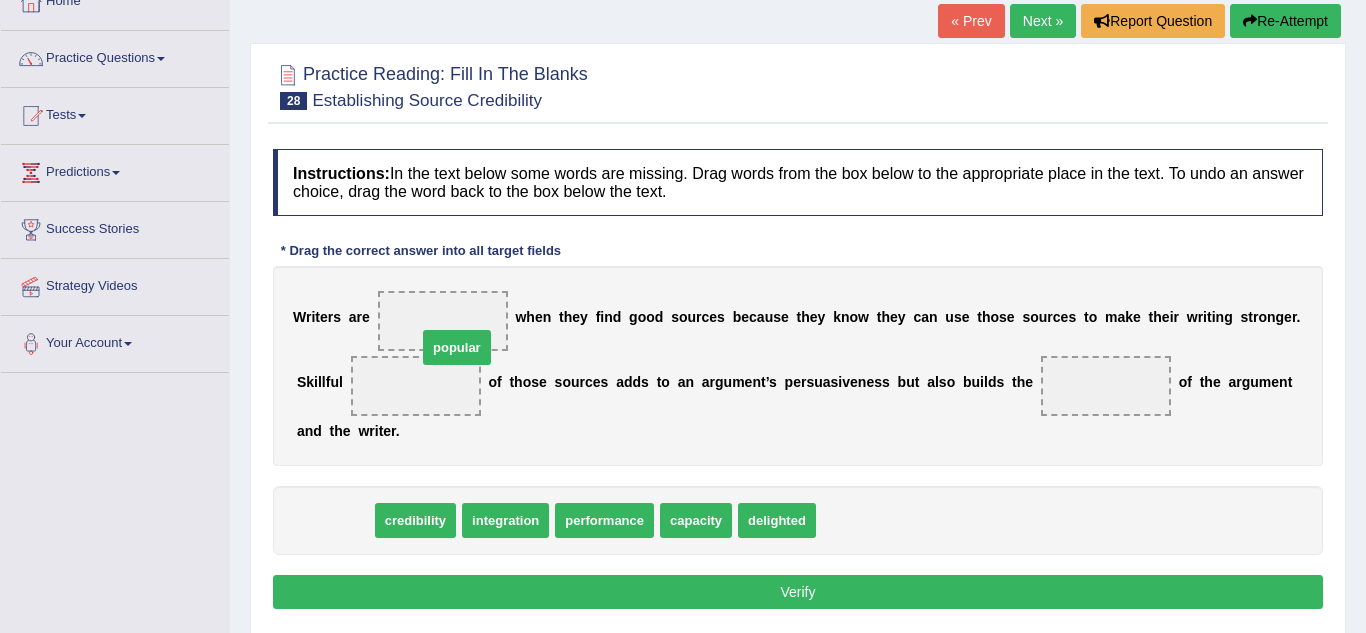 drag, startPoint x: 320, startPoint y: 498, endPoint x: 442, endPoint y: 325, distance: 211.69081 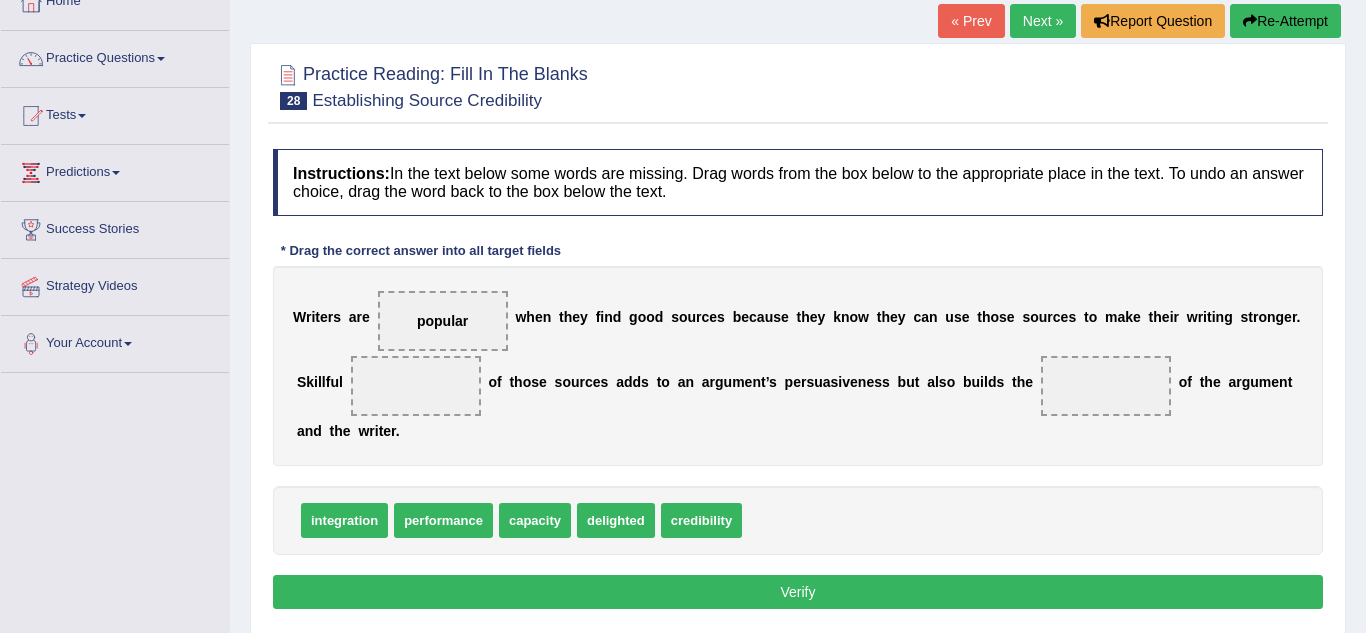 drag, startPoint x: 451, startPoint y: 490, endPoint x: 421, endPoint y: 426, distance: 70.68239 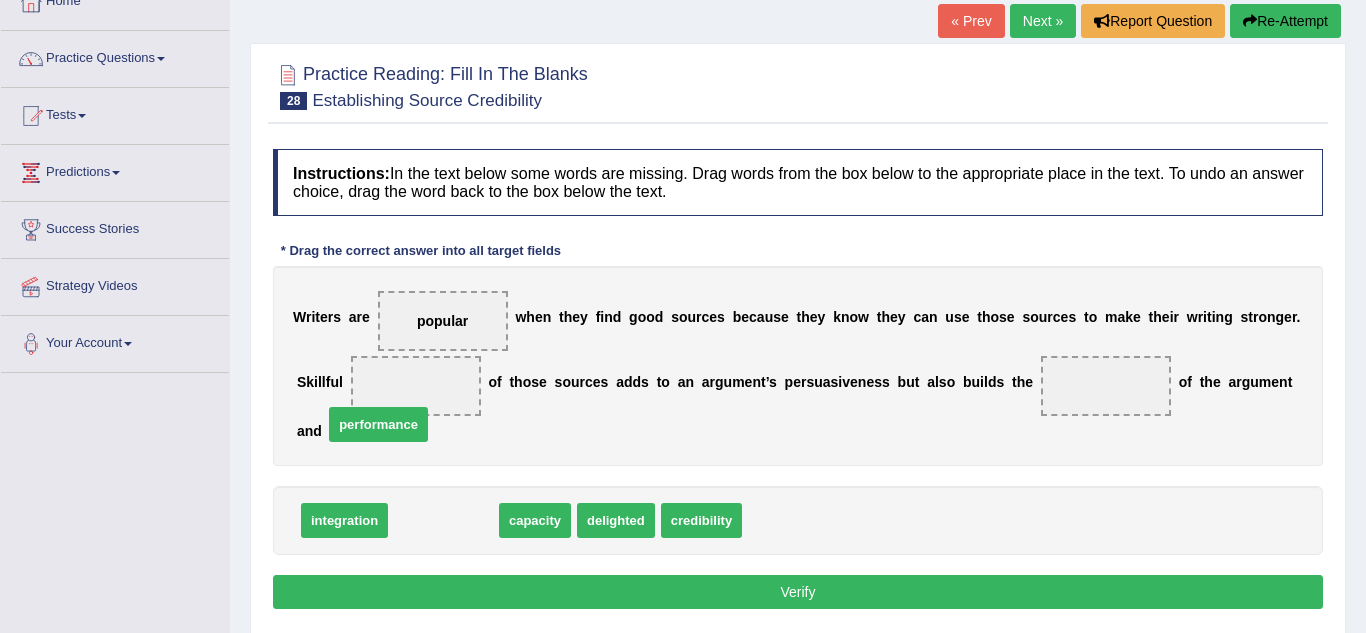 drag, startPoint x: 433, startPoint y: 498, endPoint x: 368, endPoint y: 402, distance: 115.935326 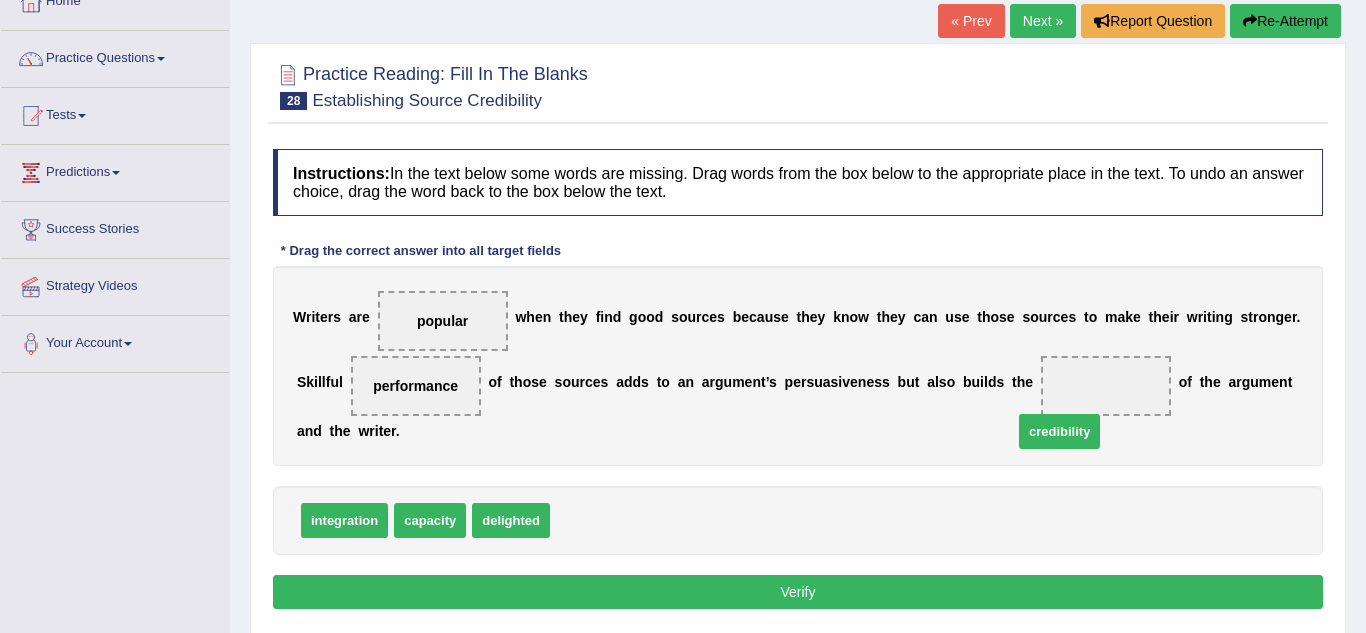 drag, startPoint x: 554, startPoint y: 501, endPoint x: 1000, endPoint y: 404, distance: 456.42633 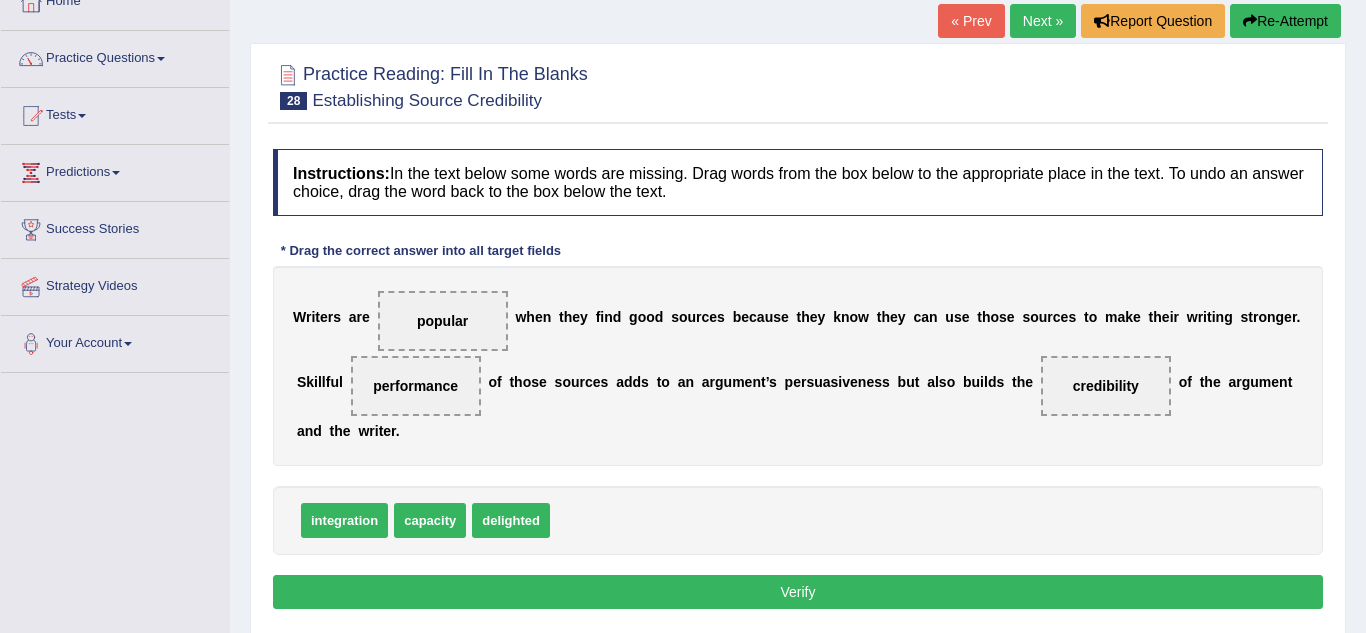 click on "Verify" at bounding box center (798, 592) 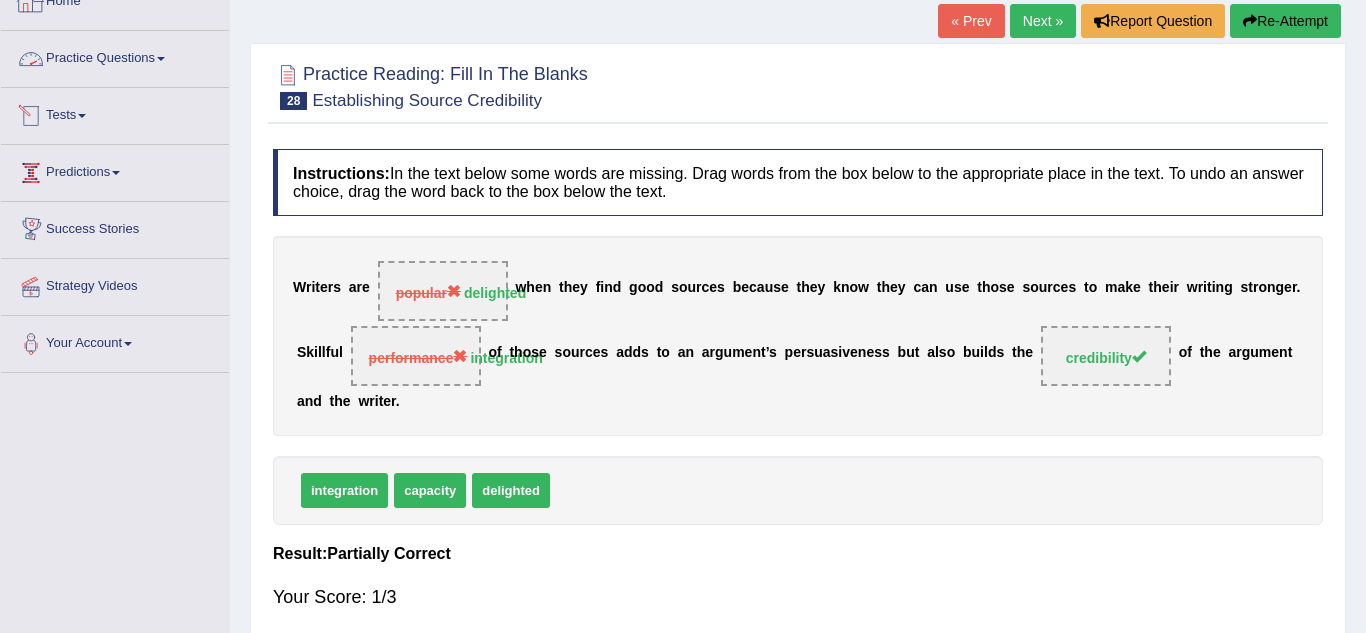click on "Practice Questions" at bounding box center (115, 56) 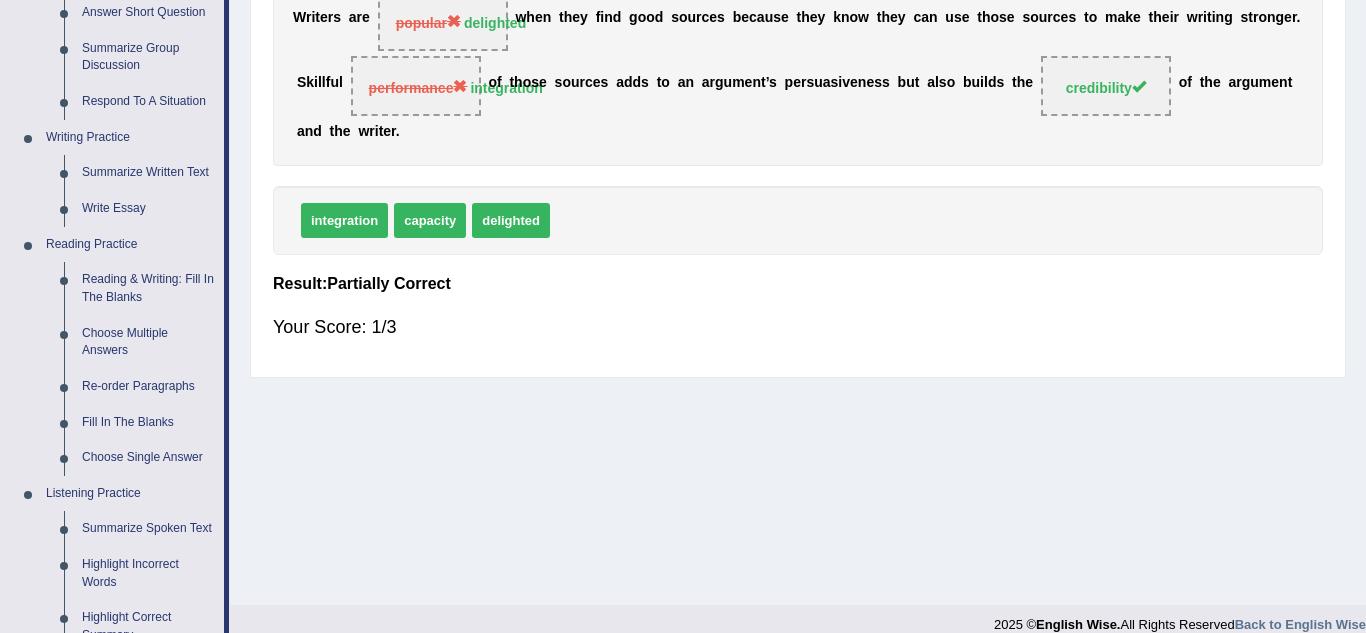 scroll, scrollTop: 398, scrollLeft: 0, axis: vertical 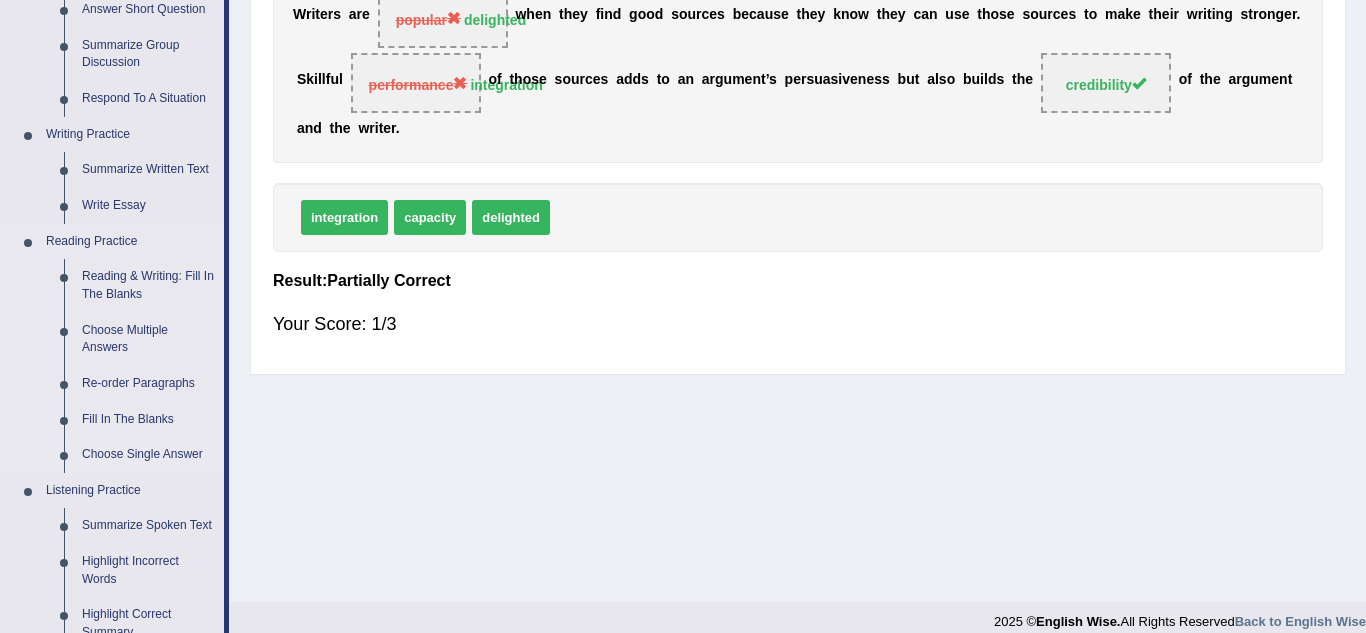 click on "Choose Single Answer" at bounding box center [148, 455] 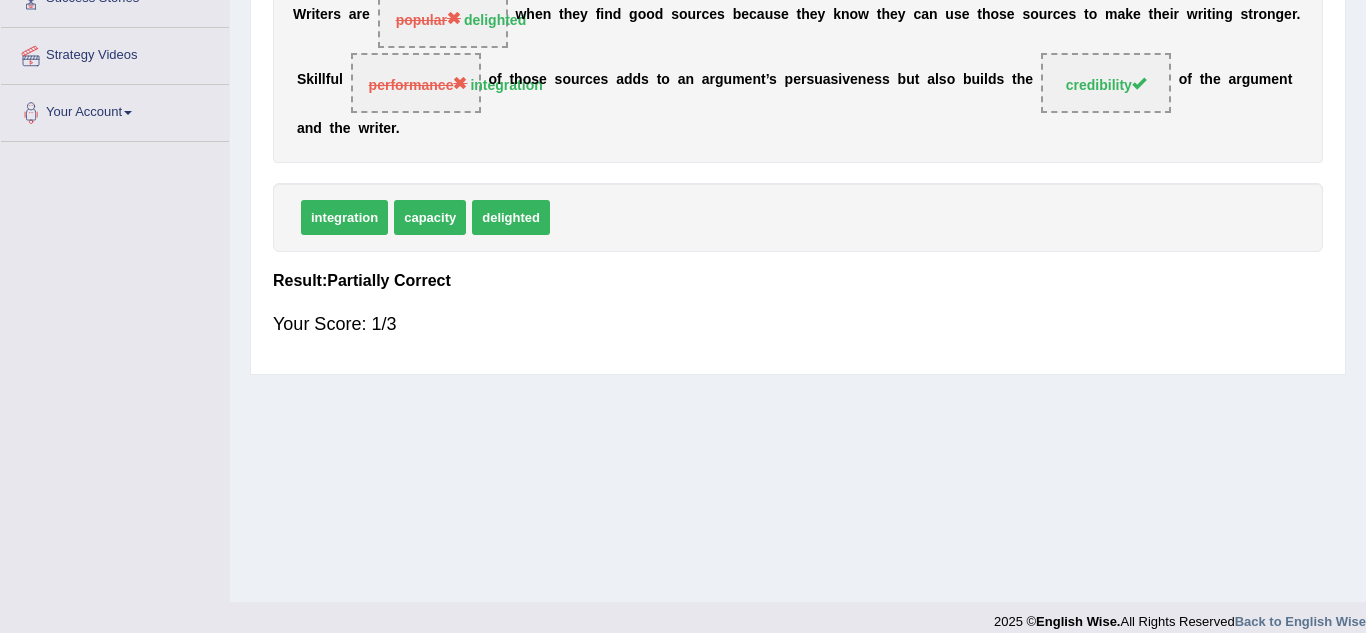 scroll, scrollTop: 393, scrollLeft: 0, axis: vertical 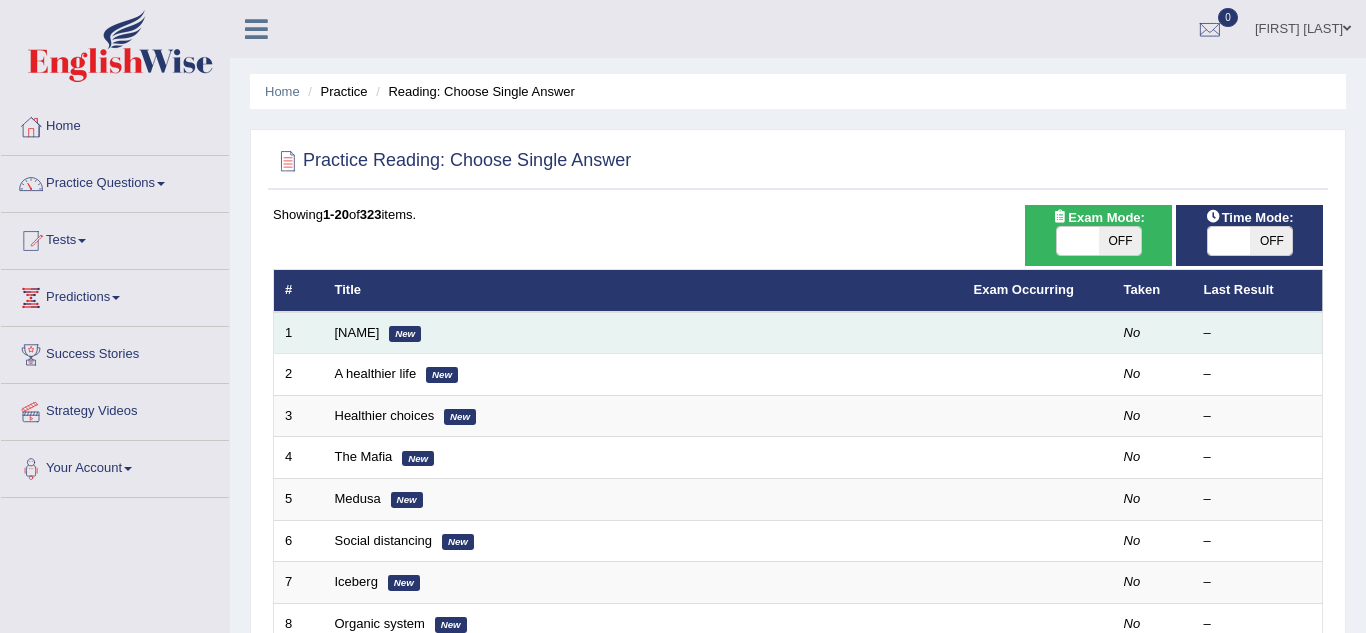 click on "1" at bounding box center (299, 333) 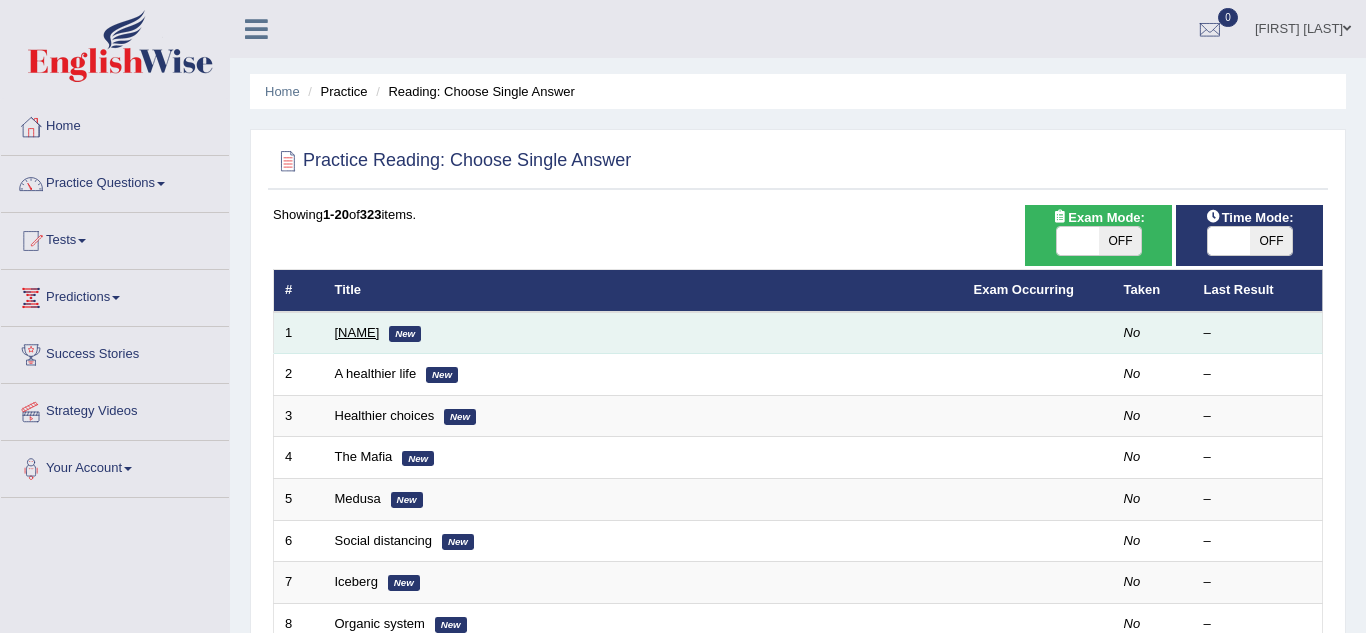 click on "[LAST]" at bounding box center [357, 332] 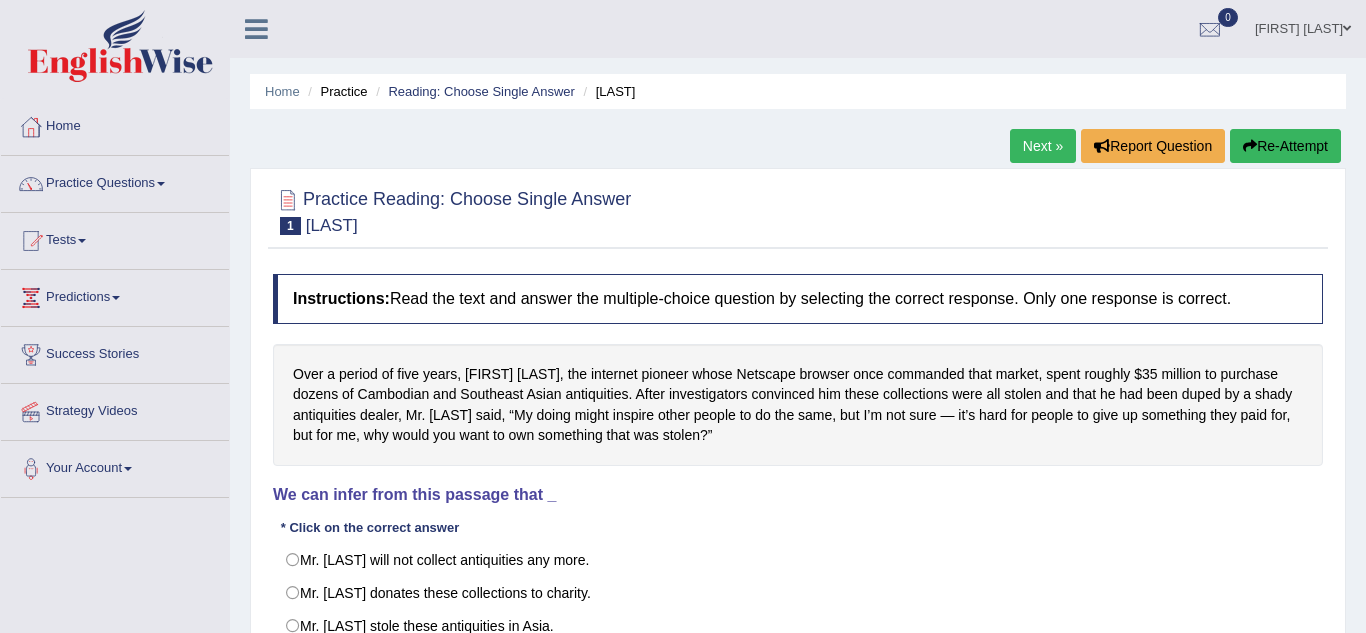 scroll, scrollTop: 0, scrollLeft: 0, axis: both 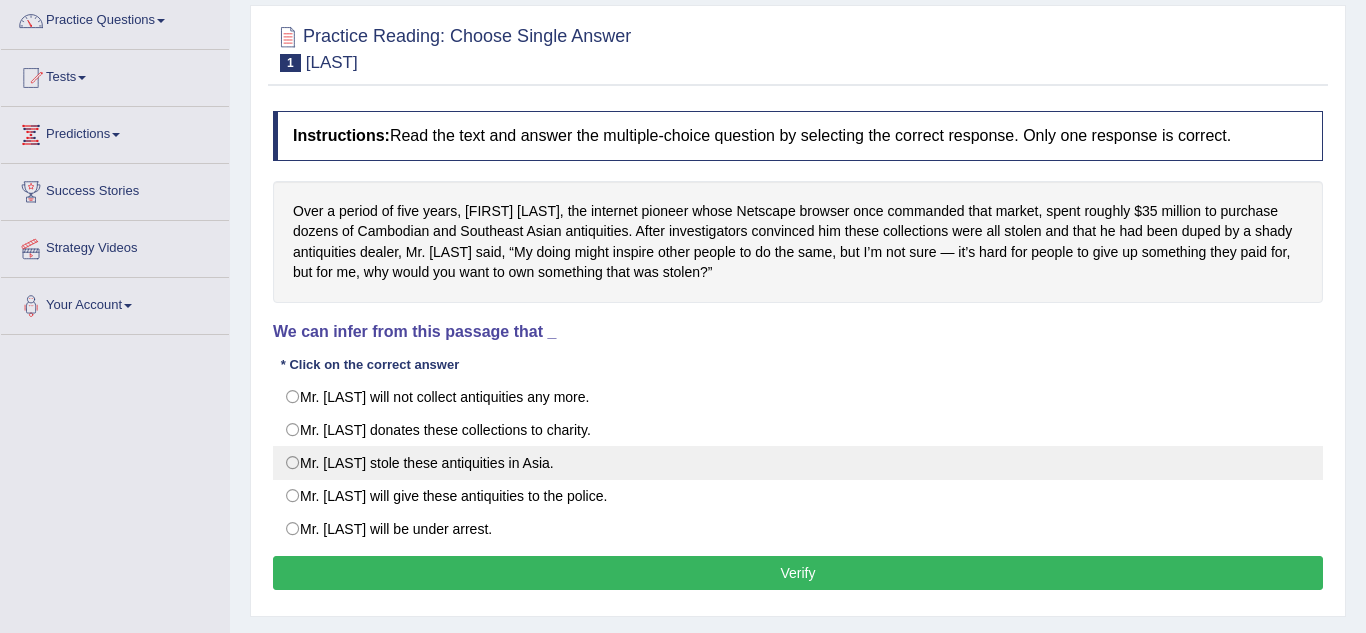 click on "Mr. [LAST] stole these antiquities in Asia." at bounding box center [798, 463] 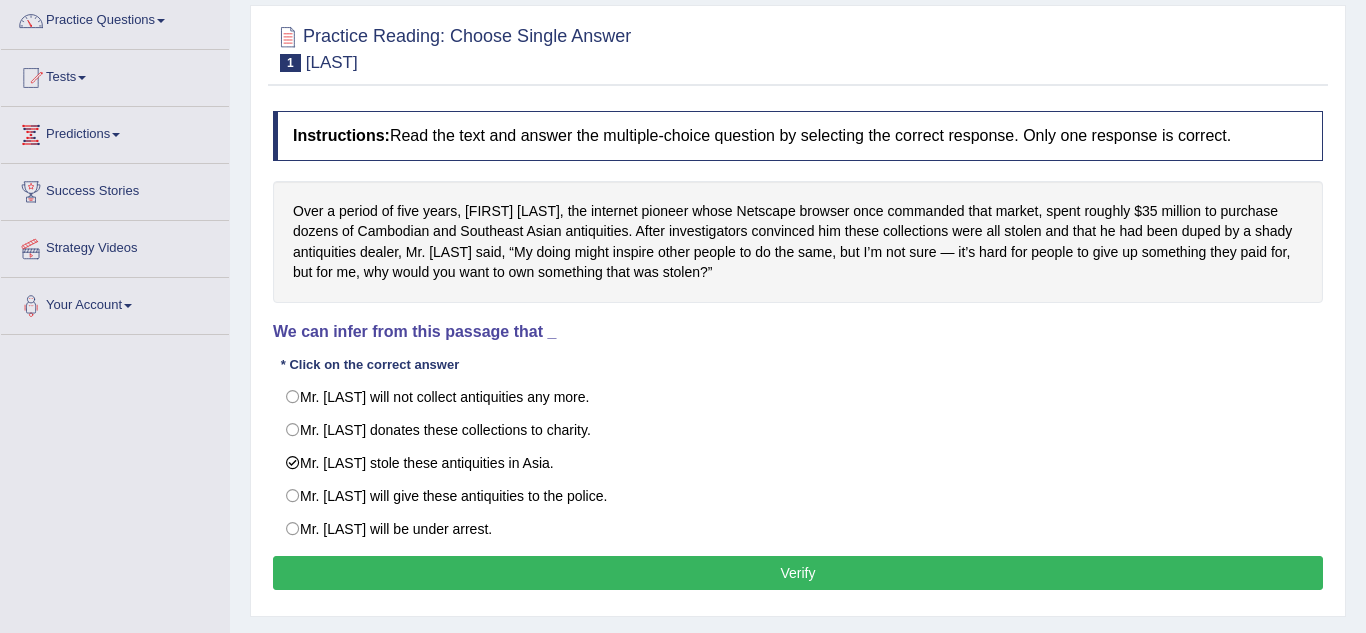 click on "Verify" at bounding box center [798, 573] 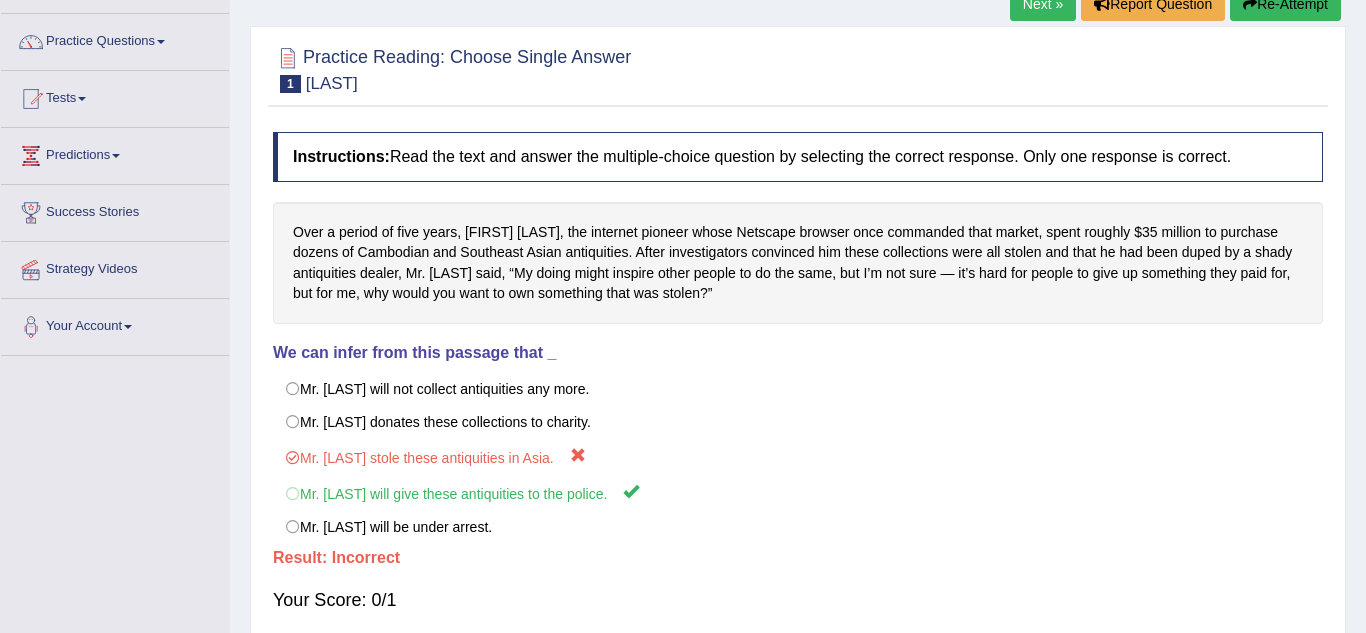 scroll, scrollTop: 138, scrollLeft: 0, axis: vertical 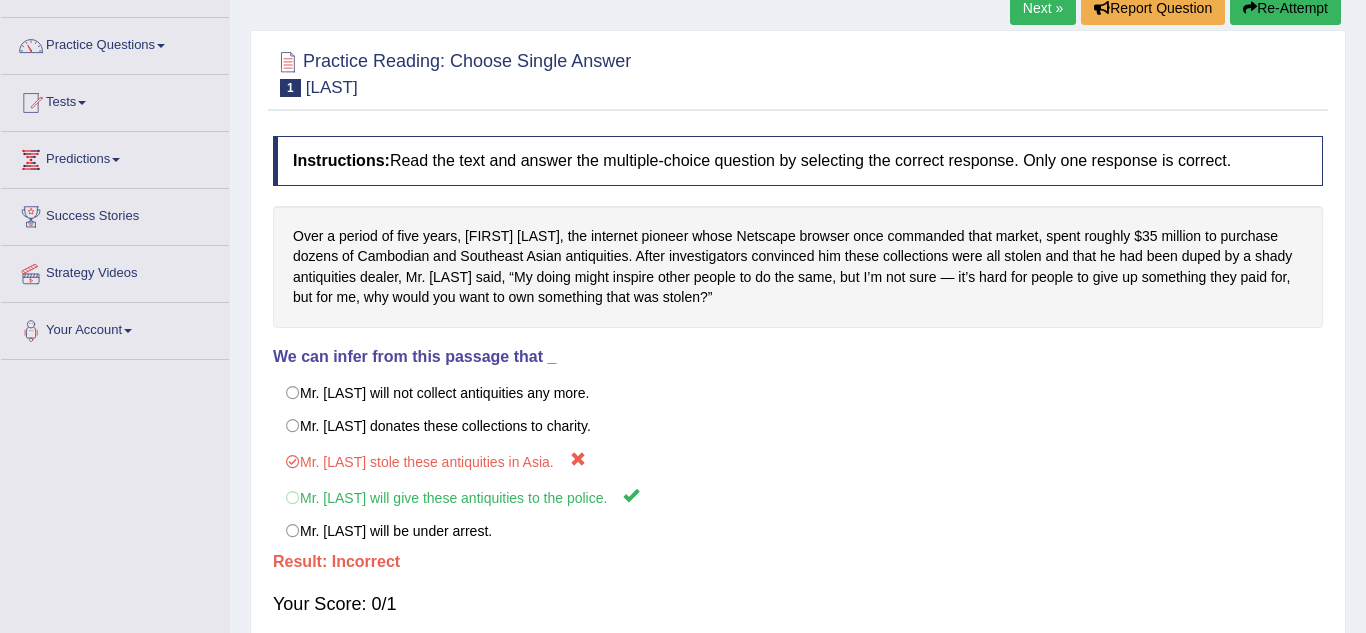 click on "Next »" at bounding box center [1043, 8] 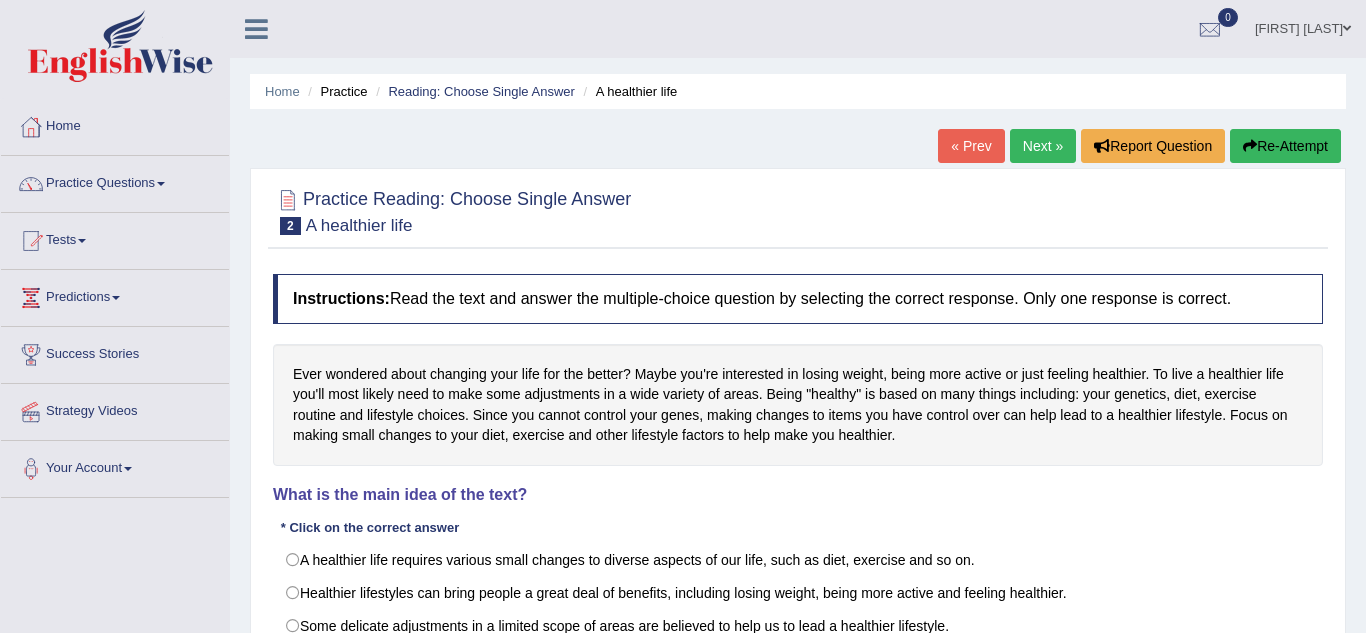 scroll, scrollTop: 0, scrollLeft: 0, axis: both 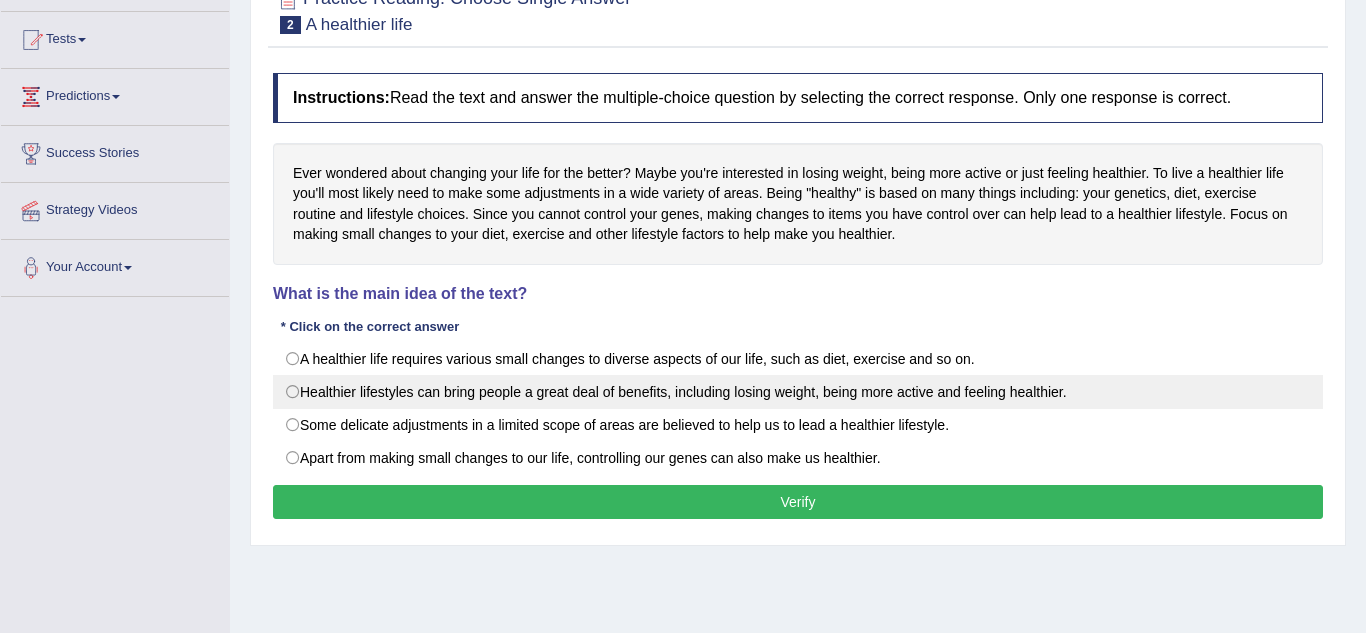 click on "Healthier lifestyles can bring people a great deal of benefits, including losing weight, being more active and feeling healthier." at bounding box center (798, 392) 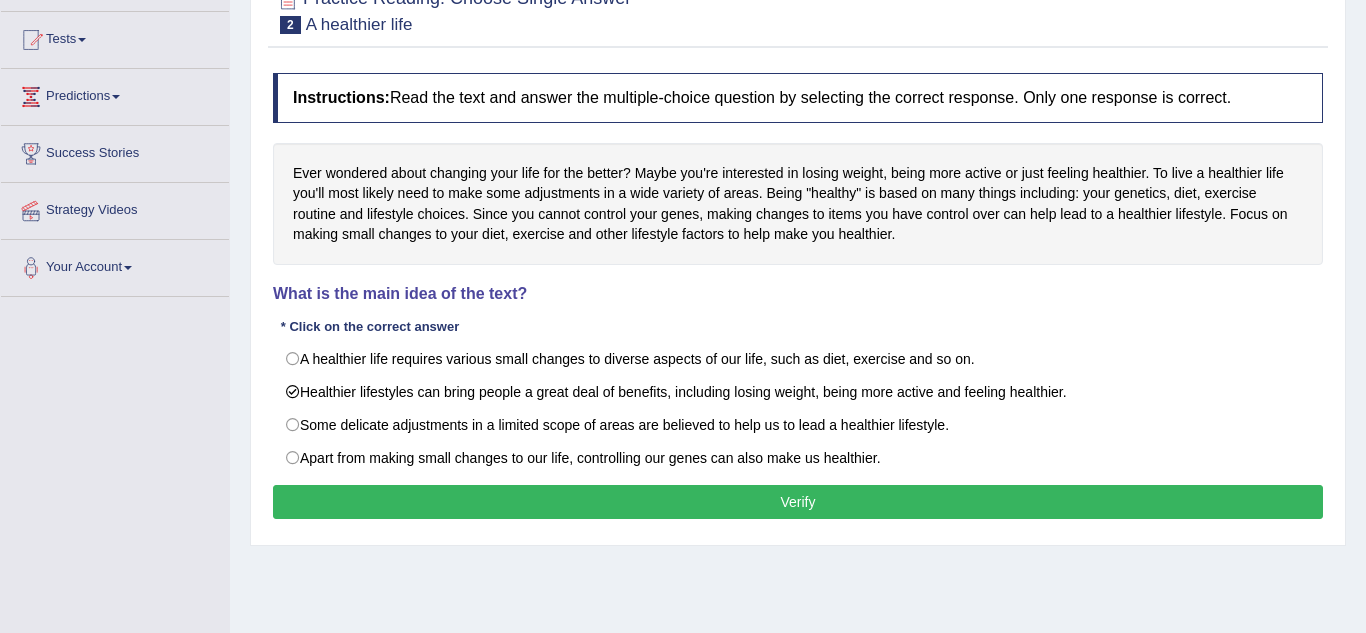 click on "Verify" at bounding box center (798, 502) 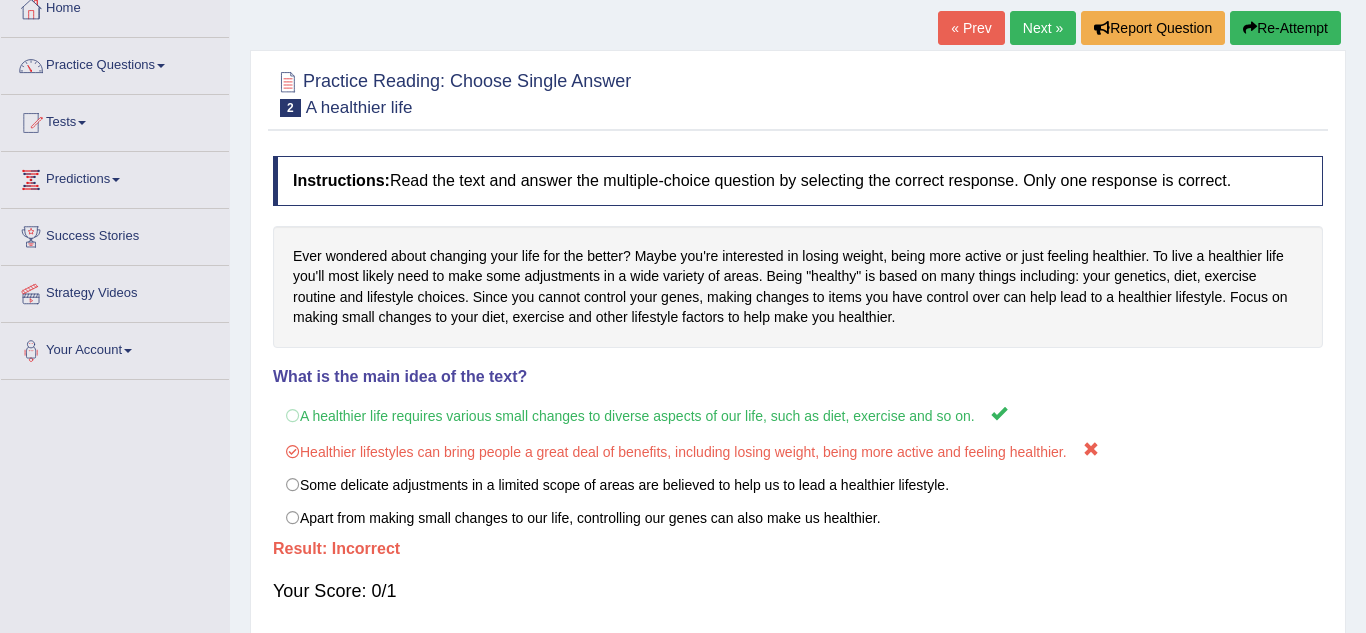 scroll, scrollTop: 113, scrollLeft: 0, axis: vertical 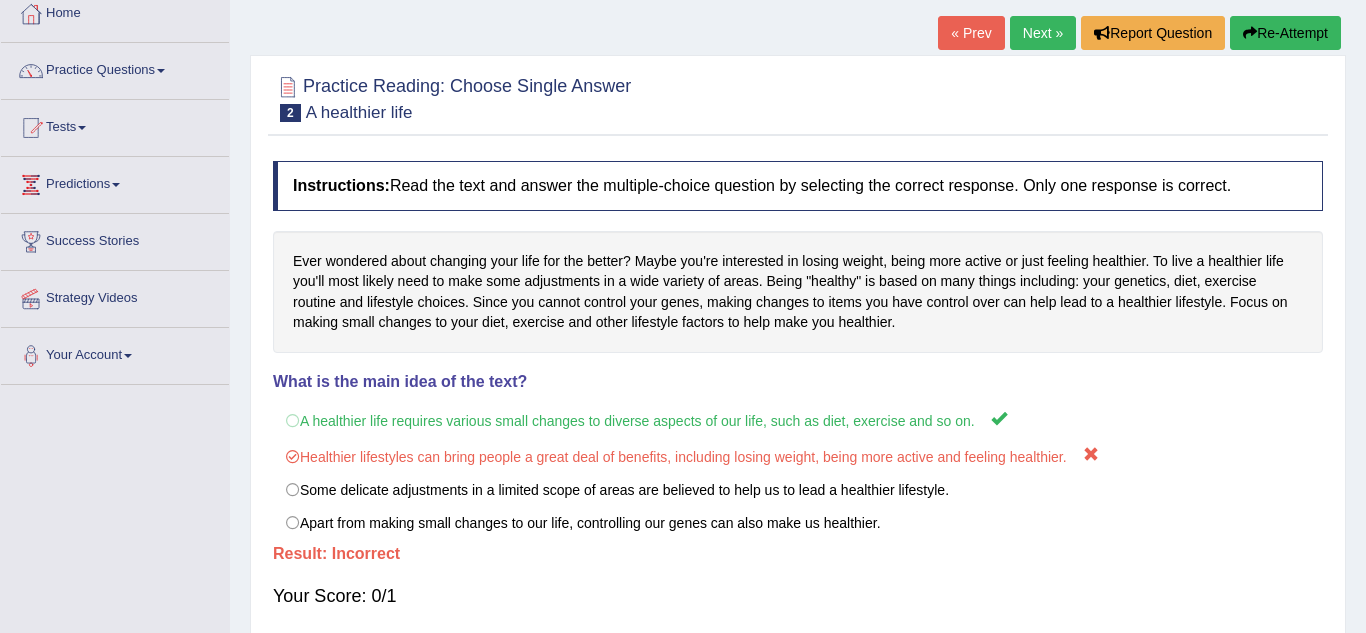 click on "Next »" at bounding box center [1043, 33] 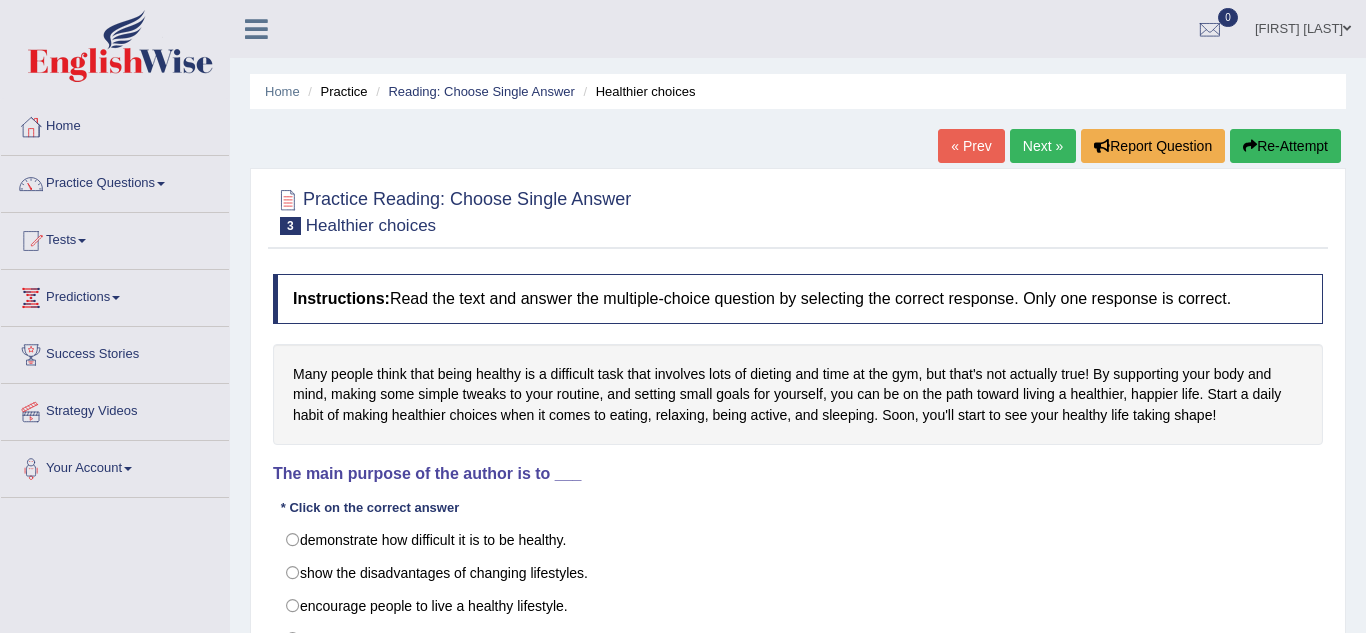 scroll, scrollTop: 0, scrollLeft: 0, axis: both 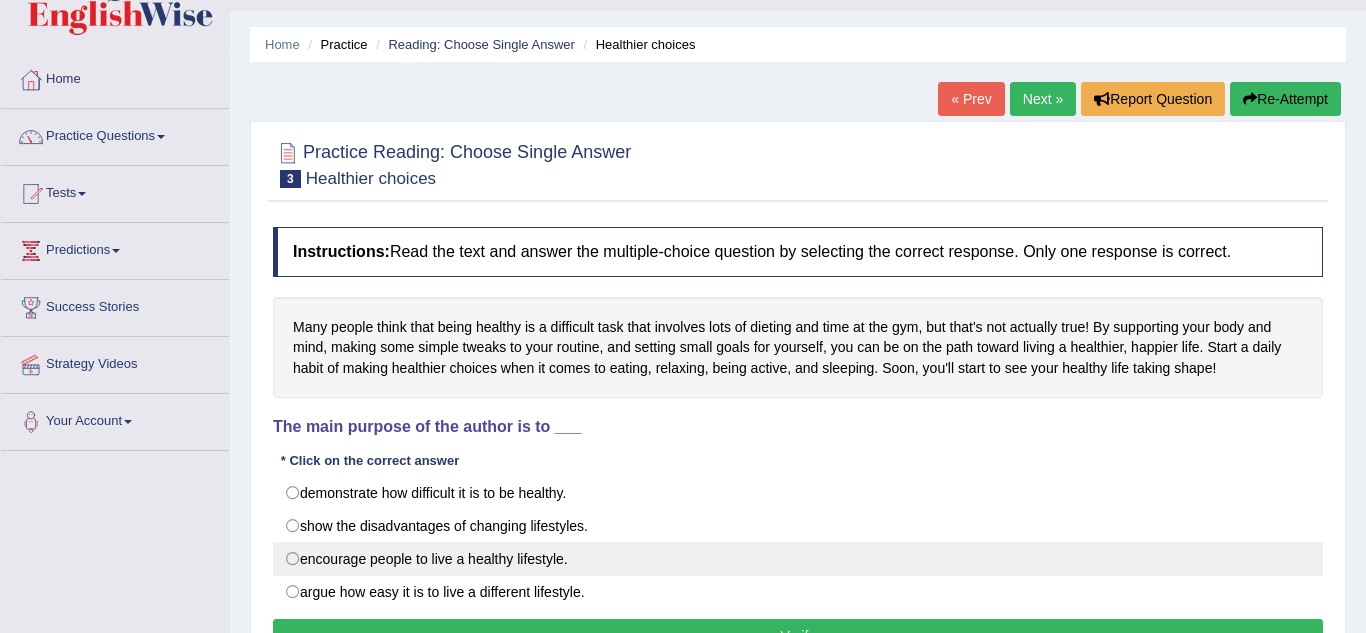 click on "encourage people to live a healthy lifestyle." at bounding box center [798, 559] 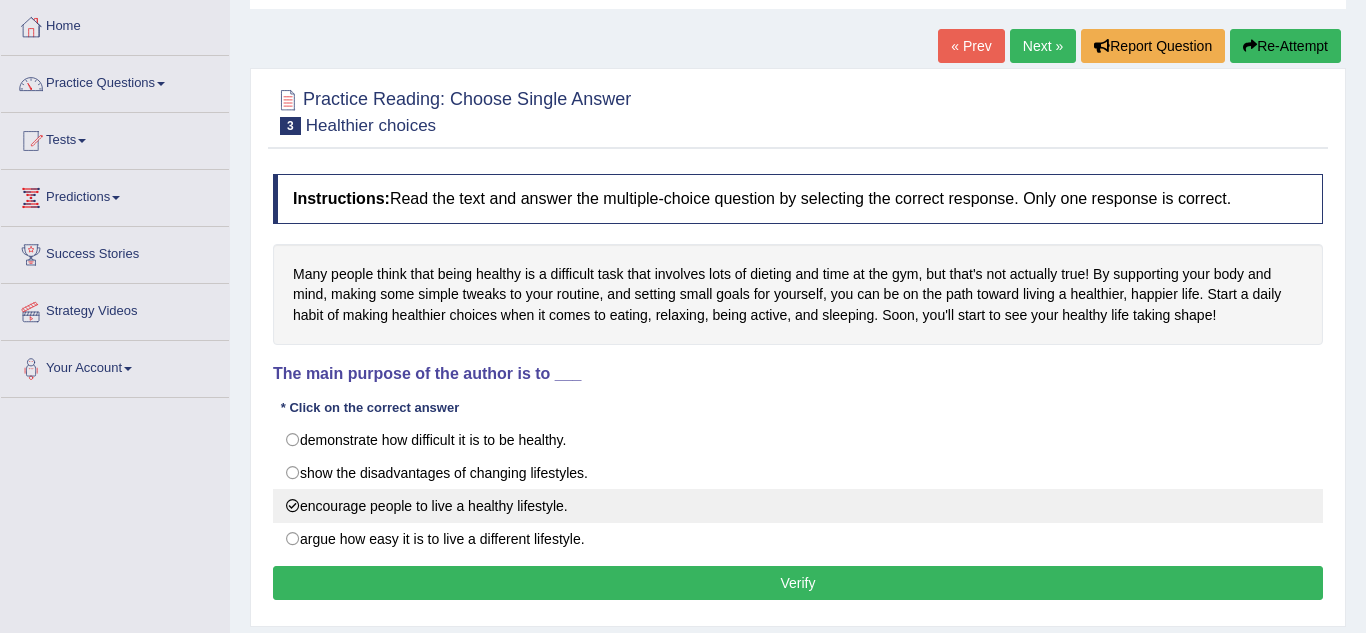 scroll, scrollTop: 211, scrollLeft: 0, axis: vertical 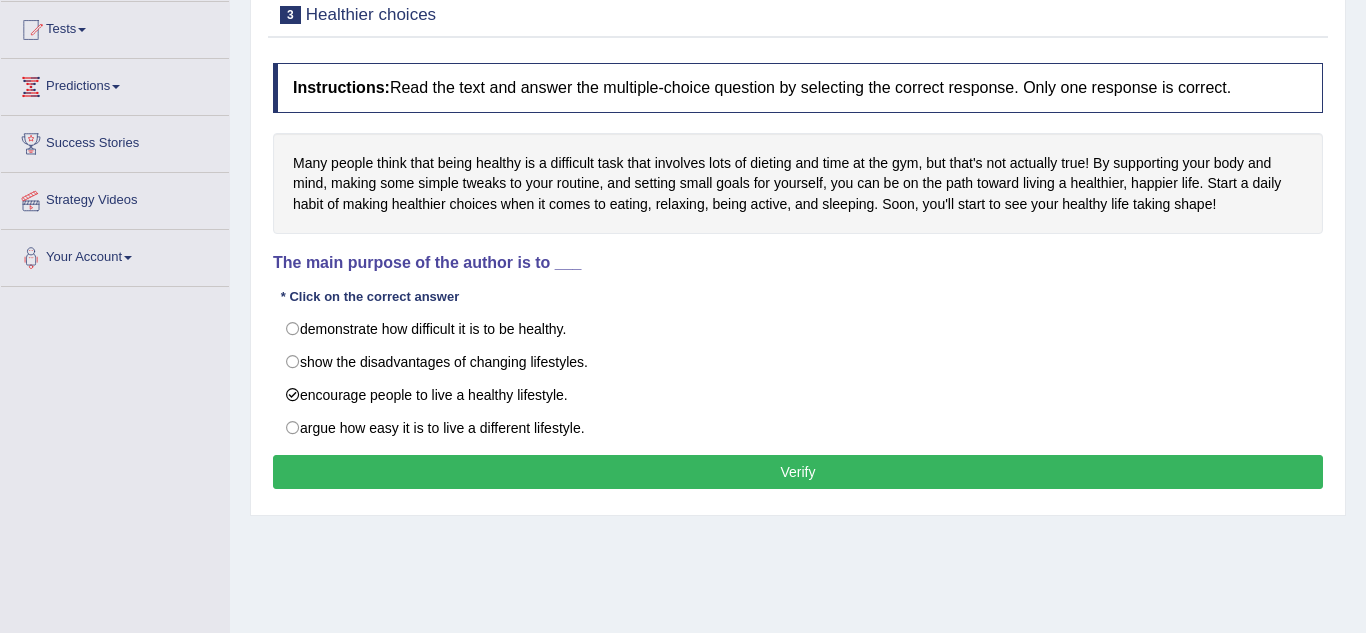 click on "Verify" at bounding box center (798, 472) 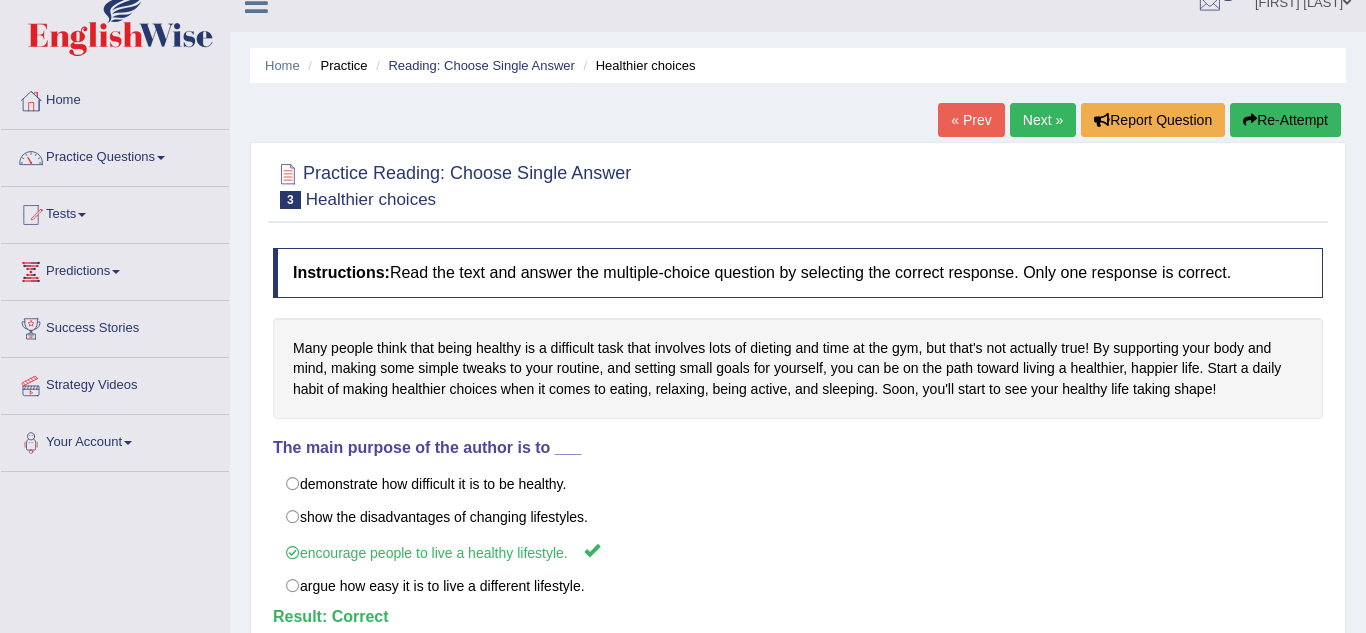 scroll, scrollTop: 25, scrollLeft: 0, axis: vertical 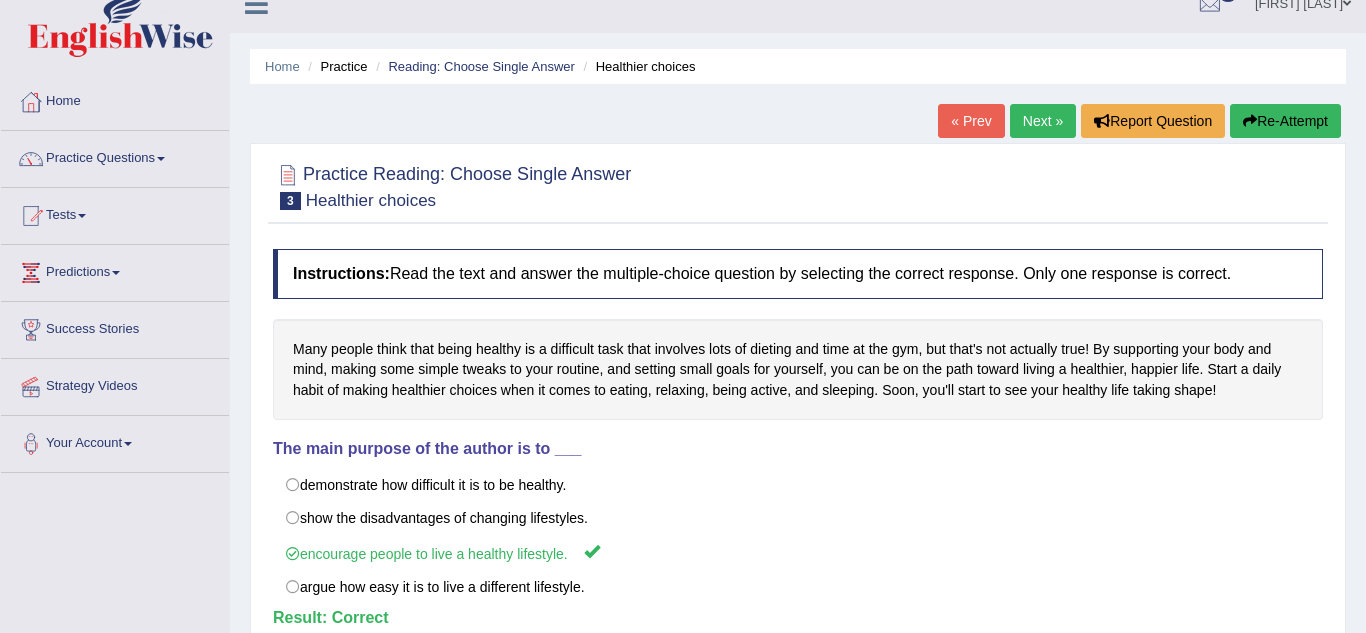 click on "Next »" at bounding box center [1043, 121] 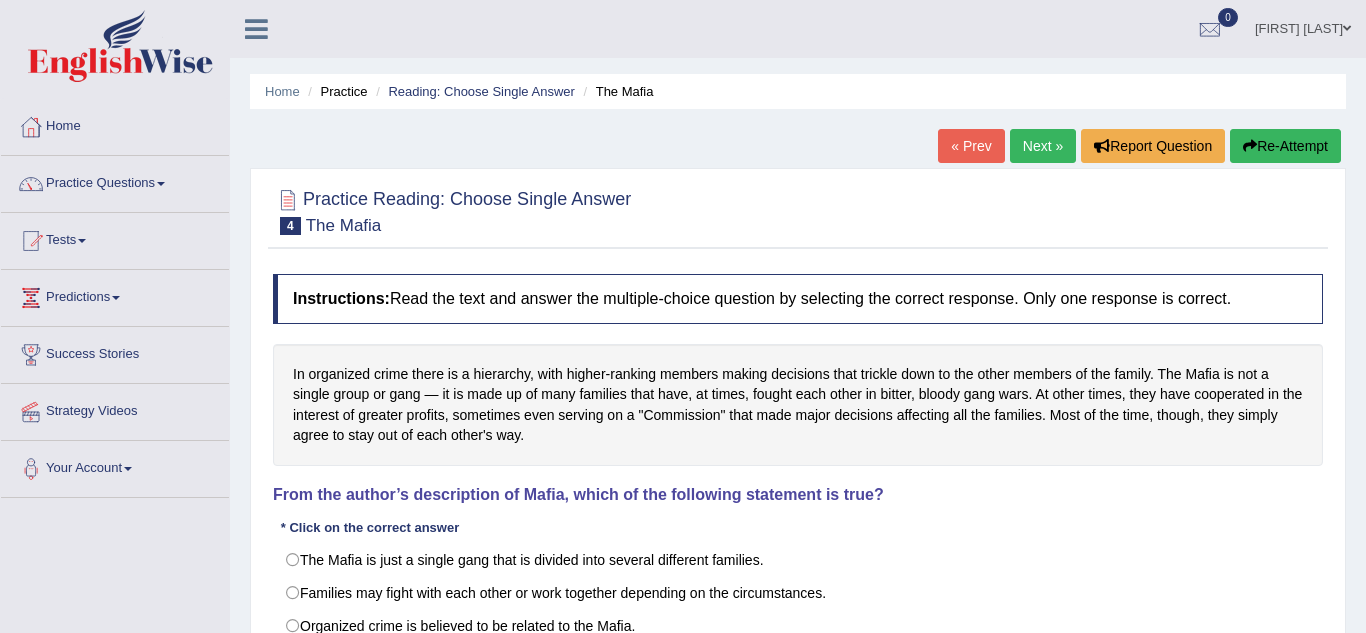 scroll, scrollTop: 0, scrollLeft: 0, axis: both 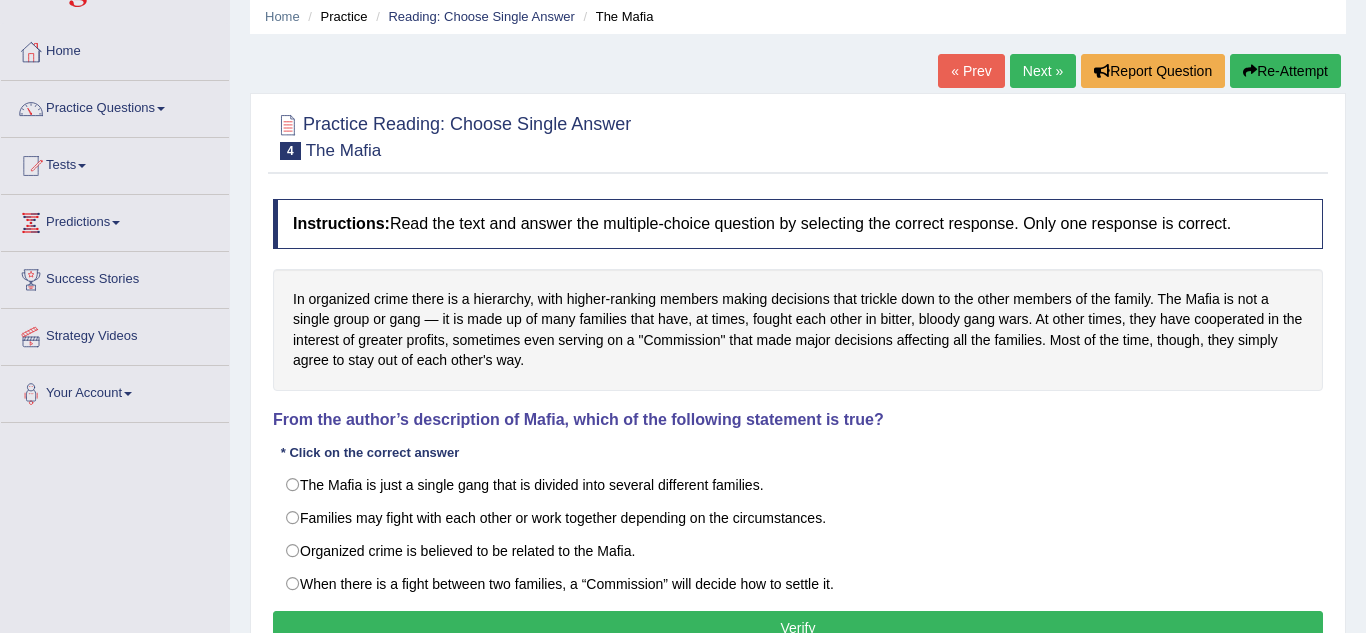 click on "Practice Questions" at bounding box center [115, 106] 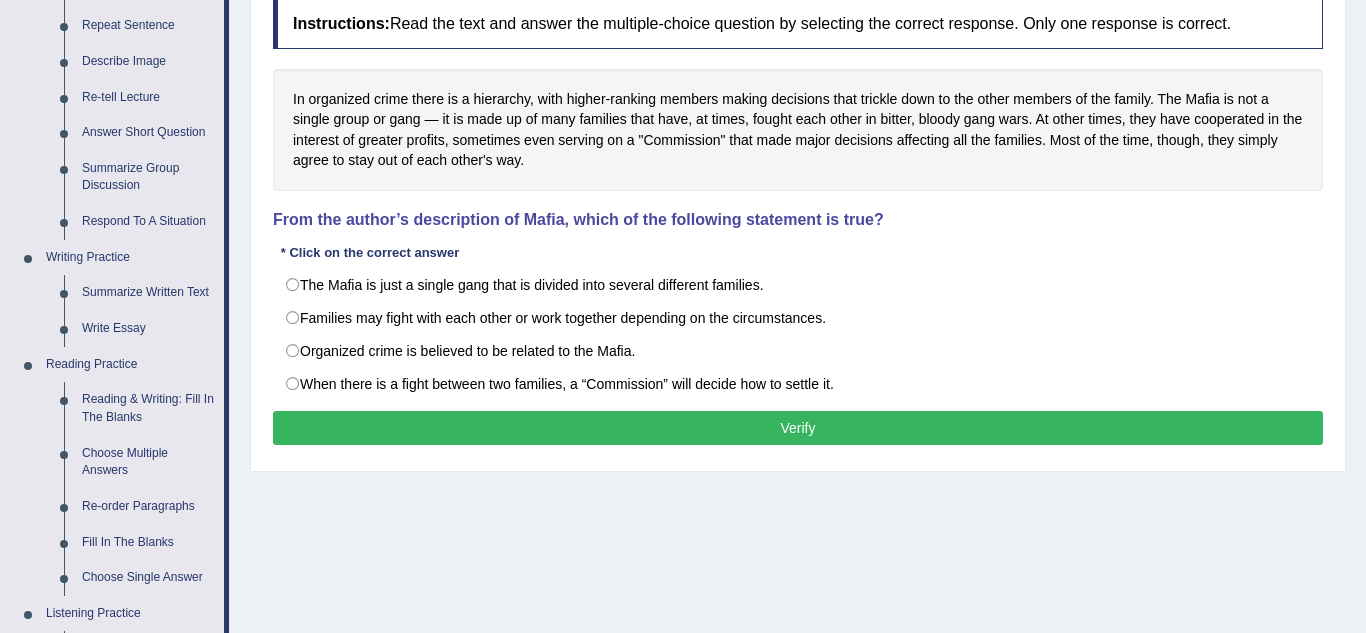scroll, scrollTop: 274, scrollLeft: 0, axis: vertical 